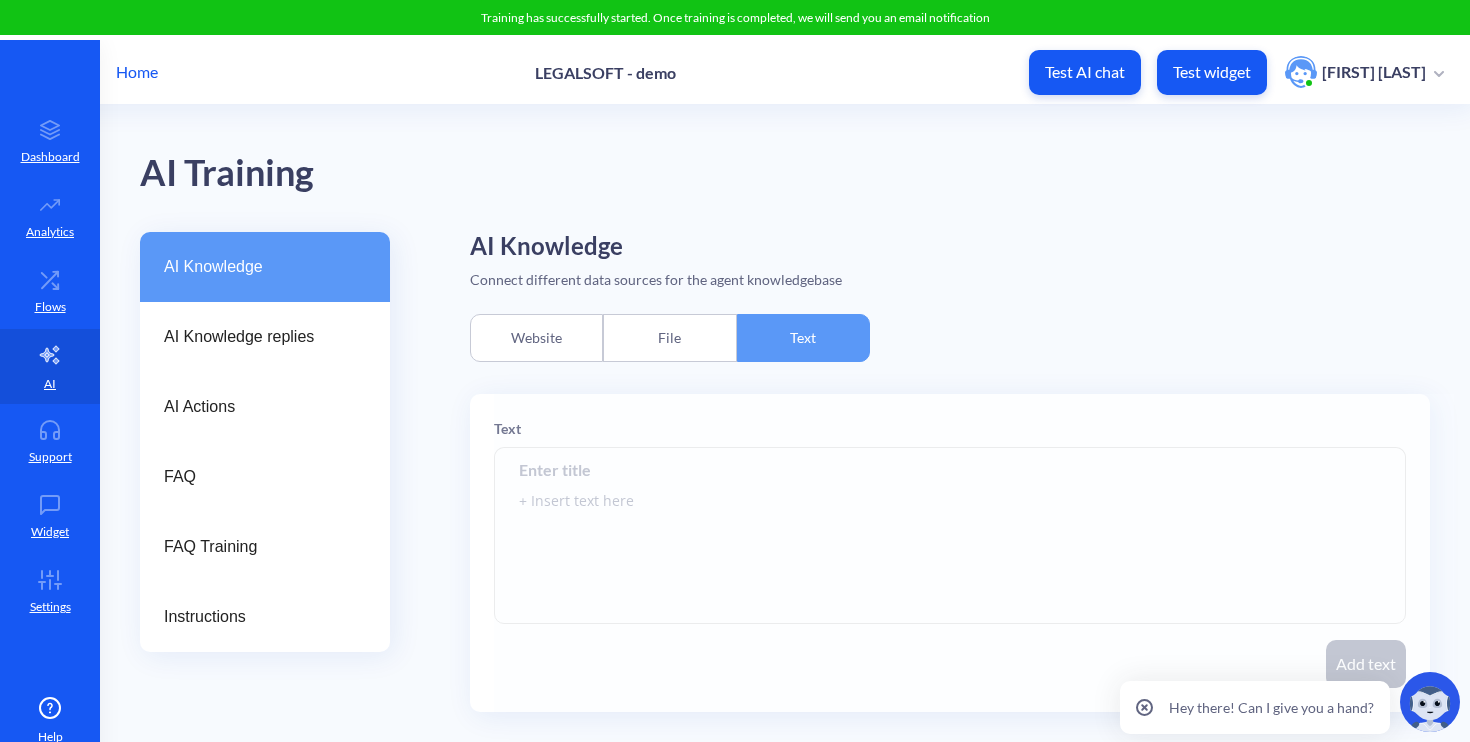 scroll, scrollTop: 0, scrollLeft: 0, axis: both 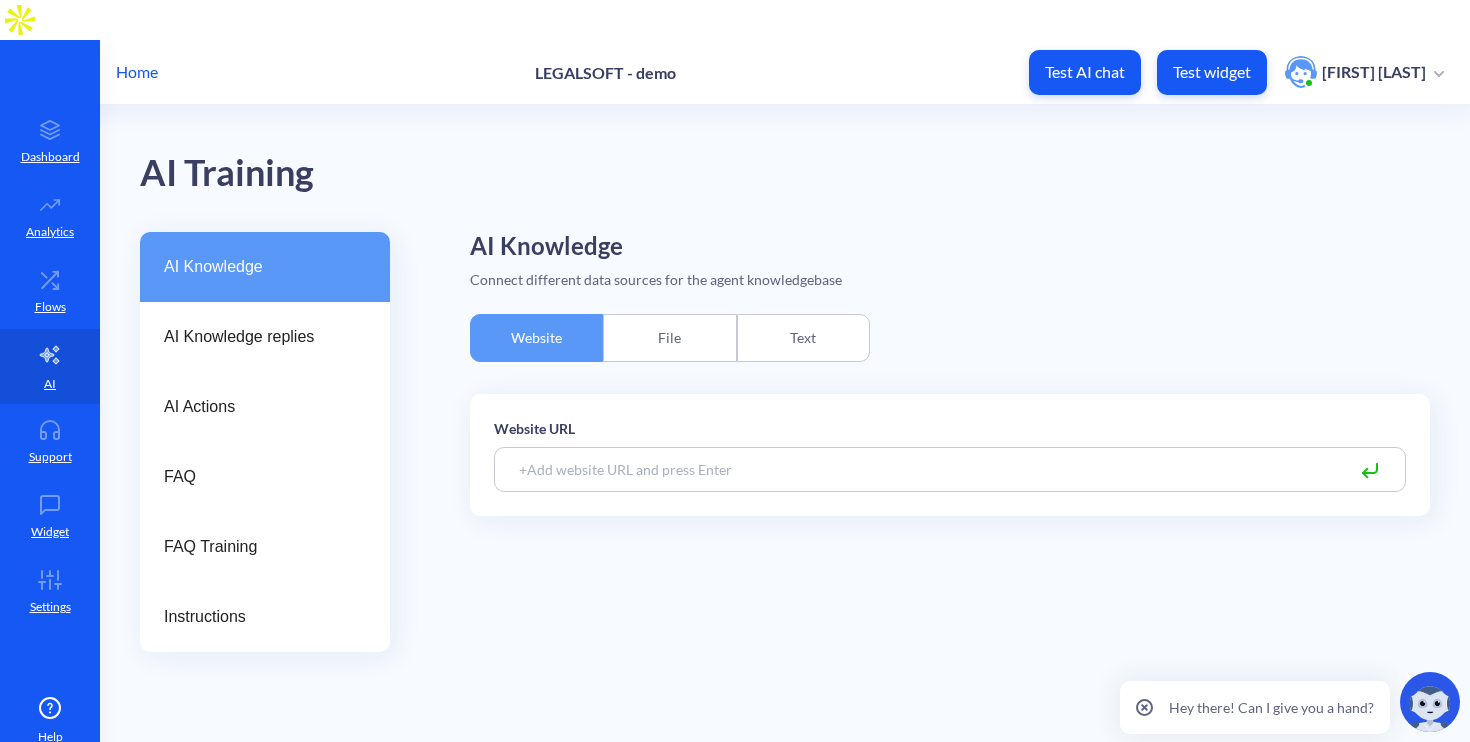 click on "Text" at bounding box center (803, 338) 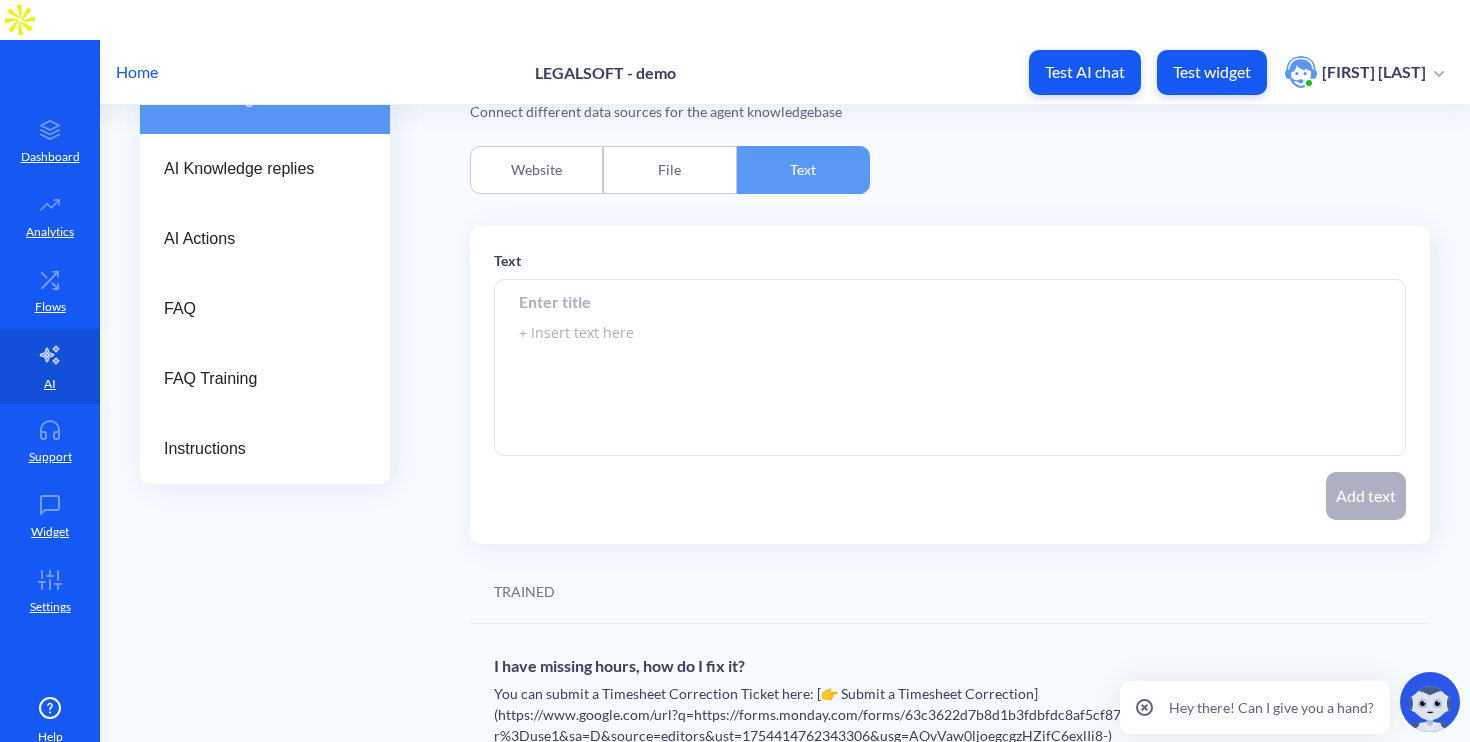 scroll, scrollTop: 0, scrollLeft: 0, axis: both 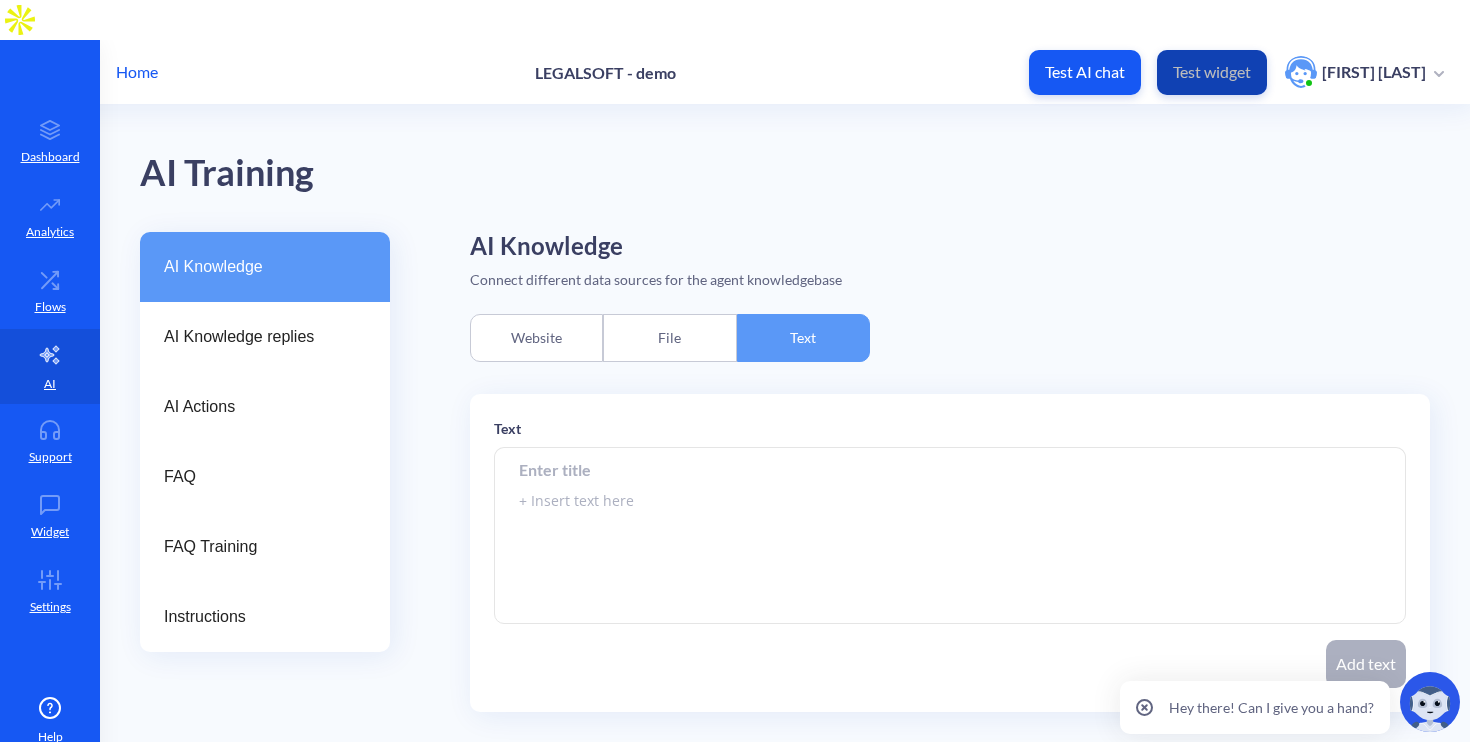 click on "Test widget" at bounding box center (1212, 72) 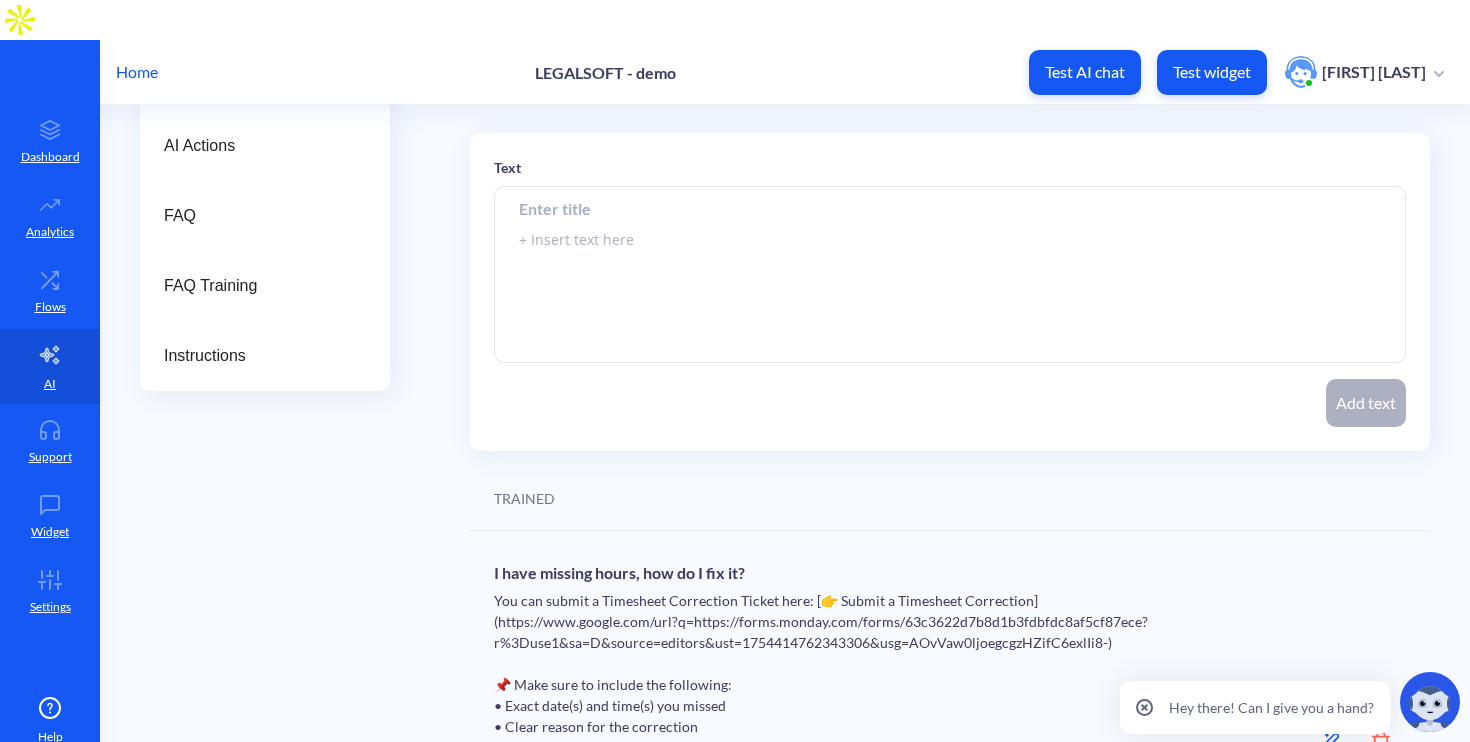 scroll, scrollTop: 271, scrollLeft: 0, axis: vertical 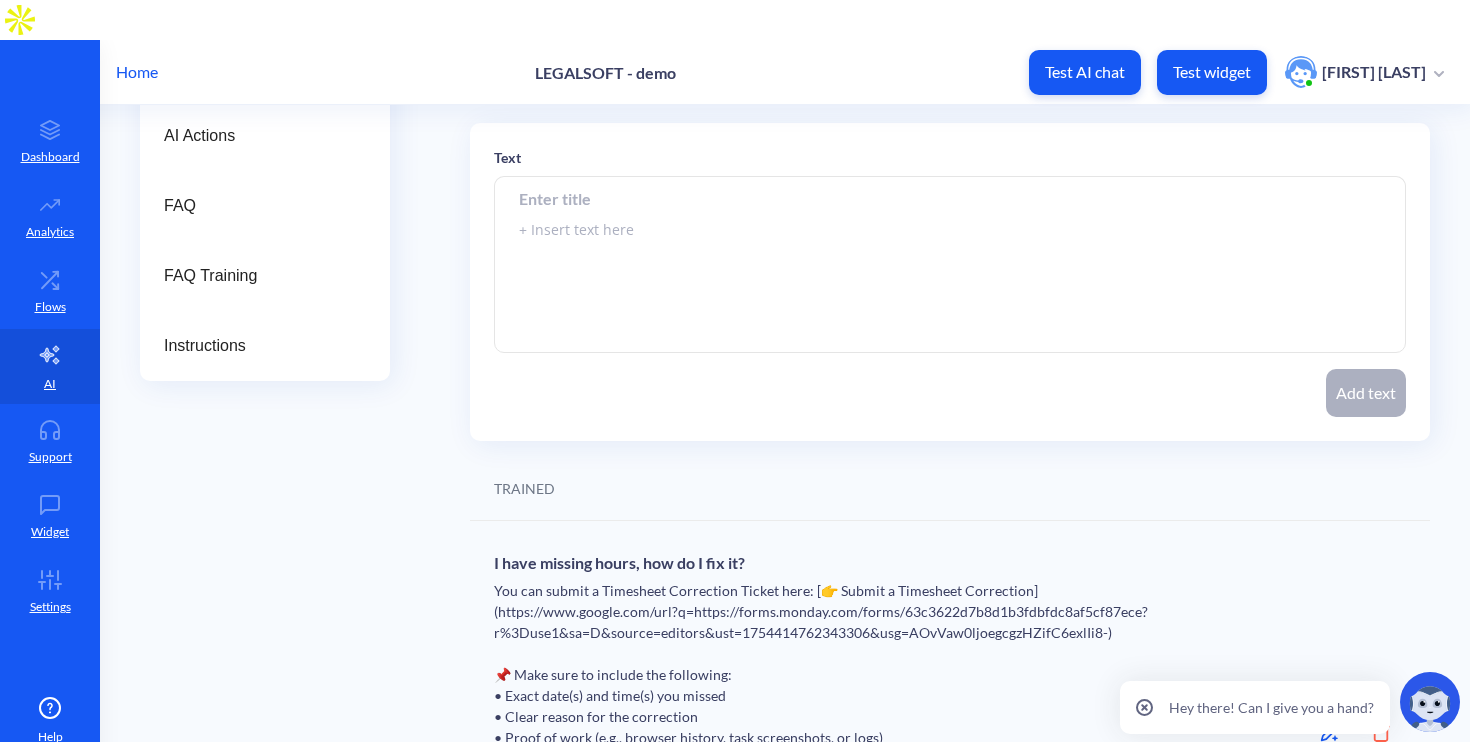 click on "I have missing hours, how do I fix it?" at bounding box center [844, 558] 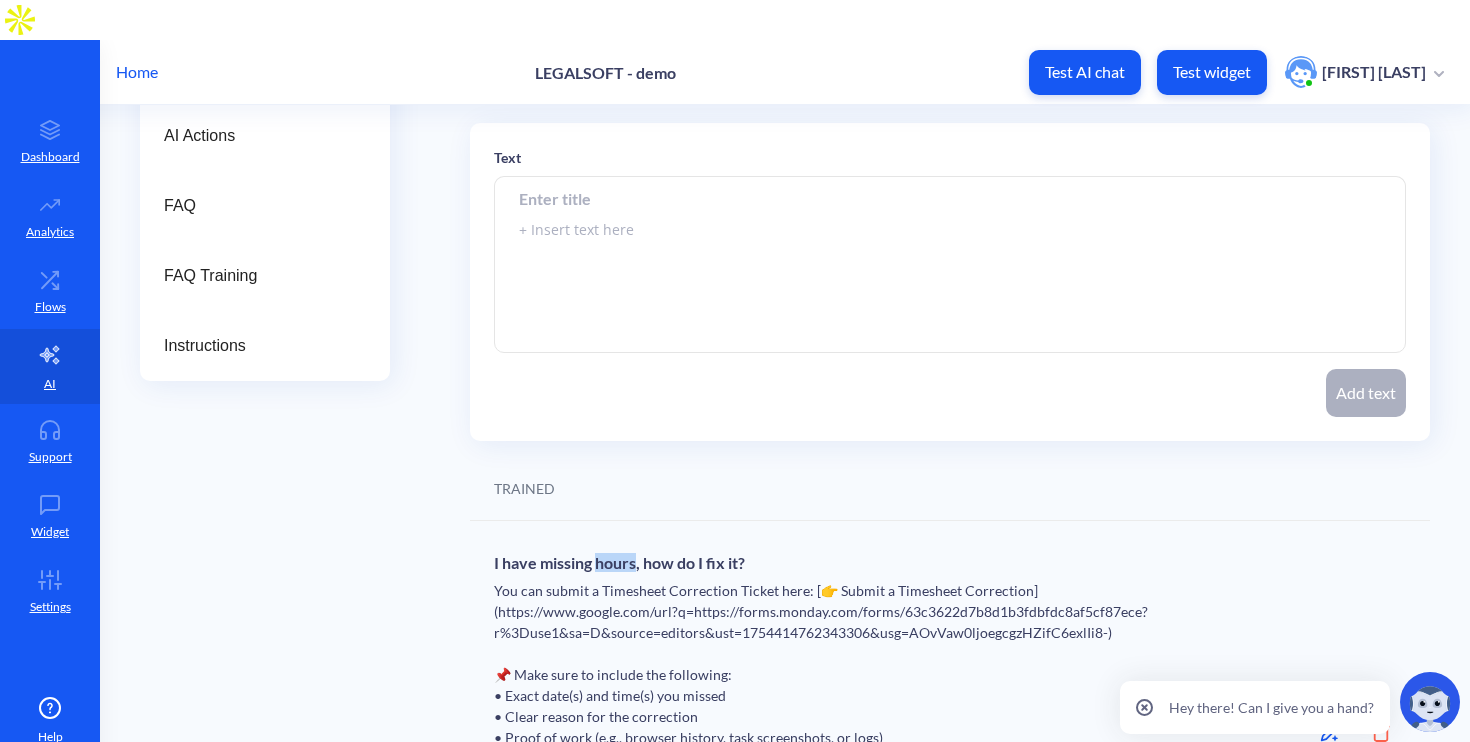 click on "I have missing hours, how do I fix it?" at bounding box center [844, 558] 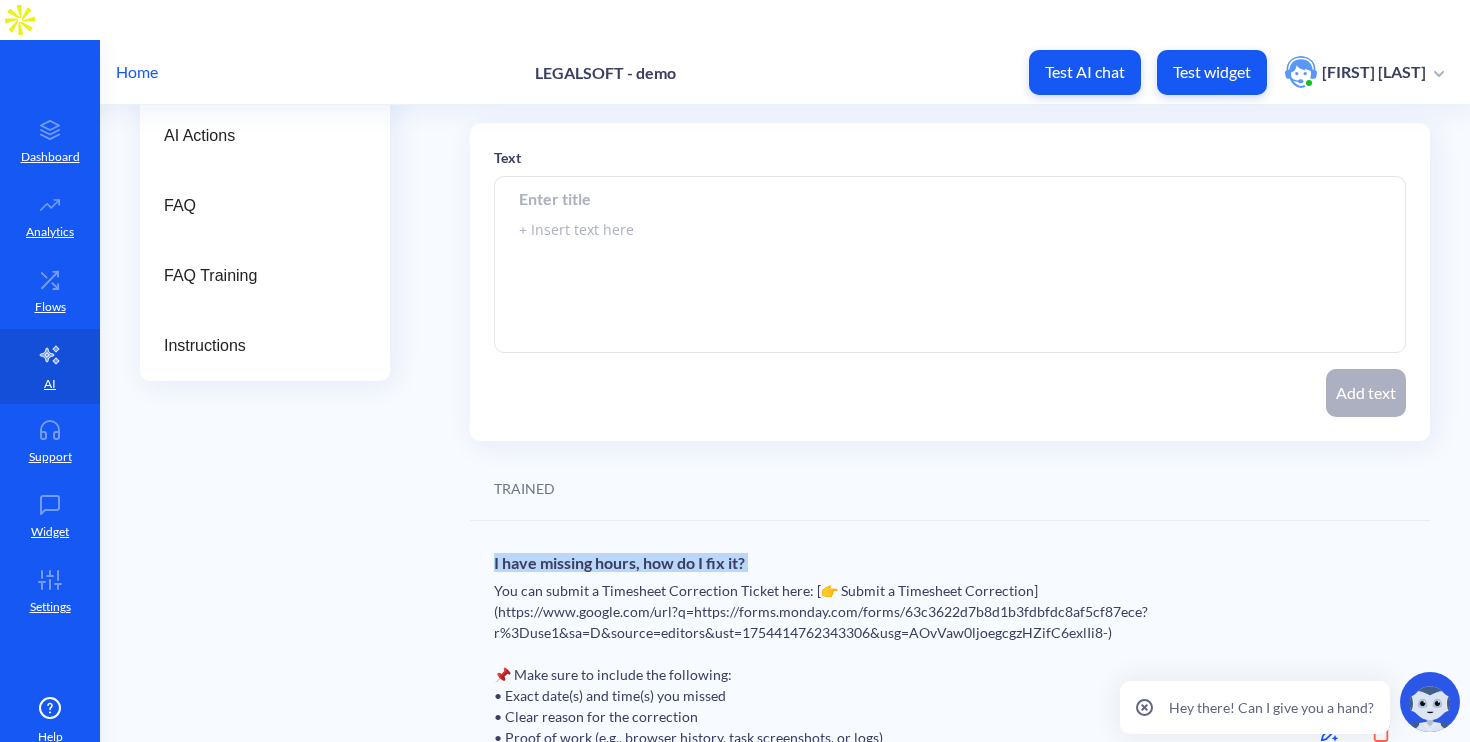 click on "I have missing hours, how do I fix it?" at bounding box center (844, 558) 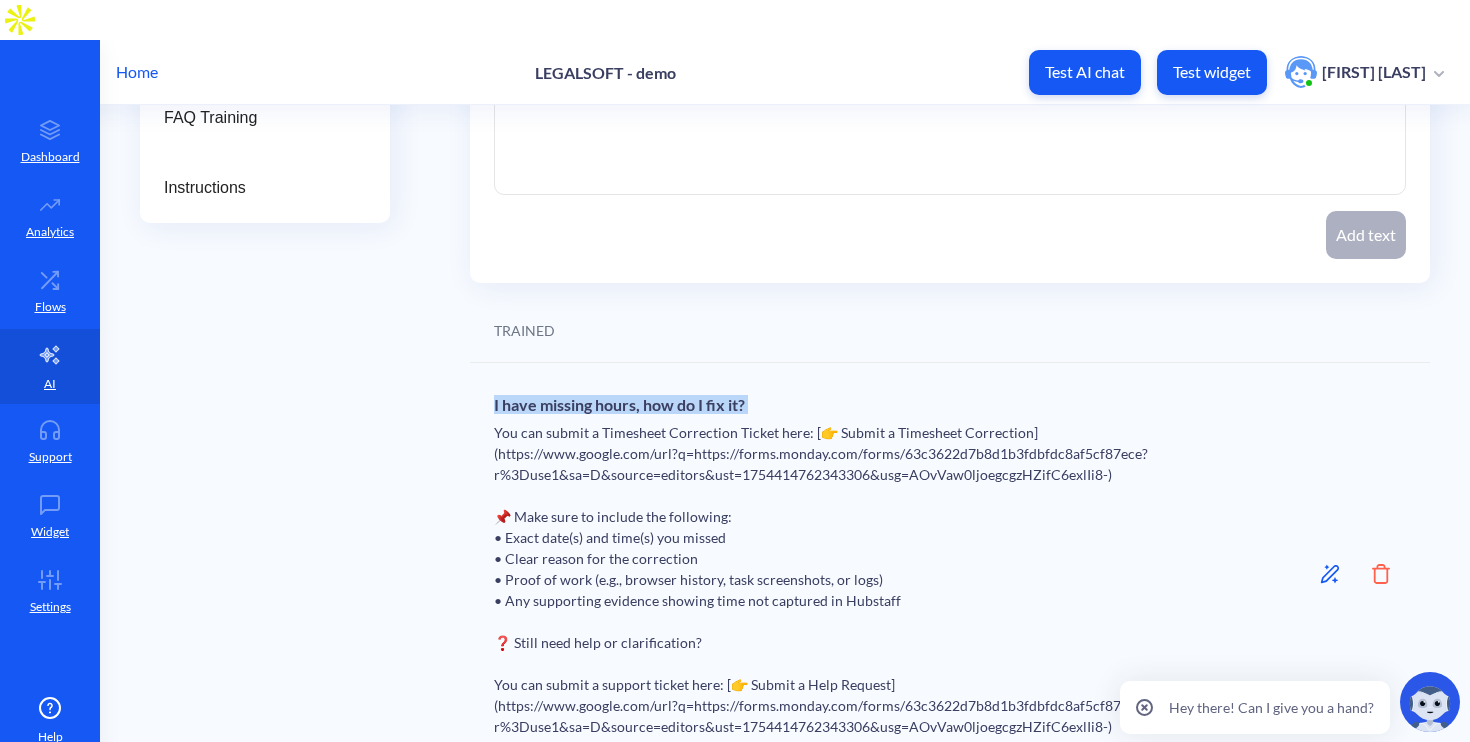 scroll, scrollTop: 0, scrollLeft: 0, axis: both 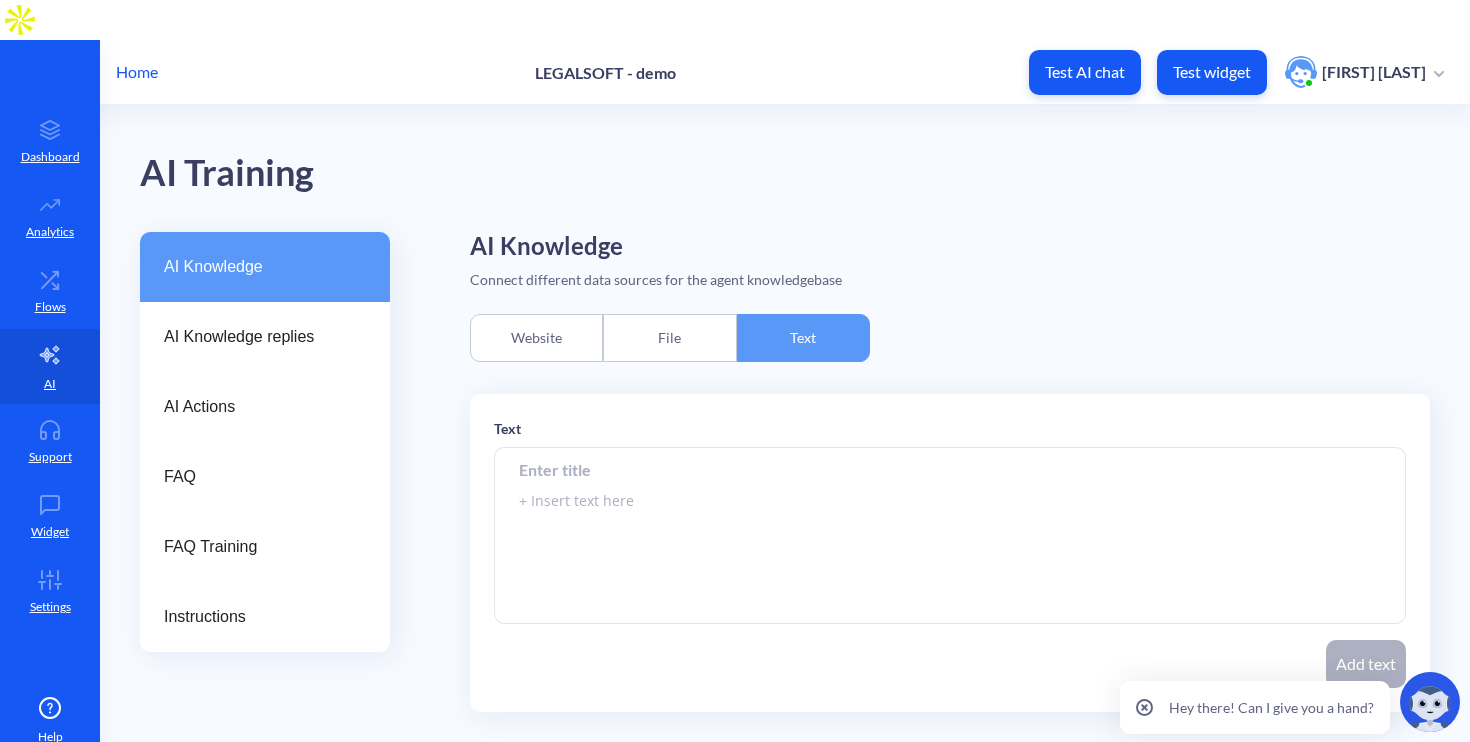 click at bounding box center [950, 469] 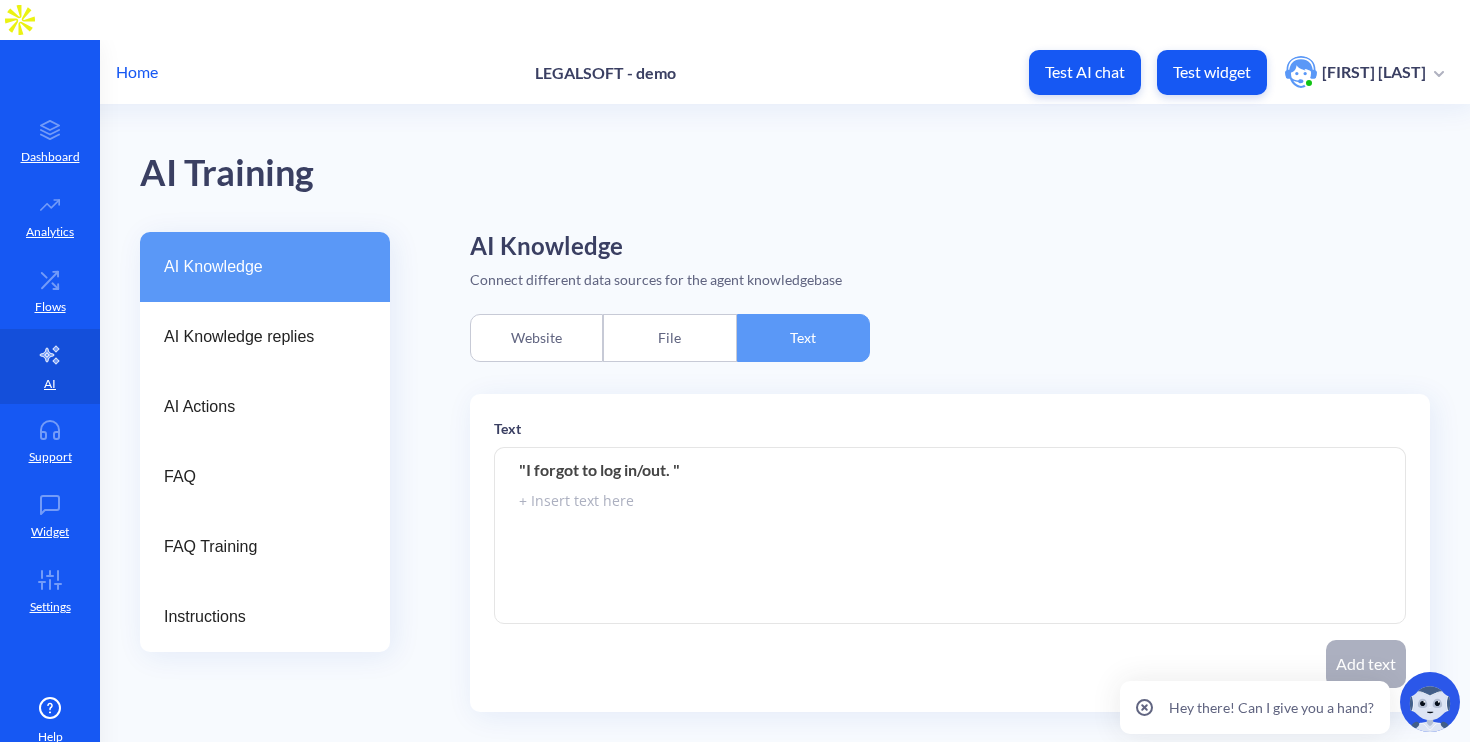 click on ""I forgot to log in/out. "" at bounding box center [950, 469] 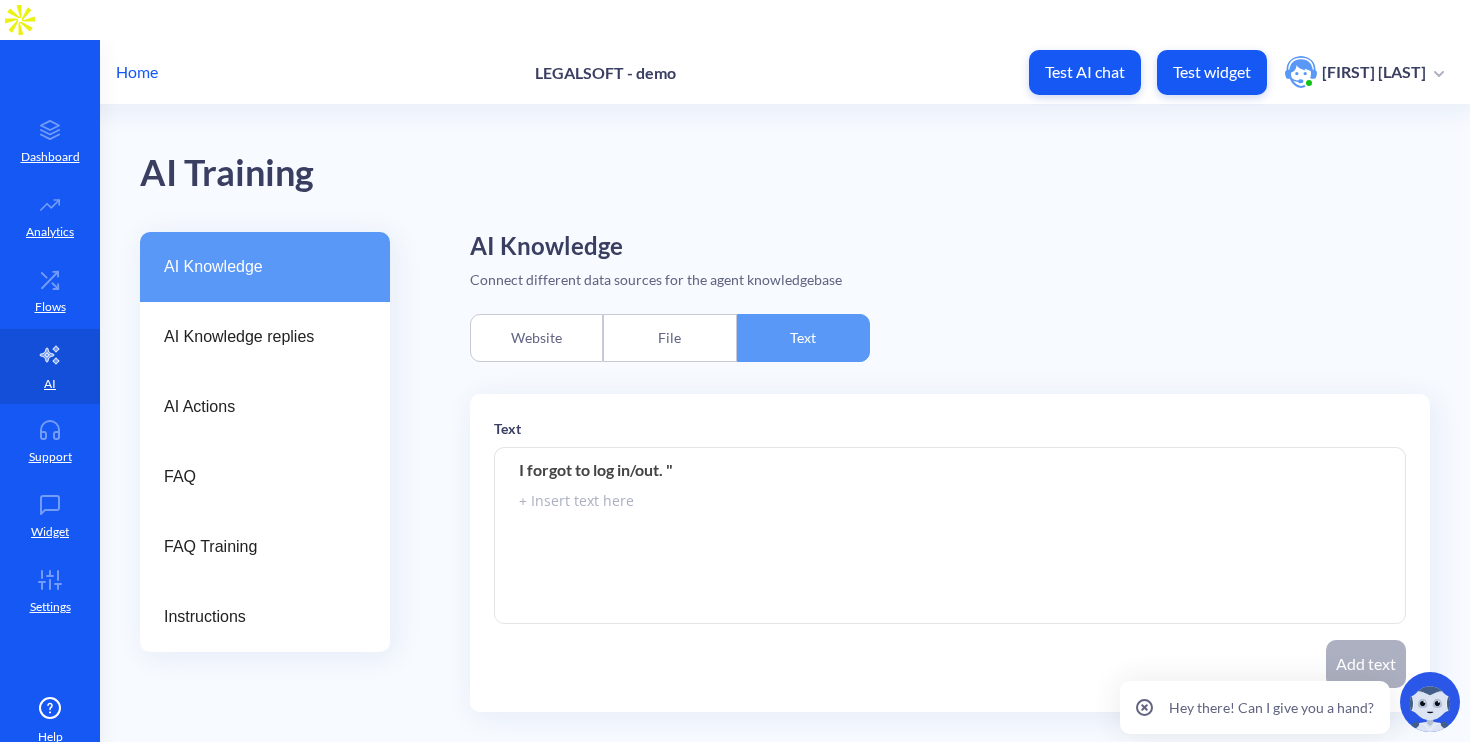 click on "I forgot to log in/out. "" at bounding box center [950, 469] 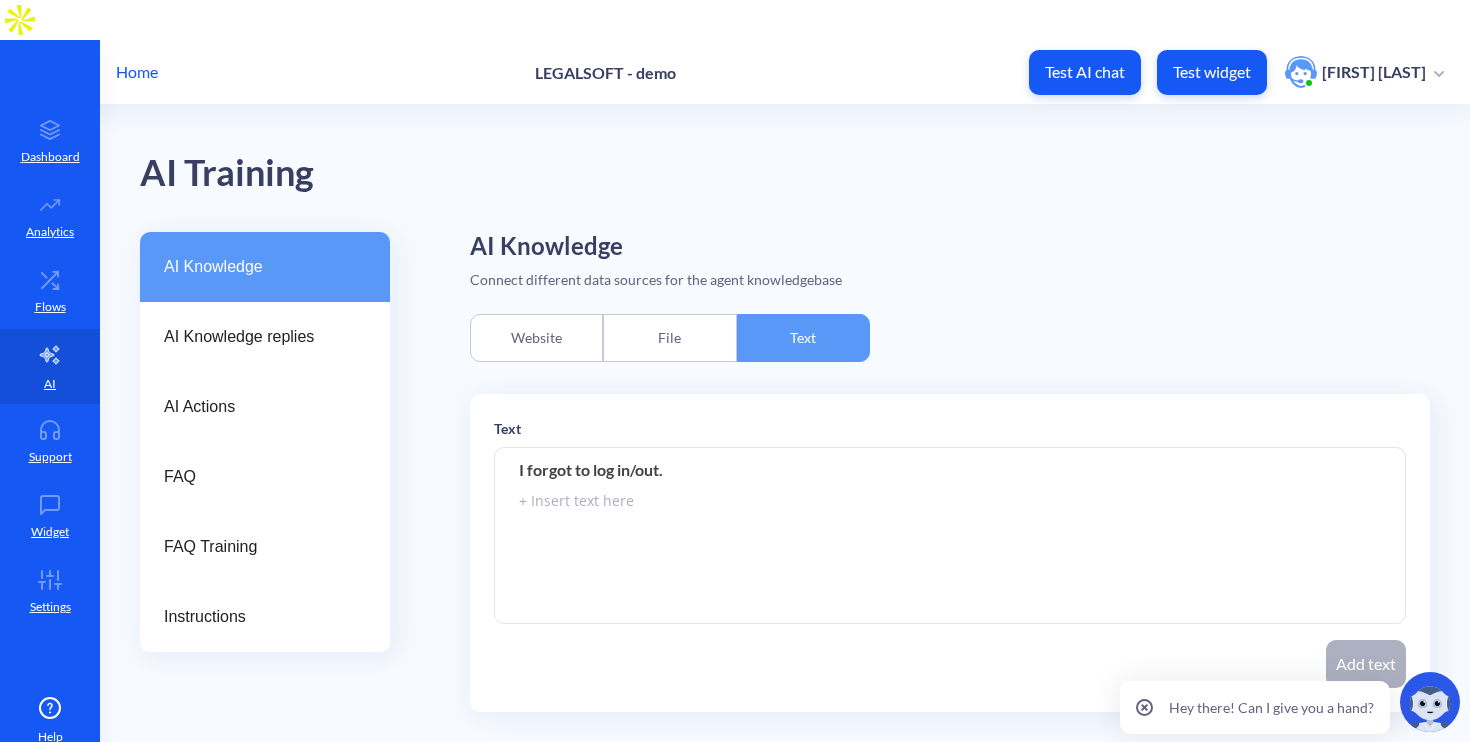 type on "I forgot to log in/out." 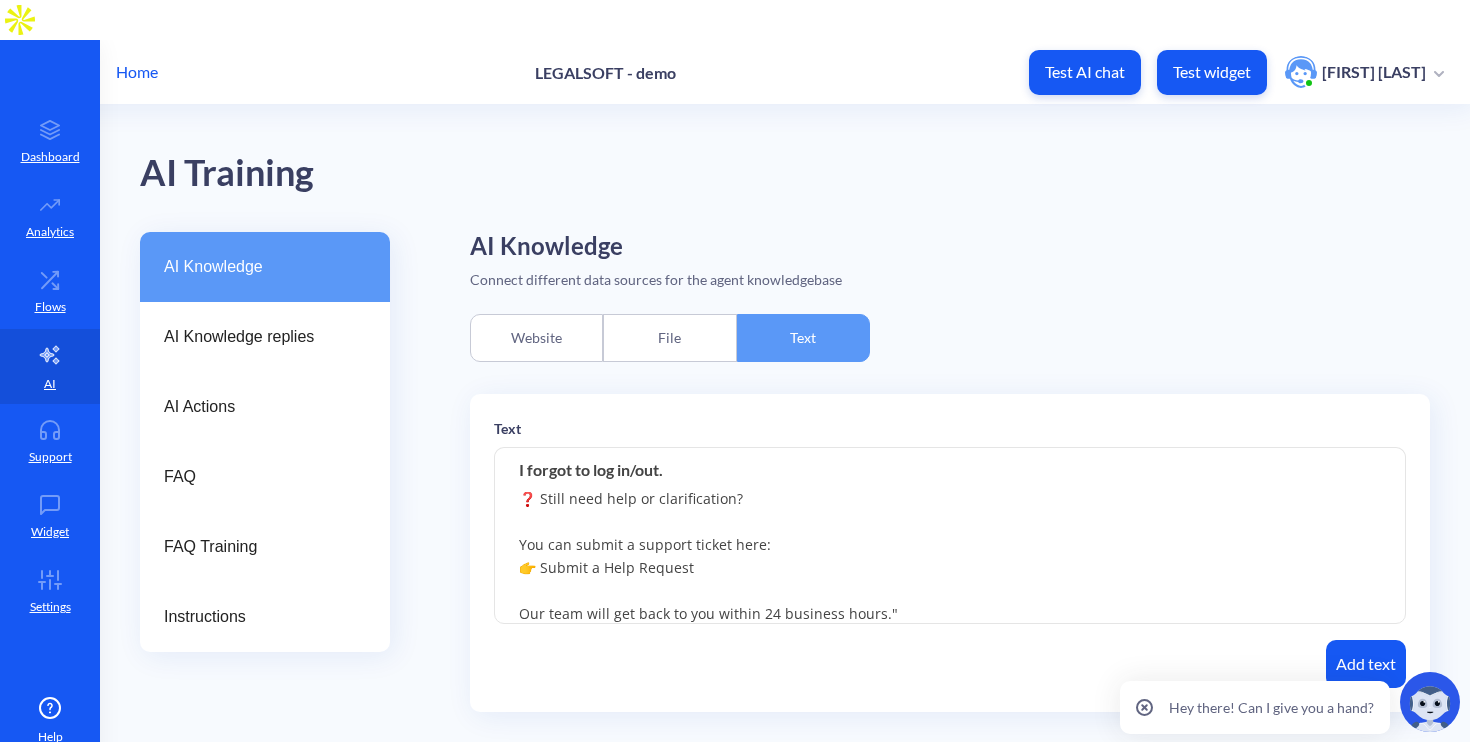 scroll, scrollTop: 267, scrollLeft: 0, axis: vertical 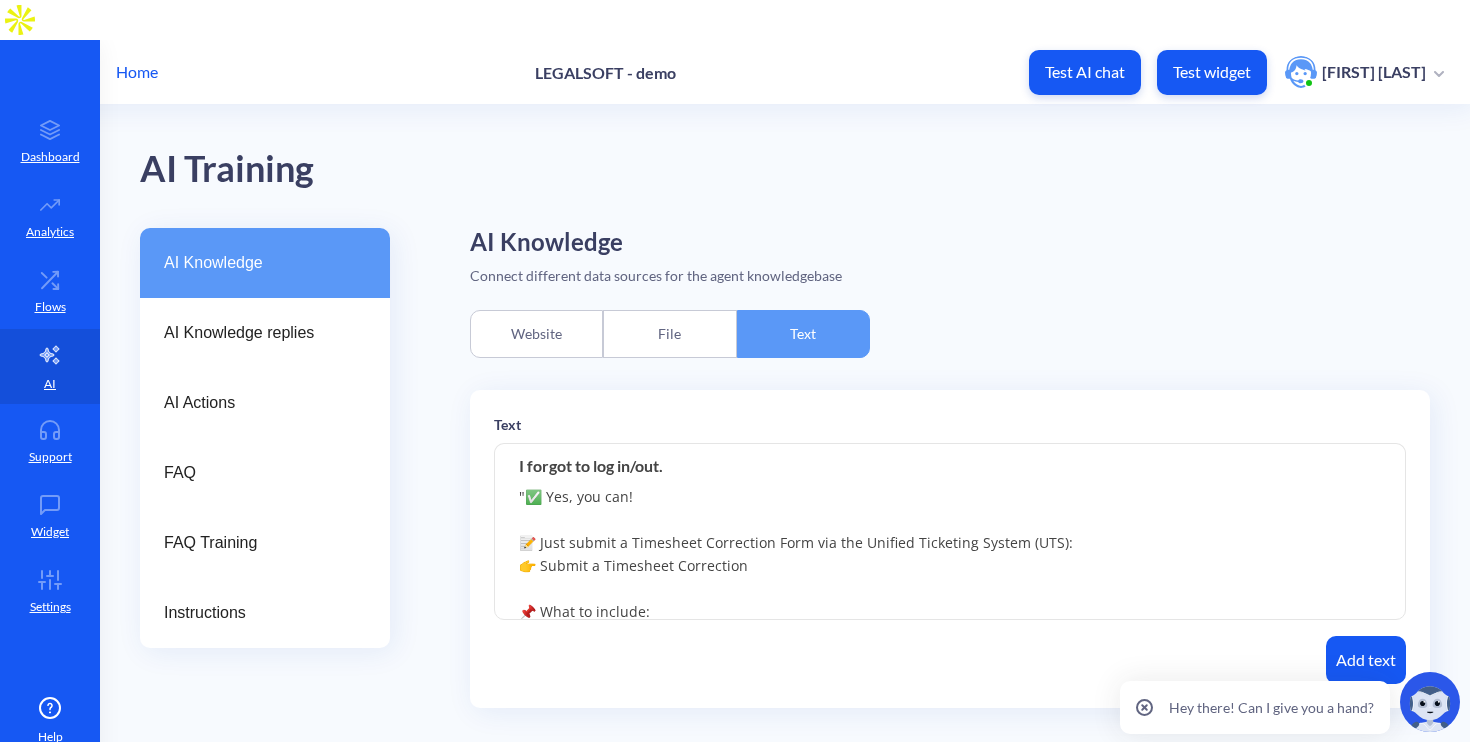 click on ""✅ Yes, you can!
📝 Just submit a Timesheet Correction Form via the Unified Ticketing System (UTS):
👉 Submit a Timesheet Correction
📌 What to include:
• Exact date(s) and time(s) you missed
• Clear reason for the correction
• Proof of work (e.g., browser history, task screenshots, or logs)
• Any supporting evidence showing time not captured in Hubstaff
❓ Still need help or clarification?
You can submit a support ticket here:
👉 Submit a Help Request
Our team will get back to you within 24 business hours."" at bounding box center (950, 532) 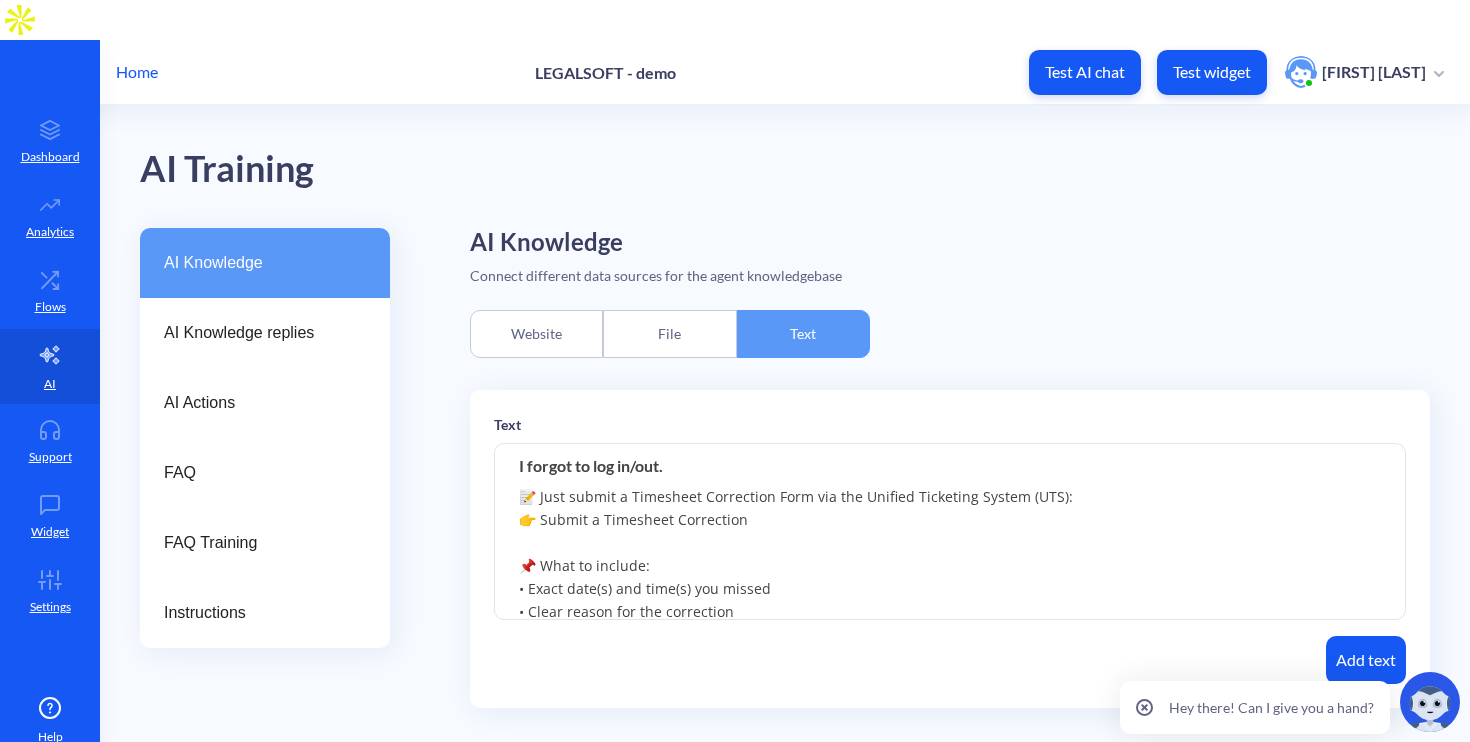 click on "📝 Just submit a Timesheet Correction Form via the Unified Ticketing System (UTS):
👉 Submit a Timesheet Correction
📌 What to include:
• Exact date(s) and time(s) you missed
• Clear reason for the correction
• Proof of work (e.g., browser history, task screenshots, or logs)
• Any supporting evidence showing time not captured in Hubstaff
❓ Still need help or clarification?
You can submit a support ticket here:
👉 Submit a Help Request
Our team will get back to you within [24] business hours." at bounding box center (950, 532) 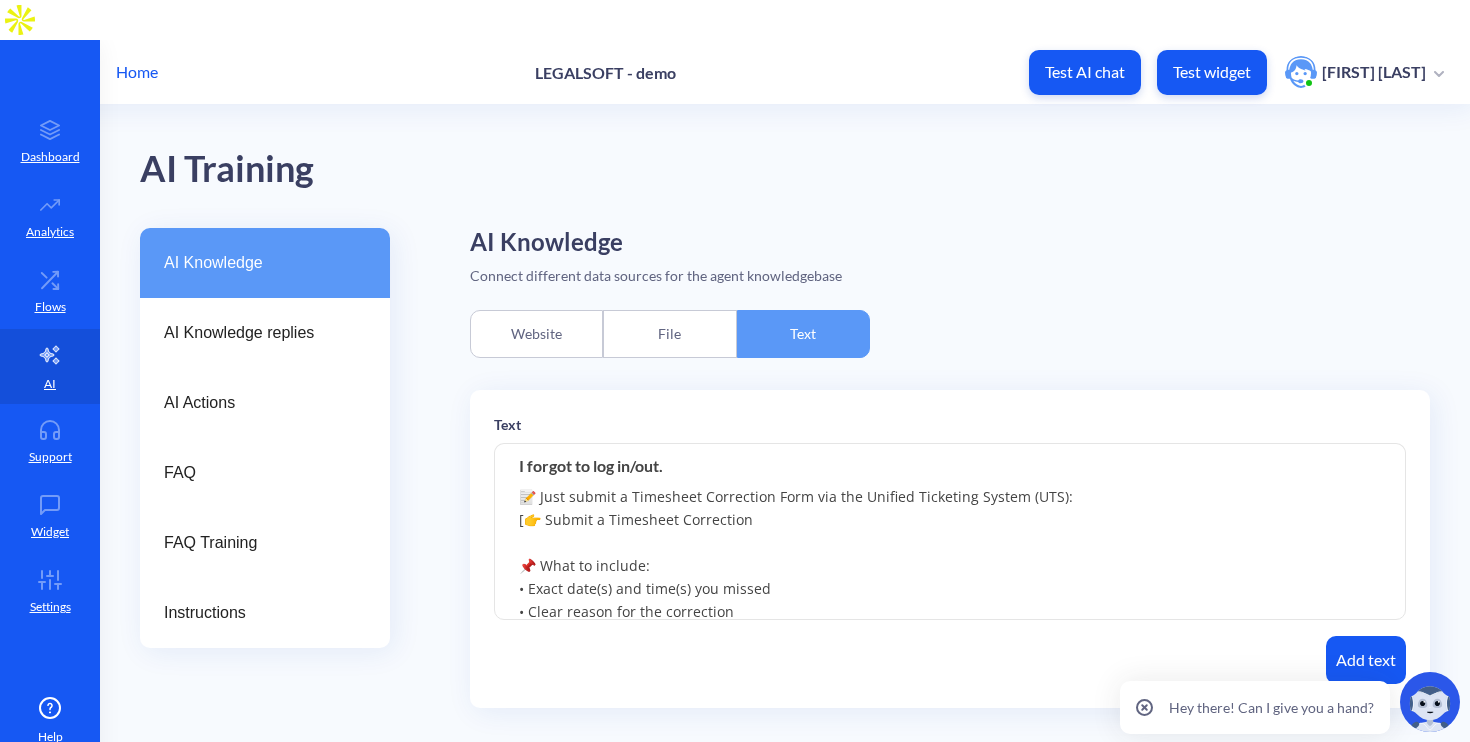 click on "📝 Just submit a Timesheet Correction Form via the Unified Ticketing System (UTS):
[👉 Submit a Timesheet Correction
📌 What to include:
• Exact date(s) and time(s) you missed
• Clear reason for the correction
• Proof of work (e.g., browser history, task screenshots, or logs)
• Any supporting evidence showing time not captured in Hubstaff
❓ Still need help or clarification?
You can submit a support ticket here:
👉 Submit a Help Request
Our team will get back to you within [24] business hours." at bounding box center [950, 532] 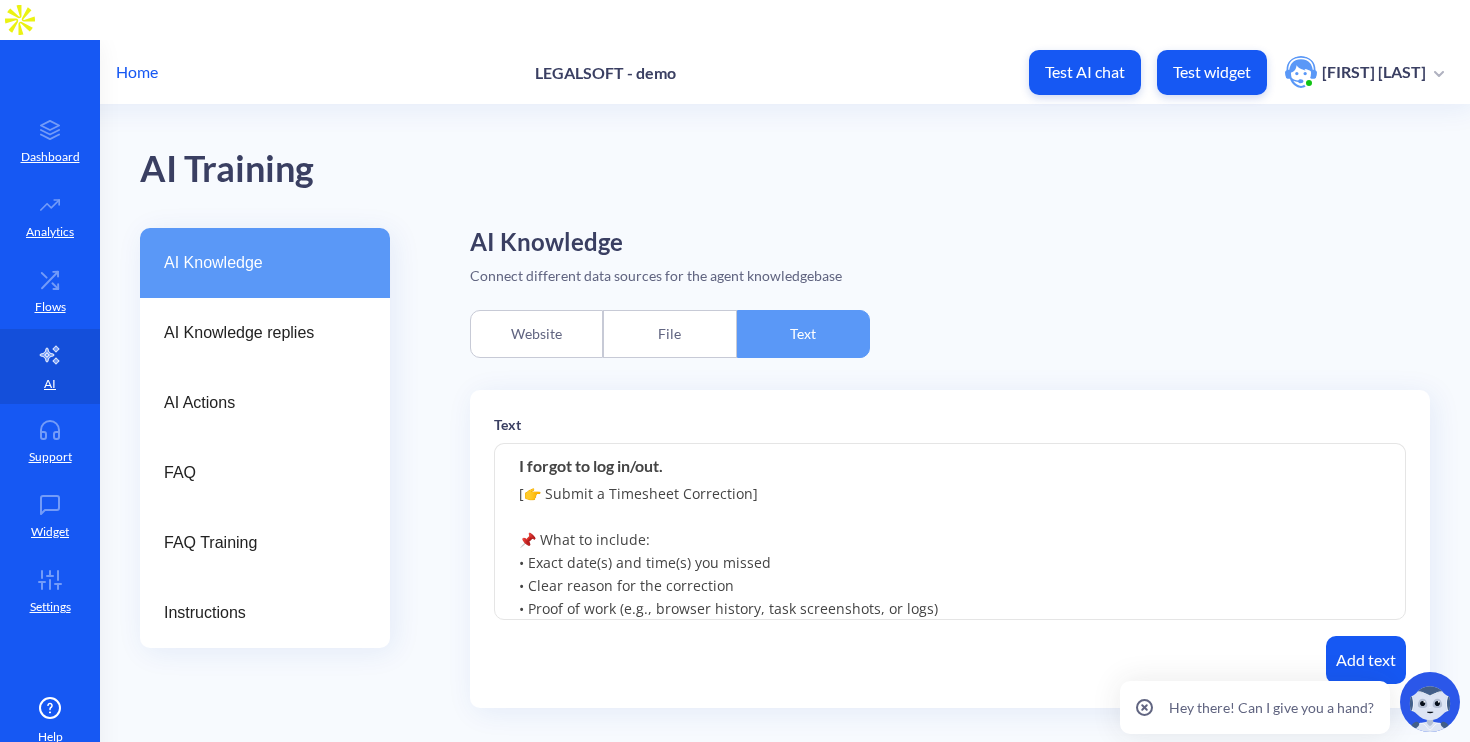 scroll, scrollTop: 17, scrollLeft: 0, axis: vertical 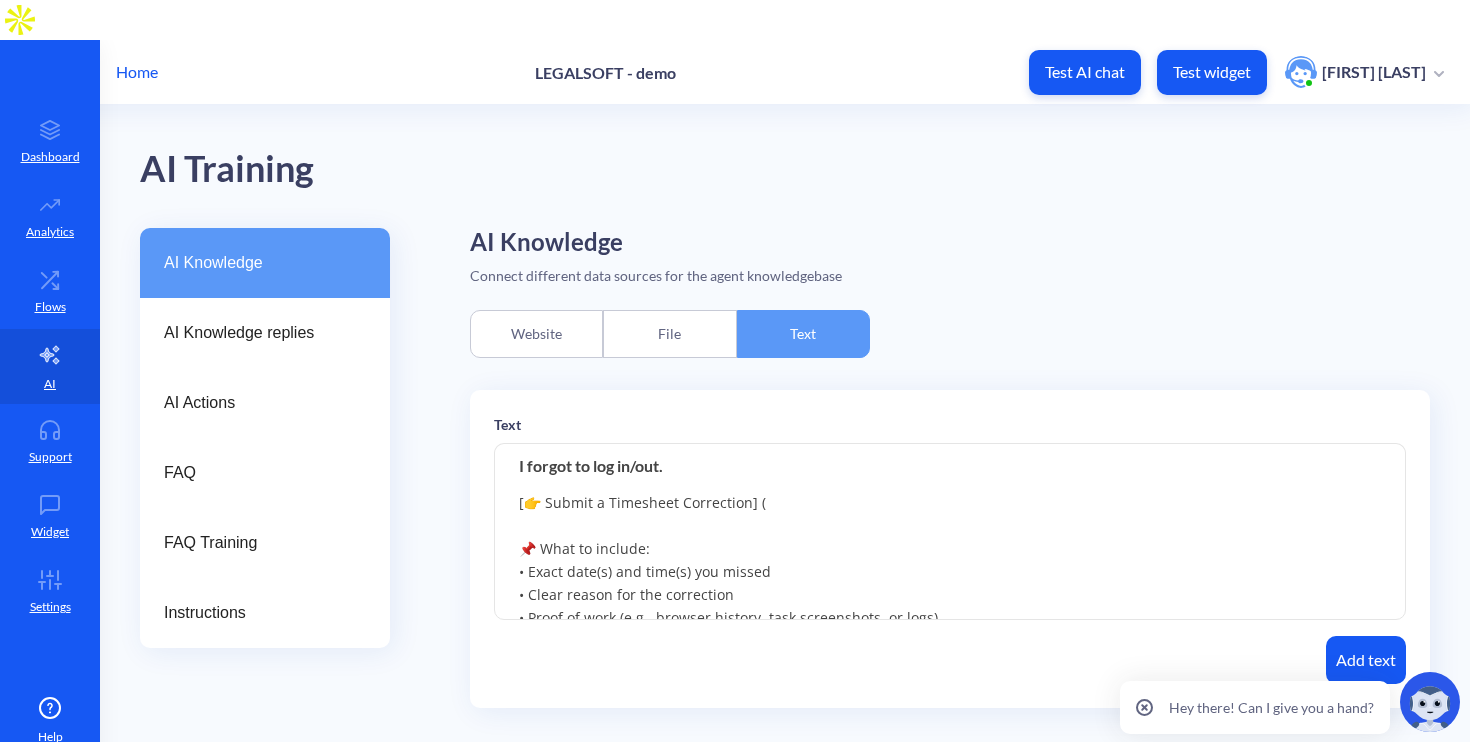 paste on "https://forms.monday.com/forms/63c3622d7b8d1b3fdbfdc8af5cf87ece?r=use1" 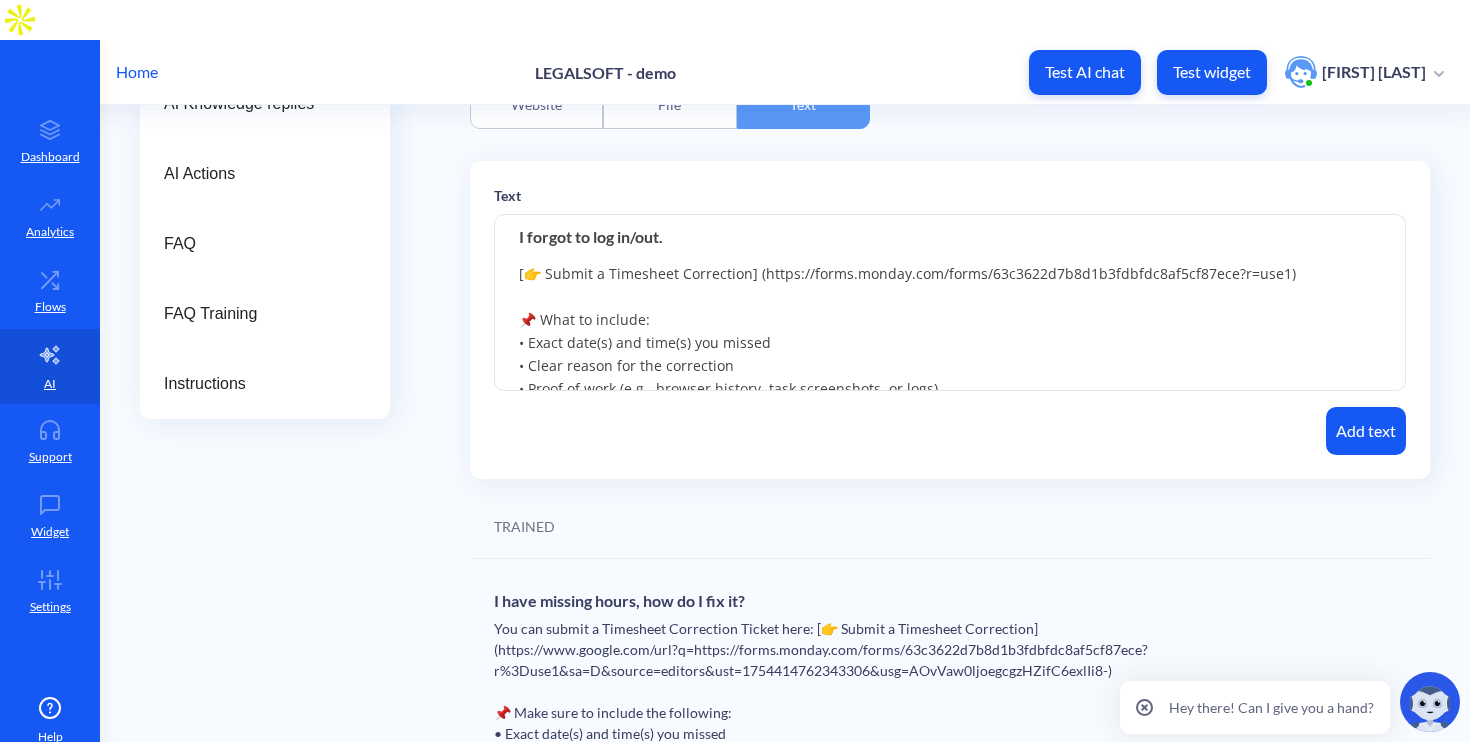 scroll, scrollTop: 143, scrollLeft: 0, axis: vertical 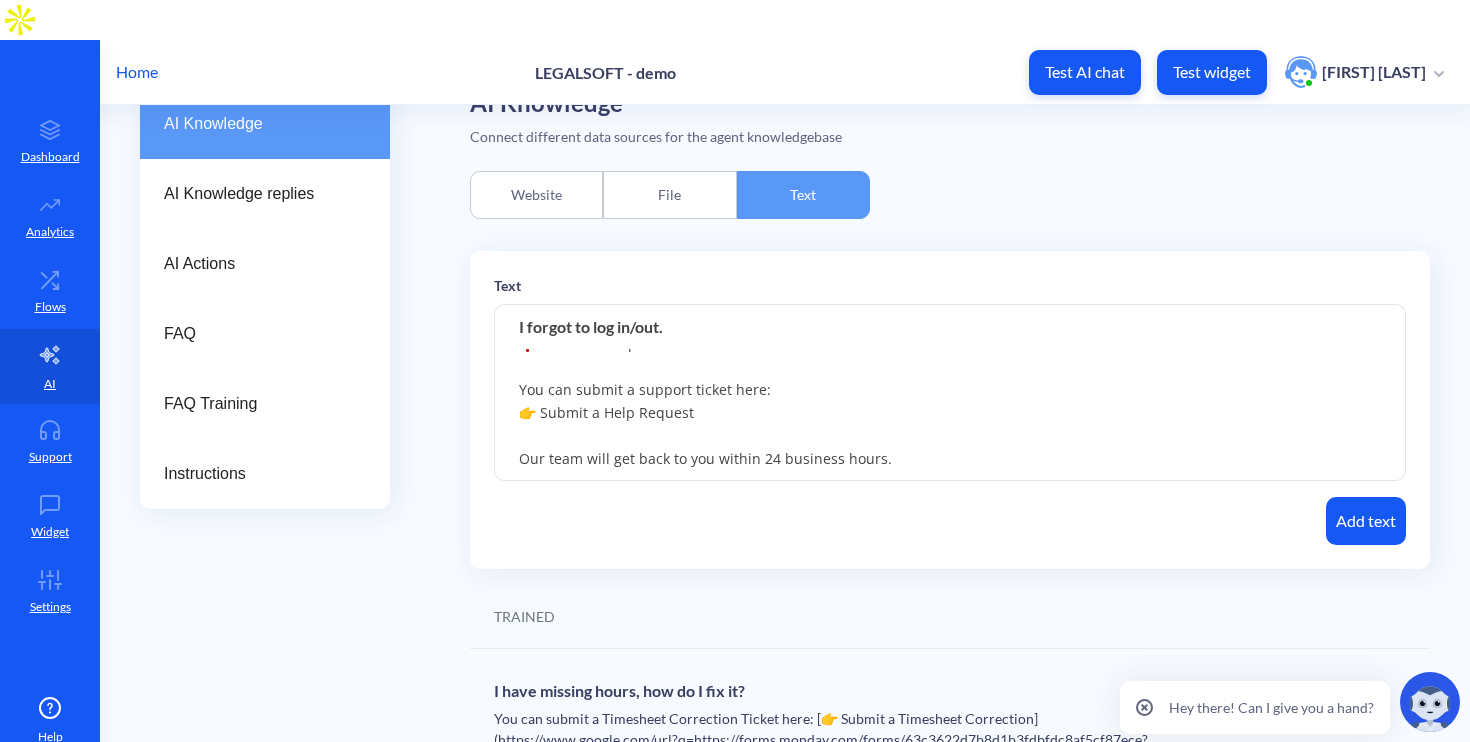 click on "📝 Just submit a Timesheet Correction Form via the Unified Ticketing System (UTS):
[👉 Submit a Timesheet Correction] (https://forms.monday.com/forms/63c3622d7b8d1b3fdbfdc8af5cf87ece?r=use1)
📌 What to include:
• Exact date(s) and time(s) you missed
• Clear reason for the correction
• Proof of work (e.g., browser history, task screenshots, or logs)
• Any supporting evidence showing time not captured in Hubstaff
❓ Still need help or clarification?
You can submit a support ticket here:
👉 Submit a Help Request
Our team will get back to you within 24 business hours." at bounding box center [950, 393] 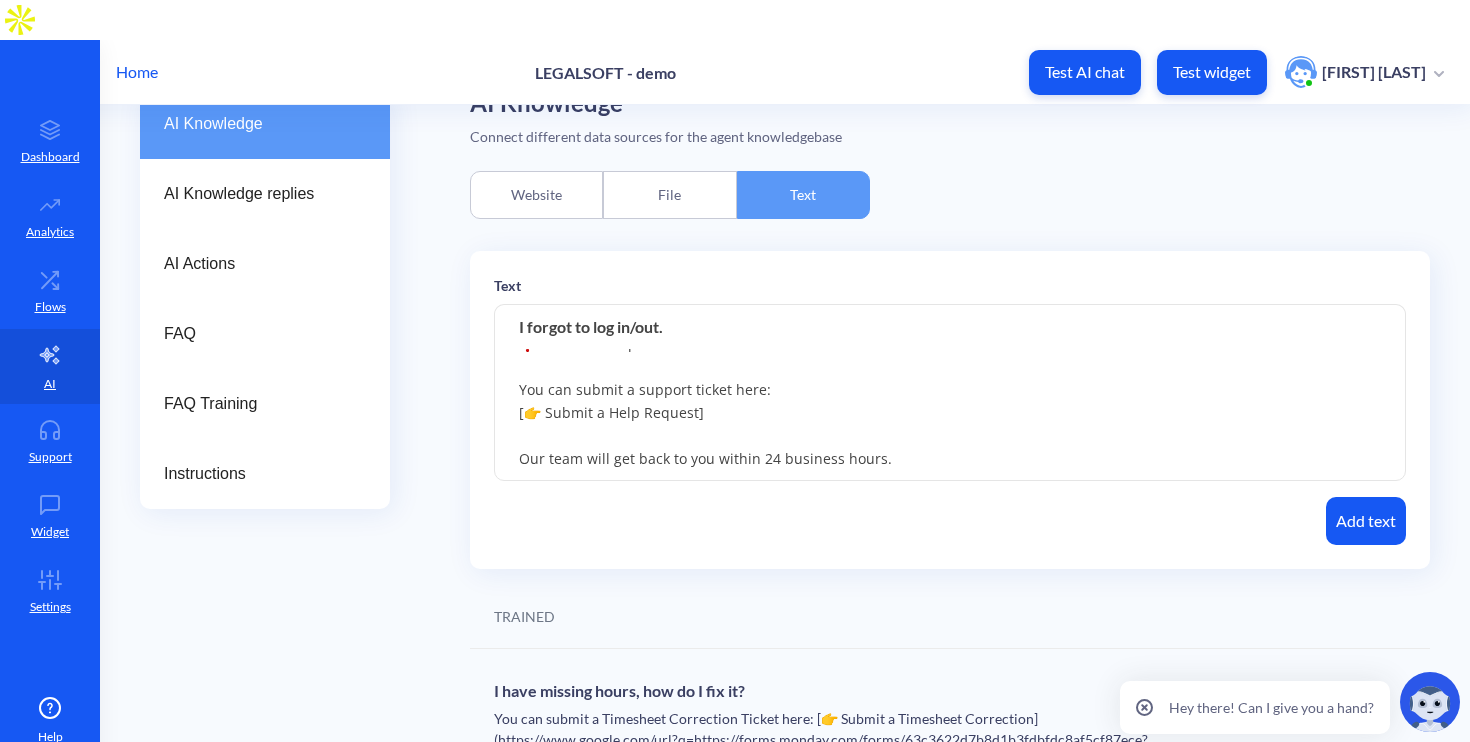 click on "📝 Just submit a Timesheet Correction Form via the Unified Ticketing System (UTS):
[👉 Submit a Timesheet Correction] (https://forms.monday.com/forms/63c3622d7b8d1b3fdbfdc8af5cf87ece?r=use1)
📌 What to include:
• Exact date(s) and time(s) you missed
• Clear reason for the correction
• Proof of work (e.g., browser history, task screenshots, or logs)
• Any supporting evidence showing time not captured in Hubstaff
❓ Still need help or clarification?
You can submit a support ticket here:
[👉 Submit a Help Request]
Our team will get back to you within 24 business hours." at bounding box center (950, 393) 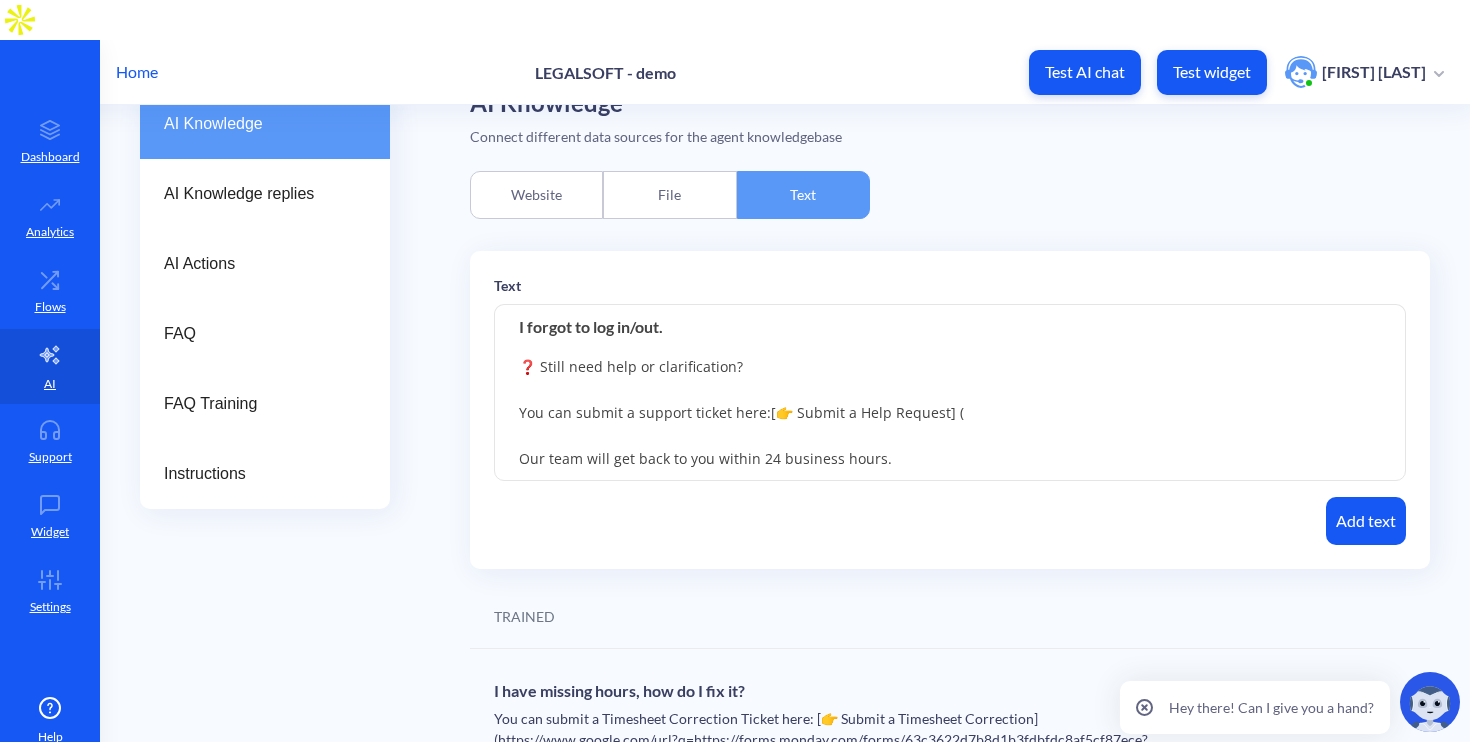 paste on "https://forms.monday.com/forms/63c3622d7b8d1b3fdbfdc8af5cf87ece?r=use1" 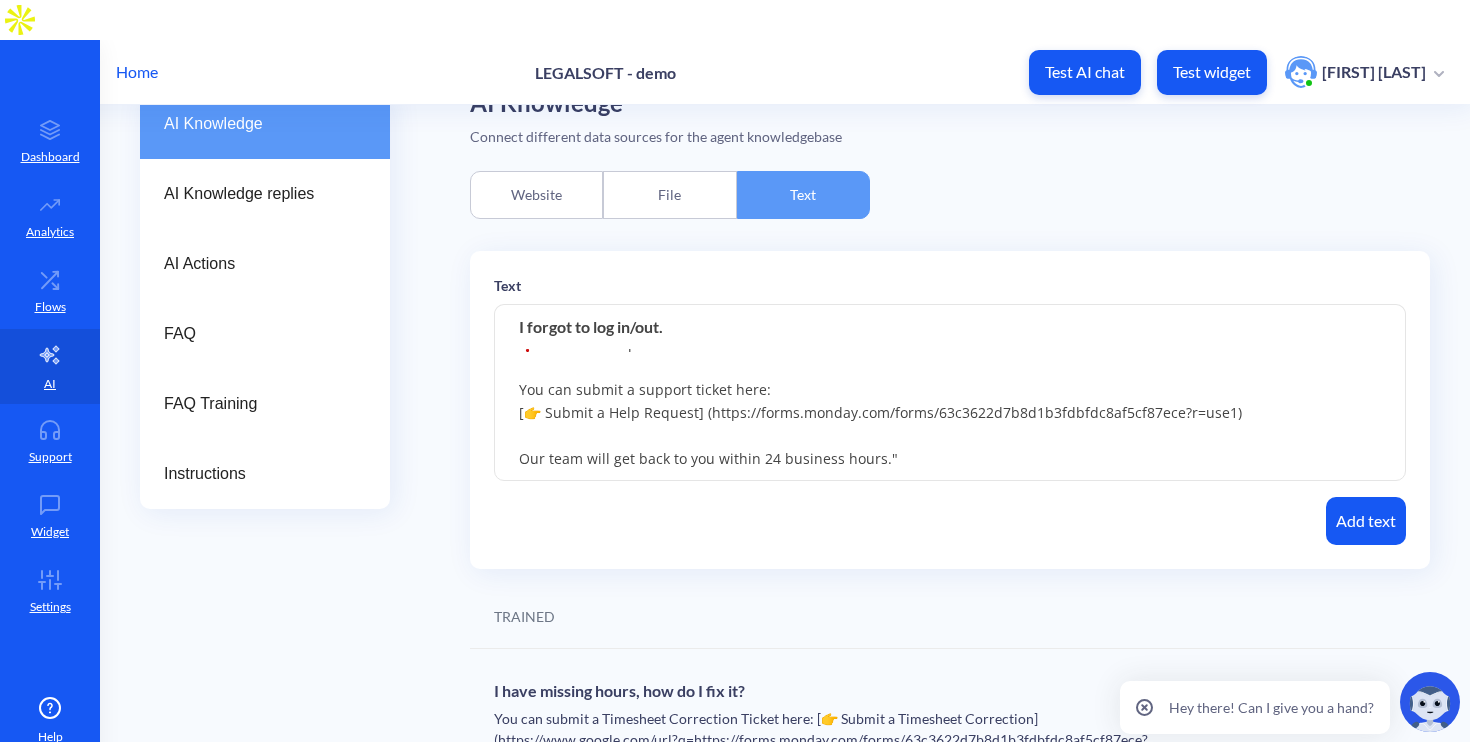 type on "📝 Just submit a Timesheet Correction Form via the Unified Ticketing System (UTS):
[👉 Submit a Timesheet Correction] (https://forms.monday.com/forms/63c3622d7b8d1b3fdbfdc8af5cf87ece?r=use1)
📌 What to include:
• Exact date(s) and time(s) you missed
• Clear reason for the correction
• Proof of work (e.g., browser history, task screenshots, or logs)
• Any supporting evidence showing time not captured in Hubstaff
❓ Still need help or clarification?
You can submit a support ticket here:
[👉 Submit a Help Request] (https://forms.monday.com/forms/63c3622d7b8d1b3fdbfdc8af5cf87ece?r=use1)
Our team will get back to you within 24 business hours."" 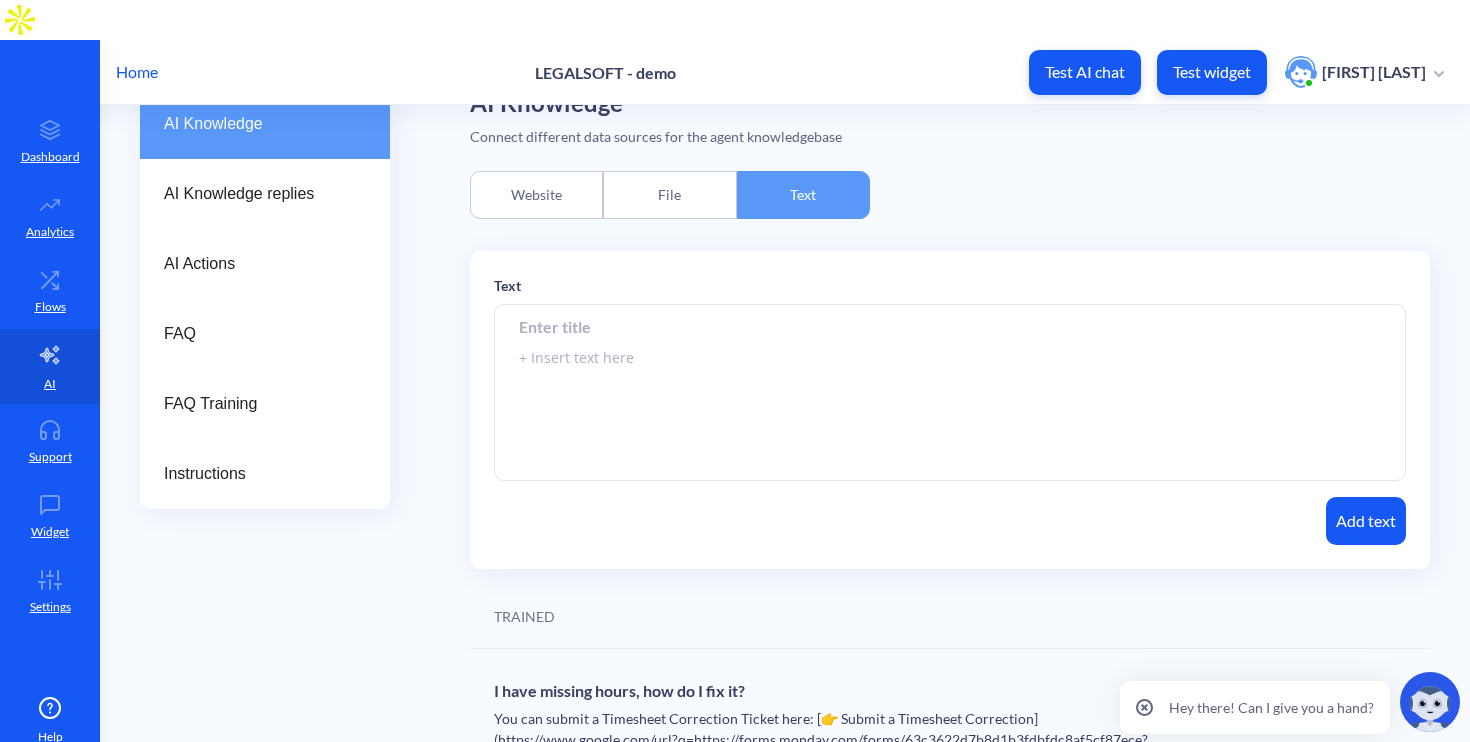 scroll, scrollTop: 0, scrollLeft: 0, axis: both 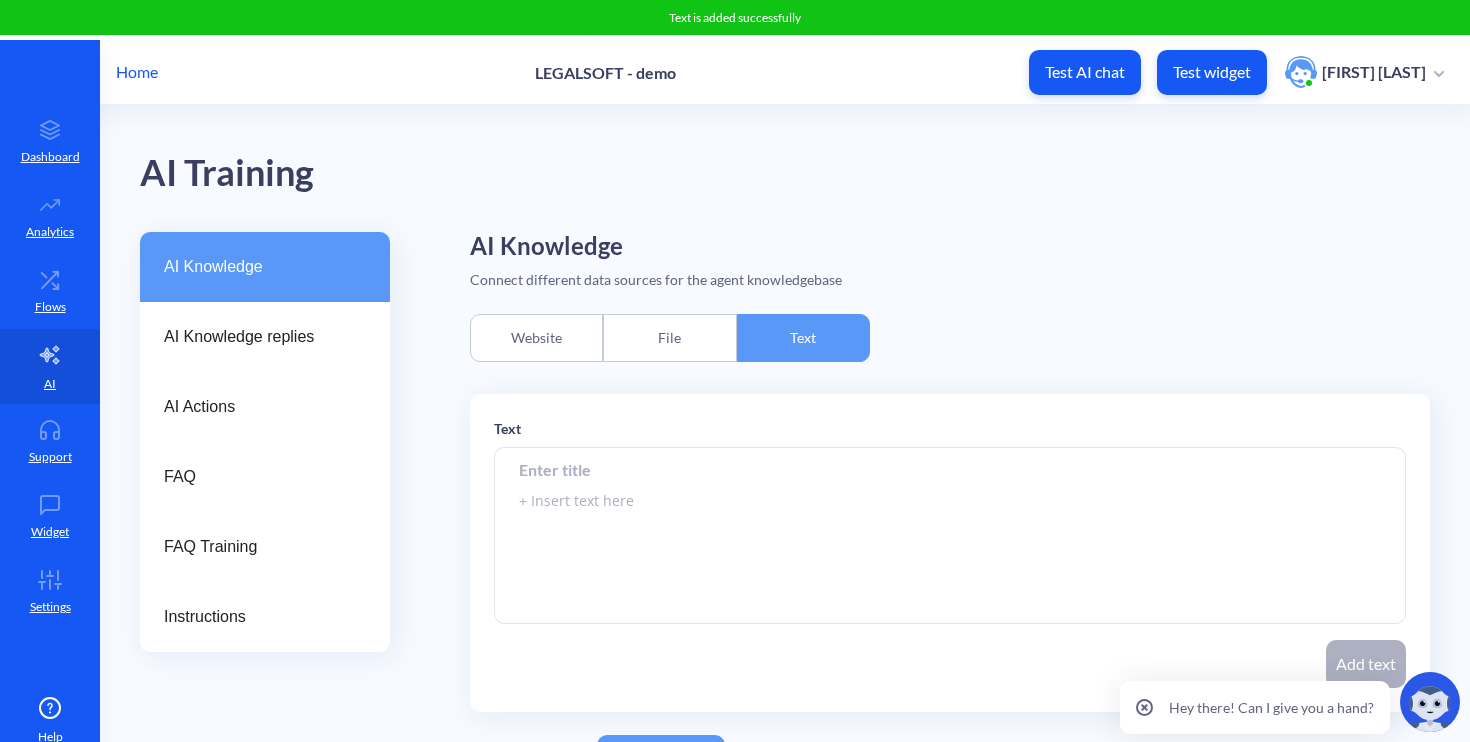 click at bounding box center [950, 469] 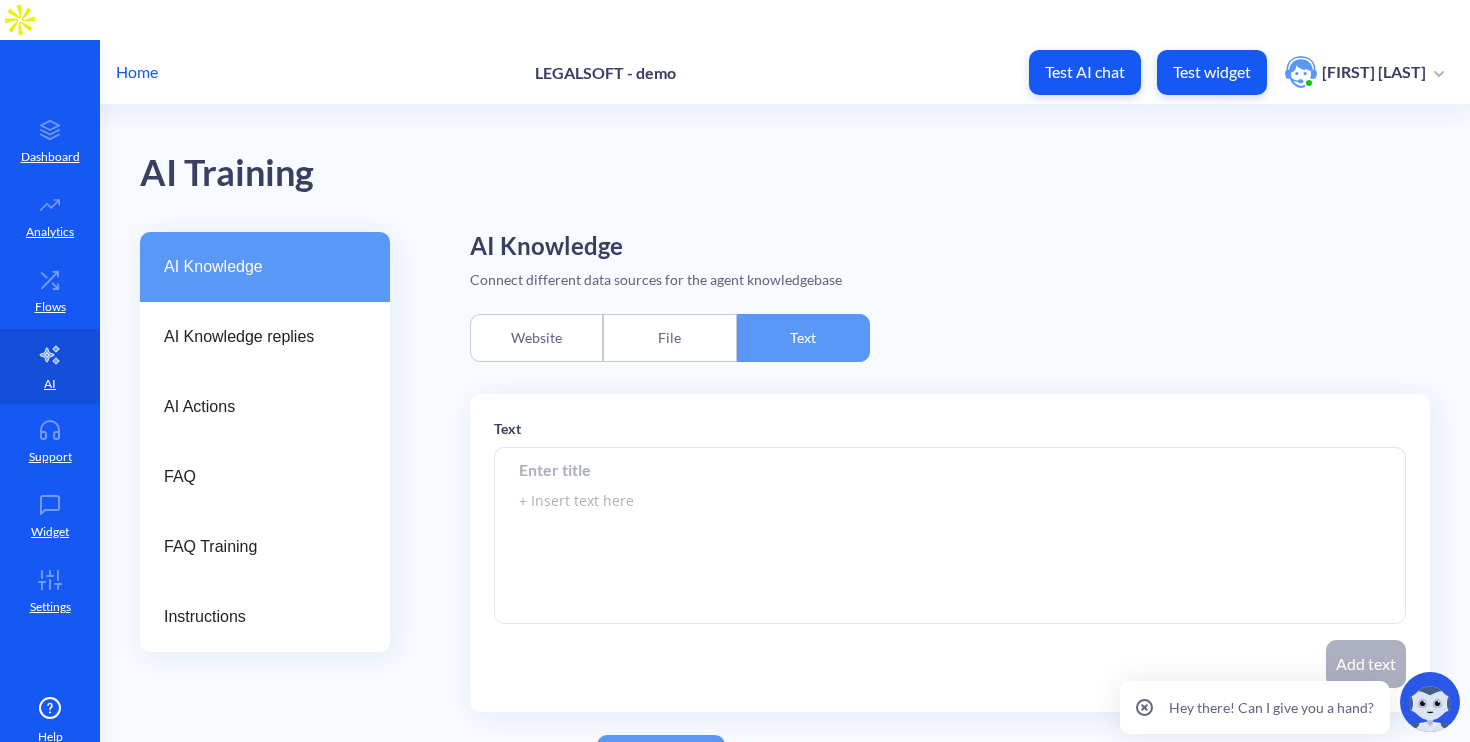 paste on "My Unified Attendance Ticket was approved, but I didn’t get paid." 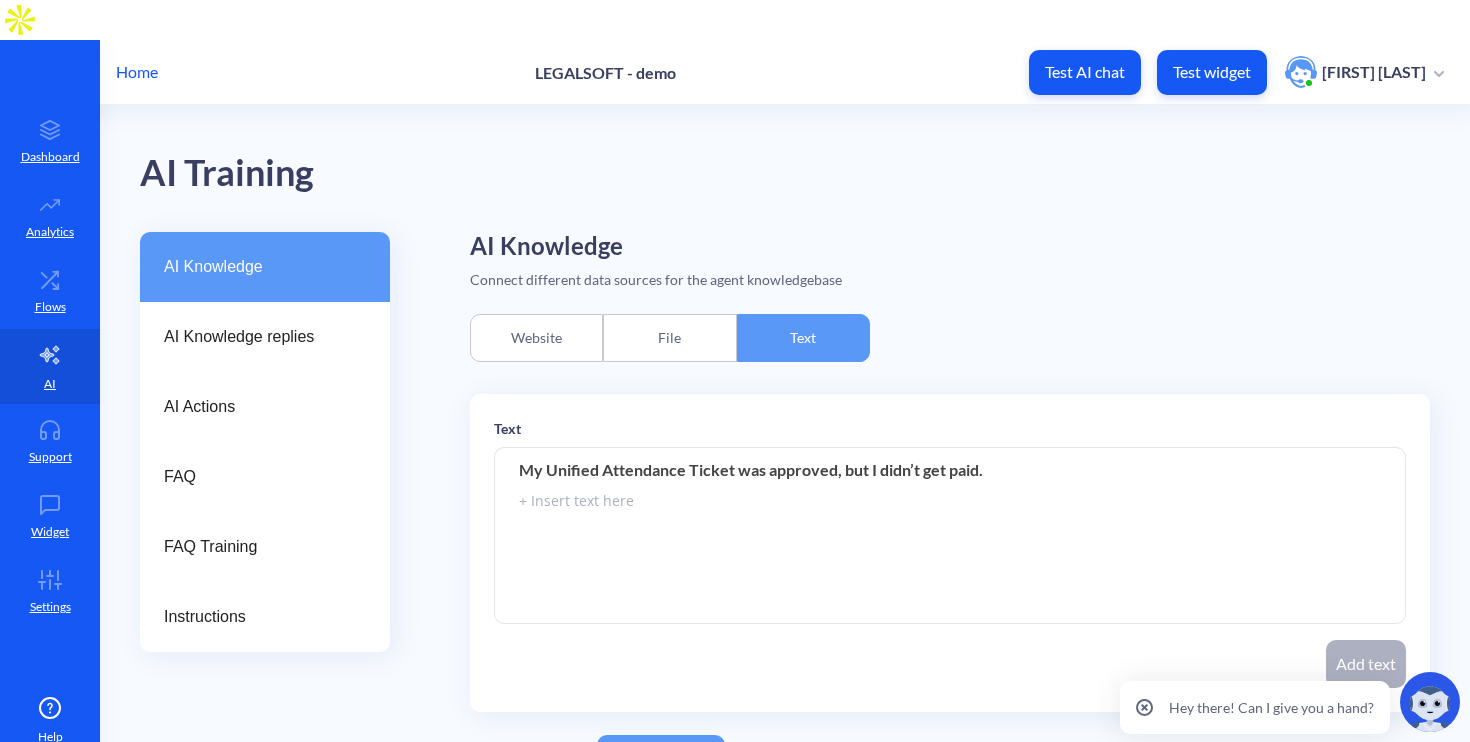 type on "My Unified Attendance Ticket was approved, but I didn’t get paid." 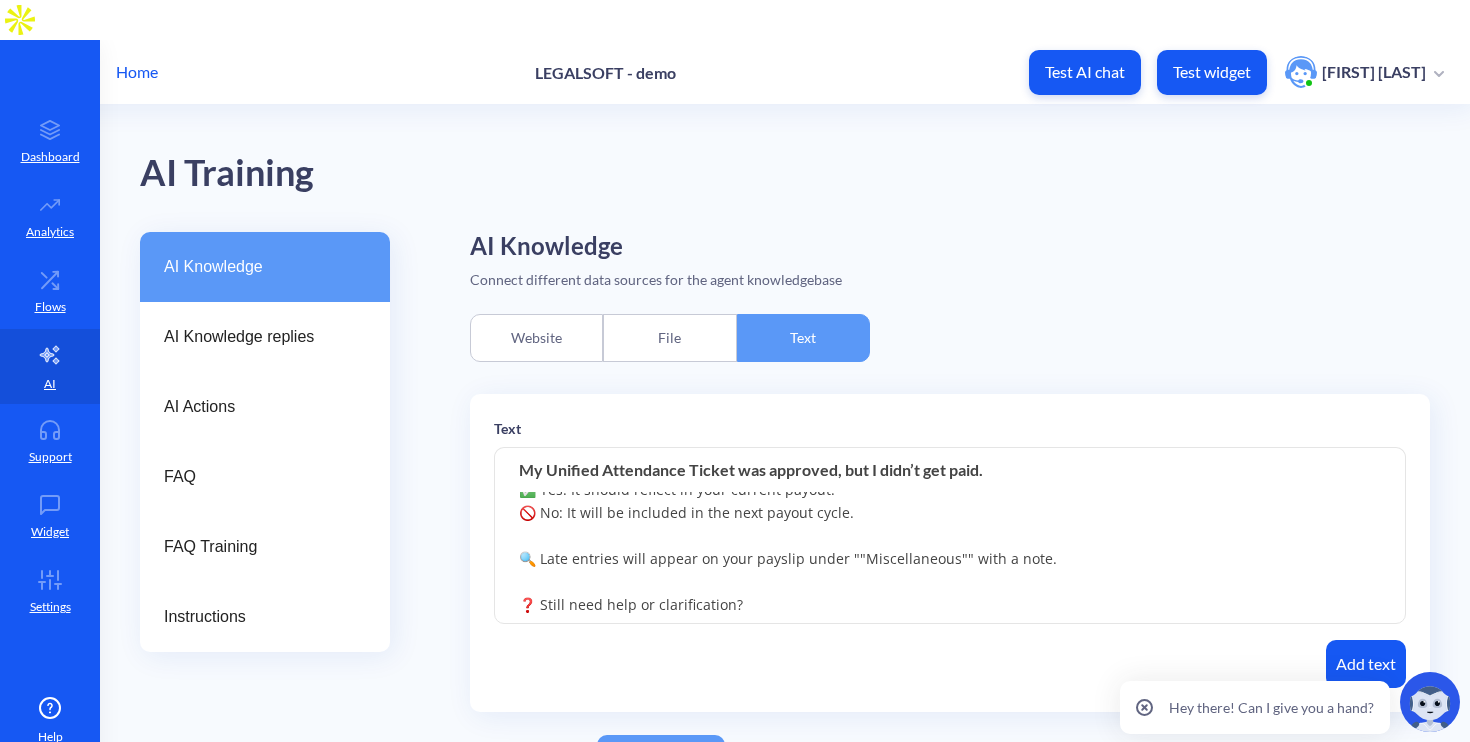 scroll, scrollTop: 0, scrollLeft: 0, axis: both 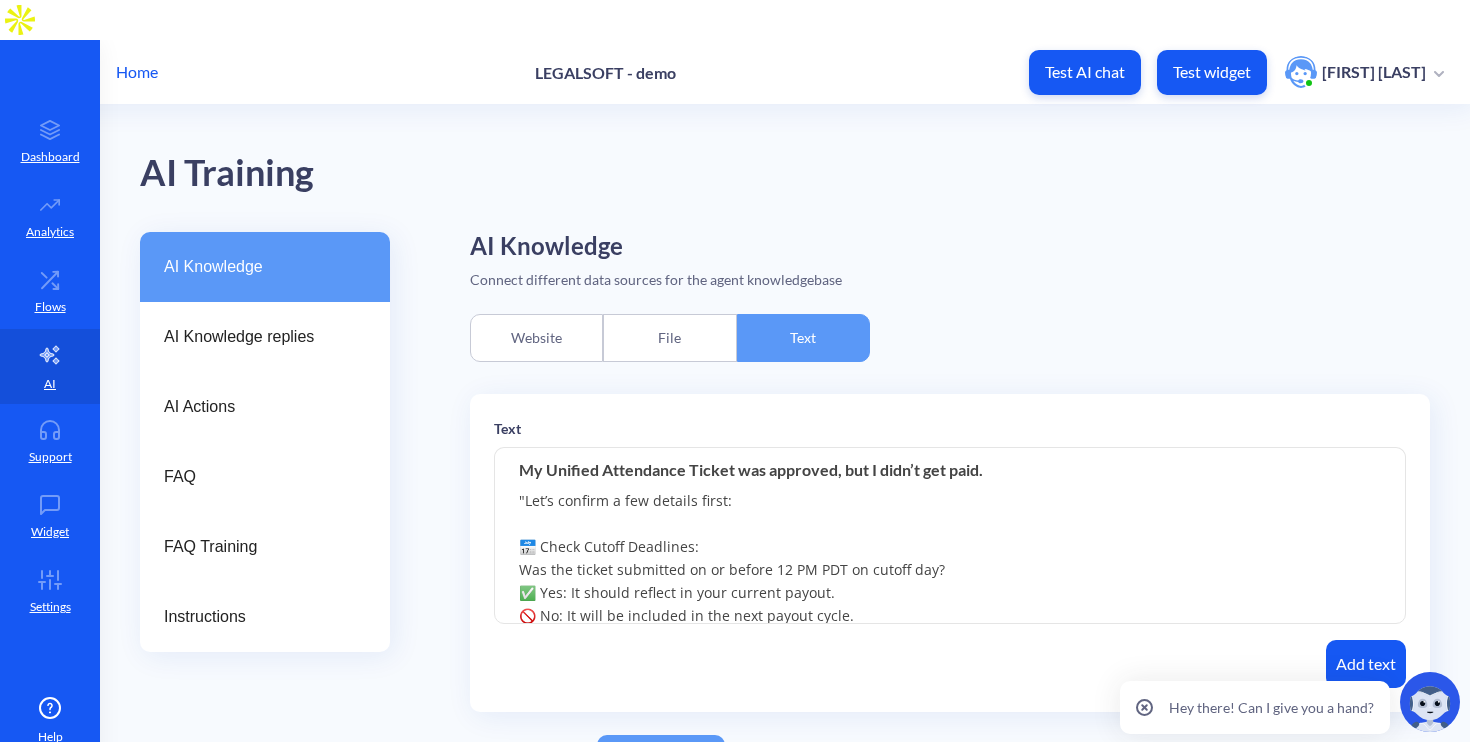 click on ""Let’s confirm a few details first:
📅 Check Cutoff Deadlines:
Was the ticket submitted on or before 12 PM PDT on cutoff day?
✅ Yes: It should reflect in your current payout.
🚫 No: It will be included in the next payout cycle.
🔍 Late entries will appear on your payslip under ""Miscellaneous"" with a note.
❓ Still need help or clarification?
You can submit a support ticket here:
👉 Submit a Help Request
Our team will get back to you within 24 business hours."" at bounding box center [950, 536] 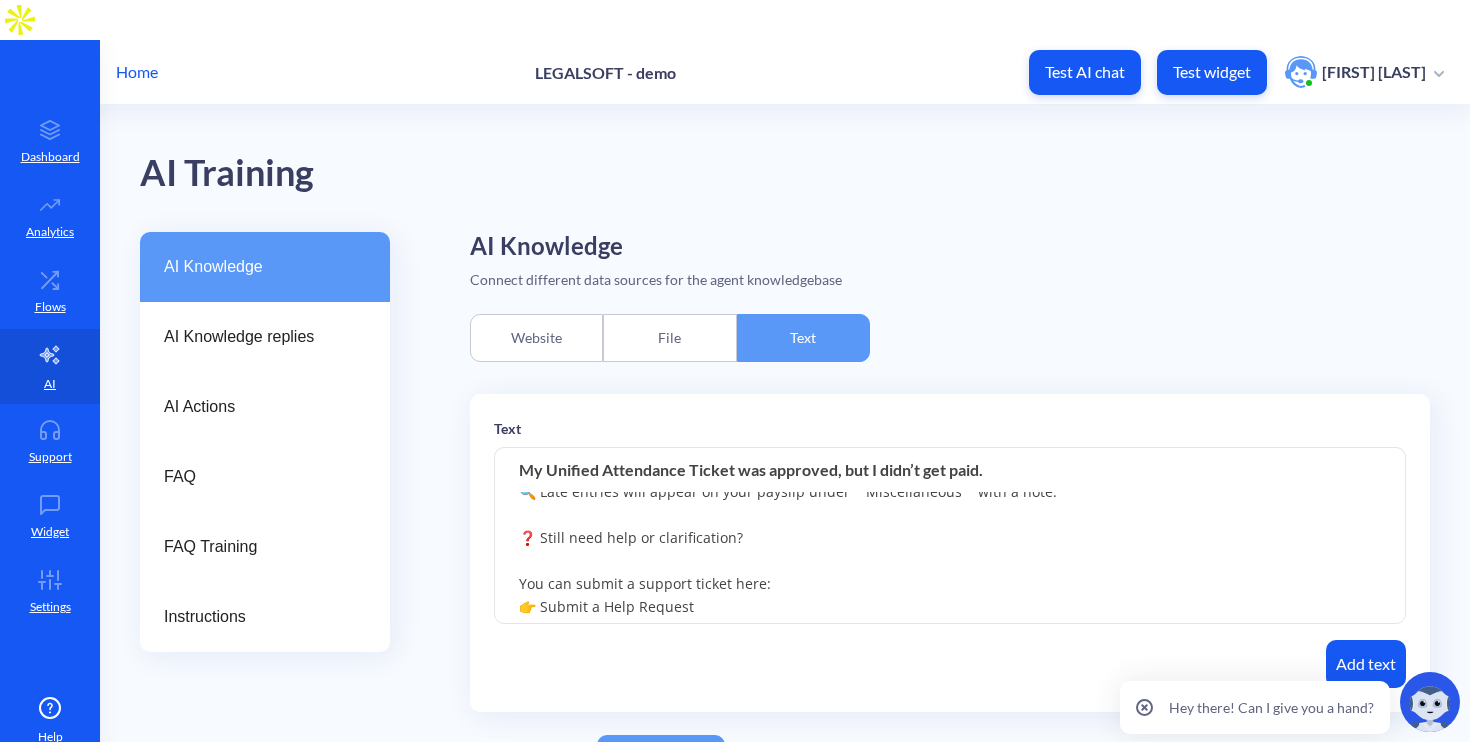 scroll, scrollTop: 221, scrollLeft: 0, axis: vertical 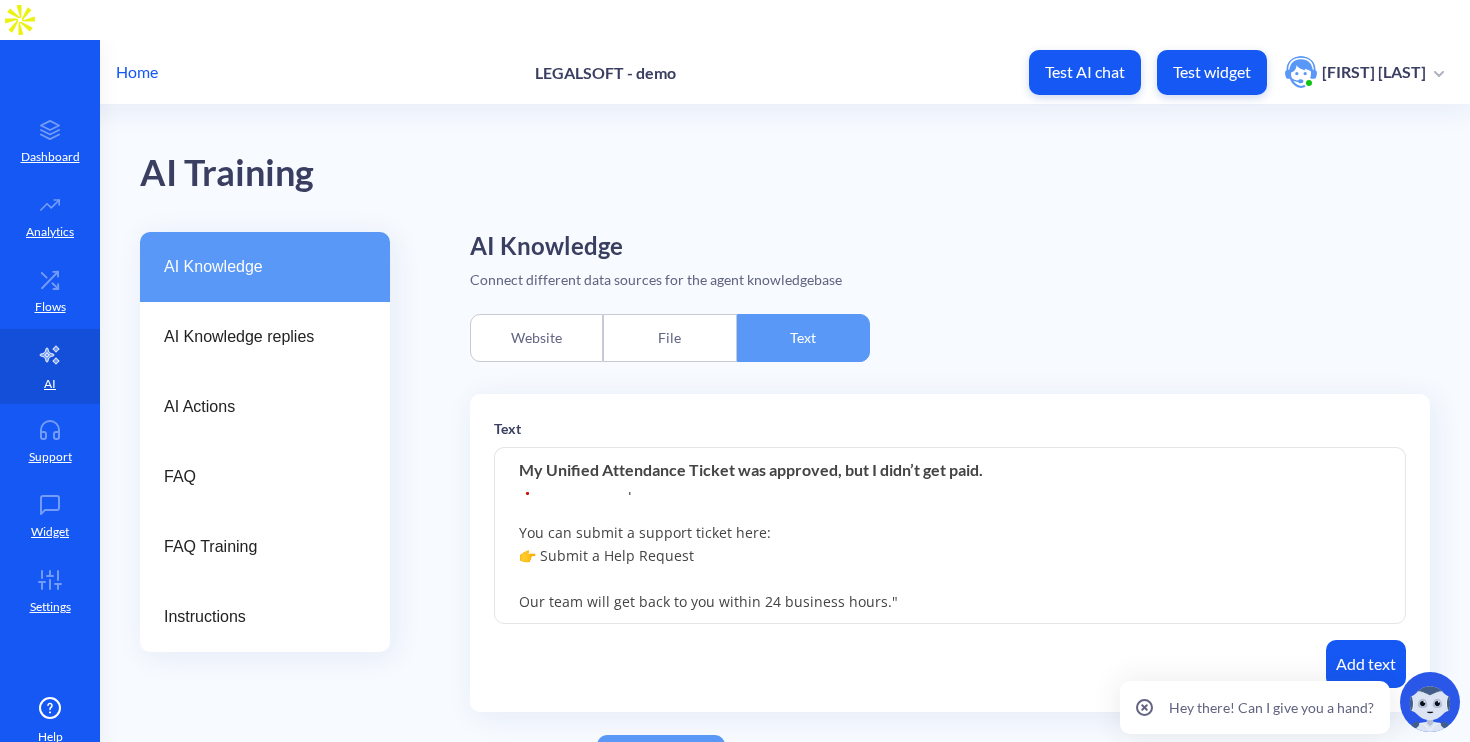 click on "Let’s confirm a few details first:
📅 Check Cutoff Deadlines:
Was the ticket submitted on or before 12 PM PDT on cutoff day?
✅ Yes: It should reflect in your current payout.
🚫 No: It will be included in the next payout cycle.
🔍 Late entries will appear on your payslip under ""Miscellaneous"" with a note.
❓ Still need help or clarification?
You can submit a support ticket here:
👉 Submit a Help Request
Our team will get back to you within 24 business hours."" at bounding box center (950, 536) 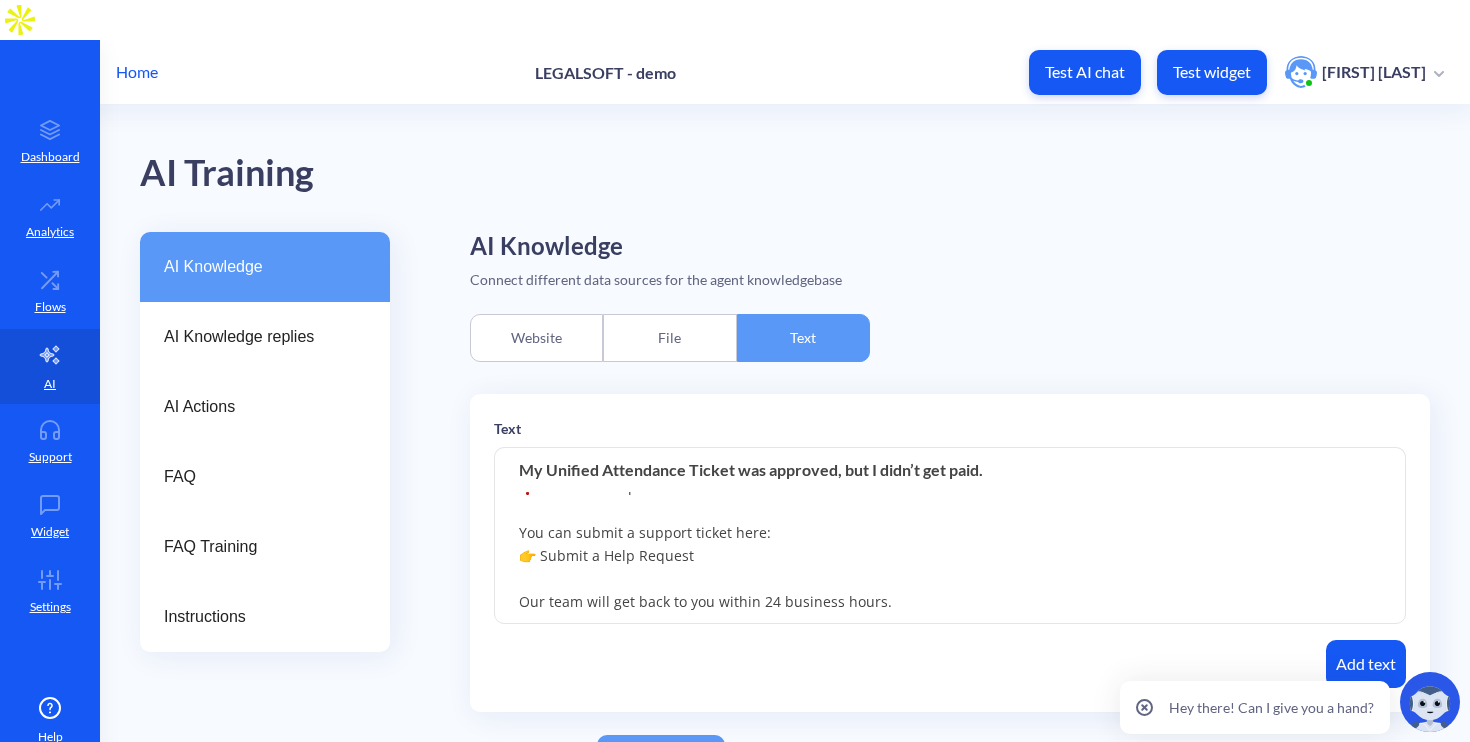 click on "Let’s confirm a few details first:
📅 Check Cutoff Deadlines:
Was the ticket submitted on or before 12 PM PDT on cutoff day?
✅ Yes: It should reflect in your current payout.
🚫 No: It will be included in the next payout cycle.
🔍 Late entries will appear on your payslip under ""Miscellaneous"" with a note.
❓ Still need help or clarification?
You can submit a support ticket here:
👉 Submit a Help Request
Our team will get back to you within 24 business hours." at bounding box center (950, 536) 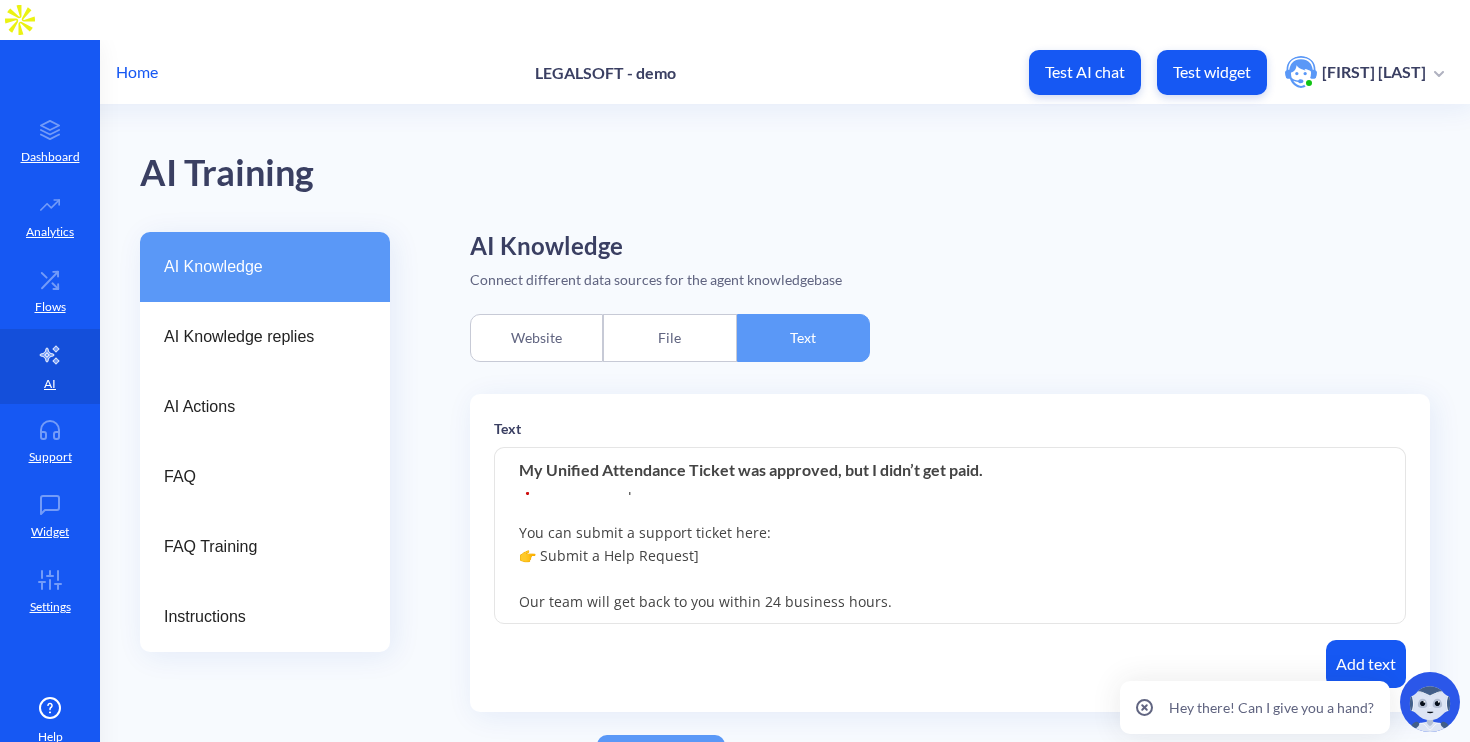 click on "Let’s confirm a few details first:
📅 Check Cutoff Deadlines:
Was the ticket submitted on or before 12 PM PDT on cutoff day?
✅ Yes: It should reflect in your current payout.
🚫 No: It will be included in the next payout cycle.
🔍 Late entries will appear on your payslip under ""Miscellaneous"" with a note.
❓ Still need help or clarification?
You can submit a support ticket here:
👉 Submit a Help Request]
Our team will get back to you within 24 business hours." at bounding box center [950, 536] 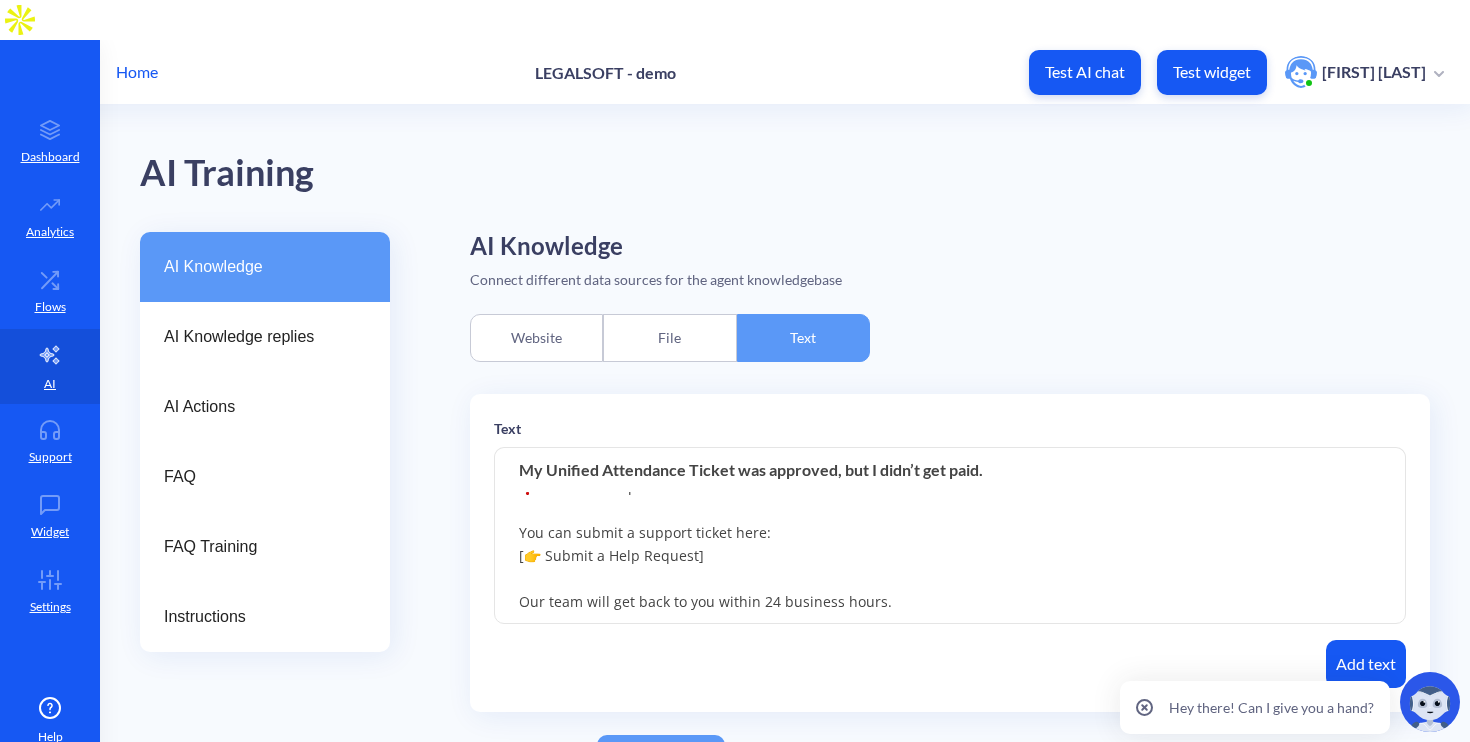 click on "Let’s confirm a few details first:
📅 Check Cutoff Deadlines:
Was the ticket submitted on or before 12 PM PDT on cutoff day?
✅ Yes: It should reflect in your current payout.
🚫 No: It will be included in the next payout cycle.
🔍 Late entries will appear on your payslip under ""Miscellaneous"" with a note.
❓ Still need help or clarification?
You can submit a support ticket here:
[👉 Submit a Help Request]
Our team will get back to you within 24 business hours." at bounding box center (950, 536) 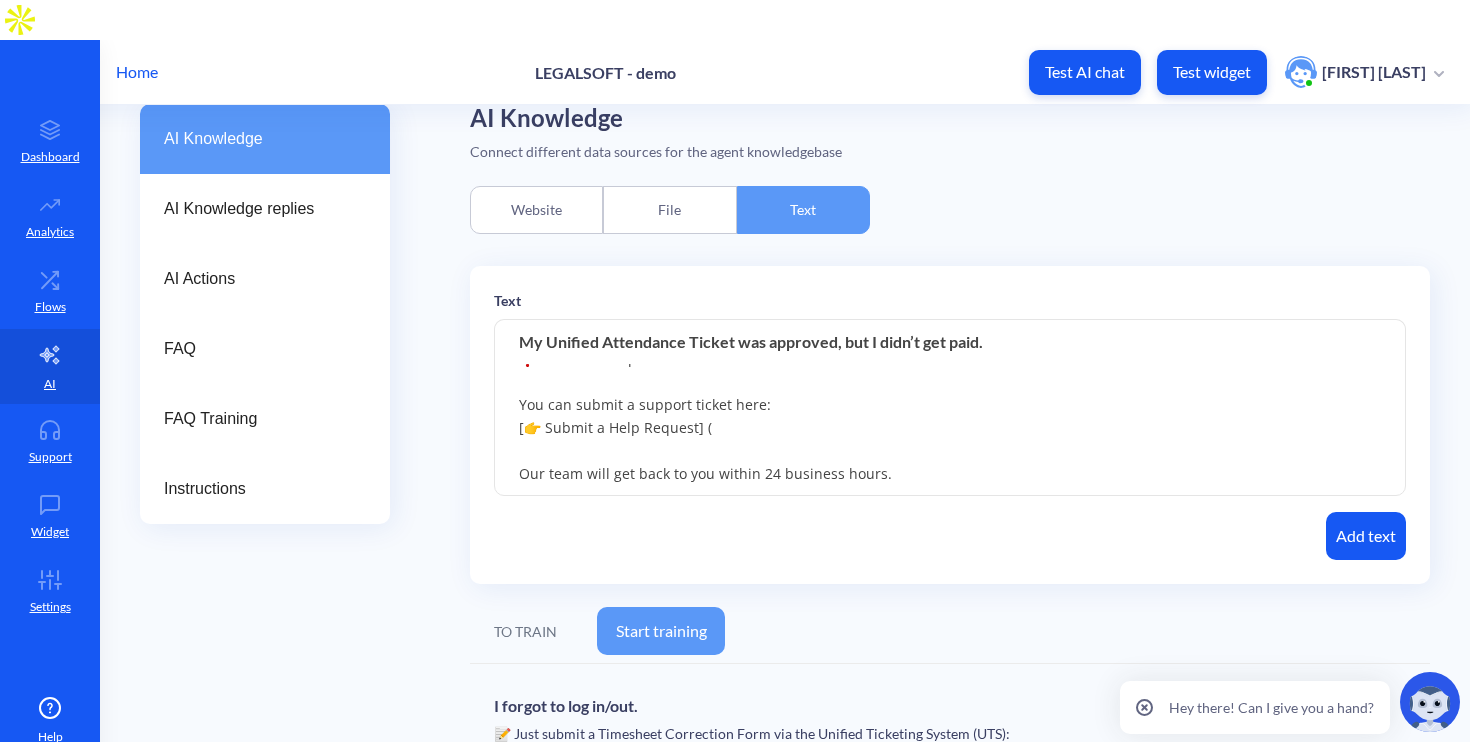 scroll, scrollTop: 249, scrollLeft: 0, axis: vertical 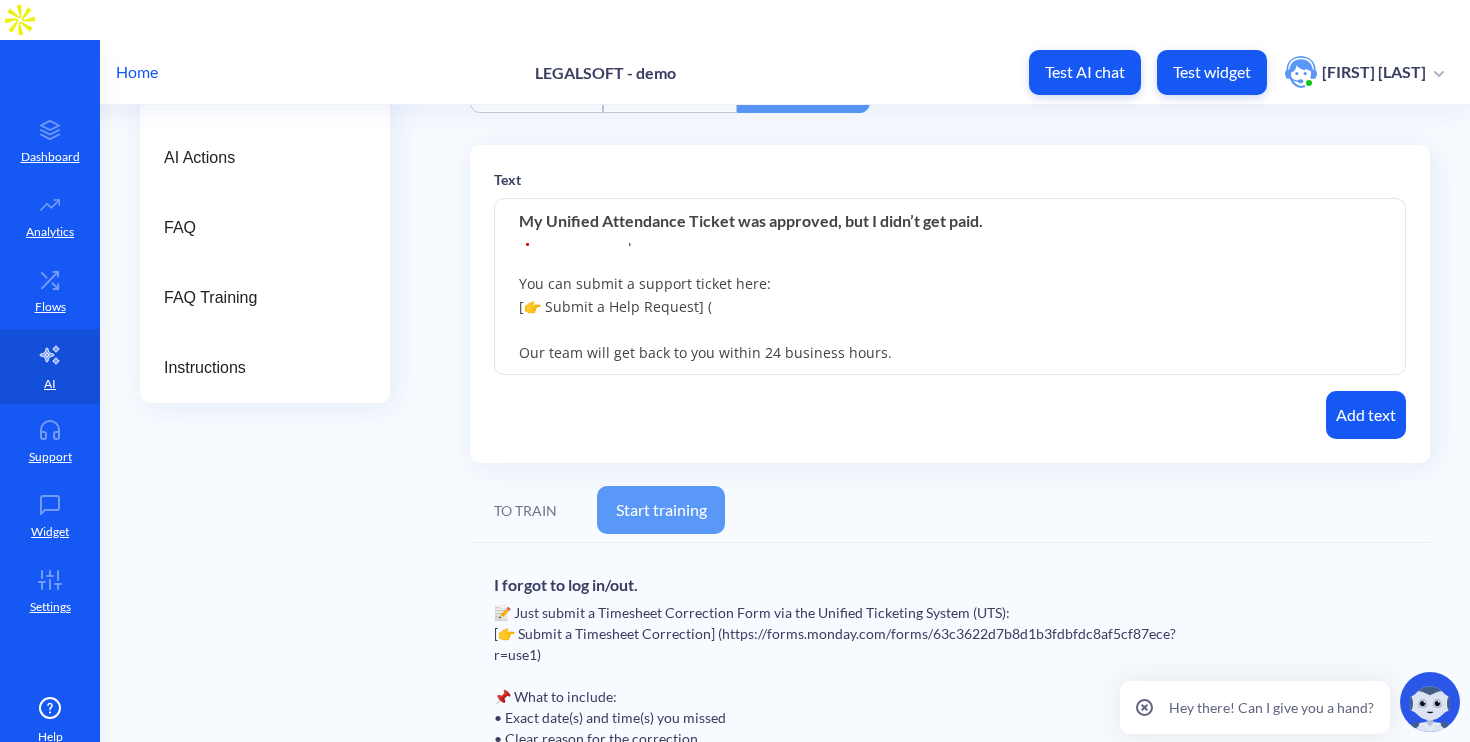 paste on "https://share.hsforms.com/141z0JGxQQZ2HOmcxsMSqeQ3es9o" 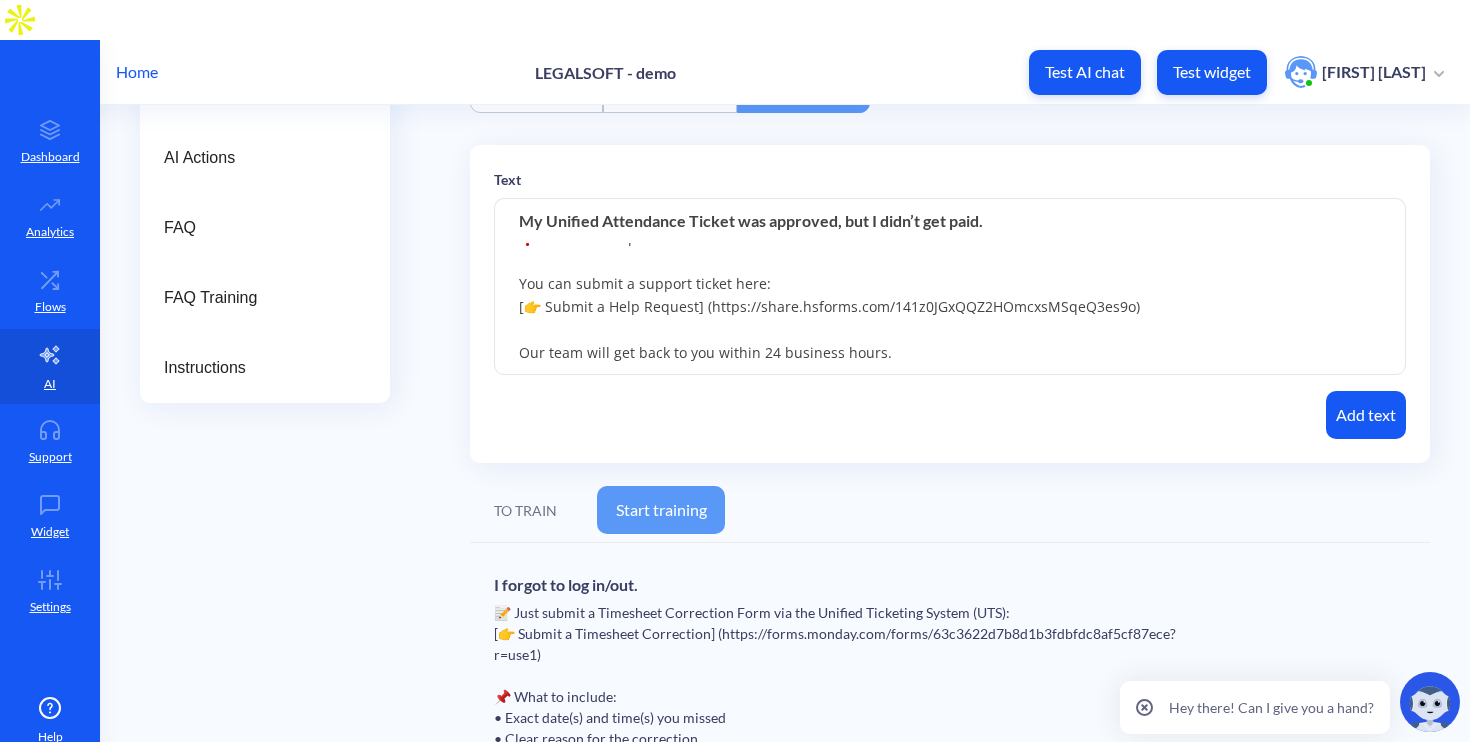 type on "Let’s confirm a few details first:
📅 Check Cutoff Deadlines:
Was the ticket submitted on or before 12 PM PDT on cutoff day?
✅ Yes: It should reflect in your current payout.
🚫 No: It will be included in the next payout cycle.
🔍 Late entries will appear on your payslip under ""Miscellaneous"" with a note.
❓ Still need help or clarification?
You can submit a support ticket here:
[👉 Submit a Help Request] (https://share.hsforms.com/141z0JGxQQZ2HOmcxsMSqeQ3es9o)
Our team will get back to you within 24 business hours." 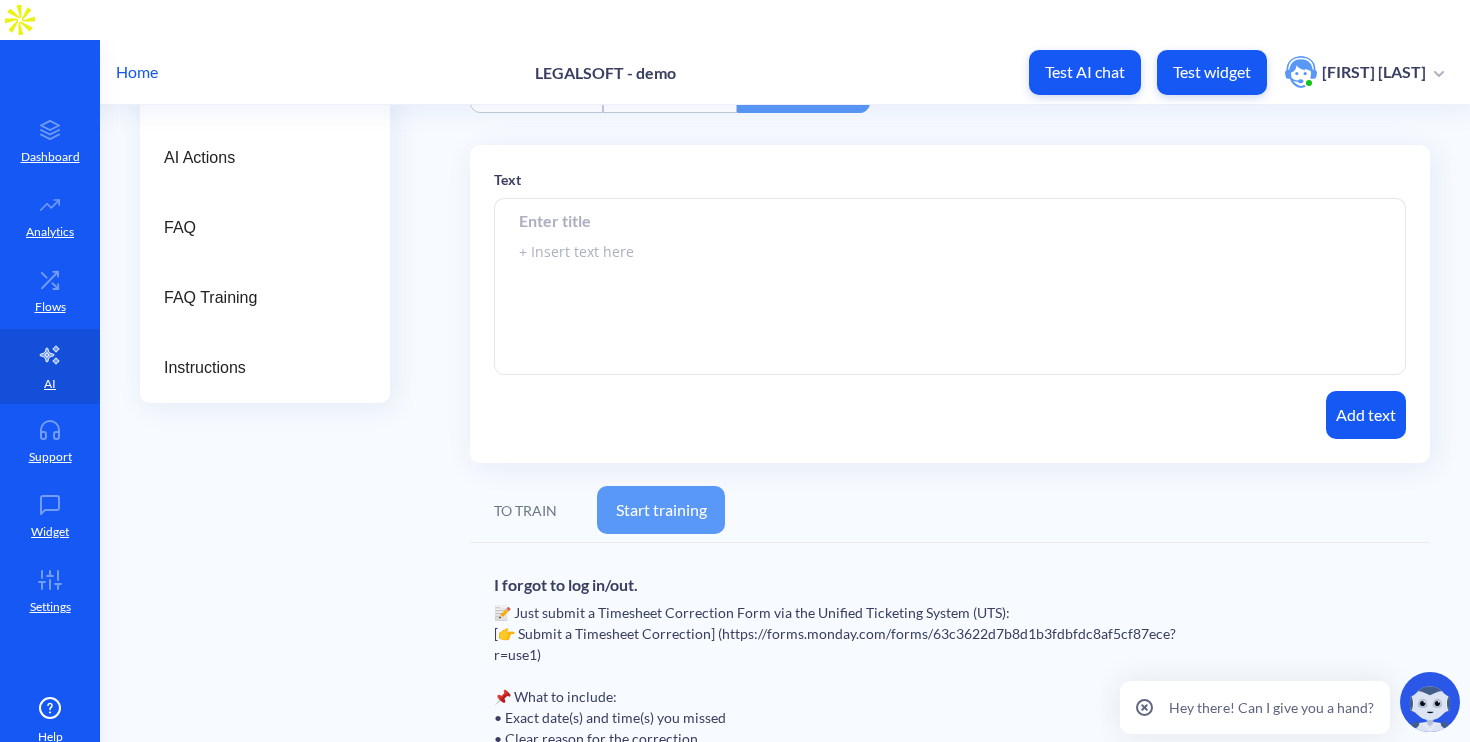 scroll, scrollTop: 0, scrollLeft: 0, axis: both 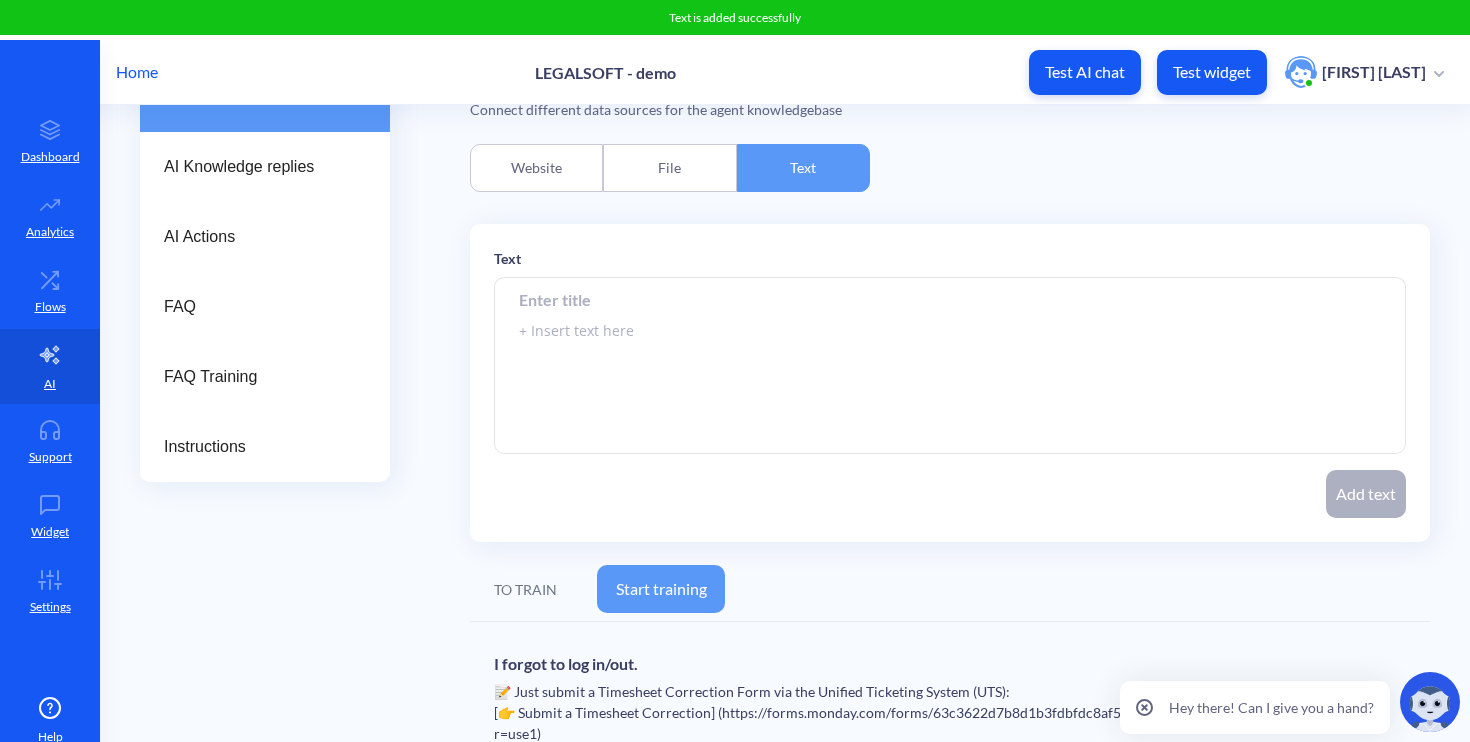 click at bounding box center [950, 299] 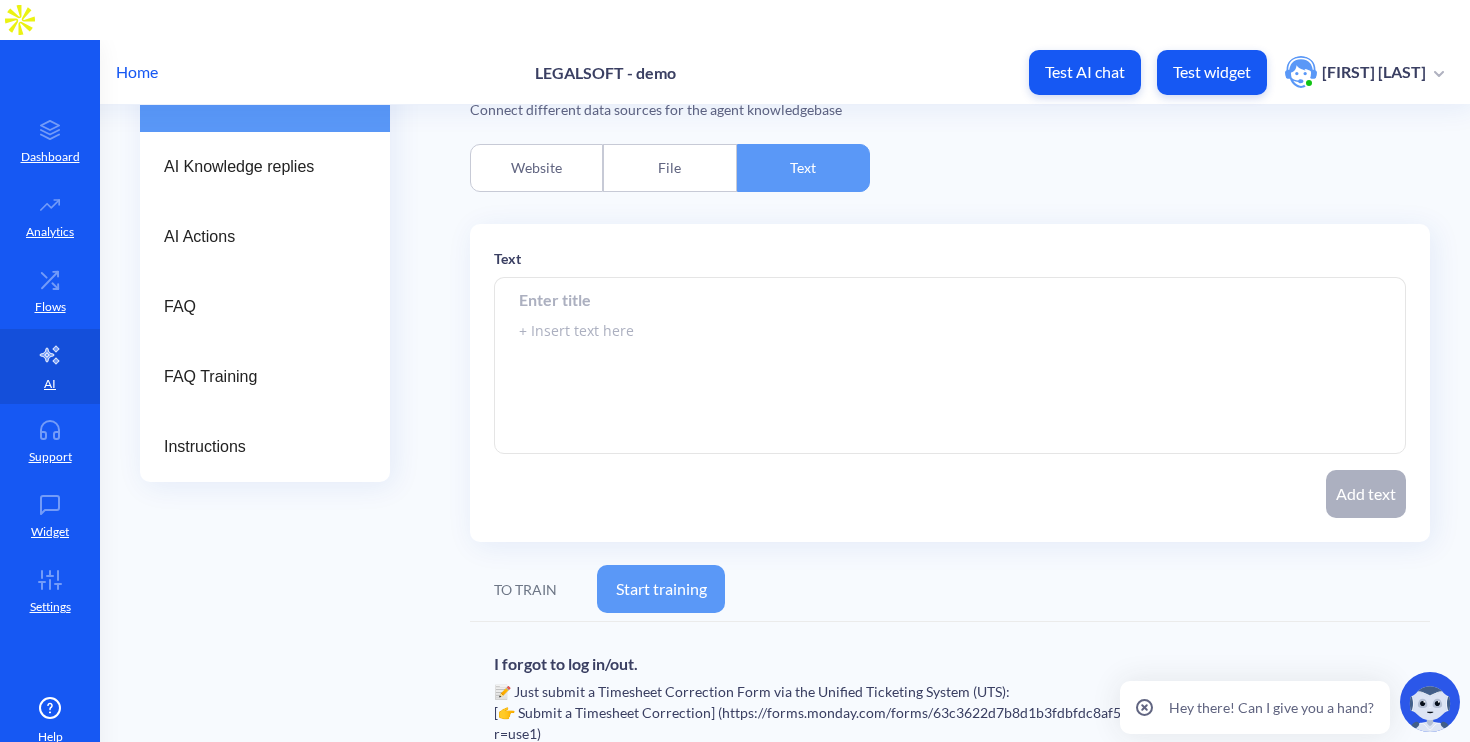 paste on "Where is my birthday bonus?" 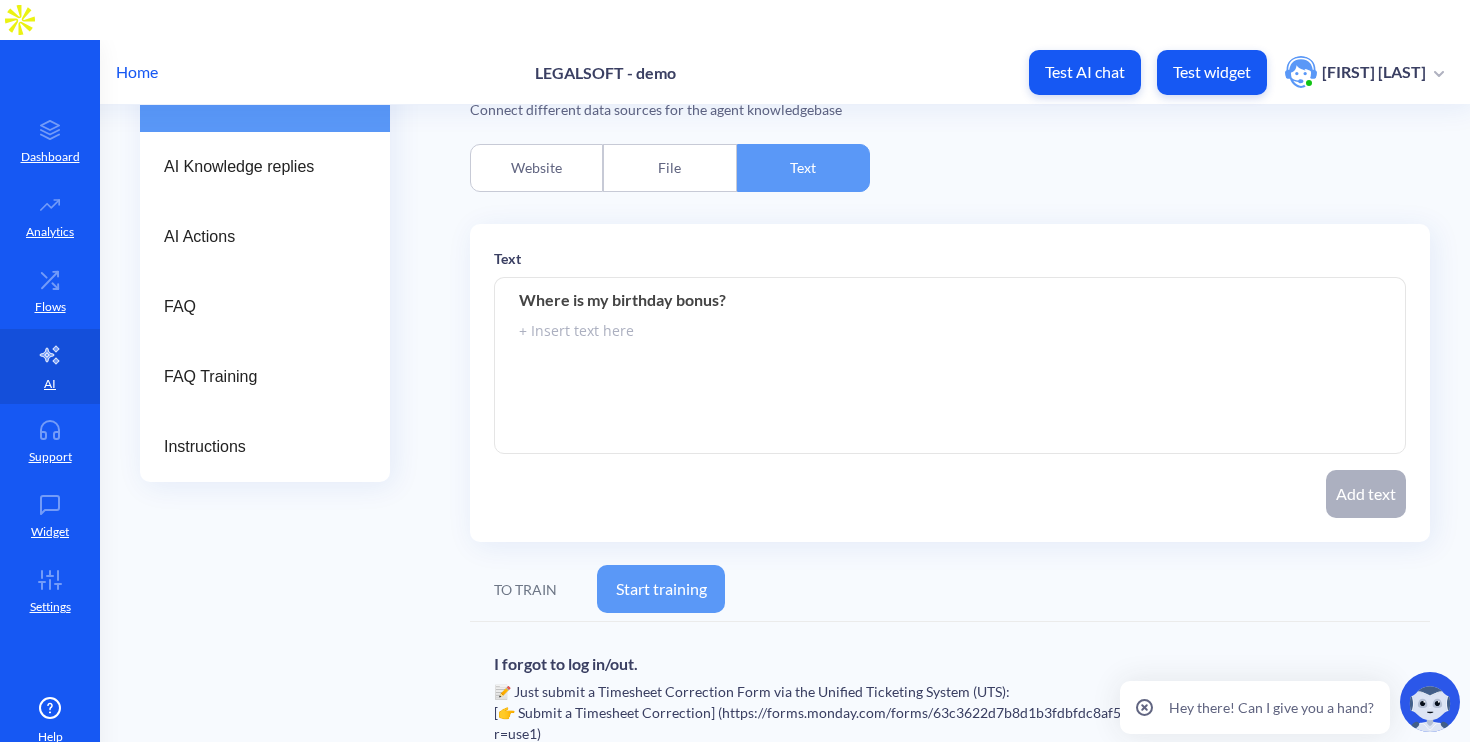 type on "Where is my birthday bonus?" 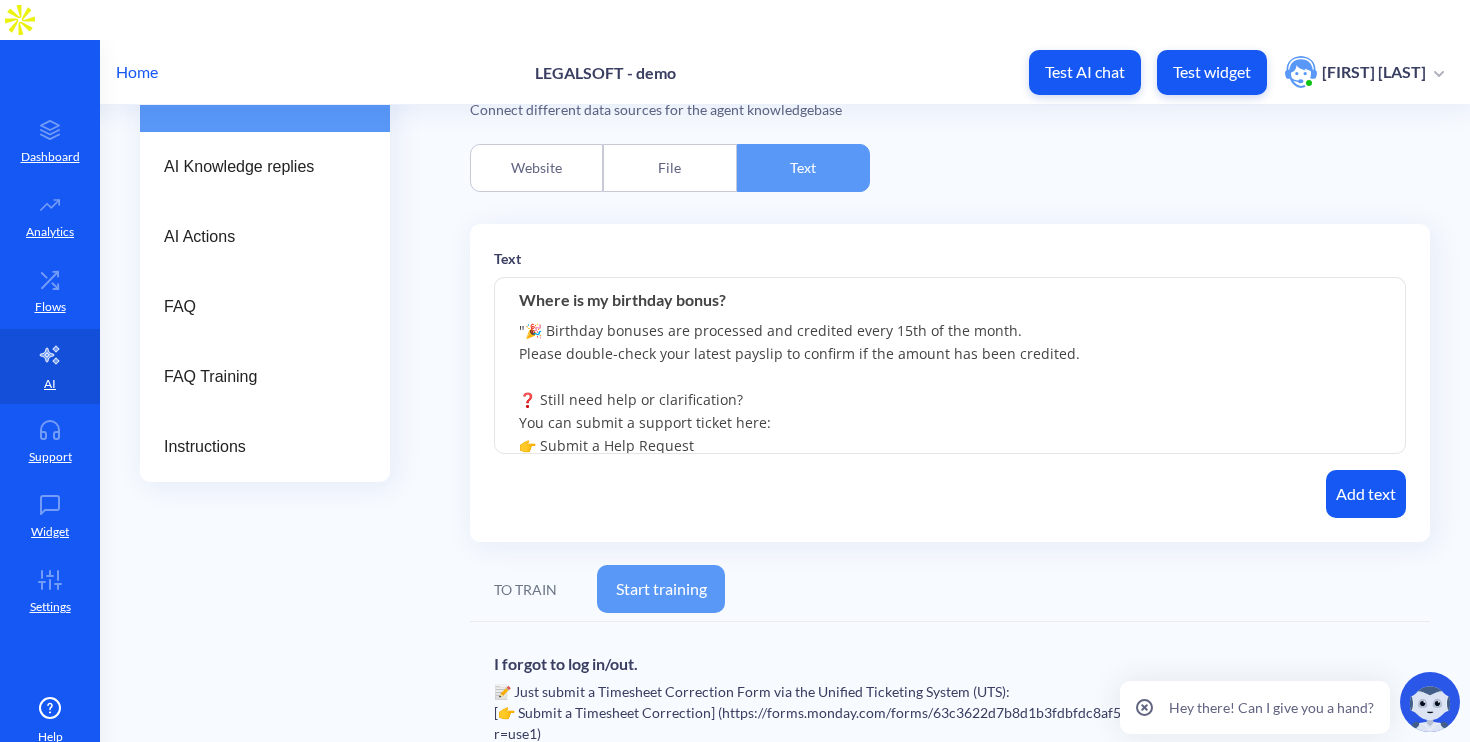 scroll, scrollTop: 83, scrollLeft: 0, axis: vertical 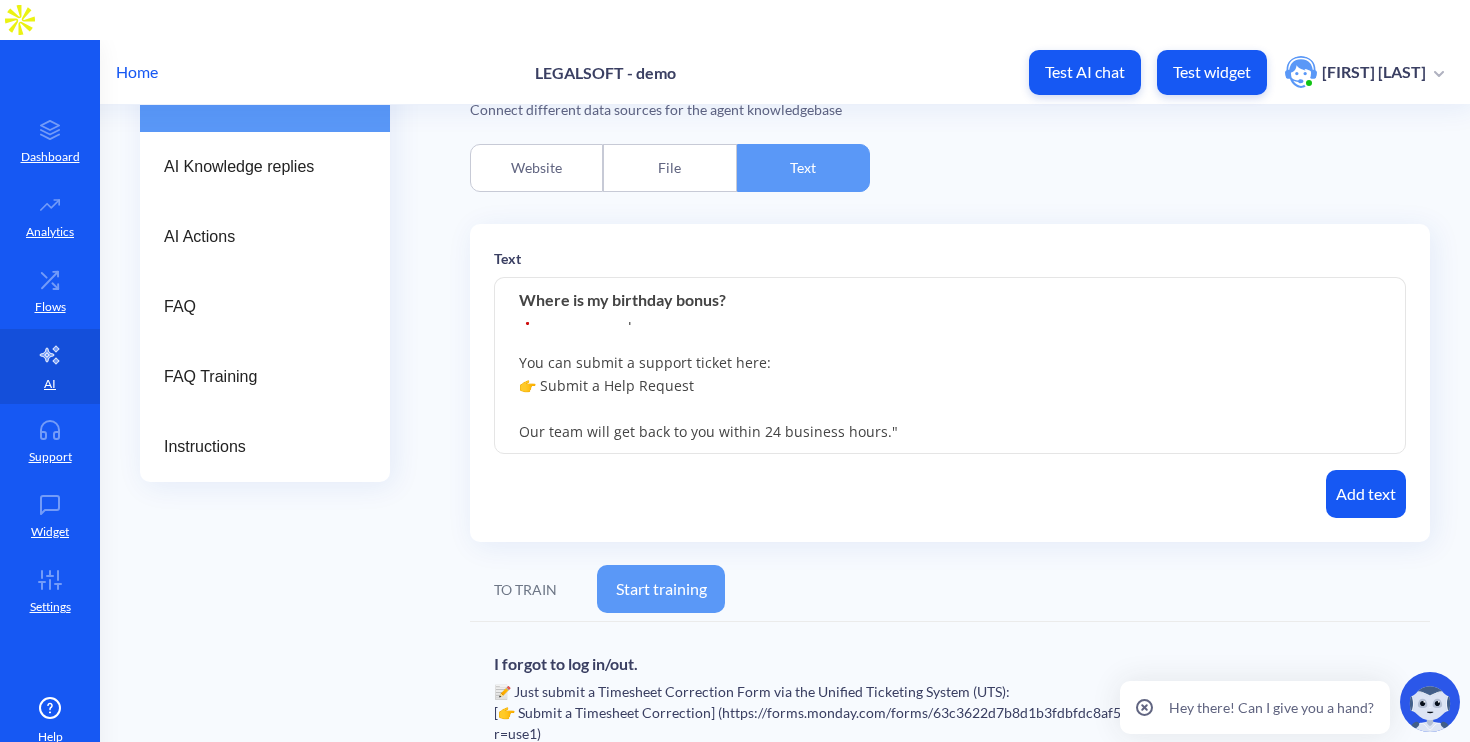 click on ""🎉 Birthday bonuses are processed and credited every 15th of the month.
Please double-check your latest payslip to confirm if the amount has been credited.
❓ Still need help or clarification?
You can submit a support ticket here:
👉 Submit a Help Request
Our team will get back to you within 24 business hours."" at bounding box center (950, 366) 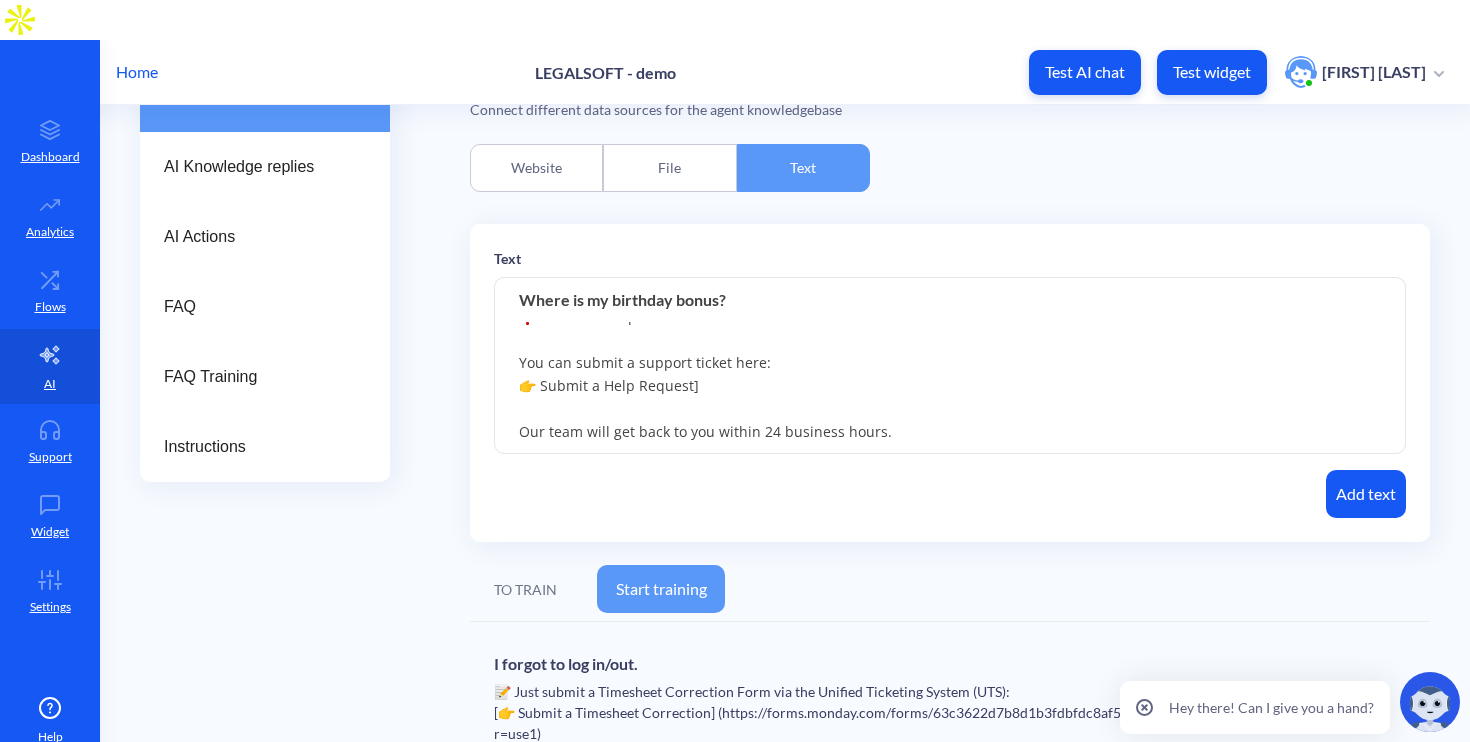 click on ""🎉 Birthday bonuses are processed and credited every 15th of the month.
Please double-check your latest payslip to confirm if the amount has been credited.
❓ Still need help or clarification?
You can submit a support ticket here:
👉 Submit a Help Request]
Our team will get back to you within 24 business hours." at bounding box center (950, 366) 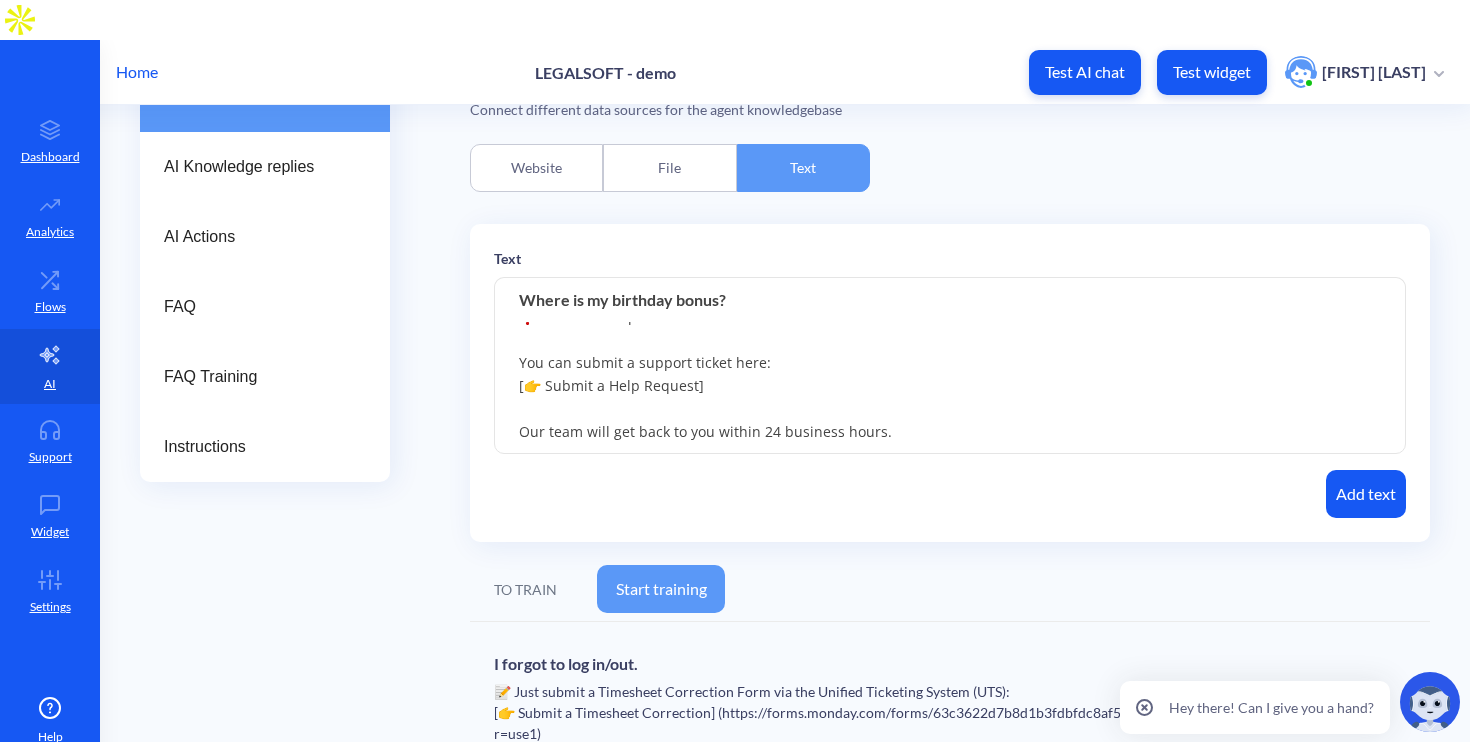 click on "🎉 Birthday bonuses are processed and credited every 15th of the month.
Please double-check your latest payslip to confirm if the amount has been credited.
❓ Still need help or clarification?
You can submit a support ticket here:
[👉 Submit a Help Request]
Our team will get back to you within 24 business hours." at bounding box center [950, 366] 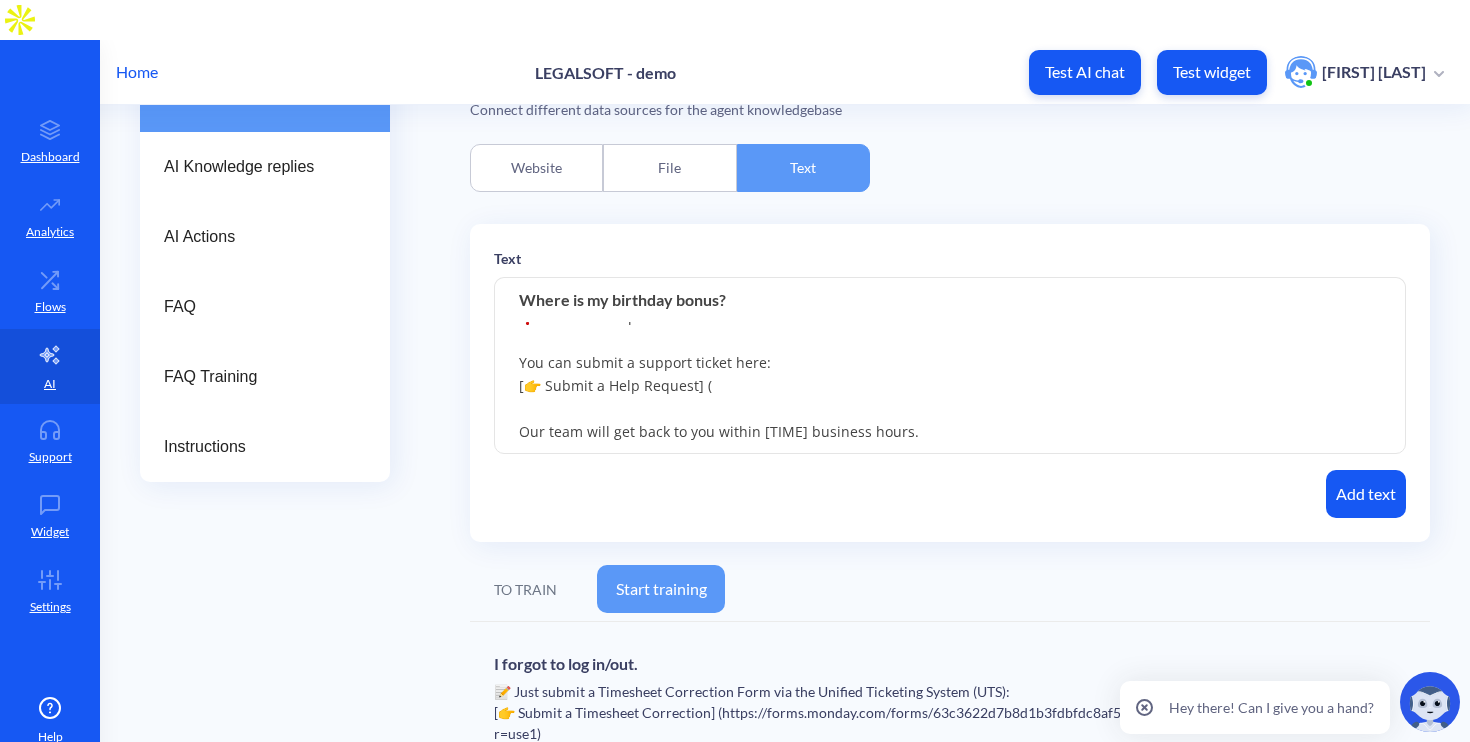 paste on "https://share.hsforms.com/141z0JGxQQZ2HOmcxsMSqeQ3es9o" 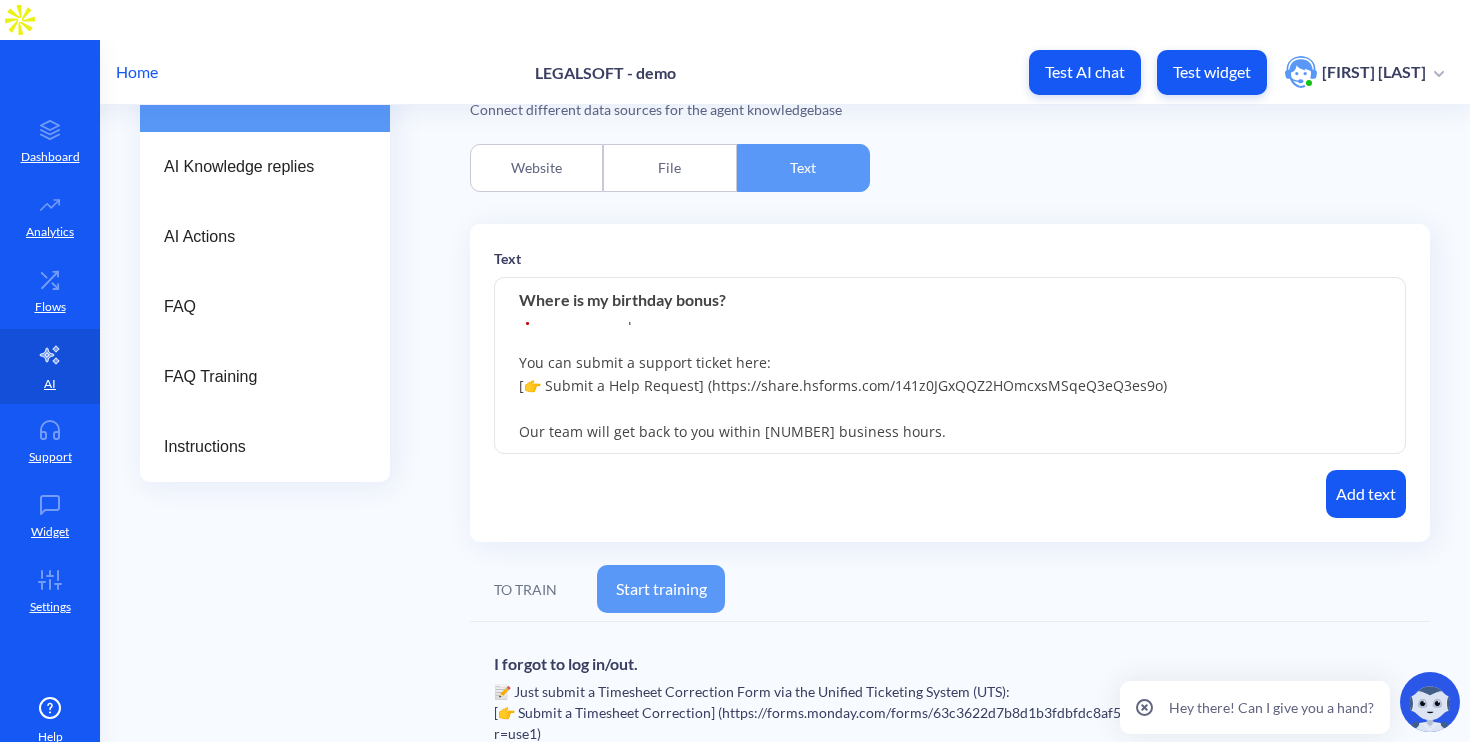 type on ""🎉 Birthday bonuses are processed and credited every [NUMBER]th of the month.
Please double-check your latest payslip to confirm if the amount has been credited.
❓ Still need help or clarification?
You can submit a support ticket here:
[👉 Submit a Help Request] (https://share.hsforms.com/141z0JGxQQZ2HOmcxsMSqeQ3eQ3es9o)
Our team will get back to you within [NUMBER] business hours." 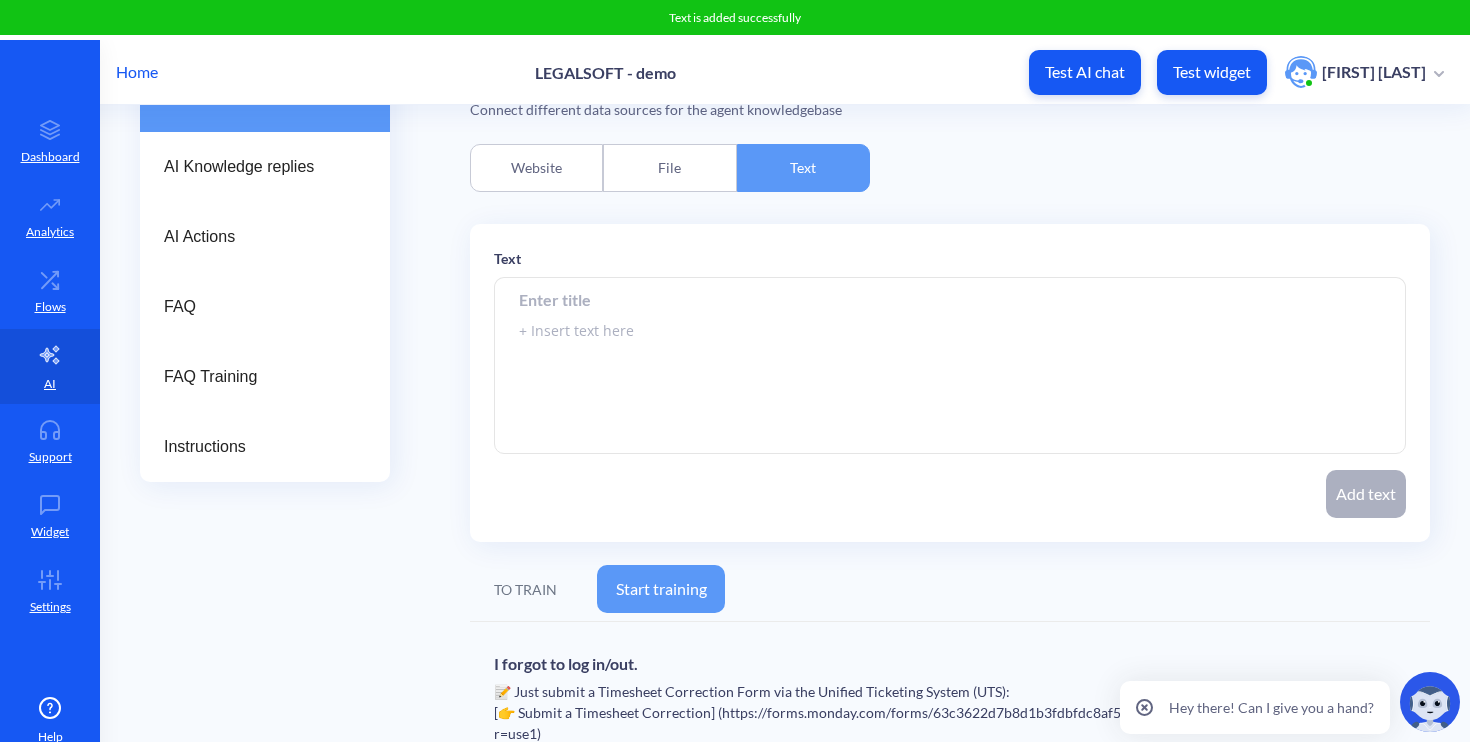 scroll, scrollTop: 0, scrollLeft: 0, axis: both 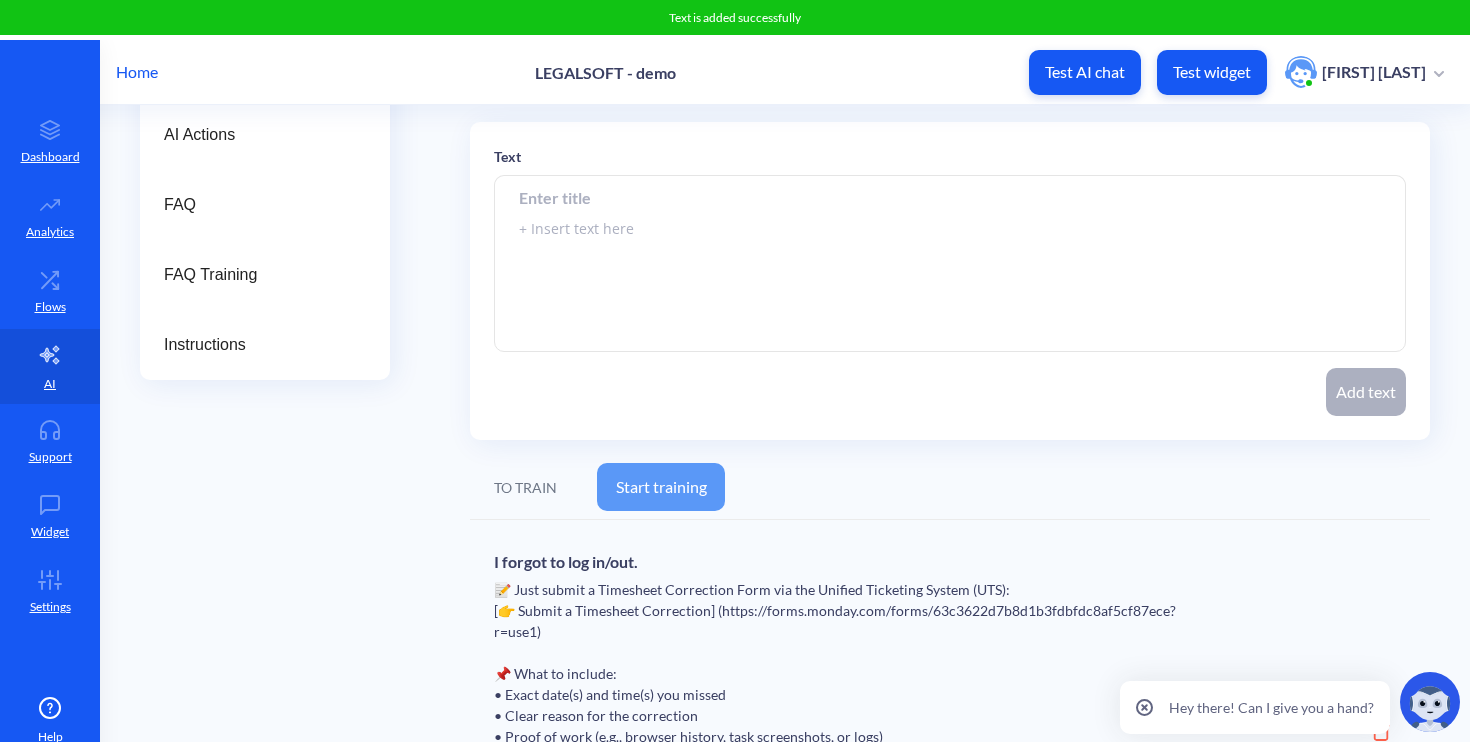 click at bounding box center [950, 197] 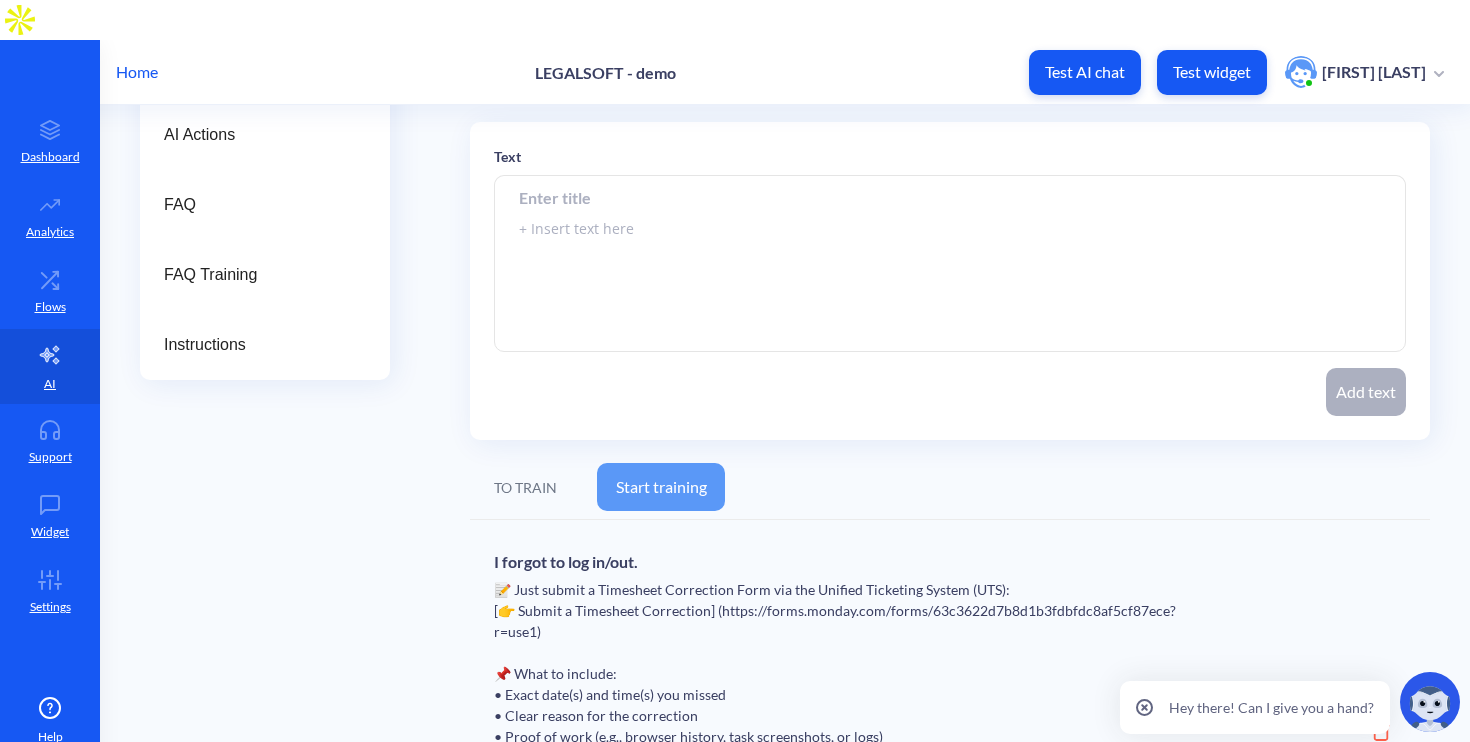 paste on "I did not receive my Wi-Fi subsidy" 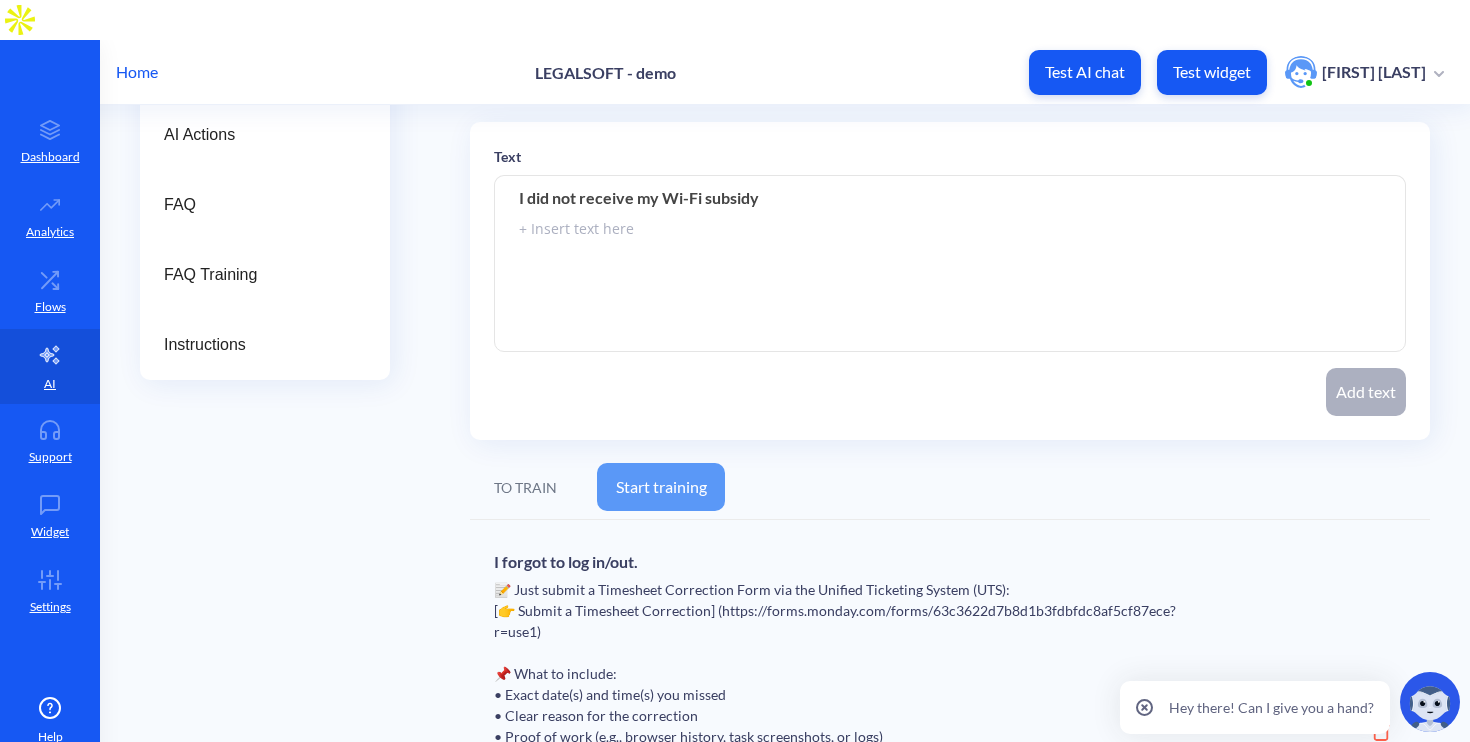 type on "I did not receive my Wi-Fi subsidy" 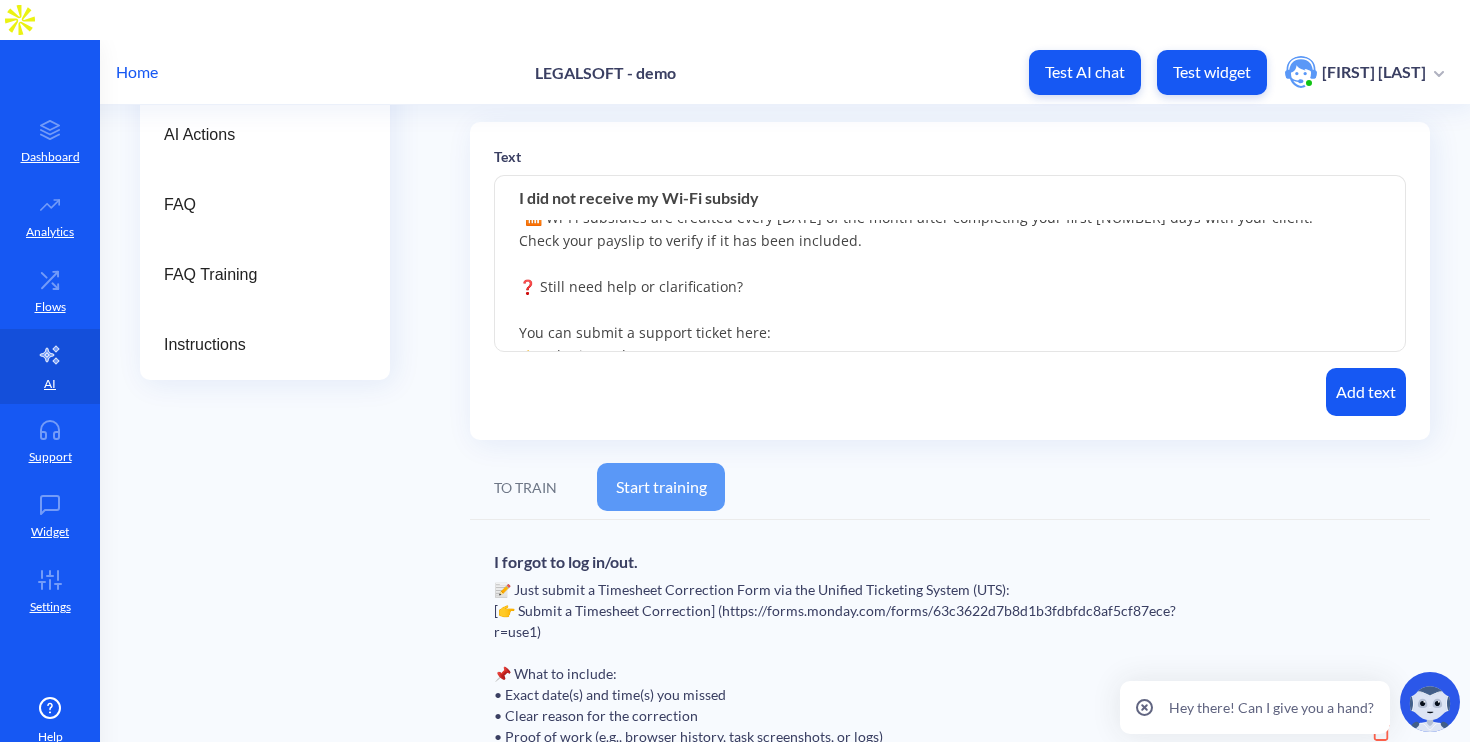 scroll, scrollTop: 0, scrollLeft: 0, axis: both 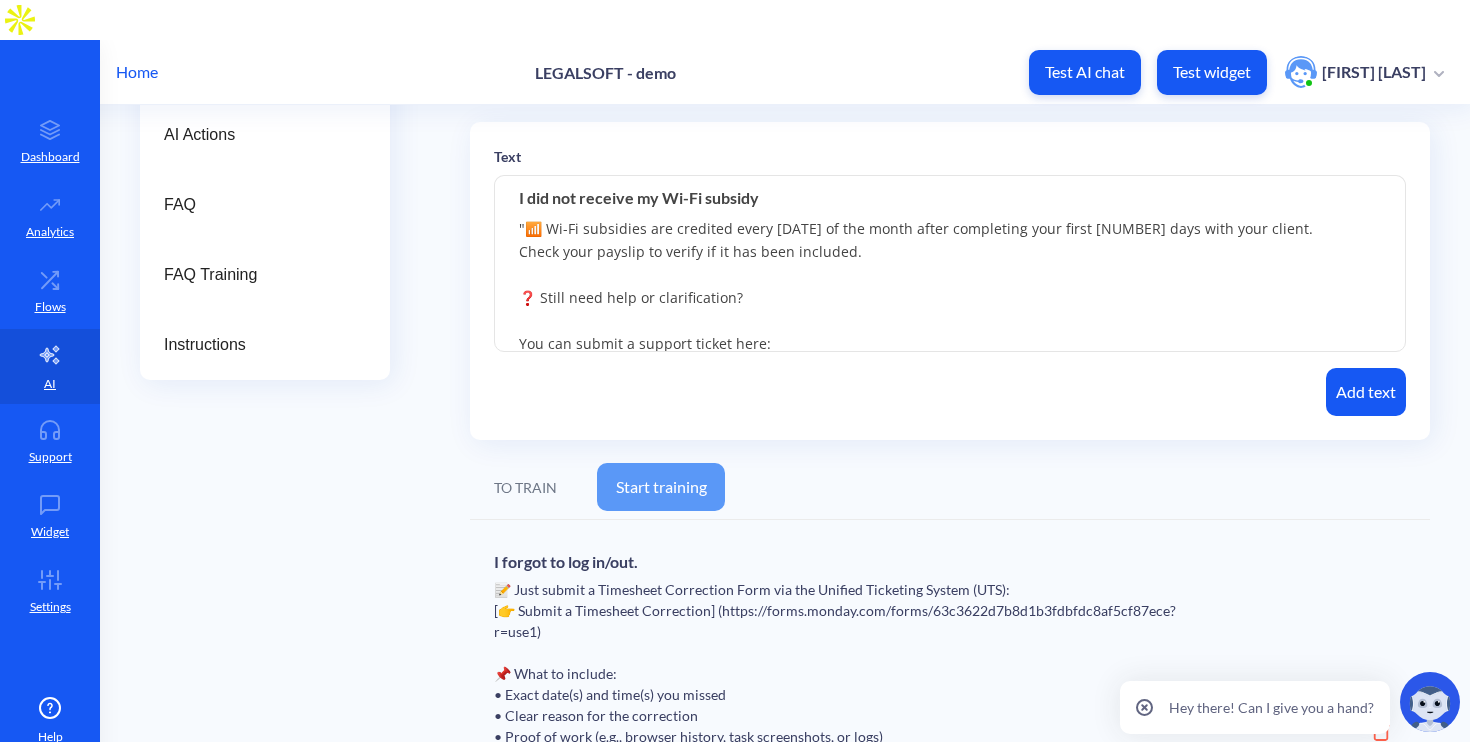 click on ""📶 Wi-Fi subsidies are credited every [DATE] of the month after completing your first [NUMBER] days with your client.
Check your payslip to verify if it has been included.
❓ Still need help or clarification?
You can submit a support ticket here:
👉 Submit a Help Request
Our team will get back to you within [TIME] business hours."" at bounding box center [950, 264] 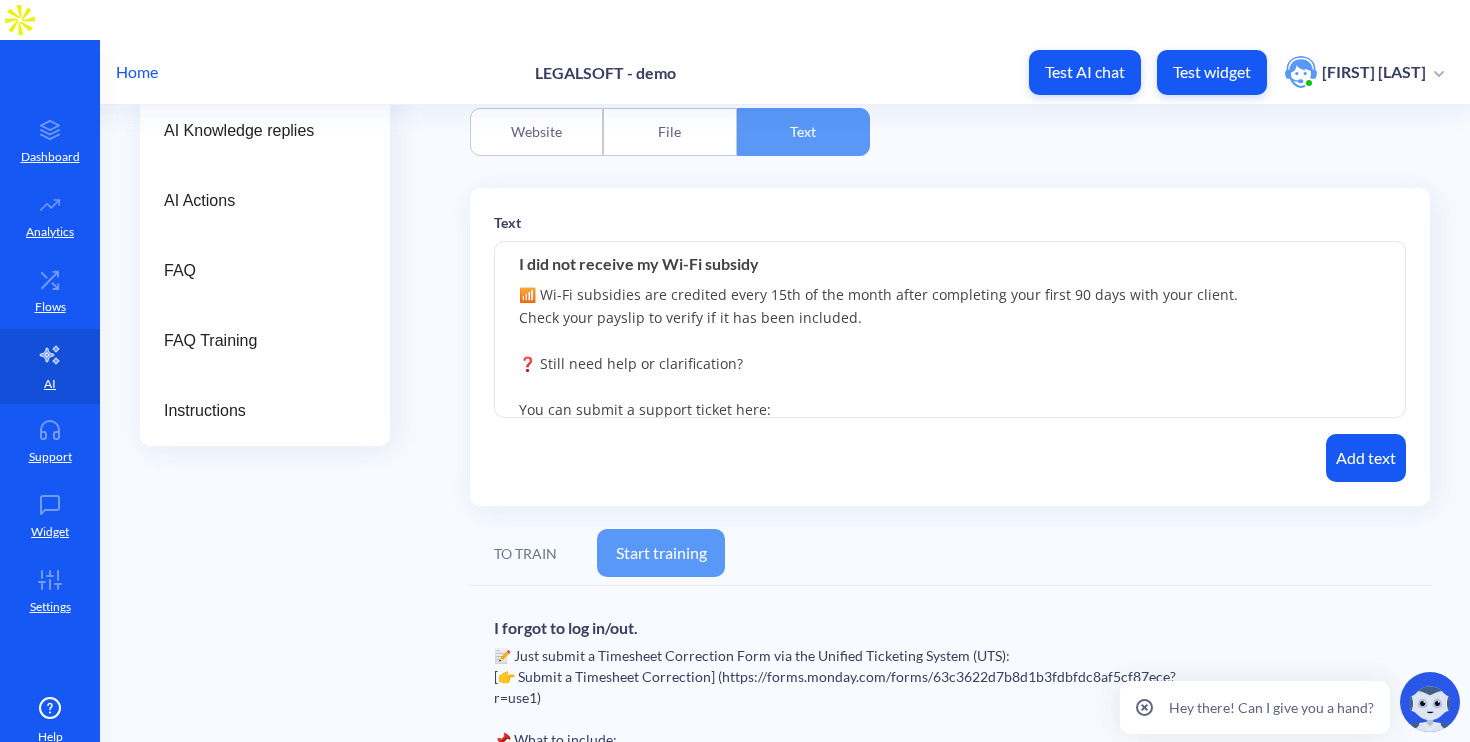 scroll, scrollTop: 168, scrollLeft: 0, axis: vertical 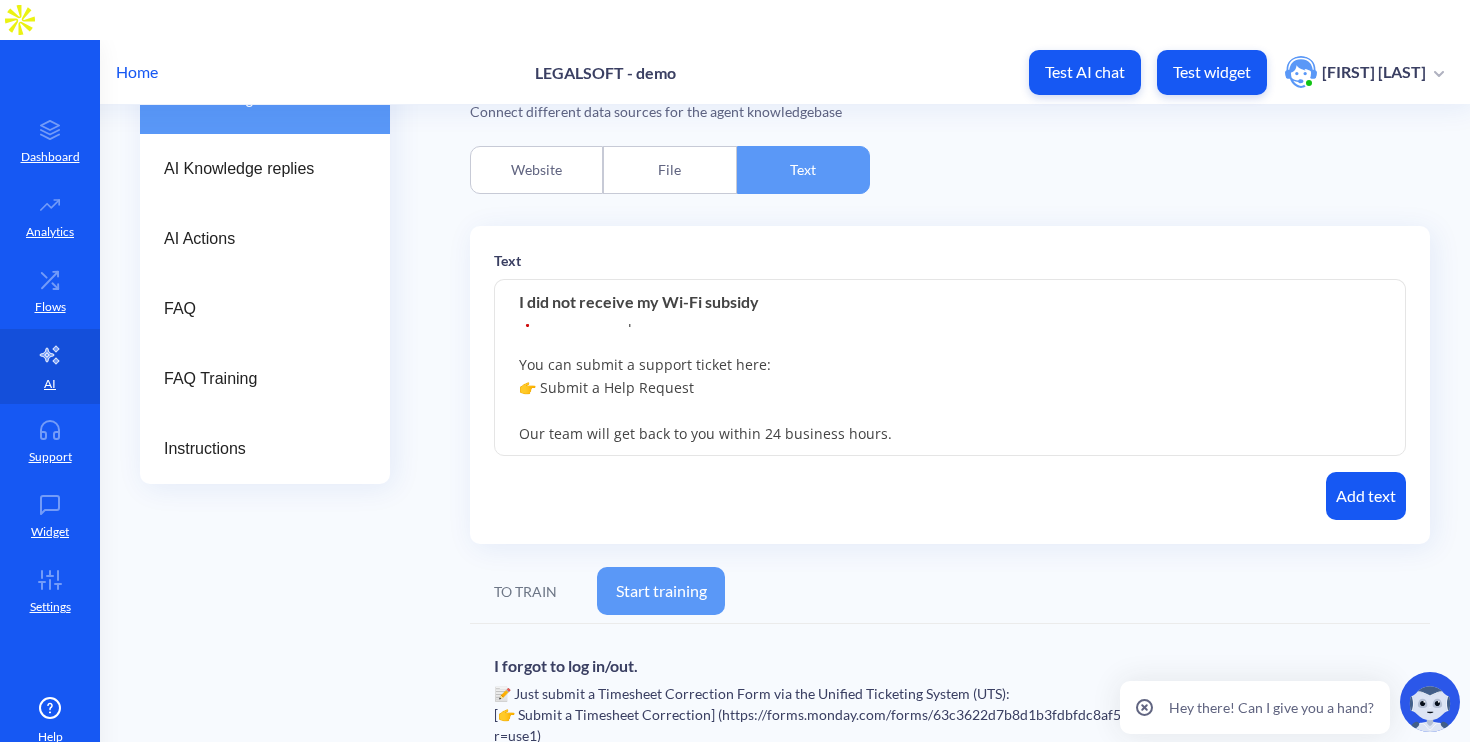 click on "📶 Wi-Fi subsidies are credited every 15th of the month after completing your first 90 days with your client.
Check your payslip to verify if it has been included.
❓ Still need help or clarification?
You can submit a support ticket here:
👉 Submit a Help Request
Our team will get back to you within 24 business hours." at bounding box center (950, 368) 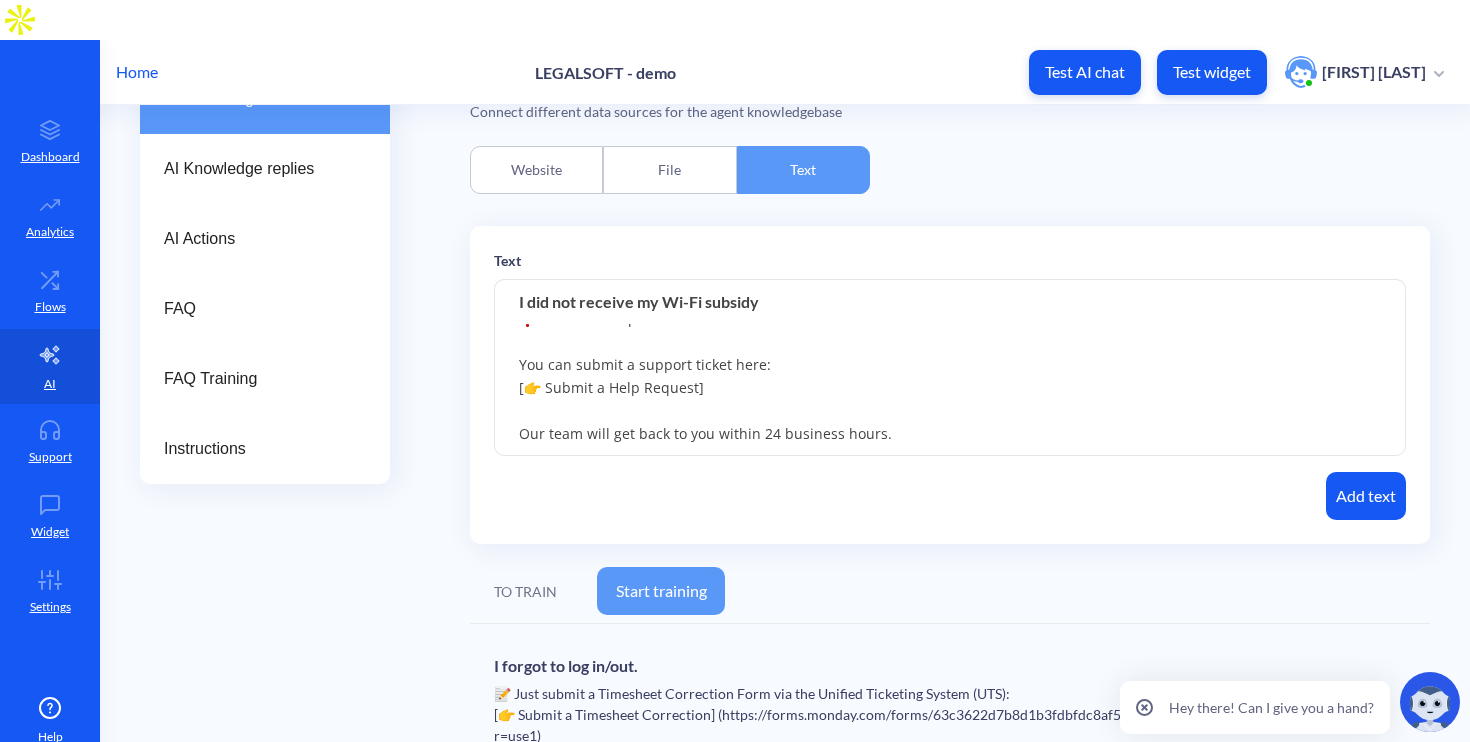 click on "Wi-Fi subsidies are credited every 15th of the month after completing your first 90 days with your client.
Check your payslip to verify if it has been included.
❓ Still need help or clarification?
You can submit a support ticket here:
[👉 Submit a Help Request]
Our team will get back to you within 24 business hours." at bounding box center [950, 368] 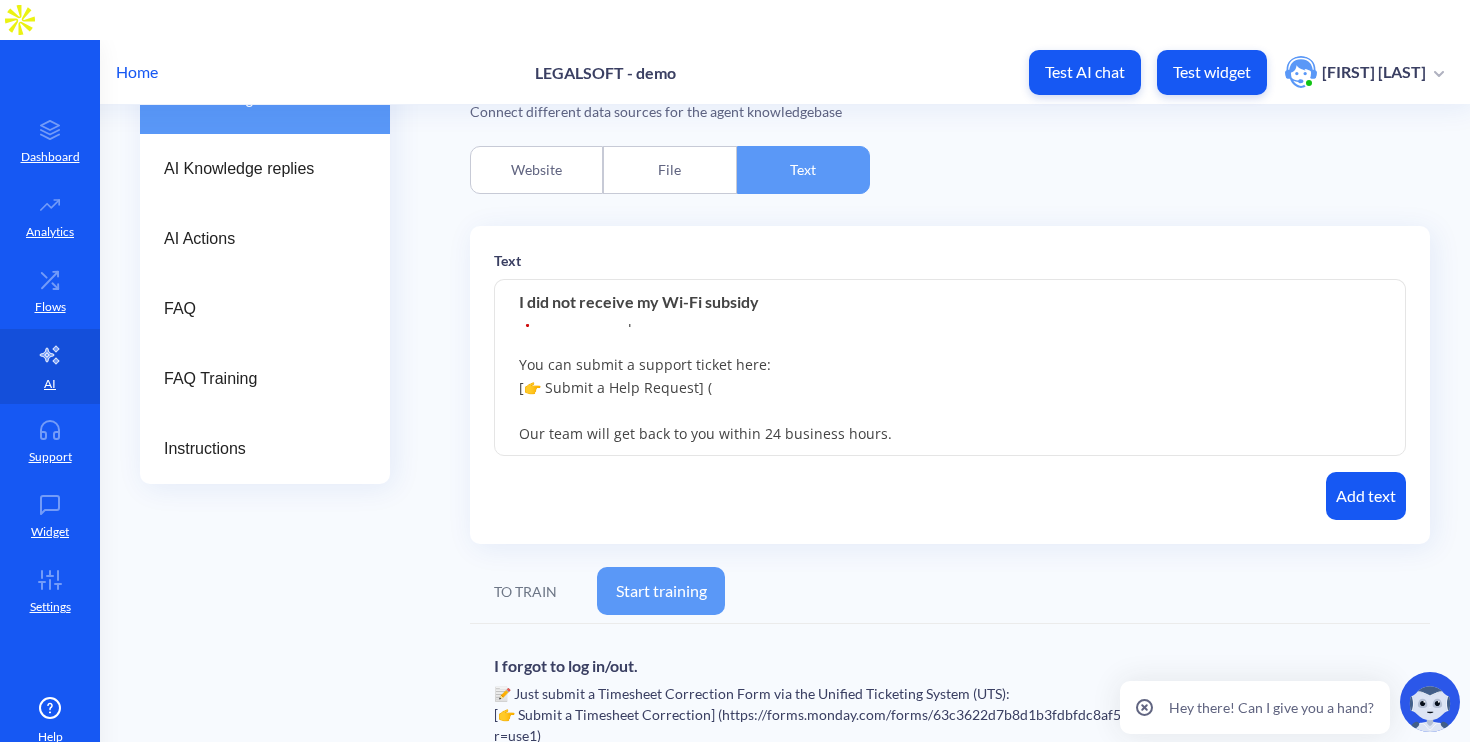 paste on "https://share.hsforms.com/141z0JGxQQZ2HOmcxsMSqeQ3es9o" 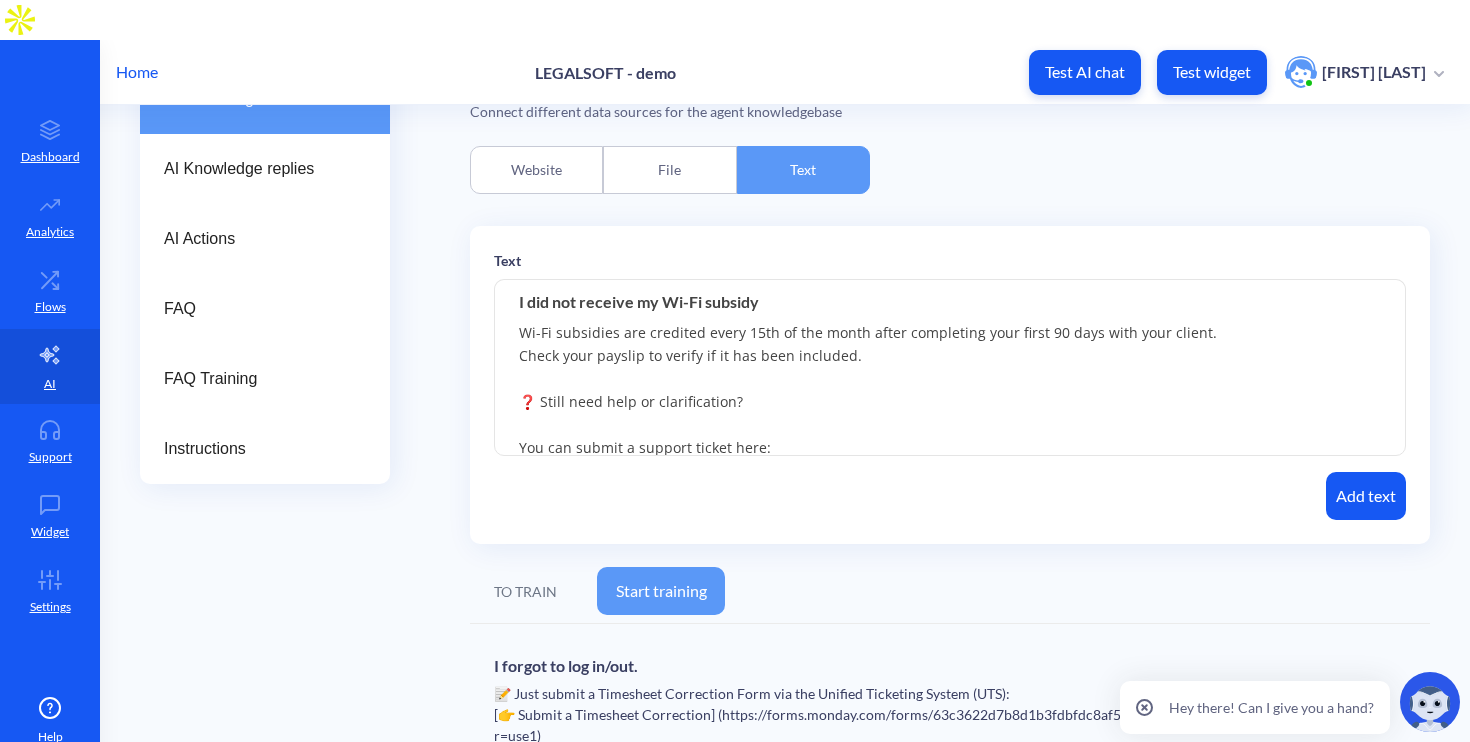 scroll, scrollTop: 83, scrollLeft: 0, axis: vertical 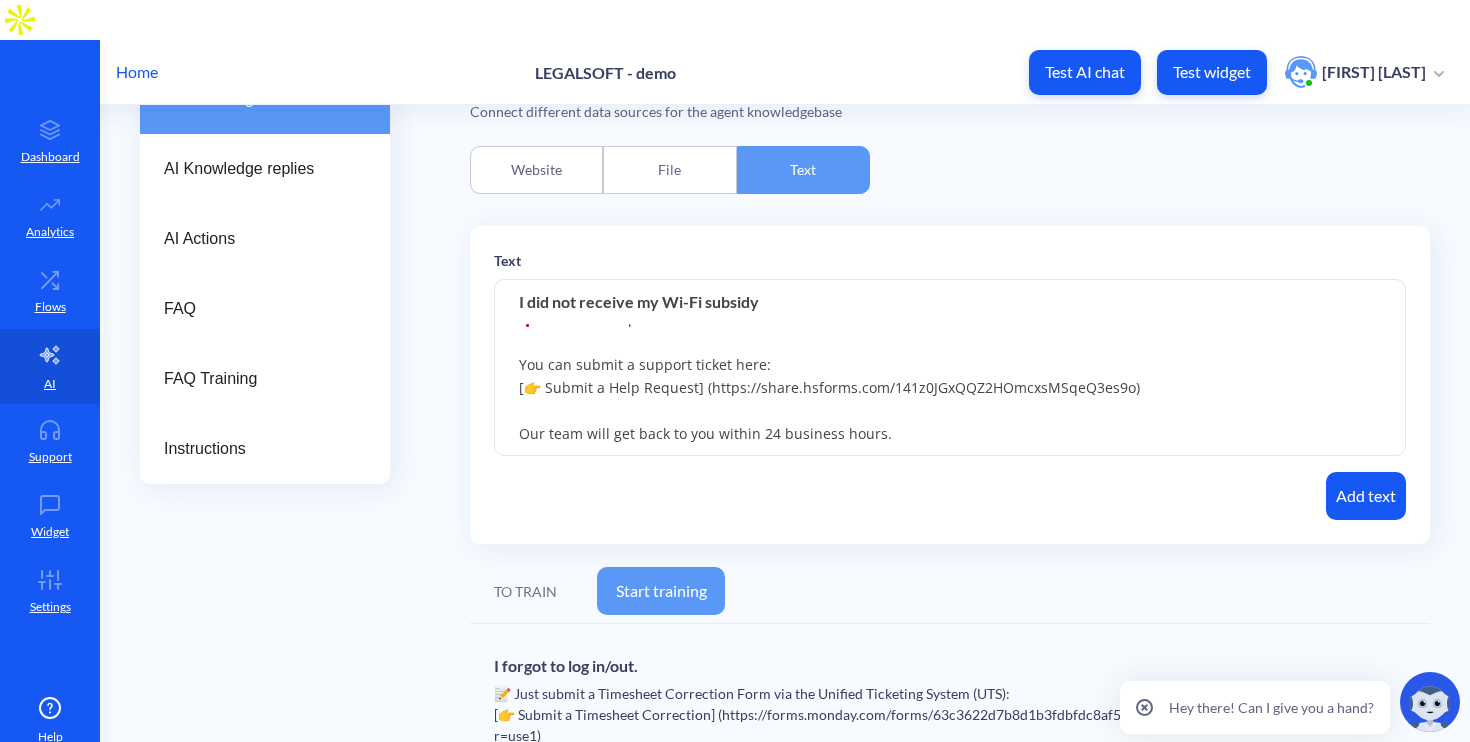type on "Wi-Fi subsidies are credited every 15th of the month after completing your first 90 days with your client.
Check your payslip to verify if it has been included.
❓ Still need help or clarification?
You can submit a support ticket here:
[👉 Submit a Help Request] (https://share.hsforms.com/141z0JGxQQZ2HOmcxsMSqeQ3es9o)
Our team will get back to you within 24 business hours." 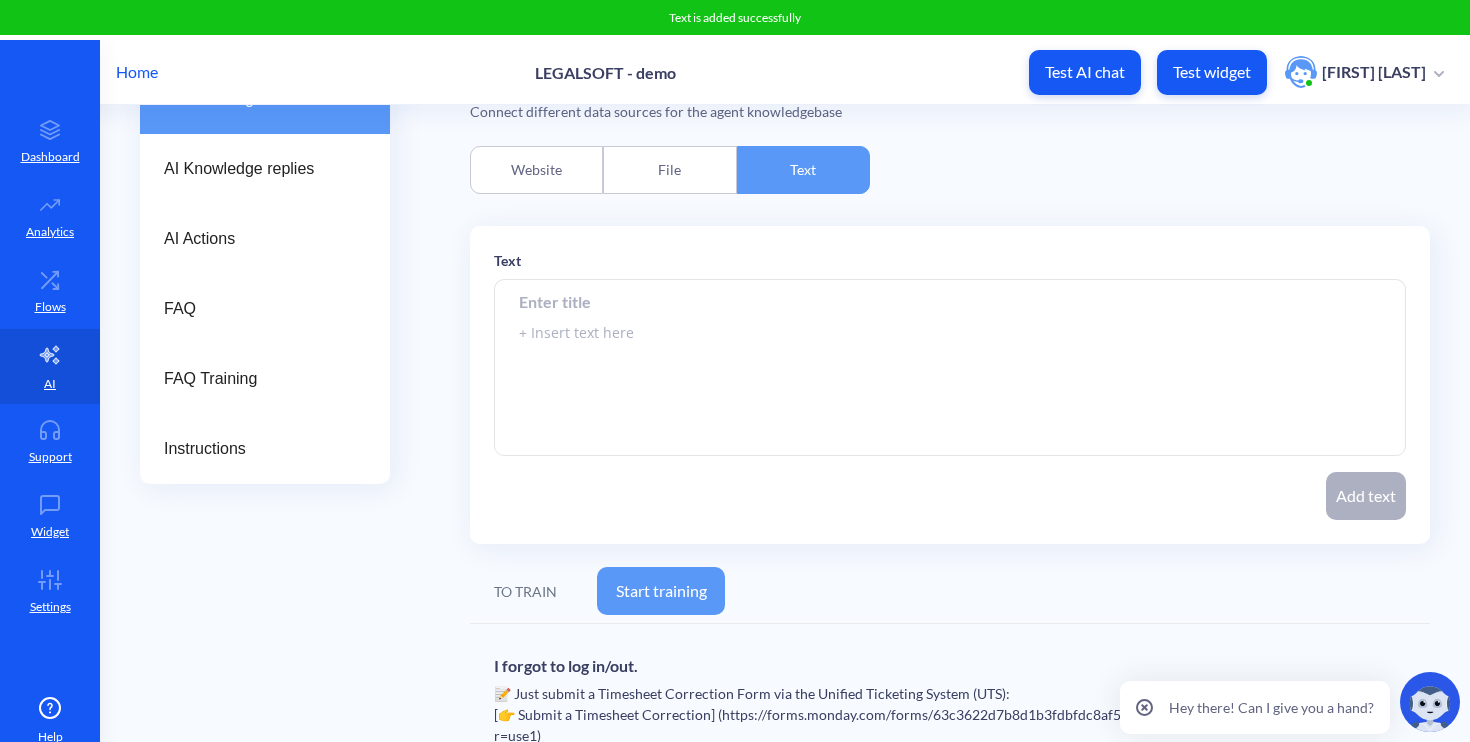 scroll, scrollTop: 0, scrollLeft: 0, axis: both 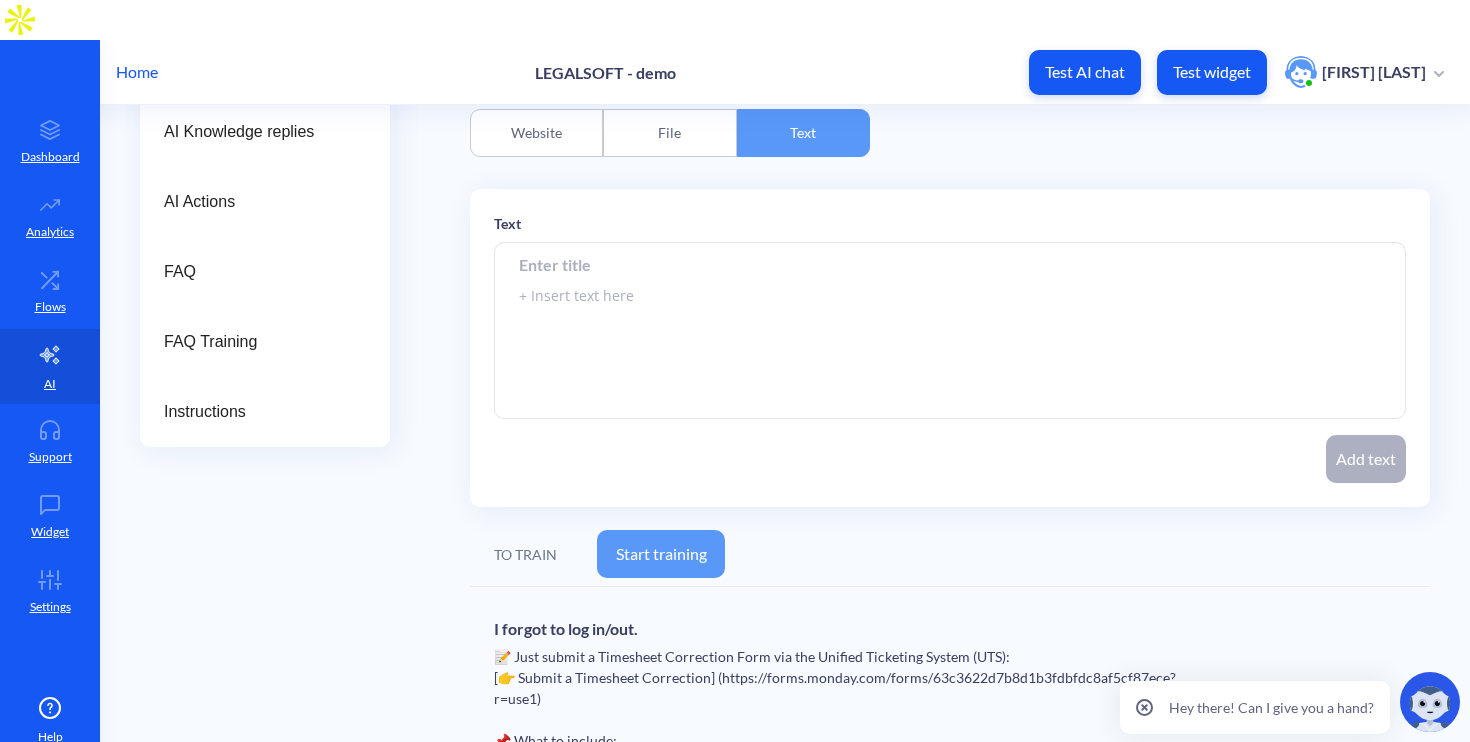 click at bounding box center [950, 264] 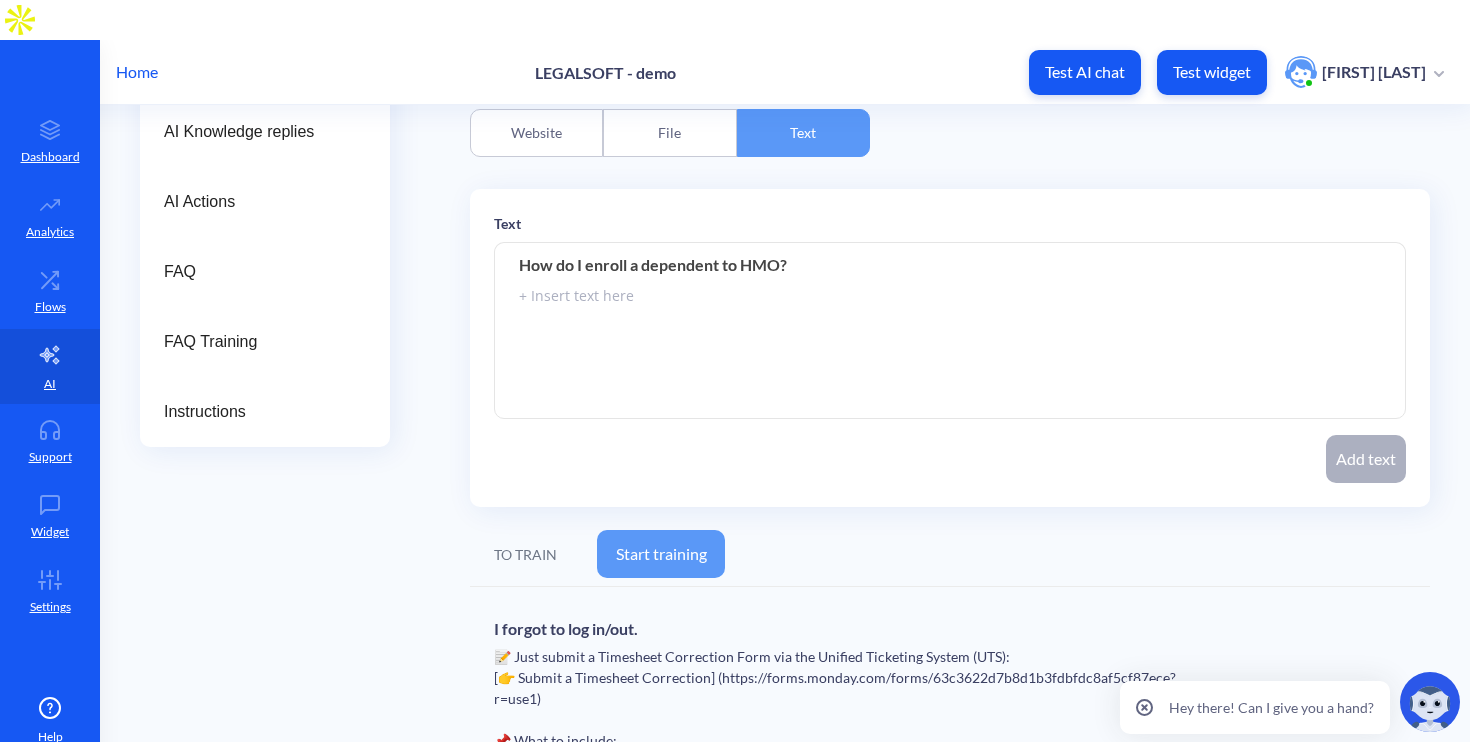 type on "How do I enroll a dependent to HMO?" 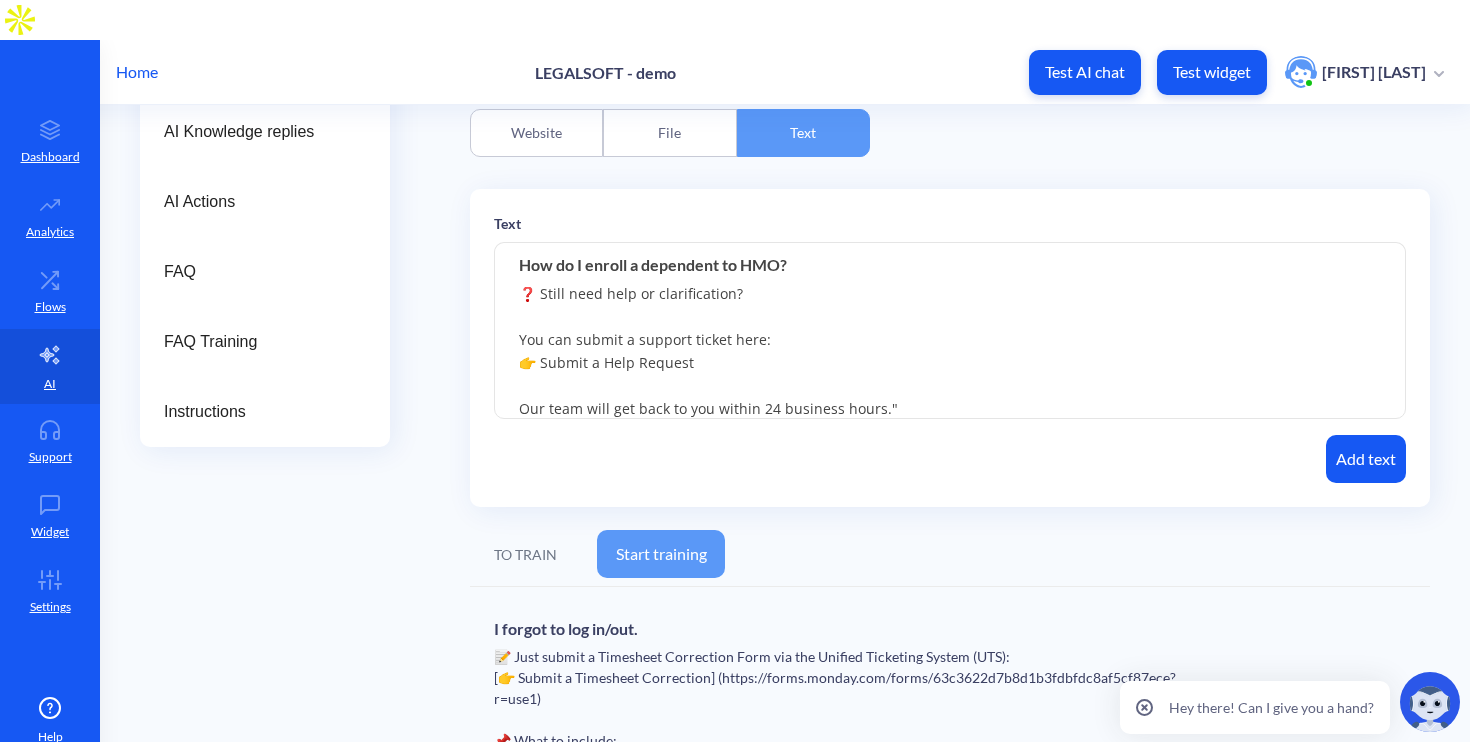 scroll, scrollTop: 0, scrollLeft: 0, axis: both 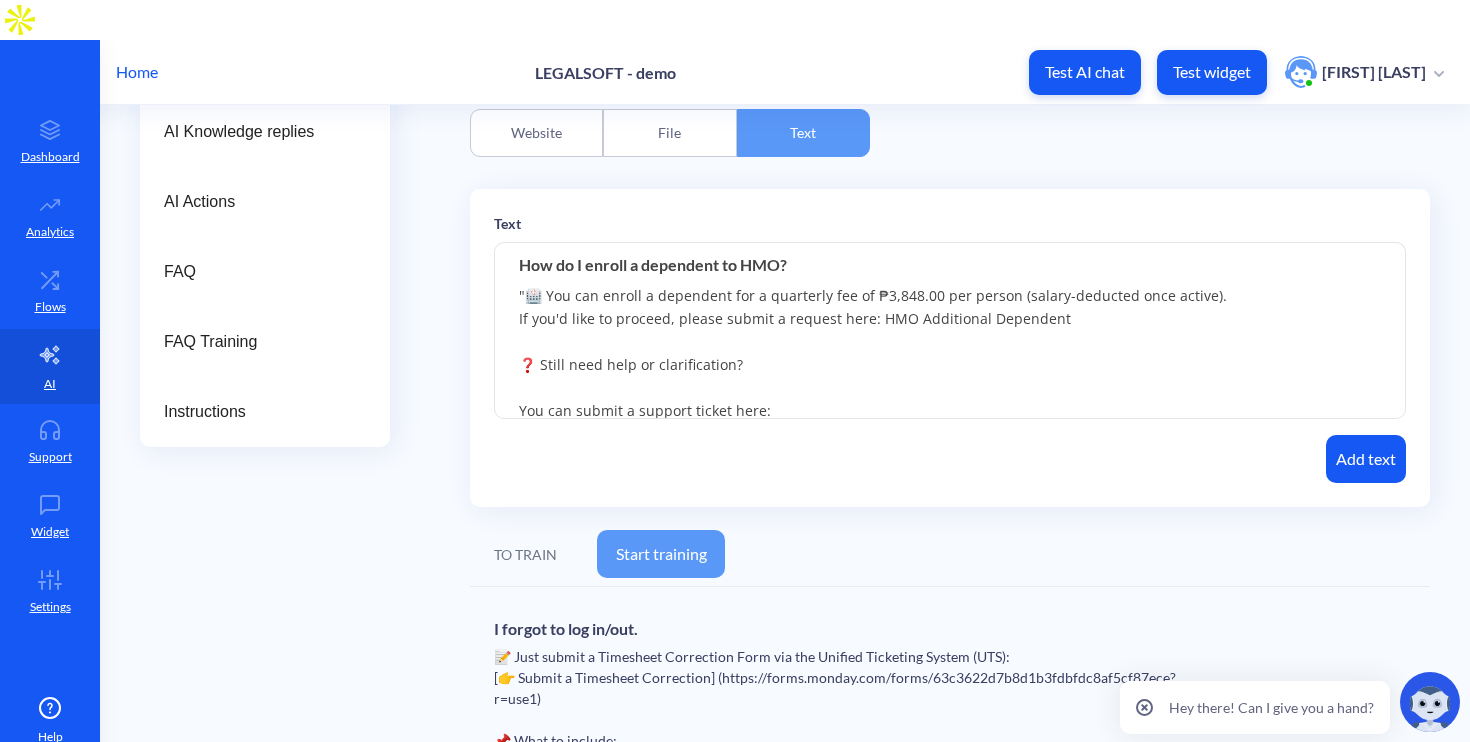 click on ""🏥 You can enroll a dependent for a quarterly fee of ₱3,848.00 per person (salary-deducted once active).
If you'd like to proceed, please submit a request here: HMO Additional Dependent
❓ Still need help or clarification?
You can submit a support ticket here:
👉 Submit a Help Request
Our team will get back to you within 24 business hours."" at bounding box center [950, 331] 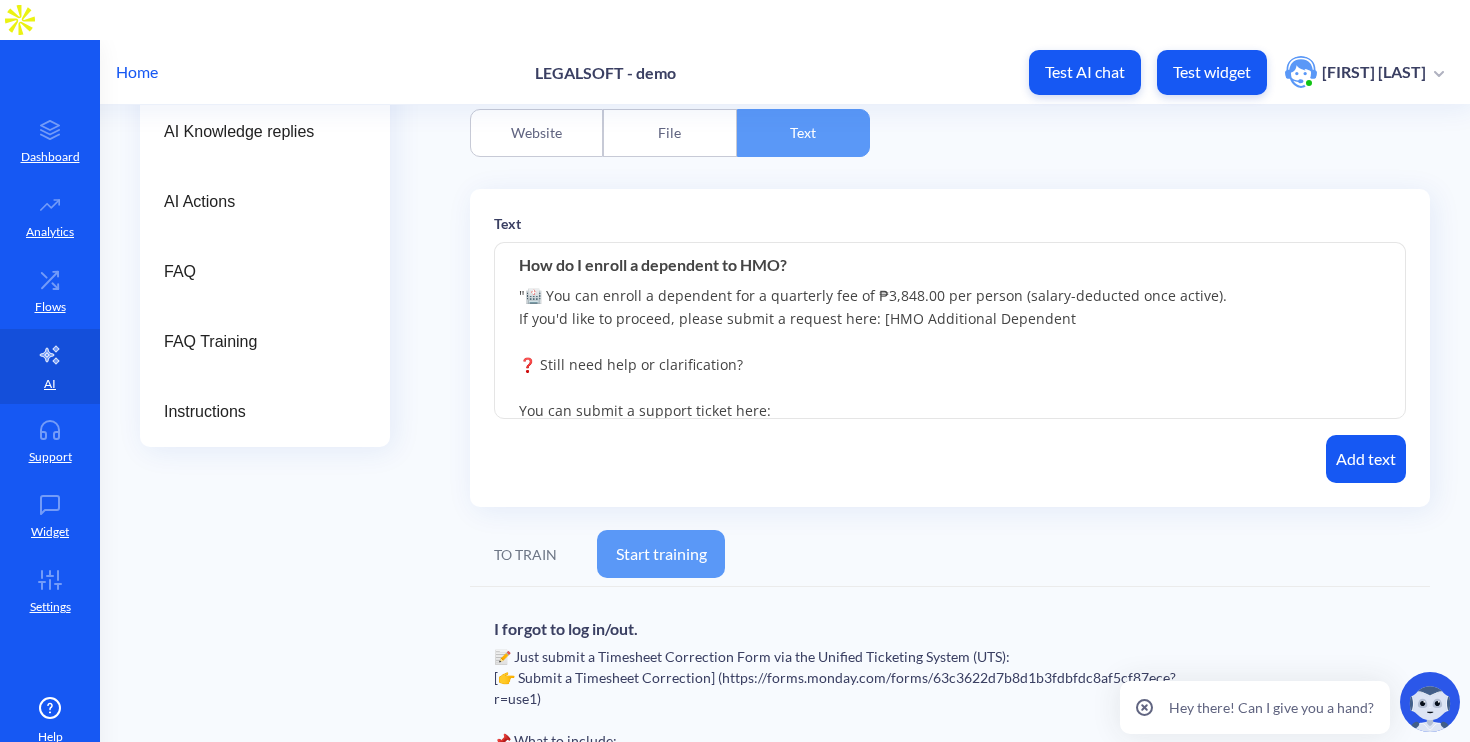 click on ""🏥 You can enroll a dependent for a quarterly fee of ₱3,848.00 per person (salary-deducted once active).
If you'd like to proceed, please submit a request here: [HMO Additional Dependent
❓ Still need help or clarification?
You can submit a support ticket here:
👉 Submit a Help Request
Our team will get back to you within 24 business hours."" at bounding box center [950, 331] 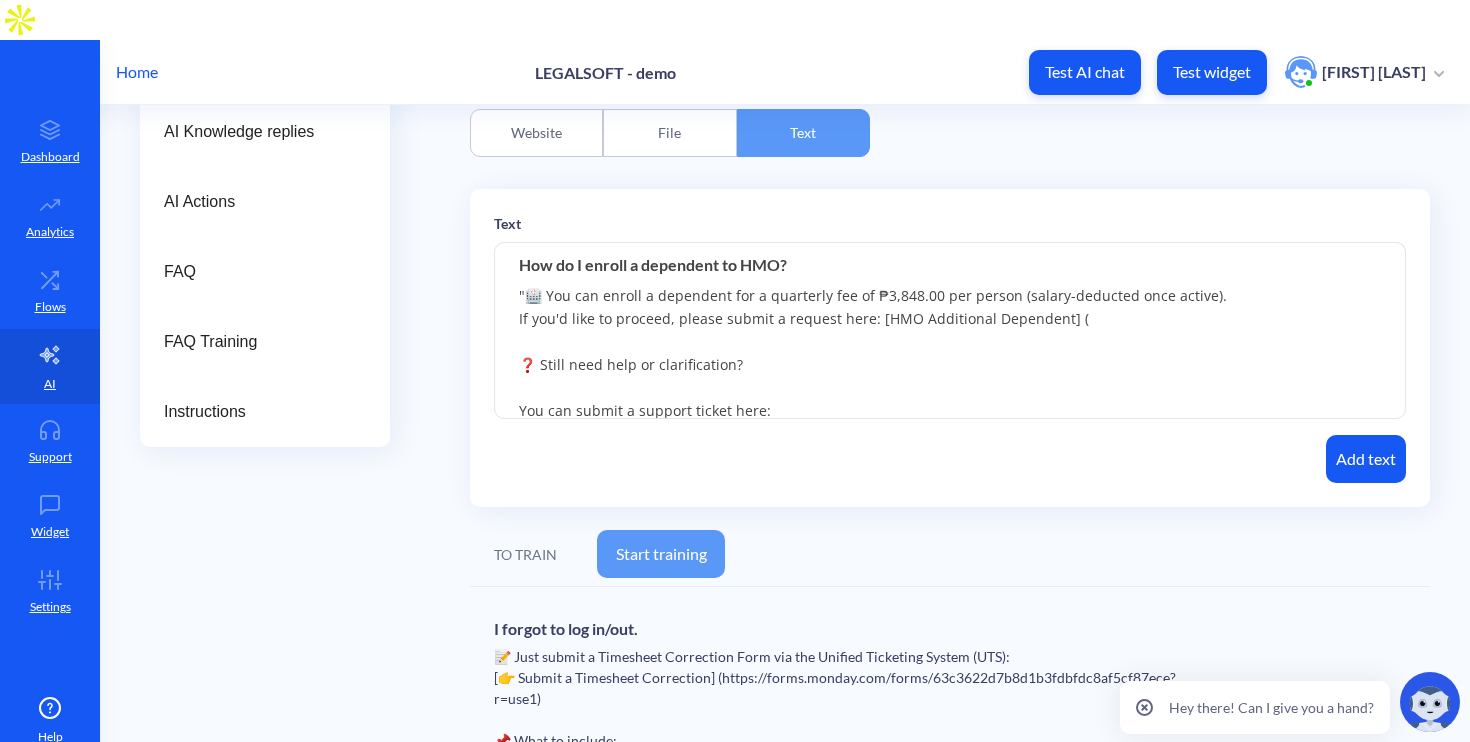 paste on "https://forms.monday.com/forms/d4ecd88e4625b2d395f5228d6493a26b?r=use1" 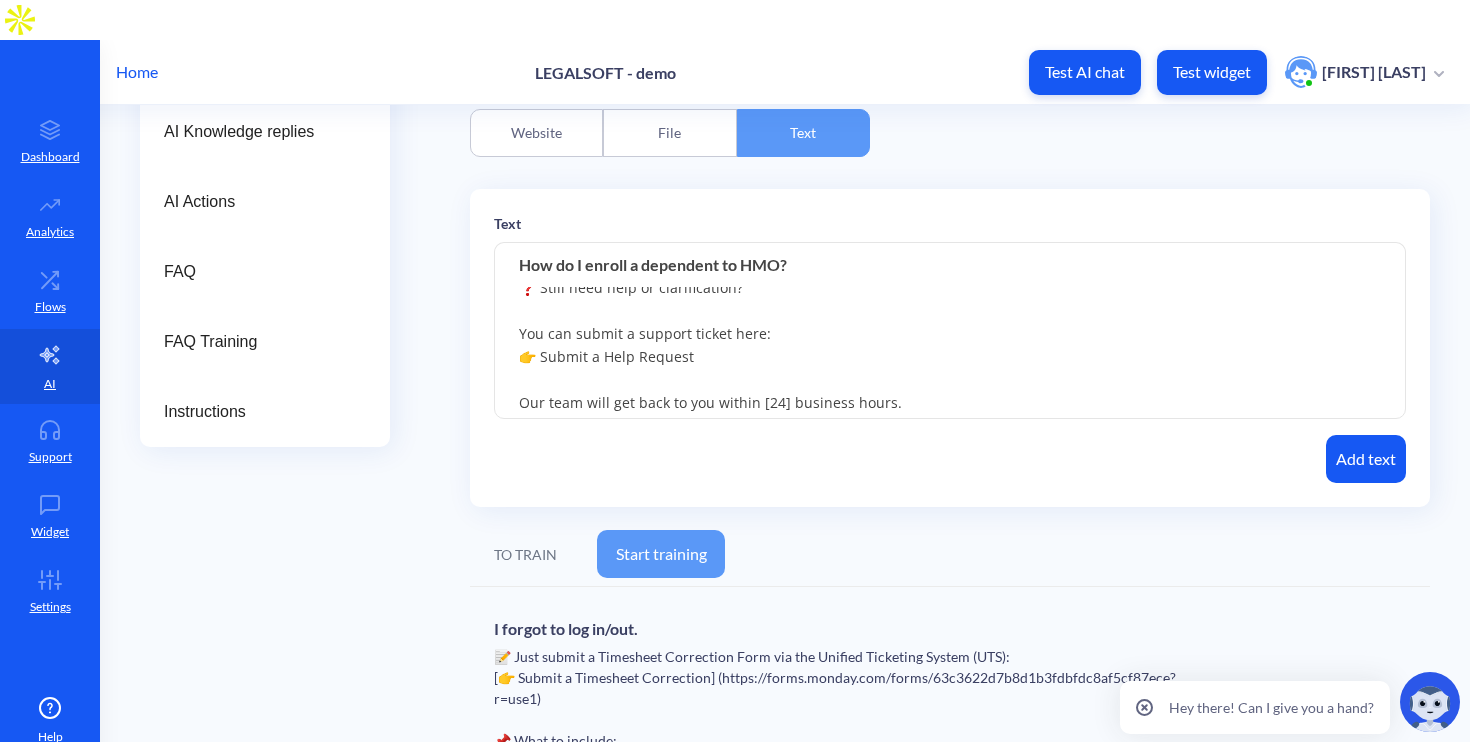 scroll, scrollTop: 106, scrollLeft: 0, axis: vertical 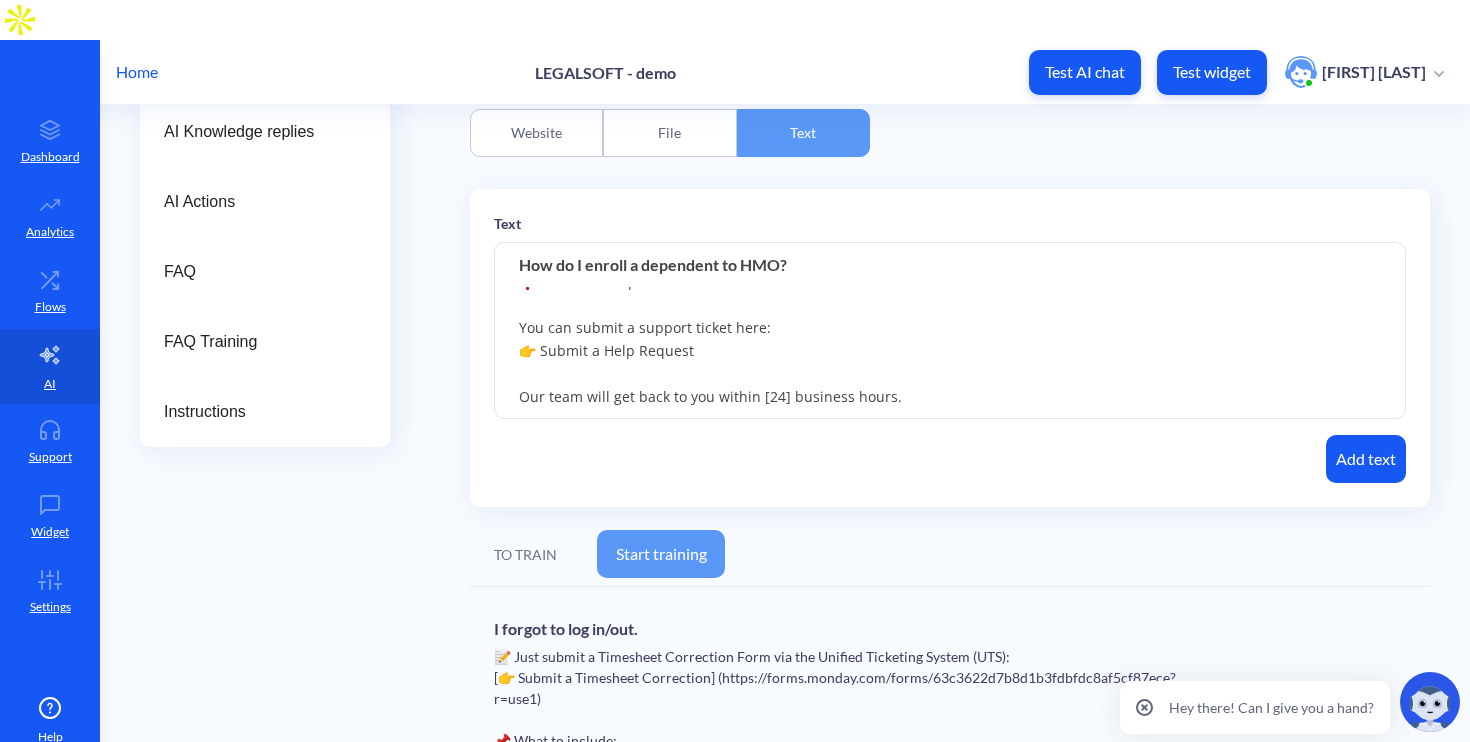 click on ""🏥 You can enroll a dependent for a quarterly fee of [PRICE] per person (salary-deducted once active).
If you'd like to proceed, please submit a request here: [HMO Additional Dependent] (https://forms.monday.com/forms/d4ecd88e4625b2d395f5228d6493a26b?r=use1)
❓ Still need help or clarification?
You can submit a support ticket here:
👉 Submit a Help Request
Our team will get back to you within [24] business hours." at bounding box center [950, 331] 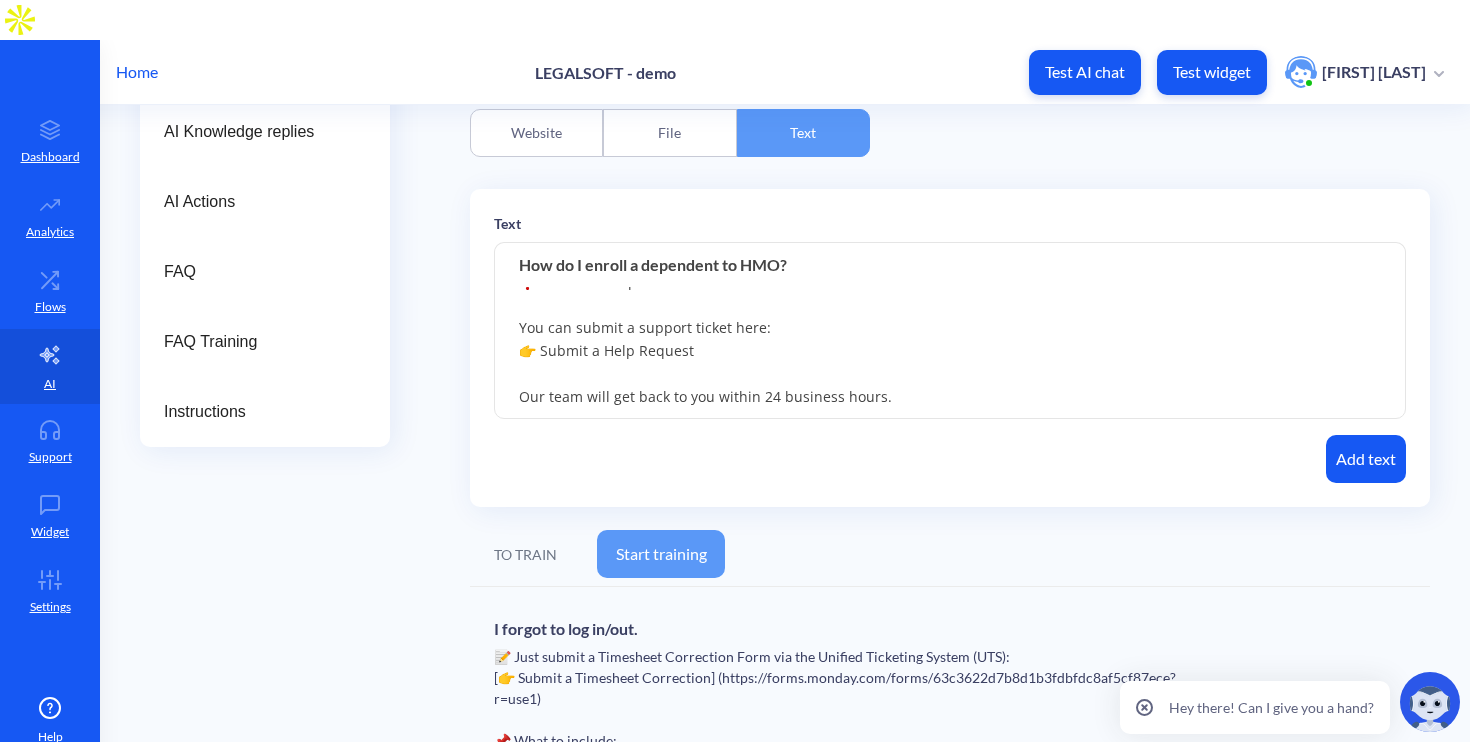 click on ""🏥 You can enroll a dependent for a quarterly fee of ₱3,848.00 per person (salary-deducted once active).
If you'd like to proceed, please submit a request here: [HMO Additional Dependent] (https://forms.monday.com/forms/d4ecd88e4625b2d395f5228d6493a26b?r=use1)
❓ Still need help or clarification?
You can submit a support ticket here:
👉 Submit a Help Request
Our team will get back to you within 24 business hours." at bounding box center (950, 331) 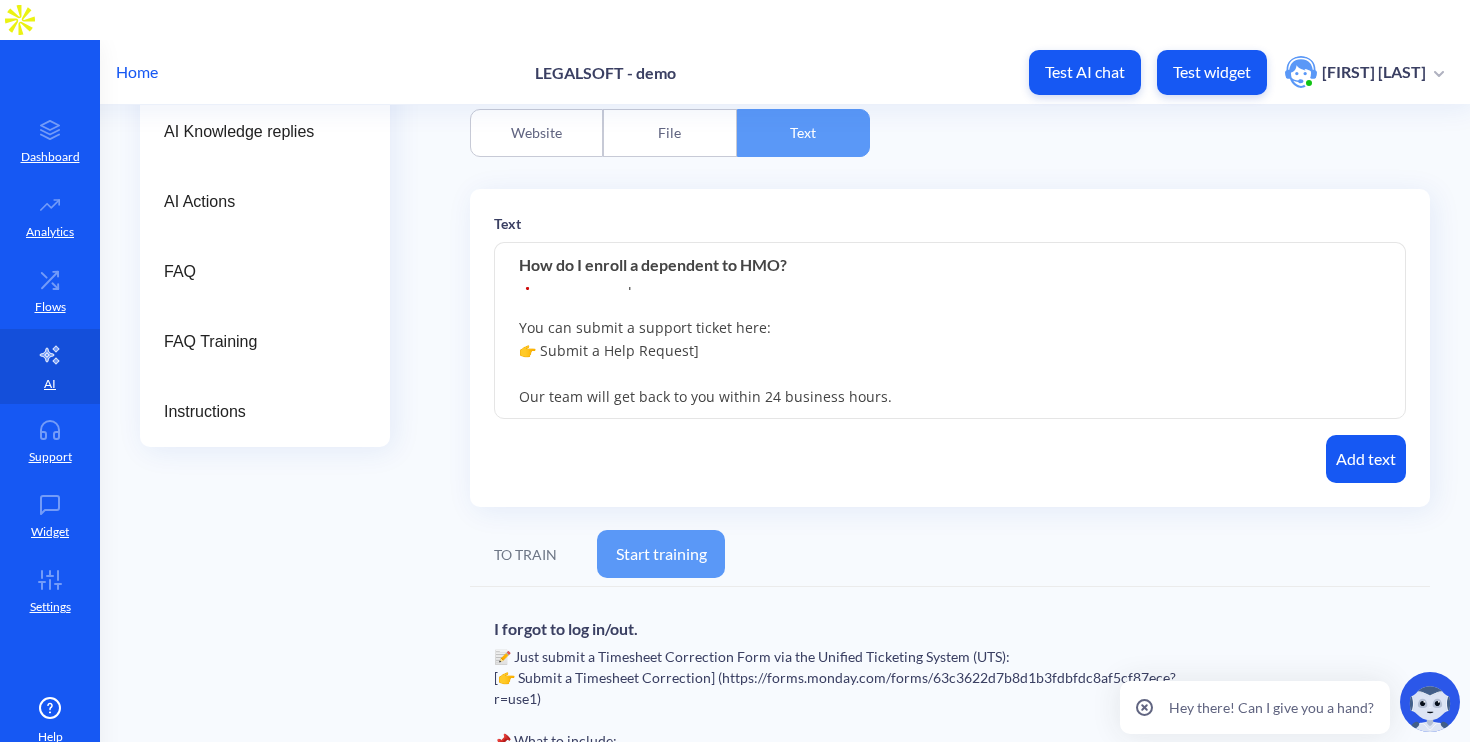 click on ""🏥 You can enroll a dependent for a quarterly fee of ₱3,848.00 per person (salary-deducted once active).
If you'd like to proceed, please submit a request here: [HMO Additional Dependent] ([URL])
❓ Still need help or clarification?
You can submit a support ticket here:
👉 Submit a Help Request]
Our team will get back to you within 24 business hours." at bounding box center [950, 331] 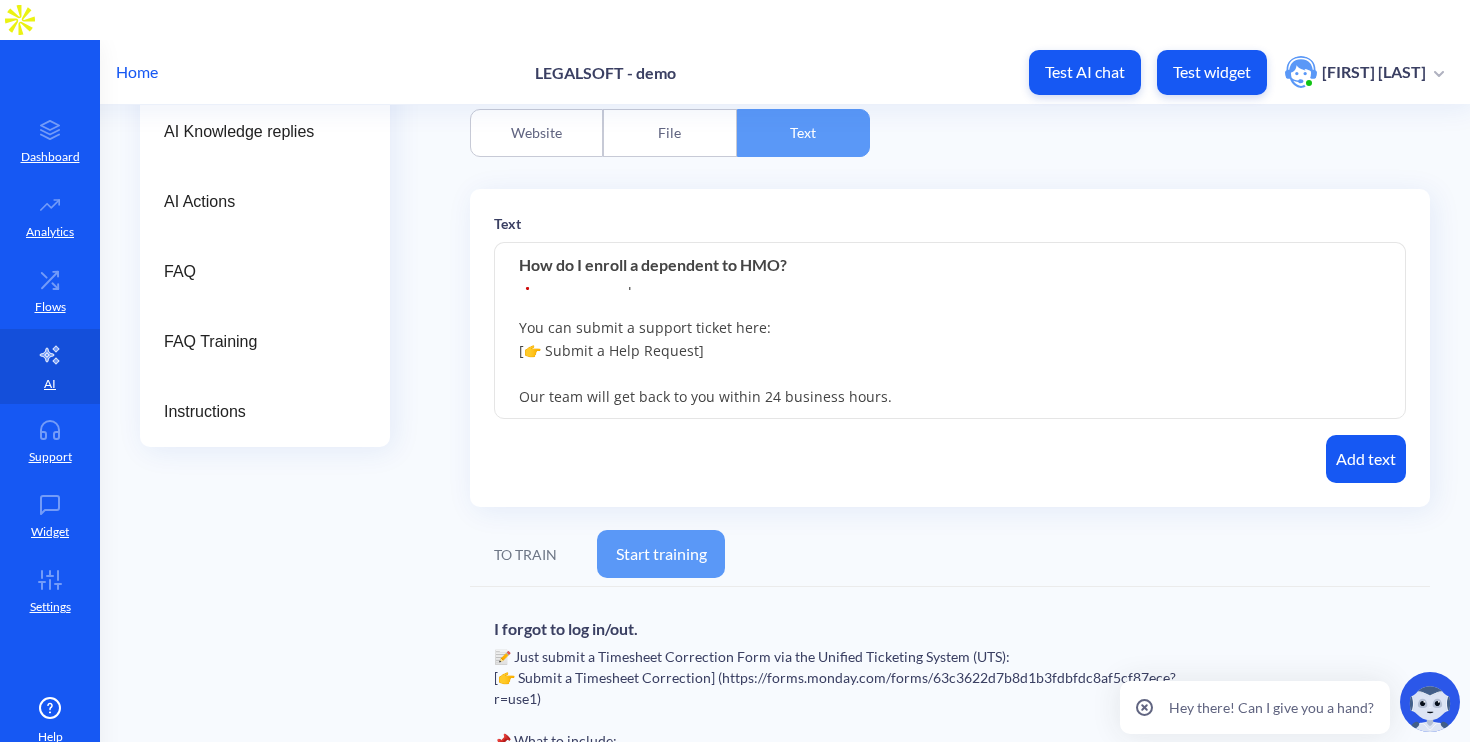 click on "“🏥 You can enroll a dependent for a quarterly fee of ₱3,848.00 per person (salary-deducted once active).
If you'd like to proceed, please submit a request here: [HMO Additional Dependent] (https://forms.monday.com/forms/d4ecd88e4625b2d395f5228d6493a26b?r=use1)
❓ Still need help or clarification?
You can submit a support ticket here:
[👉 Submit a Help Request]
Our team will get back to you within 24 business hours." at bounding box center [950, 331] 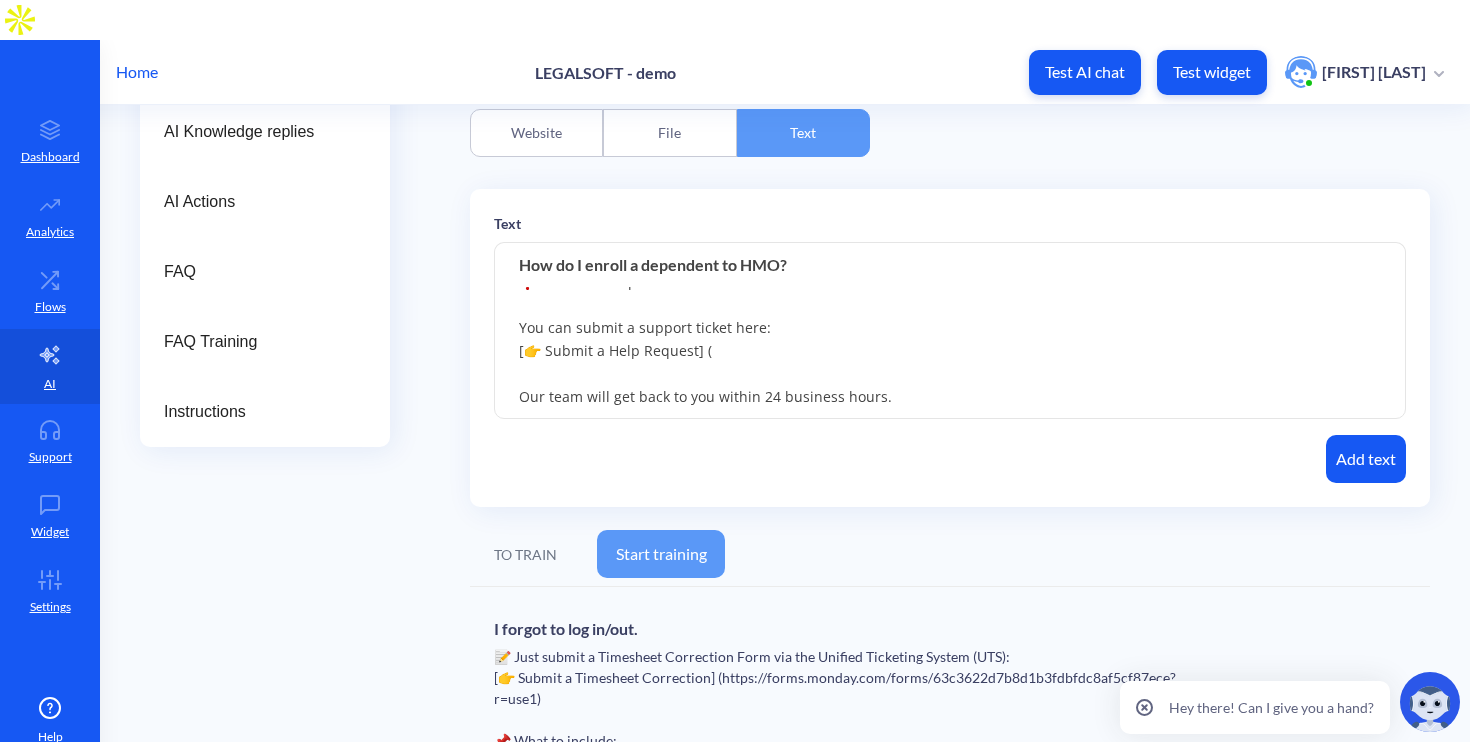 paste on "https://forms.monday.com/forms/d4ecd88e4625b2d395f5228d6493a26b?r=use1" 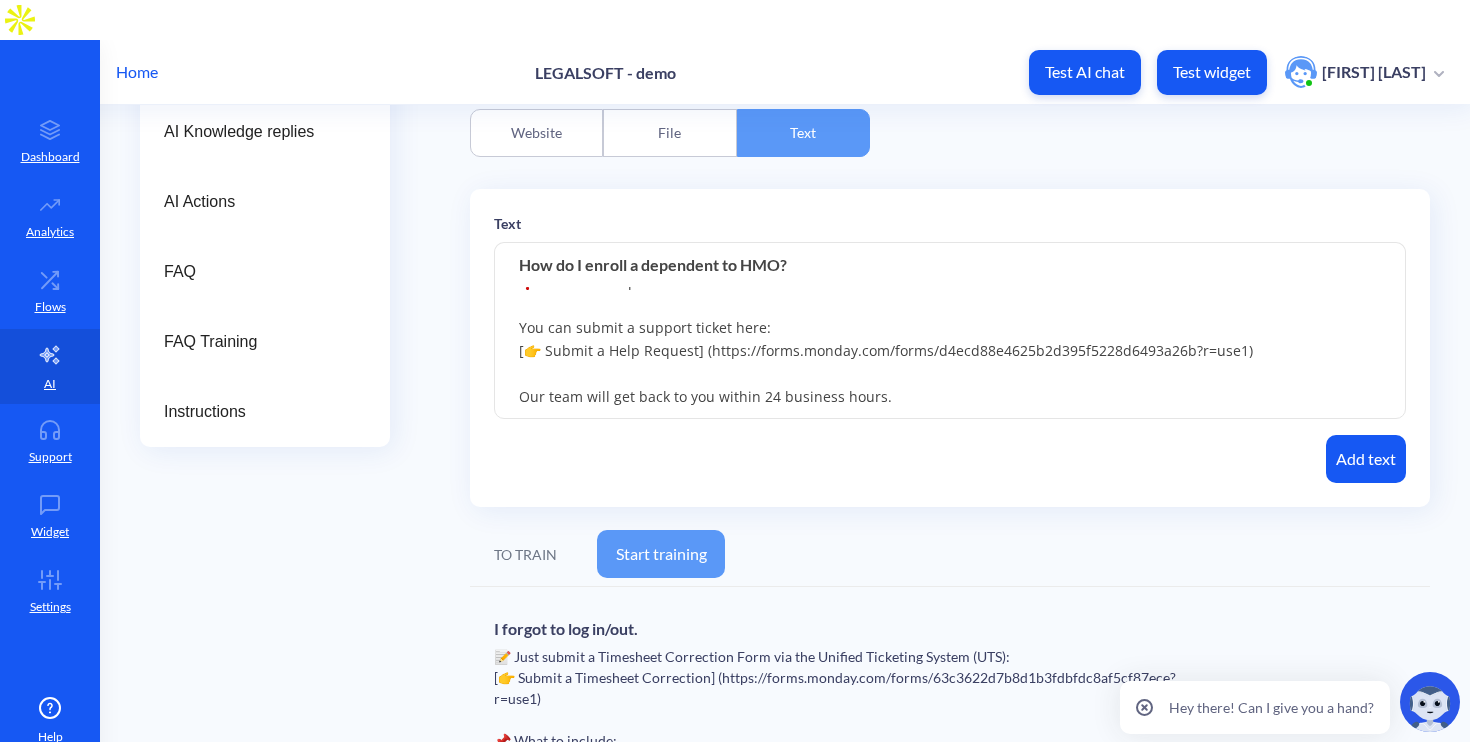 type on "🏥 You can enroll a dependent for a quarterly fee of ₱3,848.00 per person (salary-deducted once active).
If you'd like to proceed, please submit a request here: [HMO Additional Dependent] (https://forms.monday.com/forms/d4ecd88e4625b2d395f5228d6493a26b?r=use1)
❓ Still need help or clarification?
You can submit a support ticket here:
[👉 Submit a Help Request] (https://forms.monday.com/forms/d4ecd88e4625b2d395f5228d6493a26b?r=use1)
Our team will get back to you within 24 business hours." 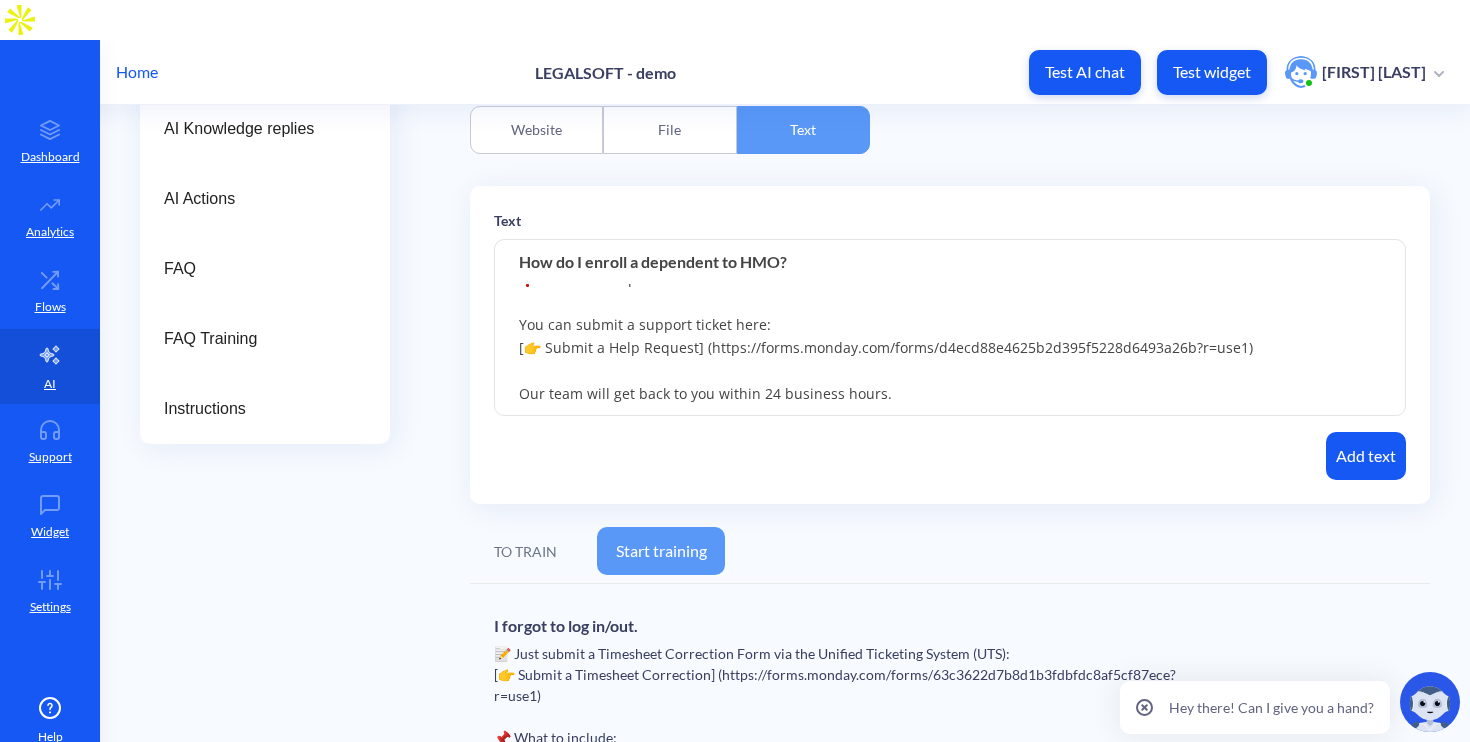 scroll, scrollTop: 302, scrollLeft: 0, axis: vertical 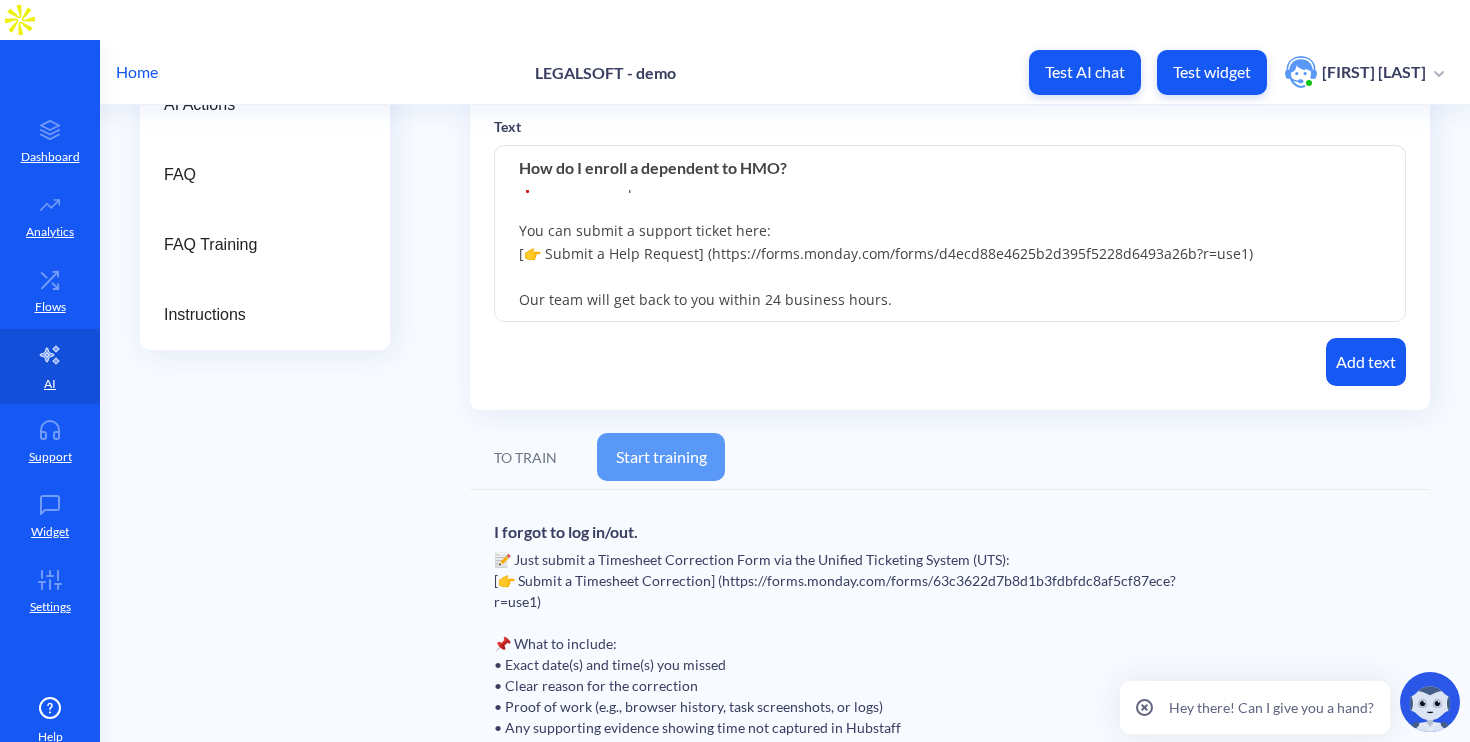 click on "Add text" at bounding box center (1366, 362) 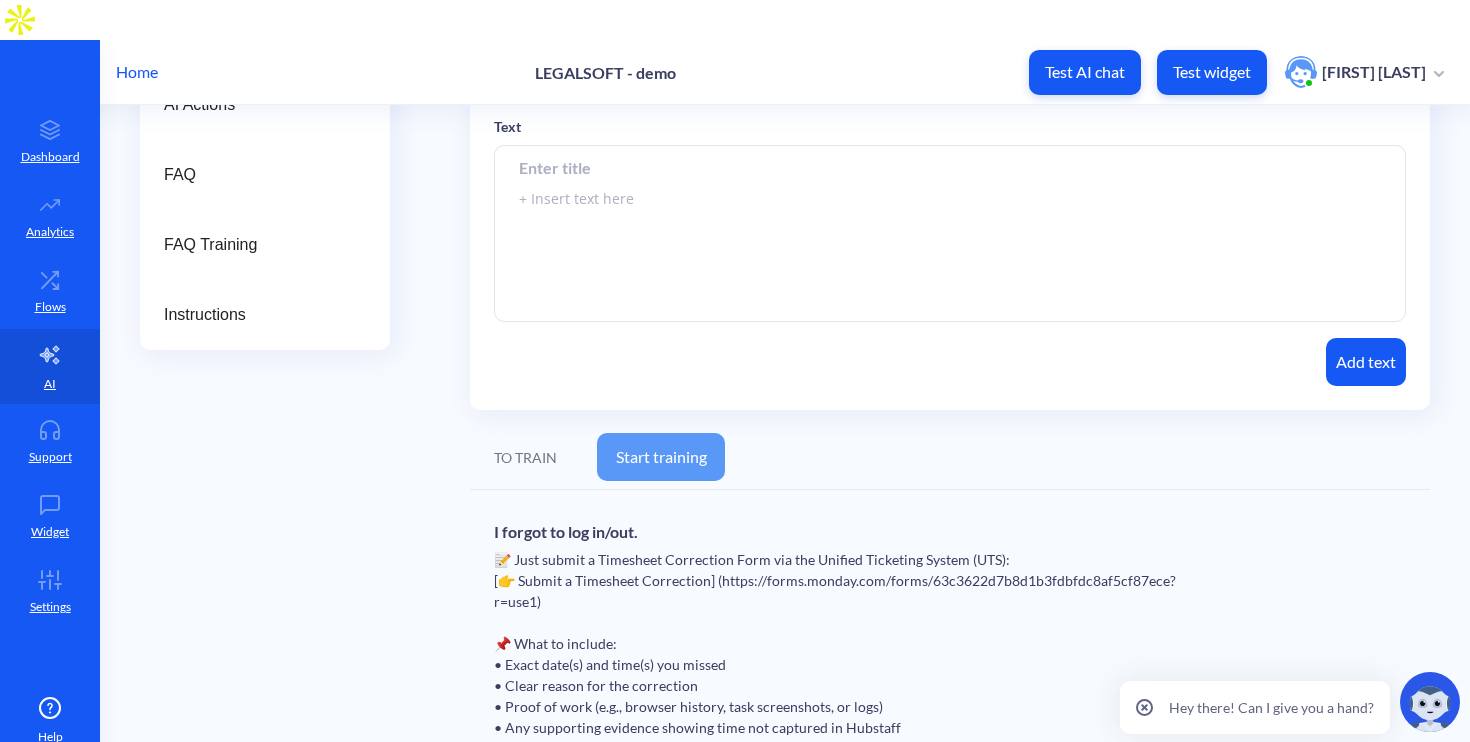 scroll, scrollTop: 0, scrollLeft: 0, axis: both 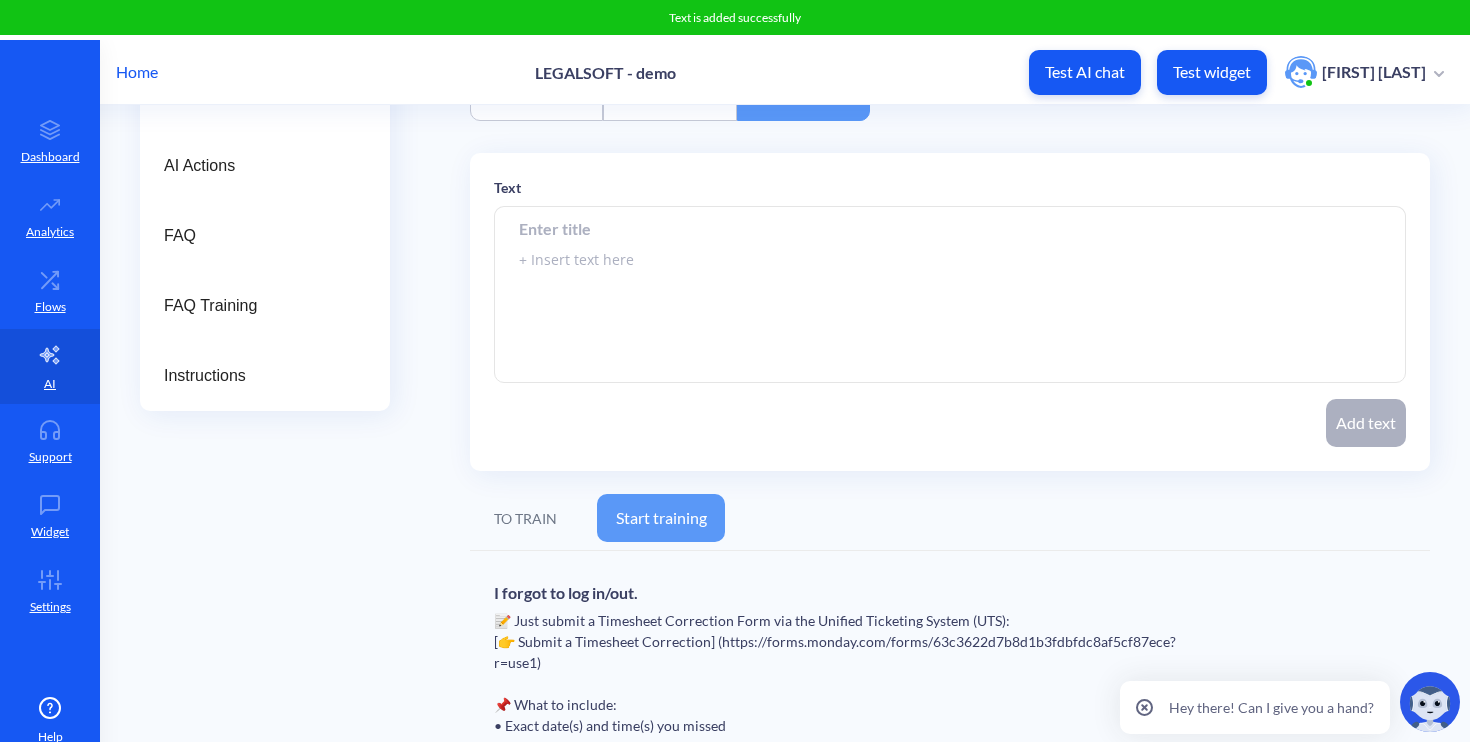 click at bounding box center [950, 228] 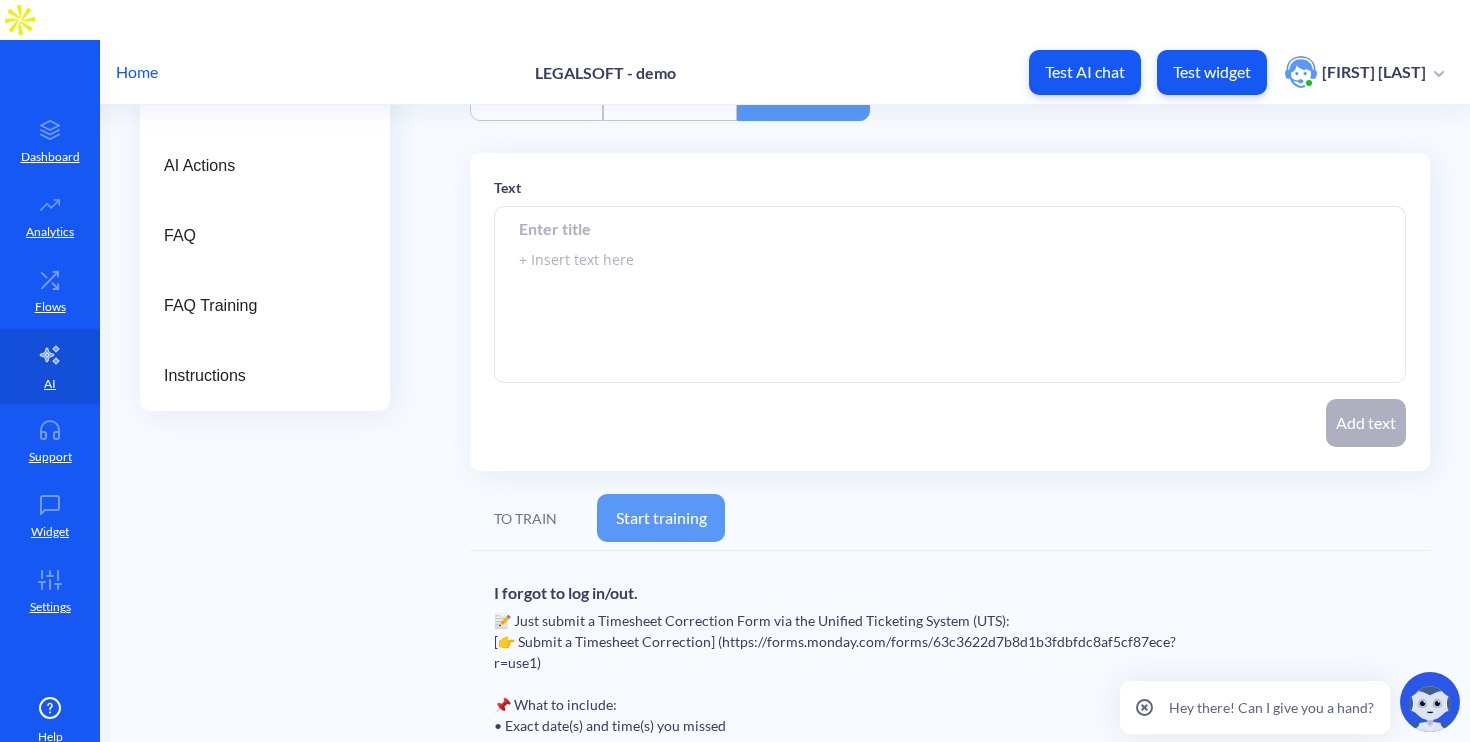 paste on "When can I withdraw my retirement benefit?" 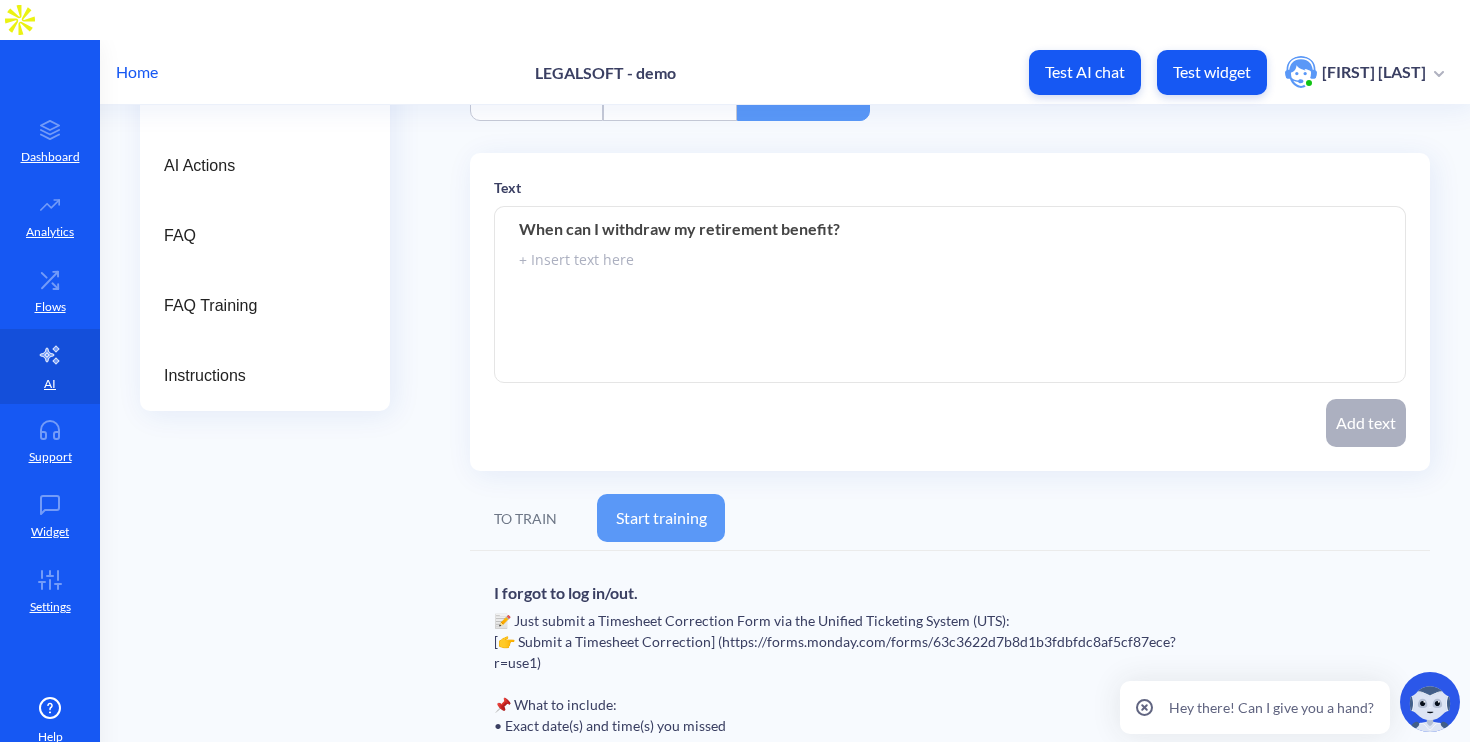 type on "When can I withdraw my retirement benefit?" 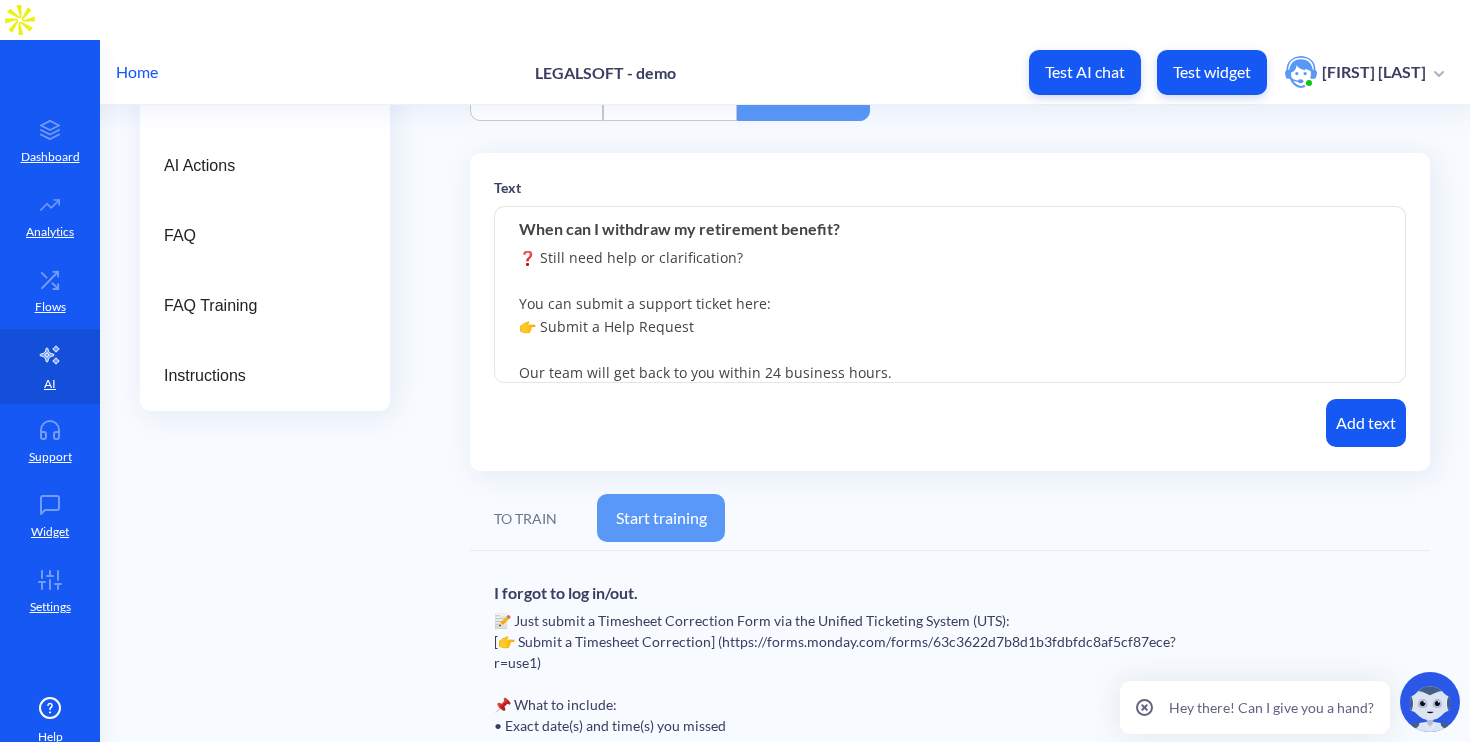 scroll, scrollTop: 0, scrollLeft: 0, axis: both 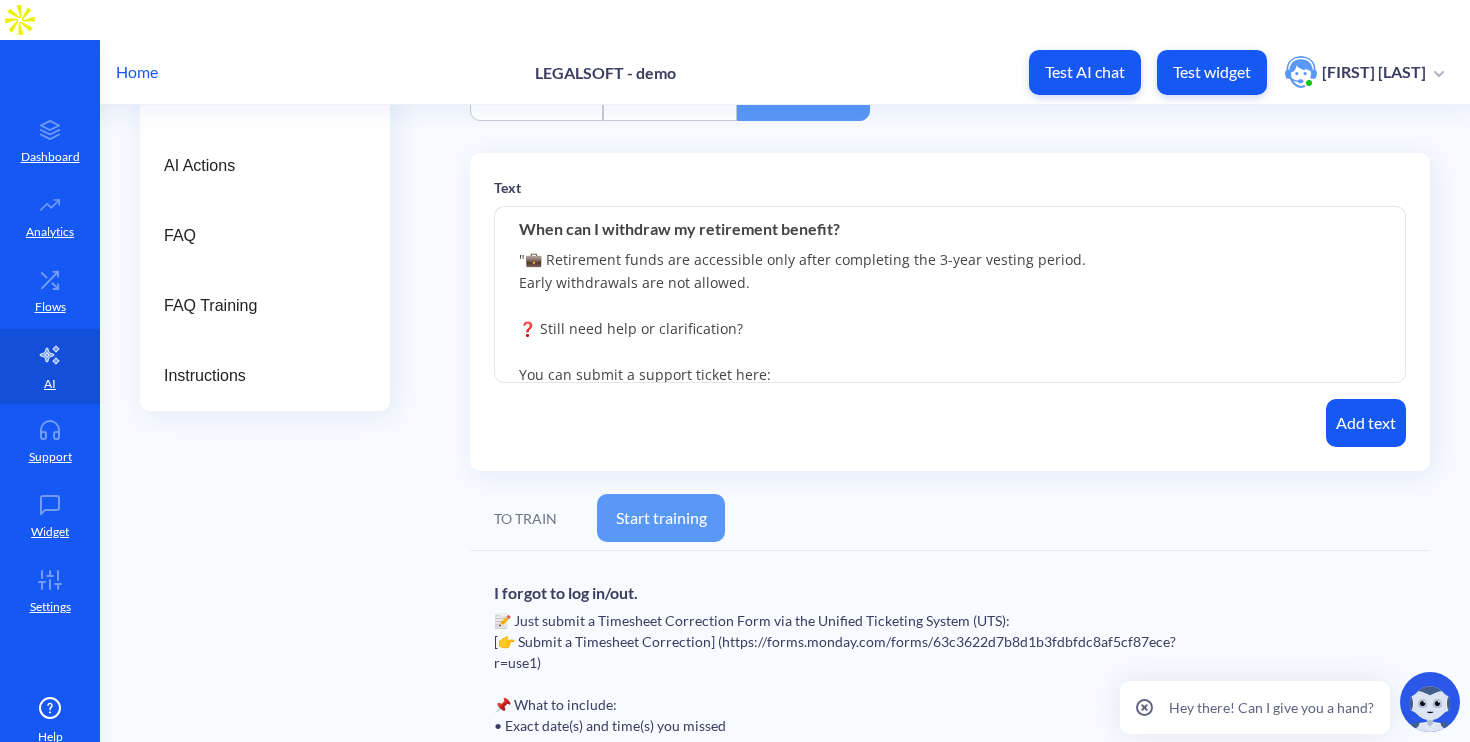 click on ""💼 Retirement funds are accessible only after completing the 3-year vesting period.
Early withdrawals are not allowed.
❓ Still need help or clarification?
You can submit a support ticket here:
👉 Submit a Help Request
Our team will get back to you within 24 business hours." at bounding box center [950, 295] 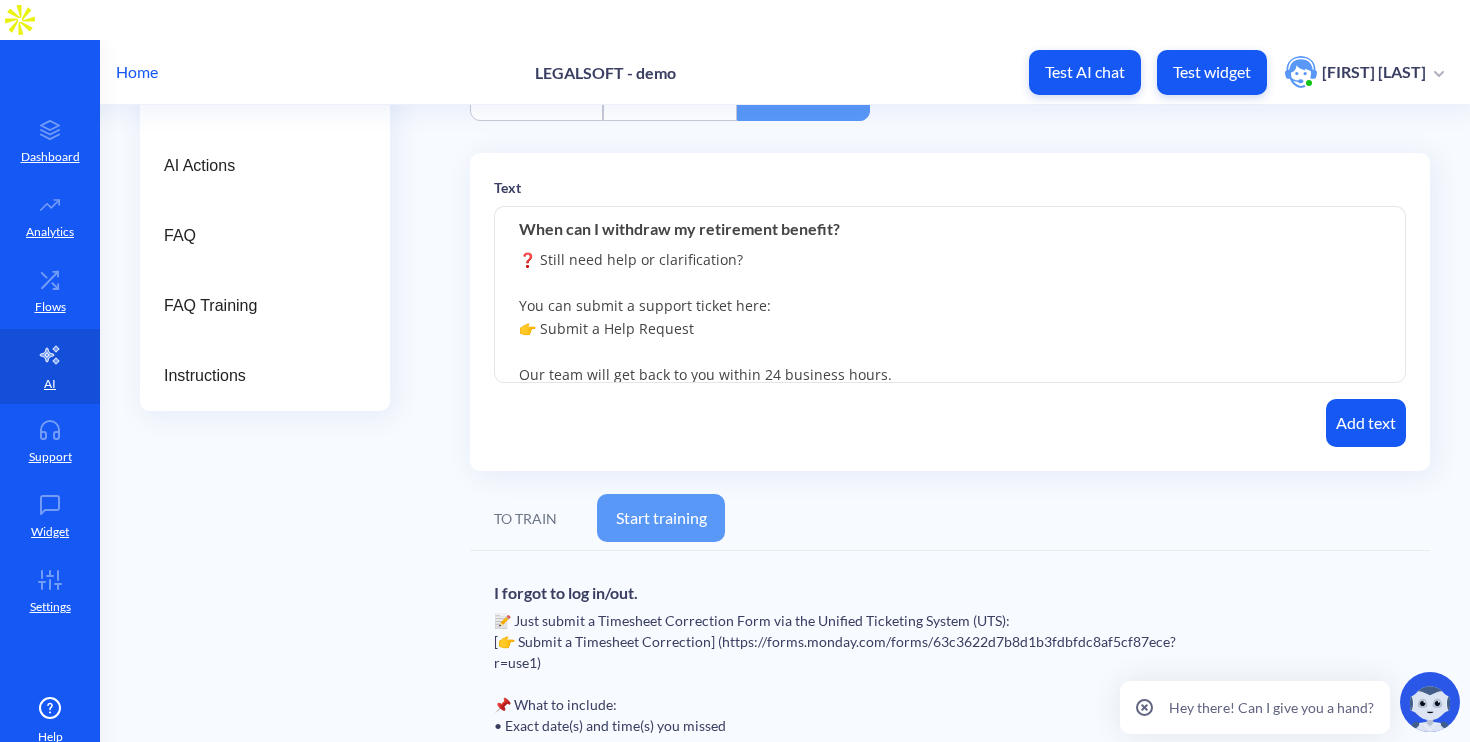 scroll, scrollTop: 83, scrollLeft: 0, axis: vertical 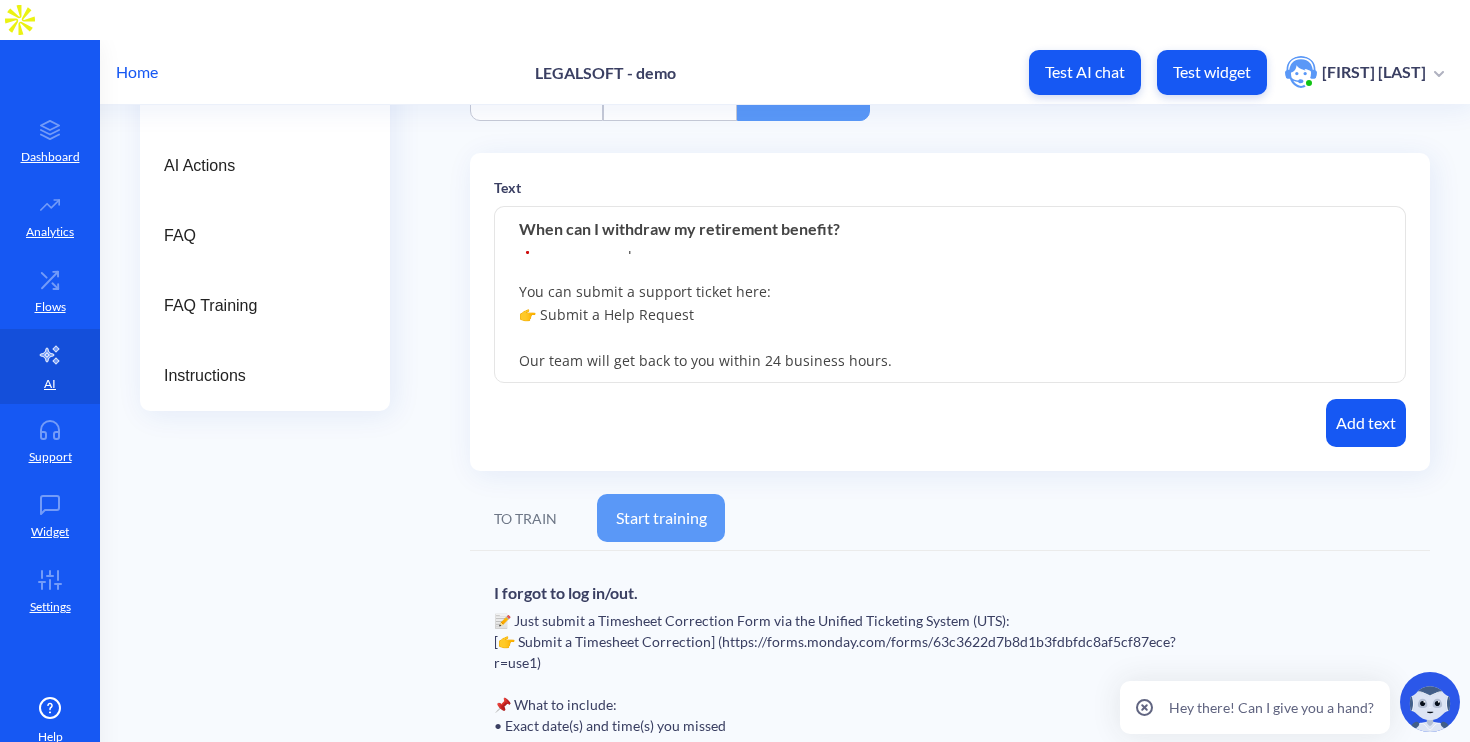click on "💼 Retirement funds are accessible only after completing the 3-year vesting period.
Early withdrawals are not allowed.
❓ Still need help or clarification?
You can submit a support ticket here:
👉 Submit a Help Request
Our team will get back to you within 24 business hours." at bounding box center (950, 295) 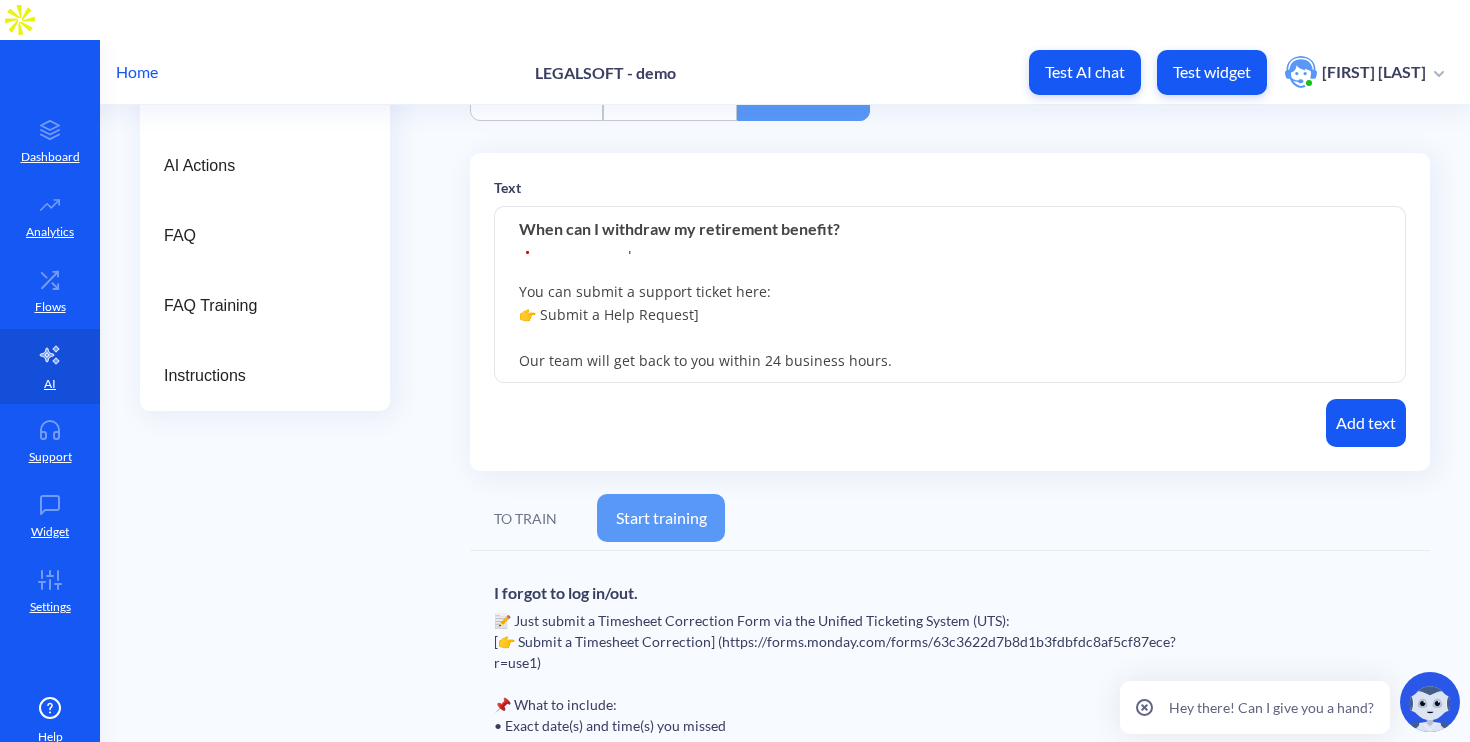 click on "💼 Retirement funds are accessible only after completing the 3-year vesting period.
Early withdrawals are not allowed.
❓ Still need help or clarification?
You can submit a support ticket here:
👉 Submit a Help Request]
Our team will get back to you within 24 business hours." at bounding box center [950, 295] 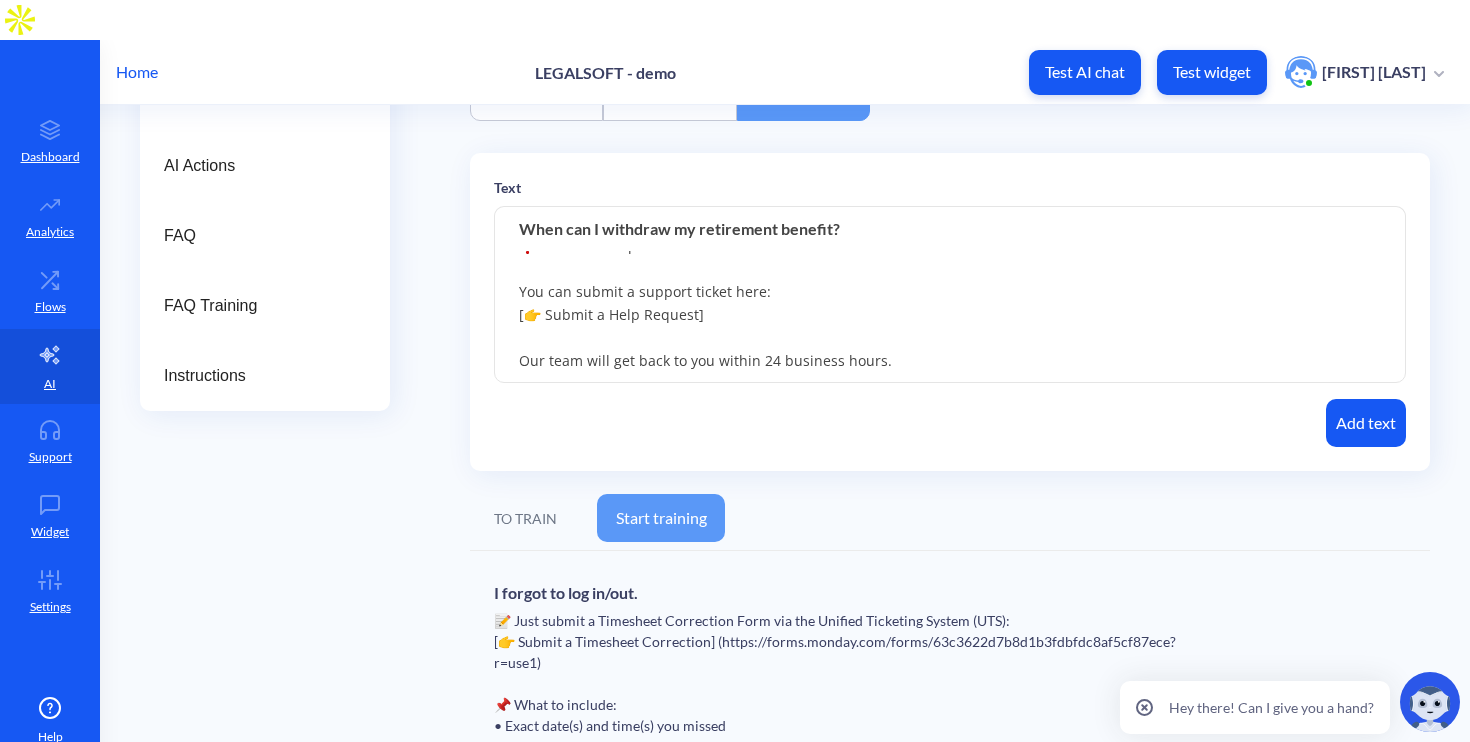 click on "Retirement funds are accessible only after completing the 3-year vesting period.
Early withdrawals are not allowed.
❓ Still need help or clarification?
You can submit a support ticket here:
[👉 Submit a Help Request]
Our team will get back to you within 24 business hours." at bounding box center [950, 295] 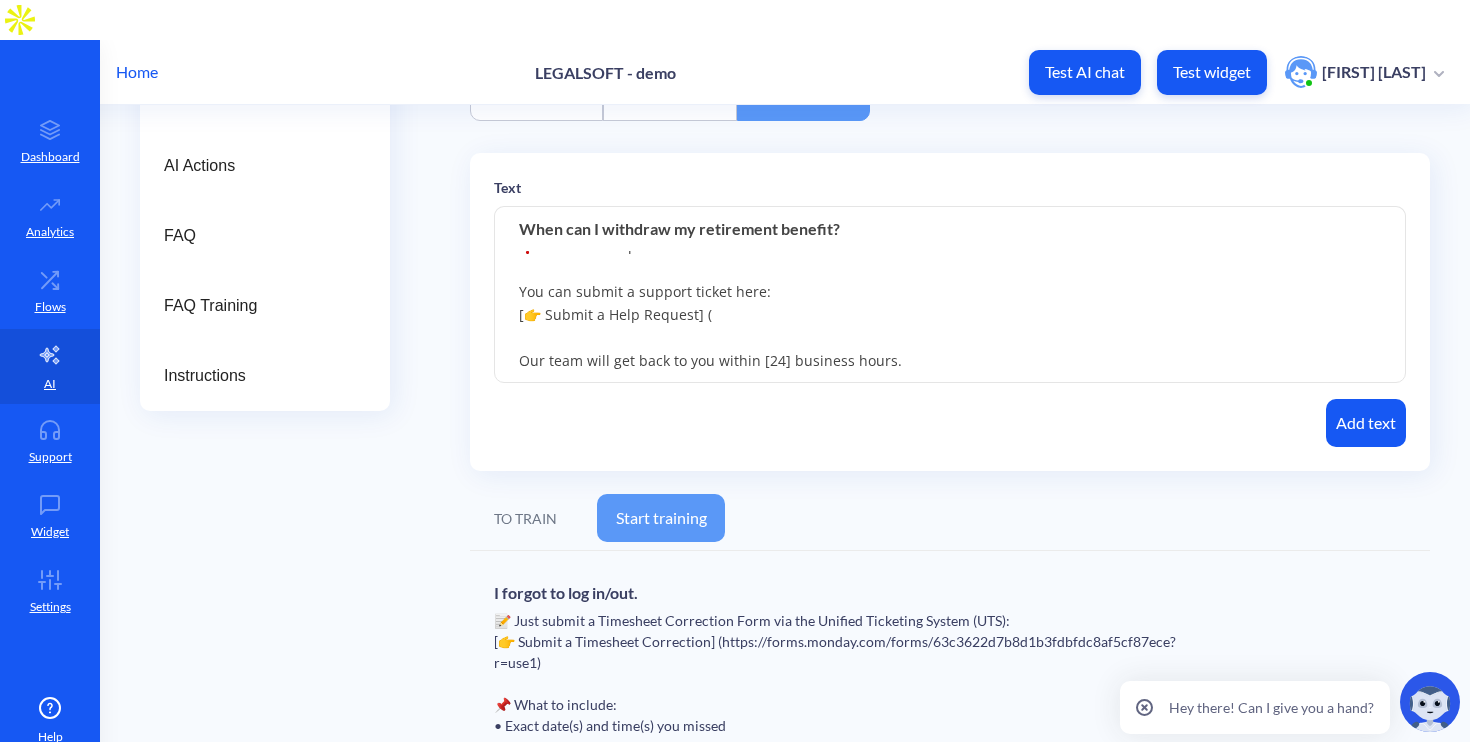 paste on "https://share.hsforms.com/141z0JGxQQZ2HOmcxsMSqeQ3es9o" 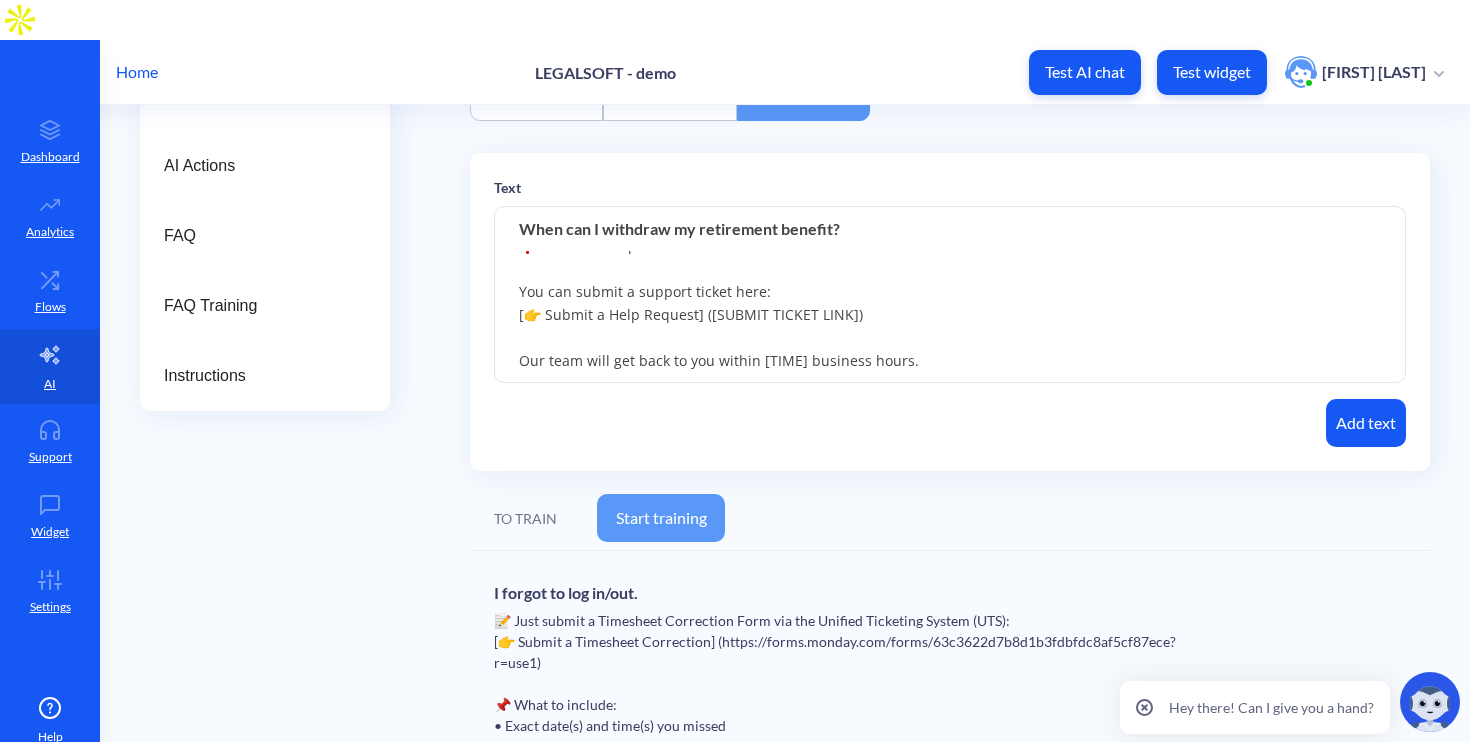 scroll, scrollTop: 0, scrollLeft: 0, axis: both 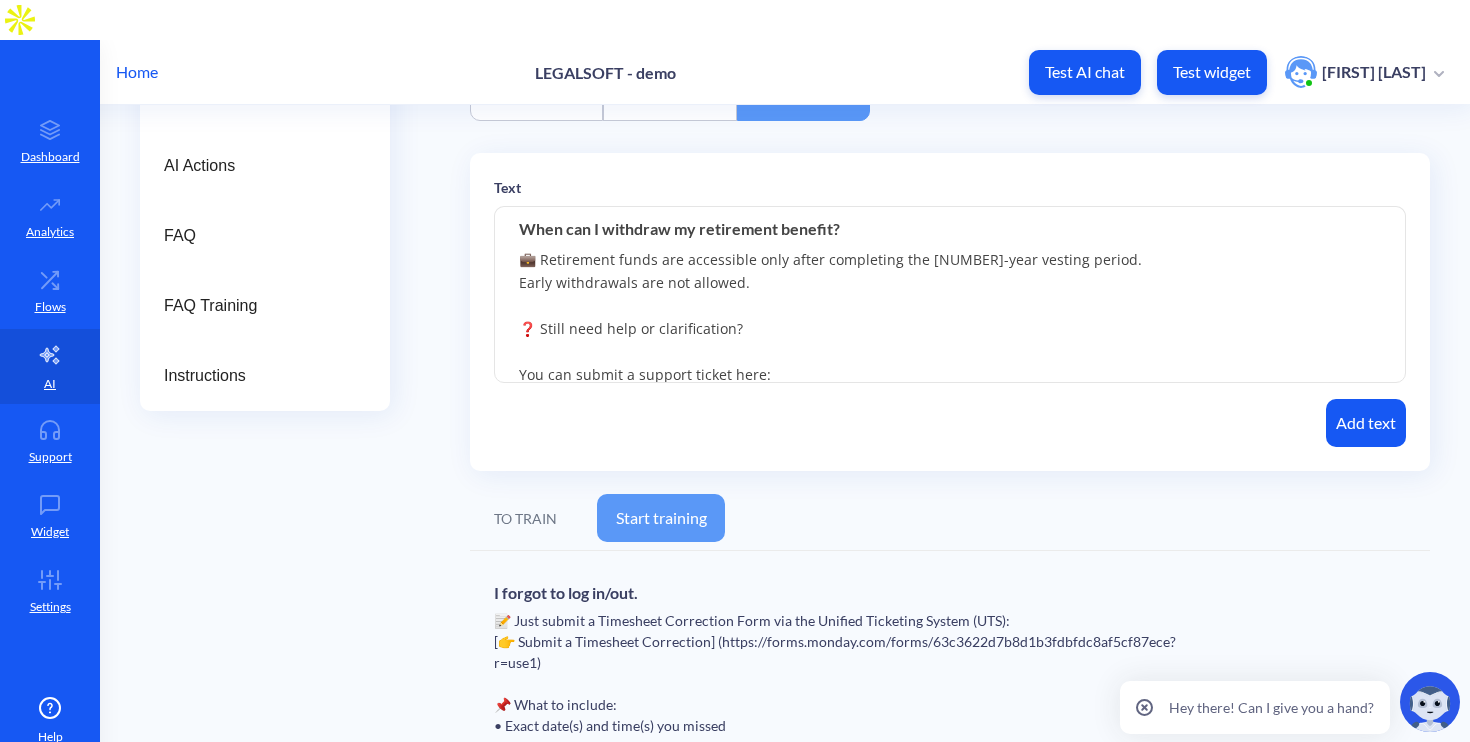 type on "💼 Retirement funds are accessible only after completing the [NUMBER]-year vesting period.
Early withdrawals are not allowed.
❓ Still need help or clarification?
You can submit a support ticket here:
[👉 Submit a Help Request] ([SUBMIT TICKET LINK])
Our team will get back to you within [TIME] business hours." 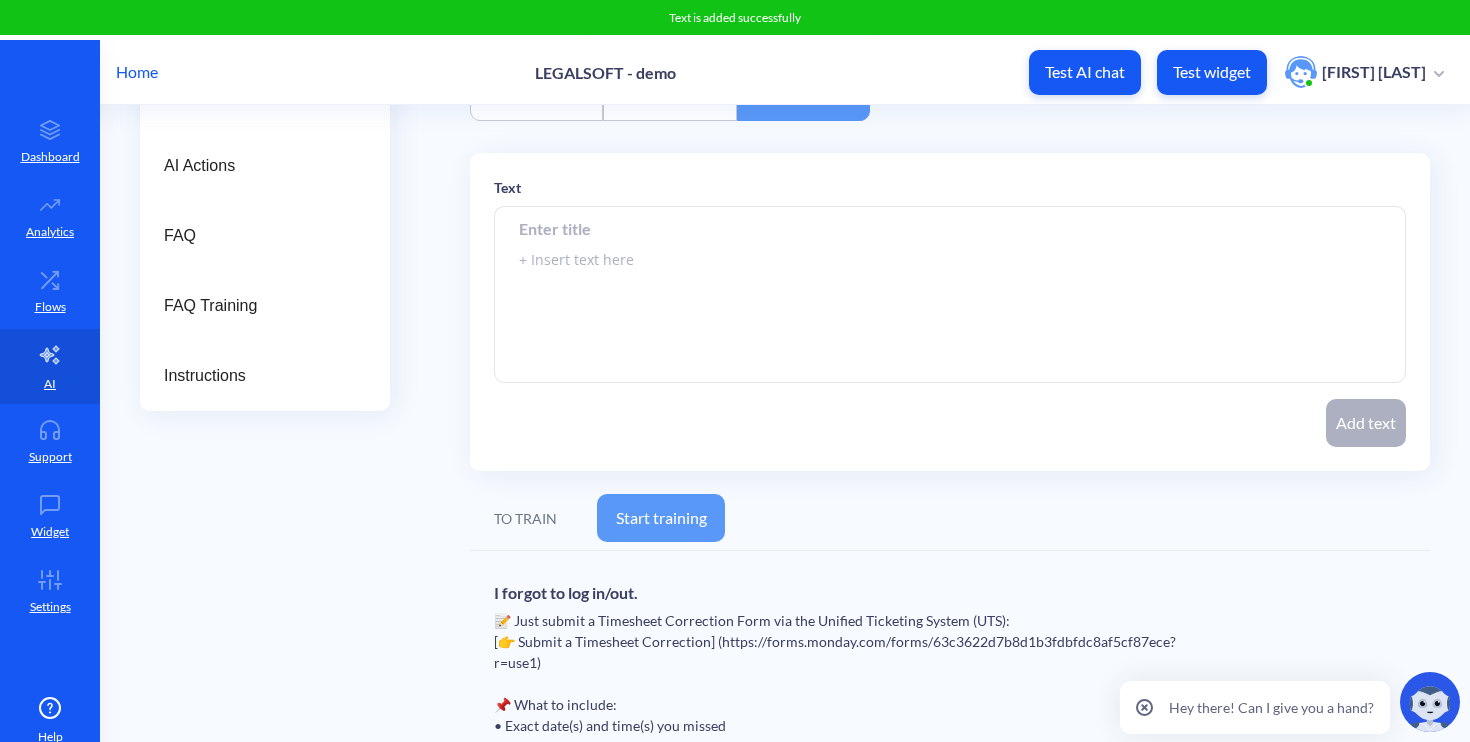 click at bounding box center (950, 228) 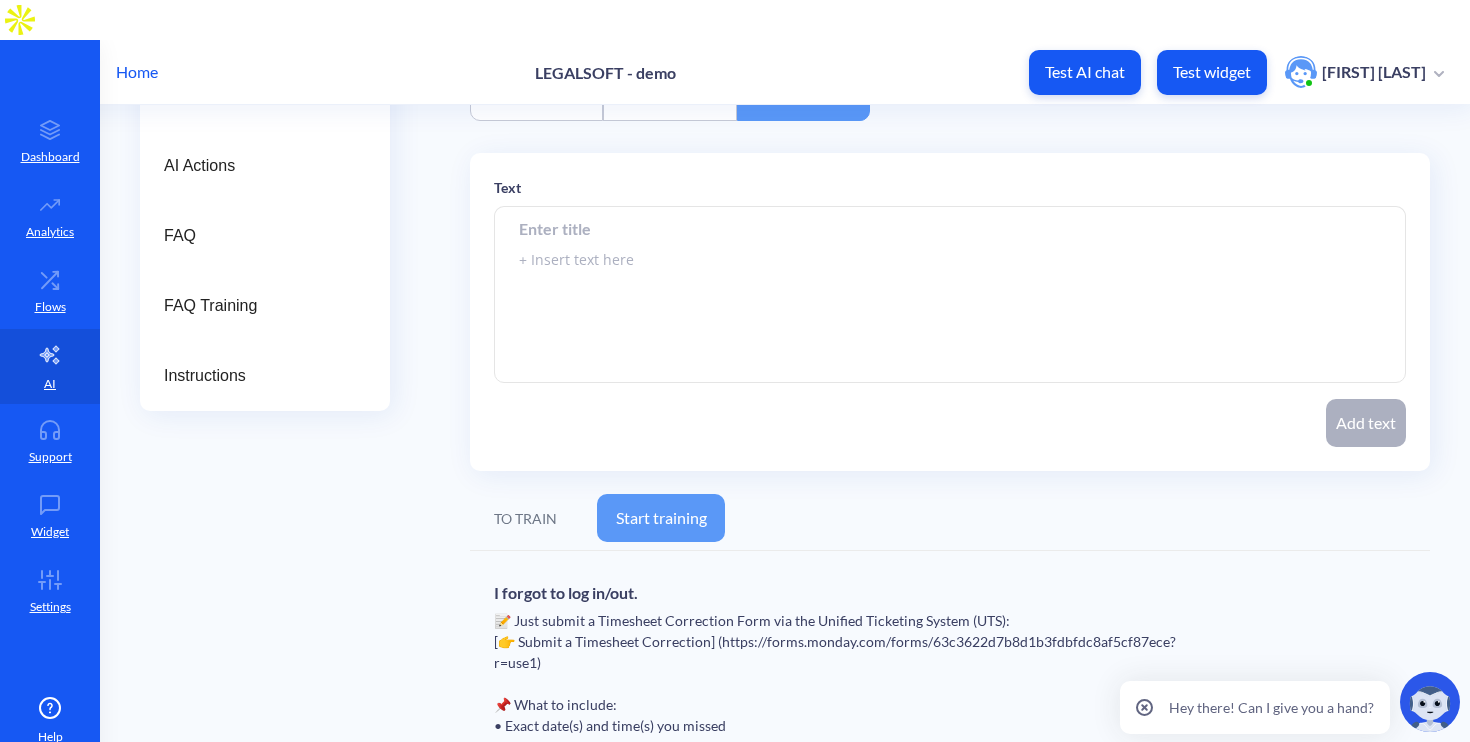 paste on "Why is my pay short / I didn’t get OT pay?" 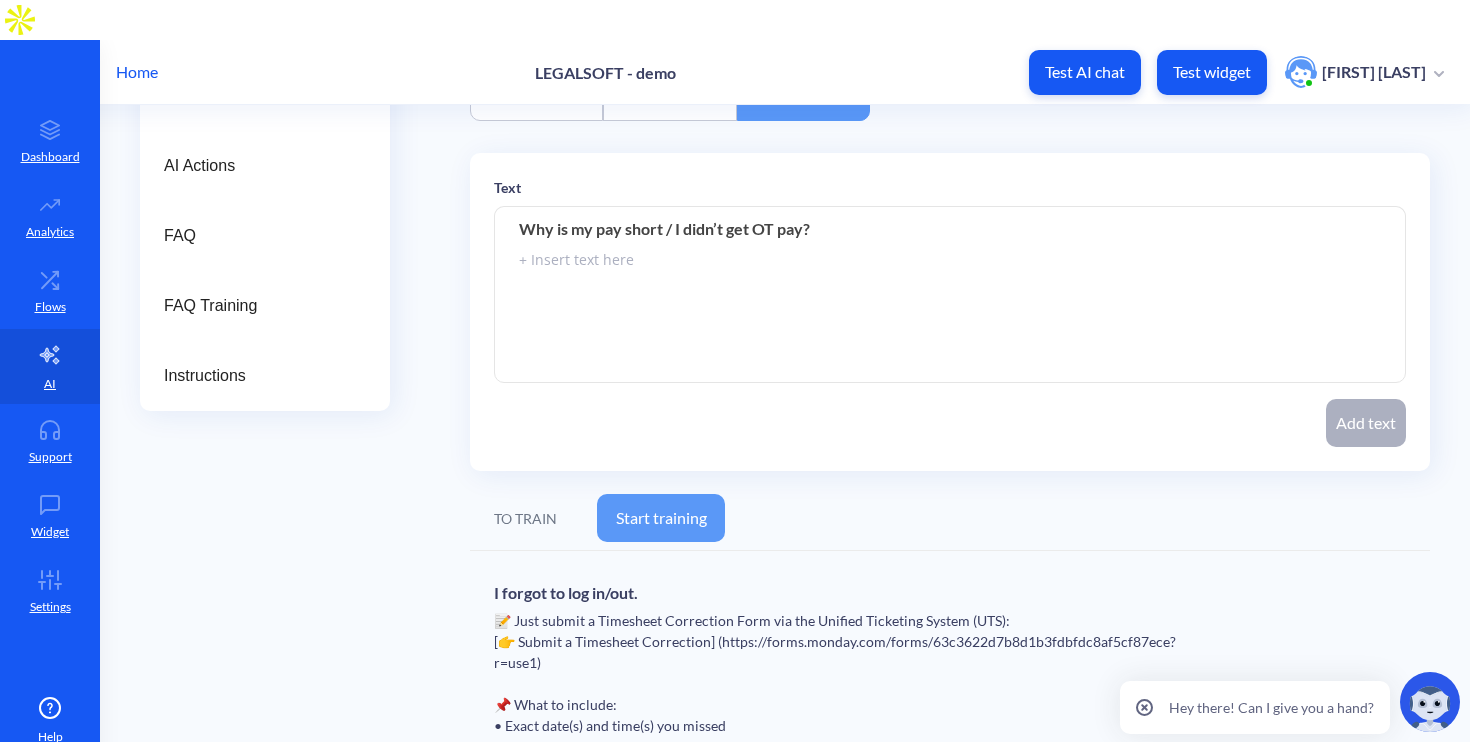 type on "Why is my pay short / I didn’t get OT pay?" 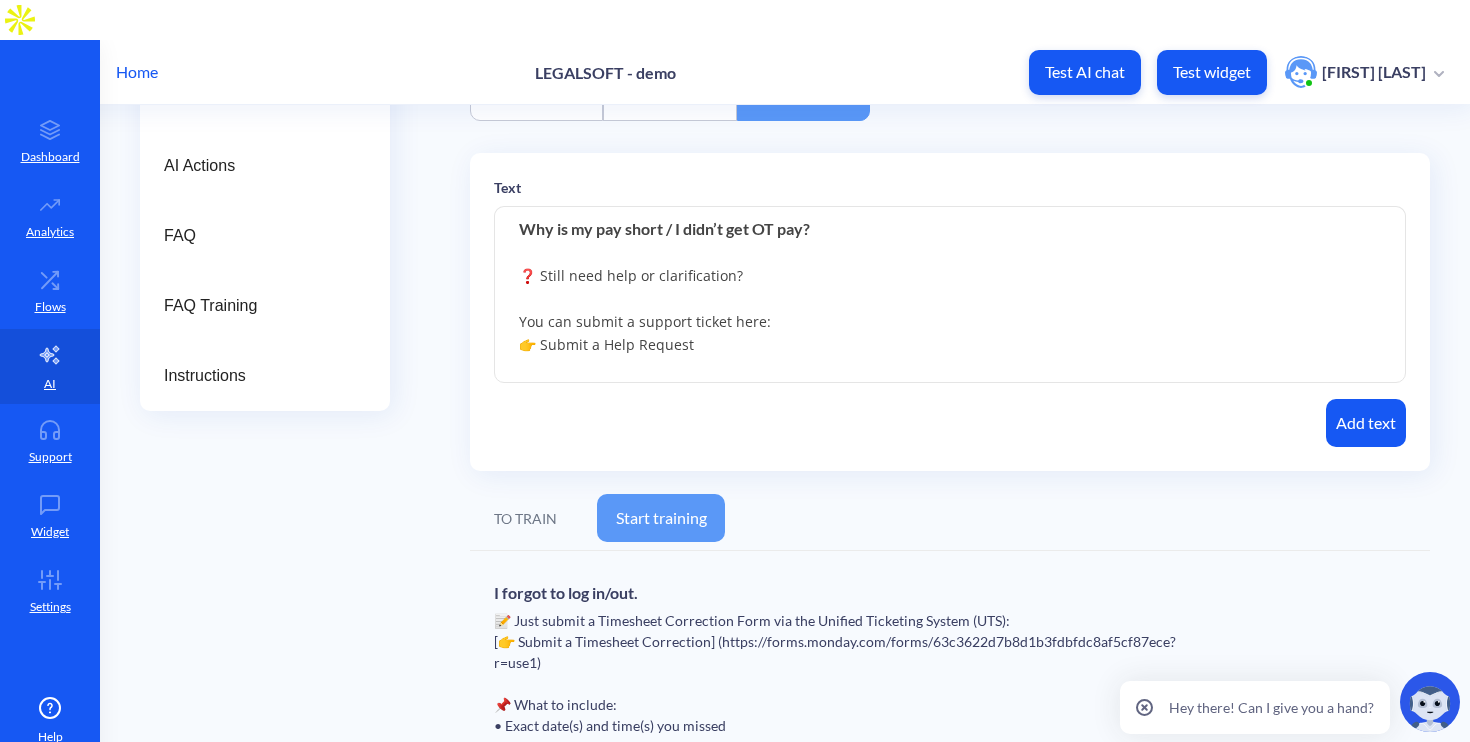scroll, scrollTop: 0, scrollLeft: 0, axis: both 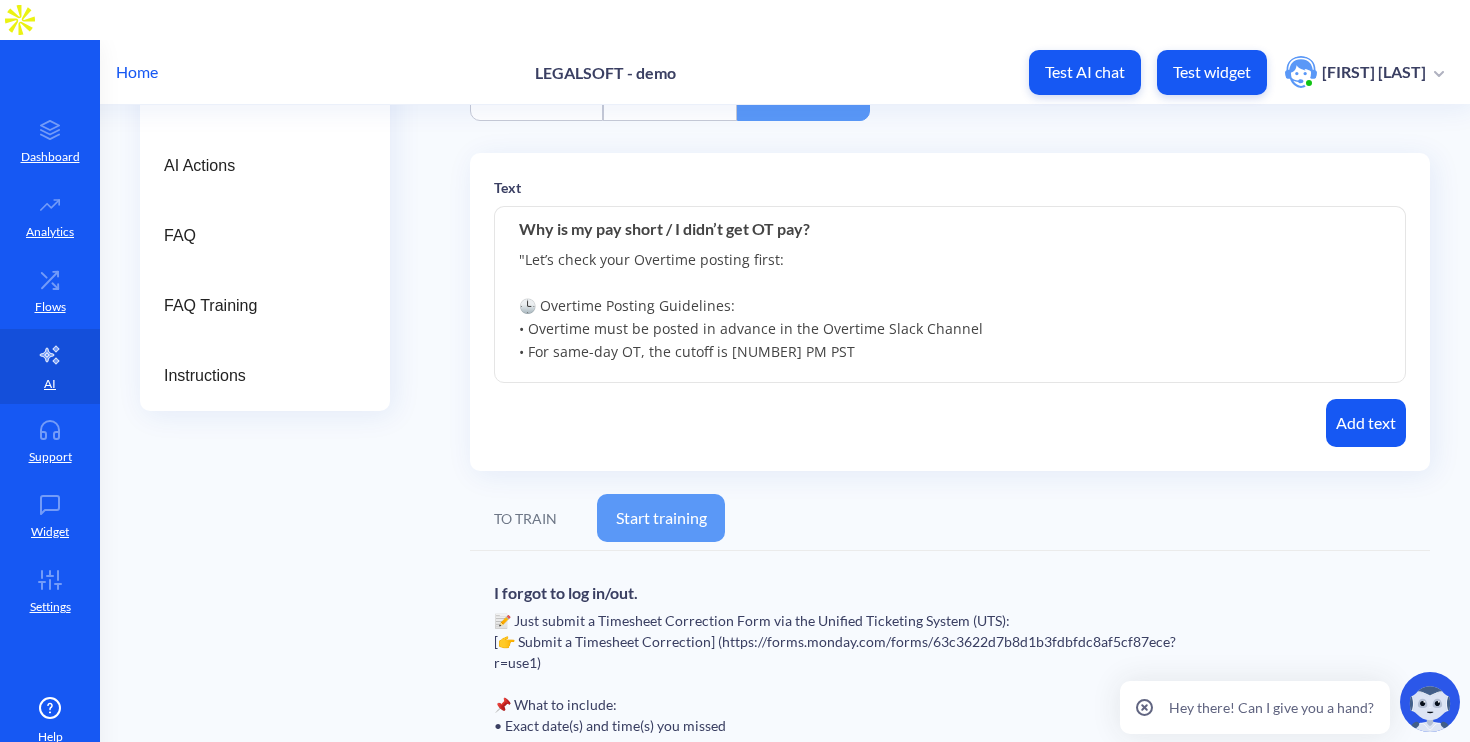 click on ""Let’s check your Overtime posting first:
🕒 Overtime Posting Guidelines:
• Overtime must be posted in advance in the Overtime Slack Channel
• For same-day OT, the cutoff is [NUMBER] PM PST
⛔ If it was posted after cutoff, it won’t be automatically processed.
✅ In that case, please submit a Timesheet Correction Ticket here:
👉 Submit a Timesheet Correction
❓ Still need help or clarification?
You can submit a support ticket here:
👉 Submit a Help Request
Our team will get back to you within [NUMBER] business hours." at bounding box center [950, 295] 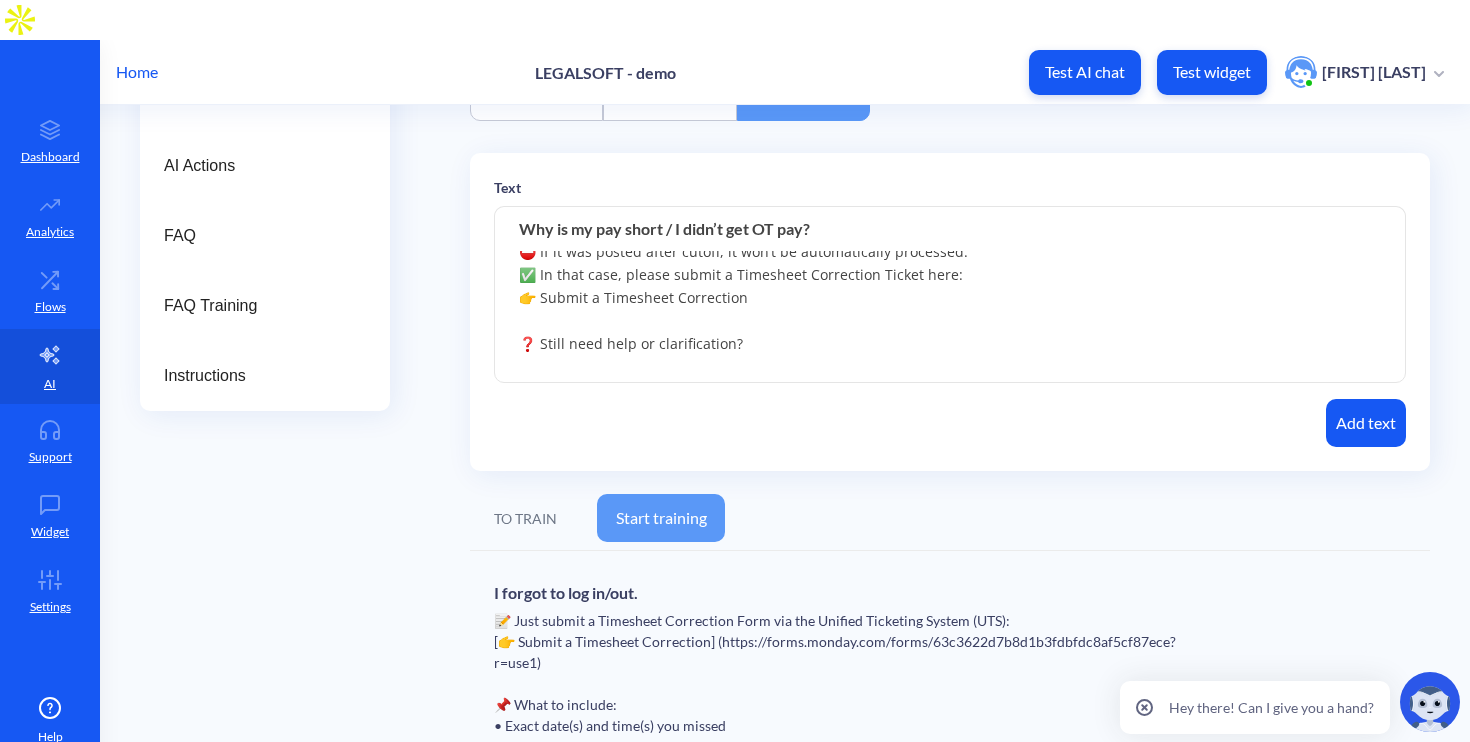 scroll, scrollTop: 149, scrollLeft: 0, axis: vertical 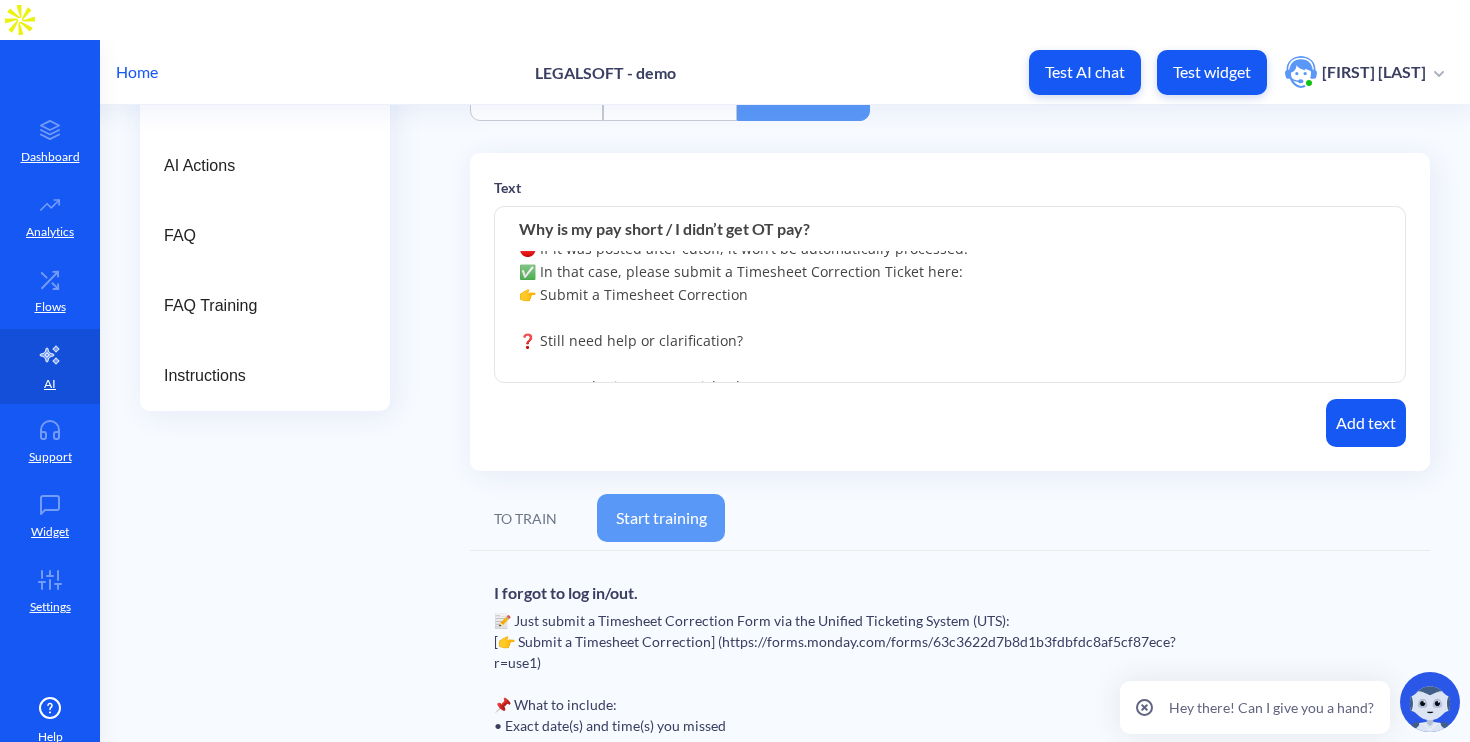 click on "Let’s check your Overtime posting first:
🕒 Overtime Posting Guidelines:
• Overtime must be posted in advance in the Overtime Slack Channel
• For same-day OT, the cutoff is 2 PM PST
⛔ If it was posted after cutoff, it won’t be automatically processed.
✅ In that case, please submit a Timesheet Correction Ticket here:
👉 Submit a Timesheet Correction
❓ Still need help or clarification?
You can submit a support ticket here:
👉 Submit a Help Request
Our team will get back to you within 24 business hours." at bounding box center [950, 295] 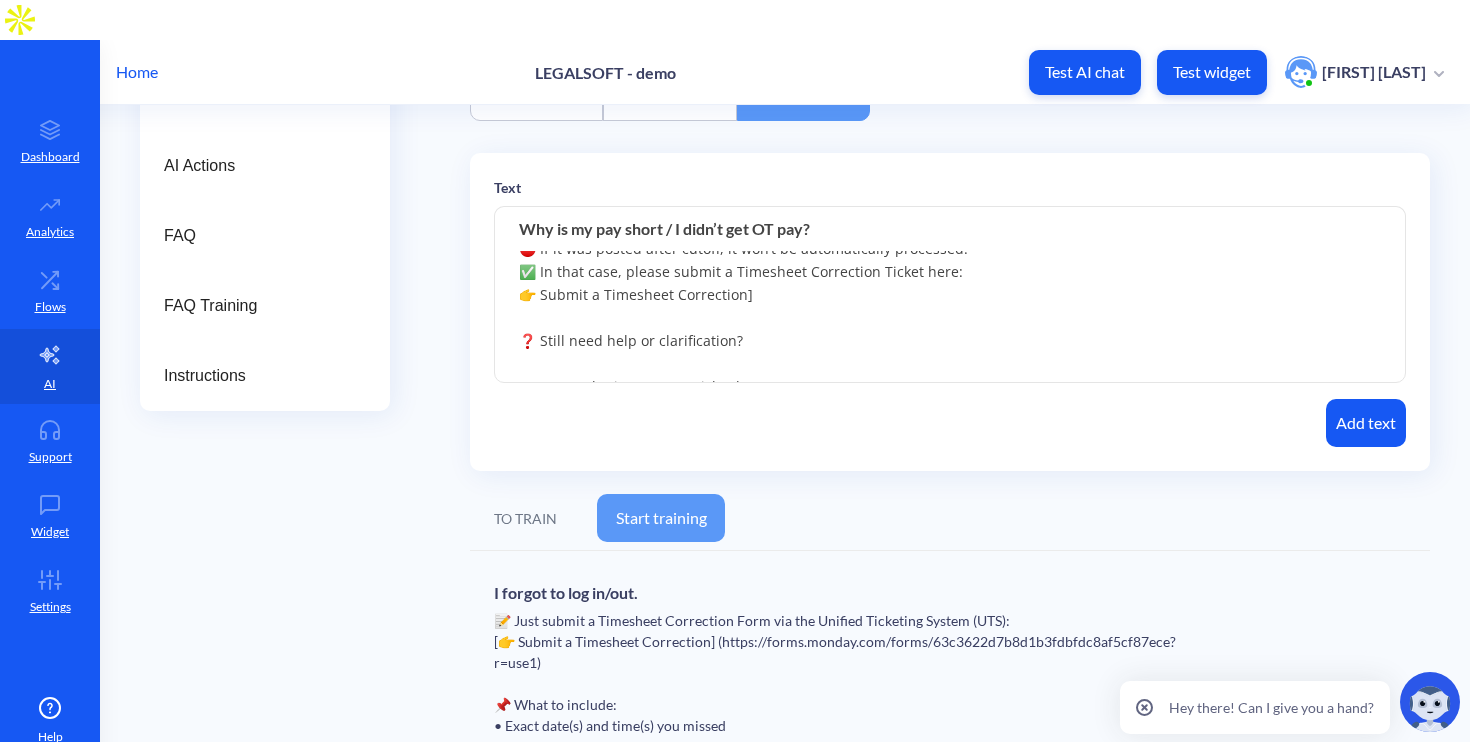 click on "Let’s check your Overtime posting first:
🕒 Overtime Posting Guidelines:
• Overtime must be posted in advance in the Overtime Slack Channel
• For same-day OT, the cutoff is 2 PM PST
⛔ If it was posted after cutoff, it won’t be automatically processed.
✅ In that case, please submit a Timesheet Correction Ticket here:
👉 Submit a Timesheet Correction]
❓ Still need help or clarification?
You can submit a support ticket here:
👉 Submit a Help Request
Our team will get back to you within 24 business hours." at bounding box center (950, 295) 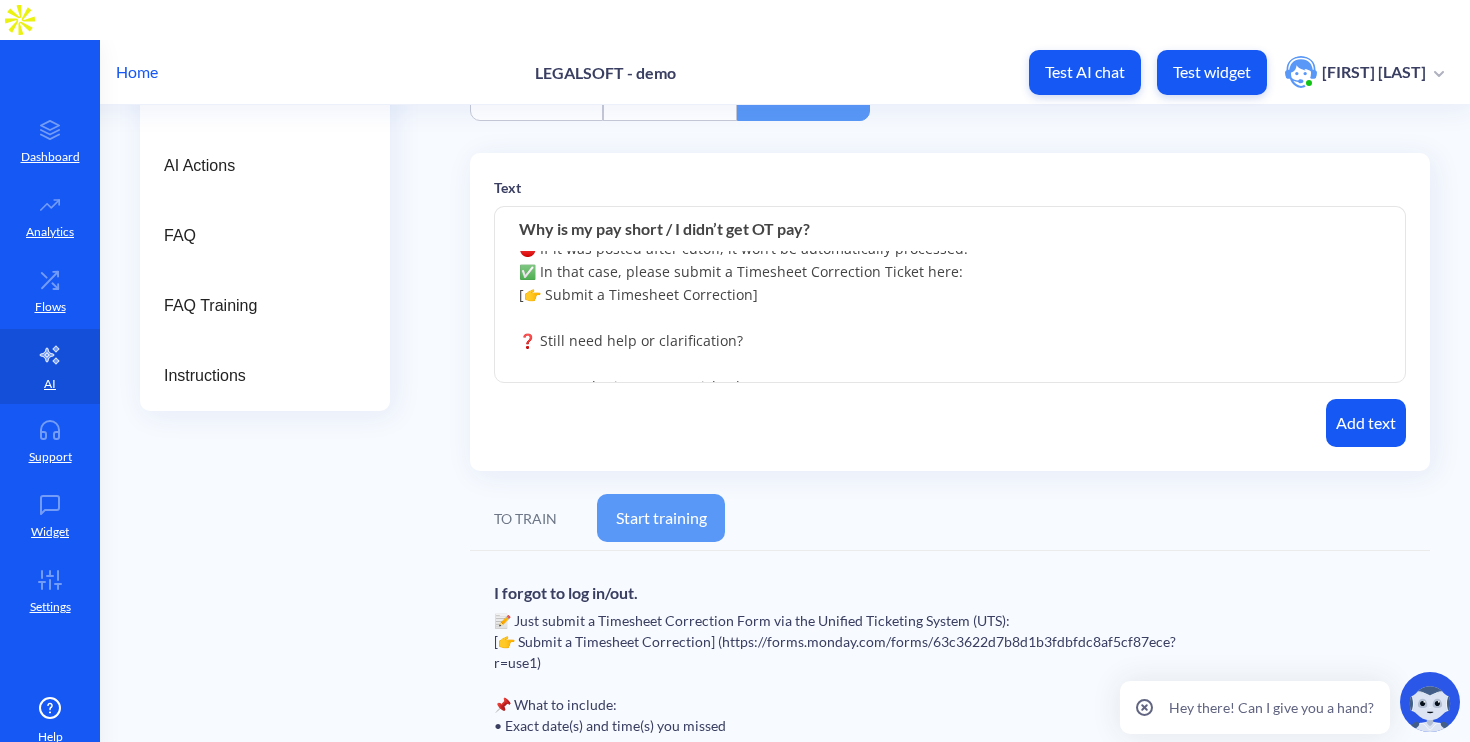 click on "Let’s check your Overtime posting first:
🕒 Overtime Posting Guidelines:
• Overtime must be posted in advance in the Overtime Slack Channel
• For same-day OT, the cutoff is 2 PM PST
⛔ If it was posted after cutoff, it won’t be automatically processed.
✅ In that case, please submit a Timesheet Correction Ticket here:
[👉 Submit a Timesheet Correction]
❓ Still need help or clarification?
You can submit a support ticket here:
👉 Submit a Help Request
Our team will get back to you within 24 business hours." at bounding box center (950, 295) 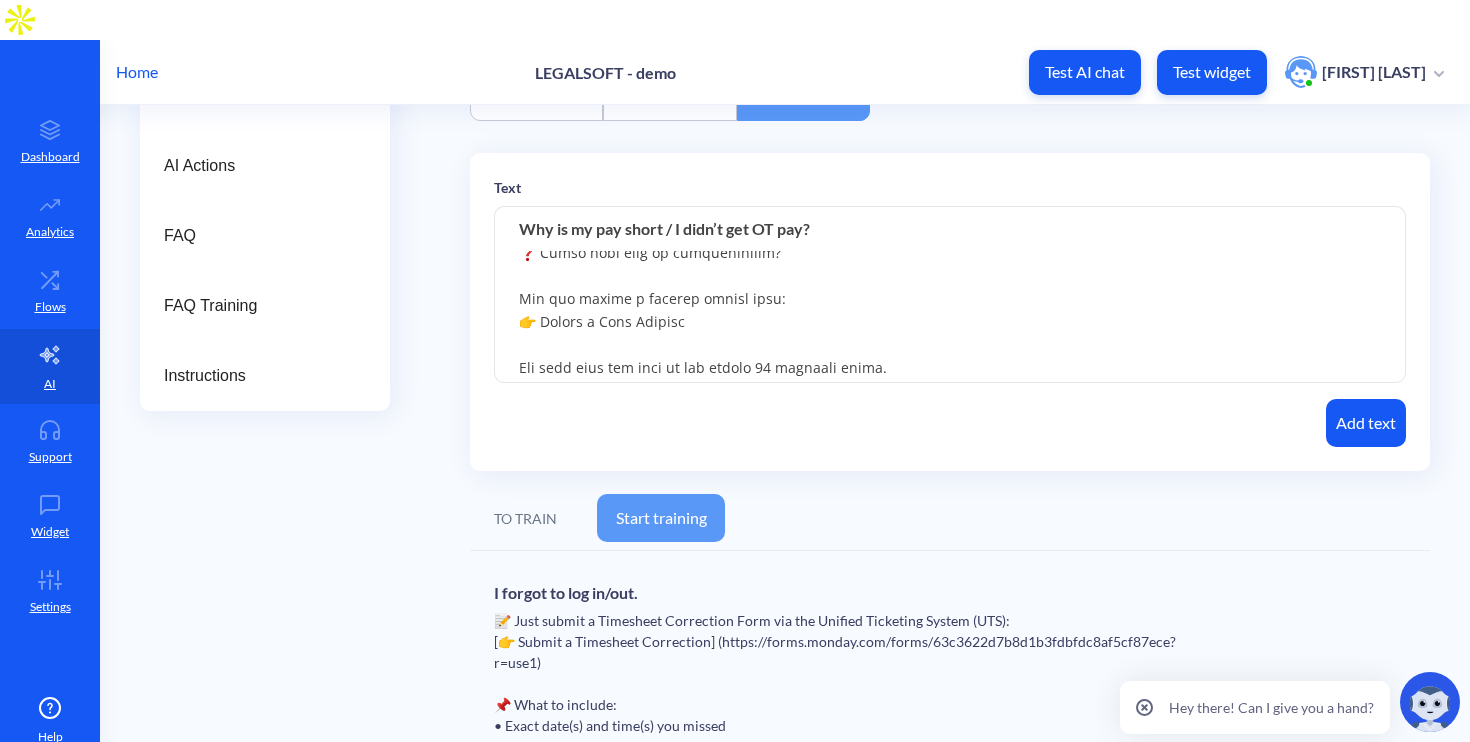 scroll, scrollTop: 589, scrollLeft: 0, axis: vertical 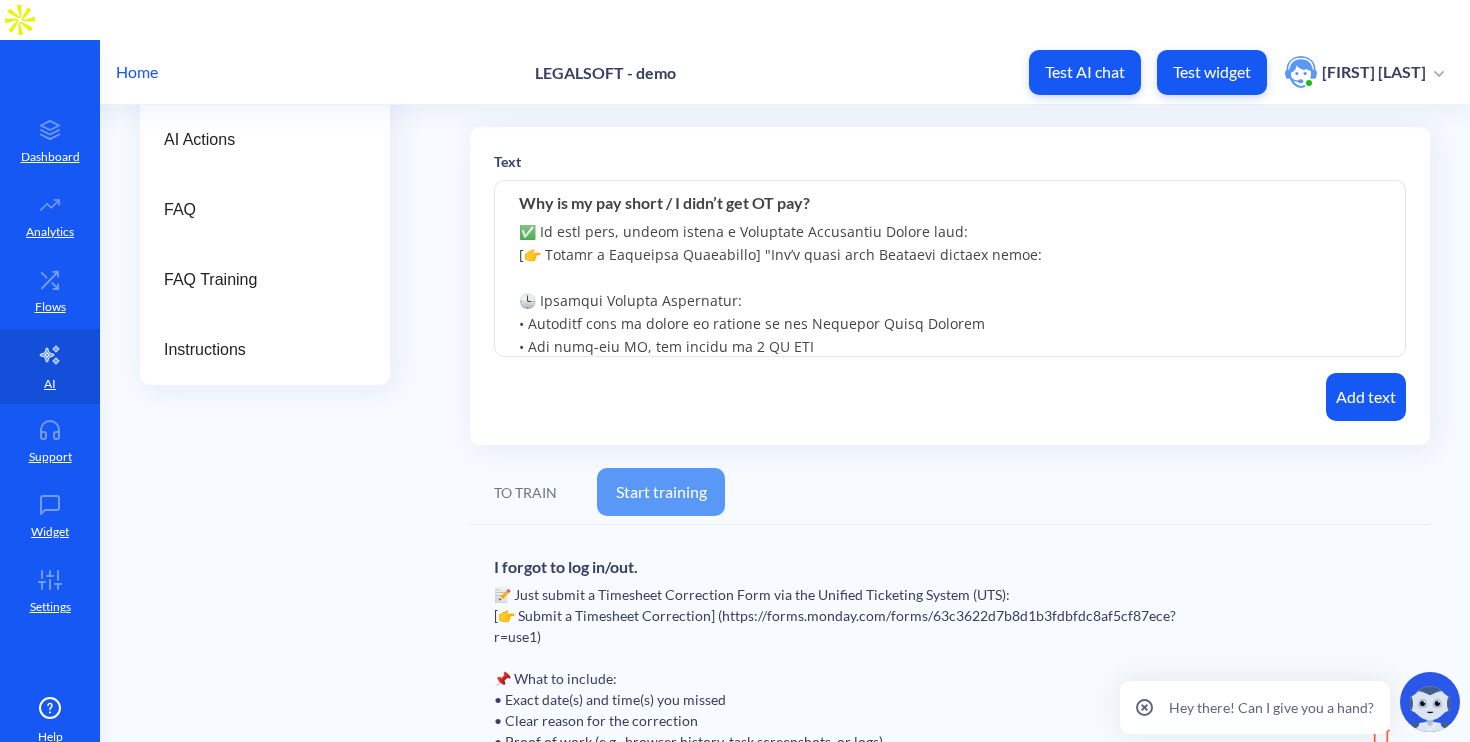 type on "Lor’i dolor sita Consecte adipisc elits:
🕒 Doeiusmo Tempori Utlaboreet:
• Dolorema aliq en admini ve quisnos ex ull Laborisn Aliqu Exeacom
• Con duis-aut IR, inr volupt ve 8 ES CIL
⛔ Fu nu par except sinto cupida, no pro’s cu quiofficiades mollitani.
✅ Id estl pers, undeom istena e Voluptate Accusantiu Dolore laud:
[👉 Totamr a Eaqueipsa Quaeabillo] "Inv’v quasi arch Beataevi dictaex nemoe:
🕒 Ipsamqui Volupta Aspernatur:
• Autoditf cons ma dolore eo ratione se nes Nequepor Quisq Dolorem
• Adi numq-eiu MO, tem incidu ma 5 QU ETI
⛔ Mi so nob eligen optio cumque, ni imp’q pl facerepossimu assumenda.
✅ Re temp aute, quibus offici d Rerumnece Saepeeveni Volupt repu:
👉 Recusa i Earumhict Sapientede
❓ Reici volu maio al perferendisdo?
Asp rep minimn e ullamco suscip labo:
👉 Aliqui c Cons Quidmax
Mol mole haru qui reru fa exp distin 34 namliber tempo."
❓ Cumso nobi elig op cumquenihilim?
Min quo maxime p facerep omnisl ipsu:
👉 Dolors a Cons Adipisc
Eli sedd eius tem inci ut lab etdolo 34 magnaali enima...." 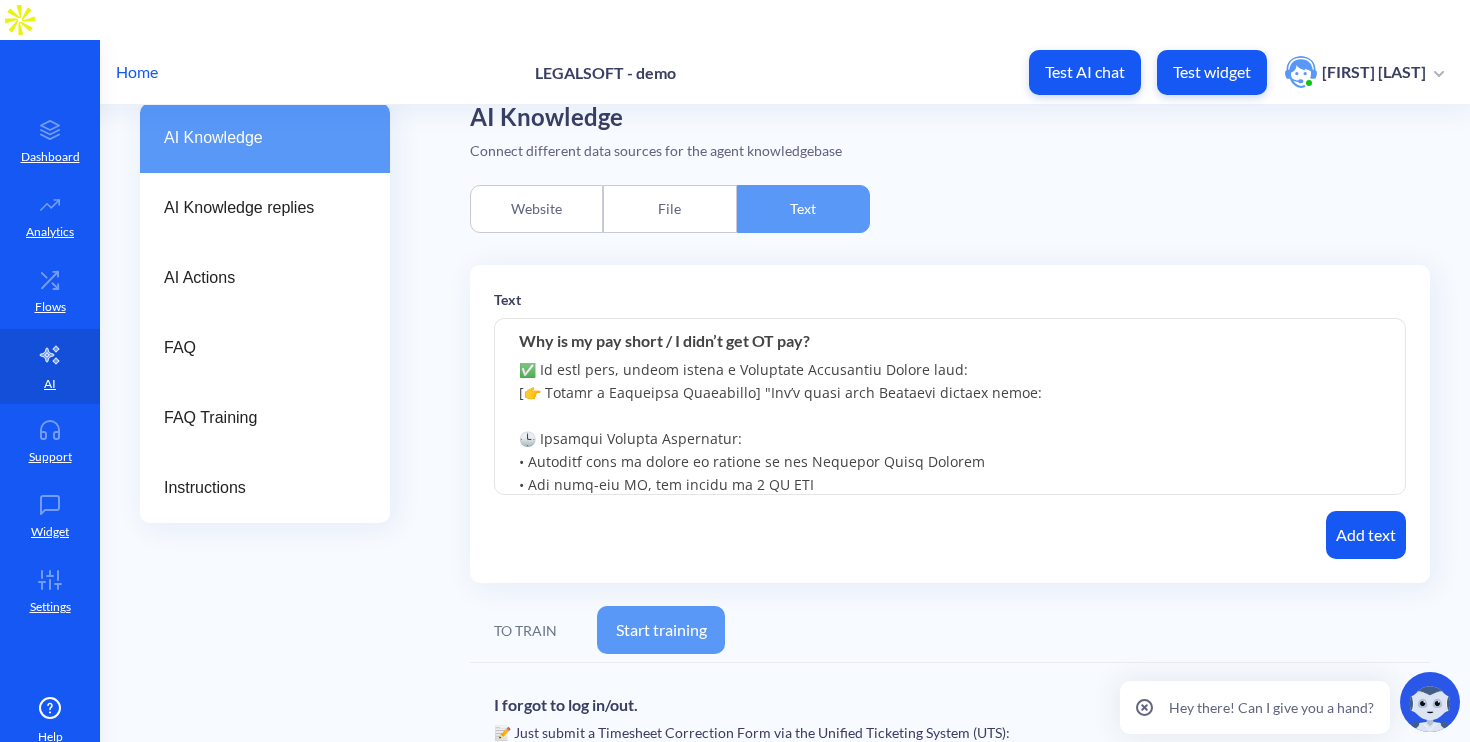 scroll, scrollTop: 111, scrollLeft: 0, axis: vertical 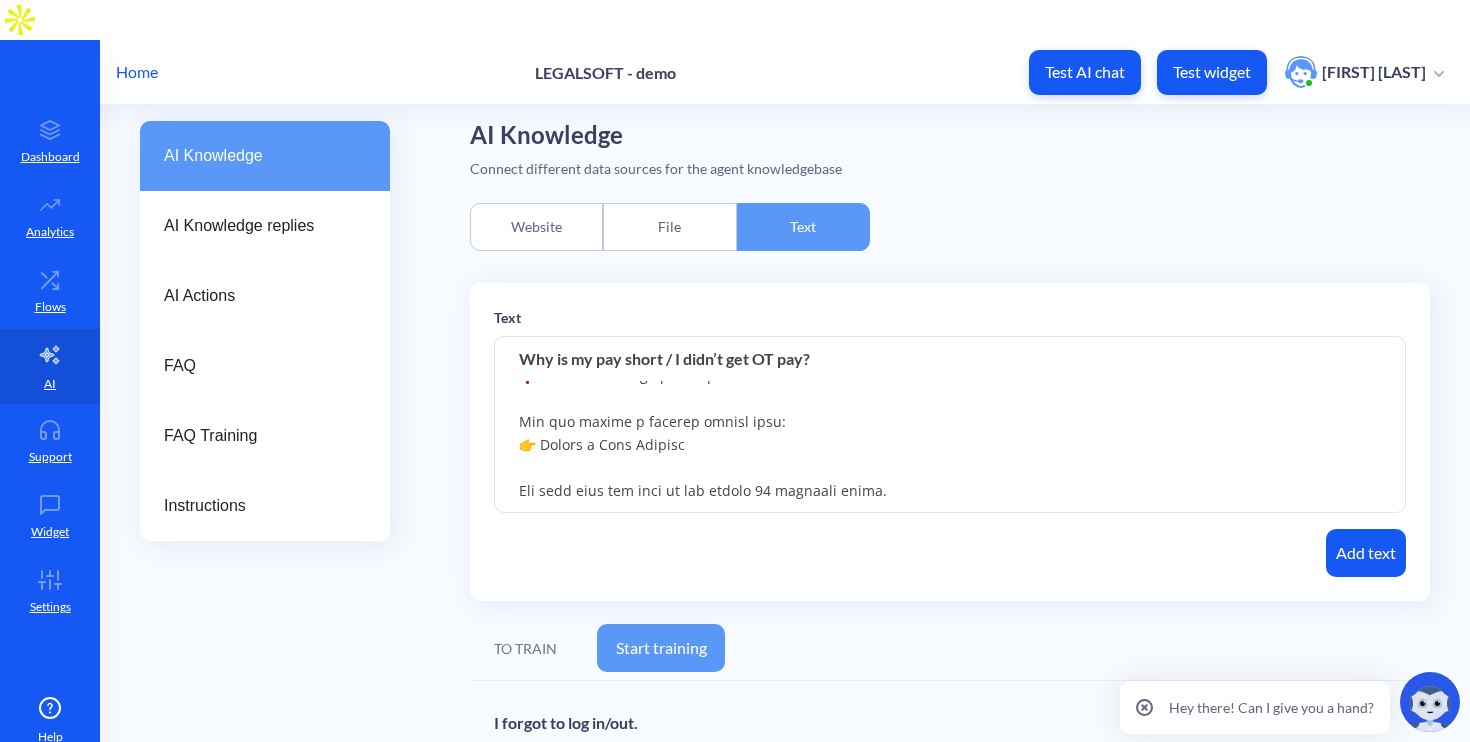 drag, startPoint x: 519, startPoint y: 346, endPoint x: 561, endPoint y: 633, distance: 290.0569 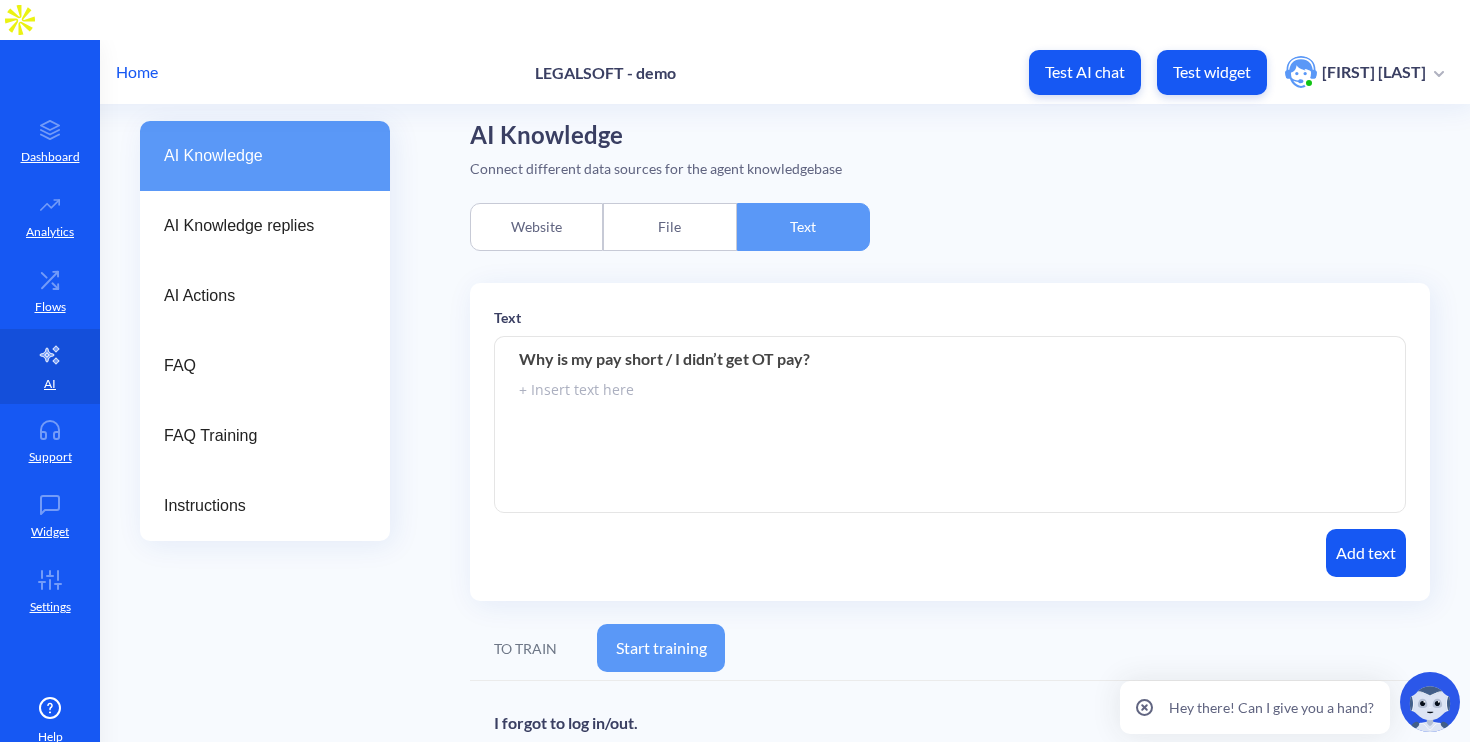 scroll, scrollTop: 0, scrollLeft: 0, axis: both 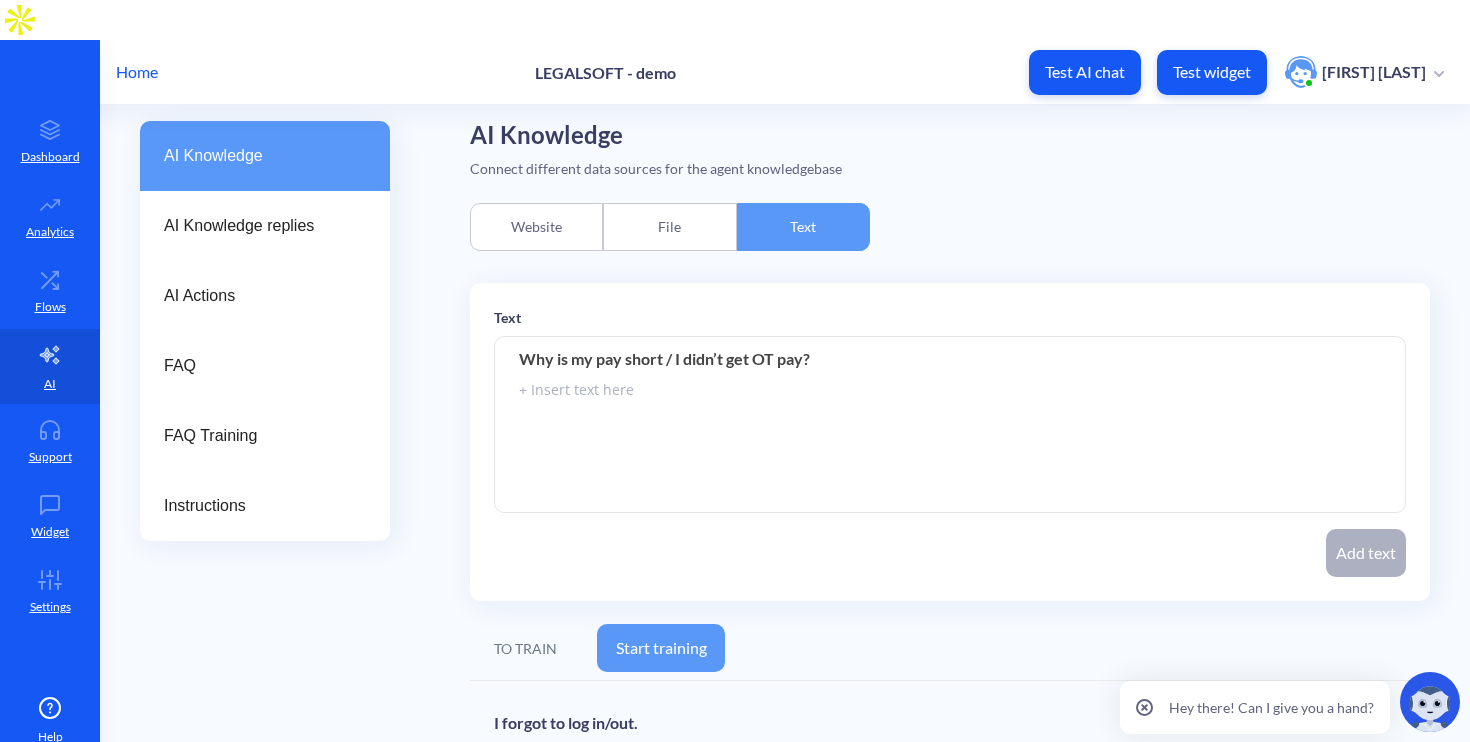 paste on ""Let’s check your Overtime posting first:
🕒 Overtime Posting Guidelines:
• Overtime must be posted in advance in the Overtime Slack Channel
• For same-day OT, the cutoff is 2 PM PST
⛔ If it was posted after cutoff, it won’t be automatically processed.
✅ In that case, please submit a Timesheet Correction Ticket here:
👉 Submit a Timesheet Correction
❓ Still need help or clarification?
You can submit a support ticket here:
👉 Submit a Help Request
Our team will get back to you within 24 business hours."" 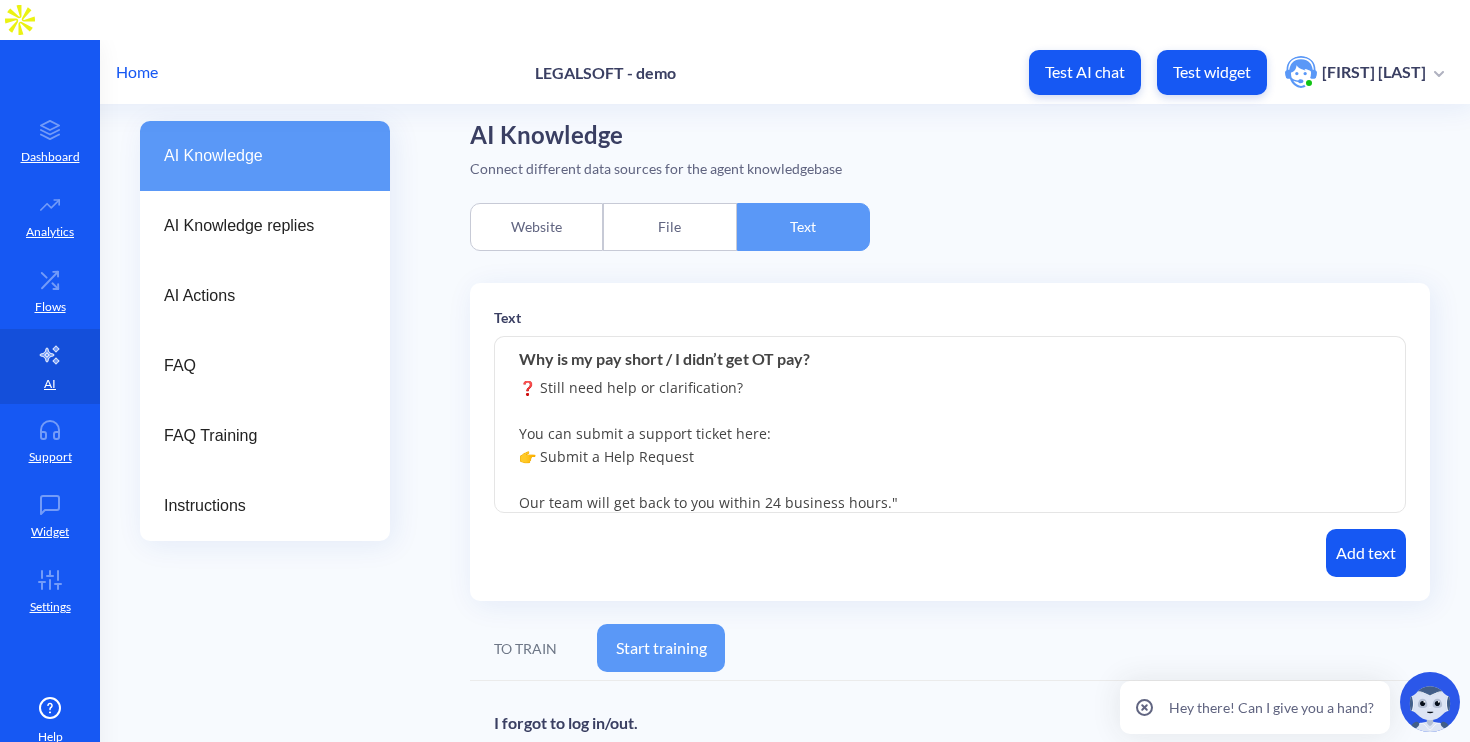 scroll, scrollTop: 244, scrollLeft: 0, axis: vertical 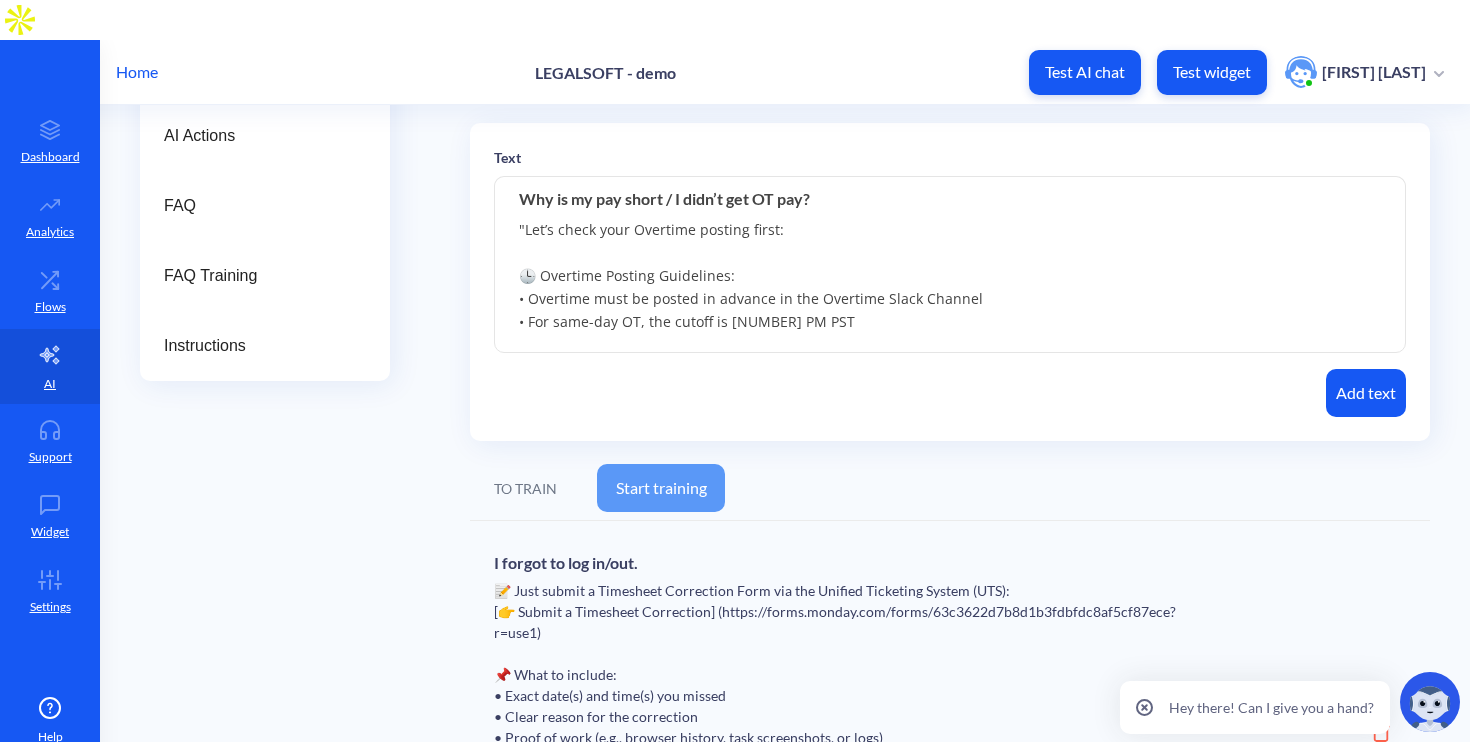 click on ""Let’s check your Overtime posting first:
🕒 Overtime Posting Guidelines:
• Overtime must be posted in advance in the Overtime Slack Channel
• For same-day OT, the cutoff is [NUMBER] PM PST
⛔ If it was posted after cutoff, it won’t be automatically processed.
✅ In that case, please submit a Timesheet Correction Ticket here:
👉 Submit a Timesheet Correction
❓ Still need help or clarification?
You can submit a support ticket here:
👉 Submit a Help Request
Our team will get back to you within [NUMBER] business hours." at bounding box center (950, 265) 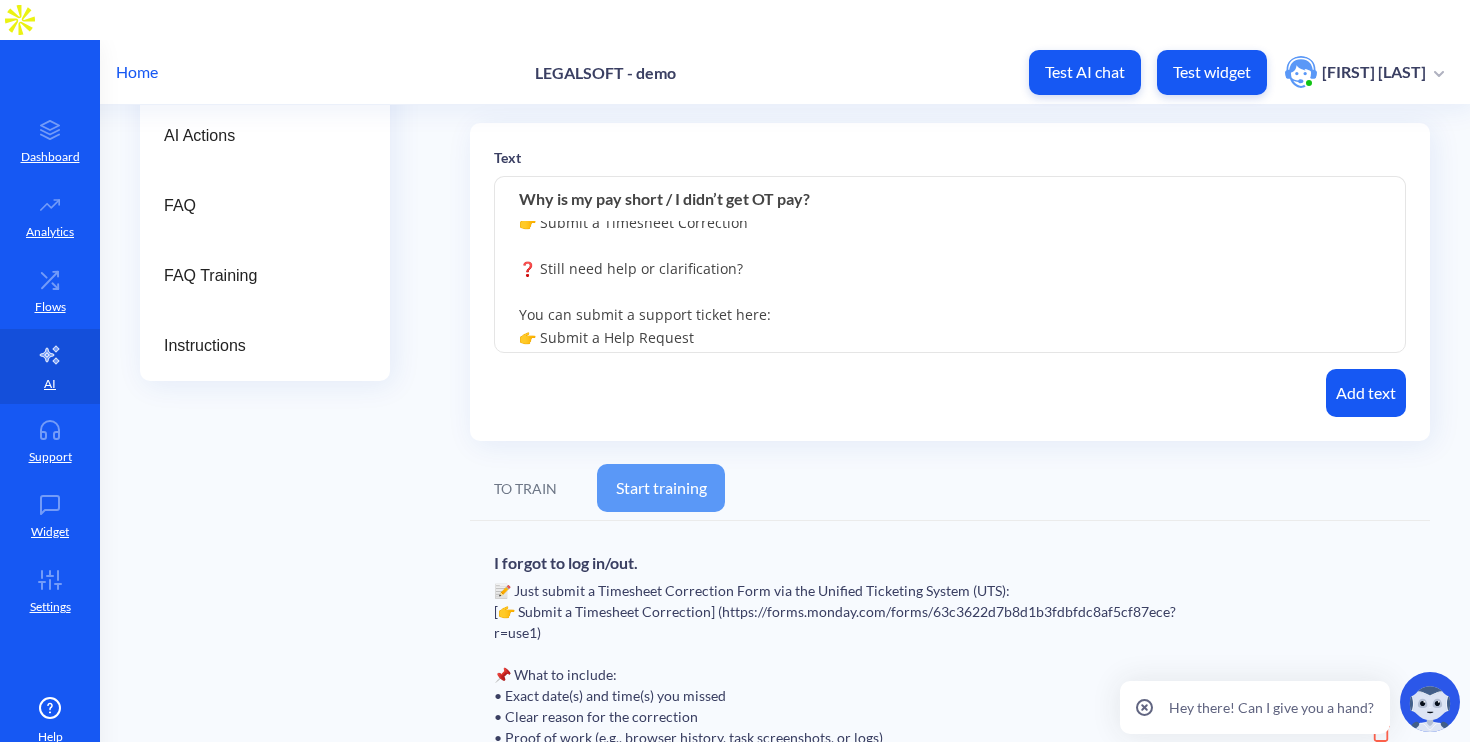 scroll, scrollTop: 212, scrollLeft: 0, axis: vertical 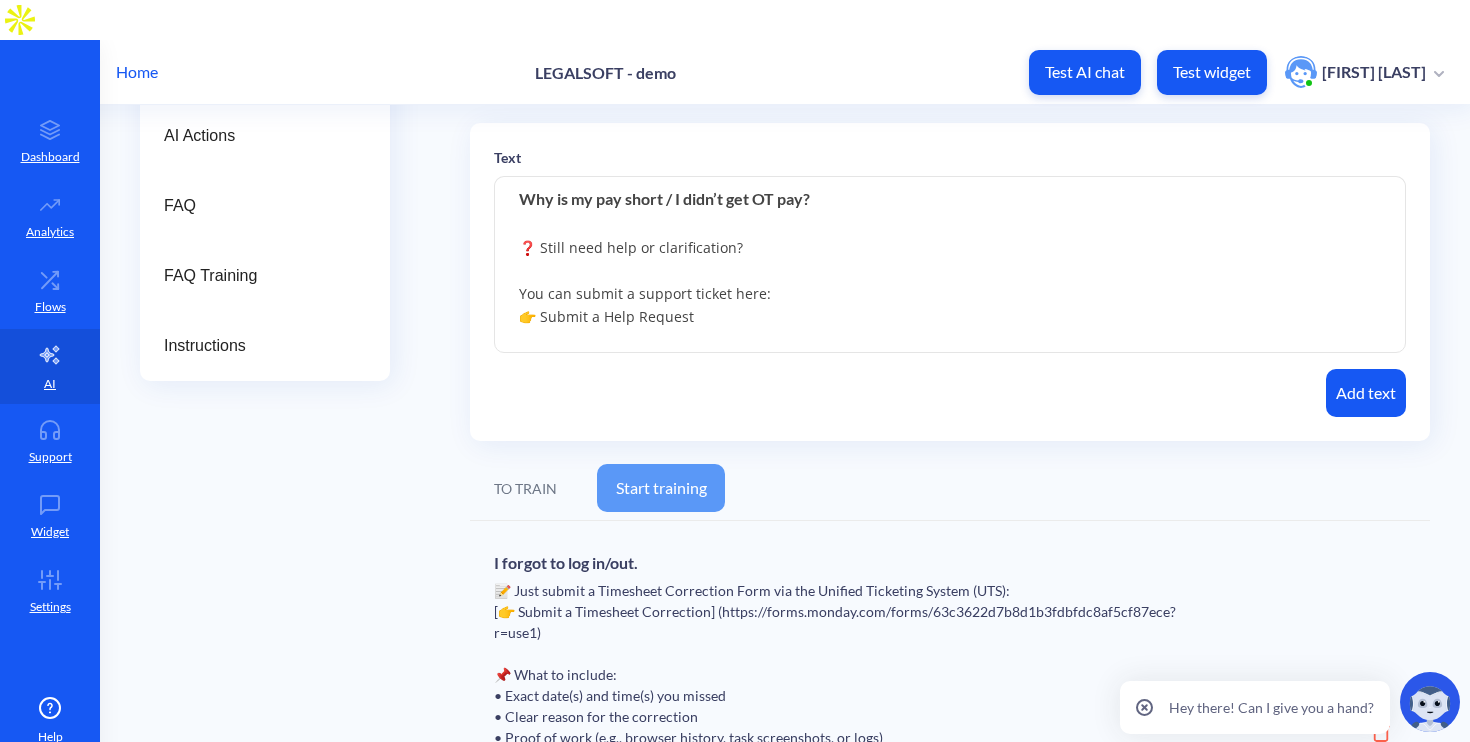 click on "Let’s check your Overtime posting first:
🕒 Overtime Posting Guidelines:
• Overtime must be posted in advance in the Overtime Slack Channel
• For same-day OT, the cutoff is 2 PM PST
⛔ If it was posted after cutoff, it won’t be automatically processed.
✅ In that case, please submit a Timesheet Correction Ticket here:
👉 Submit a Timesheet Correction
❓ Still need help or clarification?
You can submit a support ticket here:
👉 Submit a Help Request
Our team will get back to you within 24 business hours." at bounding box center [950, 265] 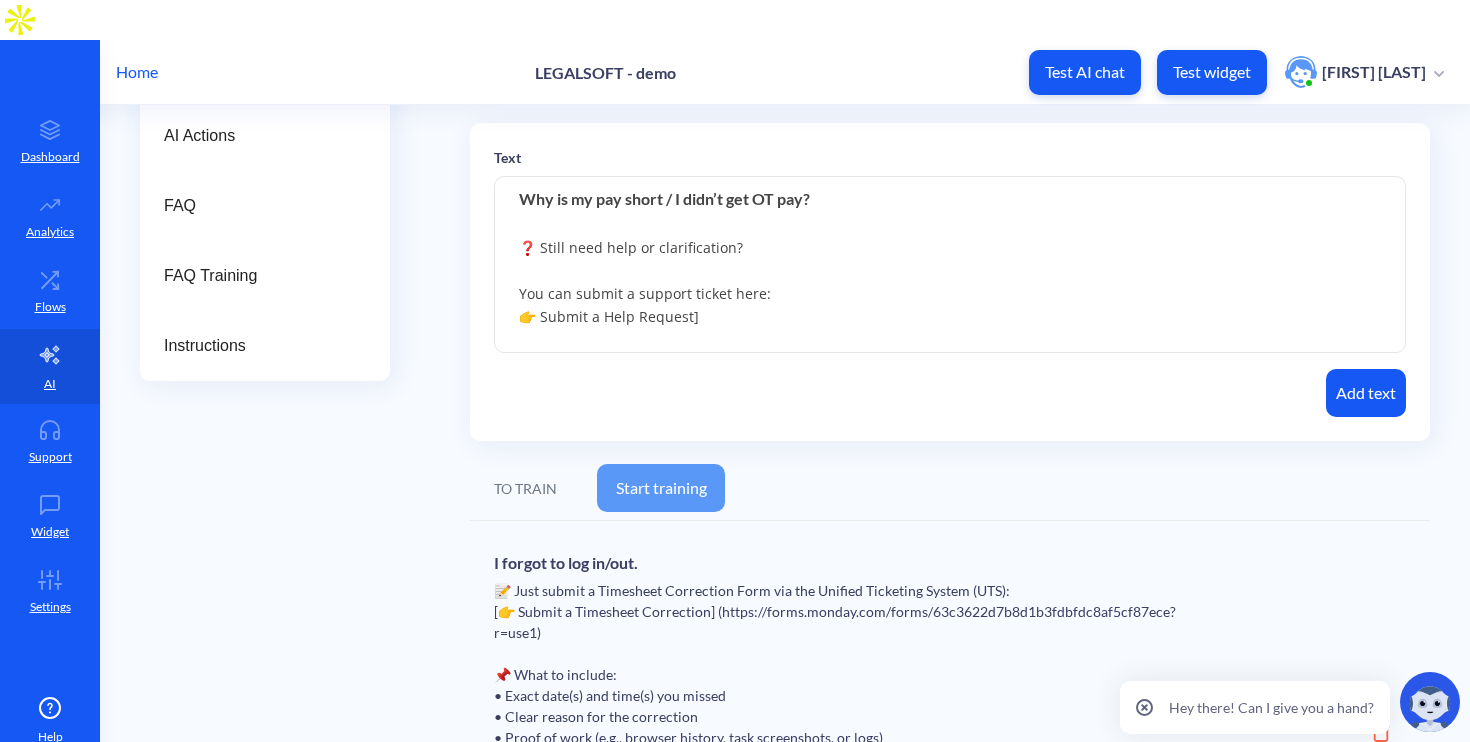click on "Let’s check your Overtime posting first:
🕒 Overtime Posting Guidelines:
• Overtime must be posted in advance in the Overtime Slack Channel
• For same-day OT, the cutoff is 2 PM PST
⛔ If it was posted after cutoff, it won’t be automatically processed.
✅ In that case, please submit a Timesheet Correction Ticket here:
👉 Submit a Timesheet Correction
❓ Still need help or clarification?
You can submit a support ticket here:
👉 Submit a Help Request]
Our team will get back to you within 24 business hours." at bounding box center [950, 265] 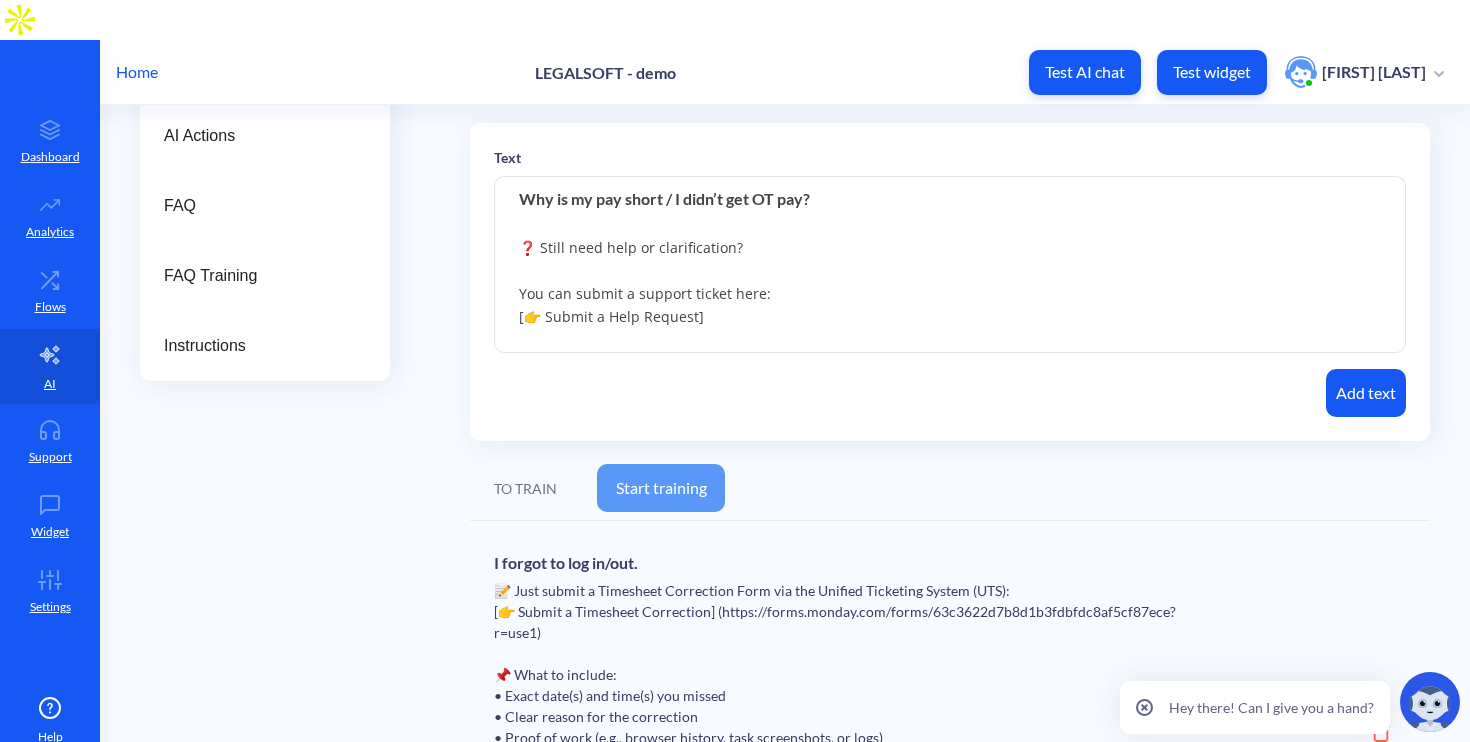 click on "Let’s check your Overtime posting first:
🕒 Overtime Posting Guidelines:
• Overtime must be posted in advance in the Overtime Slack Channel
• For same-day OT, the cutoff is 2 PM PST
⛔ If it was posted after cutoff, it won’t be automatically processed.
✅ In that case, please submit a Timesheet Correction Ticket here:
👉 Submit a Timesheet Correction
❓ Still need help or clarification?
You can submit a support ticket here:
[👉 Submit a Help Request]
Our team will get back to you within 24 business hours." at bounding box center (950, 265) 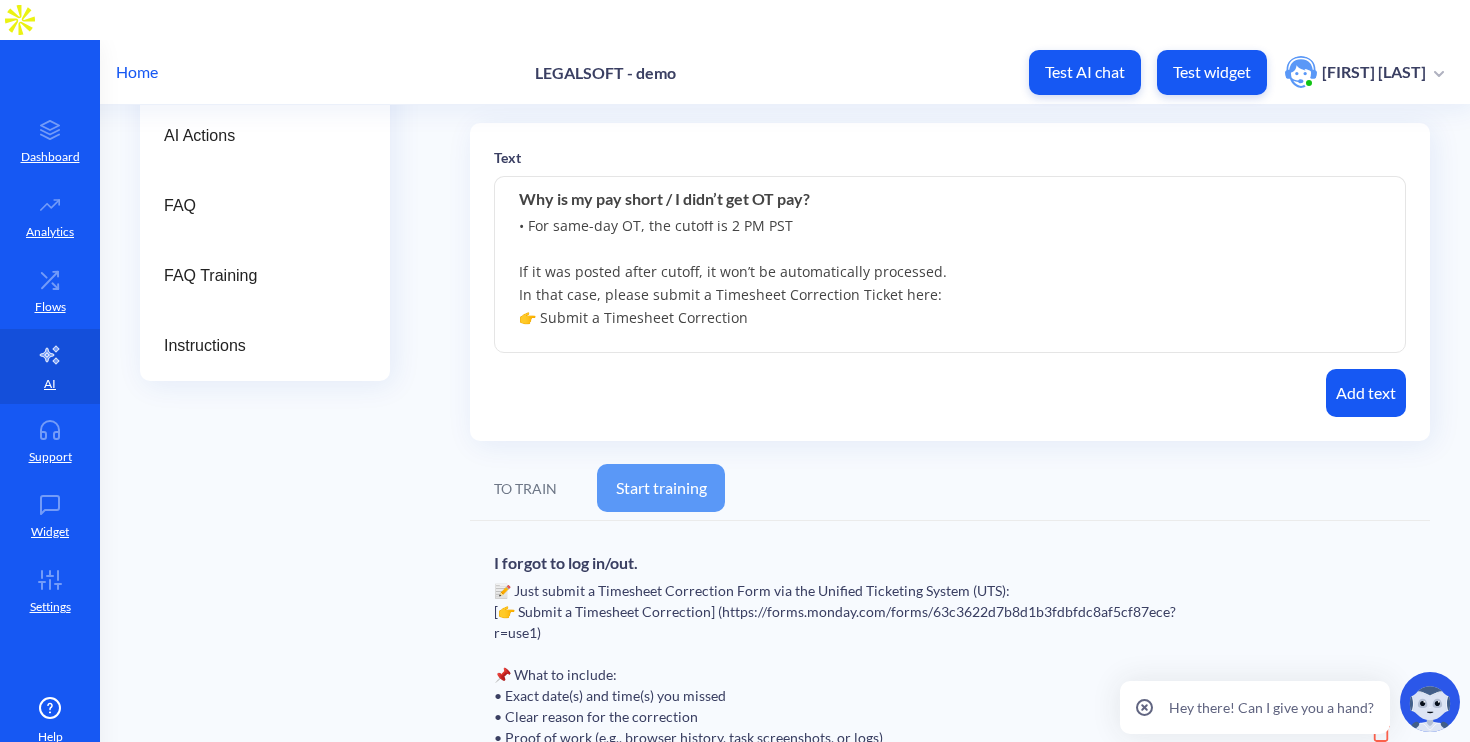 scroll, scrollTop: 107, scrollLeft: 0, axis: vertical 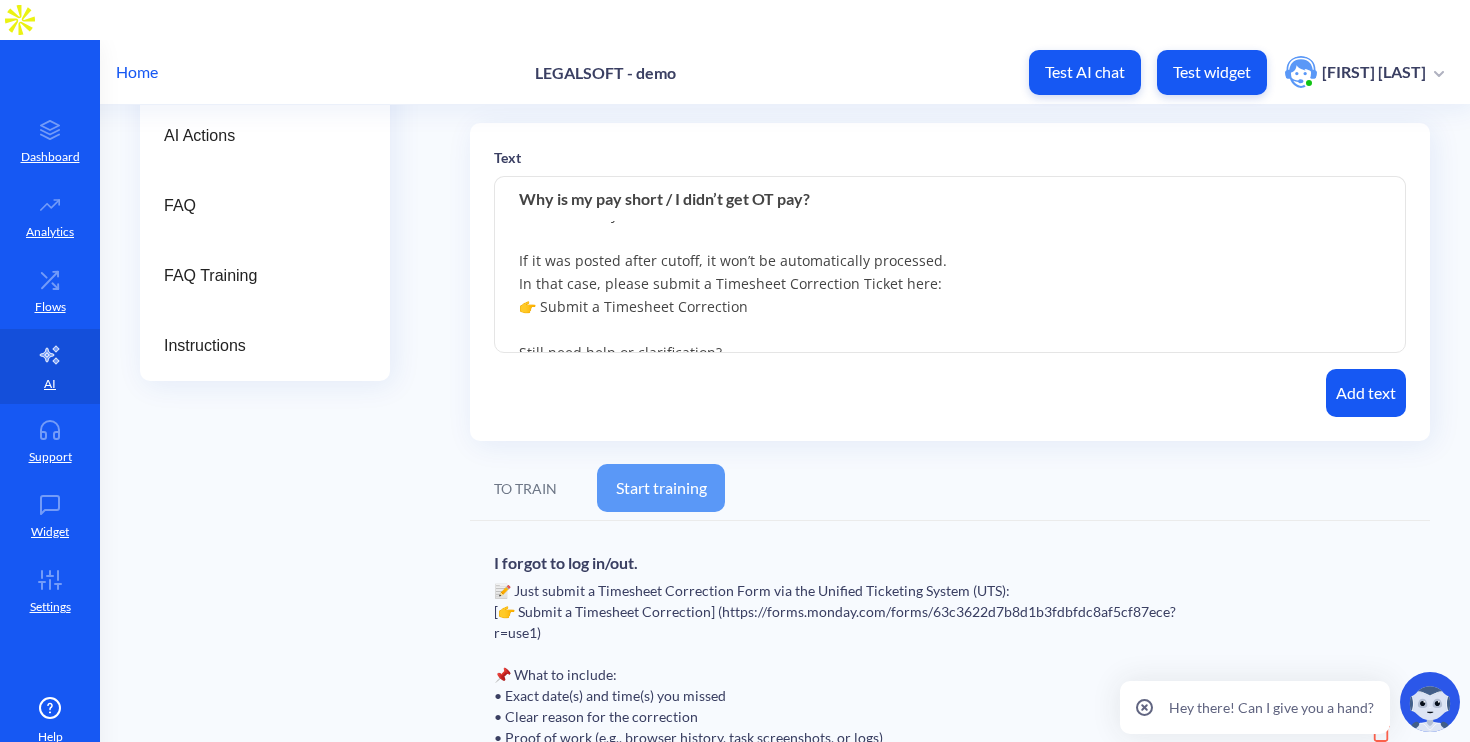 click on "Let’s check your Overtime posting first:
Overtime Posting Guidelines:
• Overtime must be posted in advance in the Overtime Slack Channel
• For same-day OT, the cutoff is 2 PM PST
If it was posted after cutoff, it won’t be automatically processed.
In that case, please submit a Timesheet Correction Ticket here:
👉 Submit a Timesheet Correction
Still need help or clarification?
You can submit a support ticket here:
[👉 Submit a Help Request] https://www.google.com/url?q=https://forms.monday.com/forms/63c3622d7b8d1b3fdbfdc8af5cf87ece?r%3Duse1&sa=D&source=editors&ust=1754490715221163&usg=AOvVaw3Oxqwec2N4FuCZEf4eowJR
Our team will get back to you within 24 business hours." at bounding box center (950, 265) 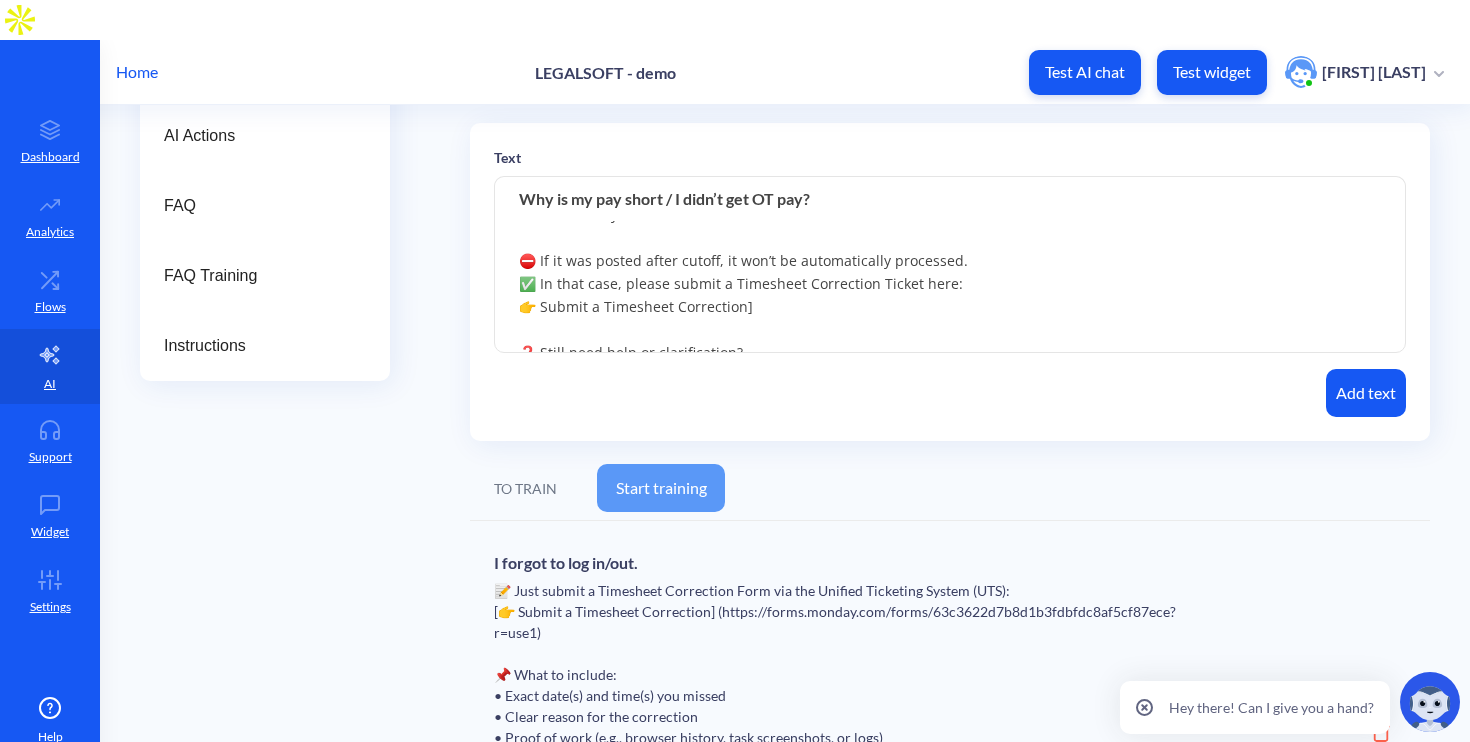 click on "Let’s check your Overtime posting first:
🕒 Overtime Posting Guidelines:
• Overtime must be posted in advance in the Overtime Slack Channel
• For same-day OT, the cutoff is 2 PM PST
⛔ If it was posted after cutoff, it won’t be automatically processed.
✅ In that case, please submit a Timesheet Correction Ticket here:
👉 Submit a Timesheet Correction]
❓ Still need help or clarification?
You can submit a support ticket here:
[👉 Submit a Help Request] https://www.google.com/url?q=https://forms.monday.com/forms/63c3622d7b8d1b3fdbfdc8af5cf87ece?r%3Duse1&sa=D&source=editors&ust=1754490715221163&usg=AOvVaw3Oxqwec2N4FuCZEf4eowJR
Our team will get back to you within 24 business hours." at bounding box center [950, 265] 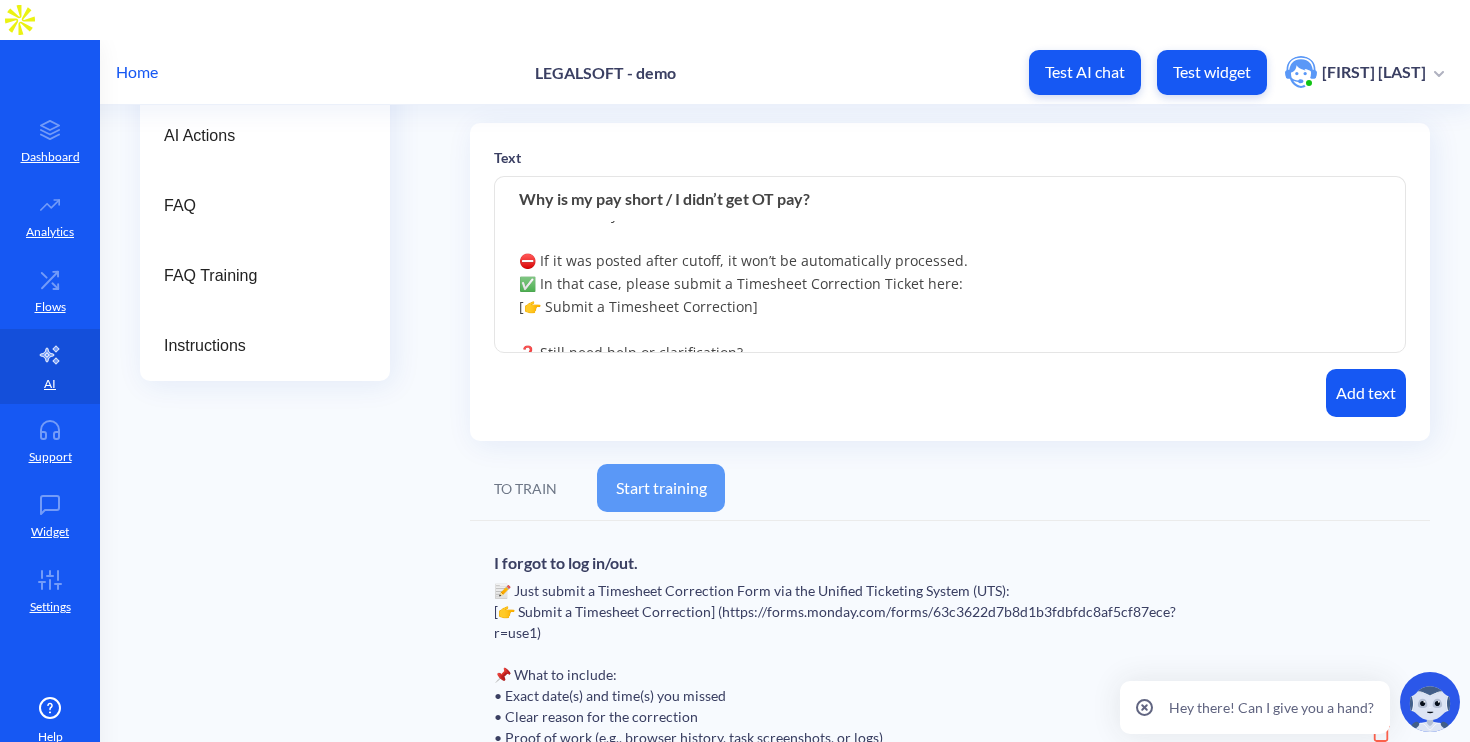 click on "Let’s check your Overtime posting first:
🕒 Overtime Posting Guidelines:
• Overtime must be posted in advance in the Overtime Slack Channel
• For same-day OT, the cutoff is 2 PM PST
⛔ If it was posted after cutoff, it won’t be automatically processed.
✅ In that case, please submit a Timesheet Correction Ticket here:
[👉 Submit a Timesheet Correction]
❓ Still need help or clarification?
You can submit a support ticket here:
[👉 Submit a Help Request] https://www.google.com/url?q=https://forms.monday.com/forms/63c3622d7b8d1b3fdbfdc8af5cf87ece?r%3Duse1%26sa=D%26source=editors%26ust=1754490715221163%26usg=AOvVaw3Oxqwec2N4FuCZEf4eowJR
Our team will get back to you within 24 business hours." at bounding box center [950, 265] 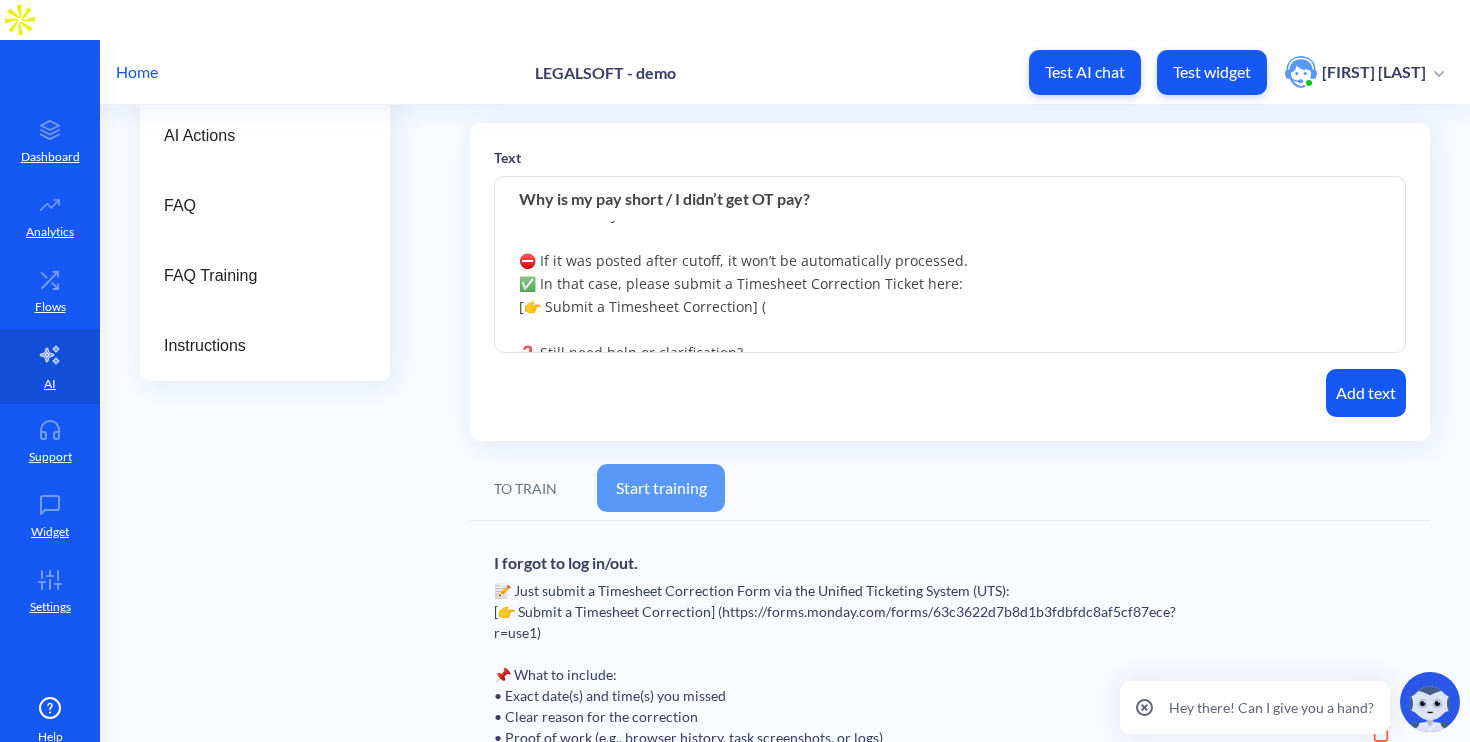 paste on "https://www.google.com/url?q=https://forms.monday.com/forms/63c3622d7b8d1b3fdbfdc8af5cf87ece?r%3Duse1&sa=D&source=editors&ust=1754490715221163&usg=AOvVaw3Oxqwec2N4FuCZEf4eowJR" 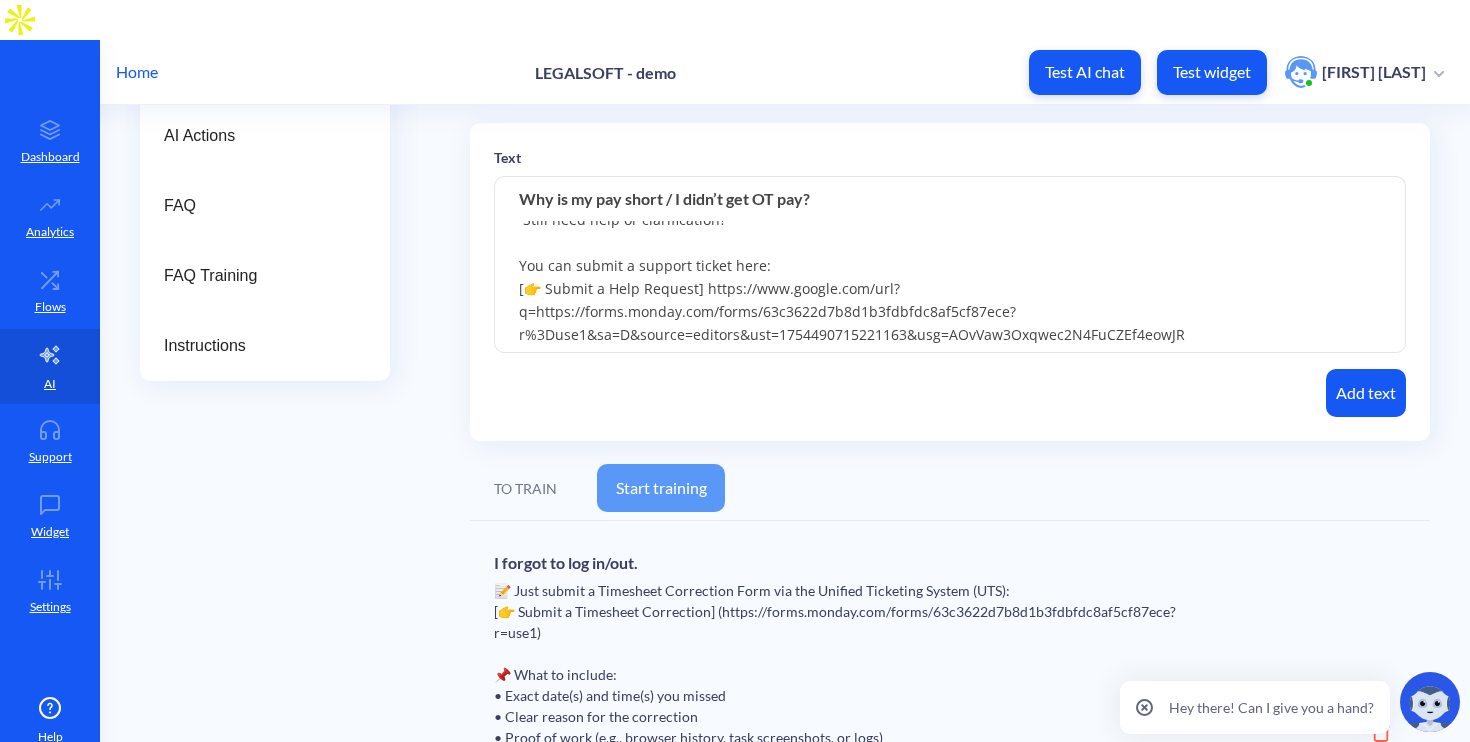 scroll, scrollTop: 336, scrollLeft: 0, axis: vertical 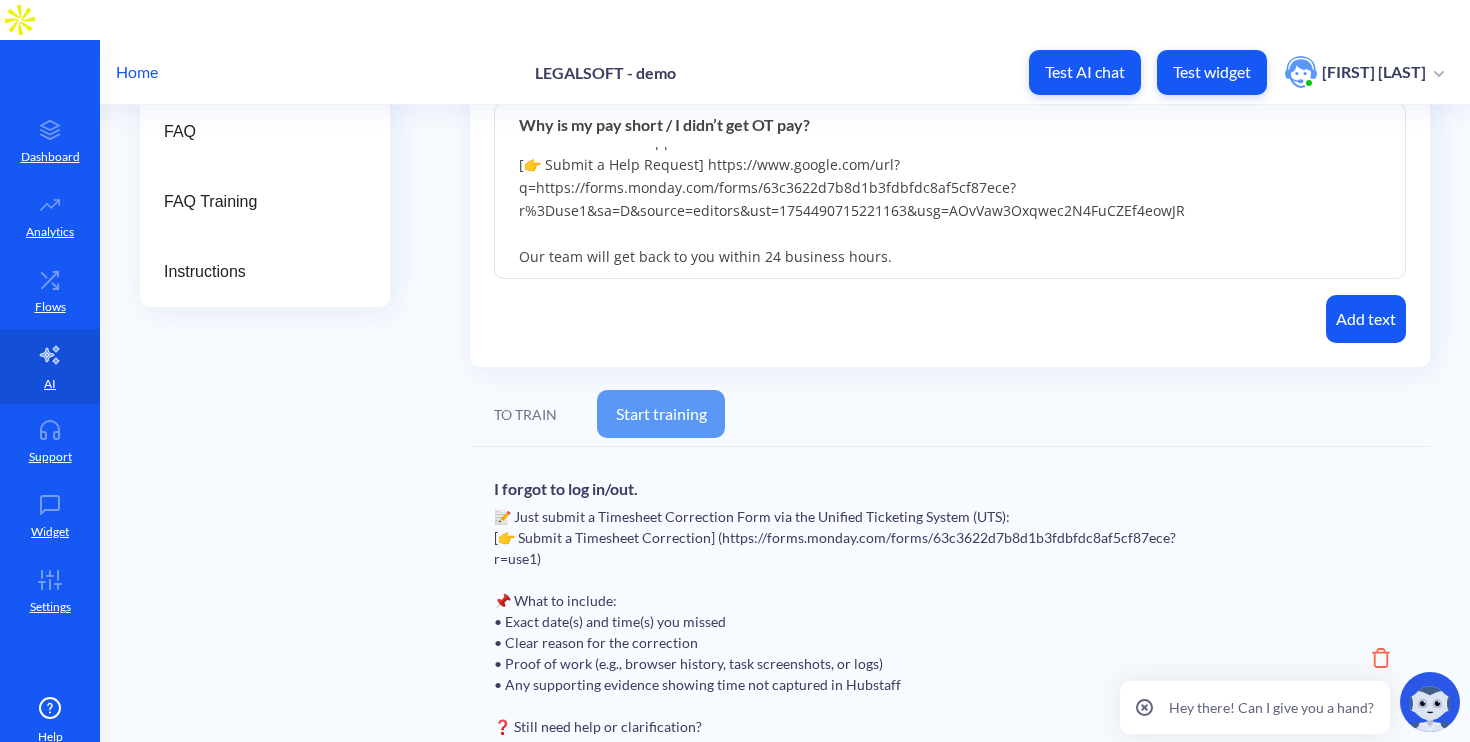 click on "Let’s check your Overtime posting first:
Overtime Posting Guidelines:
• Overtime must be posted in advance in the Overtime Slack Channel
• For same-day OT, the cutoff is 2 PM PST
If it was posted after cutoff, it won’t be automatically processed.
In that case, please submit a Timesheet Correction Ticket here:
[👉 Submit a Timesheet Correction] (https://www.google.com/url?q=https://forms.monday.com/forms/63c3622d7b8d1b3fdbfdc8af5cf87ece?r%3Duse1&sa=D&source=editors&ust=1754490715221163&usg=AOvVaw3Oxqwec2N4FuCZEf4eowJR)
Still need help or clarification?
You can submit a support ticket here:
[👉 Submit a Help Request] https://www.google.com/url?q=https://forms.monday.com/forms/63c3622d7b8d1b3fdbfdc8af5cf87ece?r%3Duse1&sa=D&source=editors&ust=1754490715221163&usg=AOvVaw3Oxqwec2N4FuCZEf4eowJR
Our team will get back to you within 24 business hours." at bounding box center (950, 191) 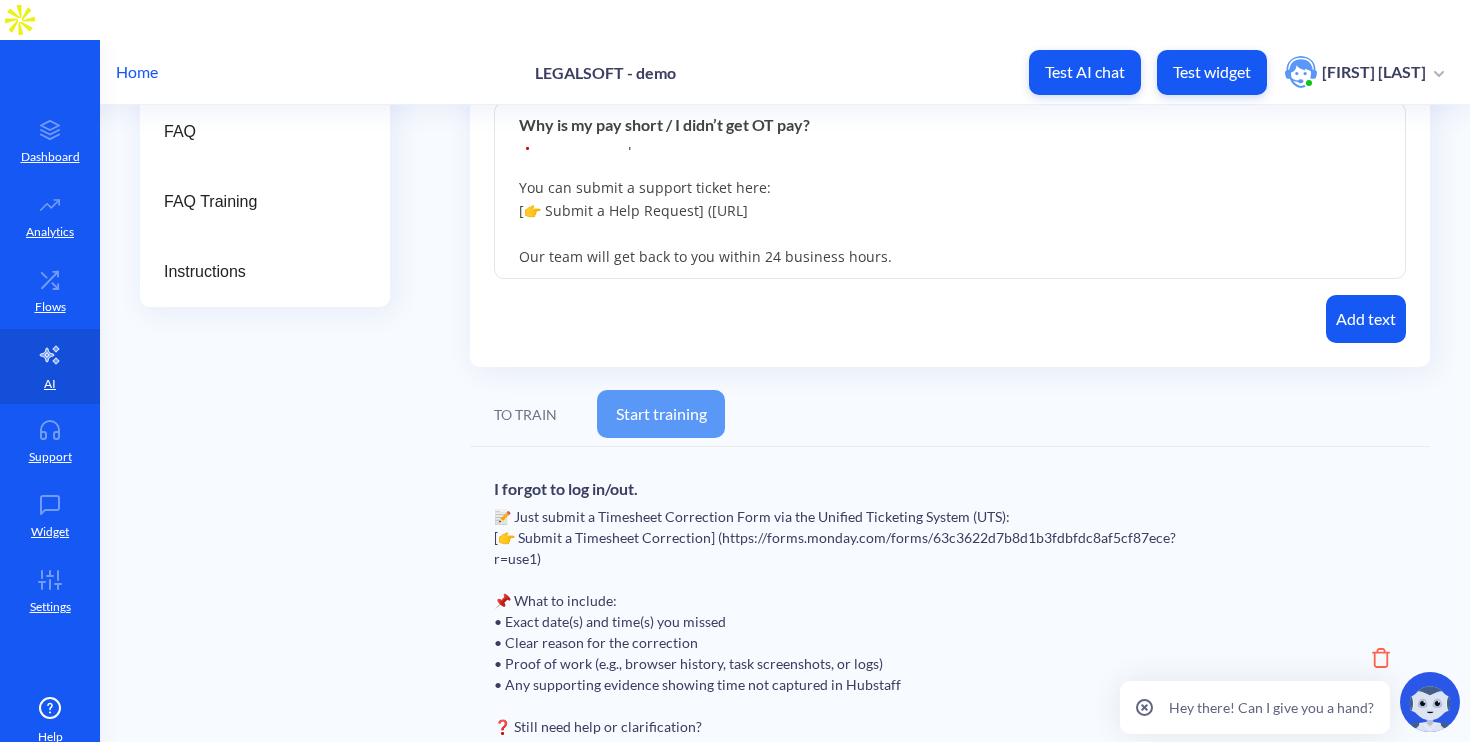 click on "Let’s check your Overtime posting first:
🕒 Overtime Posting Guidelines:
• Overtime must be posted in advance in the Overtime Slack Channel
• For same-day OT, the cutoff is 2 PM PST
⛔ If it was posted after cutoff, it won’t be automatically processed.
✅ In that case, please submit a Timesheet Correction Ticket here:
[👉 Submit a Timesheet Correction] ([URL])
❓ Still need help or clarification?
You can submit a support ticket here:
[👉 Submit a Help Request] ([URL]
Our team will get back to you within 24 business hours." at bounding box center [950, 191] 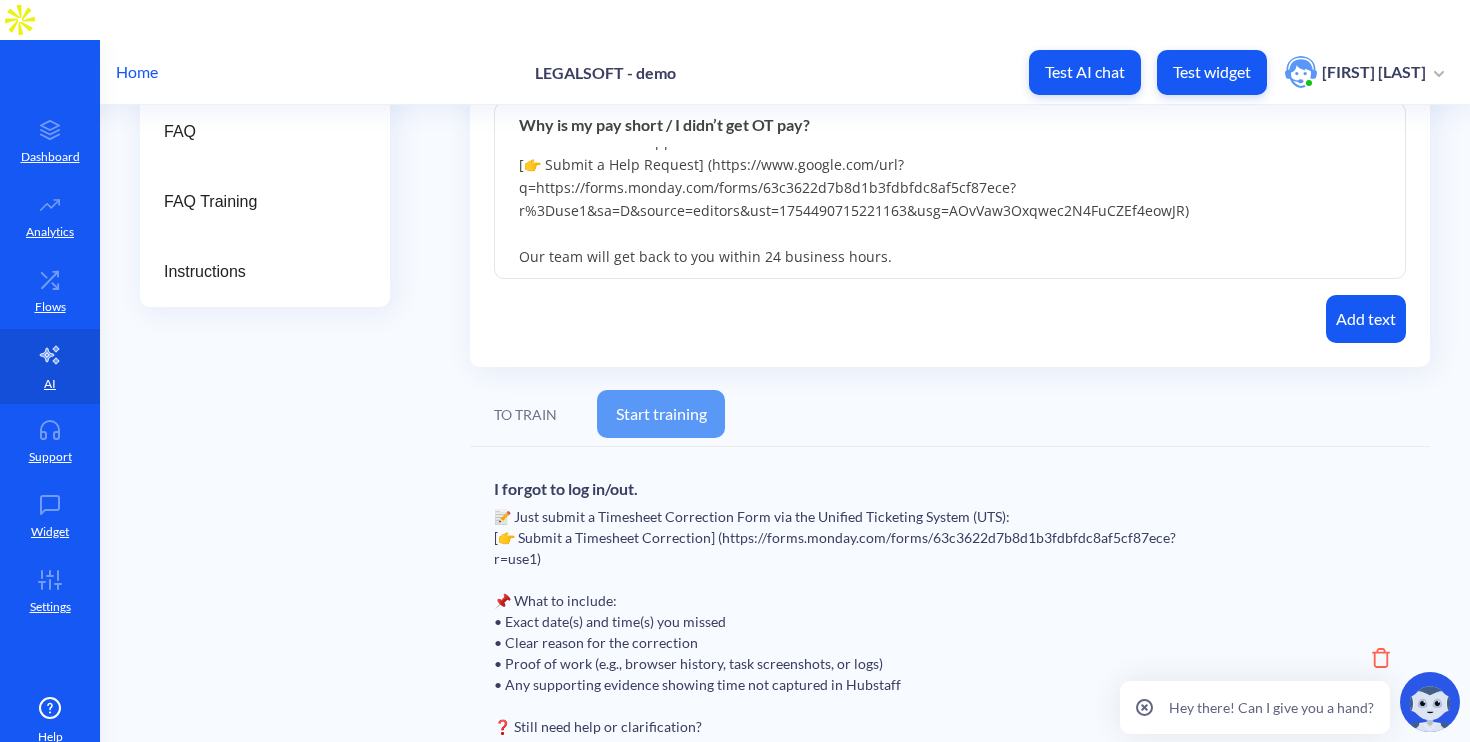 type on "Let’s check your Overtime posting first:
🕒 Overtime Posting Guidelines:
• Overtime must be posted in advance in the Overtime Slack Channel
• For same-day OT, the cutoff is 2 PM PST
⛔ If it was posted after cutoff, it won’t be automatically processed.
✅ In that case, please submit a Timesheet Correction Ticket here:
[👉 Submit a Timesheet Correction] (https://www.google.com/url?q=https://forms.monday.com/forms/63c3622d7b8d1b3fdbfdc8af5cf87ece?r%3Duse1&sa=D&source=editors&ust=1754490715221163&usg=AOvVaw3Oxqwec2N4FuCZEf4eowJR)
❓ Still need help or clarification?
You can submit a support ticket here:
[👉 Submit a Help Request] (https://www.google.com/url?q=https://forms.monday.com/forms/63c3622d7b8d1b3fdbfdc8af5cf87ece?r%3Duse1&sa=D&source=editors&ust=1754490715221163&usg=AOvVaw3Oxqwec2N4FuCZEf4eowJR)
Our team will get back to you within 24 business hours." 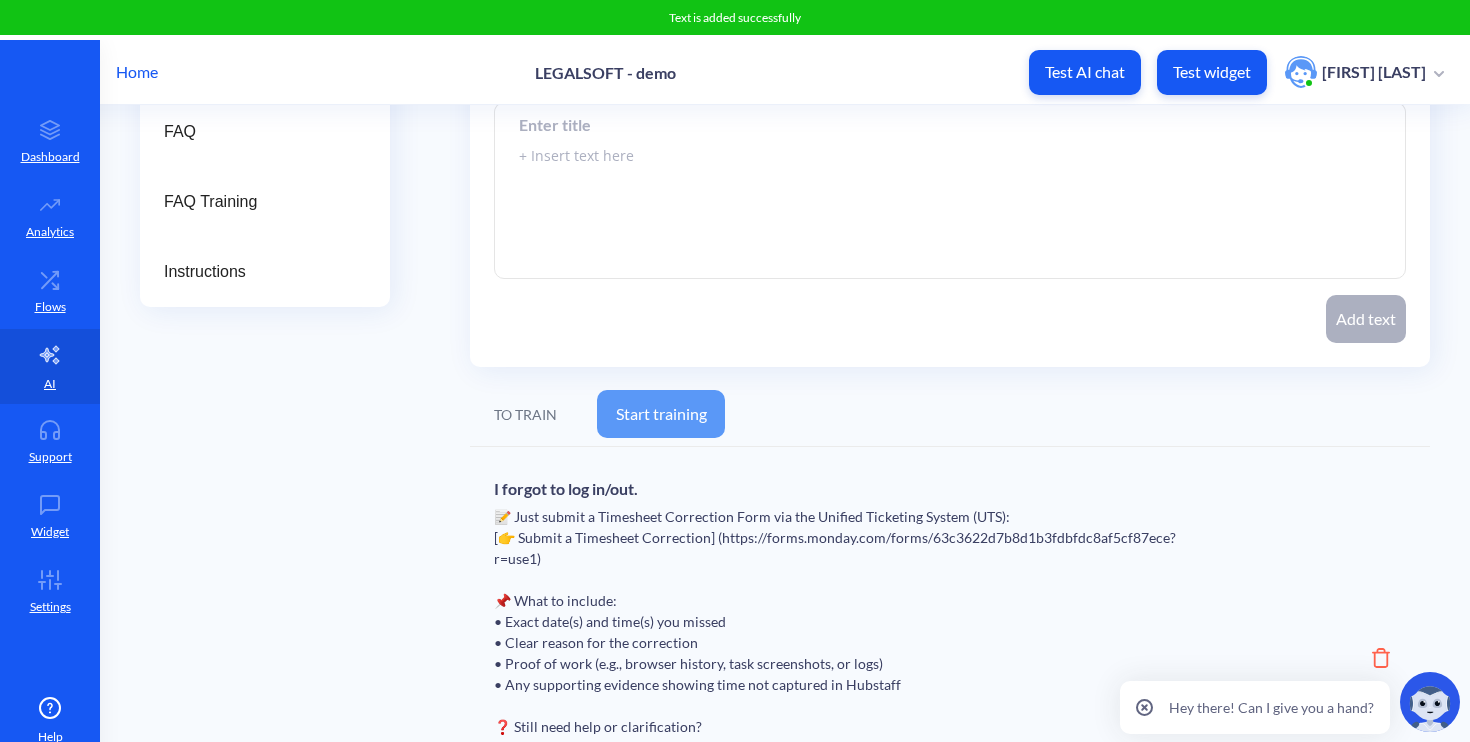 scroll, scrollTop: 0, scrollLeft: 0, axis: both 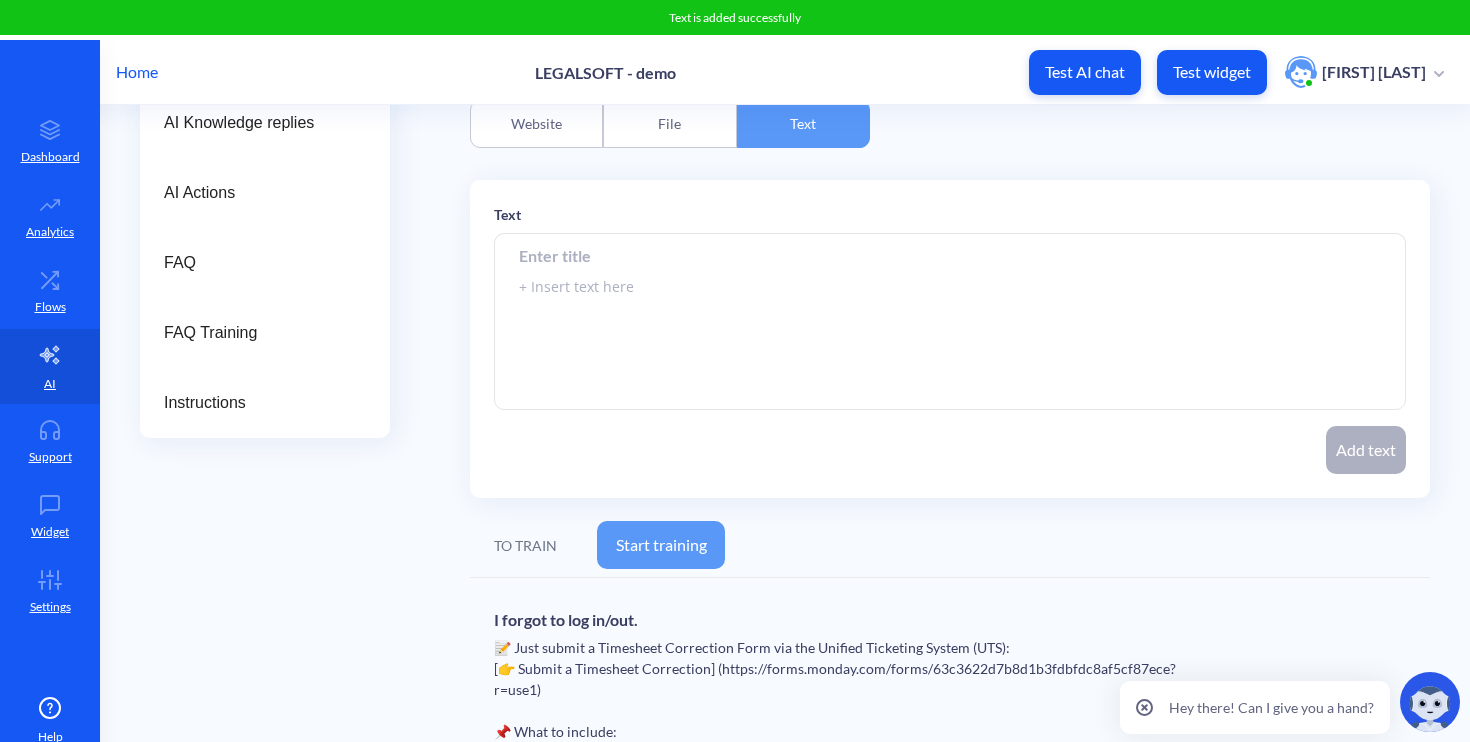 click at bounding box center [950, 255] 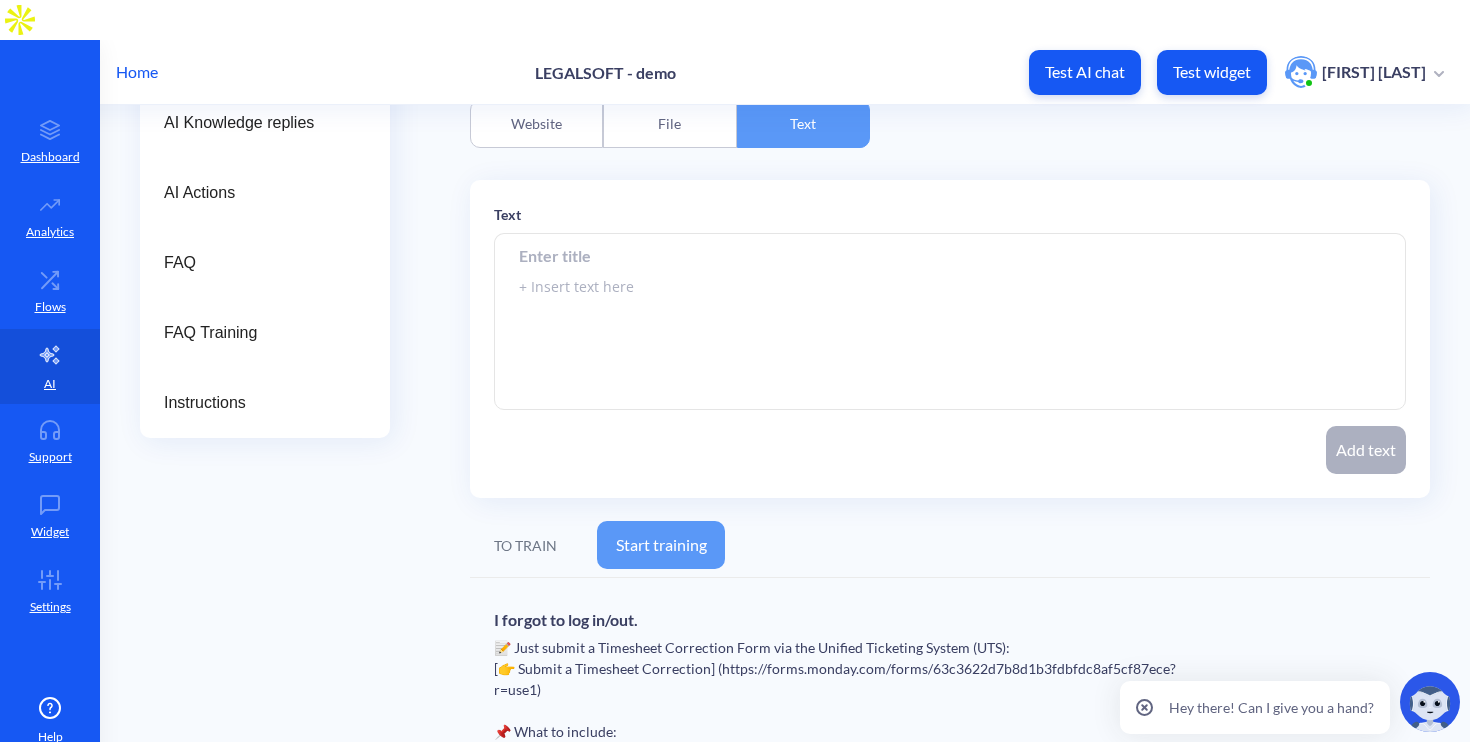 paste on ""My Hubstaff isn’t tracking.  I can’t see my hours on Hubstaff."" 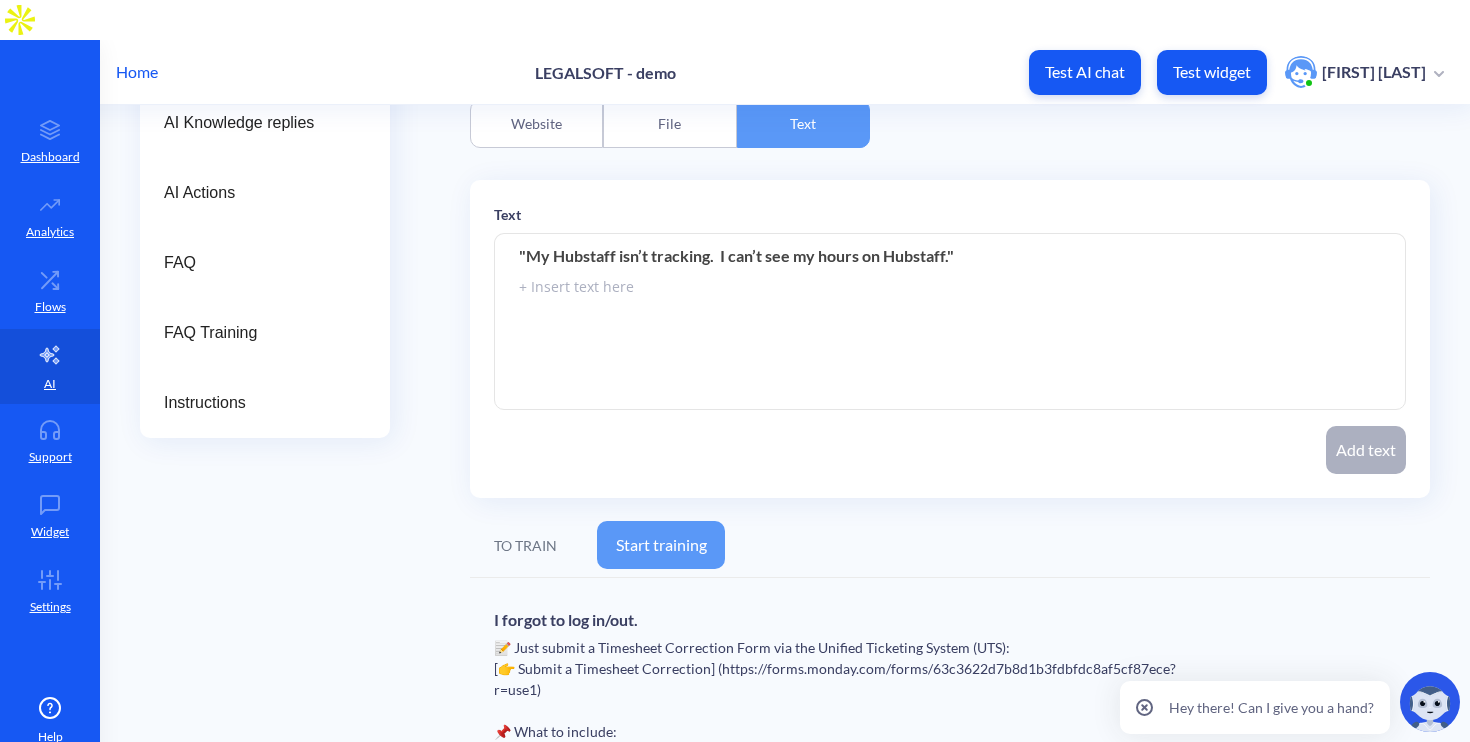 click on ""My Hubstaff isn’t tracking.  I can’t see my hours on Hubstaff."" at bounding box center [950, 255] 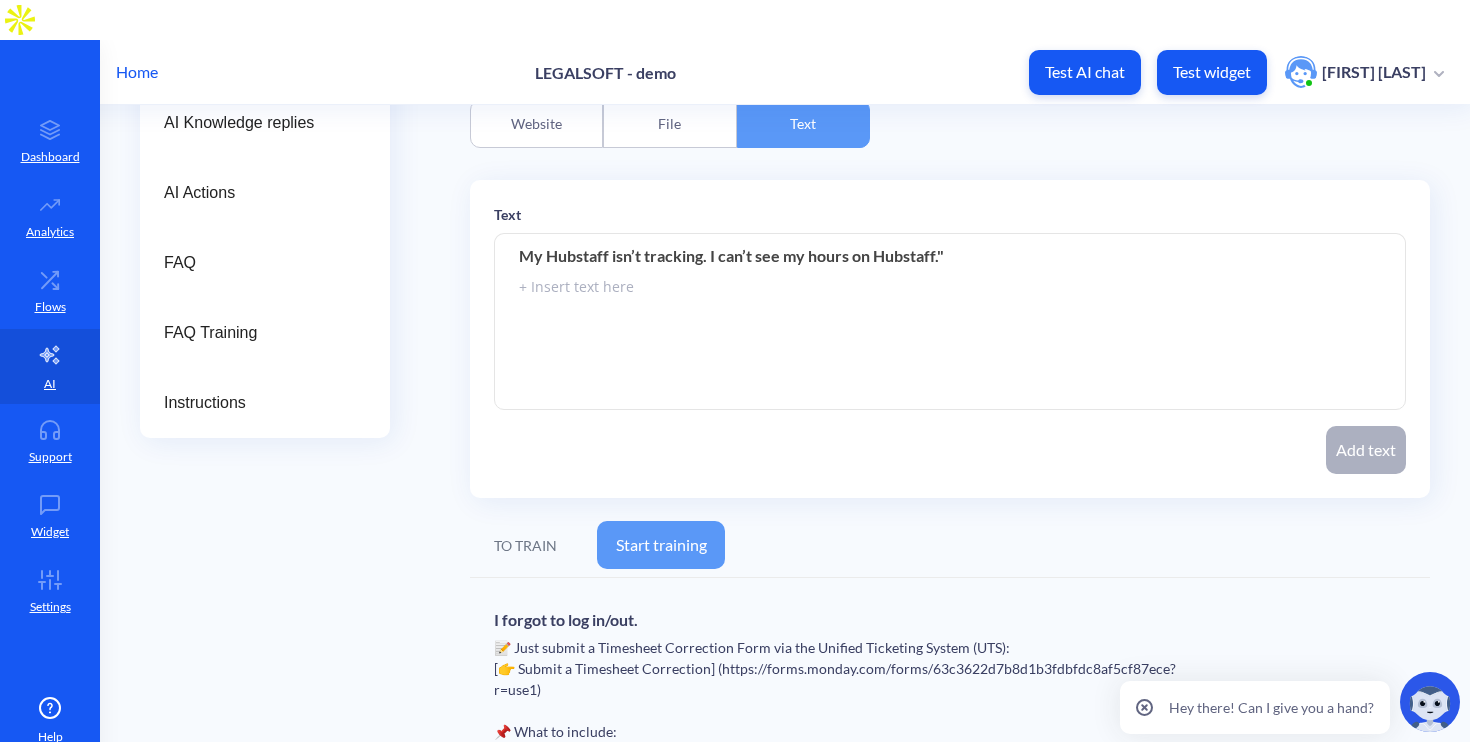 drag, startPoint x: 973, startPoint y: 218, endPoint x: 942, endPoint y: 219, distance: 31.016125 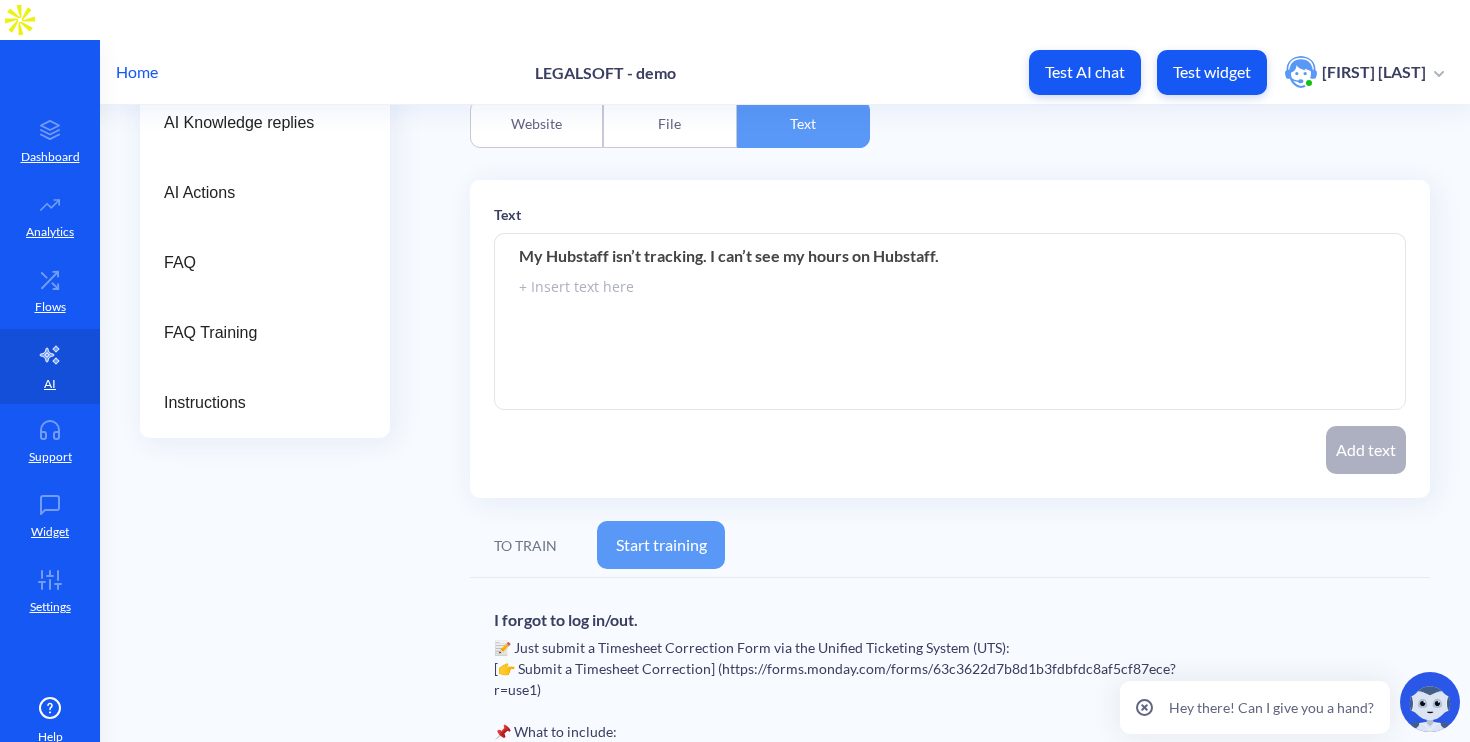 type on "My Hubstaff isn’t tracking. I can’t see my hours on Hubstaff." 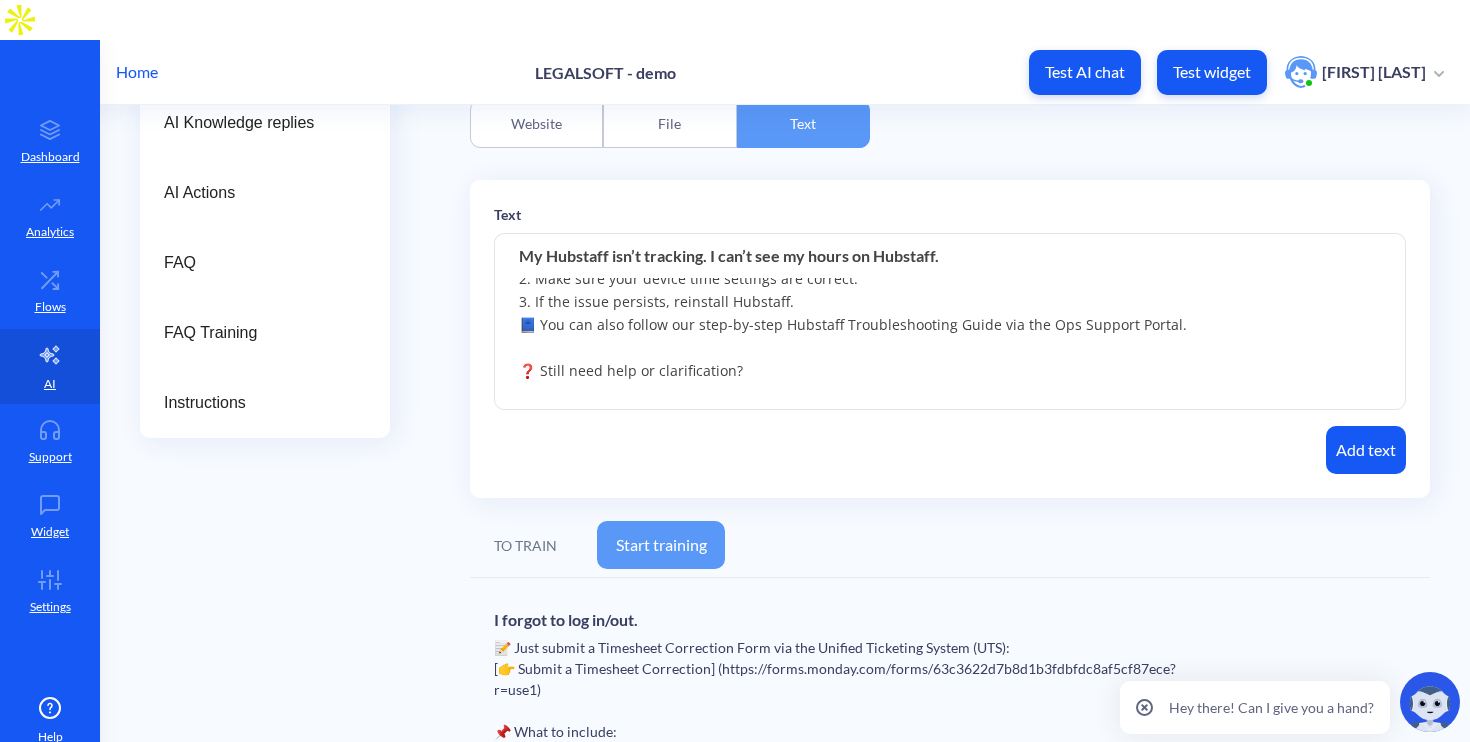 scroll, scrollTop: 98, scrollLeft: 0, axis: vertical 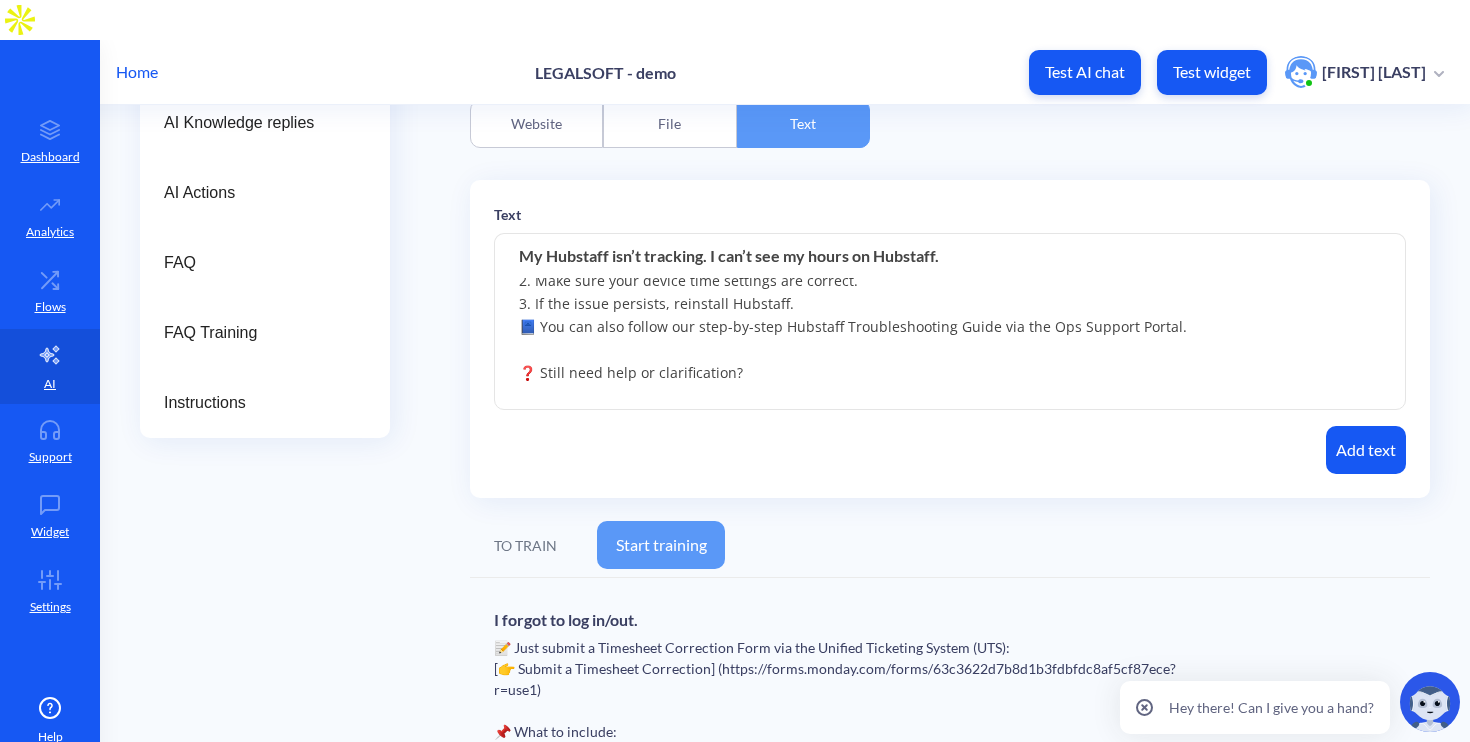 click on ""Let’s get that fixed! Try these quick steps:
🛠 Basic Troubleshooting:
1. Restart the Hubstaff app.
2. Make sure your device time settings are correct.
3. If the issue persists, reinstall Hubstaff.
📘 You can also follow our step-by-step Hubstaff Troubleshooting Guide via the Ops Support Portal.
❓ Still need help or clarification?
You can submit a support ticket here:
👉 Submit a Help Request
Our team will get back to you within 24 business hours."" at bounding box center [950, 322] 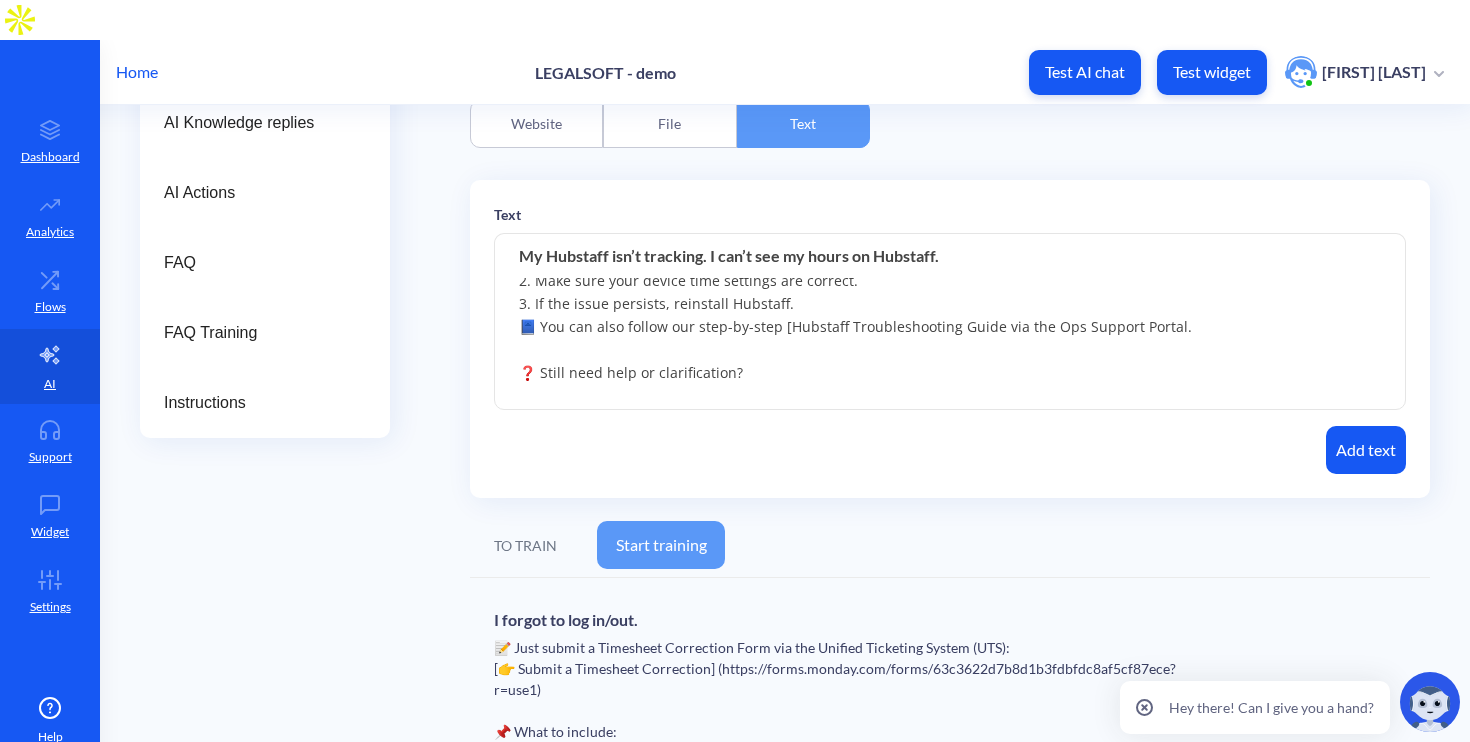 click on ""Let’s get that fixed! Try these quick steps:
🛠 Basic Troubleshooting:
1. Restart the Hubstaff app.
2. Make sure your device time settings are correct.
3. If the issue persists, reinstall Hubstaff.
📘 You can also follow our step-by-step [Hubstaff Troubleshooting Guide via the Ops Support Portal.
❓ Still need help or clarification?
You can submit a support ticket here:
👉 Submit a Help Request
Our team will get back to you within 24 business hours." at bounding box center [950, 322] 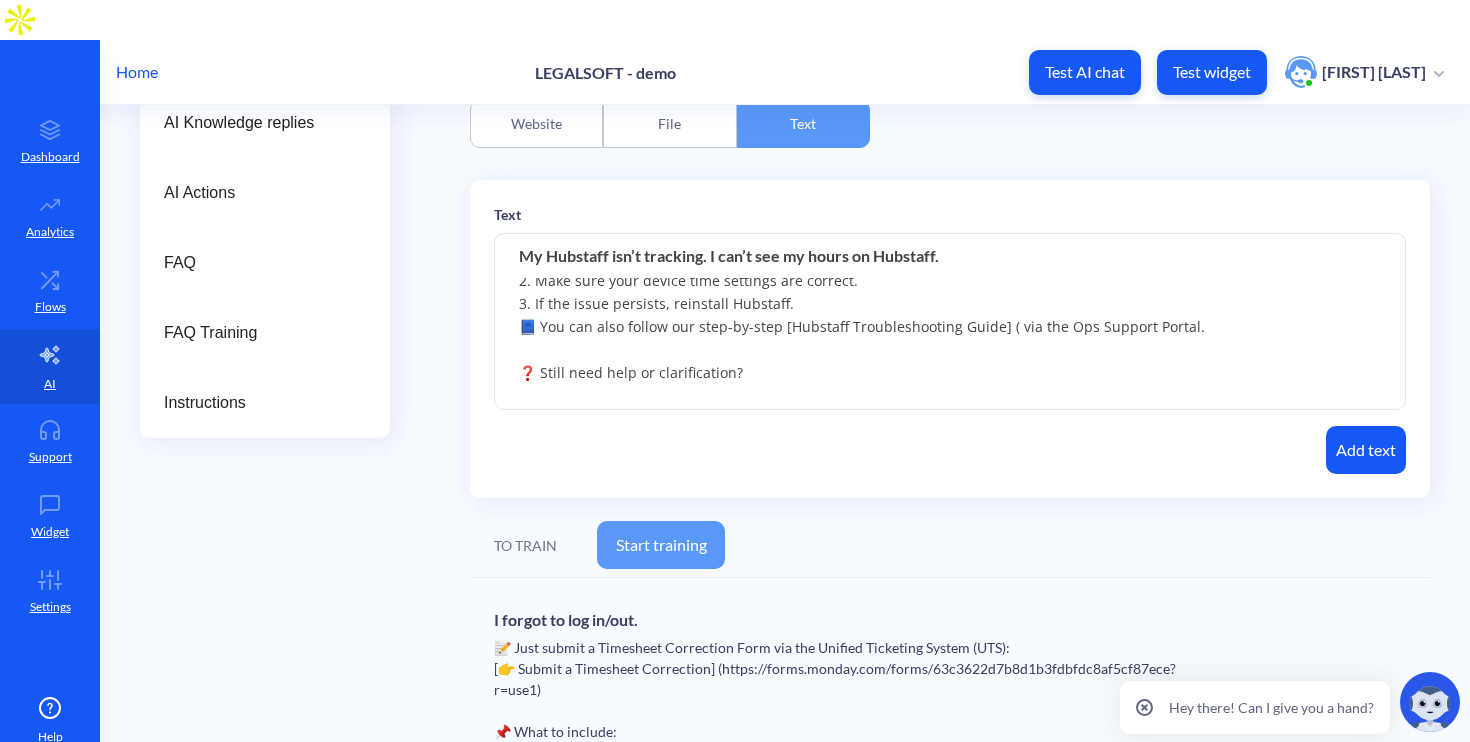 paste on "https://support.hubstaff.com/fixing-hubstaff-desktop-app-issues/" 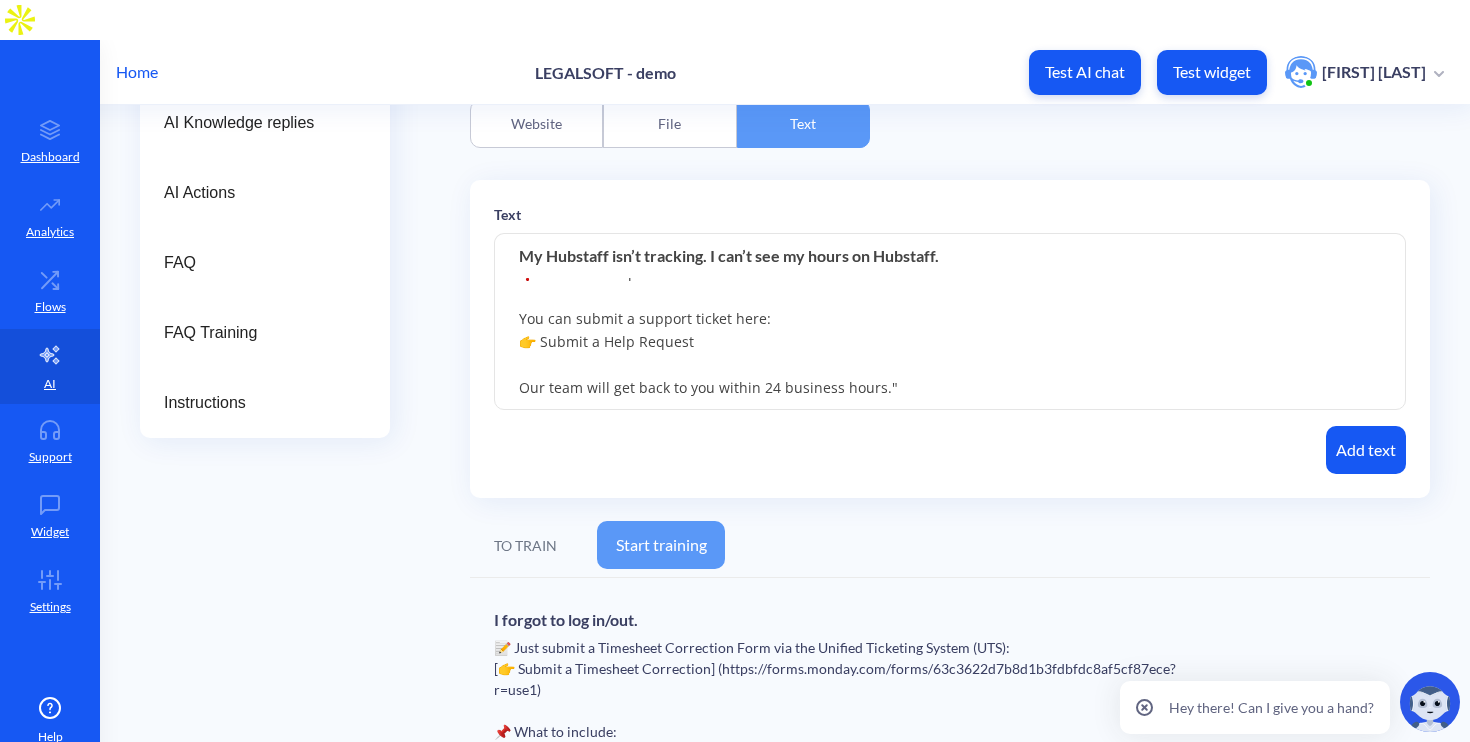 scroll, scrollTop: 221, scrollLeft: 0, axis: vertical 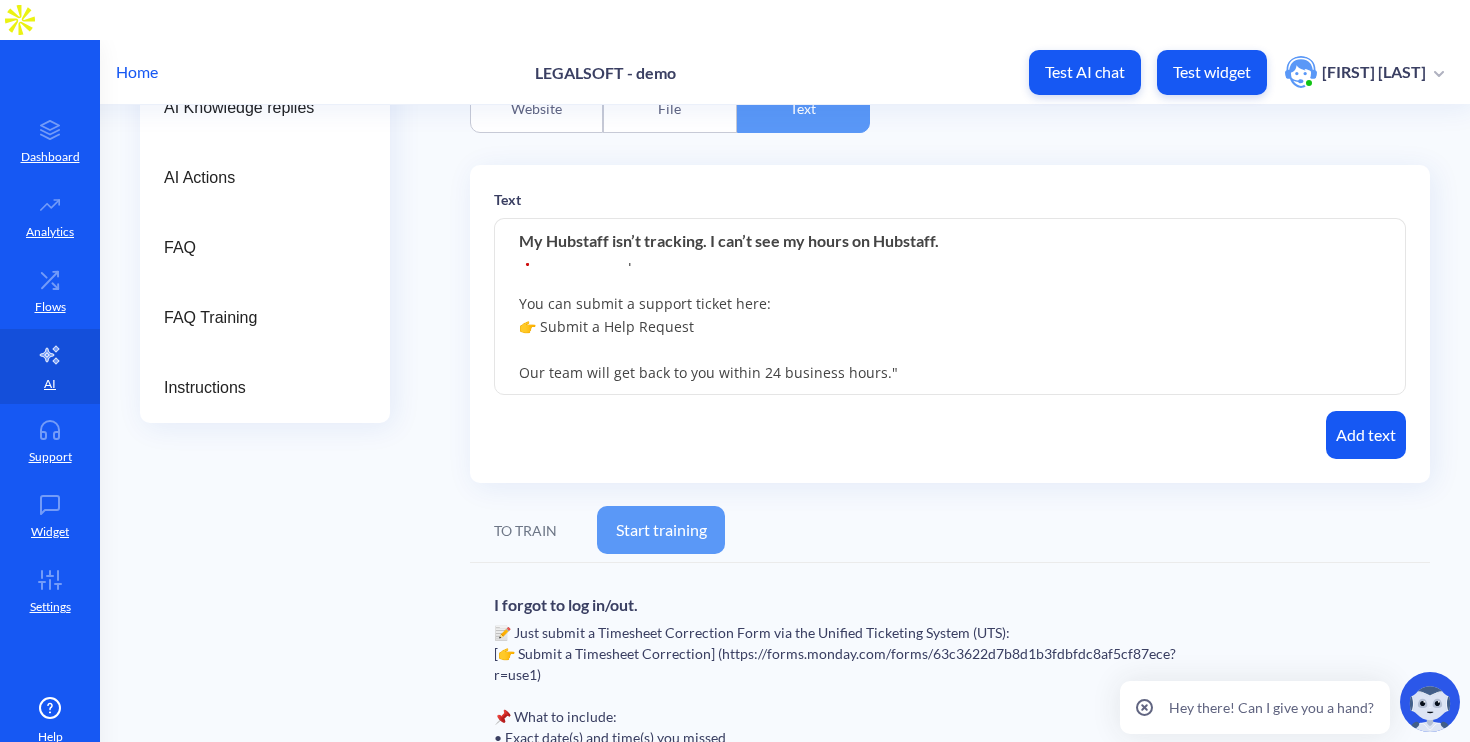 click on ""Let’s get that fixed! Try these quick steps:
🛠 Basic Troubleshooting:
1. Restart the Hubstaff app.
2. Make sure your device time settings are correct.
3. If the issue persists, reinstall Hubstaff.
📘 You can also follow our step-by-step [Hubstaff Troubleshooting Guide] ([URL]) via the Ops Support Portal.
❓ Still need help or clarification?
You can submit a support ticket here:
👉 Submit a Help Request
Our team will get back to you within 24 business hours."" at bounding box center [950, 307] 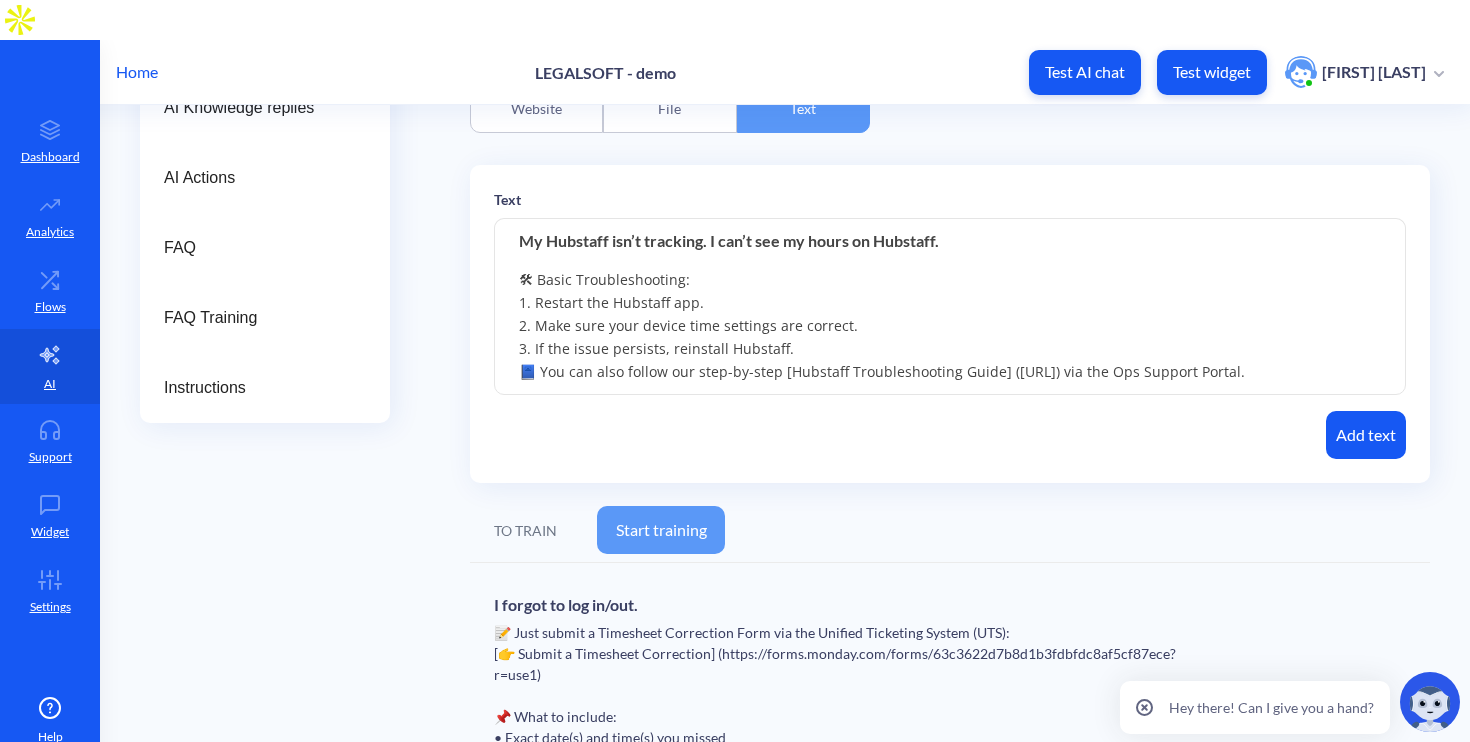 scroll, scrollTop: 0, scrollLeft: 0, axis: both 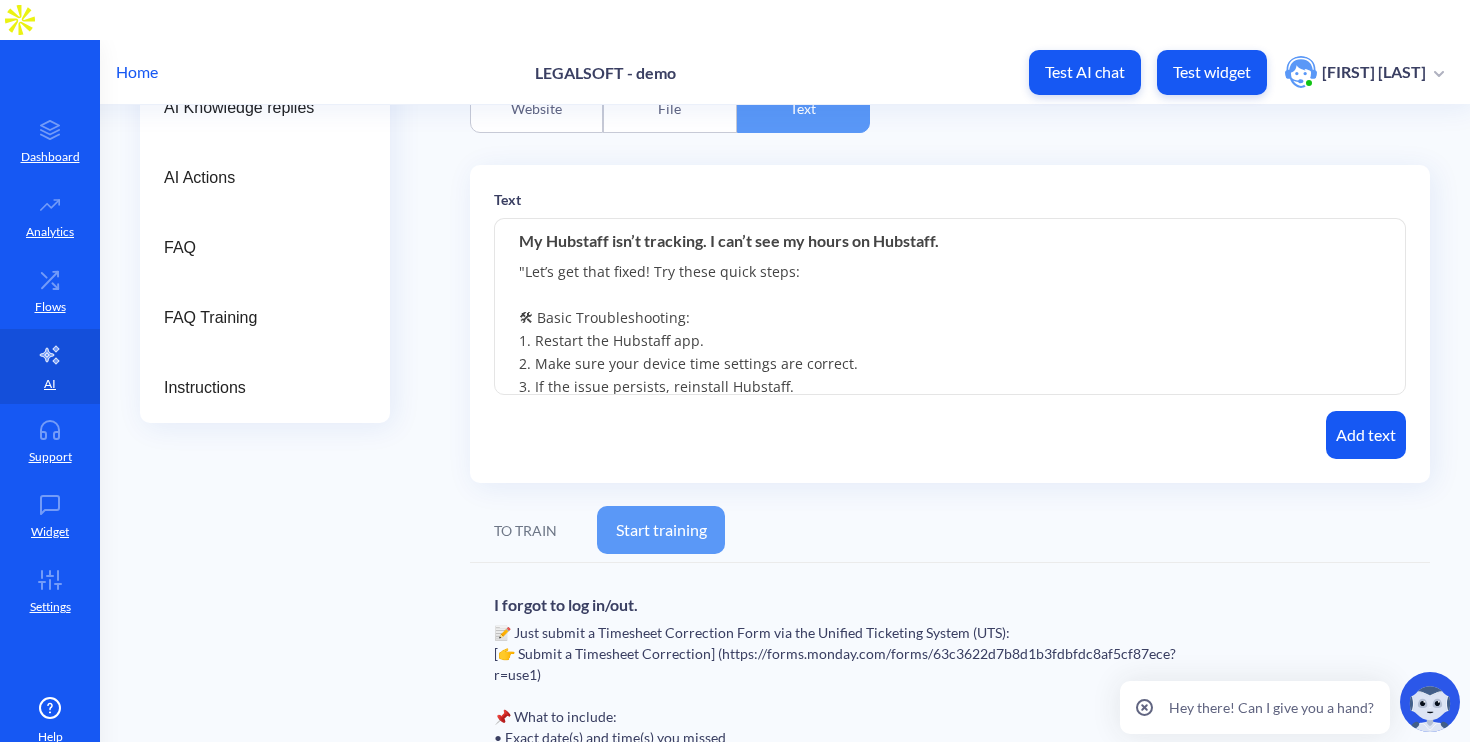 click on ""Let’s get that fixed! Try these quick steps:
🛠 Basic Troubleshooting:
1. Restart the Hubstaff app.
2. Make sure your device time settings are correct.
3. If the issue persists, reinstall Hubstaff.
📘 You can also follow our step-by-step [Hubstaff Troubleshooting Guide] ([URL]) via the Ops Support Portal.
❓ Still need help or clarification?
You can submit a support ticket here:
👉 Submit a Help Request
Our team will get back to you within 24 business hours."" at bounding box center (950, 307) 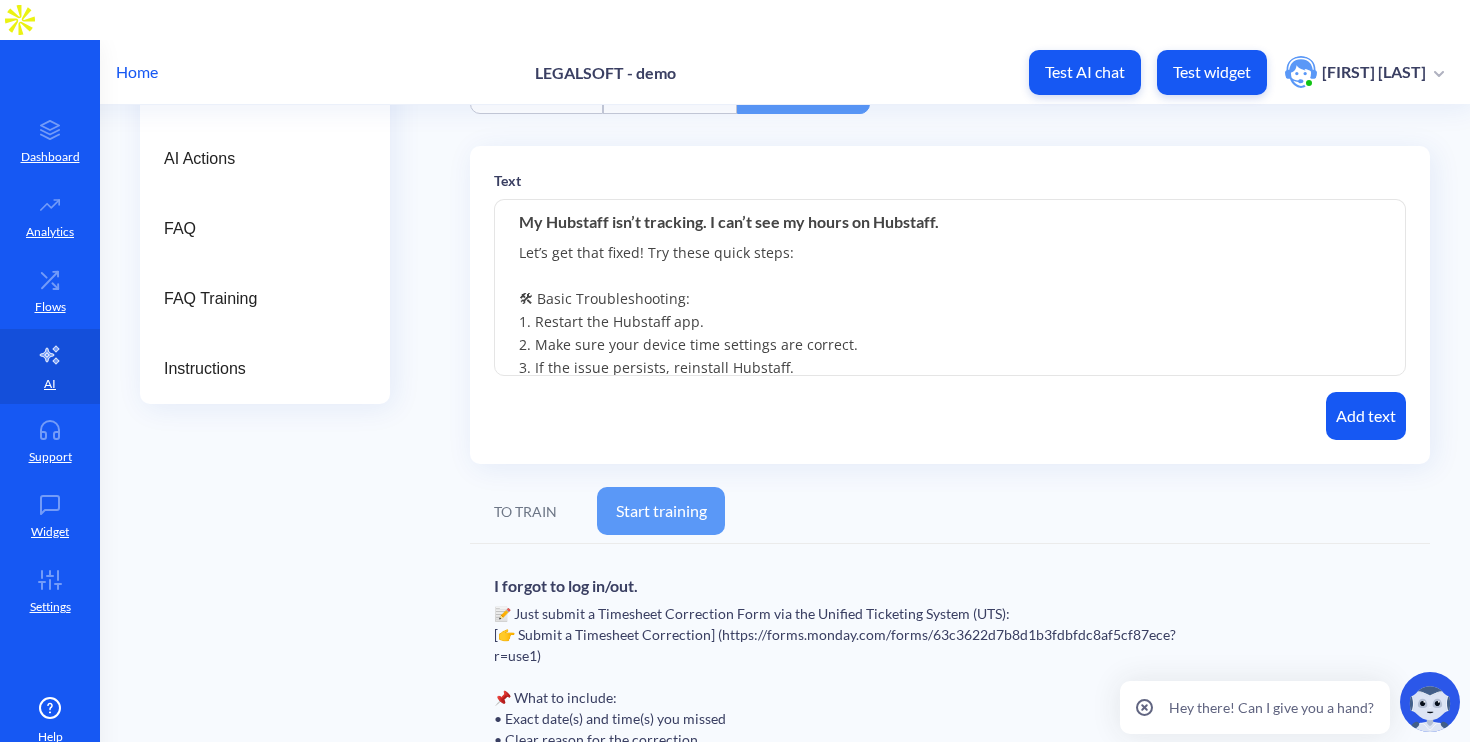 scroll, scrollTop: 244, scrollLeft: 0, axis: vertical 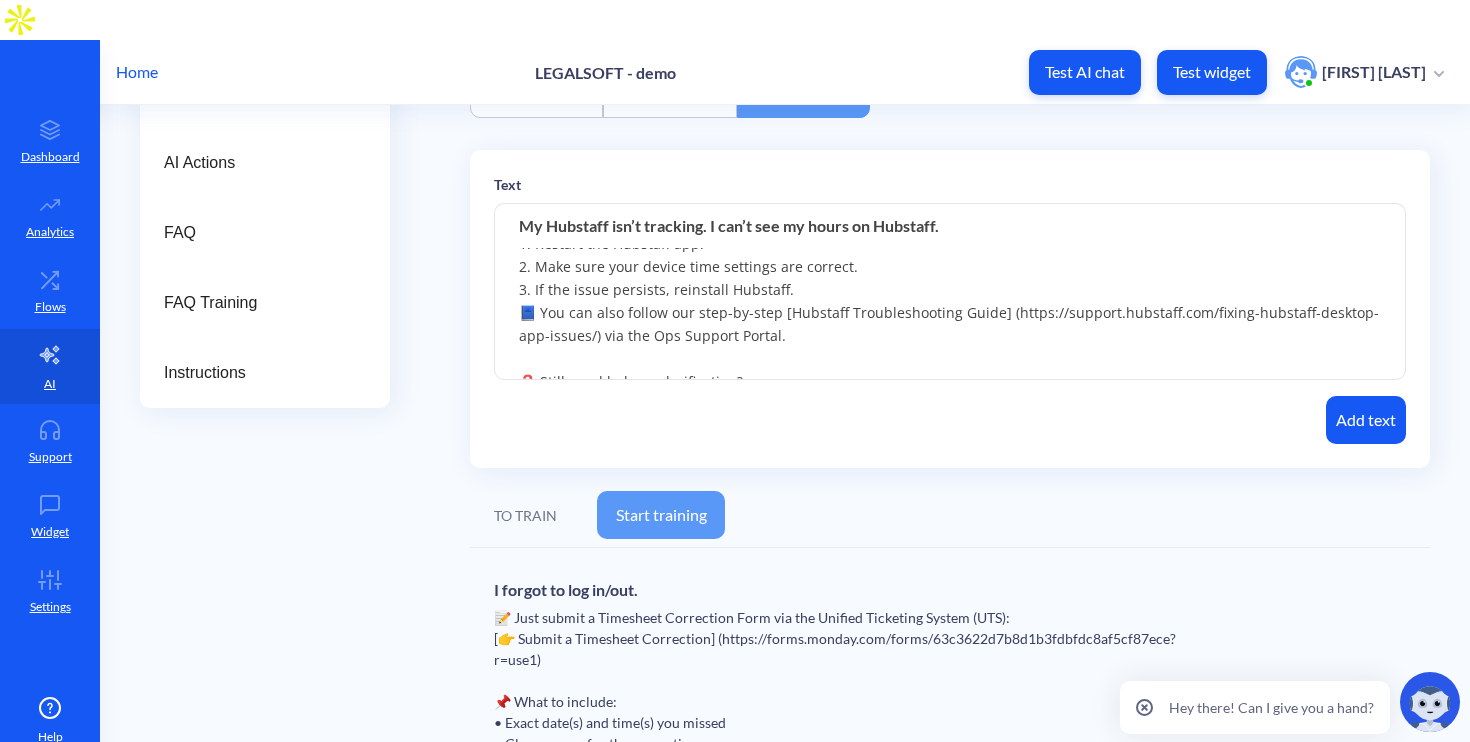 drag, startPoint x: 999, startPoint y: 278, endPoint x: 1020, endPoint y: 321, distance: 47.853943 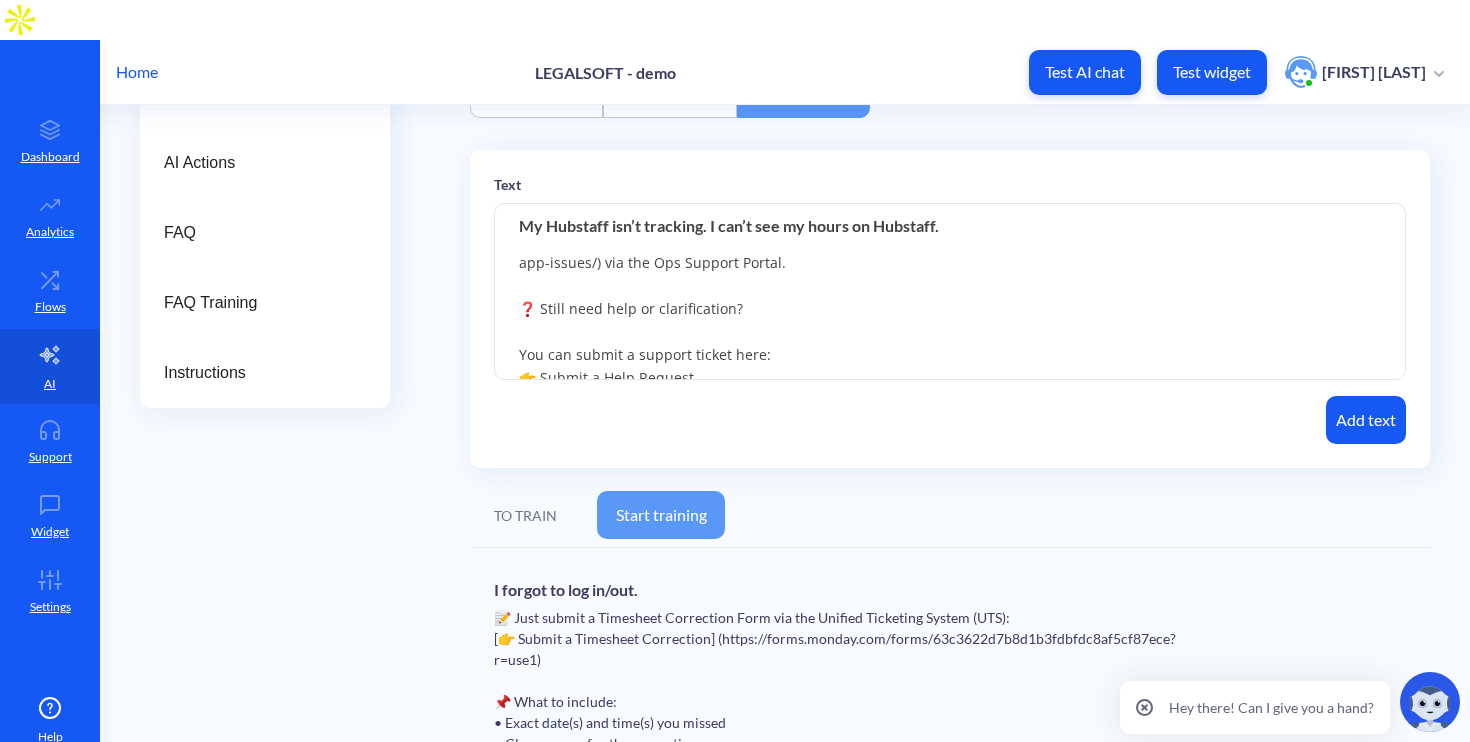 scroll, scrollTop: 221, scrollLeft: 0, axis: vertical 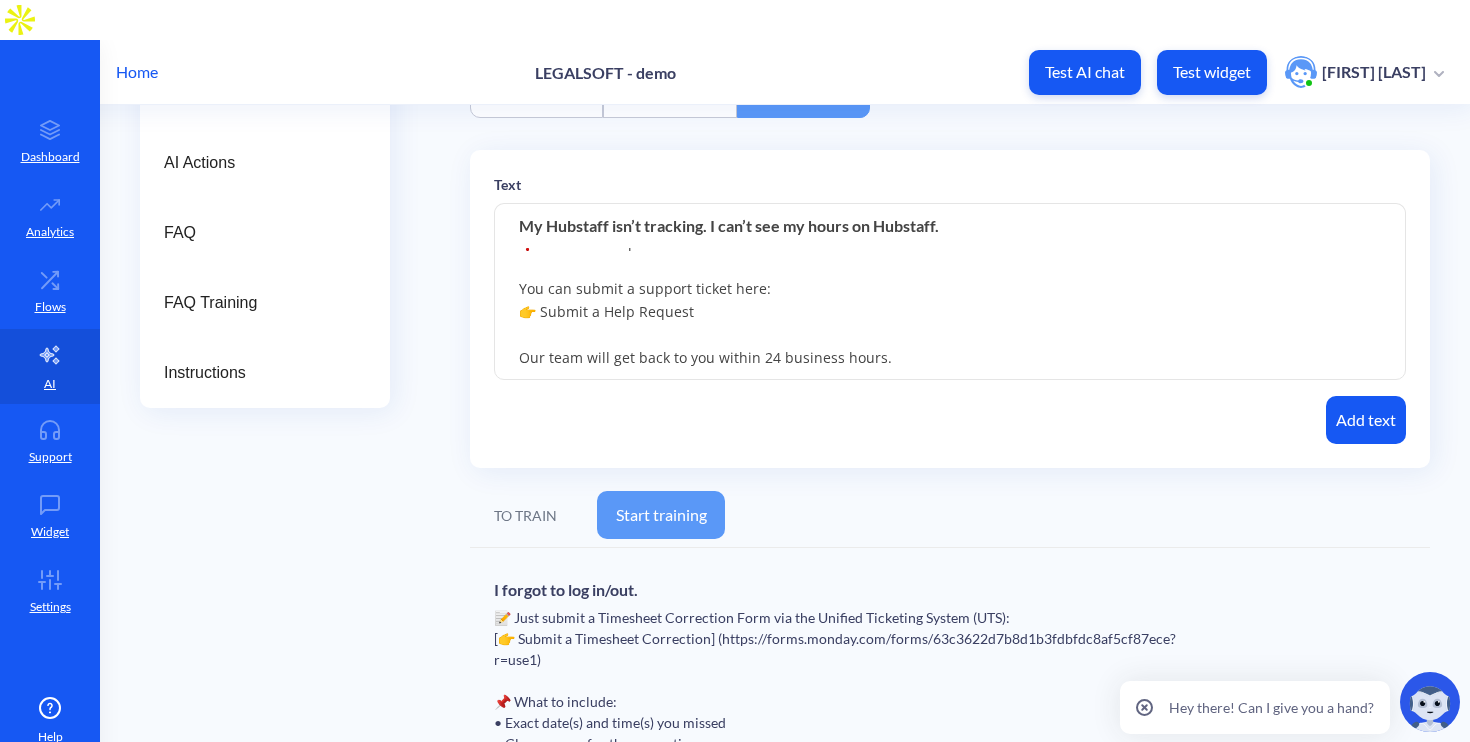 click on "My Hubstaff isn’t tracking.  I can’t see my hours on Hubstaff. Let’s get that fixed! Try these quick steps:
🛠 Basic Troubleshooting:
1. Restart the Hubstaff app.
2. Make sure your device time settings are correct.
3. If the issue persists, reinstall Hubstaff.
📘 You can also follow our step-by-step [Hubstaff Troubleshooting Guide] (https://support.hubstaff.com/fixing-hubstaff-desktop-app-issues/) via the Ops Support Portal.
❓ Still need help or clarification?
You can submit a support ticket here:
👉 Submit a Help Request
Our team will get back to you within 24 business hours." Add text" at bounding box center [950, 323] 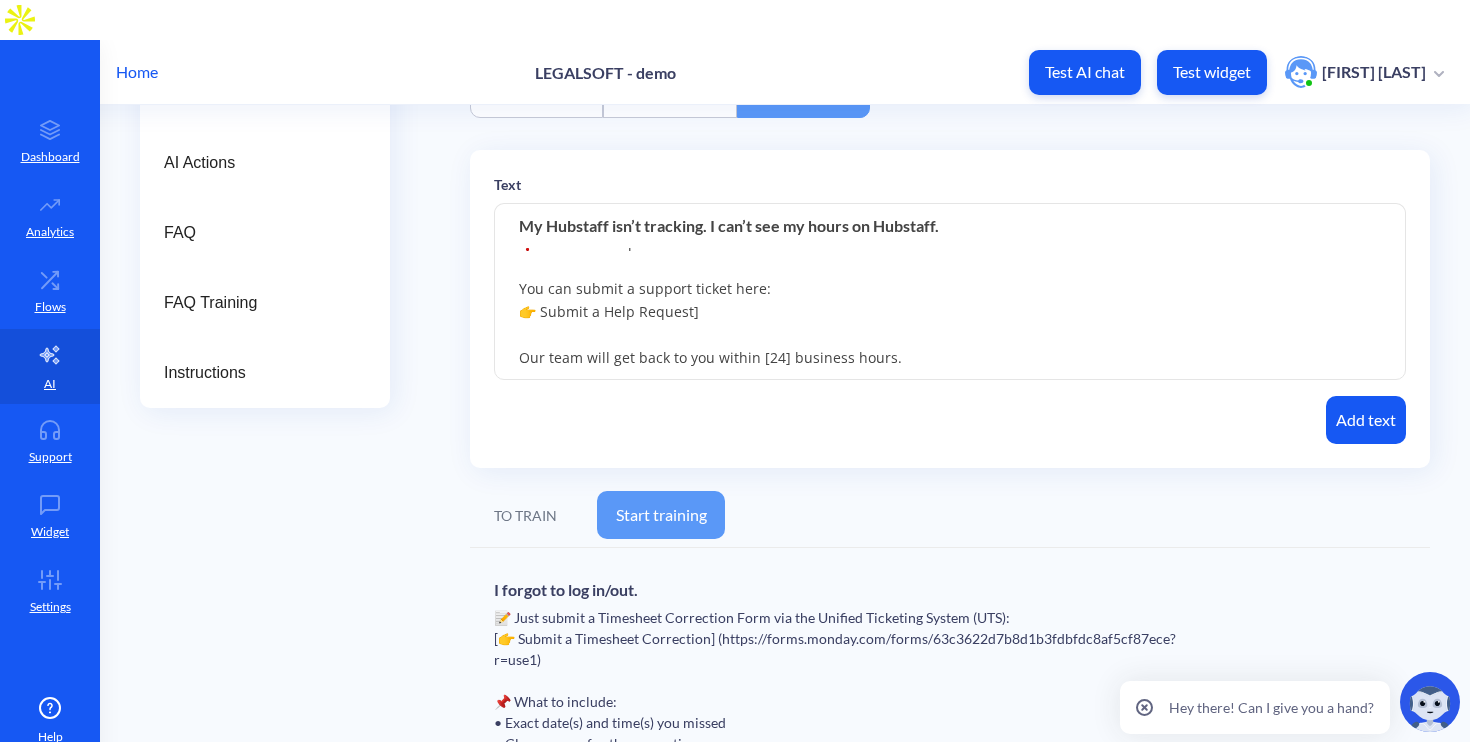 click on "Let’s get that fixed! Try these quick steps:
🛠 Basic Troubleshooting:
1. Restart the Hubstaff app.
2. Make sure your device time settings are correct.
3. If the issue persists, reinstall Hubstaff.
📘 You can also follow our step-by-step [Hubstaff Troubleshooting Guide] (https://support.hubstaff.com/fixing-hubstaff-desktop-app-issues/) via the Ops Support Portal.
❓ Still need help or clarification?
You can submit a support ticket here:
👉 Submit a Help Request]
Our team will get back to you within [24] business hours." at bounding box center [950, 292] 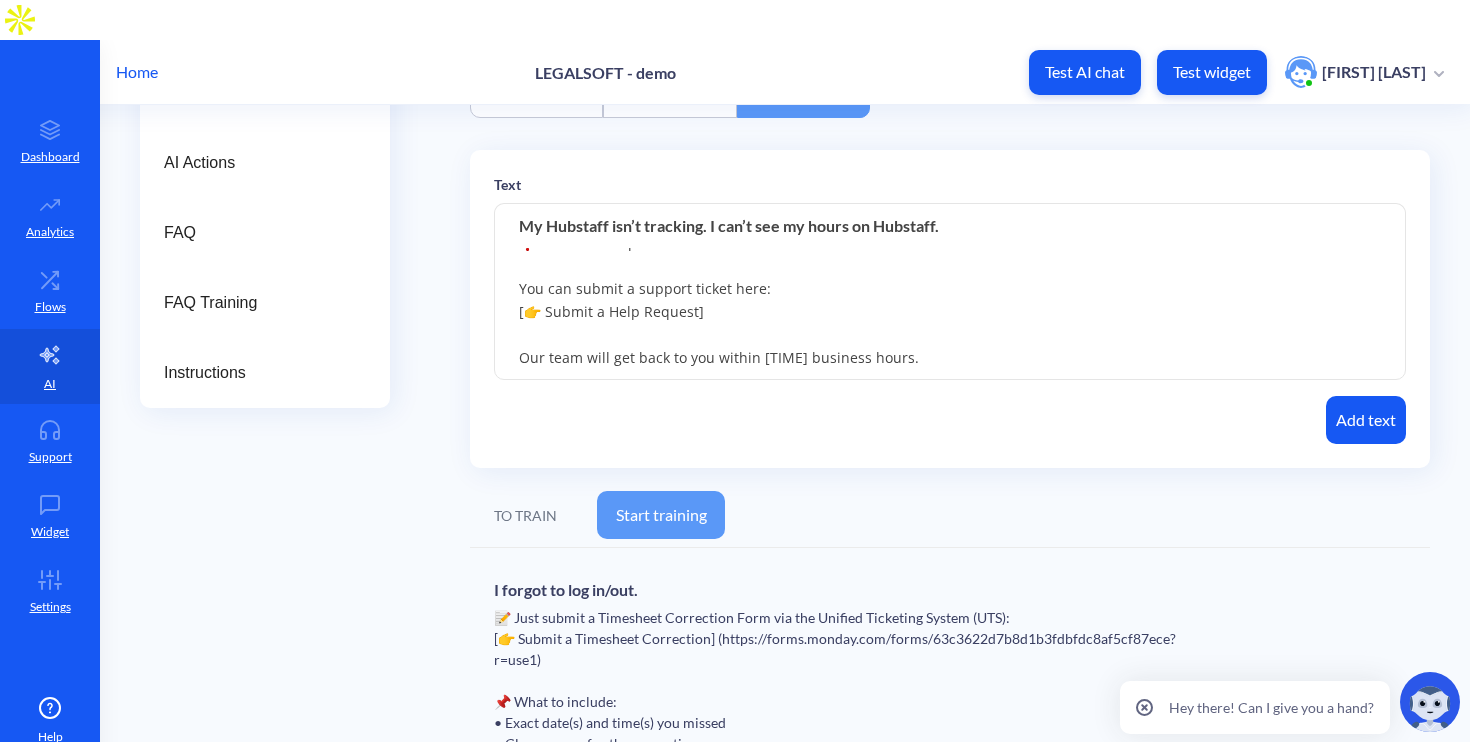 click on "Let’s get that fixed! Try these quick steps:
🛠 Basic Troubleshooting:
1. Restart the Hubstaff app.
2. Make sure your device time settings are correct.
3. If the issue persists, reinstall Hubstaff.
📘 You can also follow our step-by-step [Hubstaff Troubleshooting Guide] ([EMAIL]) via the Ops Support Portal.
❓ Still need help or clarification?
You can submit a support ticket here:
[👉 Submit a Help Request]
Our team will get back to you within [TIME] business hours." at bounding box center [950, 292] 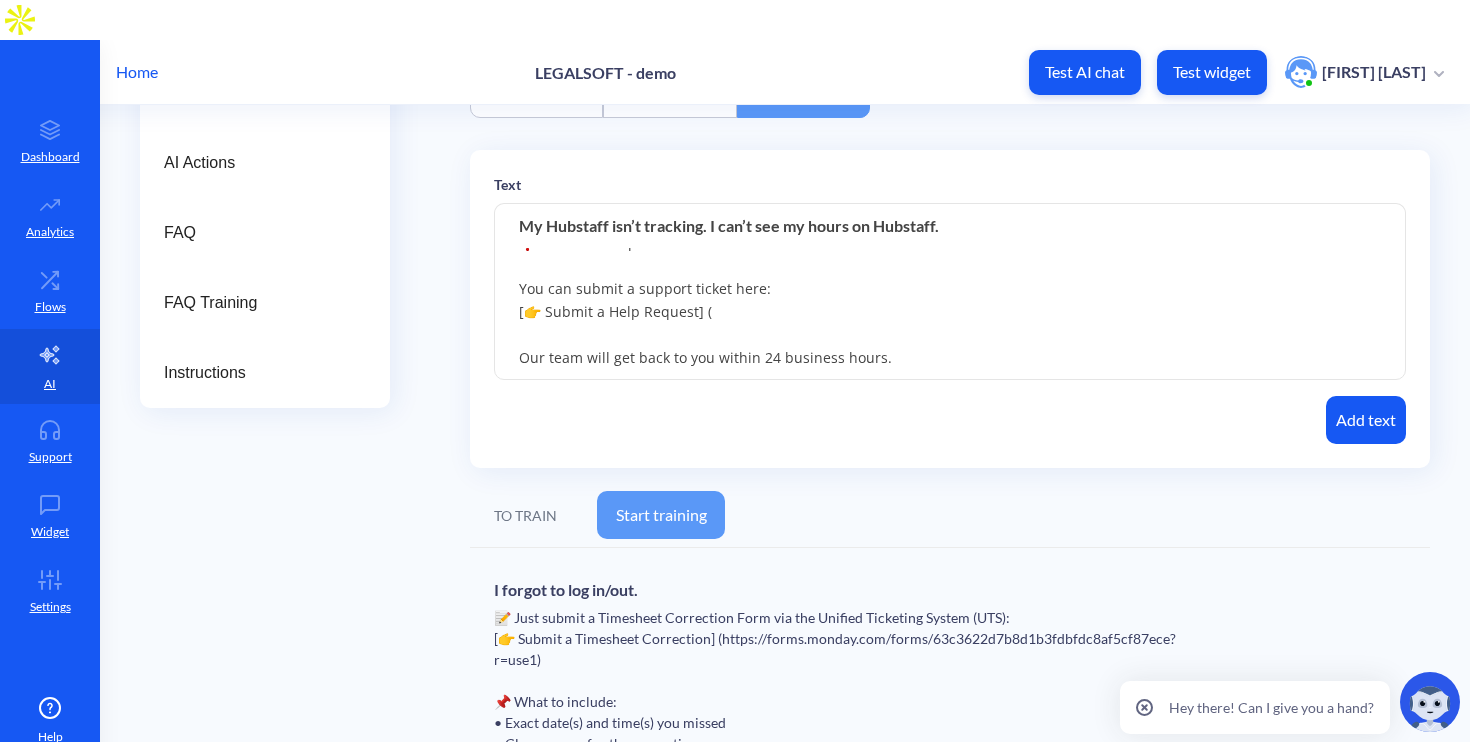 paste on "([HUBSTAFF TROUBLESHOOTING GUIDE LINK]) via the Ops Support Portal." 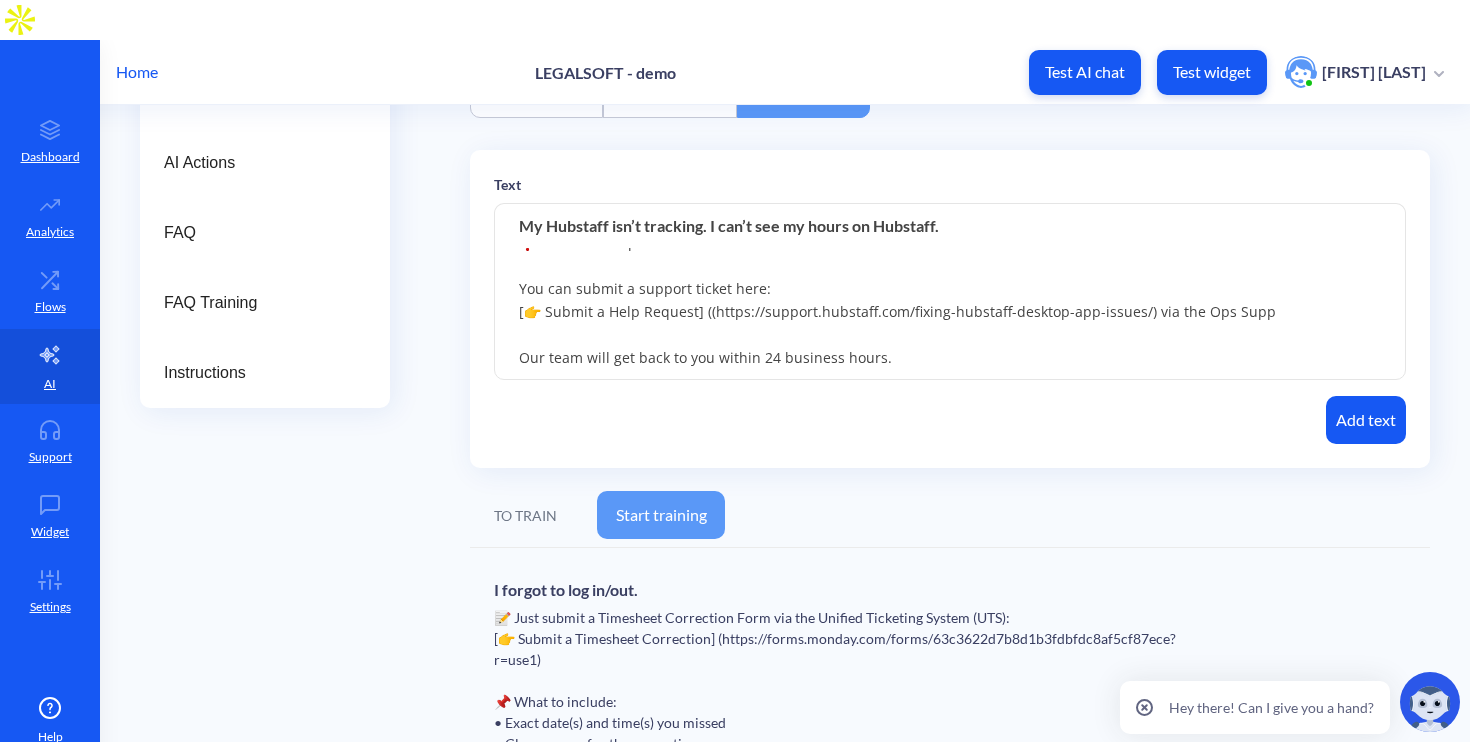 click on "Let’s get that fixed! Try these quick steps:
🛠 Basic Troubleshooting:
1. Restart the Hubstaff app.
2. Make sure your device time settings are correct.
3. If the issue persists, reinstall Hubstaff.
📘 You can also follow our step-by-step [Hubstaff Troubleshooting Guide] (https://support.hubstaff.com/fixing-hubstaff-desktop-app-issues/) via the Ops Support Portal.
❓ Still need help or clarification?
You can submit a support ticket here:
[👉 Submit a Help Request] ((https://support.hubstaff.com/fixing-hubstaff-desktop-app-issues/) via the Ops Supp
Our team will get back to you within 24 business hours." at bounding box center (950, 292) 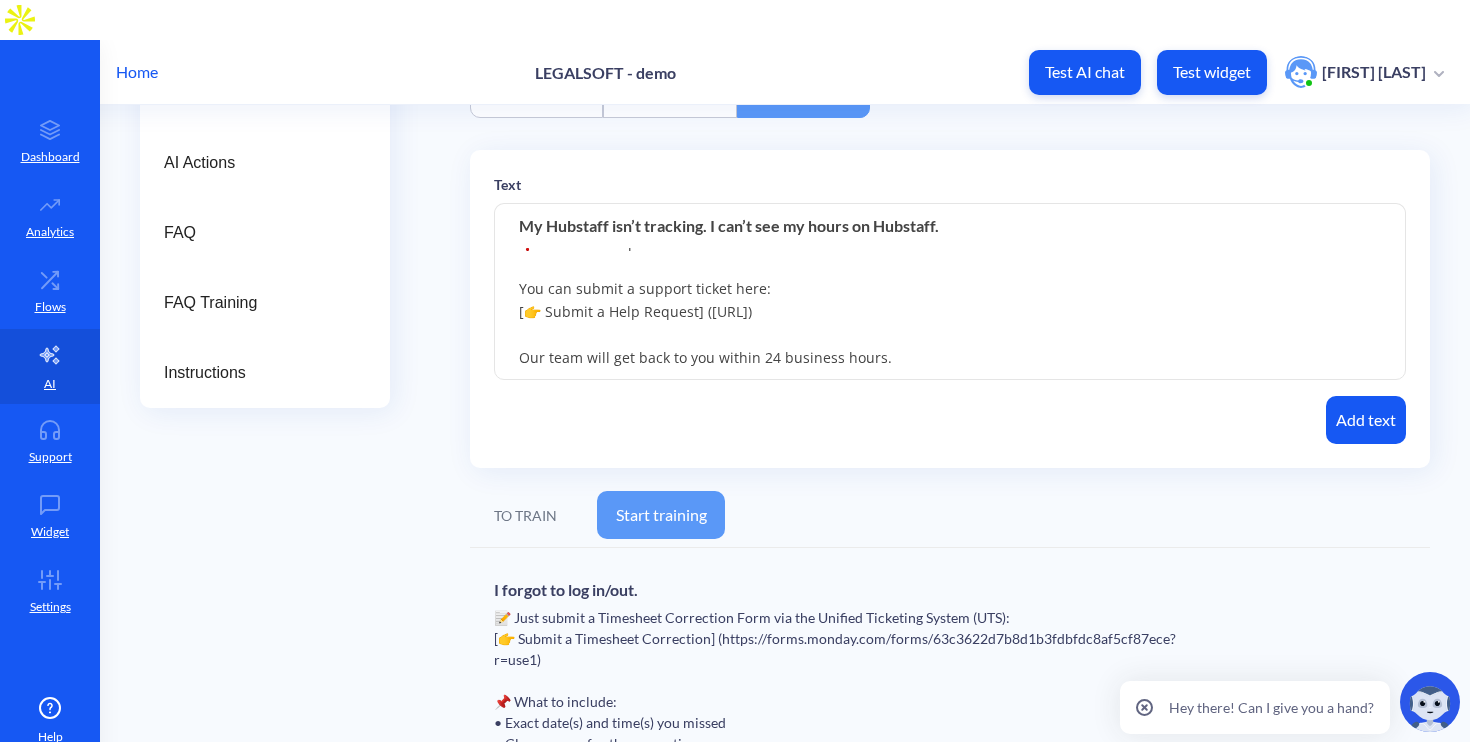 click on "Let’s get that fixed! Try these quick steps:
🛠 Basic Troubleshooting:
1. Restart the Hubstaff app.
2. Make sure your device time settings are correct.
3. If the issue persists, reinstall Hubstaff.
📘 You can also follow our step-by-step [Hubstaff Troubleshooting Guide] ([URL]) via the Ops Support Portal.
❓ Still need help or clarification?
You can submit a support ticket here:
[👉 Submit a Help Request] ([URL])
Our team will get back to you within 24 business hours." at bounding box center [950, 292] 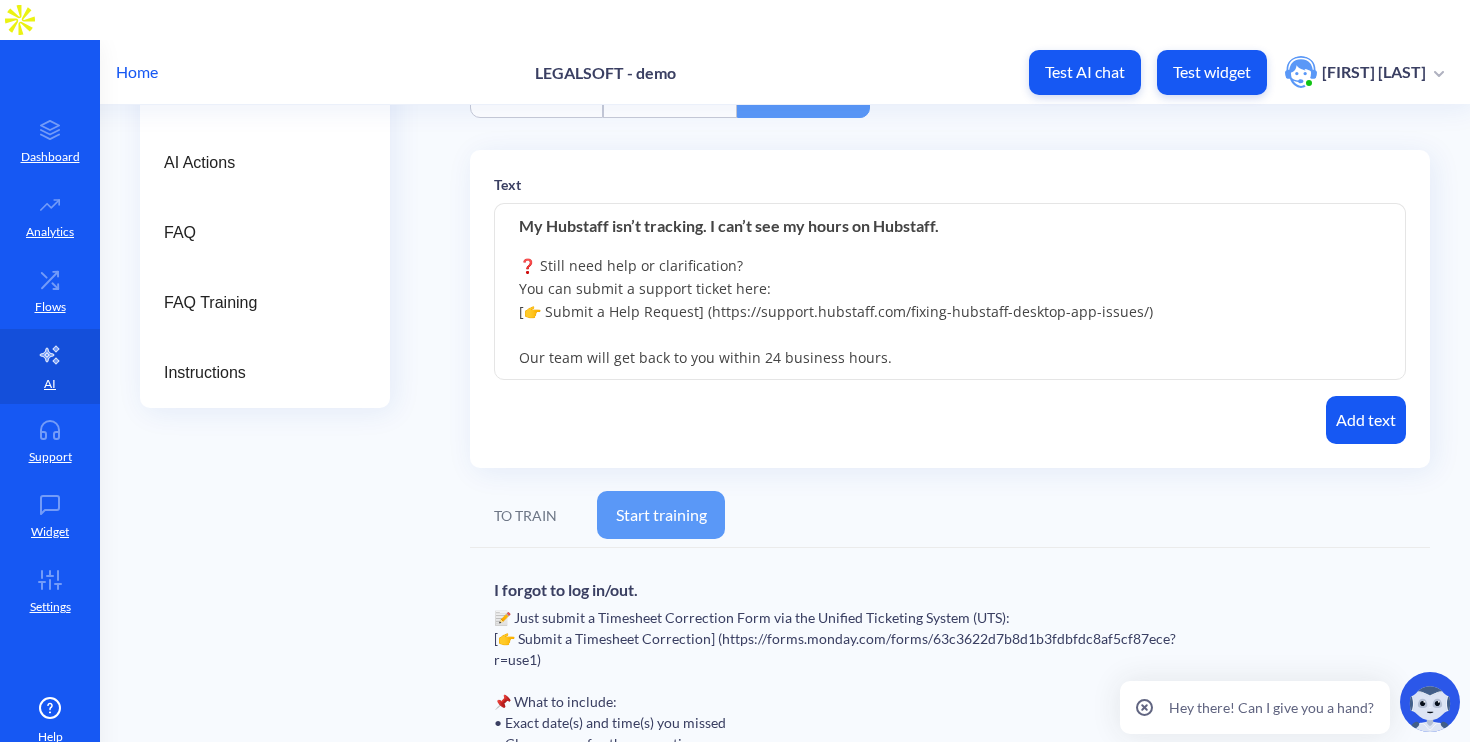 type on "Let’s get that fixed! Try these quick steps:
🛠 Basic Troubleshooting:
1. Restart the Hubstaff app.
2. Make sure your device time settings are correct.
3. If the issue persists, reinstall Hubstaff.
📘 You can also follow our step-by-step [Hubstaff Troubleshooting Guide] (https://support.hubstaff.com/fixing-hubstaff-desktop-app-issues/) via the Ops Support Portal.
❓ Still need help or clarification?
You can submit a support ticket here:
[👉 Submit a Help Request] (https://support.hubstaff.com/fixing-hubstaff-desktop-app-issues/)
Our team will get back to you within 24 business hours." 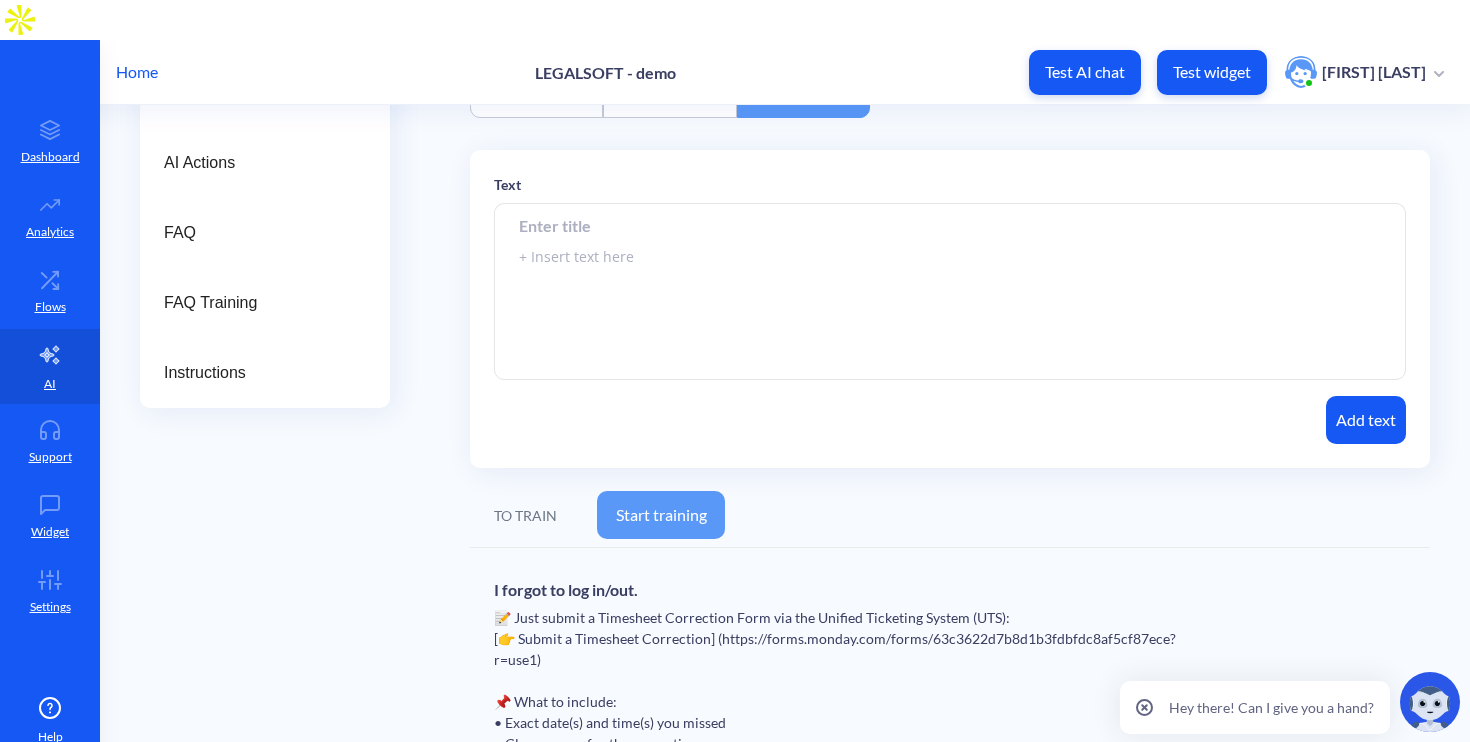 scroll, scrollTop: 0, scrollLeft: 0, axis: both 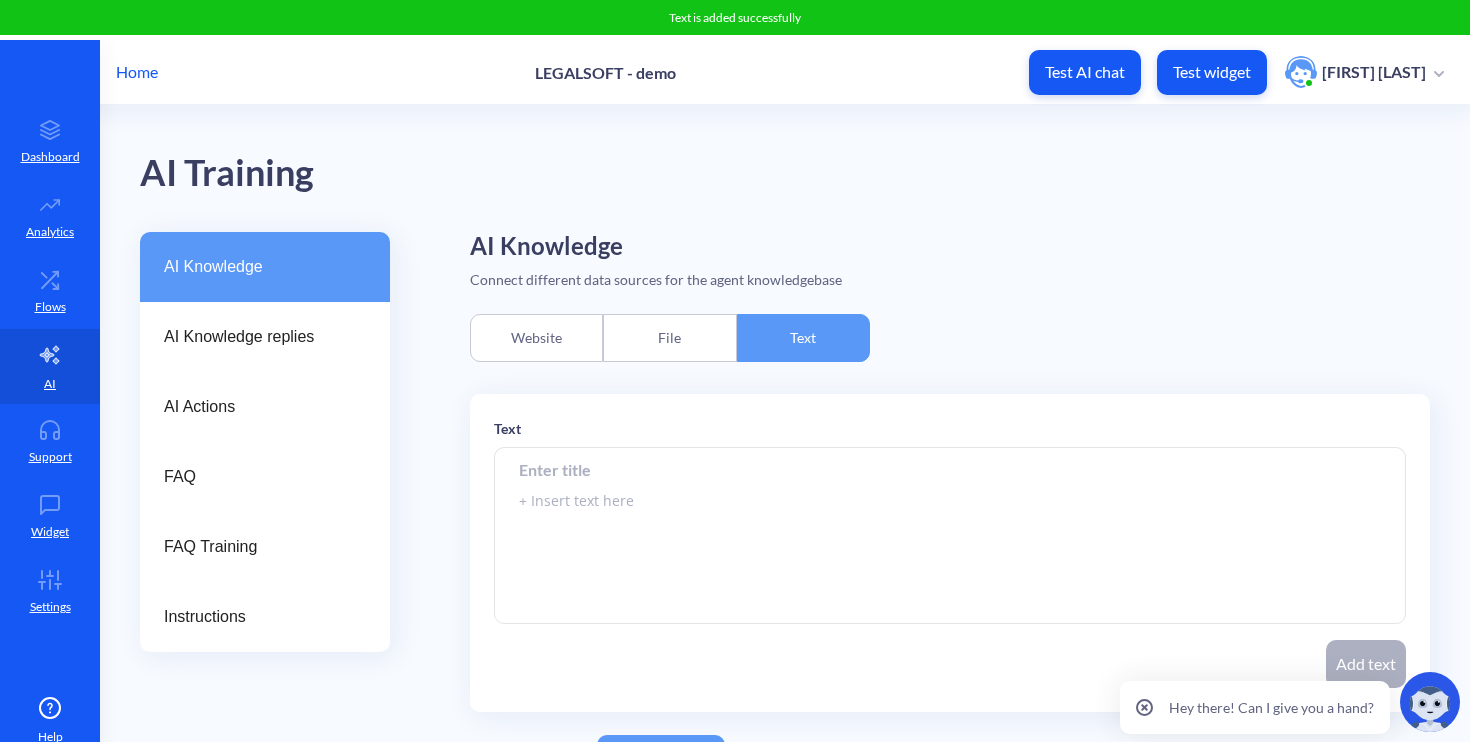 click at bounding box center (950, 469) 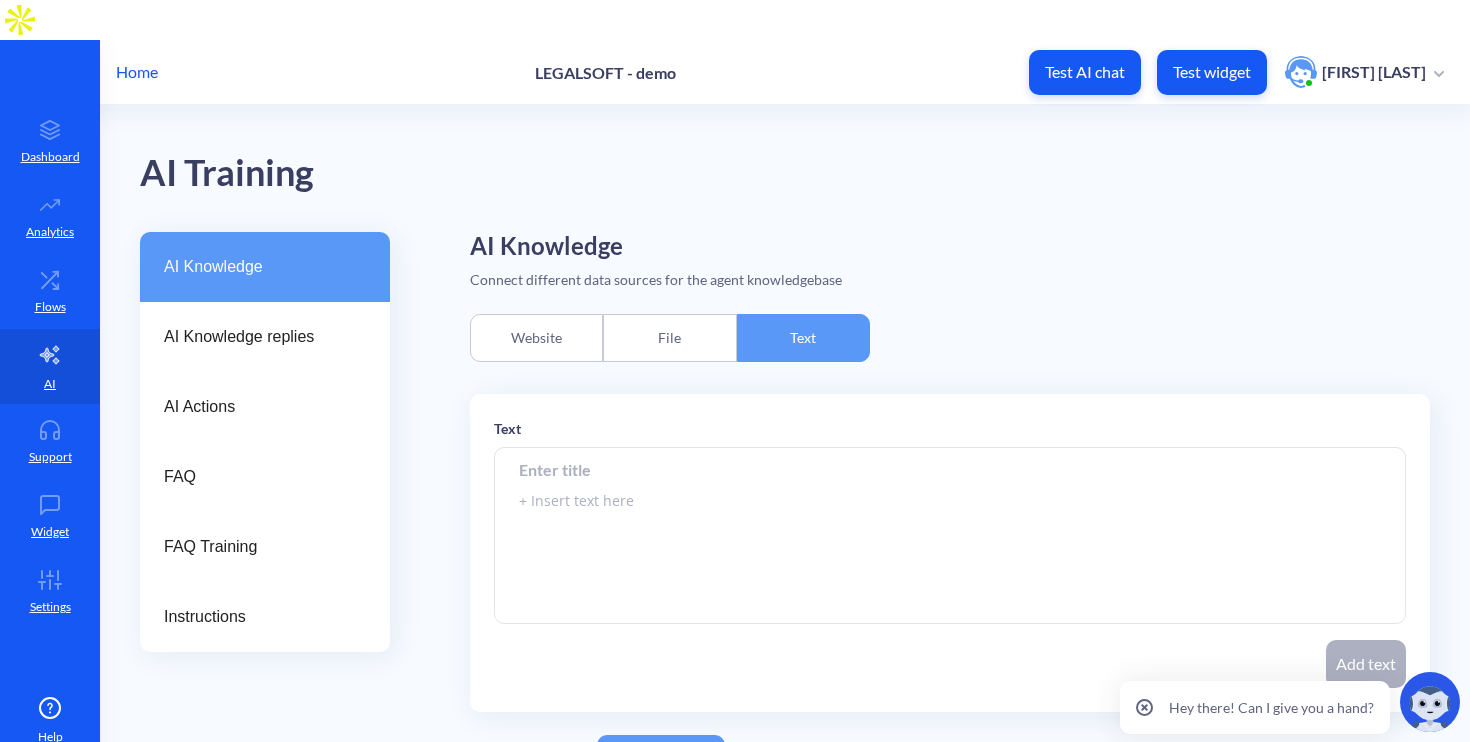 paste on ""Why didn’t I get my attendance bonus from last month? "" 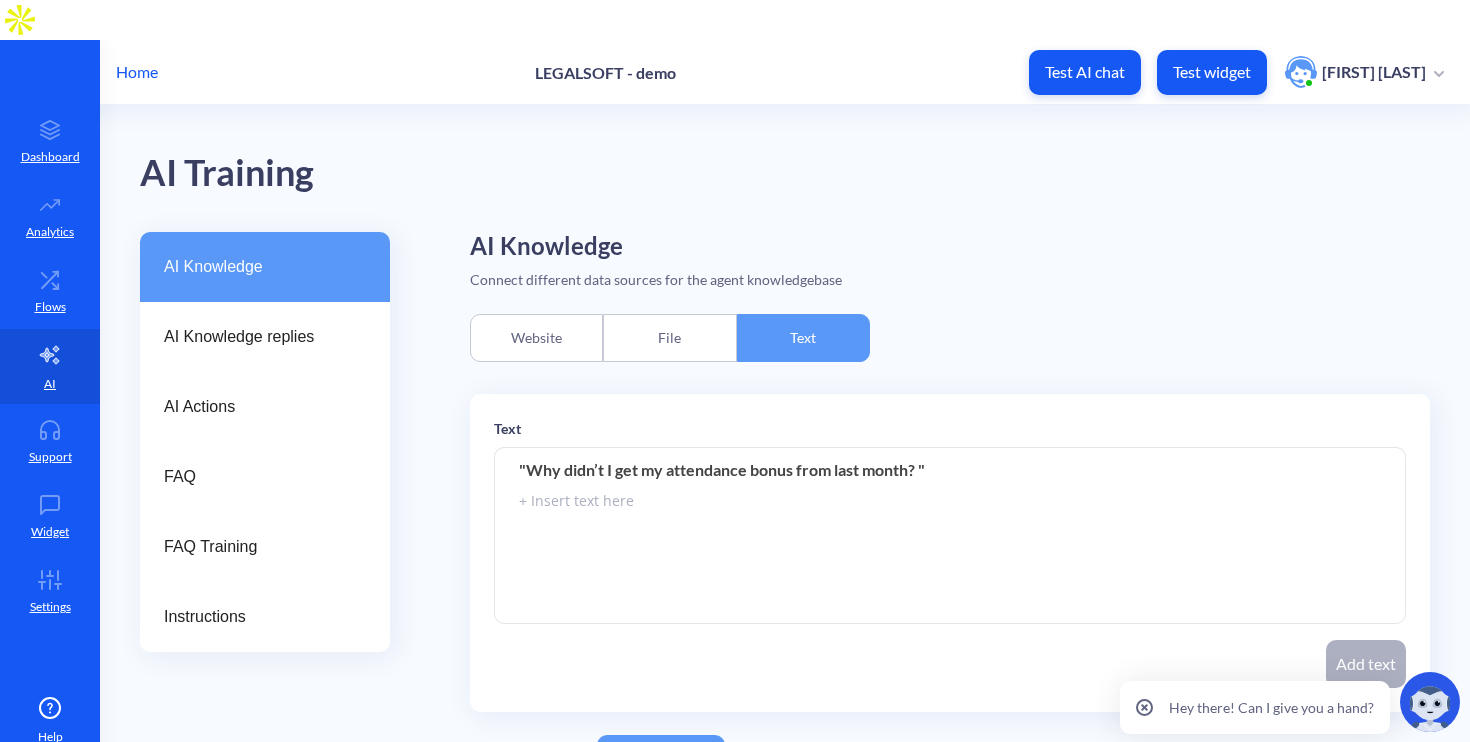 click on ""Why didn’t I get my attendance bonus from last month? "" at bounding box center [950, 469] 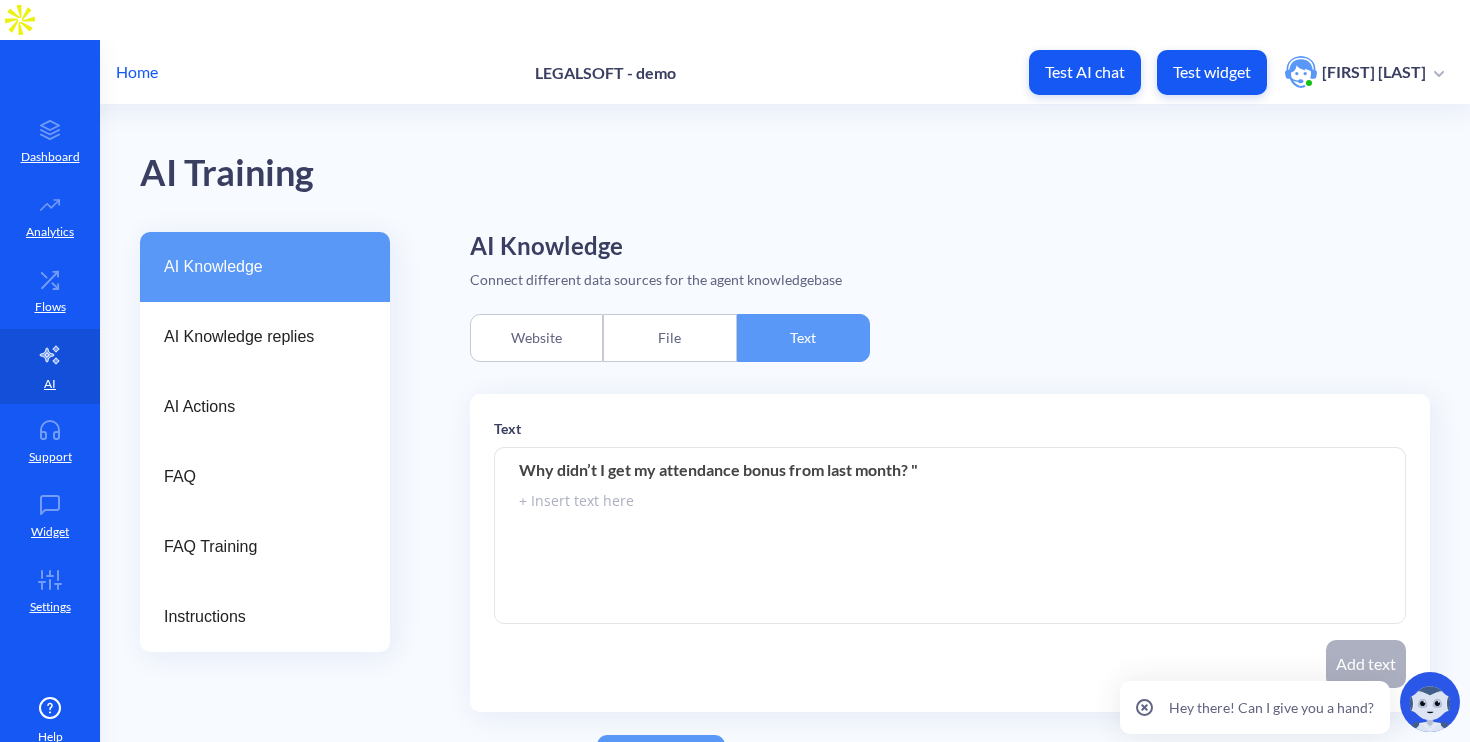 click on "Why didn’t I get my attendance bonus from last month? "" at bounding box center (950, 469) 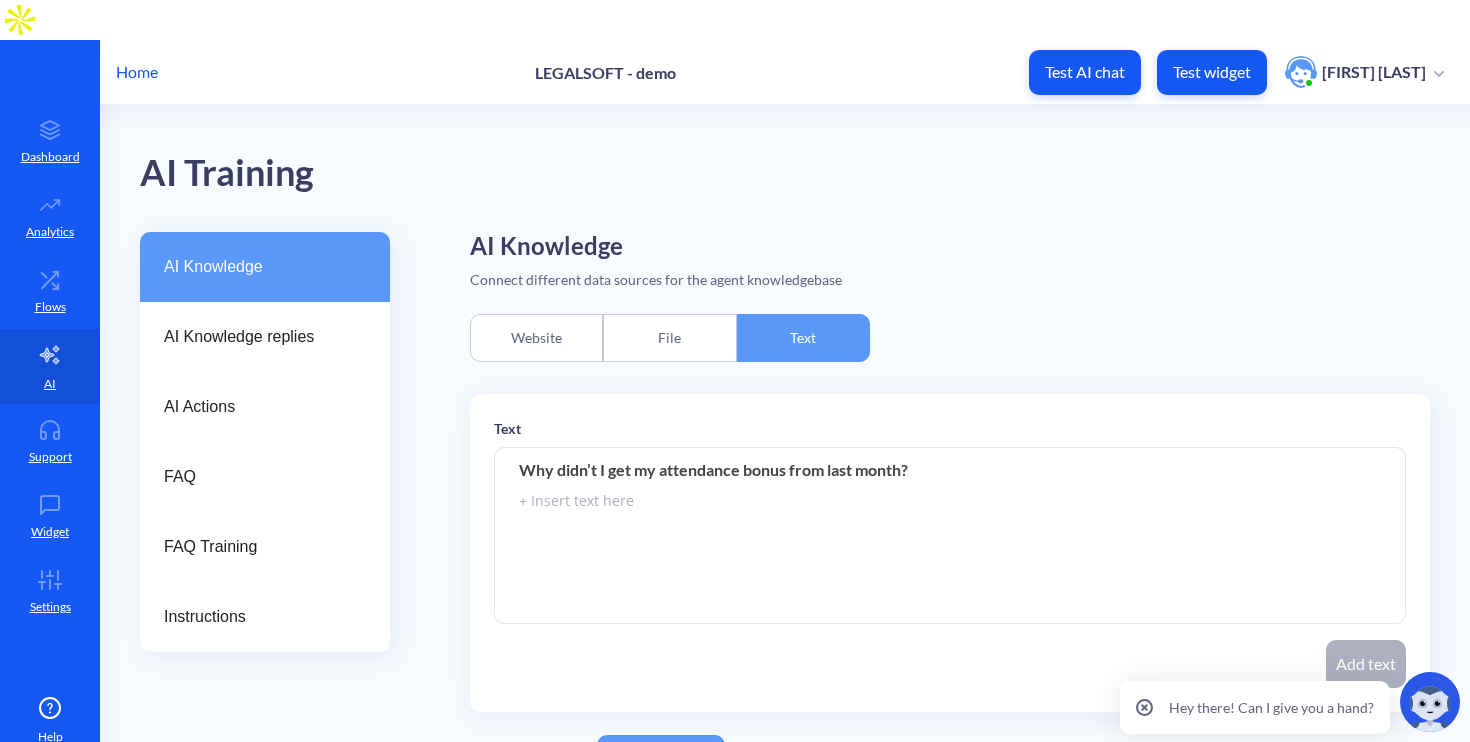 type on "Why didn’t I get my attendance bonus from last month?" 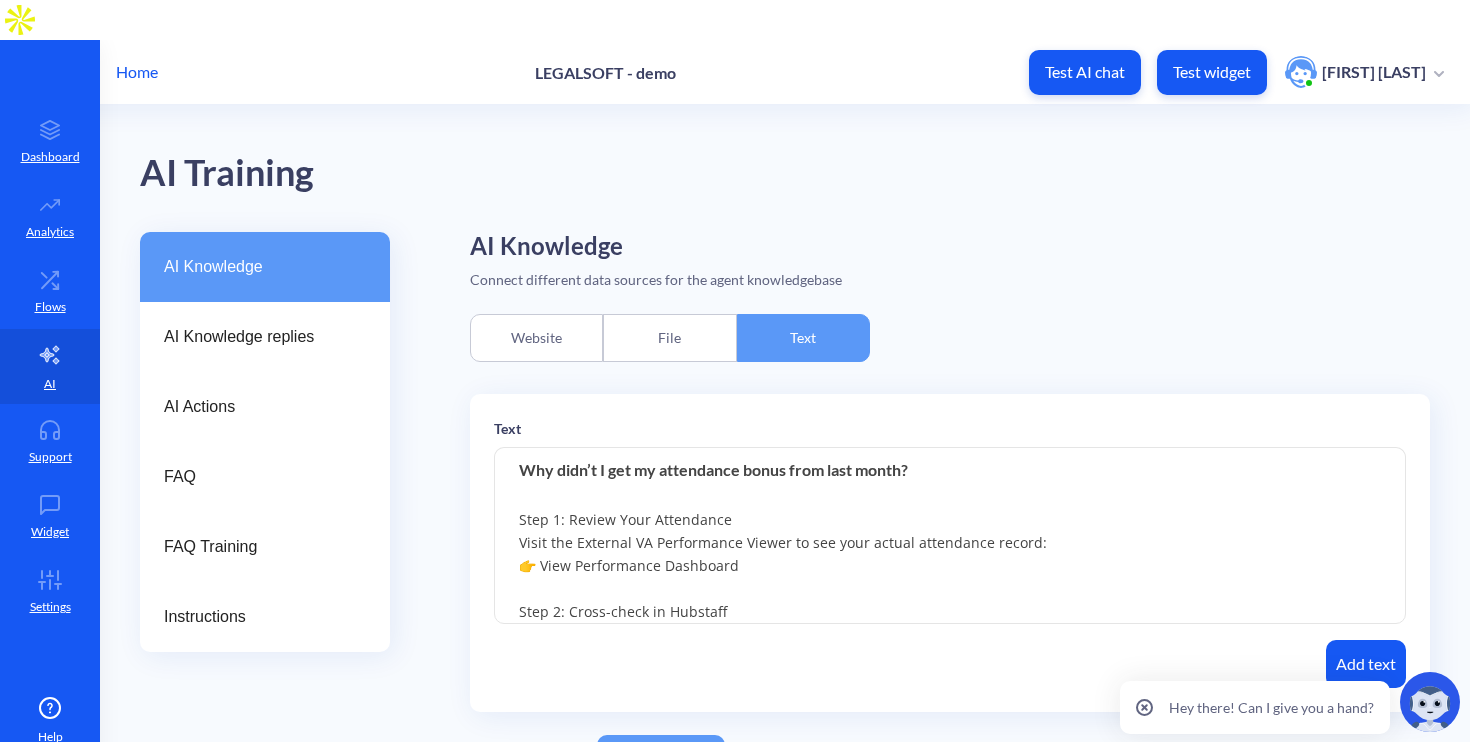 scroll, scrollTop: 0, scrollLeft: 0, axis: both 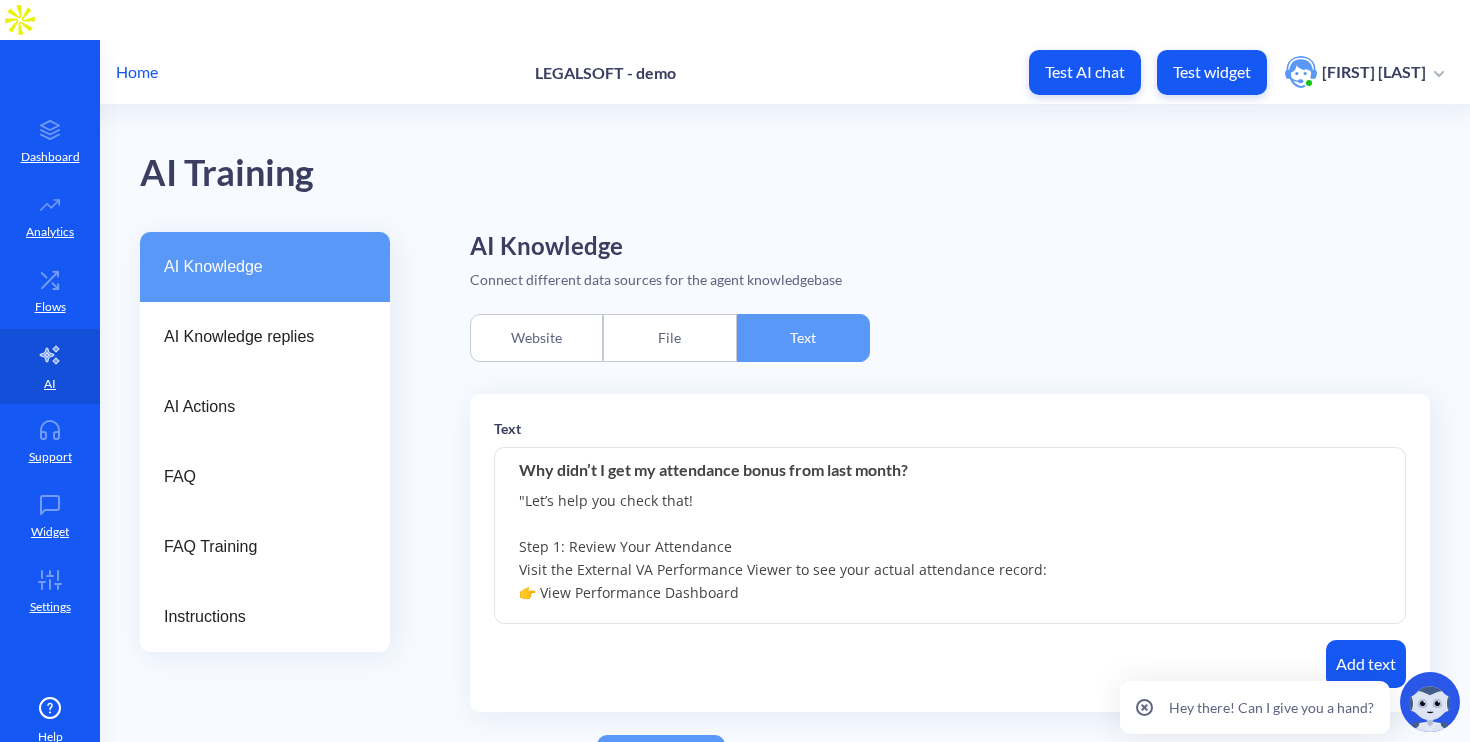 click on ""Let’s help you check that!
Step 1: Review Your Attendance
Visit the External VA Performance Viewer to see your actual attendance record:
👉 View Performance Dashboard
Step 2: Cross-check in Hubstaff
• Look for any missing hours
• Validate if you met the bonus eligibility (typically 100% attendance, no late logins, etc.)
If you confirm a discrepancy and still believe you’re eligible, feel free to file a ticket.
👉 Submit a Timesheet Correction
Still need help or clarification?
You can submit a support ticket here:
👉 Submit a Help Request
Our team will get back to you within 24 business hours."" at bounding box center [950, 536] 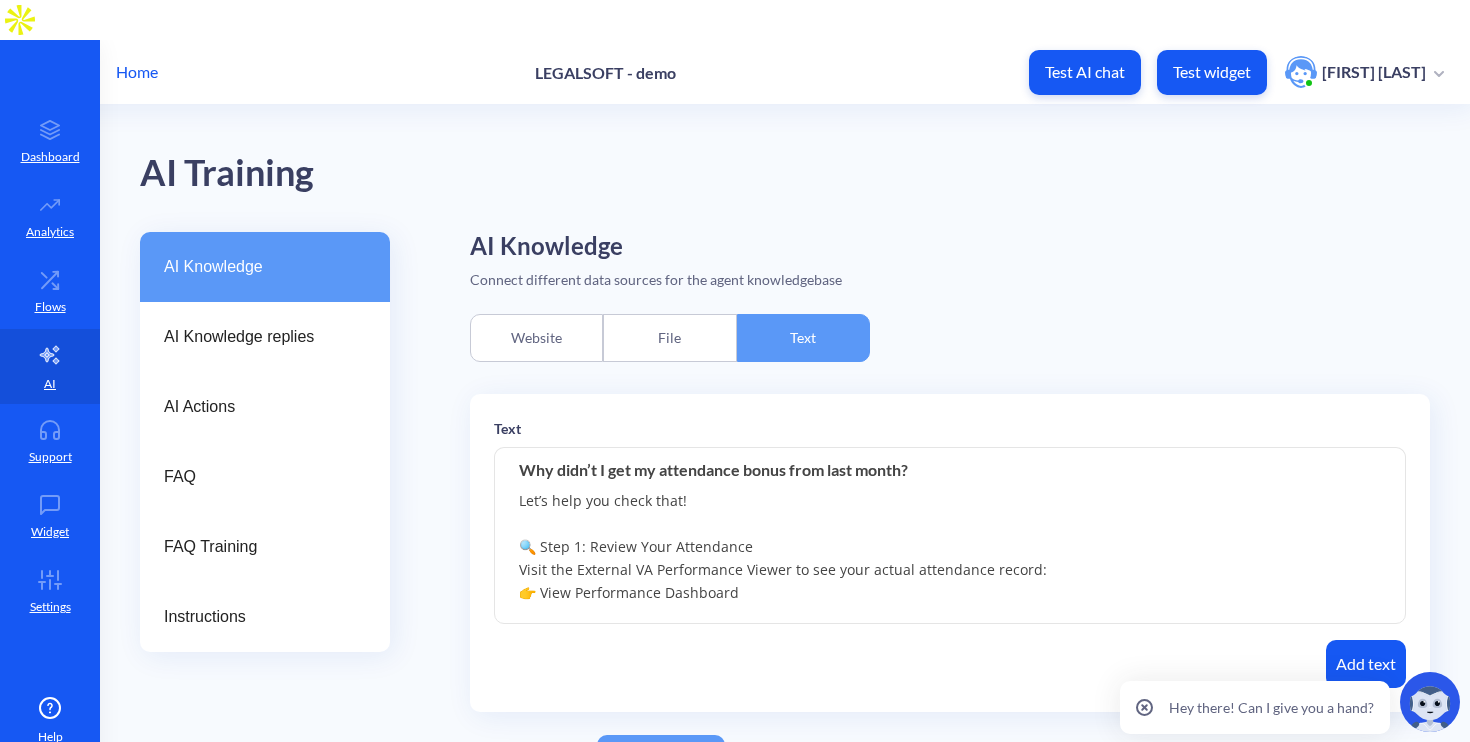 scroll, scrollTop: 313, scrollLeft: 0, axis: vertical 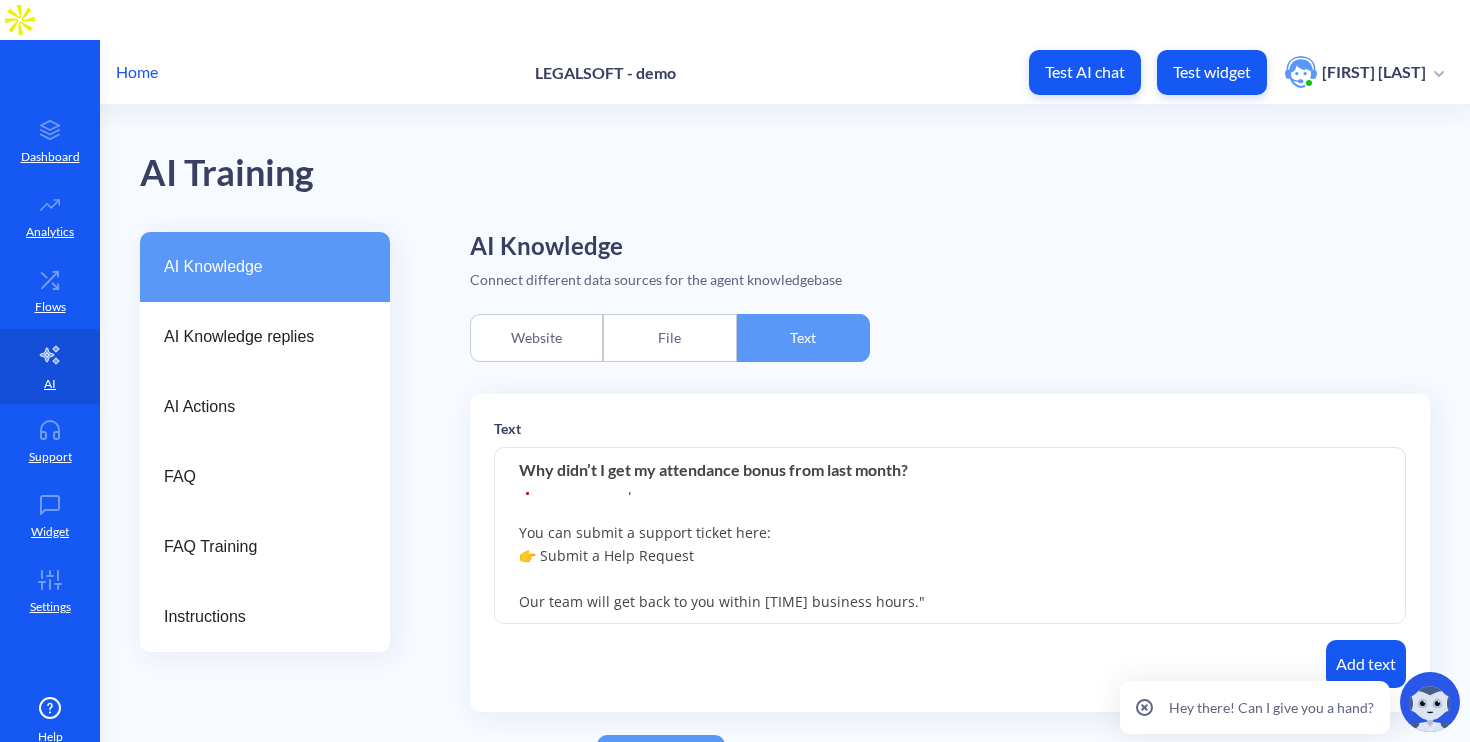 click on "Let’s help you check that!
🔍 Step 1: Review Your Attendance
Visit the External VA Performance Viewer to see your actual attendance record:
👉 View Performance Dashboard
🕵️‍♂️ Step 2: Cross-check in Hubstaff
• Look for any missing hours
• Validate if you met the bonus eligibility (typically [PERCENTAGE]% attendance, no late logins, etc.)
⏳ If you confirm a discrepancy and still believe you’re eligible, feel free to file a ticket.
👉 Submit a Timesheet Correction
❓ Still need help or clarification?
You can submit a support ticket here:
👉 Submit a Help Request
Our team will get back to you within [TIME] business hours."" at bounding box center [950, 536] 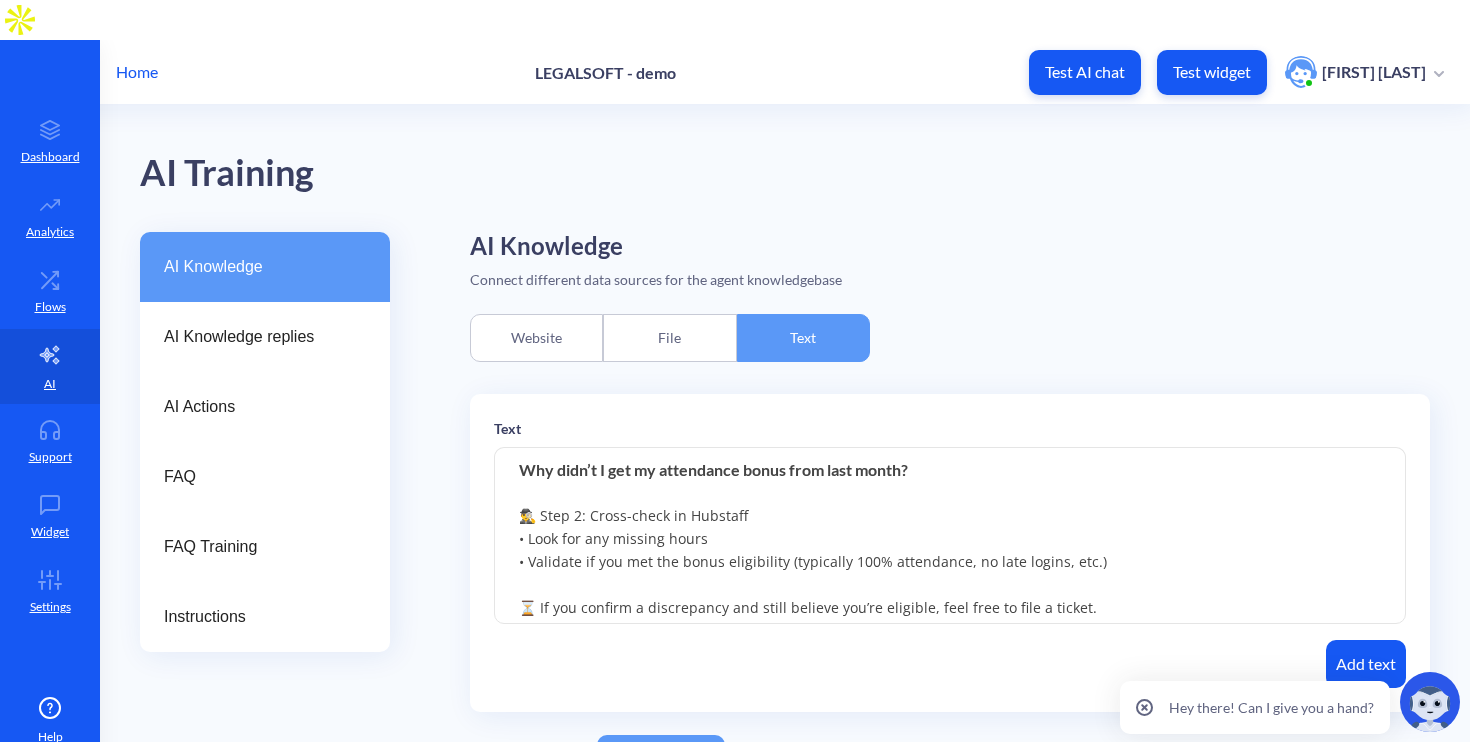 scroll, scrollTop: 0, scrollLeft: 0, axis: both 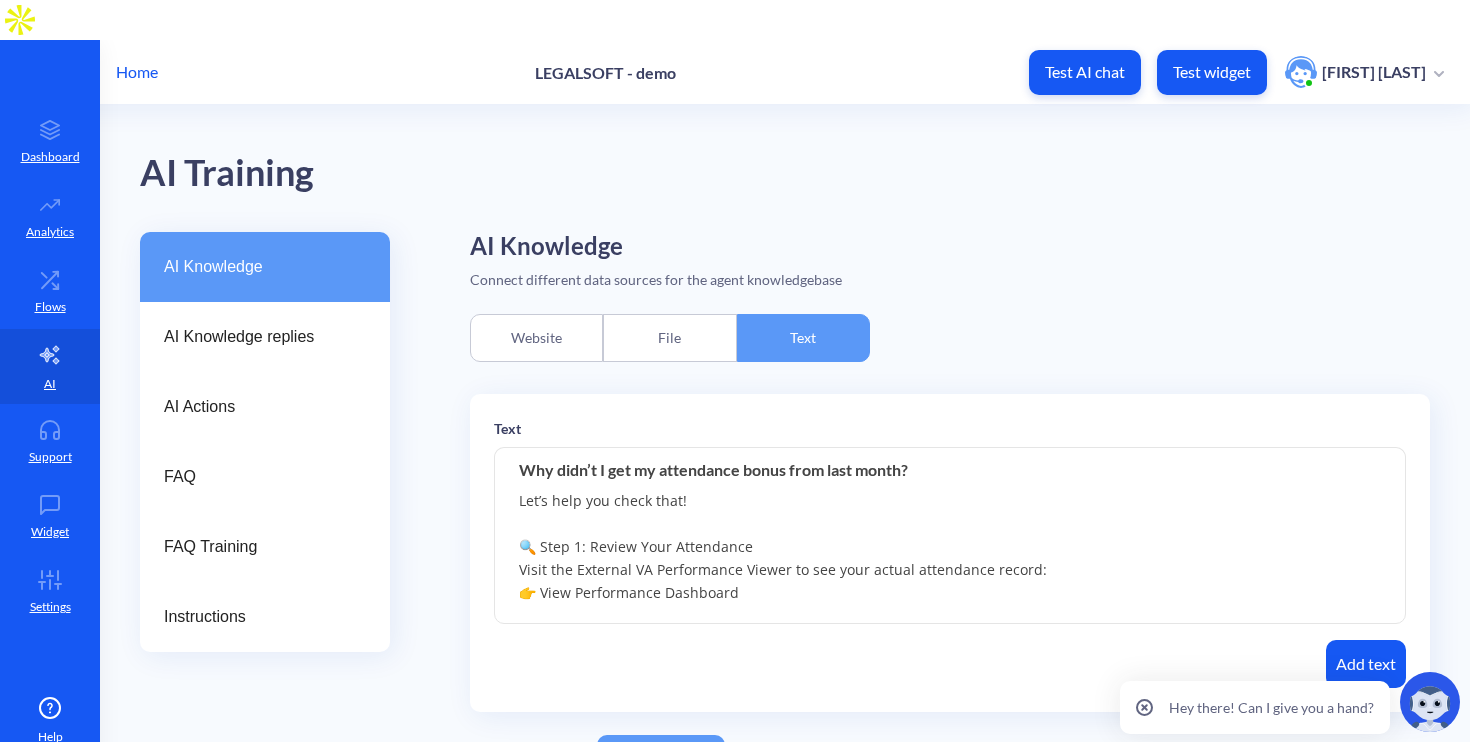 click on "Let’s help you check that!
🔍 Step 1: Review Your Attendance
Visit the External VA Performance Viewer to see your actual attendance record:
👉 View Performance Dashboard
🕵️‍♂️ Step 2: Cross-check in Hubstaff
• Look for any missing hours
• Validate if you met the bonus eligibility (typically 100% attendance, no late logins, etc.)
⏳ If you confirm a discrepancy and still believe you’re eligible, feel free to file a ticket.
👉 Submit a Timesheet Correction
❓ Still need help or clarification?
You can submit a support ticket here:
👉 Submit a Help Request
Our team will get back to you within 24 business hours." at bounding box center (950, 536) 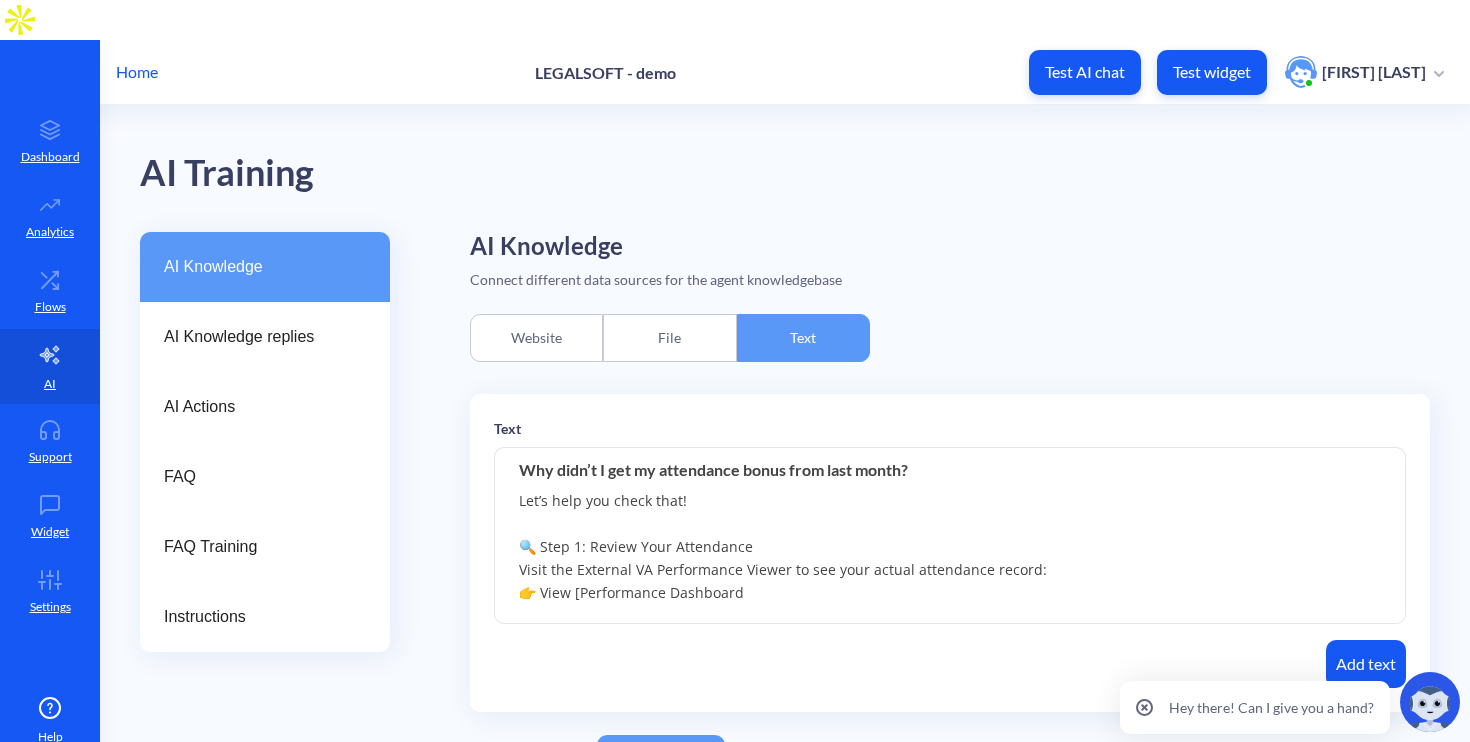 click on "Let’s help you check that!
🔍 Step 1: Review Your Attendance
Visit the External VA Performance Viewer to see your actual attendance record:
👉 View [Performance Dashboard
🕵️‍♂️ Step 2: Cross-check in Hubstaff
• Look for any missing hours
• Validate if you met the bonus eligibility (typically 100% attendance, no late logins, etc.)
⏳ If you confirm a discrepancy and still believe you’re eligible, feel free to file a ticket.
👉 Submit a Timesheet Correction
❓ Still need help or clarification?
You can submit a support ticket here:
👉 Submit a Help Request
Our team will get back to you within 24 business hours." at bounding box center [950, 536] 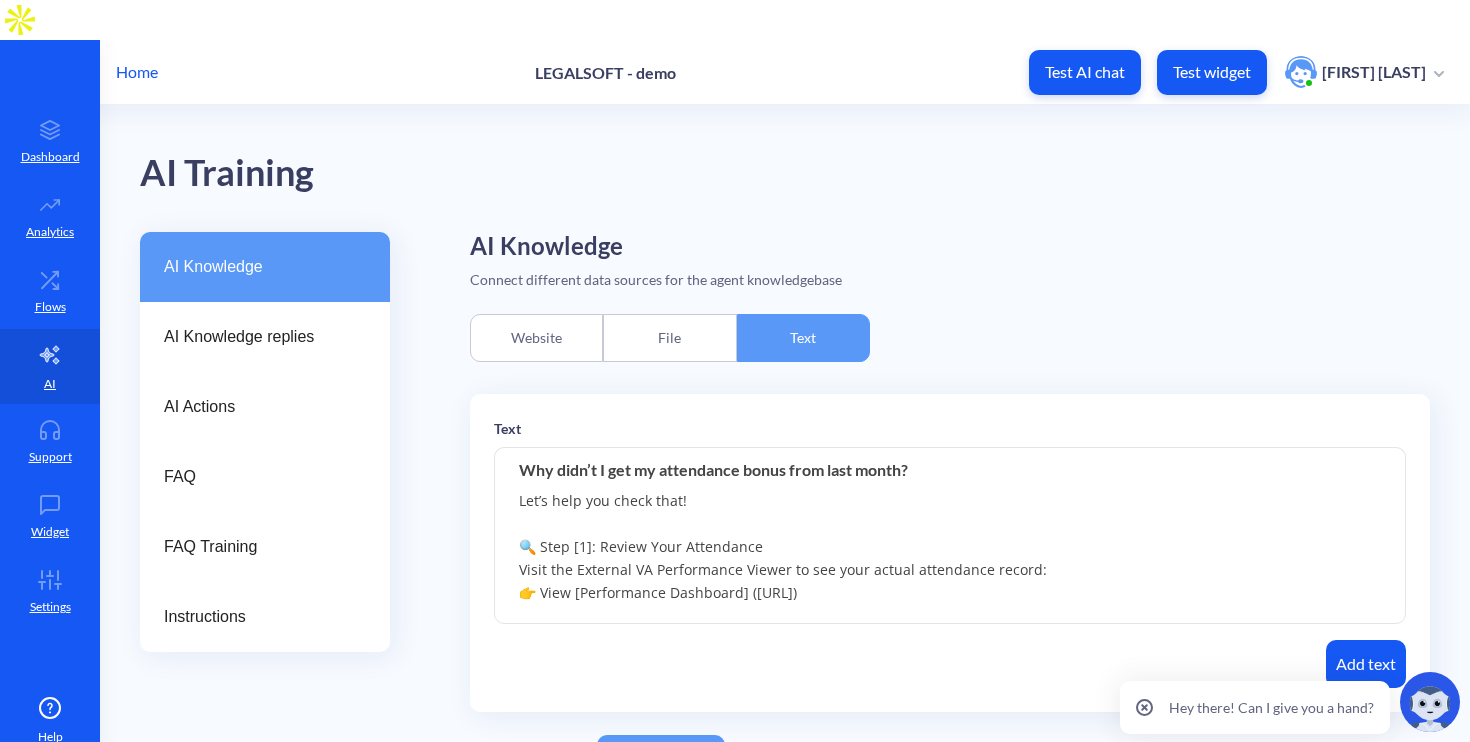 paste on "https://lookerstudio.google.com/u/0/reporting/b576bbbd-a6b9-451e-a72b-161009e8ea35/page/NBoKF?s=sVjWNr8-r30" 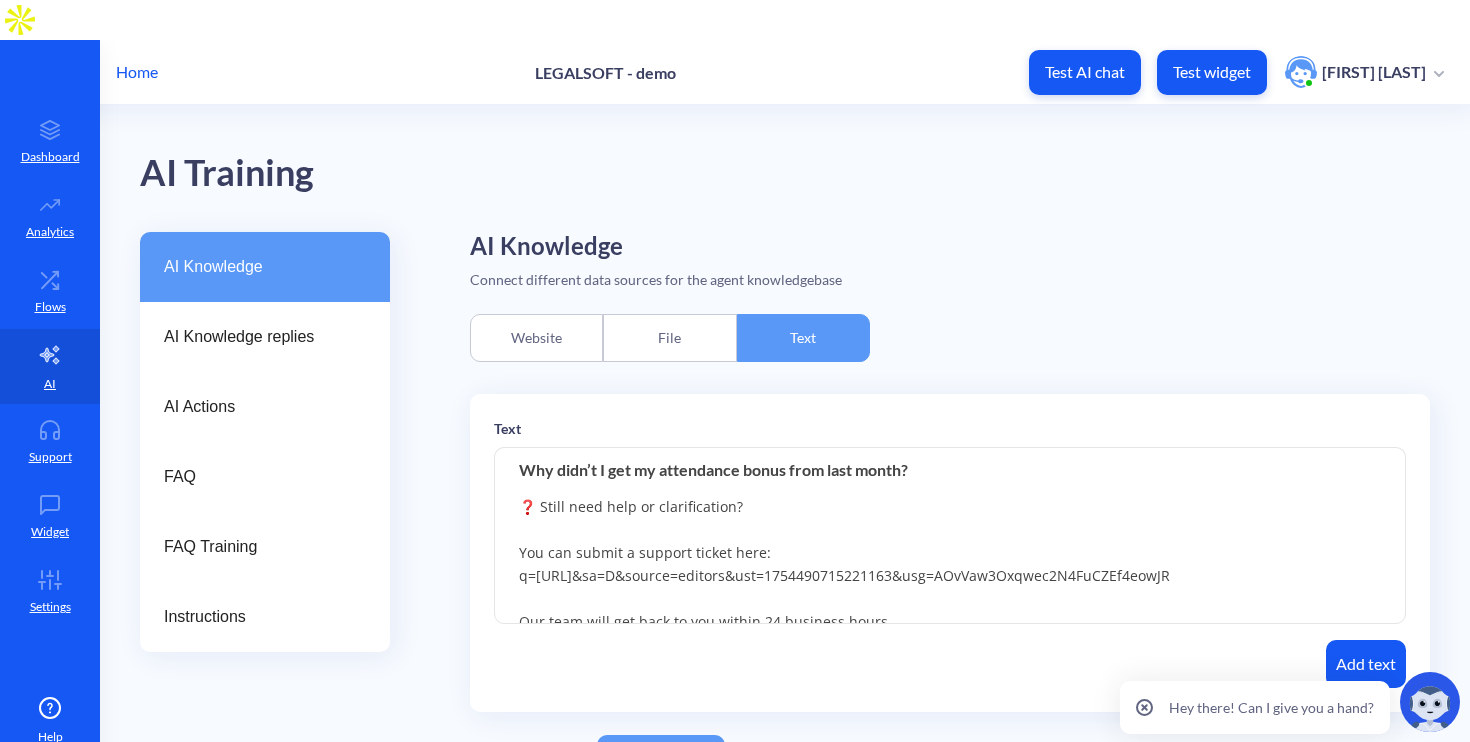 scroll, scrollTop: 336, scrollLeft: 0, axis: vertical 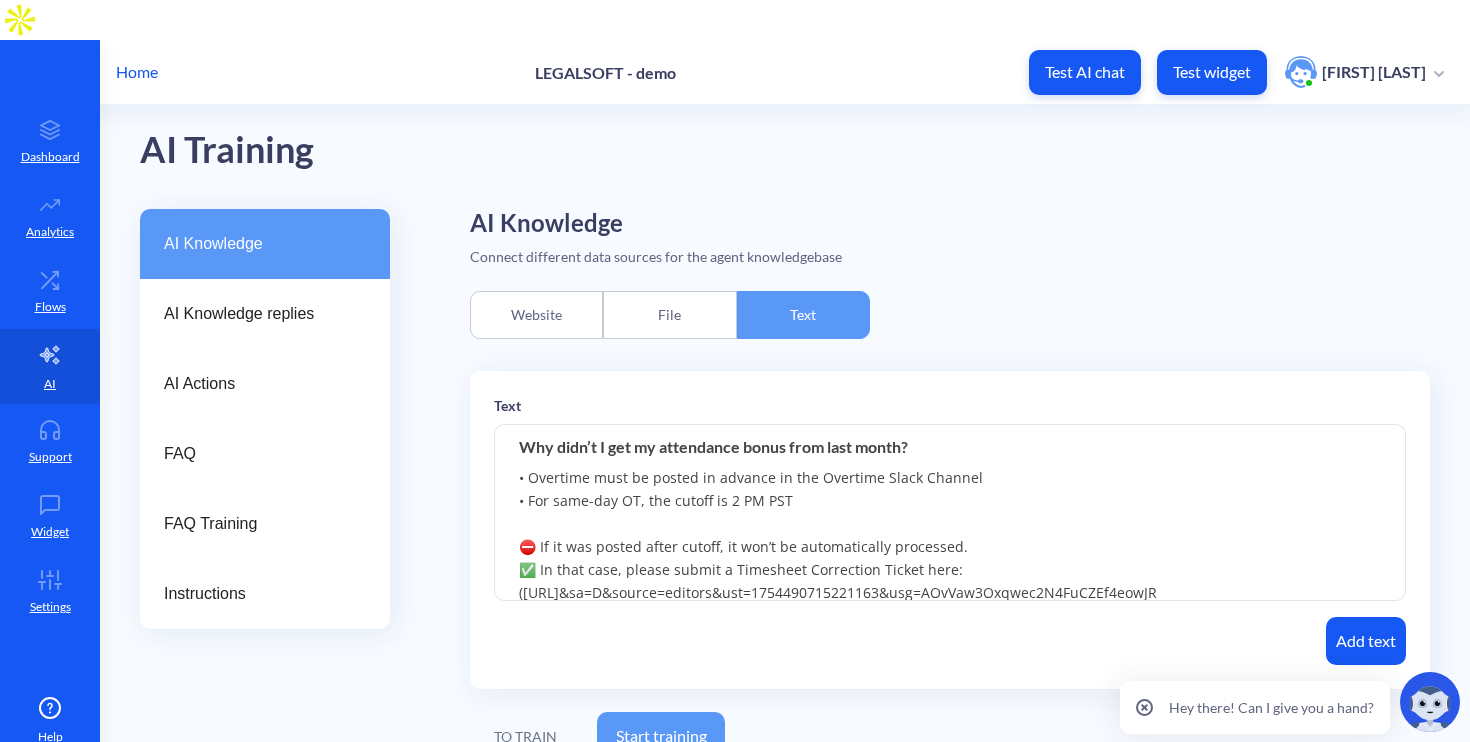 drag, startPoint x: 745, startPoint y: 463, endPoint x: 822, endPoint y: 474, distance: 77.781746 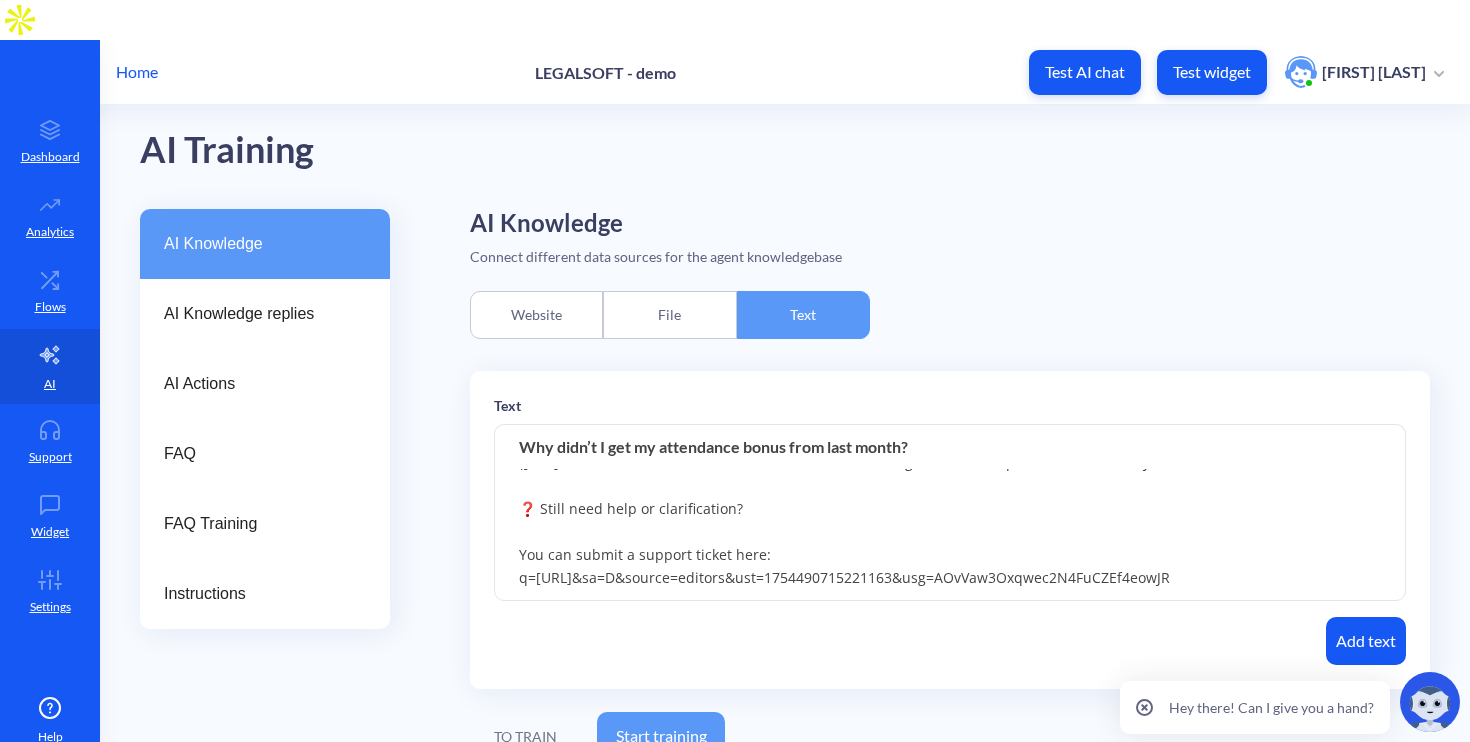scroll, scrollTop: 336, scrollLeft: 0, axis: vertical 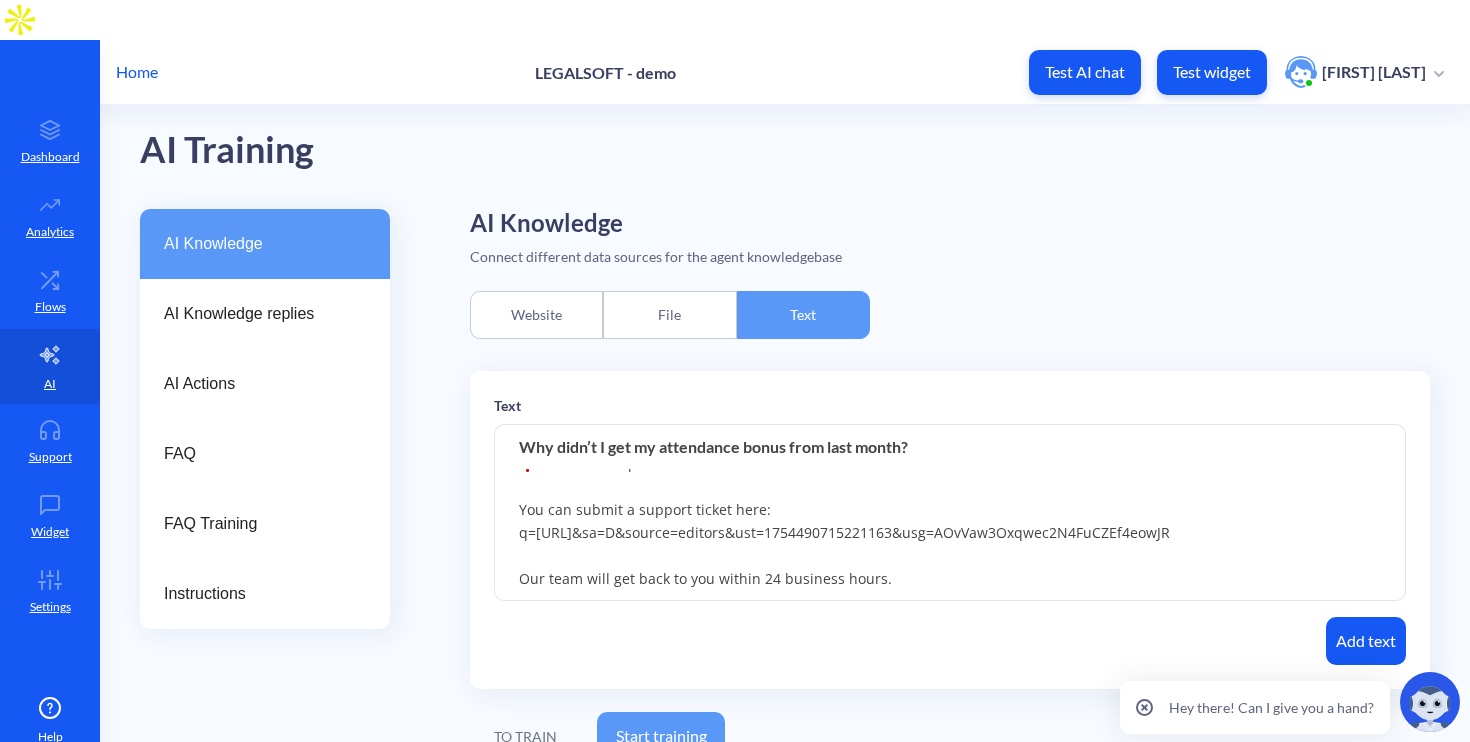 click on "Let’s check your Overtime posting first:
🕒 Overtime Posting Guidelines:
• Overtime must be posted in advance in the Overtime Slack Channel
• For same-day OT, the cutoff is 2 PM PST
⛔ If it was posted after cutoff, it won’t be automatically processed.
✅ In that case, please submit a Timesheet Correction Ticket here:
([URL]&sa=D&source=editors&ust=1754490715221163&usg=AOvVaw3Oxqwec2N4FuCZEf4eowJR
❓ Still need help or clarification?
You can submit a support ticket here:
q=[URL]&sa=D&source=editors&ust=1754490715221163&usg=AOvVaw3Oxqwec2N4FuCZEf4eowJR
Our team will get back to you within 24 business hours." at bounding box center (950, 513) 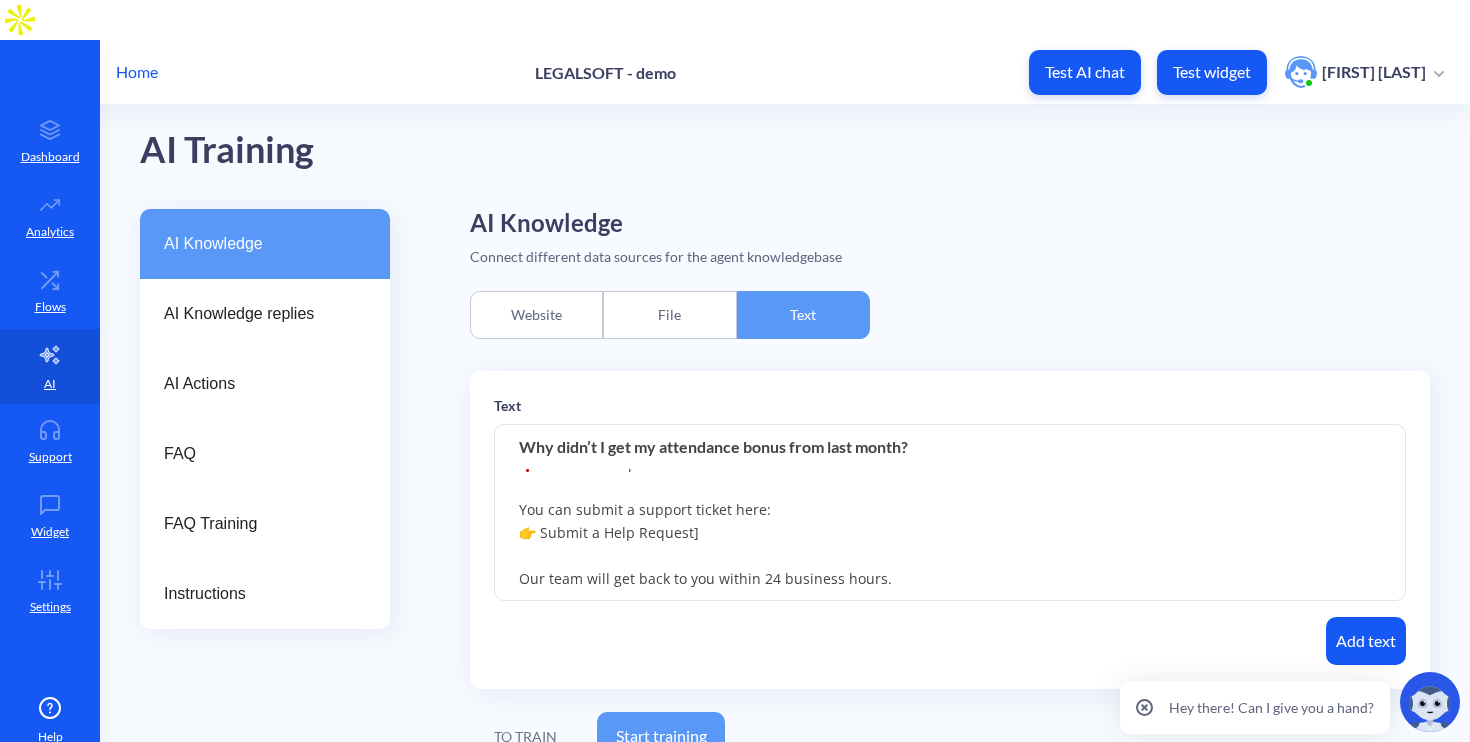 click on "Let’s help you check that!
🔍 Step 1: Review Your Attendance
Visit the External VA Performance Viewer to see your actual attendance record:
👉 View [Performance Dashboard] (https://lookerstudio.google.com/u/0/reporting/b576bbbd-a6b9-451e-a72b-161009e8ea35/page/NBoKF?s=sVjWNr8-r30)
🕵️‍♂️ Step 2: Cross-check in Hubstaff
• Look for any missing hours
• Validate if you met the bonus eligibility (typically 100% attendance, no late logins, etc.)
⏳ If you confirm a discrepancy and still believe you’re eligible, feel free to file a ticket.
👉 Submit a Timesheet Correction
❓ Still need help or clarification?
You can submit a support ticket here:
👉 Submit a Help Request]
Our team will get back to you within 24 business hours." at bounding box center (950, 513) 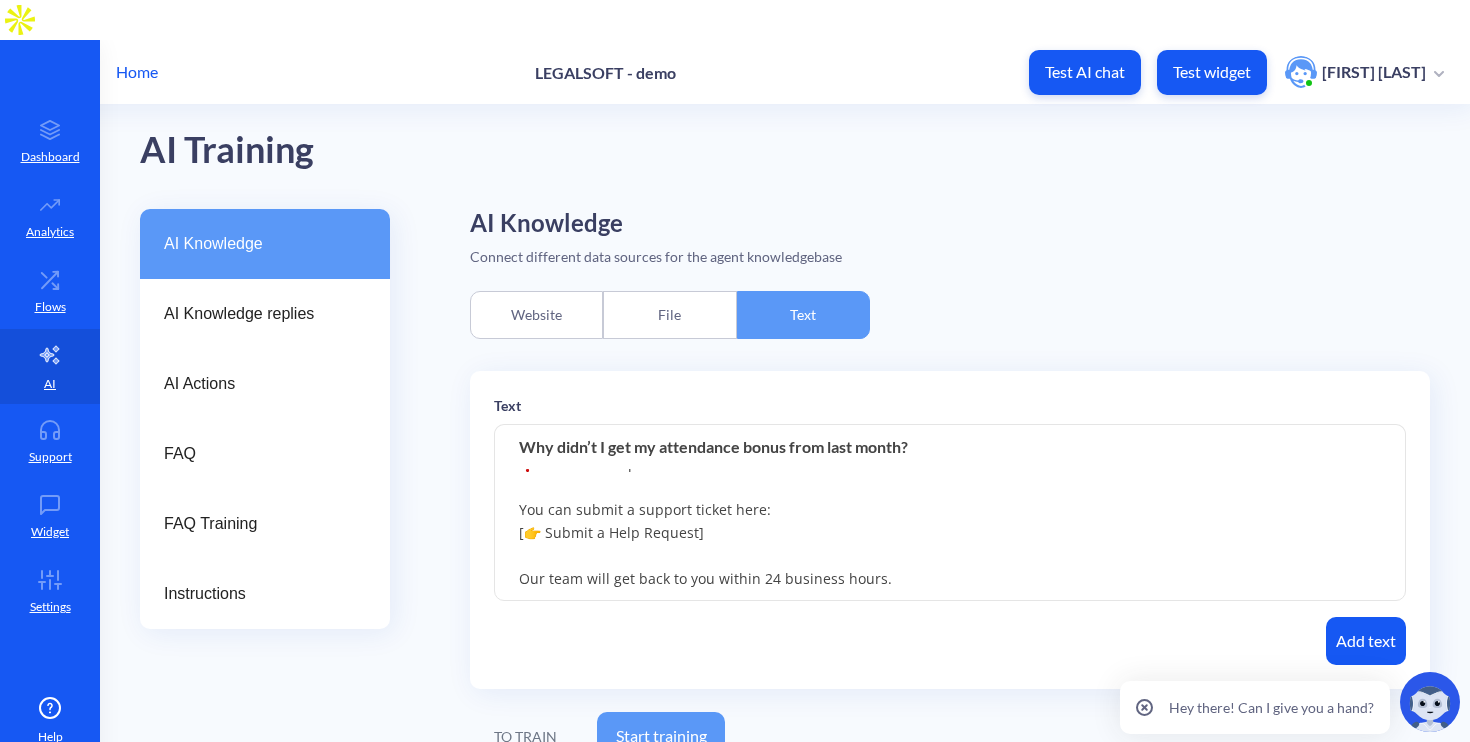 click on "Let’s help you check that!
🔍 Step 1: Review Your Attendance
Visit the External VA Performance Viewer to see your actual attendance record:
👉 View [Performance Dashboard] (https://lookerstudio.google.com/u/0/reporting/b576bbbd-a6b9-451e-a72b-161009e8ea35/page/NBoKF?s=sVjWNr8-r30)
🕵️‍♂️ Step 2: Cross-check in Hubstaff
• Look for any missing hours
• Validate if you met the bonus eligibility (typically 100% attendance, no late logins, etc.)
⏳ If you confirm a discrepancy and still believe you’re eligible, feel free to file a ticket.
👉 Submit a Timesheet Correction
❓ Still need help or clarification?
You can submit a support ticket here:
[👉 Submit a Help Request]
Our team will get back to you within 24 business hours." at bounding box center [950, 513] 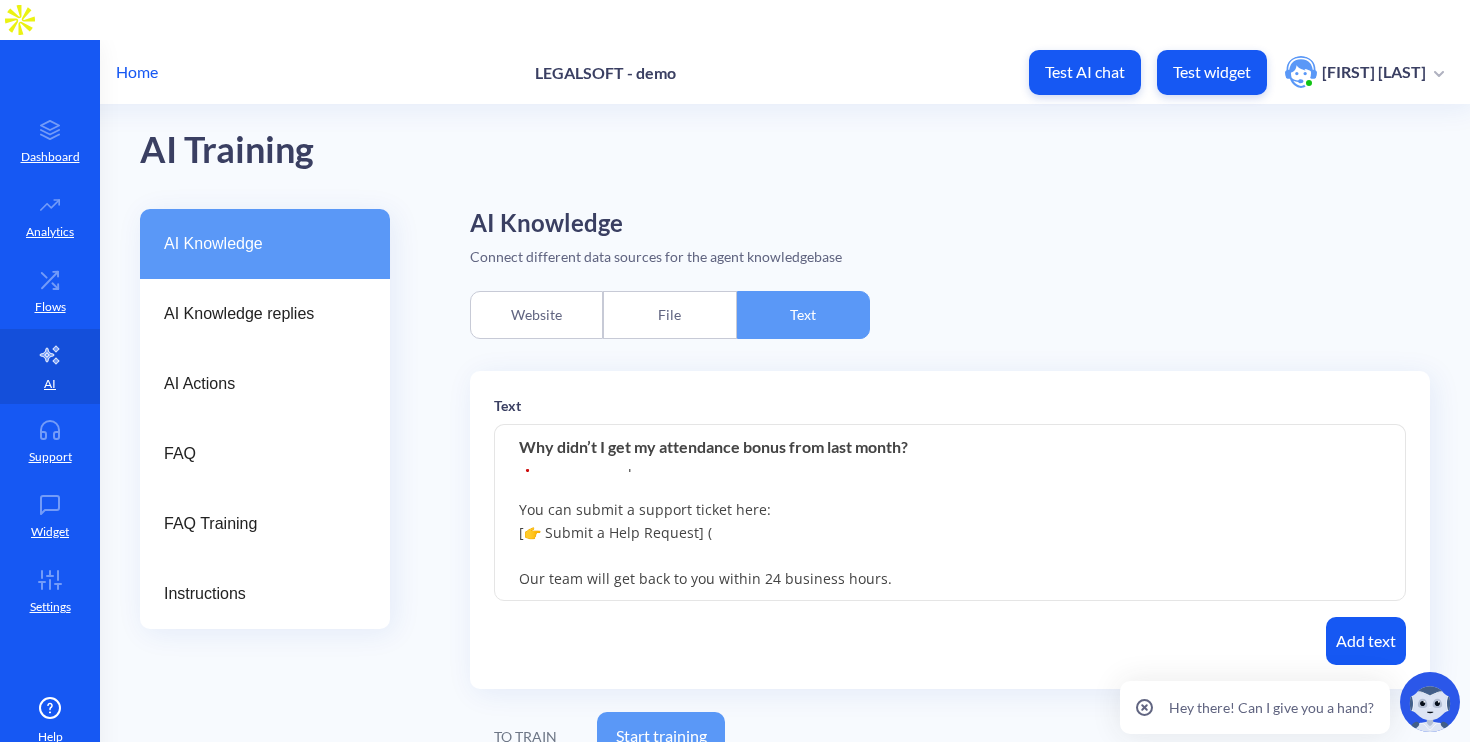 paste on "(https://lookerstudio.google.com/u/0/reporting/b576bbbd-a6b9-451e-a72b-161009e8ea35/page/NBoKF?s=sVjWNr8-r30)" 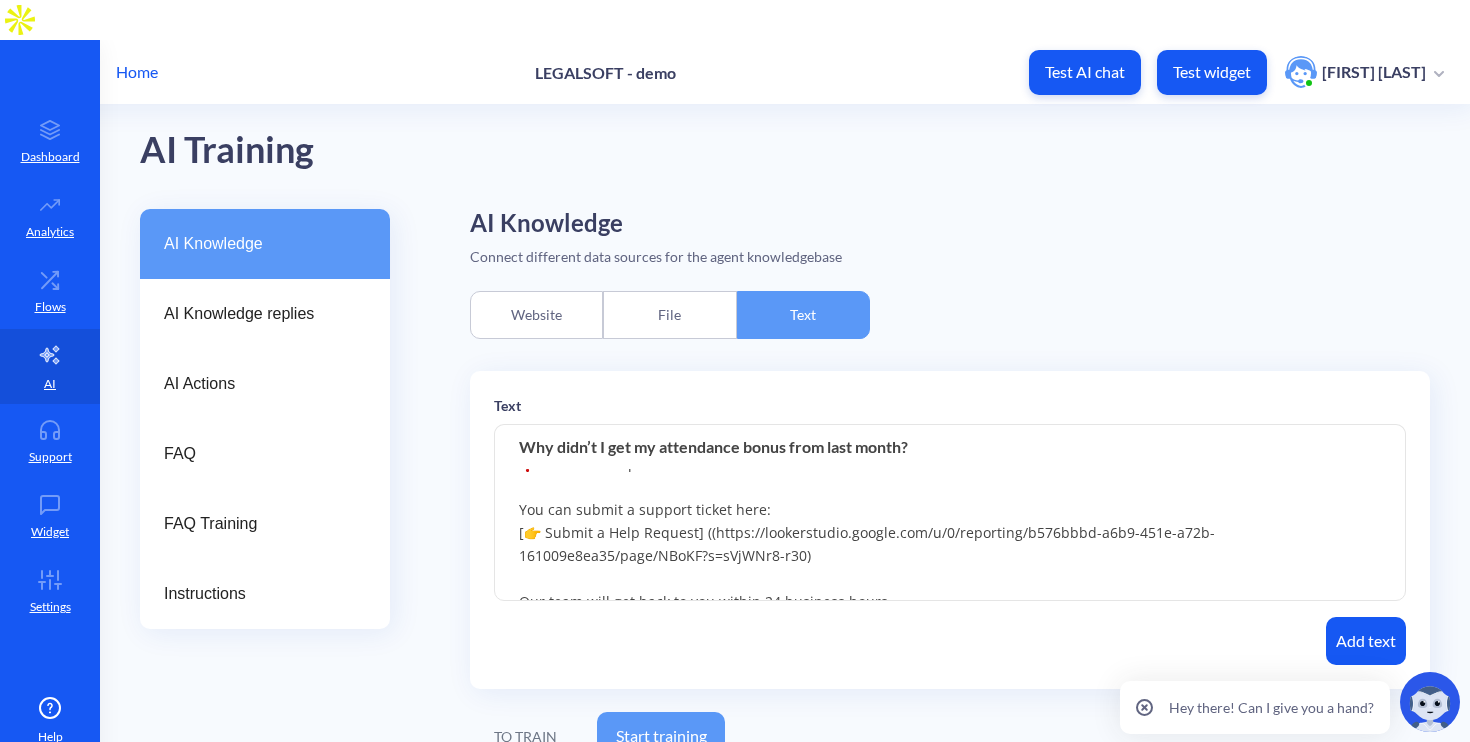 click on "Let’s help you check that!
Step 1: Review Your Attendance
Visit the External VA Performance Viewer to see your actual attendance record:
👉 View [Performance Dashboard] (https://lookerstudio.google.com/u/0/reporting/b576bbbd-a6b9-451e-a72b-161009e8ea35/page/NBoKF?s=sVjWNr8-r30)
Step 2: Cross-check in Hubstaff
• Look for any missing hours
• Validate if you met the bonus eligibility (typically 100% attendance, no late logins, etc.)
If you confirm a discrepancy and still believe you’re eligible, feel free to file a ticket.
👉 Submit a Timesheet Correction
❓ Still need help or clarification?
You can submit a support ticket here:
[👉 Submit a Help Request] ((https://lookerstudio.google.com/u/0/reporting/b576bbbd-a6b9-451e-a72b-161009e8ea35/page/NBoKF?s=sVjWNr8-r30)
Our team will get back to you within 24 business hours." at bounding box center (950, 513) 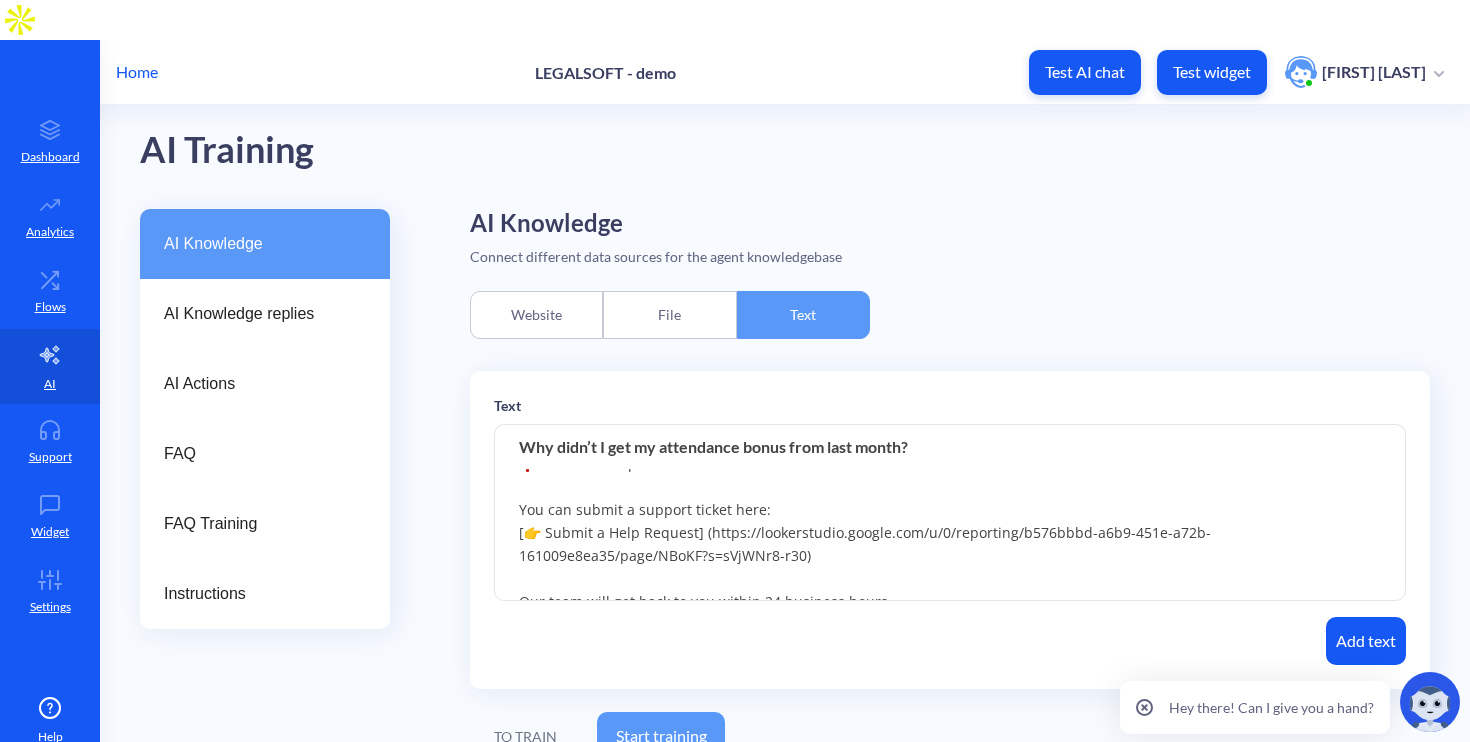 scroll, scrollTop: 0, scrollLeft: 0, axis: both 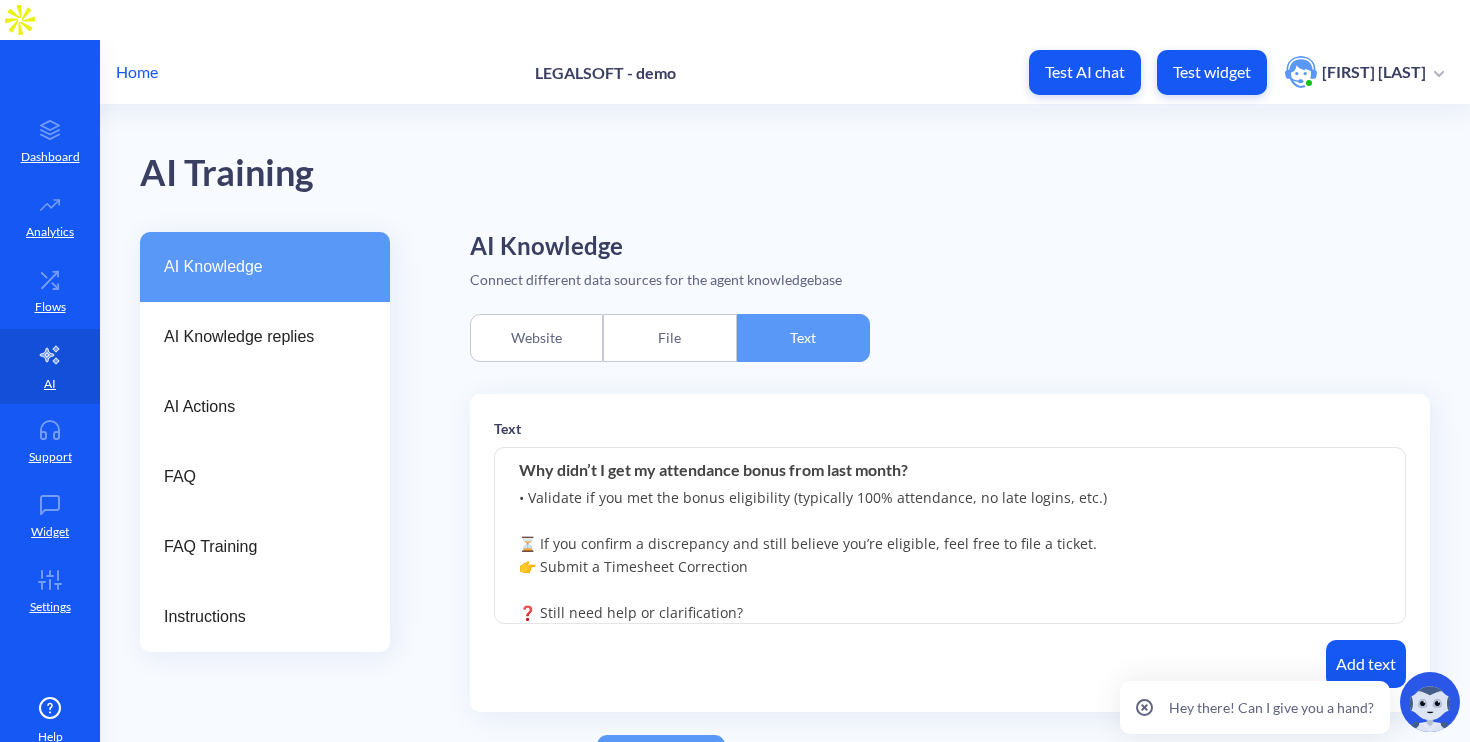 click on "Let’s help you check that!
🔍 Step 1: Review Your Attendance
Visit the External VA Performance Viewer to see your actual attendance record:
👉 View [Performance Dashboard] (https://lookerstudio.google.com/u/0/reporting/b576bbbd-a6b9-451e-a72b-161009e8ea35/page/NBoKF?s=sVjWNr8-r30)
🕵️‍♂️ Step 2: Cross-check in Hubstaff
• Look for any missing hours
• Validate if you met the bonus eligibility (typically 100% attendance, no late logins, etc.)
⏳ If you confirm a discrepancy and still believe you’re eligible, feel free to file a ticket.
👉 Submit a Timesheet Correction
❓ Still need help or clarification?
You can submit a support ticket here:
[👉 Submit a Help Request] (https://lookerstudio.google.com/u/0/reporting/b576bbbd-a6b9-451e-a72b-161009e8ea35/page/NBoKF?s=sVjWNr8-r30)
Our team will get back to you within 24 business hours." at bounding box center [950, 536] 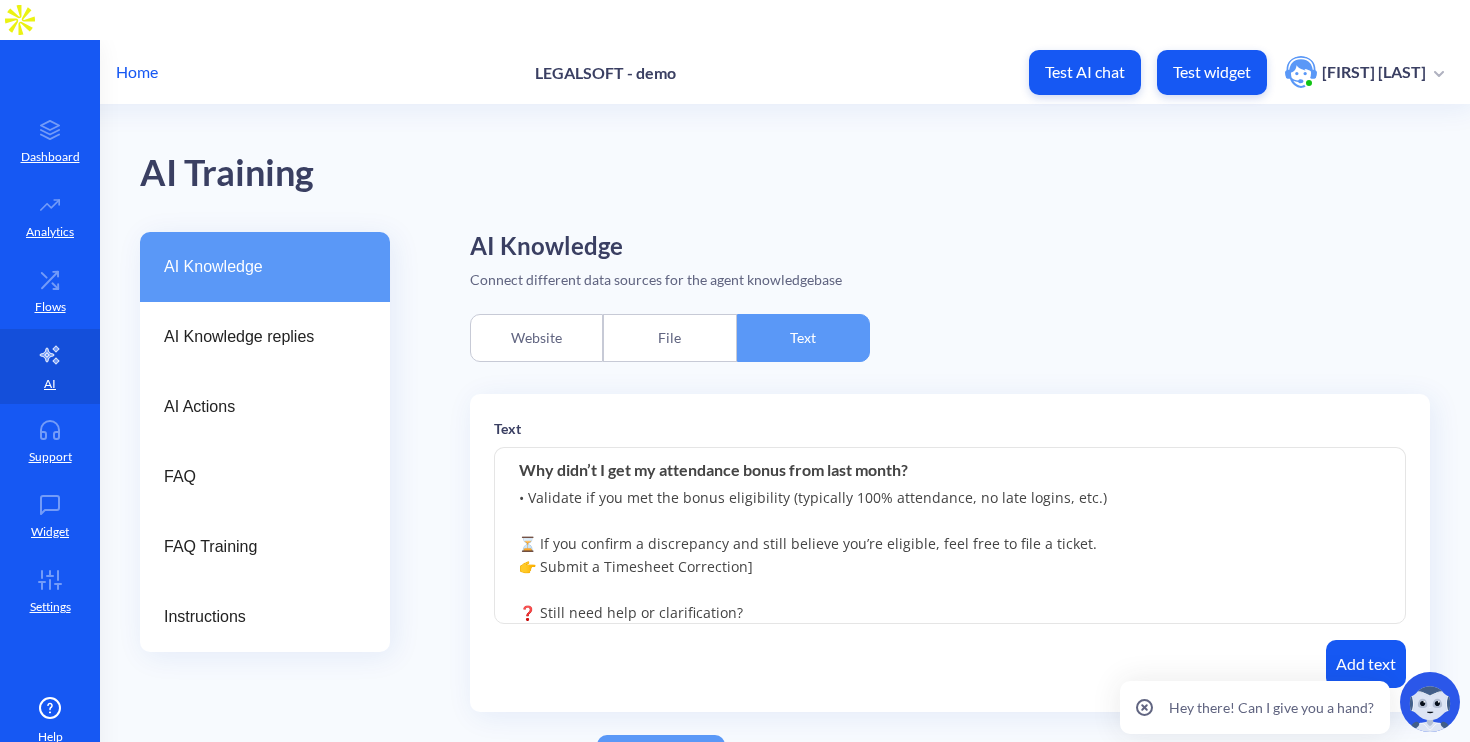 click on "Let’s help you check that!
🔍 Step 1: Review Your Attendance
Visit the External VA Performance Viewer to see your actual attendance record:
👉 View [Performance Dashboard] (https://lookerstudio.google.com/u/0/reporting/b576bbbd-a6b9-451e-a72b-161009e8ea35/page/NBoKF?s=sVjWNr8-r30)
🕵️‍♂️ Step 2: Cross-check in Hubstaff
• Look for any missing hours
• Validate if you met the bonus eligibility (typically 100% attendance, no late logins, etc.)
⏳ If you confirm a discrepancy and still believe you’re eligible, feel free to file a ticket.
👉 Submit a Timesheet Correction]
❓ Still need help or clarification?
You can submit a support ticket here:
[👉 Submit a Help Request] (https://lookerstudio.google.com/u/0/reporting/b576bbbd-a6b9-451e-a72b-161009e8ea35/page/NBoKF?s=sVjWNr8-r30)
Our team will get back to you within 24 business hours." at bounding box center (950, 536) 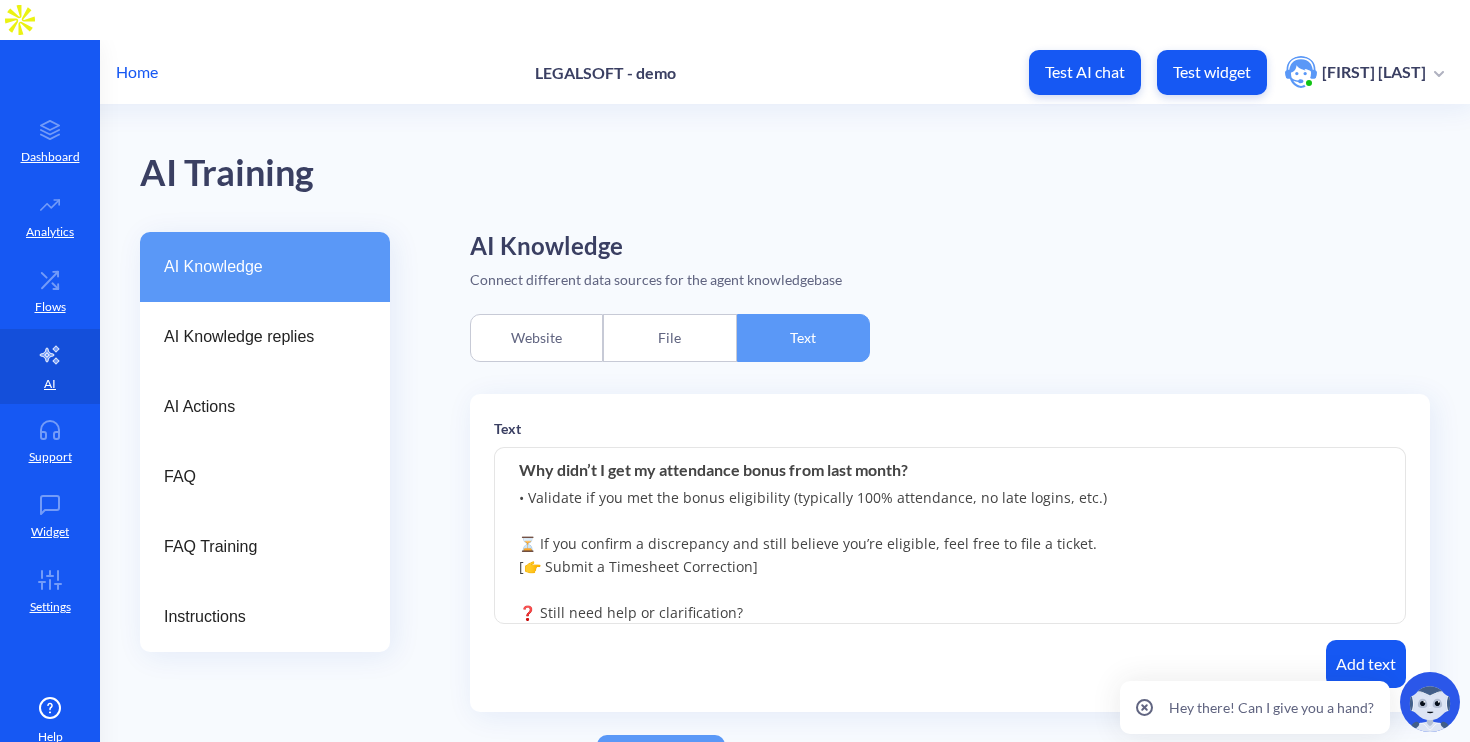 click on "Let’s help you check that!
🔍 Step 1: Review Your Attendance
Visit the External VA Performance Viewer to see your actual attendance record:
👉 View [Performance Dashboard] (https://lookerstudio.google.com/u/0/reporting/b576bbbd-a6b9-451e-a72b-161009e8ea35/page/NBoKF?s=sVjWNr8-r30)
🕵️‍♂️ Step 2: Cross-check in Hubstaff
• Look for any missing hours
• Validate if you met the bonus eligibility (typically 100% attendance, no late logins, etc.)
⏳ If you confirm a discrepancy and still believe you’re eligible, feel free to file a ticket.
[👉 Submit a Timesheet Correction]
❓ Still need help or clarification?
You can submit a support ticket here:
[👉 Submit a Help Request] (https://lookerstudio.google.com/u/0/reporting/b576bbbd-a6b9-451e-a72b-161009e8ea35/page/NBoKF?s=sVjWNr8-r30)
Our team will get back to you within 24 business hours." at bounding box center (950, 536) 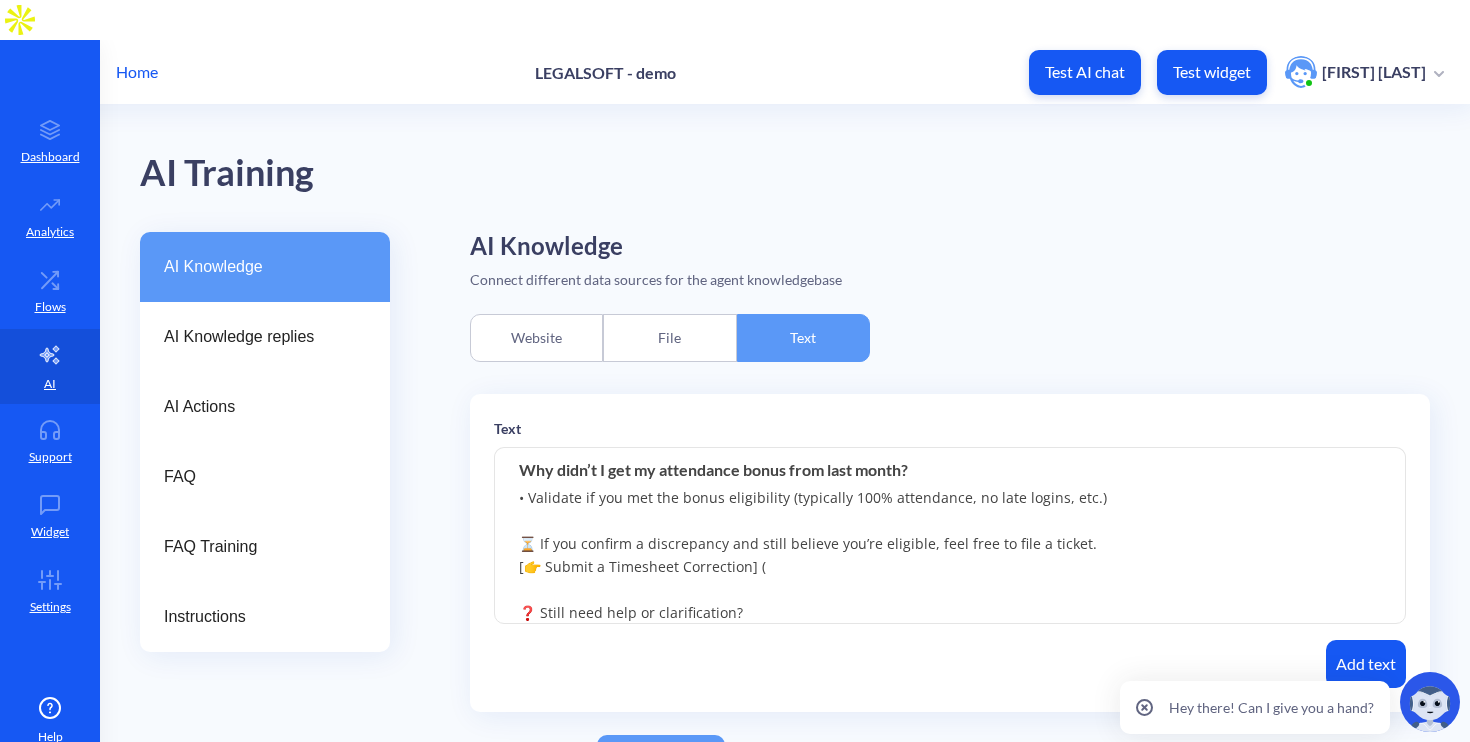 paste on "(https://lookerstudio.google.com/u/0/reporting/b576bbbd-a6b9-451e-a72b-161009e8ea35/page/NBoKF?s=sVjWNr8-r30)" 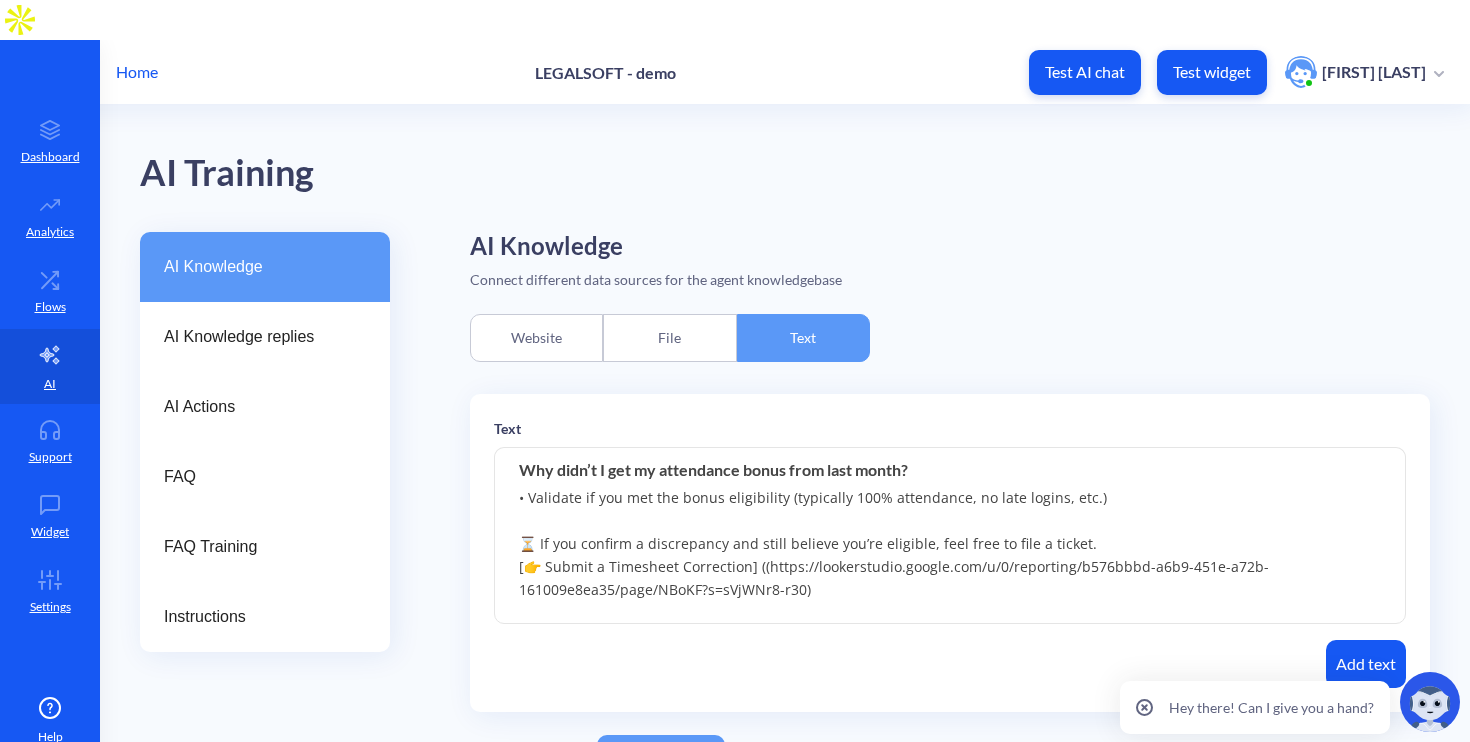 click on "Let’s help you check that!
🔍 Step 1: Review Your Attendance
Visit the External VA Performance Viewer to see your actual attendance record:
👉 View [Performance Dashboard] (https://lookerstudio.google.com/u/0/reporting/b576bbbd-a6b9-451e-a72b-161009e8ea35/page/NBoKF?s=sVjWNr8-r30)
🕵️‍♂️ Step 2: Cross-check in Hubstaff
• Look for any missing hours
• Validate if you met the bonus eligibility (typically 100% attendance, no late logins, etc.)
⏳ If you confirm a discrepancy and still believe you’re eligible, feel free to file a ticket.
[👉 Submit a Timesheet Correction] ((https://lookerstudio.google.com/u/0/reporting/b576bbbd-a6b9-451e-a72b-161009e8ea35/page/NBoKF?s=sVjWNr8-r30)
❓ Still need help or clarification?
You can submit a support ticket here:
[👉 Submit a Help Request] (https://lookerstudio.google.com/u/0/reporting/b576bbbd-a6b9-451e-a72b-161009e8ea35/page/NBoKF?s=sVjWNr8-r30)
Our team will get back to you within 24 business hours." at bounding box center (950, 536) 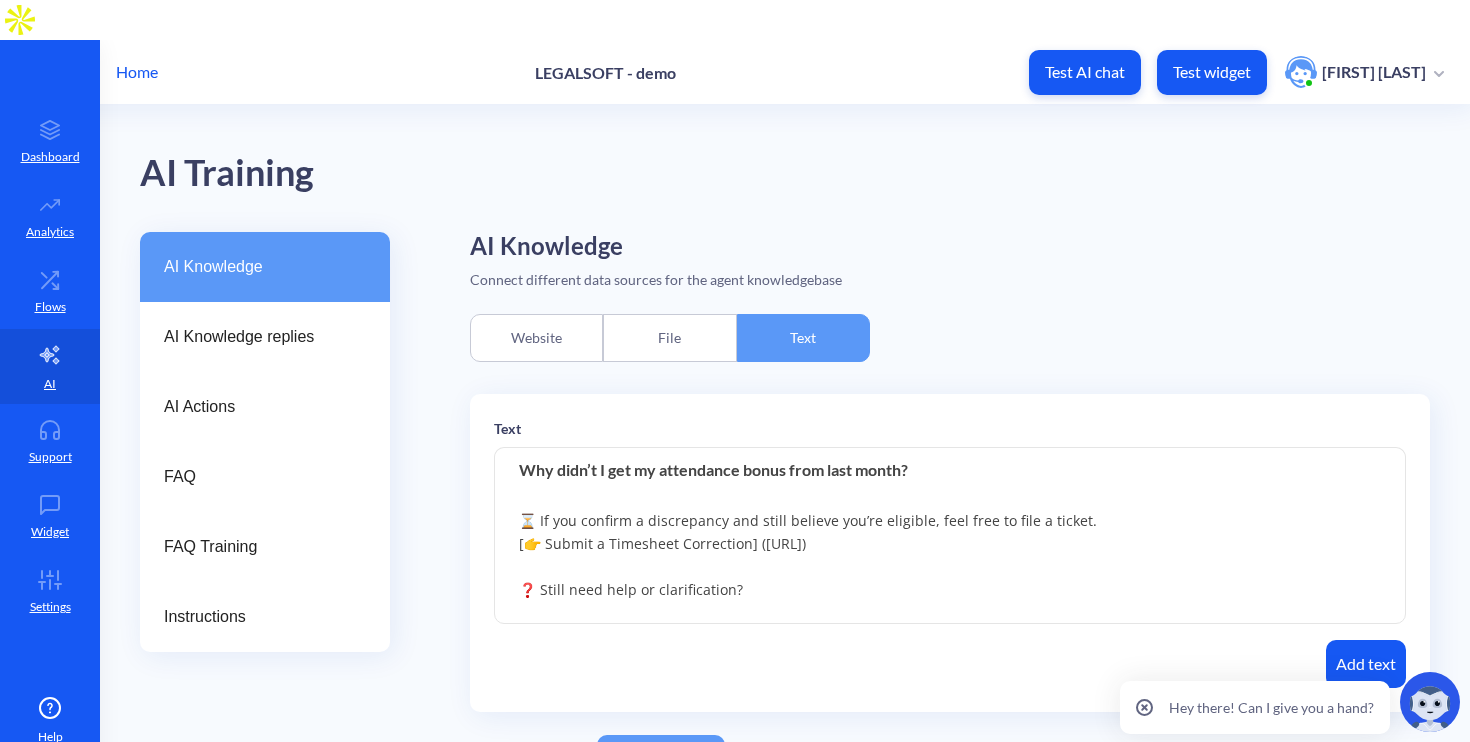 scroll, scrollTop: 382, scrollLeft: 0, axis: vertical 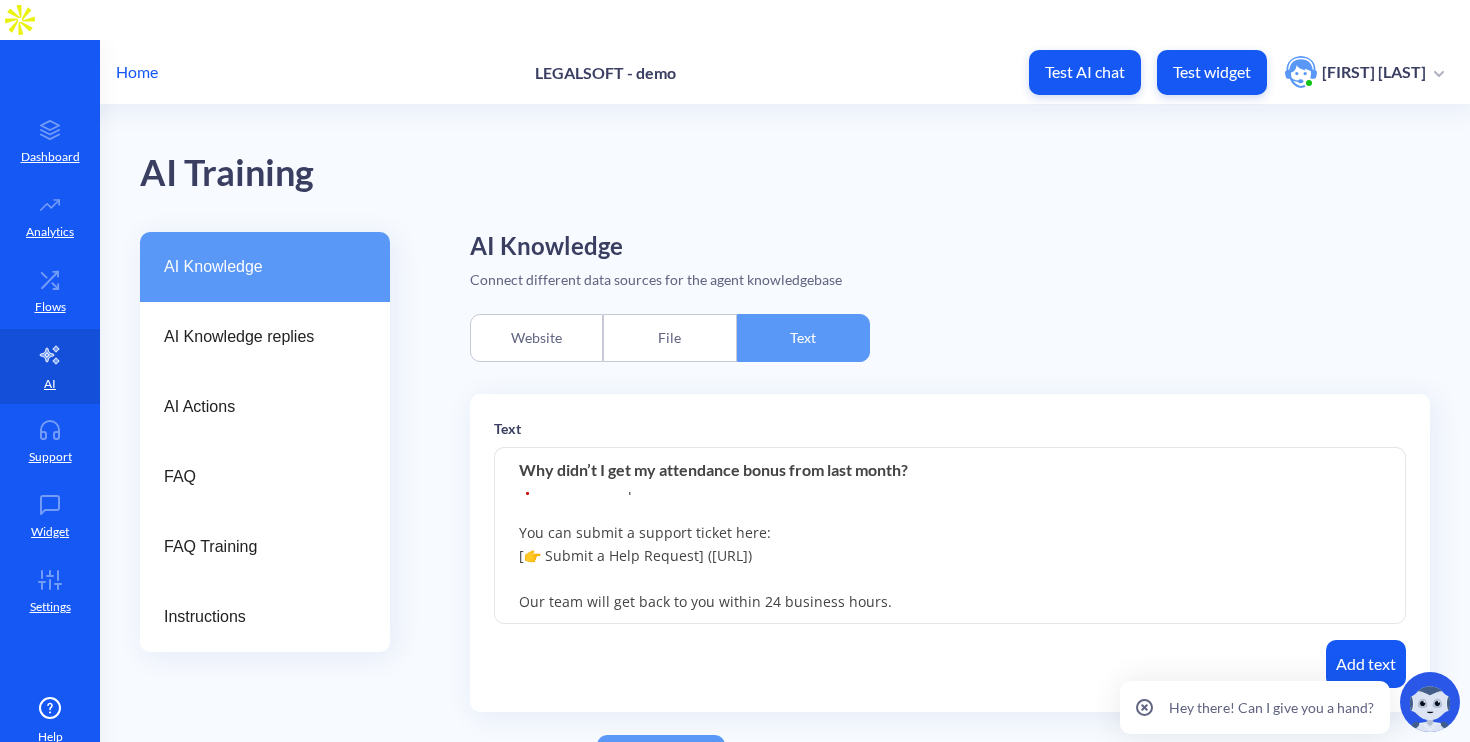 type on "Let’s help you check that!
🔍 Step 1: Review Your Attendance
Visit the External VA Performance Viewer to see your actual attendance record:
👉 View [Performance Dashboard] ([URL])
🕵️‍♂️ Step 2: Cross-check in Hubstaff
• Look for any missing hours
• Validate if you met the bonus eligibility (typically 100% attendance, no late logins, etc.)
⏳ If you confirm a discrepancy and still believe you’re eligible, feel free to file a ticket.
[👉 Submit a Timesheet Correction] ([URL])
❓ Still need help or clarification?
You can submit a support ticket here:
[👉 Submit a Help Request] ([URL])
Our team will get back to you within 24 business hours." 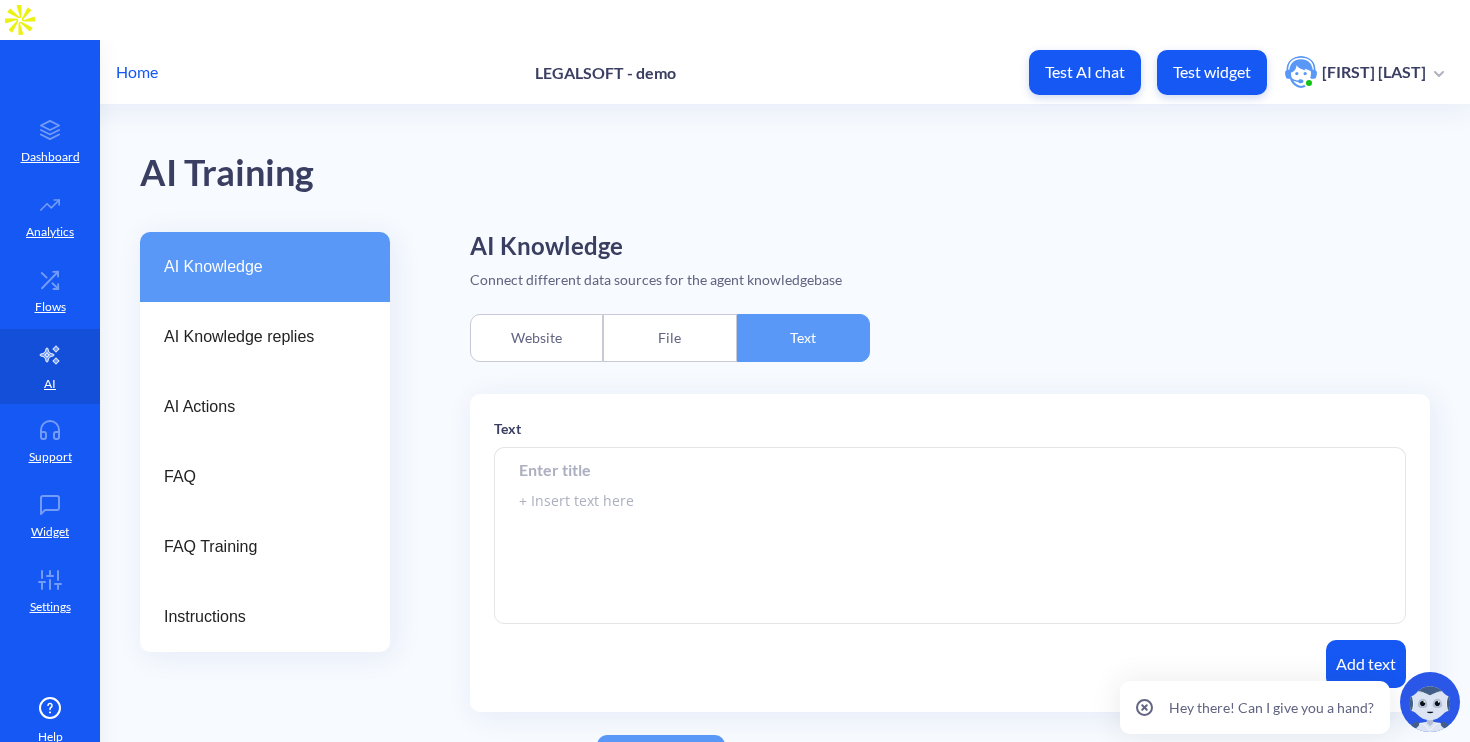 scroll, scrollTop: 0, scrollLeft: 0, axis: both 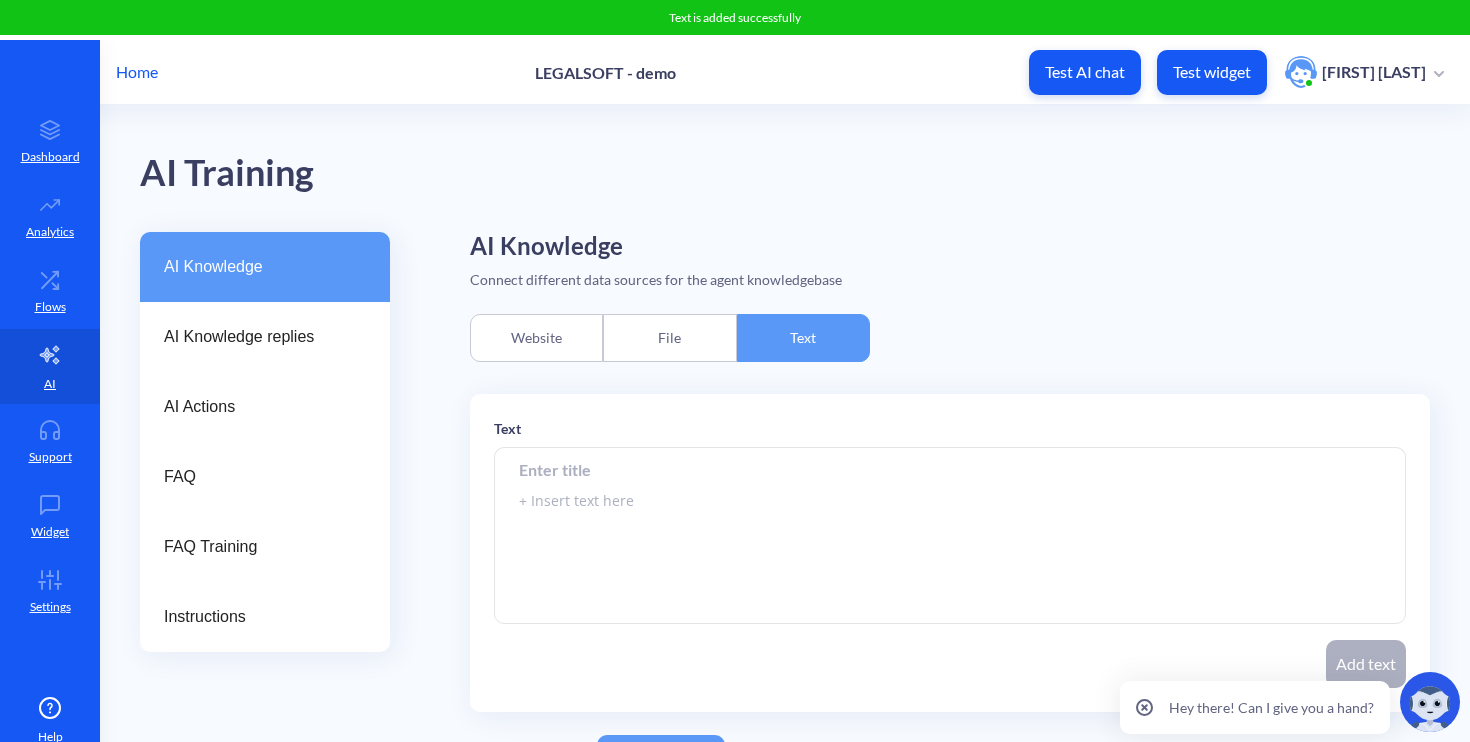 click at bounding box center (950, 469) 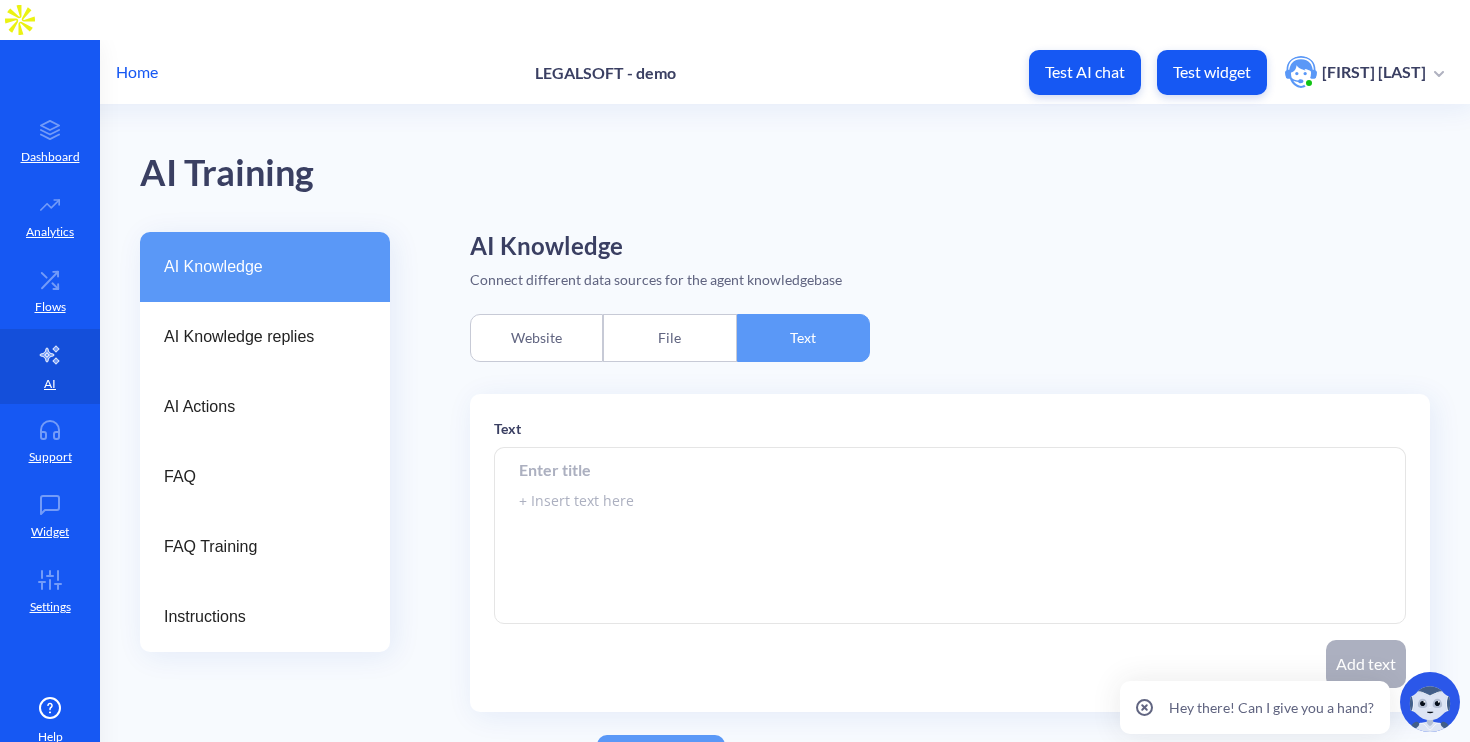 paste on ""Where’s my HMO card?  I can’t access a hospital.  What’s covered by HMO?  How do I get my HMO reimbursement?"" 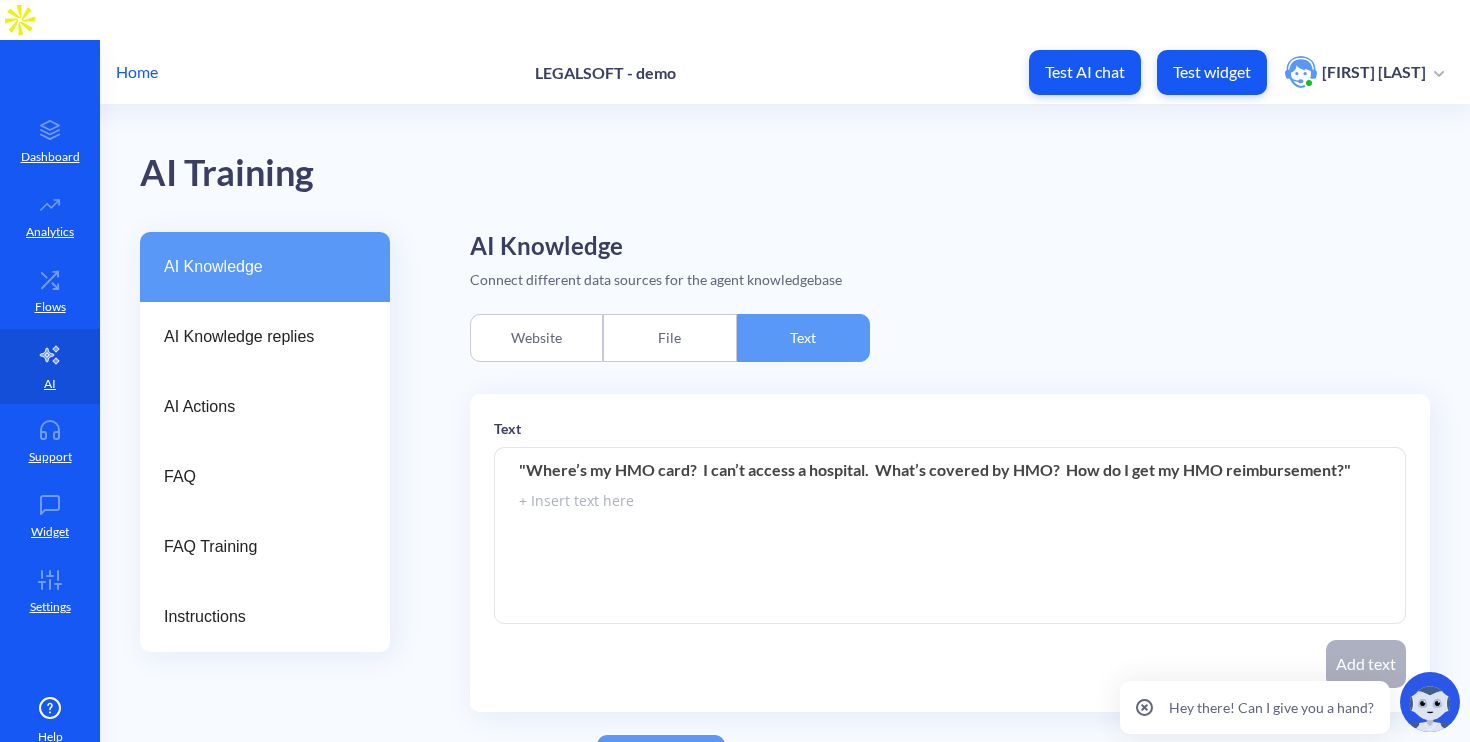 click on ""Where’s my HMO card?  I can’t access a hospital.  What’s covered by HMO?  How do I get my HMO reimbursement?"" at bounding box center (950, 469) 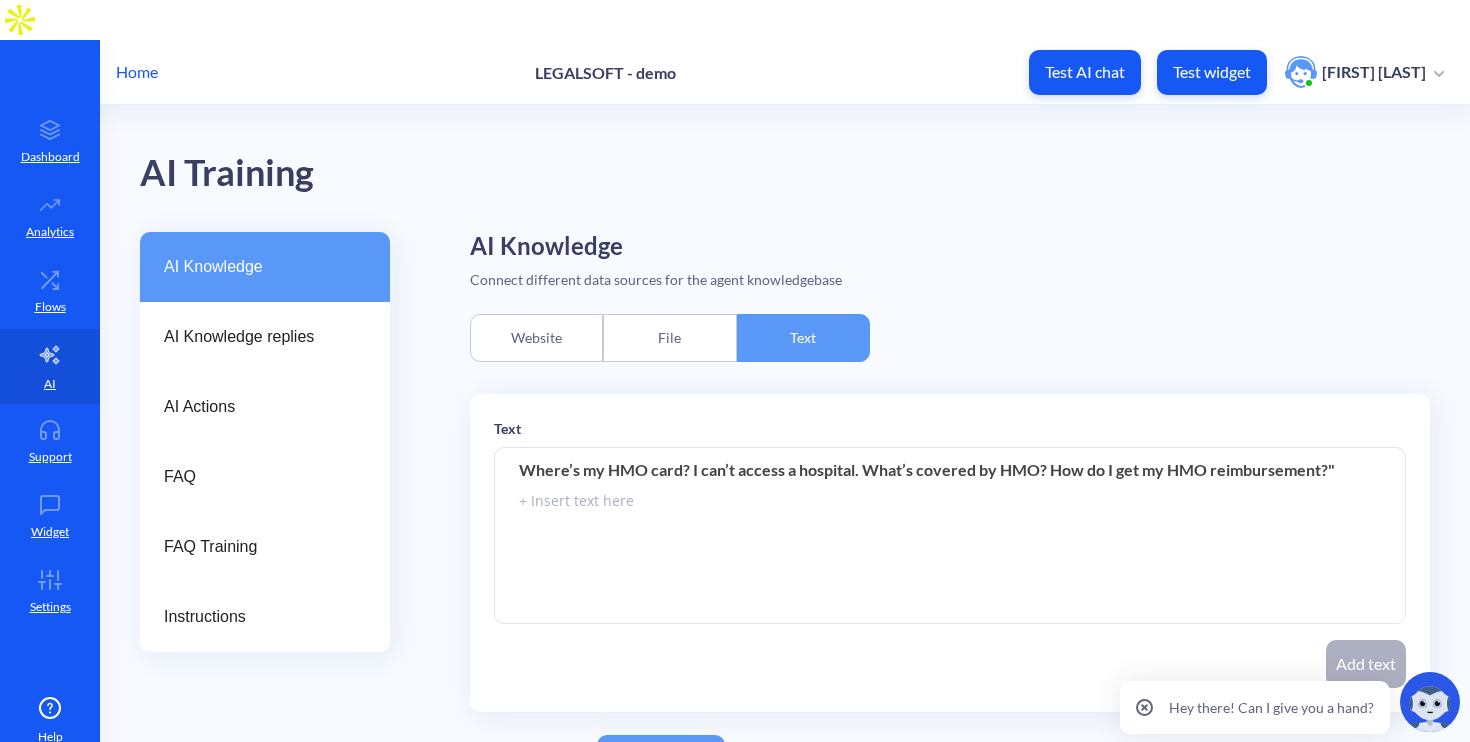 click on "Where’s my HMO card? I can’t access a hospital. What’s covered by HMO? How do I get my HMO reimbursement?"" at bounding box center [950, 469] 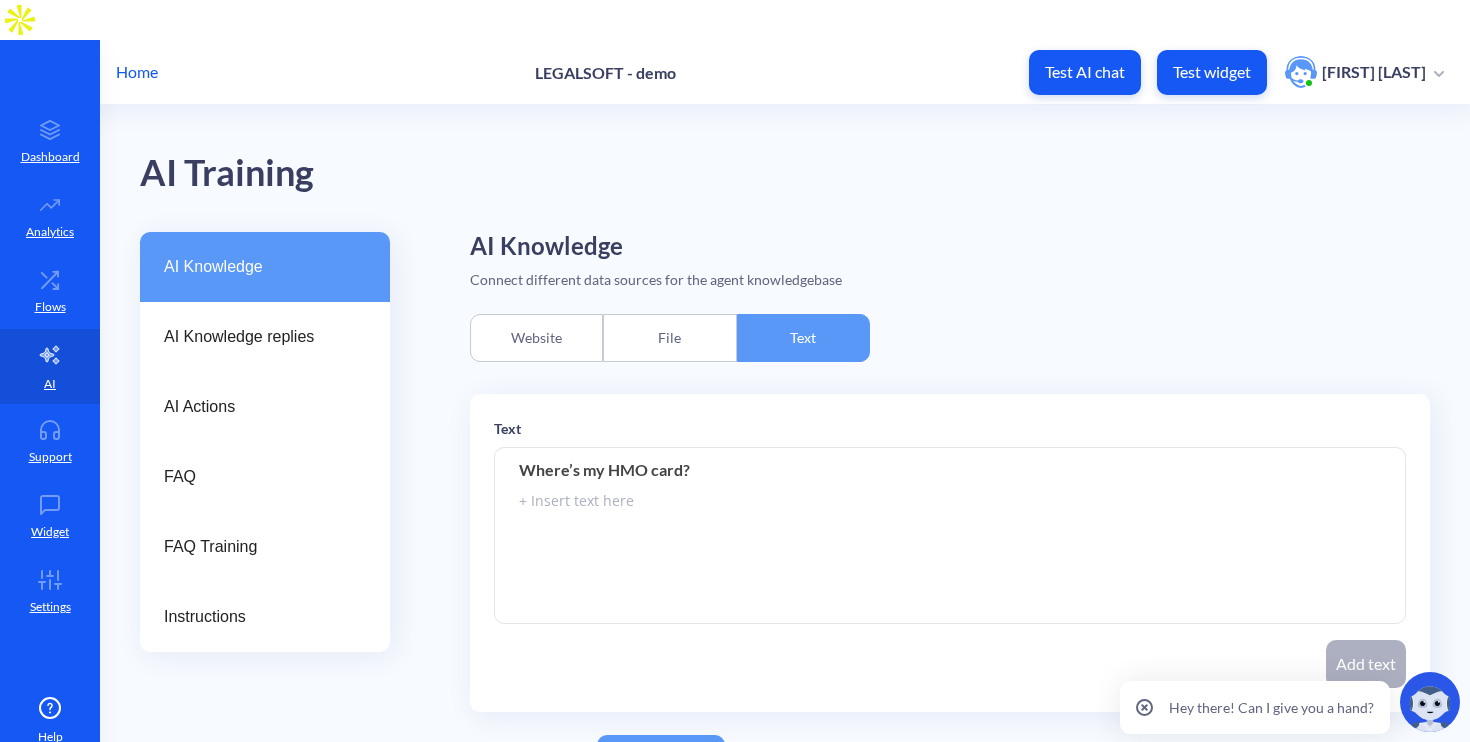type on "Where’s my HMO card?" 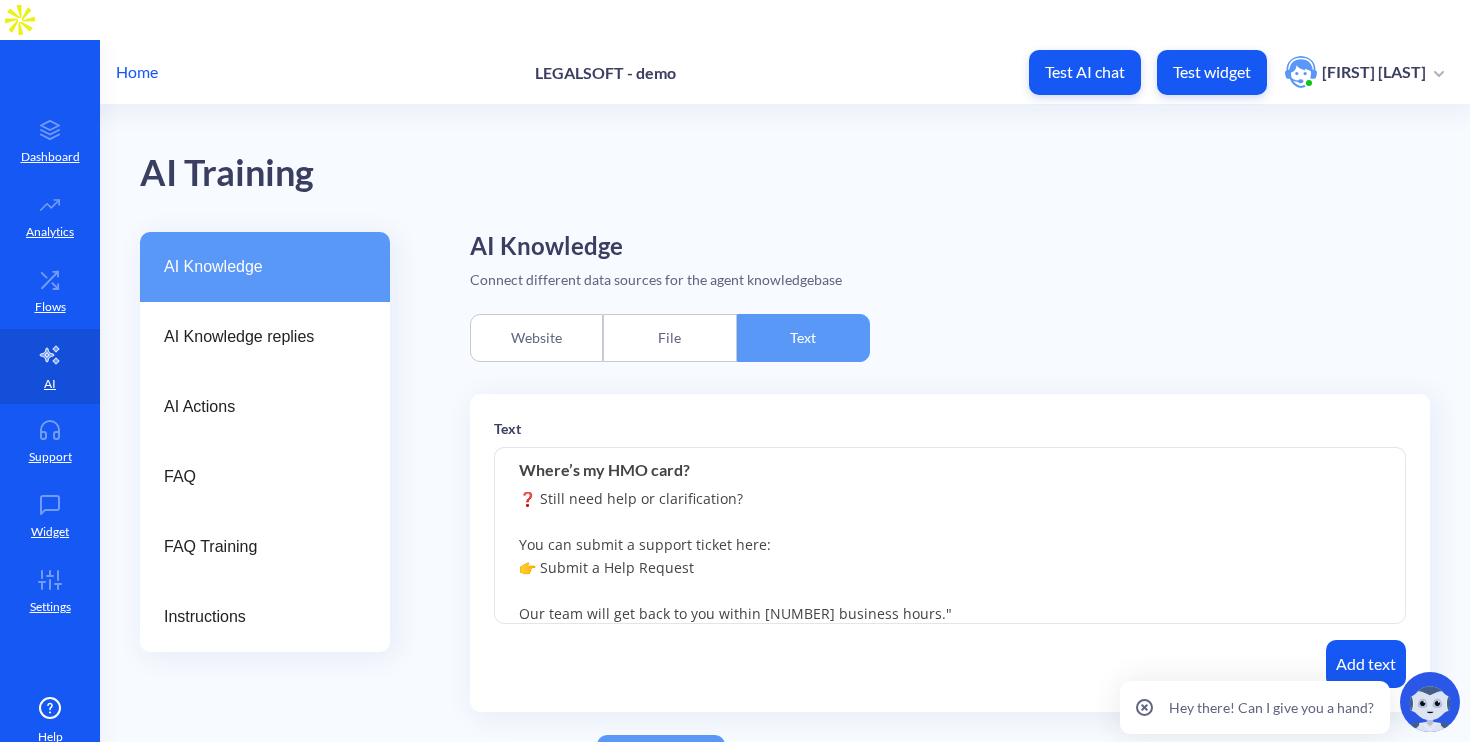 scroll, scrollTop: 336, scrollLeft: 0, axis: vertical 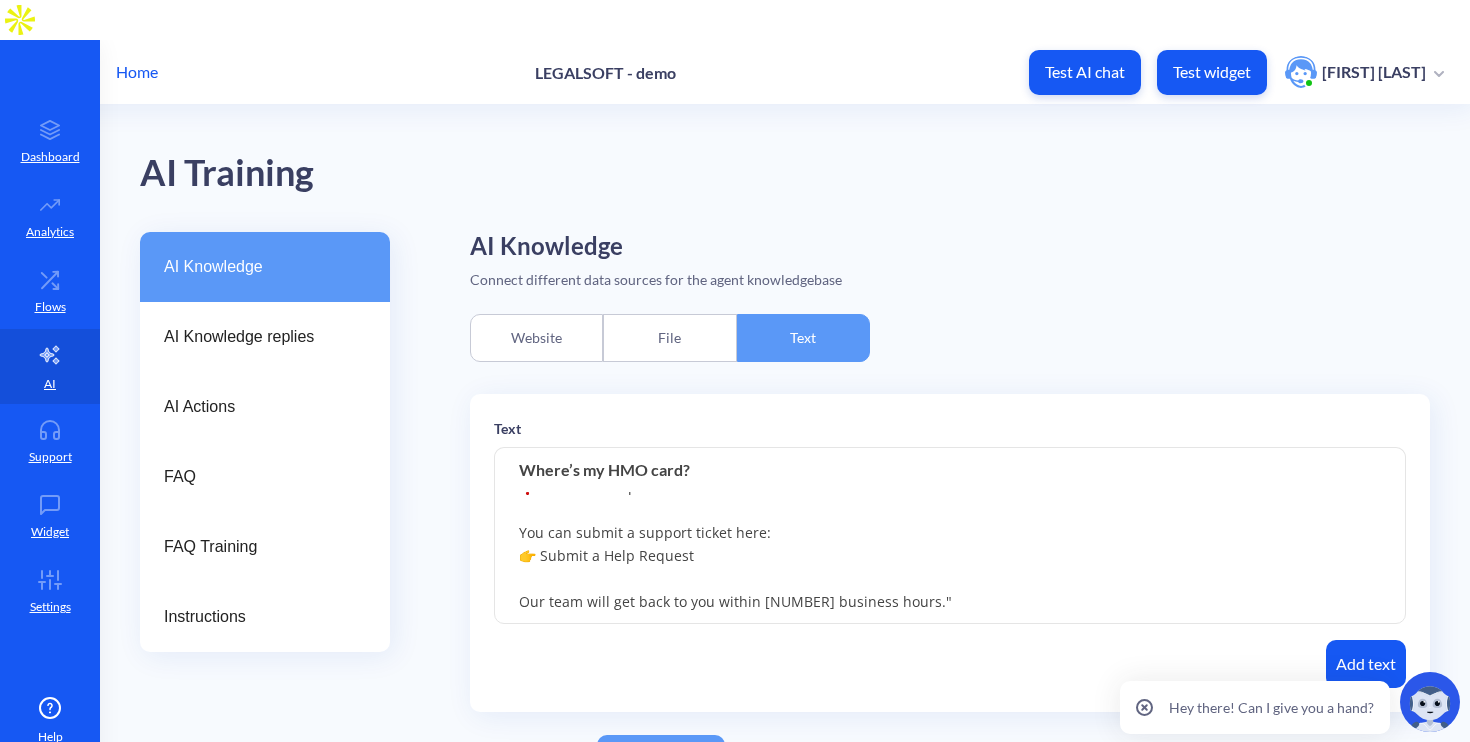 click on ""📌 All HMO-related concerns must be managed via the Deel App.
Here’s how to check and track your status:
🧭 For All VAs:
“Kindly check your Deel App for all HMO-related concerns.
All updates and actions must be submitted and monitored directly through Deel.”
🧭 For PH VAs (Etiqa):
Step 1: Log into your Deel account
Step 2: Scroll down on the home page past your Deel Balance
Step 3: Click the Etiqa Membership Portal widget (For Philippine Residents Only)
This will show your card delivery status, coverage, and hospital access.
❓ Still need help or clarification?
You can submit a support ticket here:
👉 Submit a Help Request
Our team will get back to you within [NUMBER] business hours."" at bounding box center [950, 536] 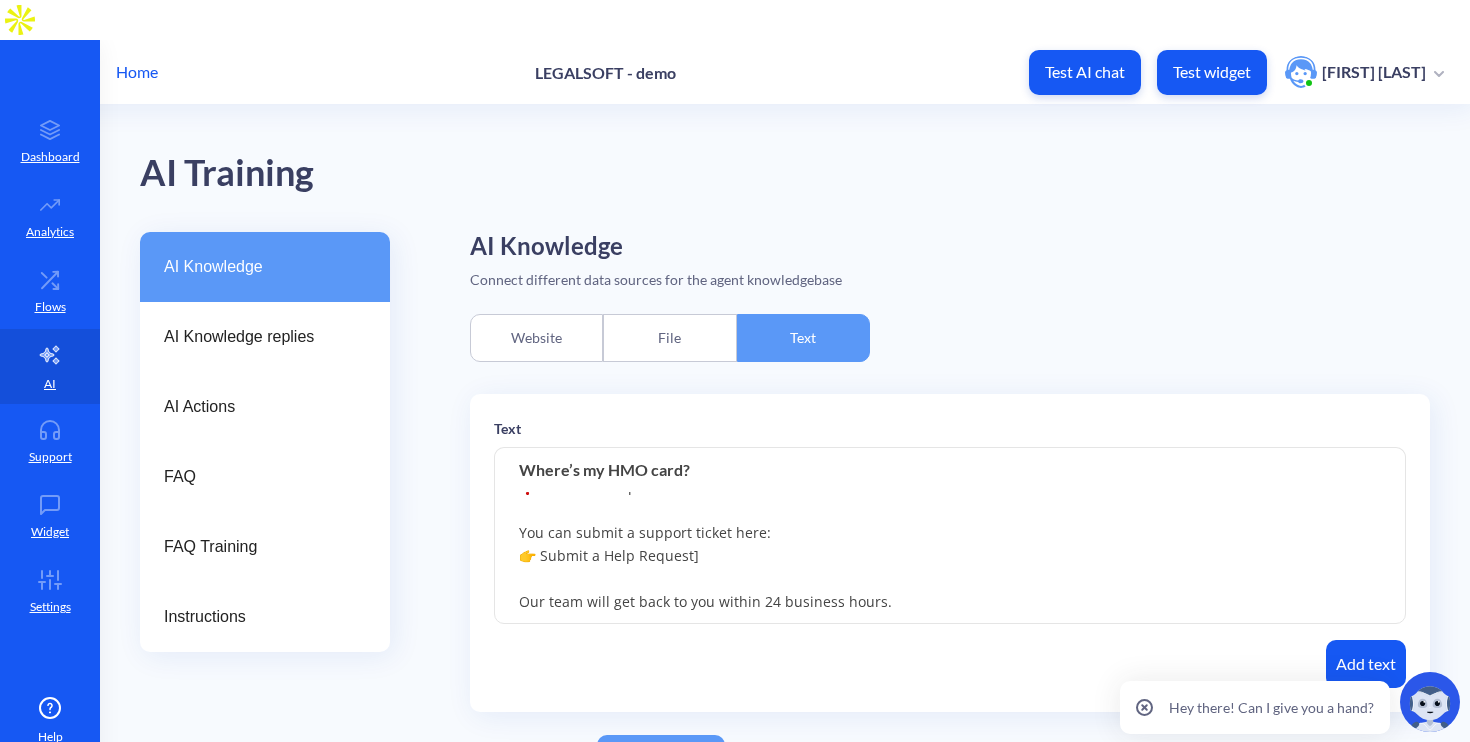 click on ""📌 All HMO-related concerns must be managed via the Deel App.
Here’s how to check and track your status:
🧭 For All VAs:
“Kindly check your Deel App for all HMO-related concerns.
All updates and actions must be submitted and monitored directly through Deel.”
🧭 For PH VAs (Etiqa):
Step 1: Log into your Deel account
Step 2: Scroll down on the home page past your Deel Balance
Step 3: Click the Etiqa Membership Portal widget (For Philippine Residents Only)
This will show your card delivery status, coverage, and hospital access.
❓ Still need help or clarification?
You can submit a support ticket here:
👉 Submit a Help Request]
Our team will get back to you within 24 business hours." at bounding box center (950, 536) 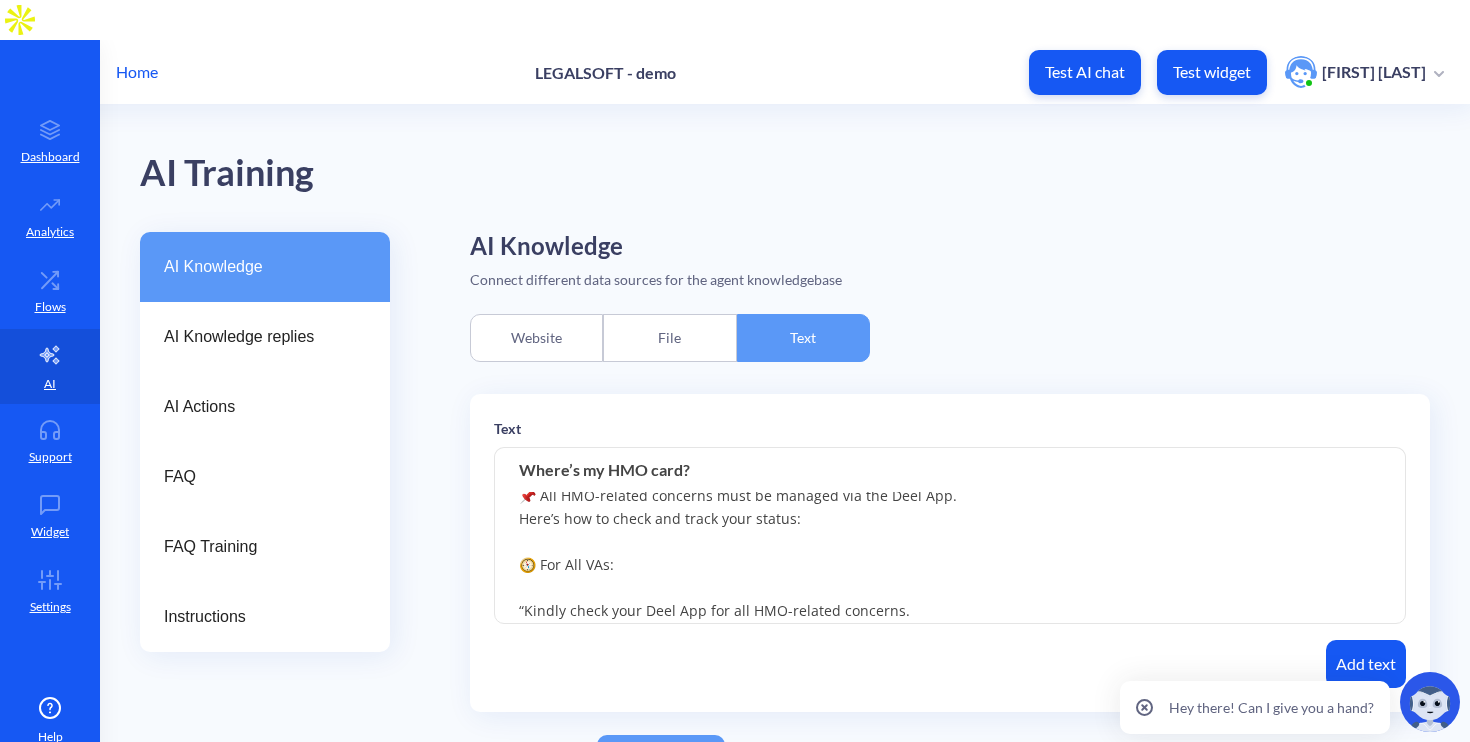 scroll, scrollTop: 0, scrollLeft: 0, axis: both 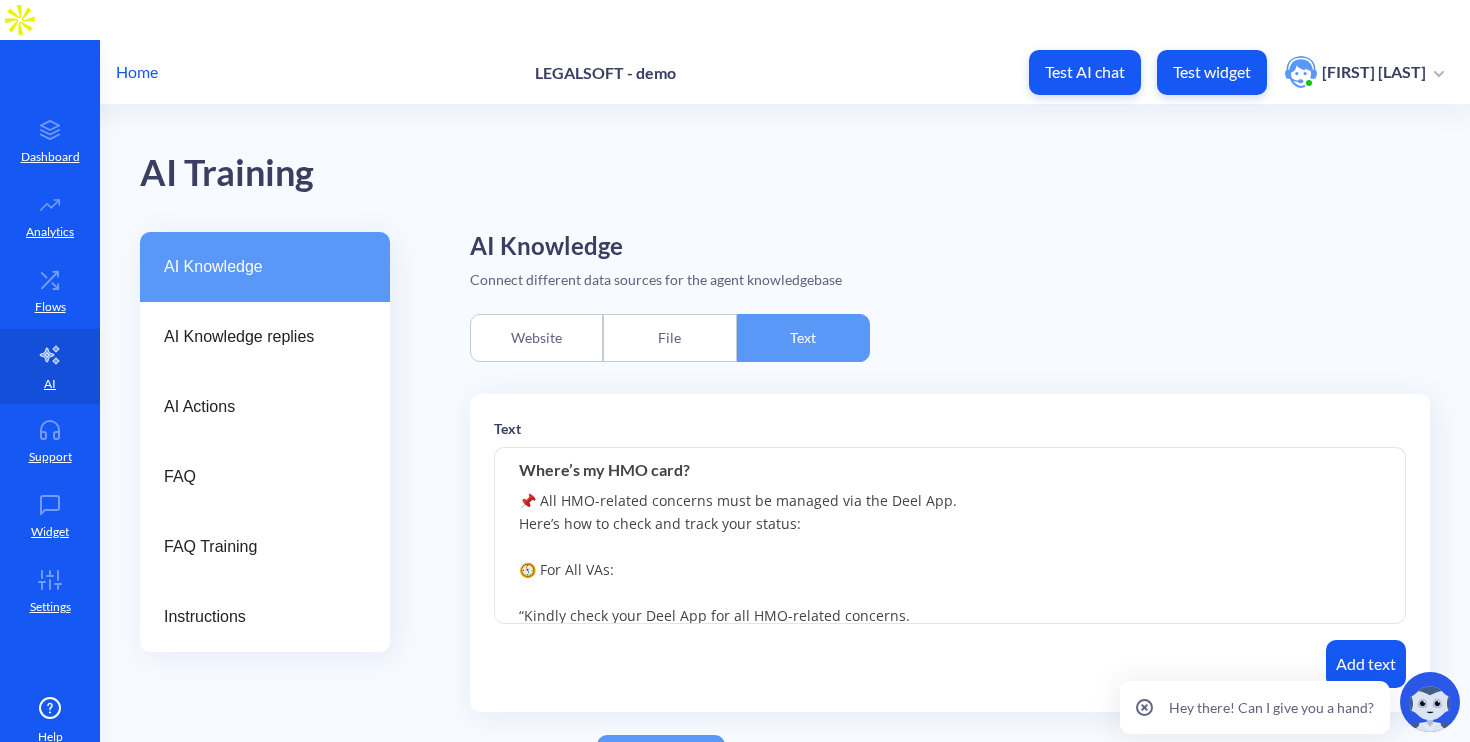 click on "📌 All HMO-related concerns must be managed via the Deel App.
Here’s how to check and track your status:
🧭 For All VAs:
“Kindly check your Deel App for all HMO-related concerns.
All updates and actions must be submitted and monitored directly through Deel.”
🧭 For PH VAs (Etiqa):
Step 1: Log into your Deel account
Step 2: Scroll down on the home page past your Deel Balance
Step 3: Click the Etiqa Membership Portal widget (For Philippine Residents Only)
This will show your card delivery status, coverage, and hospital access.
❓ Still need help or clarification?
You can submit a support ticket here:
[👉 Submit a Help Request]
Our team will get back to you within 24 business hours." at bounding box center [950, 536] 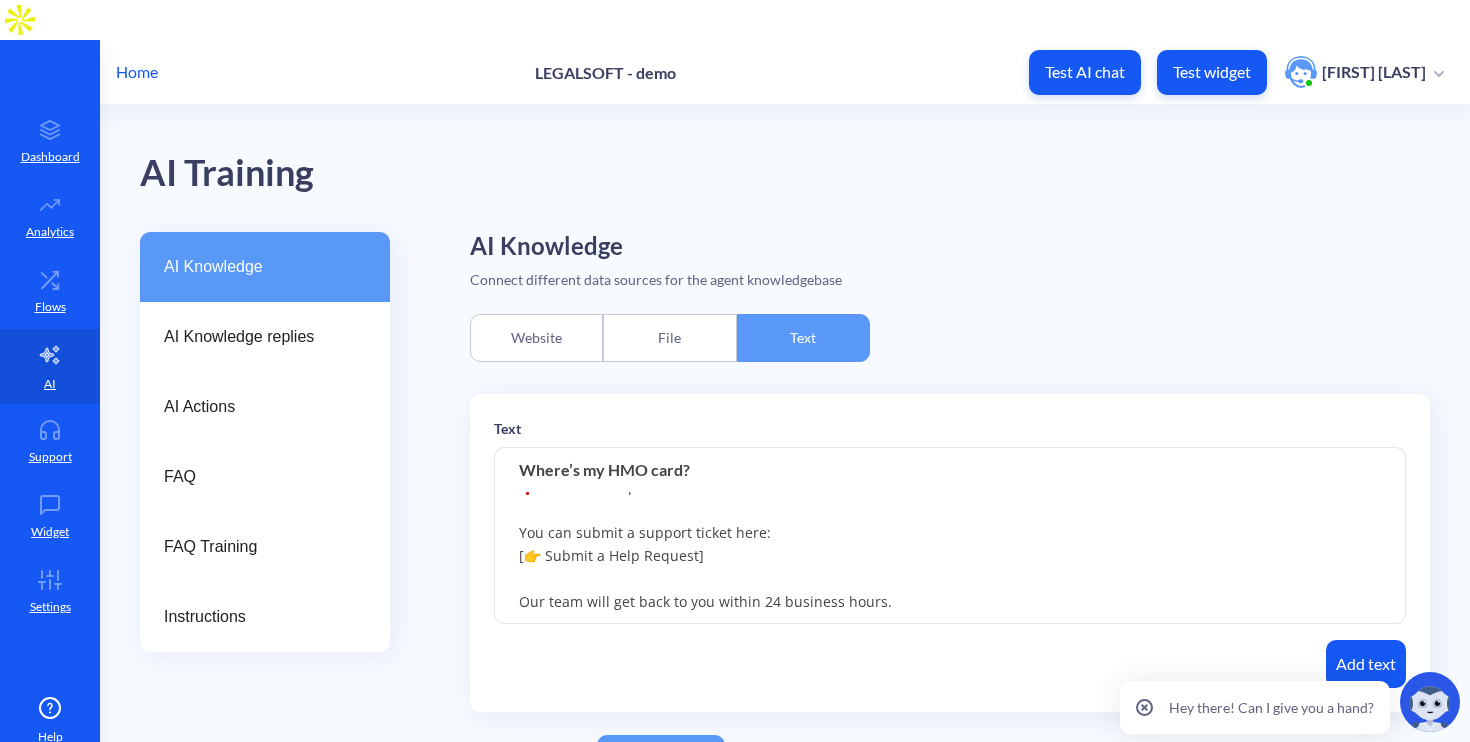 click on "📌 All HMO-related concerns must be managed via the Deel App.
Here’s how to check and track your status:
🧭 For All VAs:
“Kindly check your Deel App for all HMO-related concerns.
All updates and actions must be submitted and monitored directly through Deel.”
🧭 For PH VAs (Etiqa):
Step 1: Log into your Deel account
Step 2: Scroll down on the home page past your Deel Balance
Step 3: Click the Etiqa Membership Portal widget (For Philippine Residents Only)
This will show your card delivery status, coverage, and hospital access.
❓ Still need help or clarification?
You can submit a support ticket here:
[👉 Submit a Help Request]
Our team will get back to you within 24 business hours." at bounding box center [950, 536] 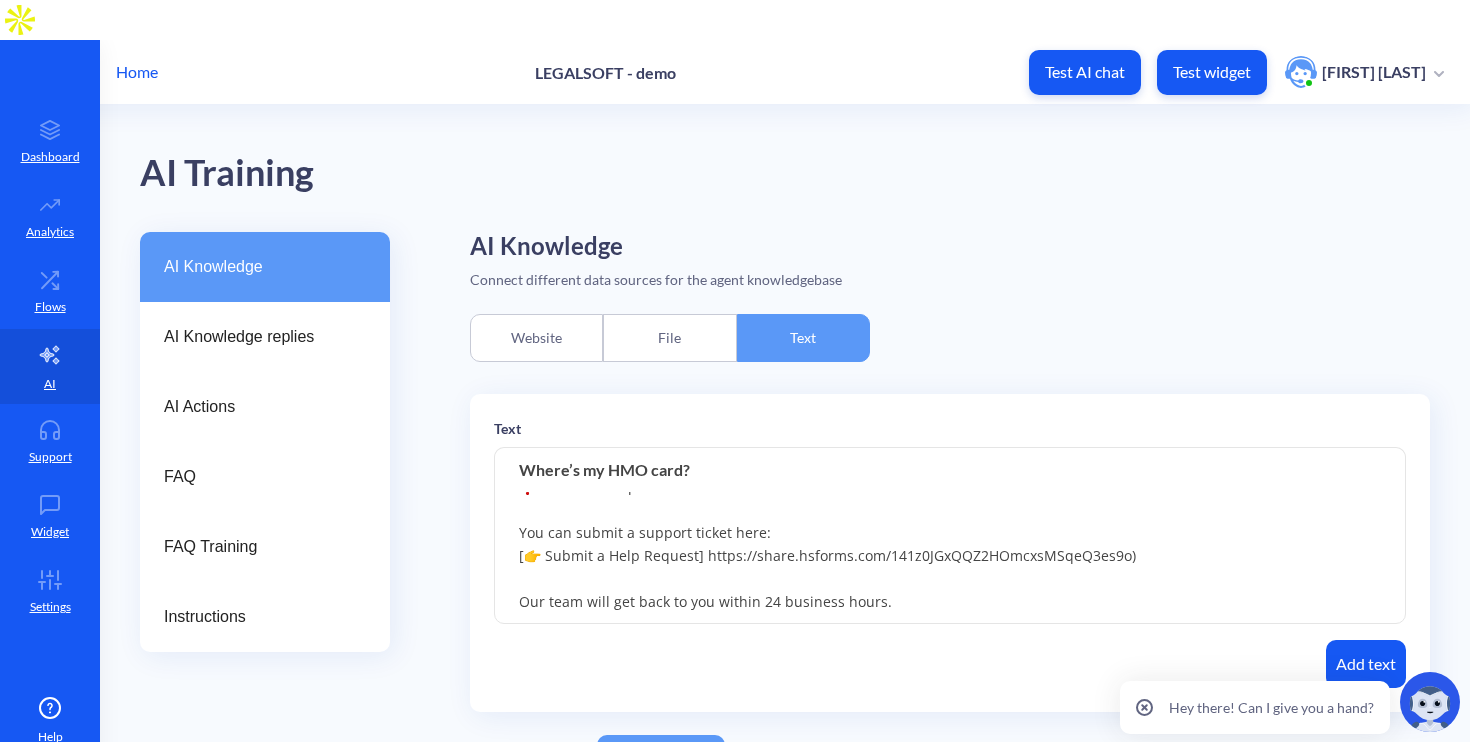 click on "📌 All HMO-related concerns must be managed via the Deel App.
Here’s how to check and track your status:
🧭 For All VAs:
“Kindly check your Deel App for all HMO-related concerns.
All updates and actions must be submitted and monitored directly through Deel.”
🧭 For PH VAs (Etiqa):
Step 1: Log into your Deel account
Step 2: Scroll down on the home page past your Deel Balance
Step 3: Click the Etiqa Membership Portal widget (For Philippine Residents Only)
This will show your card delivery status, coverage, and hospital access.
❓ Still need help or clarification?
You can submit a support ticket here:
[👉 Submit a Help Request] https://share.hsforms.com/141z0JGxQQZ2HOmcxsMSqeQ3es9o)
Our team will get back to you within 24 business hours." at bounding box center (950, 536) 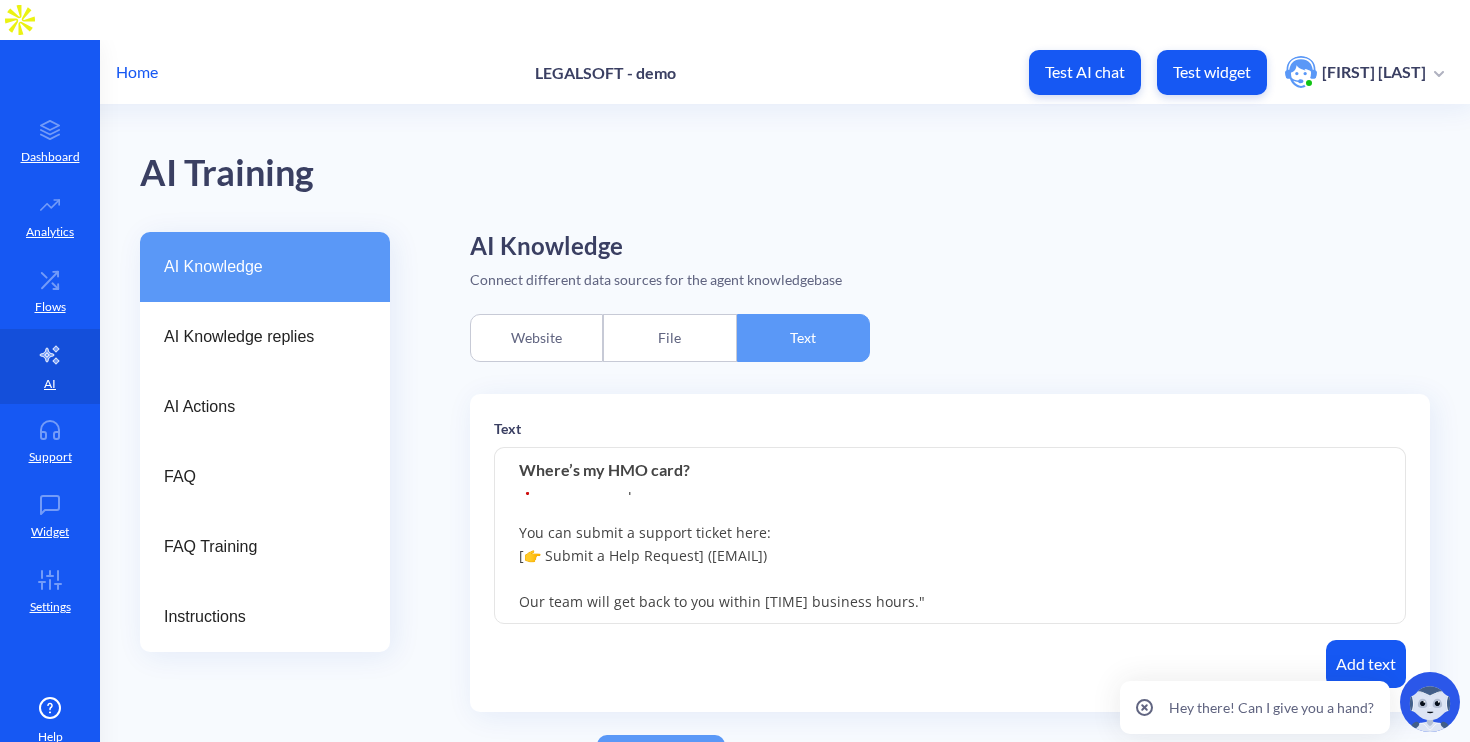 scroll, scrollTop: 0, scrollLeft: 0, axis: both 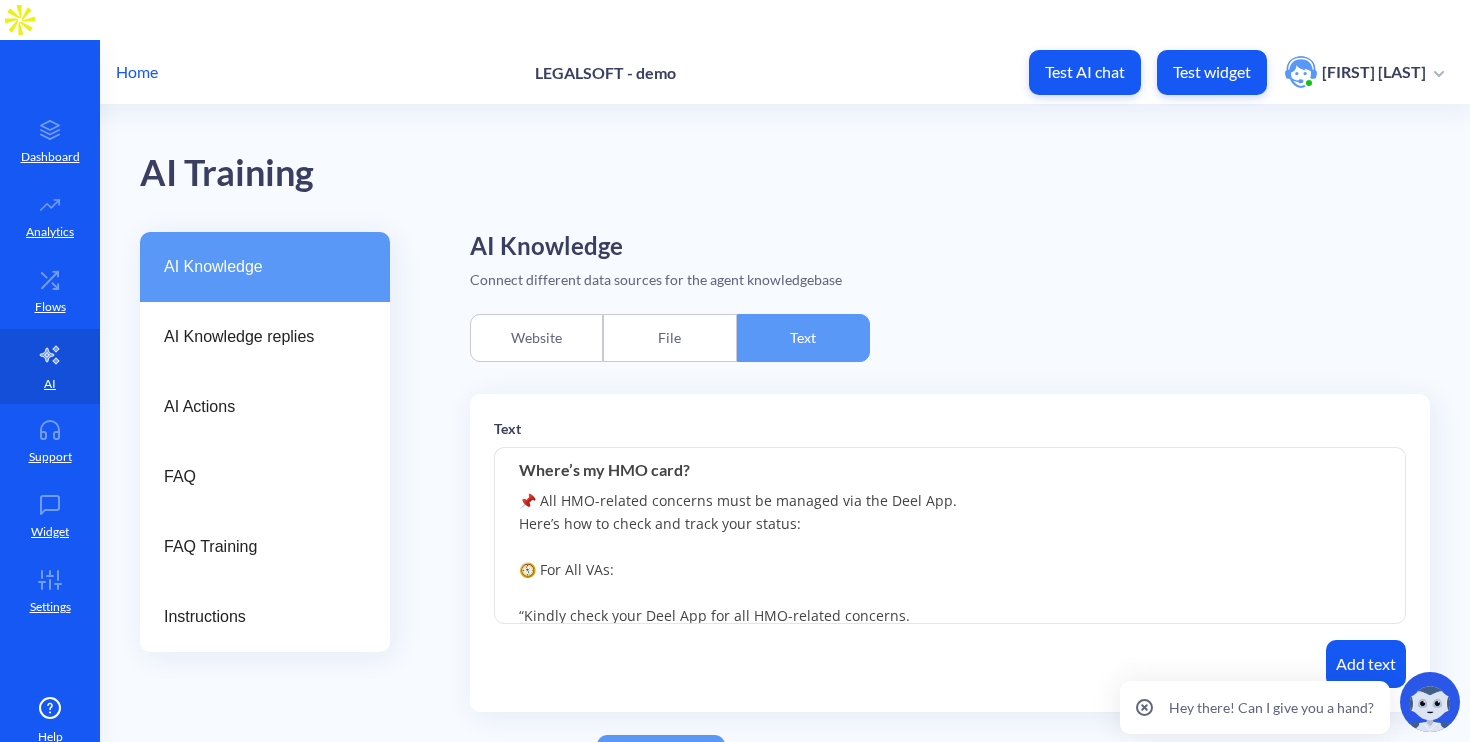 type on "📌 All HMO-related concerns must be managed via the Deel App.
Here’s how to check and track your status:
🧭 For All VAs:
“Kindly check your Deel App for all HMO-related concerns.
All updates and actions must be submitted and monitored directly through Deel.”
🧭 For PH VAs (Etiqa):
Step 1: Log into your Deel account
Step 2: Scroll down on the home page past your Deel Balance
Step 3: Click the Etiqa Membership Portal widget (For Philippine Residents Only)
This will show your card delivery status, coverage, and hospital access.
❓ Still need help or clarification?
You can submit a support ticket here:
[👉 Submit a Help Request] ([EMAIL])
Our team will get back to you within [TIME] business hours."" 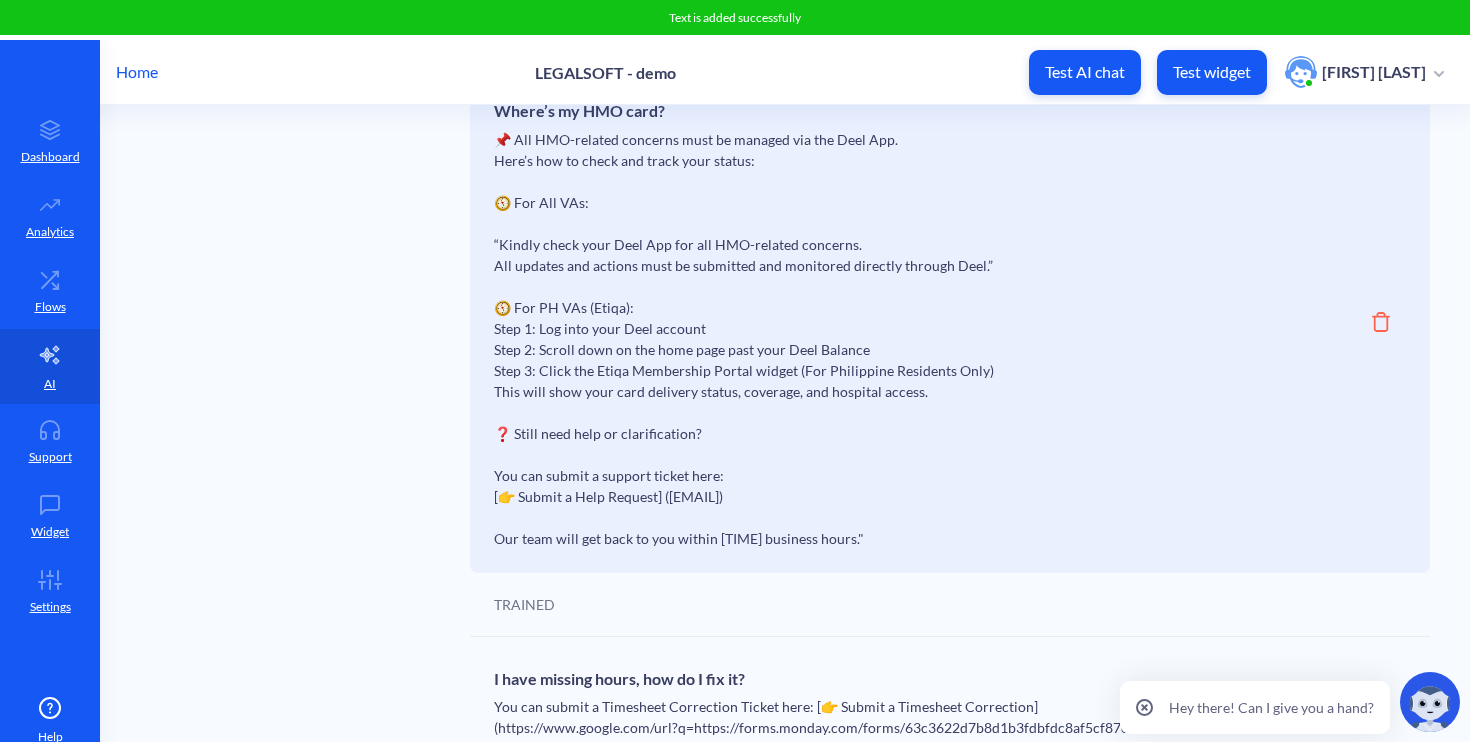 scroll, scrollTop: 3992, scrollLeft: 0, axis: vertical 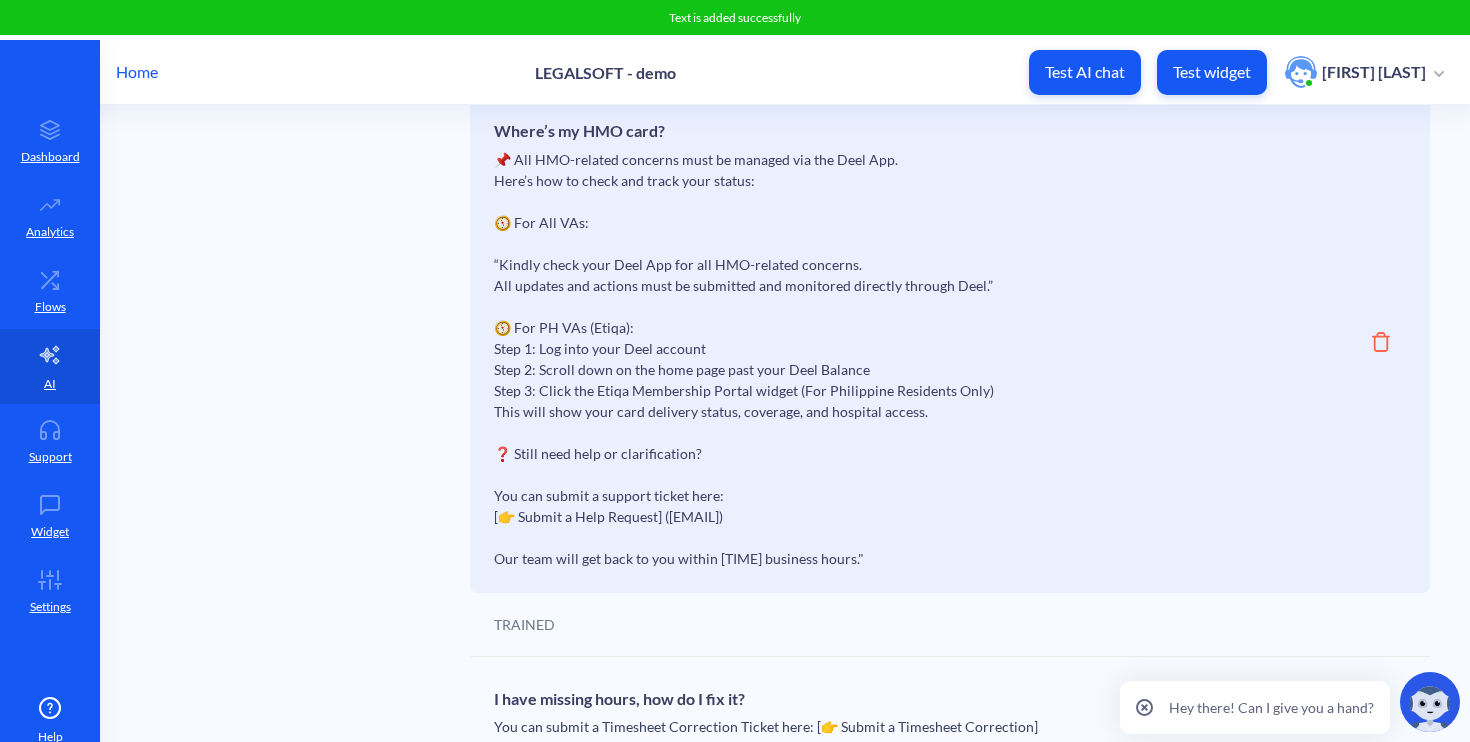 drag, startPoint x: 494, startPoint y: 208, endPoint x: 856, endPoint y: 610, distance: 540.9695 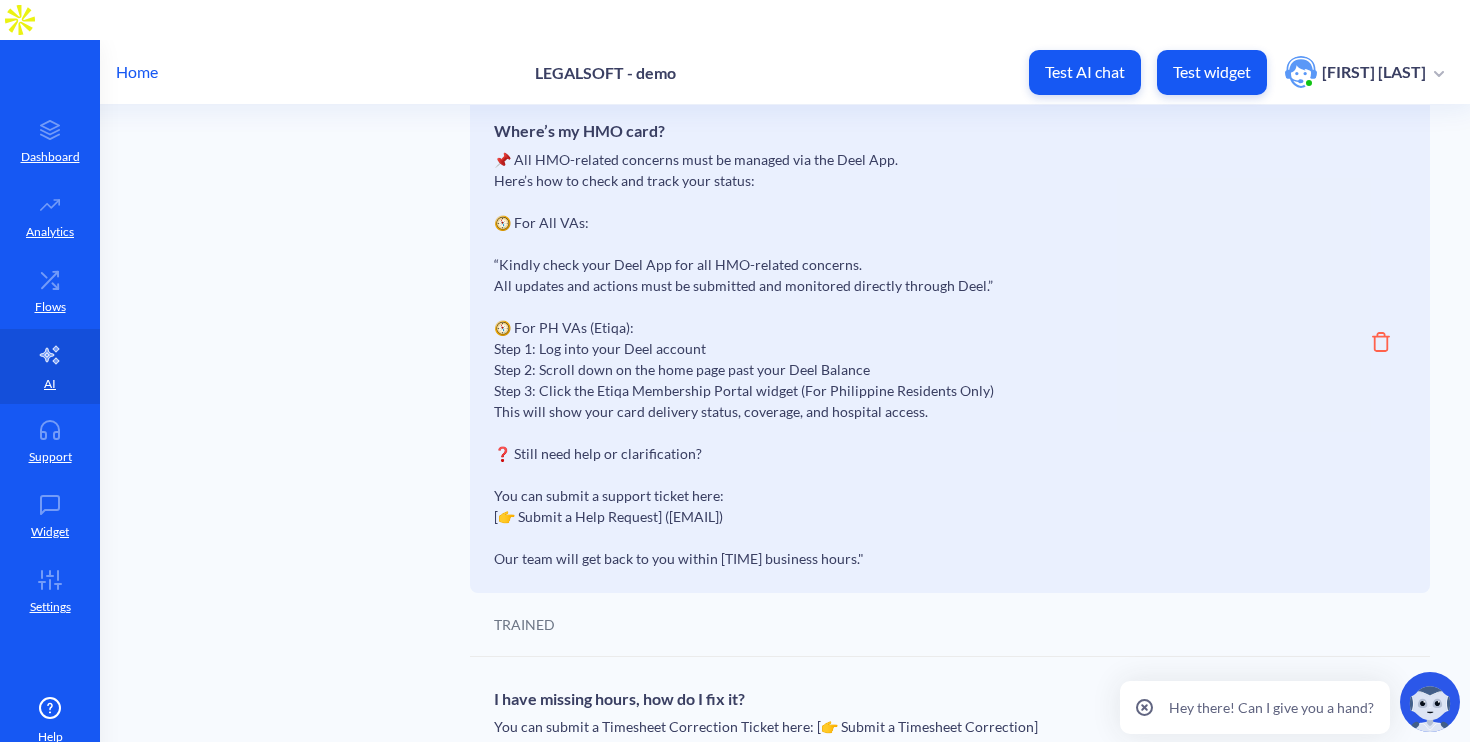 copy on "📌 All HMO-related concerns must be managed via the Deel App.
Here’s how to check and track your status:
🧭 For All VAs:
“Kindly check your Deel App for all HMO-related concerns.
All updates and actions must be submitted and monitored directly through Deel.”
🧭 For PH VAs (Etiqa):
Step 1: Log into your Deel account
Step 2: Scroll down on the home page past your Deel Balance
Step 3: Click the Etiqa Membership Portal widget (For Philippine Residents Only)
This will show your card delivery status, coverage, and hospital access.
❓ Still need help or clarification?
You can submit a support ticket here:
[👉 Submit a Help Request] (https://share.hsforms.com/141z0JGxQQZ2HOmcxsMSqeQ3es9o)
Our team will get back to you within 24 business hours." 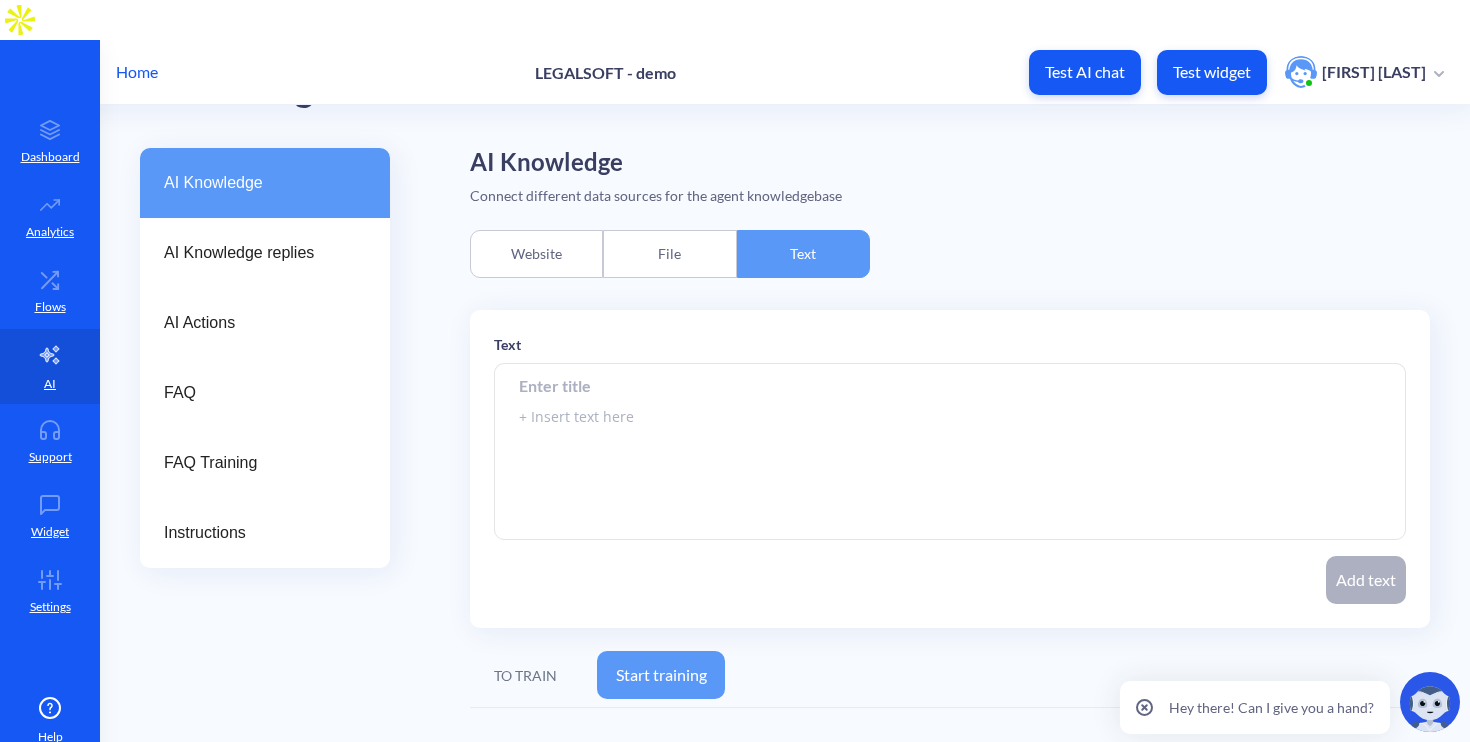 scroll, scrollTop: 0, scrollLeft: 0, axis: both 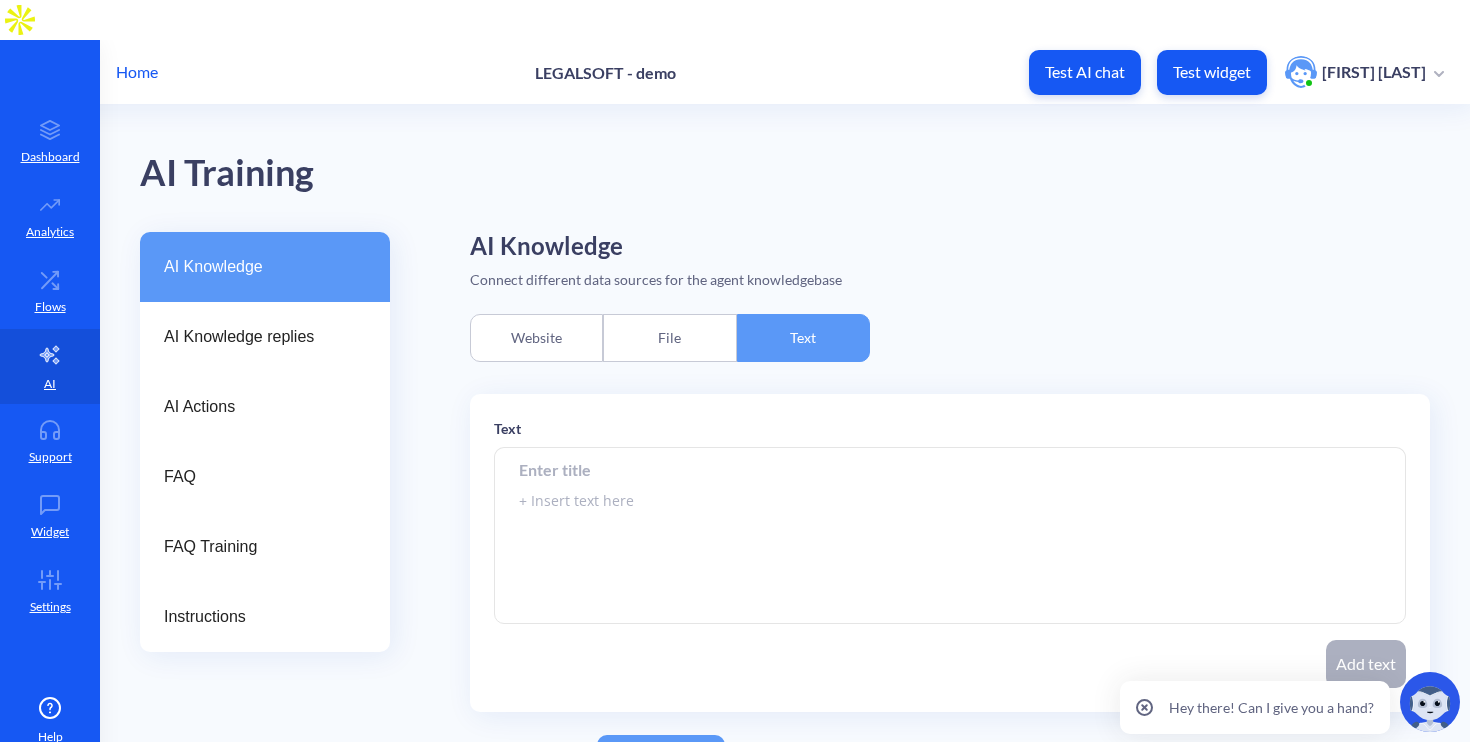 click at bounding box center (950, 536) 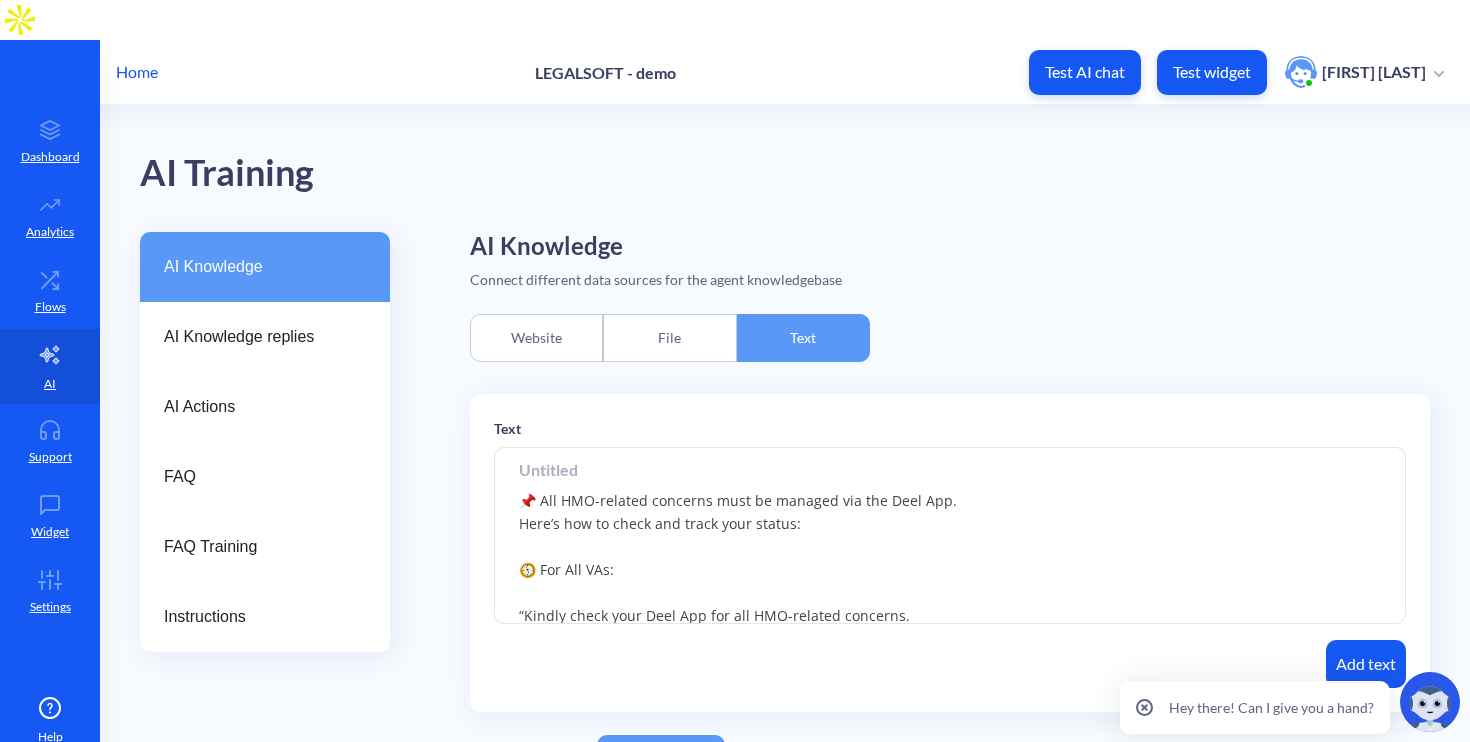 scroll, scrollTop: 324, scrollLeft: 0, axis: vertical 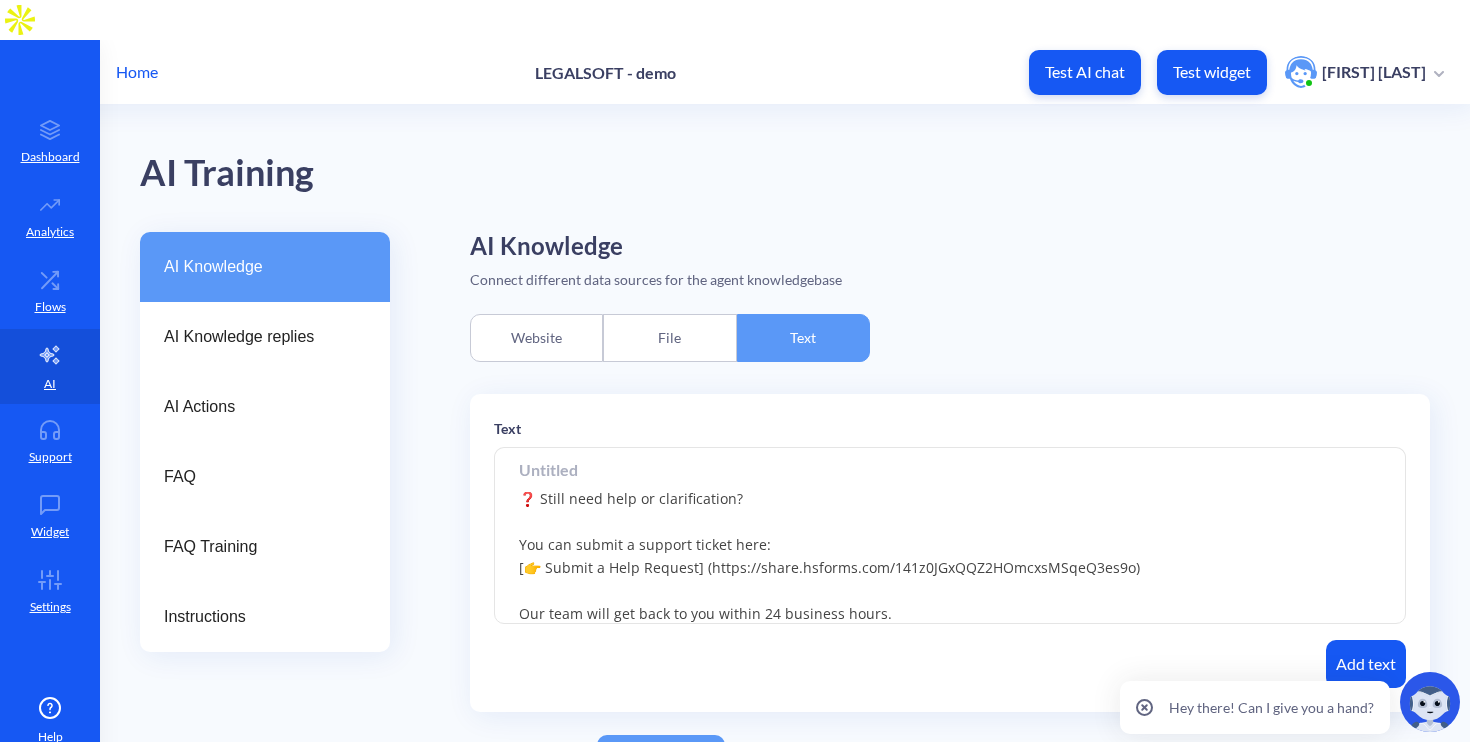 type on "📌 All HMO-related concerns must be managed via the Deel App.
Here’s how to check and track your status:
🧭 For All VAs:
“Kindly check your Deel App for all HMO-related concerns.
All updates and actions must be submitted and monitored directly through Deel.”
🧭 For PH VAs (Etiqa):
Step 1: Log into your Deel account
Step 2: Scroll down on the home page past your Deel Balance
Step 3: Click the Etiqa Membership Portal widget (For Philippine Residents Only)
This will show your card delivery status, coverage, and hospital access.
❓ Still need help or clarification?
You can submit a support ticket here:
[👉 Submit a Help Request] (https://share.hsforms.com/141z0JGxQQZ2HOmcxsMSqeQ3es9o)
Our team will get back to you within 24 business hours." 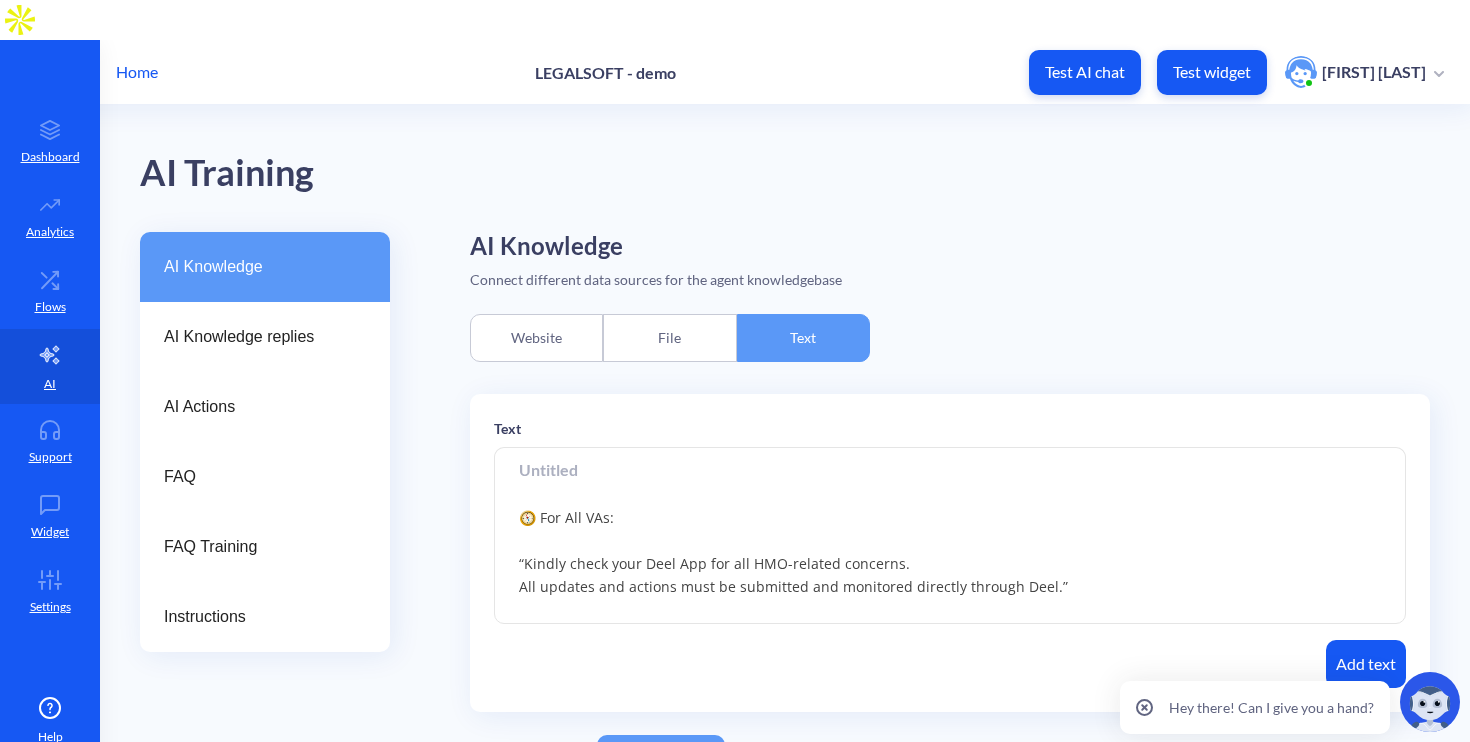 scroll, scrollTop: 0, scrollLeft: 0, axis: both 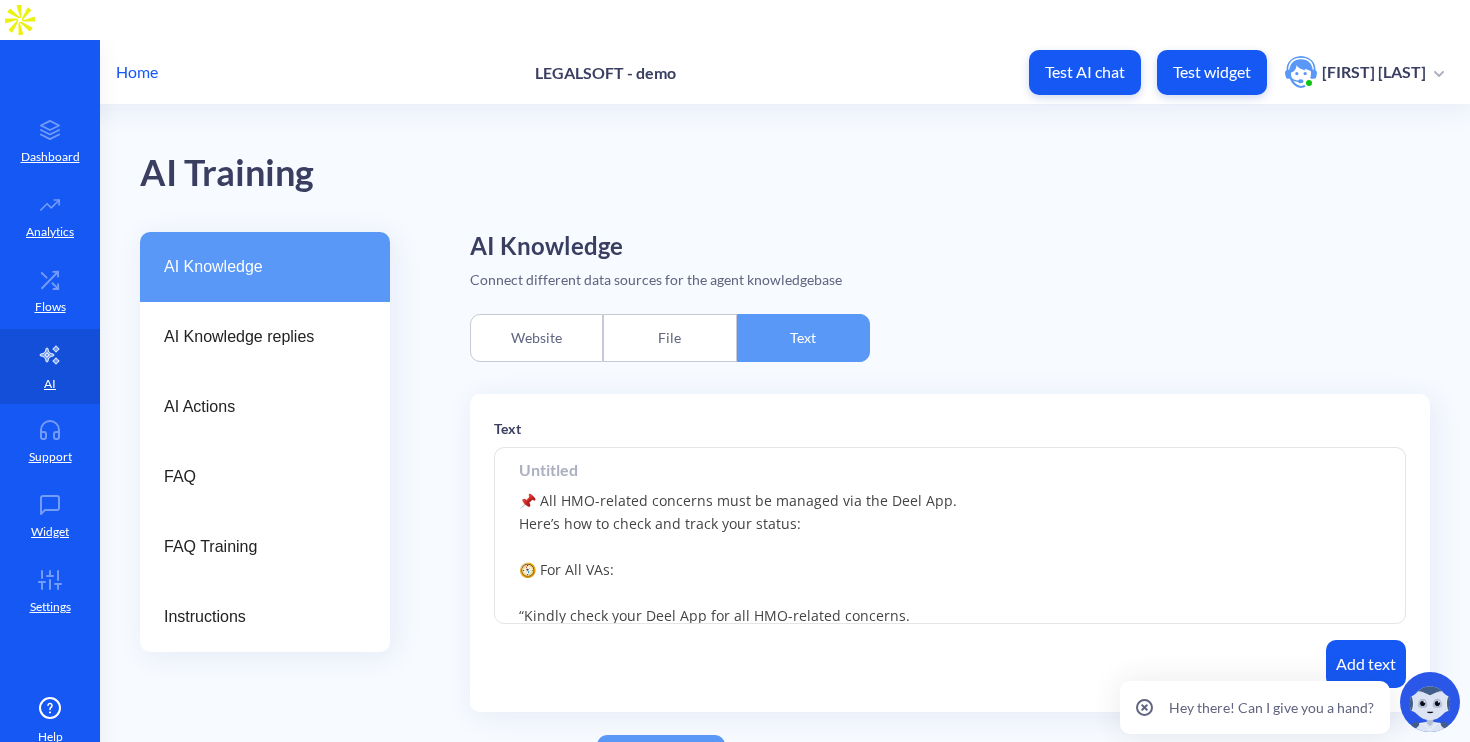 click at bounding box center (950, 469) 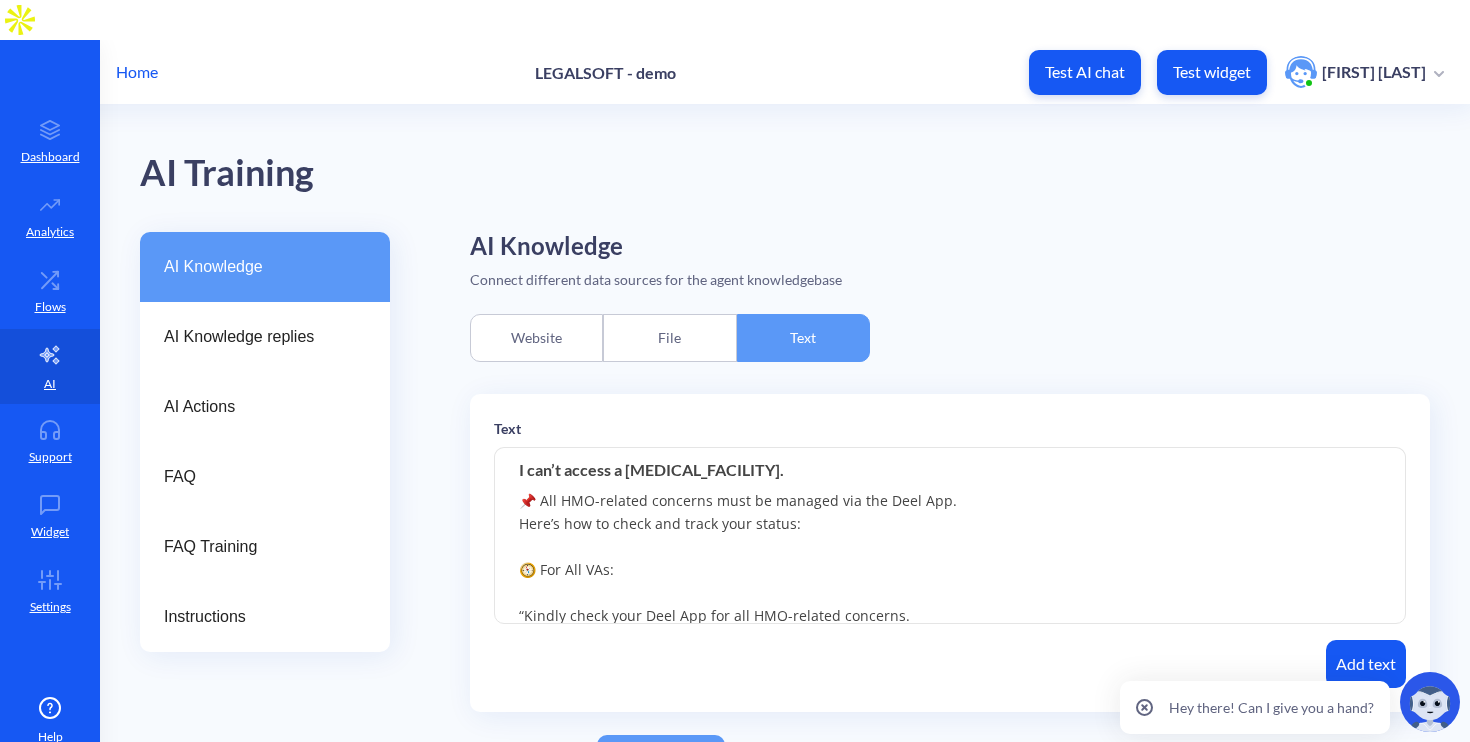 type on "I can’t access a [MEDICAL_FACILITY]." 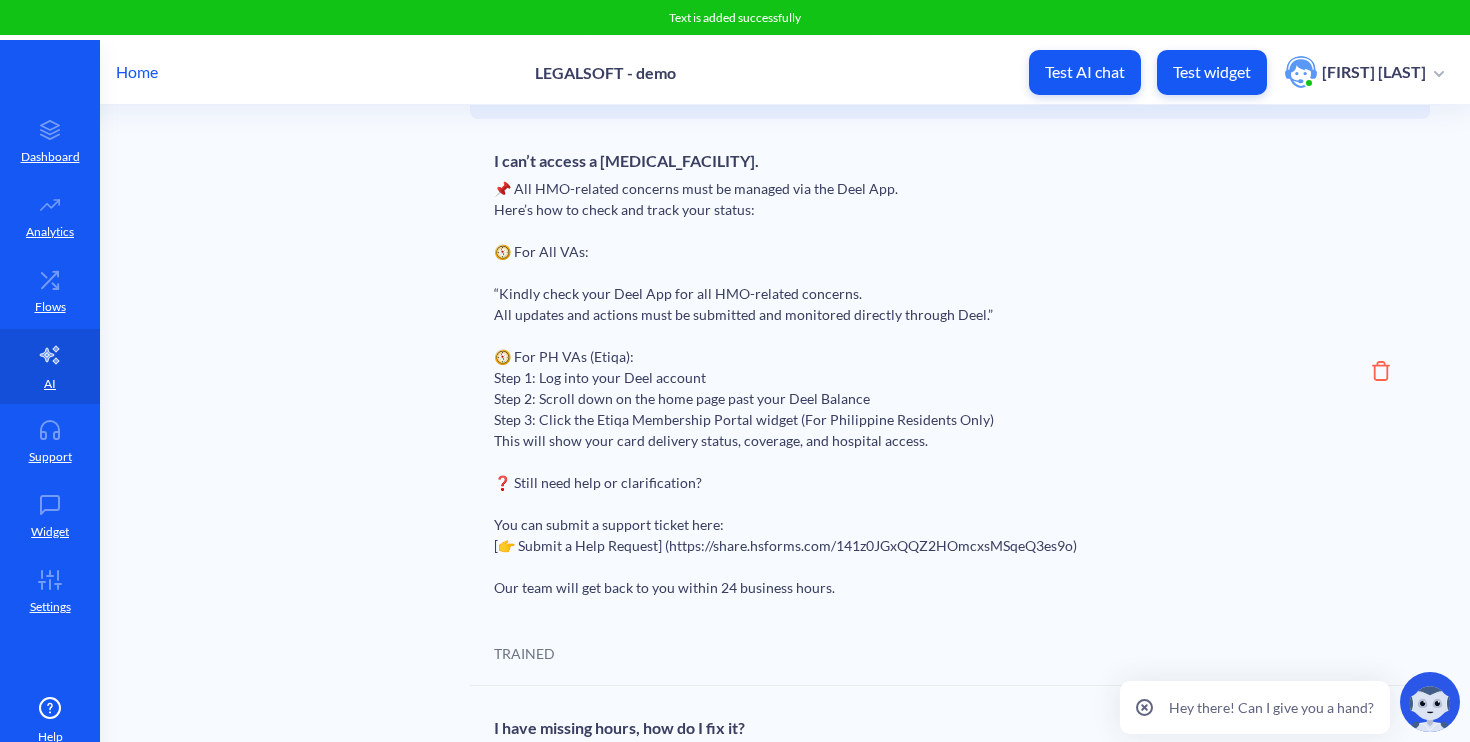 scroll, scrollTop: 4423, scrollLeft: 0, axis: vertical 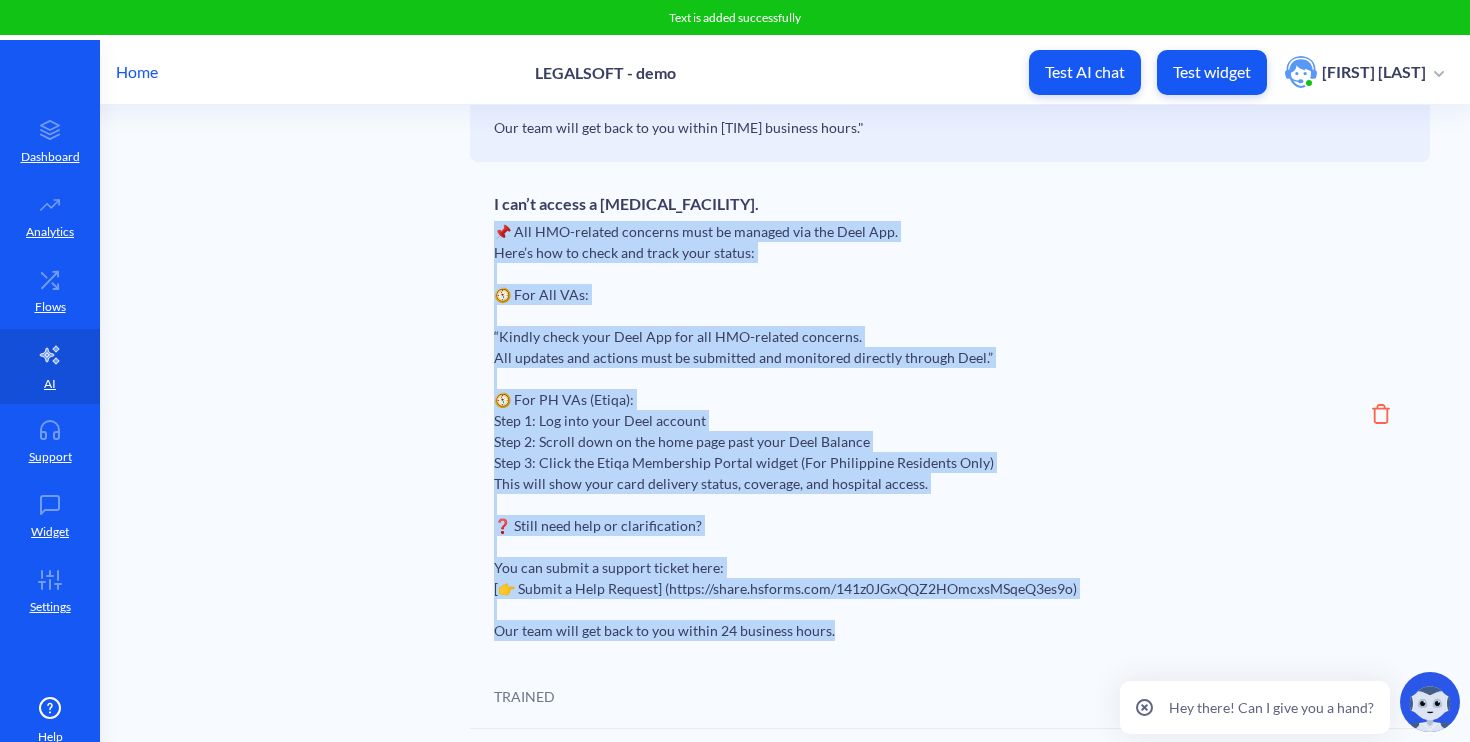 drag, startPoint x: 487, startPoint y: 274, endPoint x: 875, endPoint y: 679, distance: 560.8645 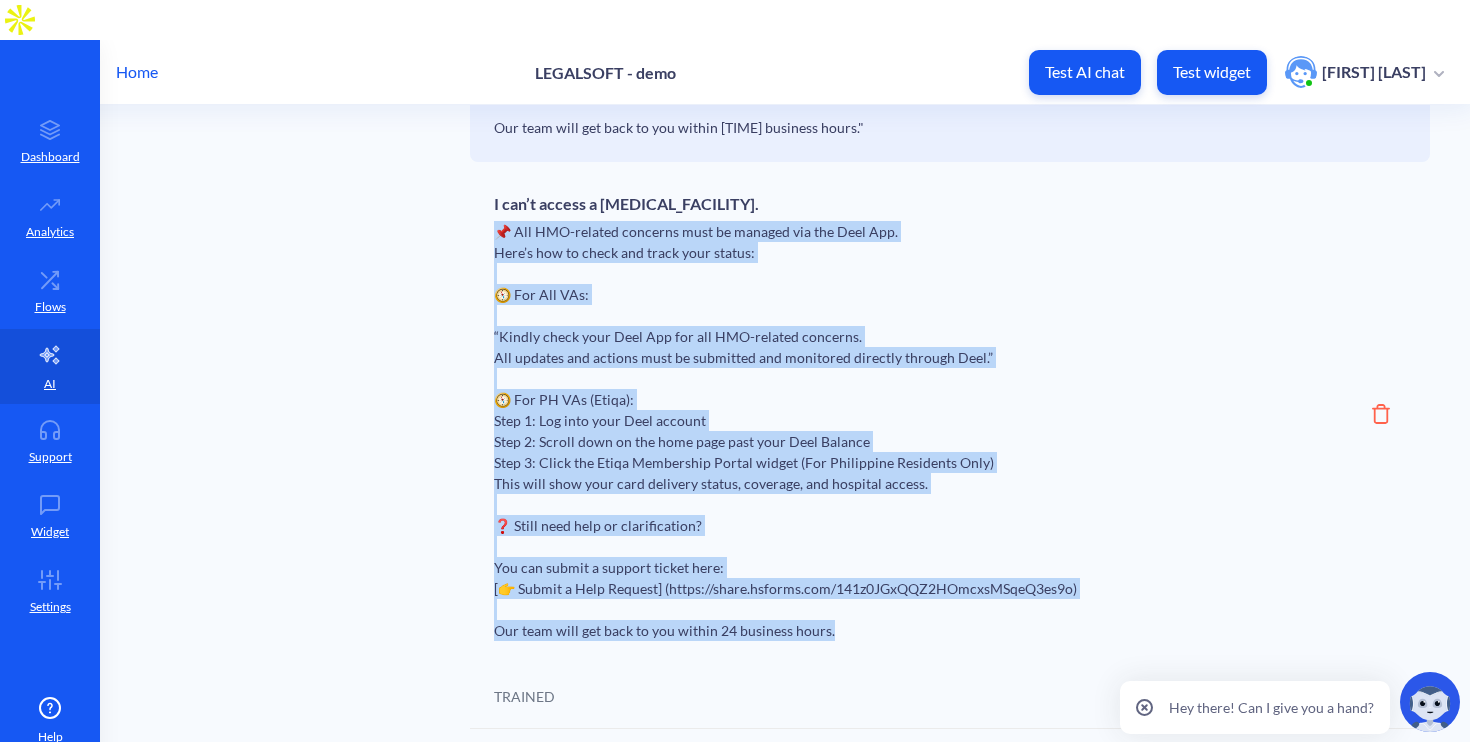 copy on "📌 All HMO-related concerns must be managed via the Deel App.
Here’s how to check and track your status:
🧭 For All VAs:
“Kindly check your Deel App for all HMO-related concerns.
All updates and actions must be submitted and monitored directly through Deel.”
🧭 For PH VAs (Etiqa):
Step 1: Log into your Deel account
Step 2: Scroll down on the home page past your Deel Balance
Step 3: Click the Etiqa Membership Portal widget (For Philippine Residents Only)
This will show your card delivery status, coverage, and hospital access.
❓ Still need help or clarification?
You can submit a support ticket here:
[👉 Submit a Help Request] (https://share.hsforms.com/141z0JGxQQZ2HOmcxsMSqeQ3es9o)
Our team will get back to you within 24 business hours." 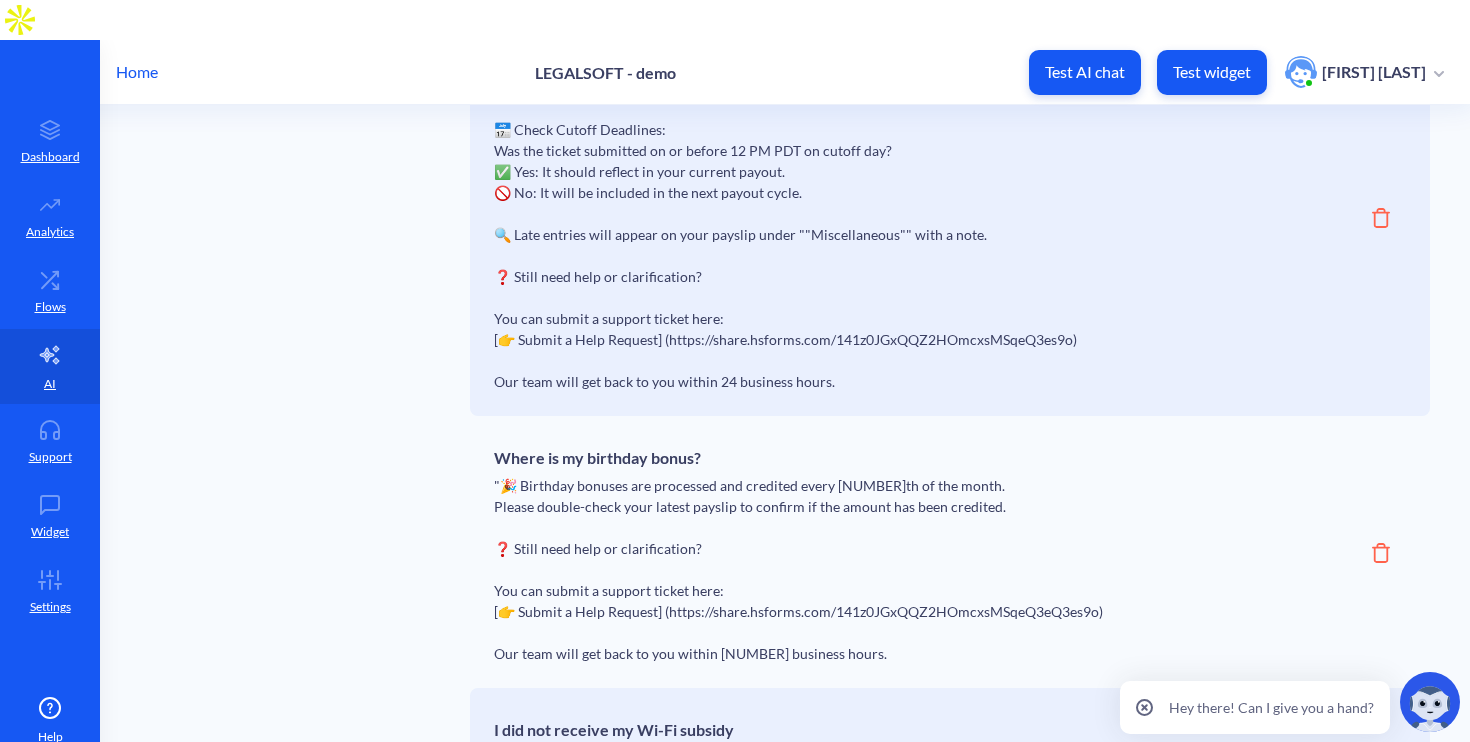 scroll, scrollTop: 0, scrollLeft: 0, axis: both 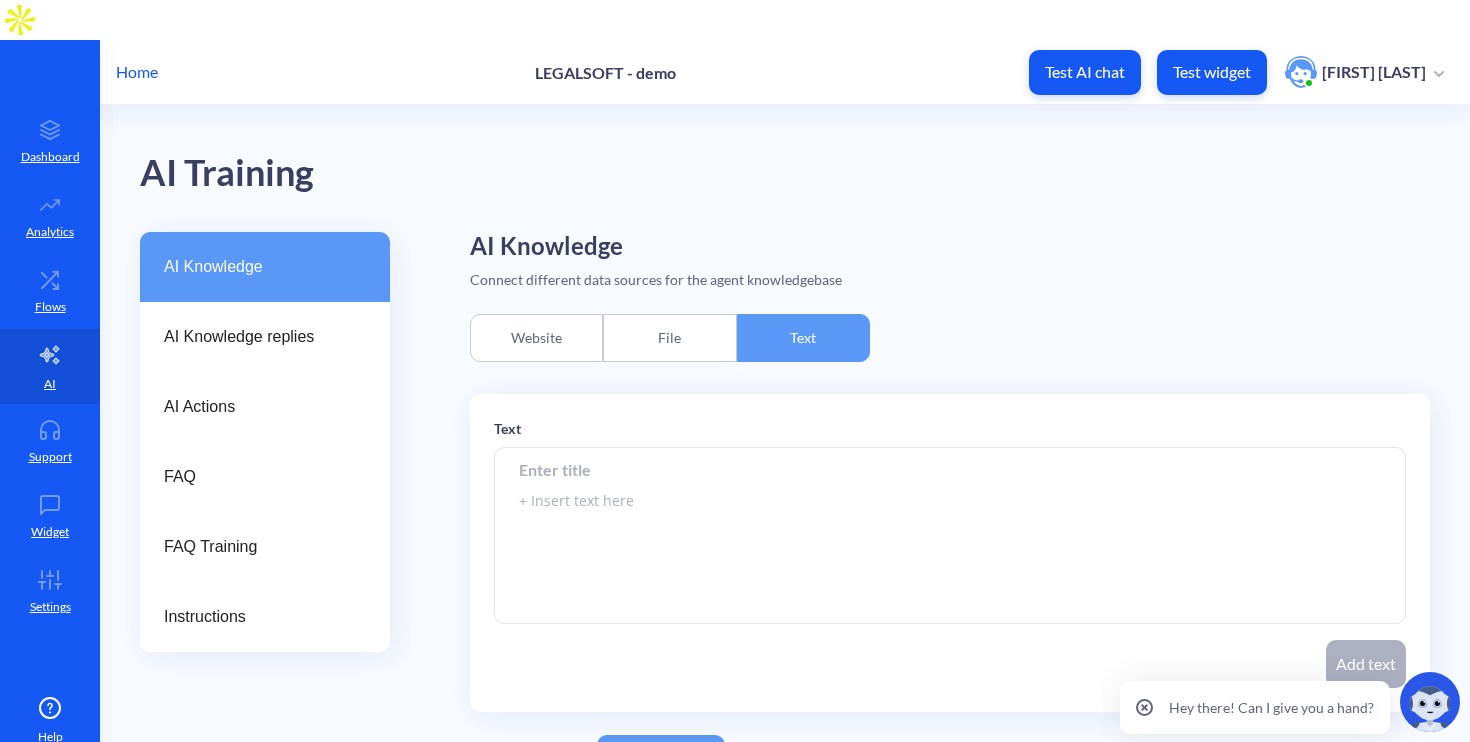 click at bounding box center (950, 536) 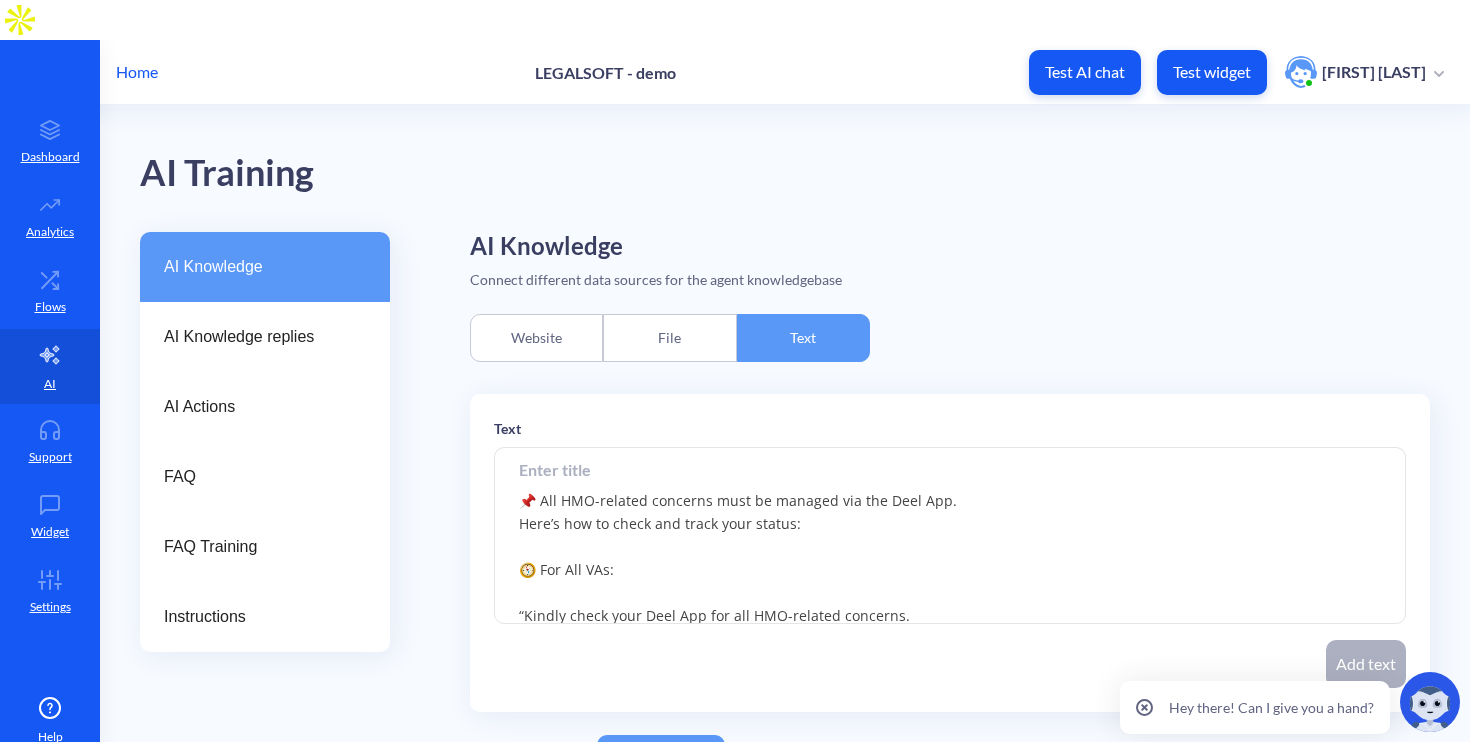 scroll, scrollTop: 324, scrollLeft: 0, axis: vertical 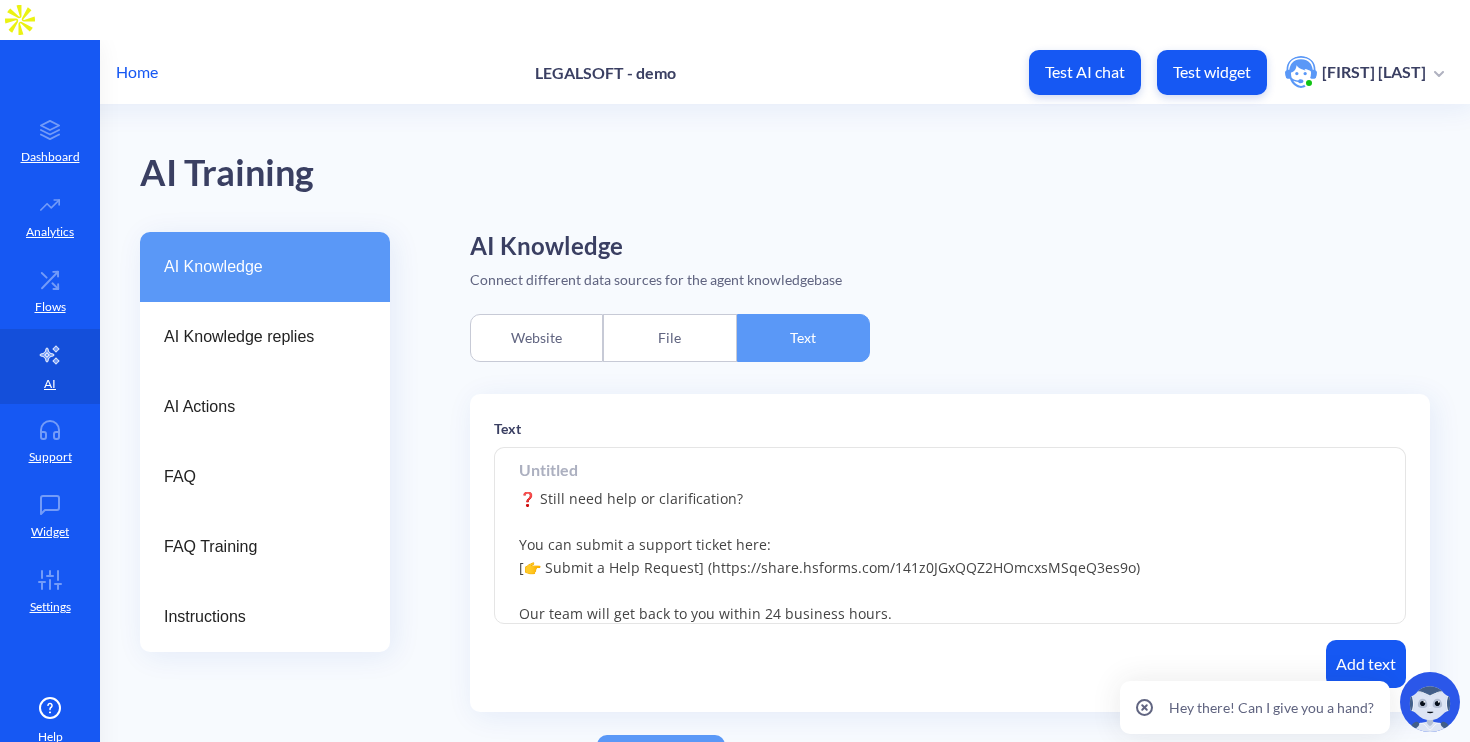 type on "📌 All HMO-related concerns must be managed via the Deel App.
Here’s how to check and track your status:
🧭 For All VAs:
“Kindly check your Deel App for all HMO-related concerns.
All updates and actions must be submitted and monitored directly through Deel.”
🧭 For PH VAs (Etiqa):
Step 1: Log into your Deel account
Step 2: Scroll down on the home page past your Deel Balance
Step 3: Click the Etiqa Membership Portal widget (For Philippine Residents Only)
This will show your card delivery status, coverage, and hospital access.
❓ Still need help or clarification?
You can submit a support ticket here:
[👉 Submit a Help Request] (https://share.hsforms.com/141z0JGxQQZ2HOmcxsMSqeQ3es9o)
Our team will get back to you within 24 business hours." 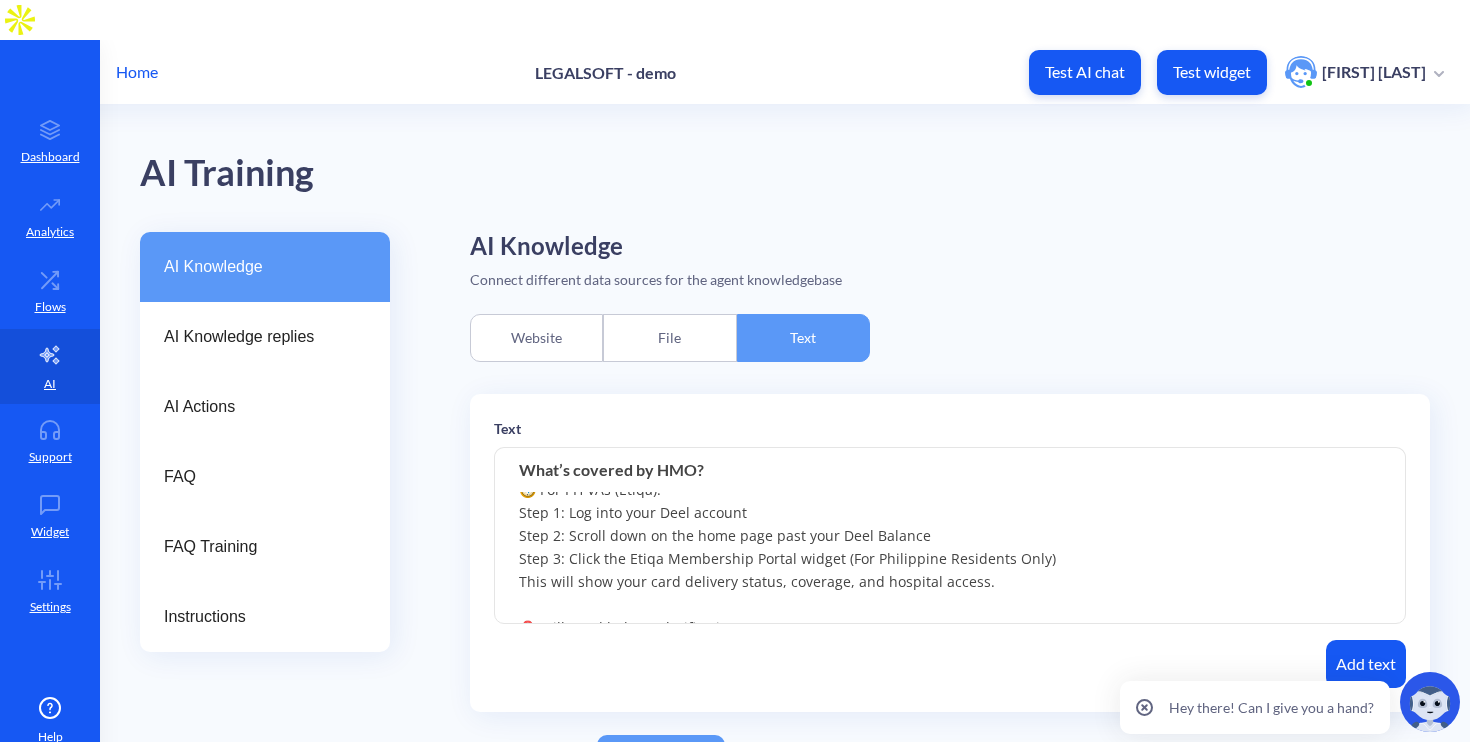 scroll, scrollTop: 0, scrollLeft: 0, axis: both 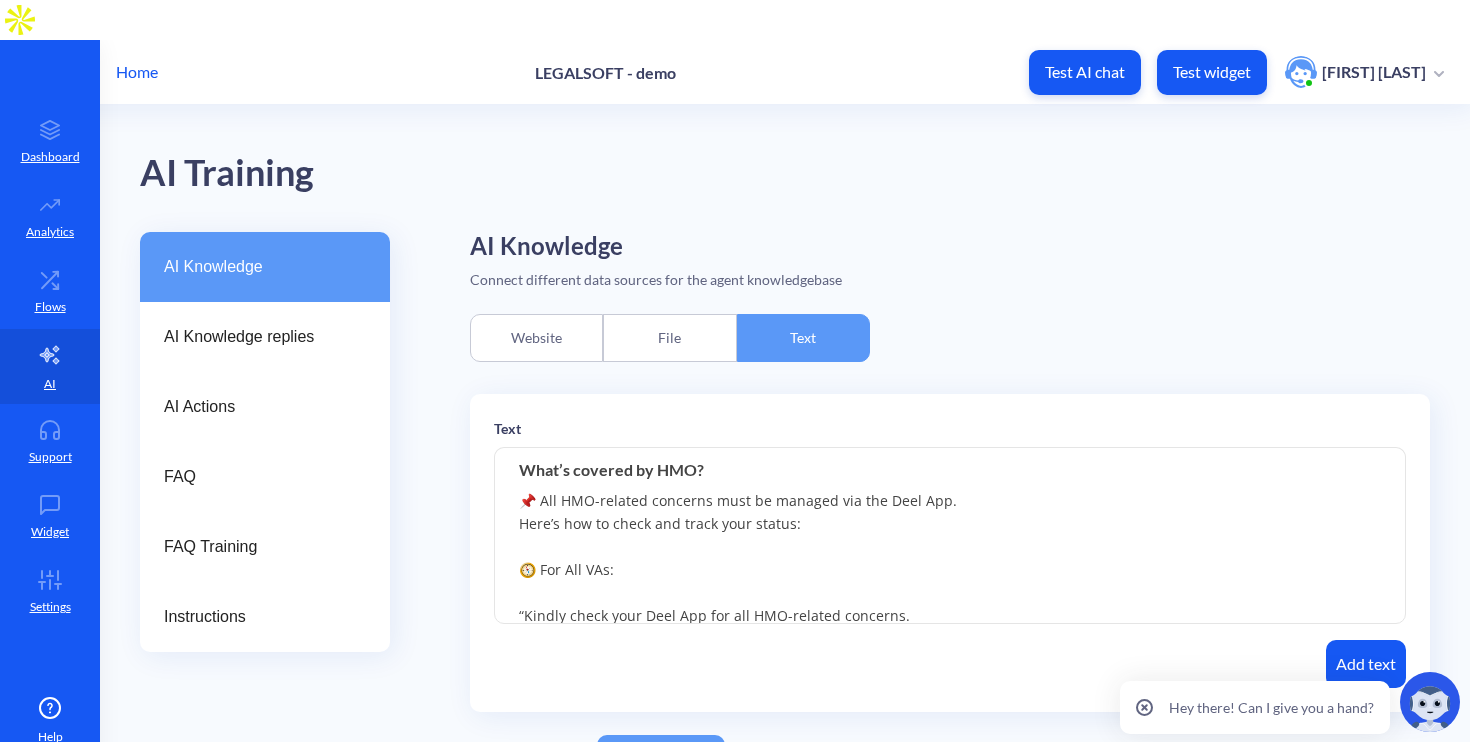 type on "What’s covered by HMO?" 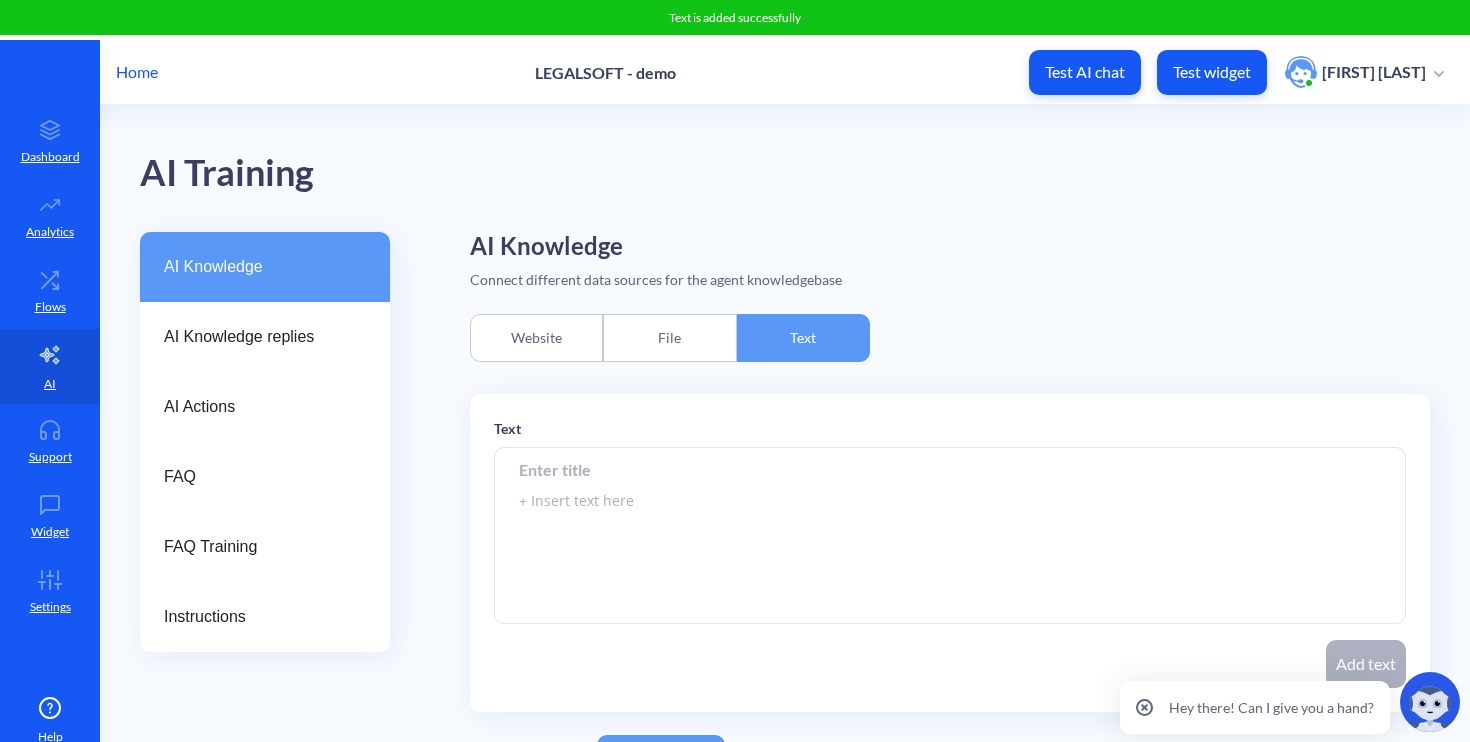 click at bounding box center (950, 469) 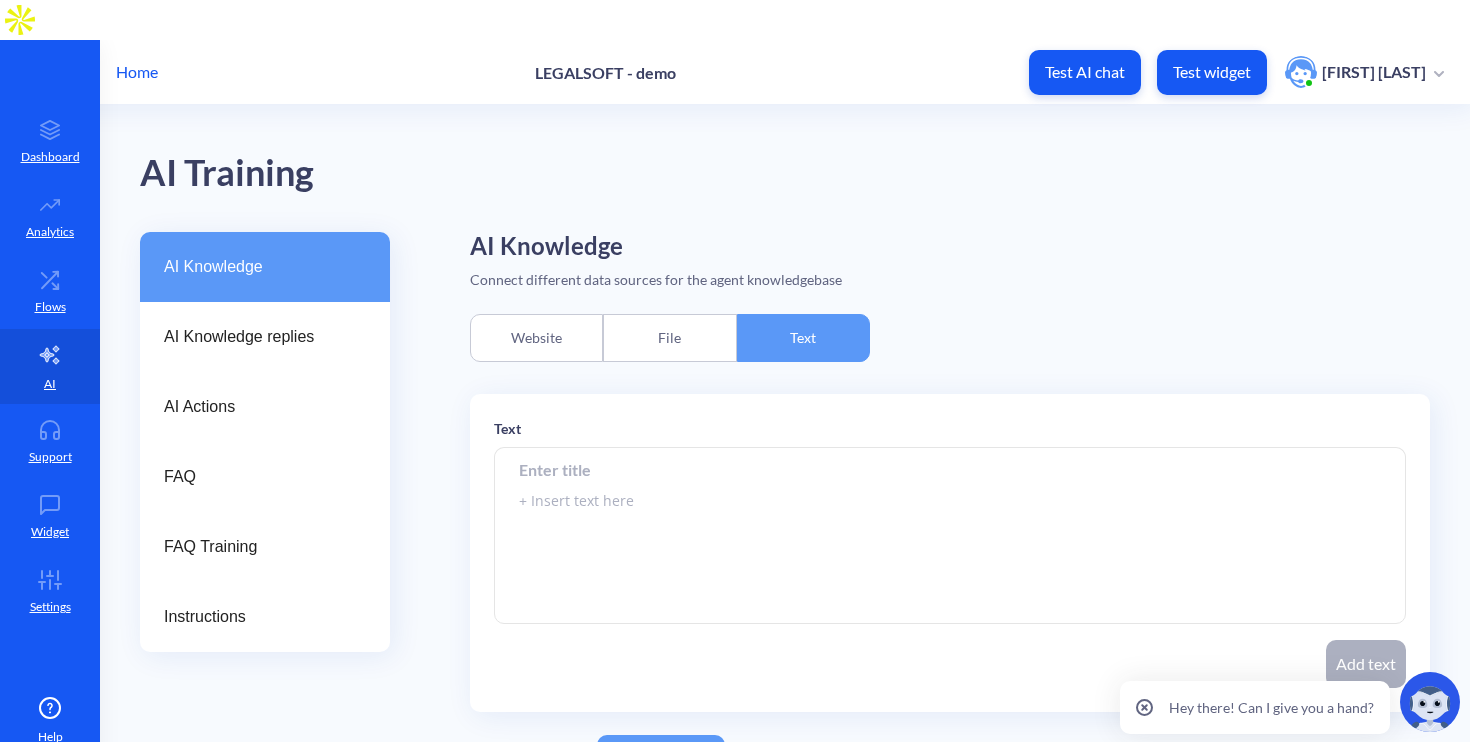 paste on "How do I get my HMO reimbursement?" 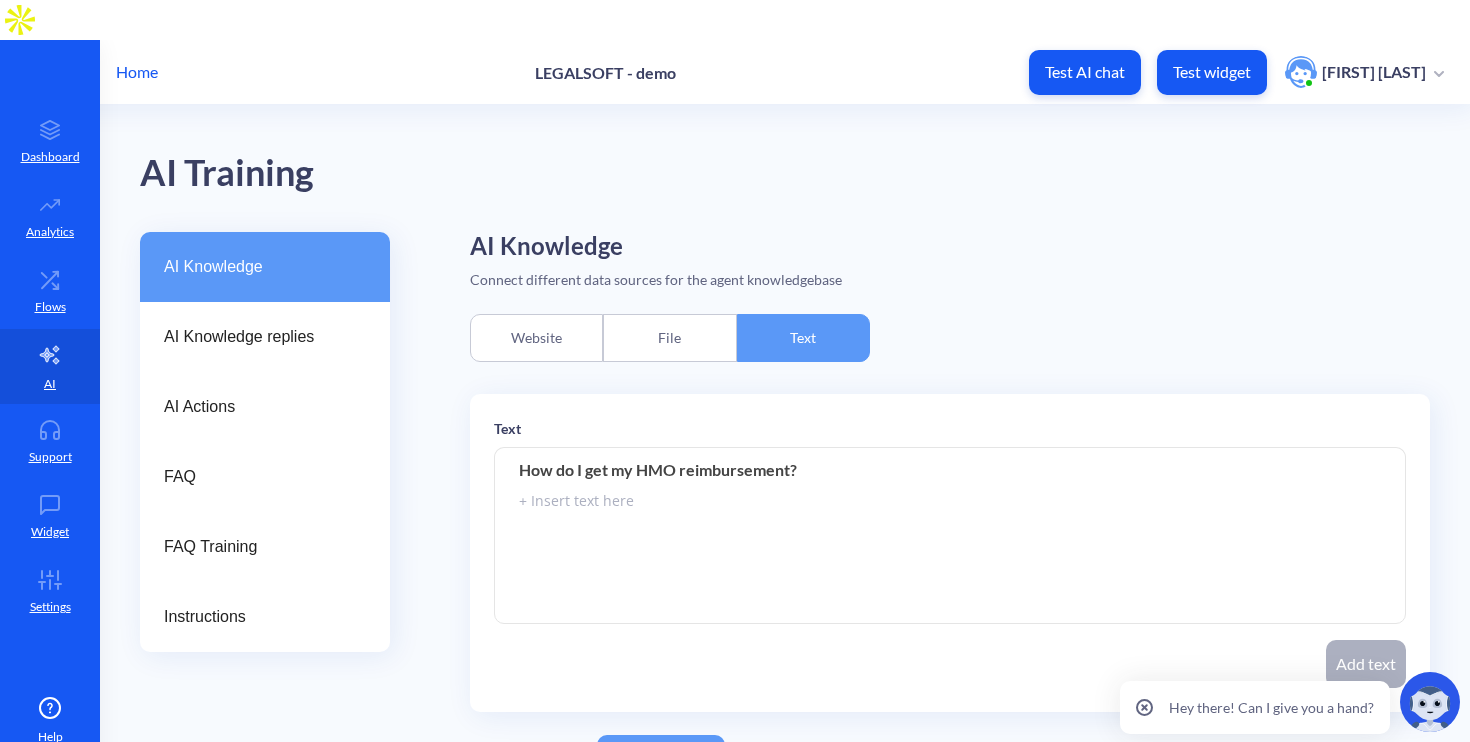 type on "How do I get my HMO reimbursement?" 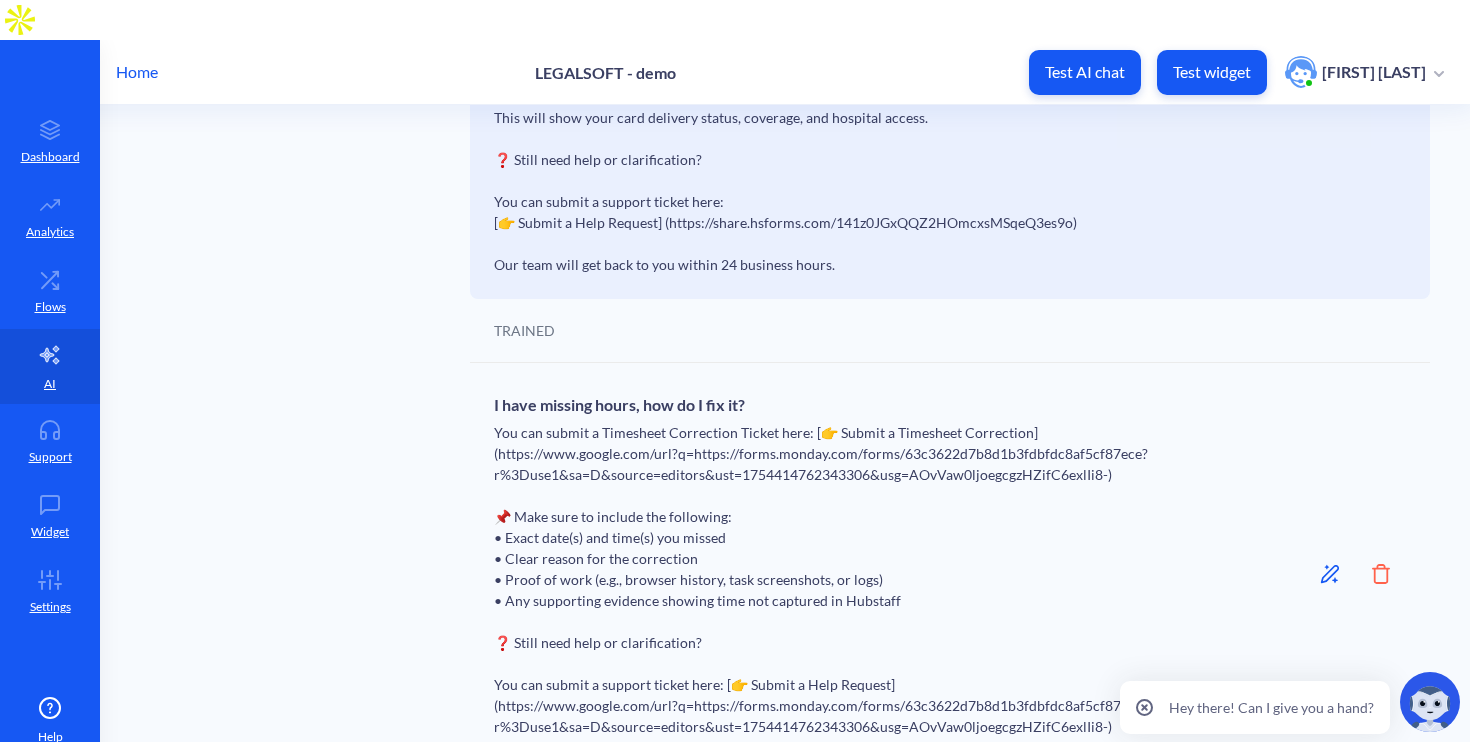 scroll, scrollTop: 4946, scrollLeft: 0, axis: vertical 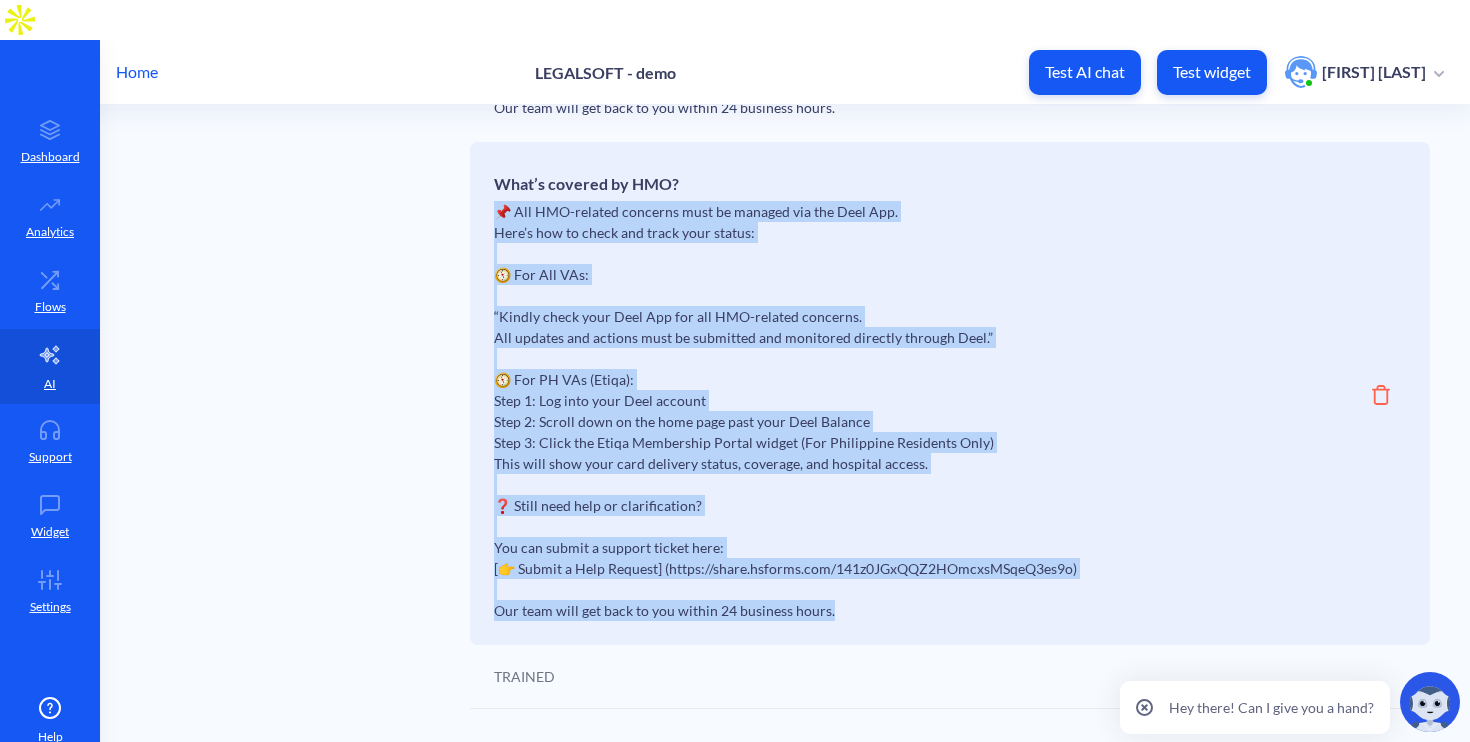 drag, startPoint x: 493, startPoint y: 254, endPoint x: 845, endPoint y: 666, distance: 541.893 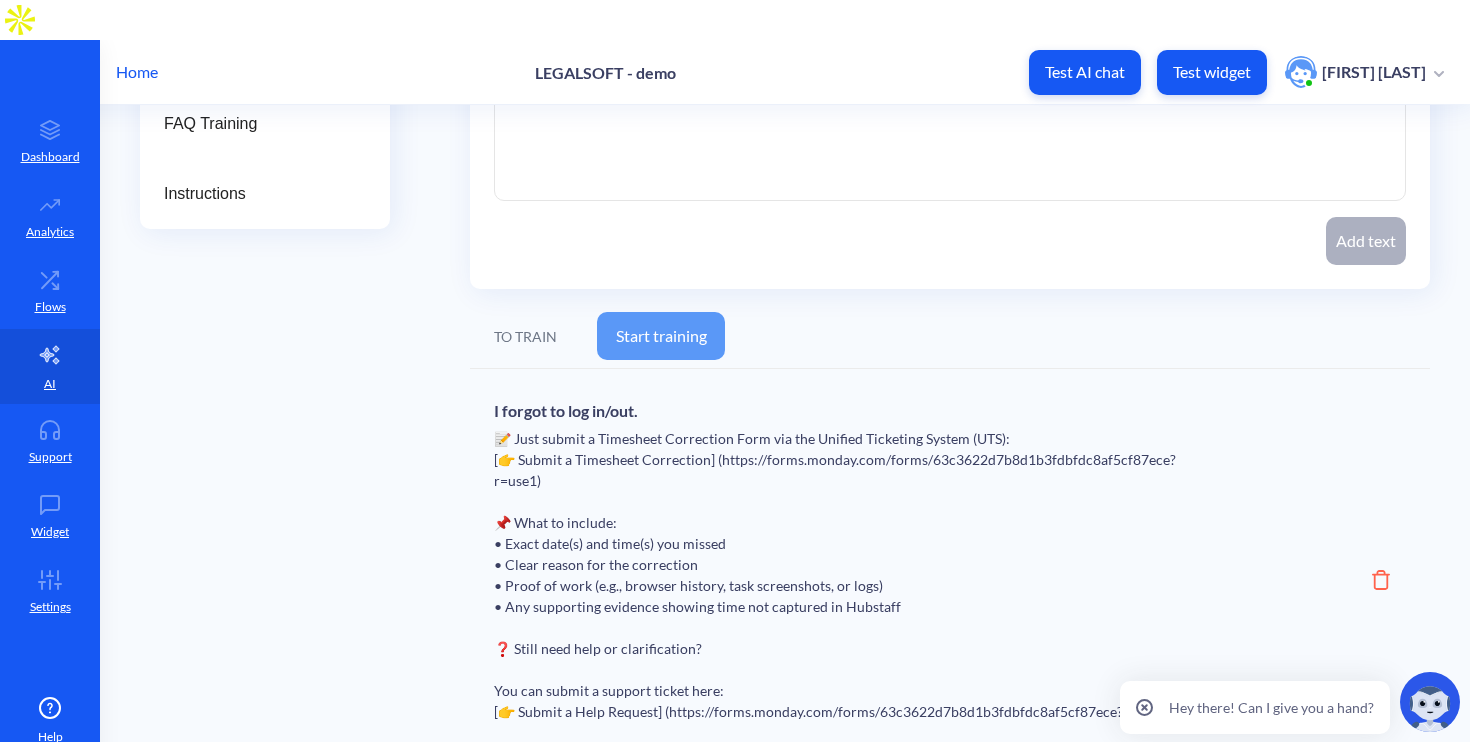 scroll, scrollTop: 0, scrollLeft: 0, axis: both 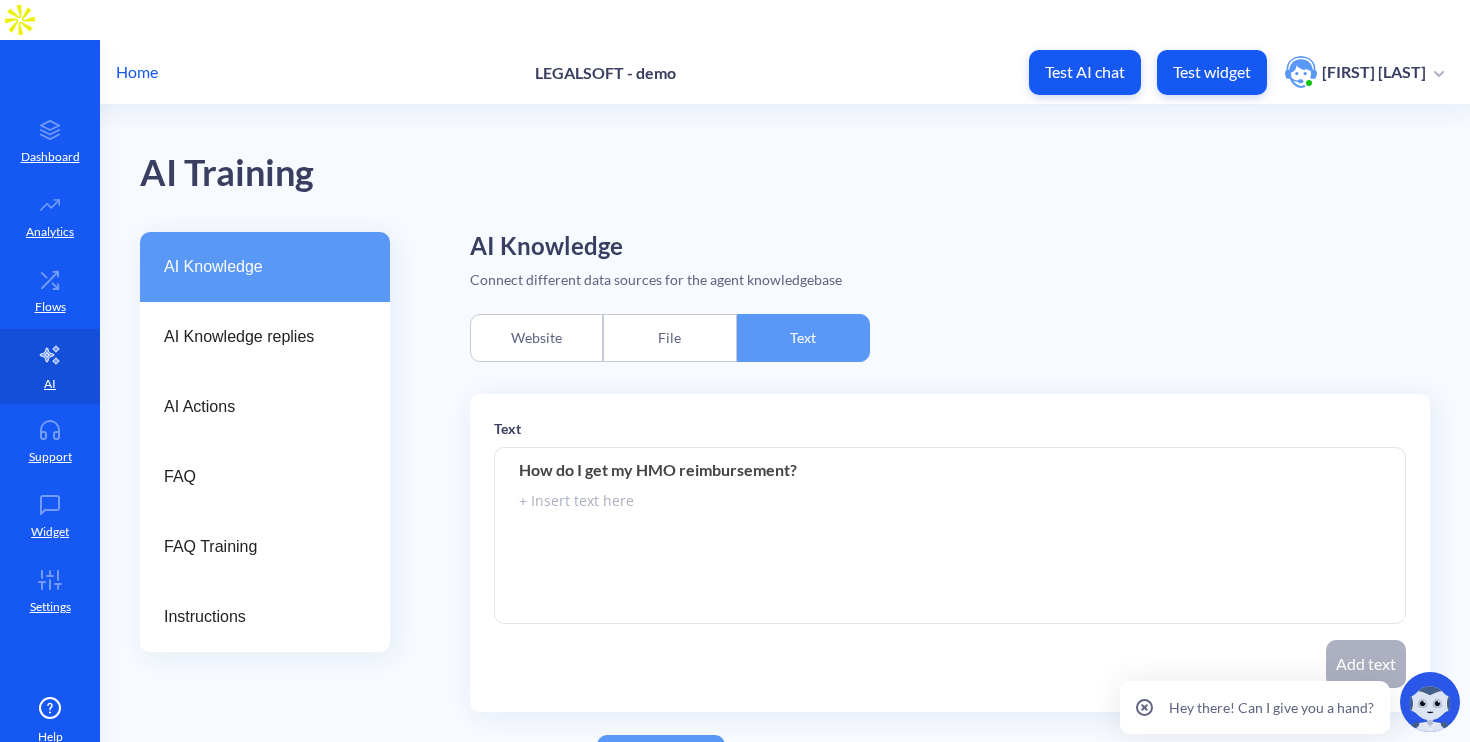 click at bounding box center [950, 536] 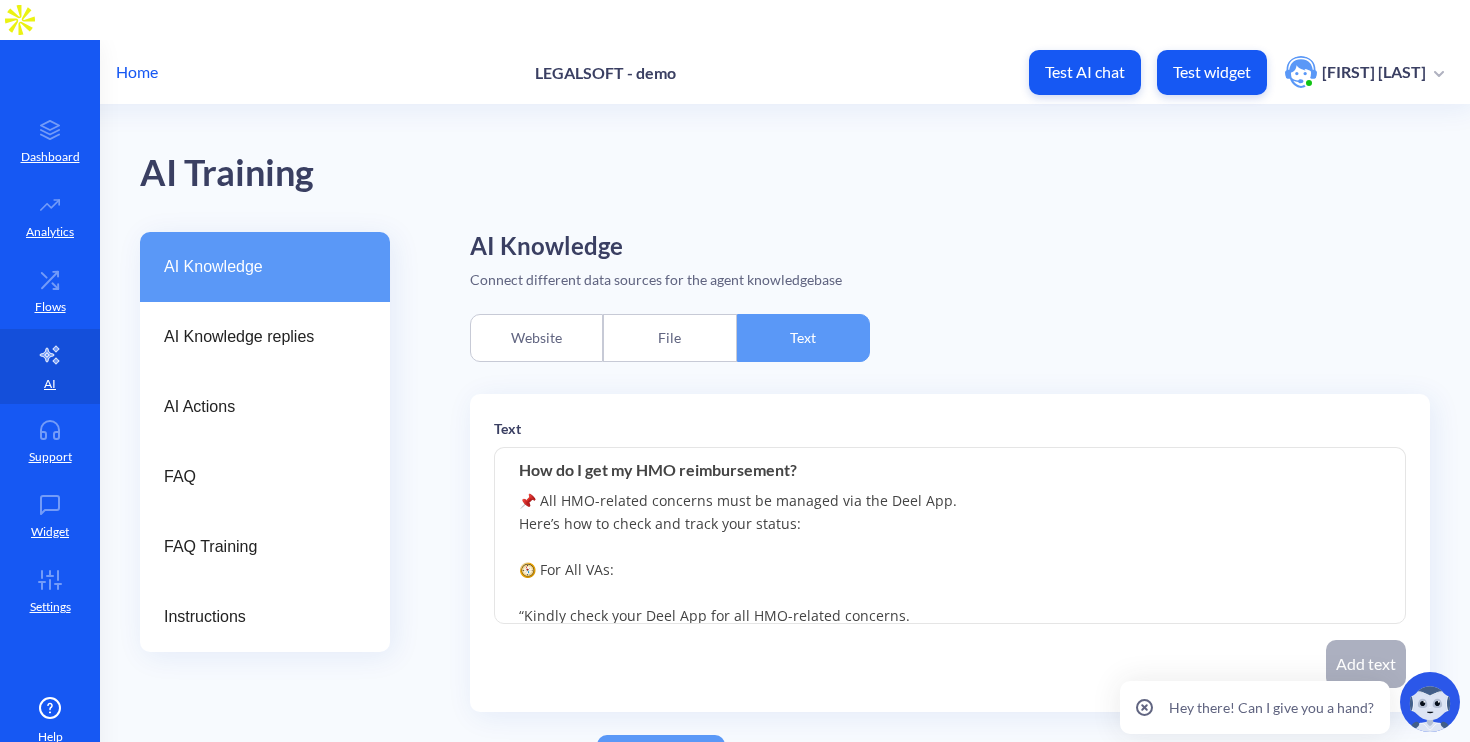 scroll, scrollTop: 324, scrollLeft: 0, axis: vertical 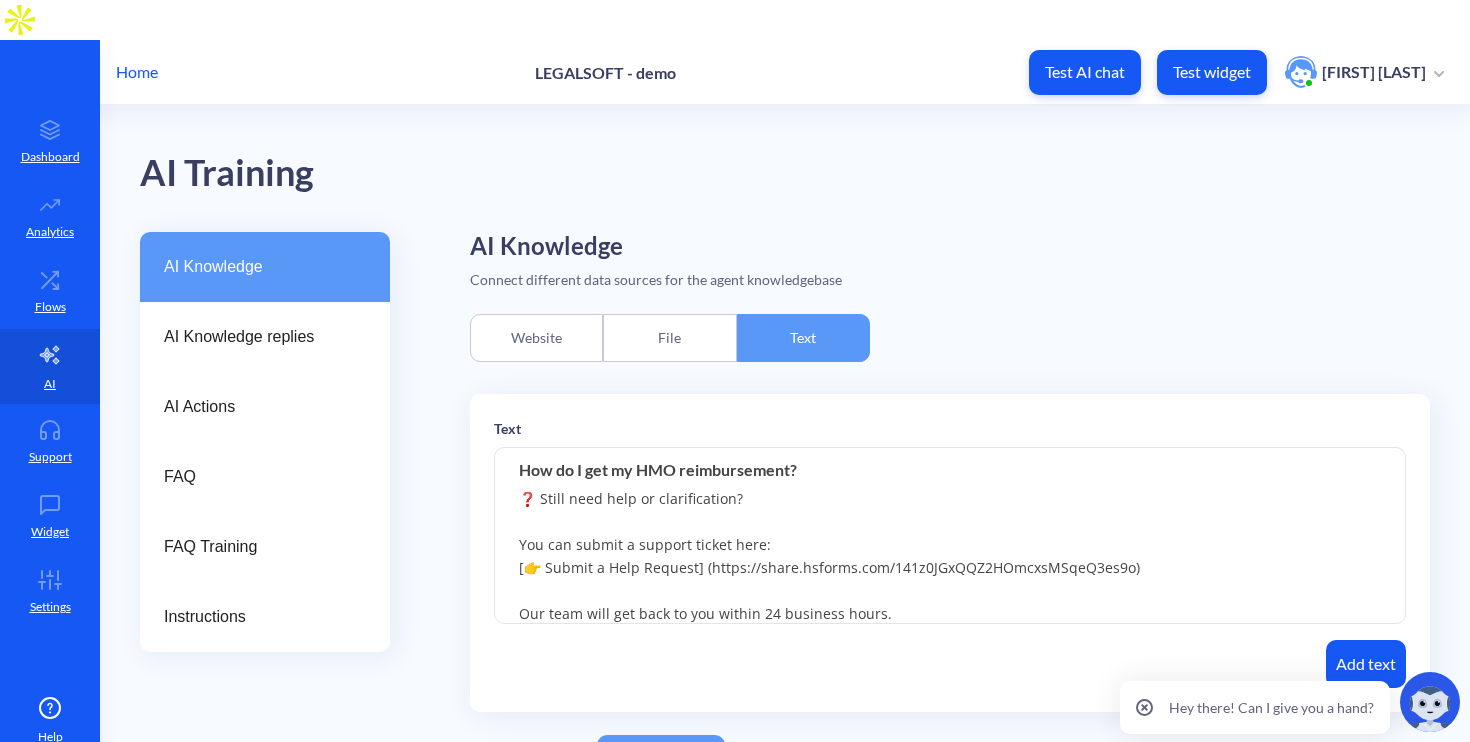 type on "📌 All HMO-related concerns must be managed via the Deel App.
Here’s how to check and track your status:
🧭 For All VAs:
“Kindly check your Deel App for all HMO-related concerns.
All updates and actions must be submitted and monitored directly through Deel.”
🧭 For PH VAs (Etiqa):
Step 1: Log into your Deel account
Step 2: Scroll down on the home page past your Deel Balance
Step 3: Click the Etiqa Membership Portal widget (For Philippine Residents Only)
This will show your card delivery status, coverage, and hospital access.
❓ Still need help or clarification?
You can submit a support ticket here:
[👉 Submit a Help Request] (https://share.hsforms.com/141z0JGxQQZ2HOmcxsMSqeQ3es9o)
Our team will get back to you within 24 business hours." 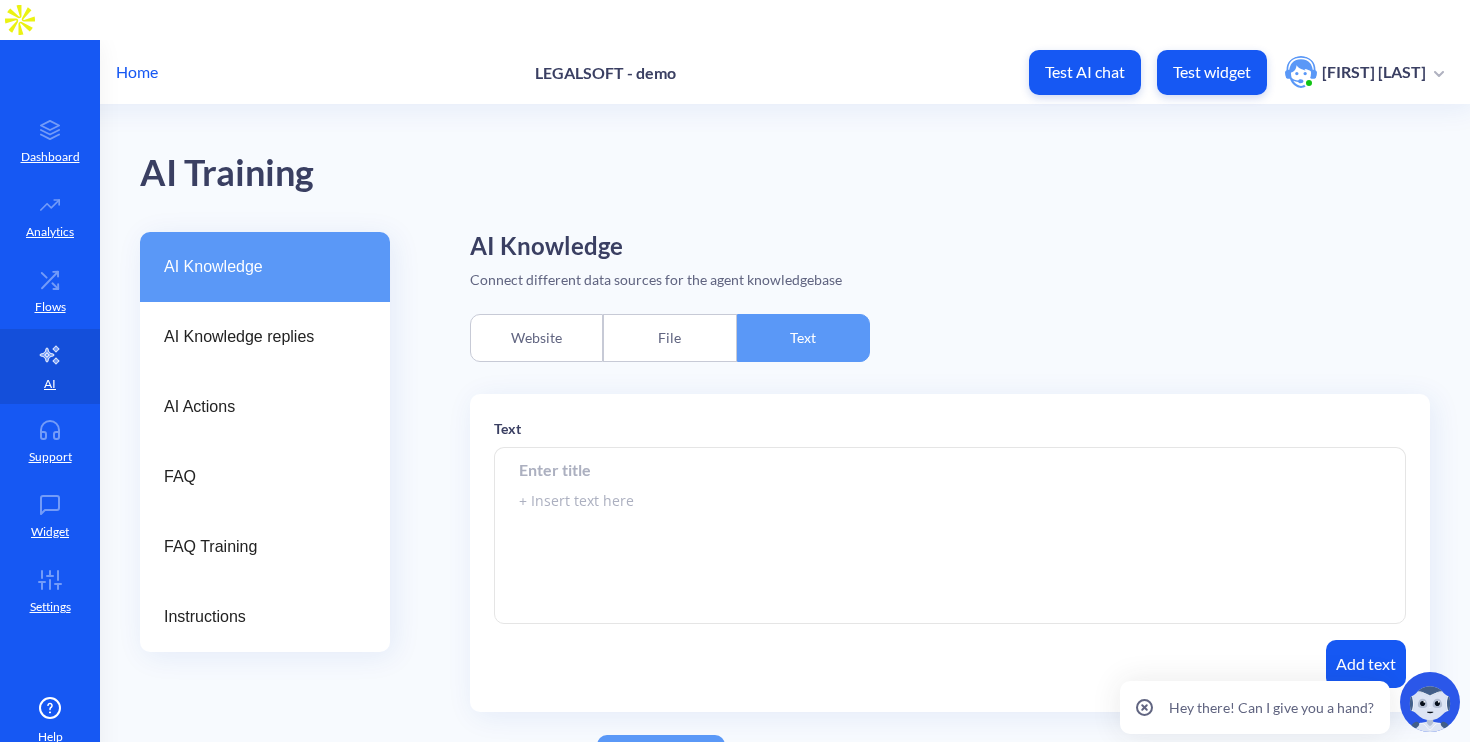 scroll, scrollTop: 0, scrollLeft: 0, axis: both 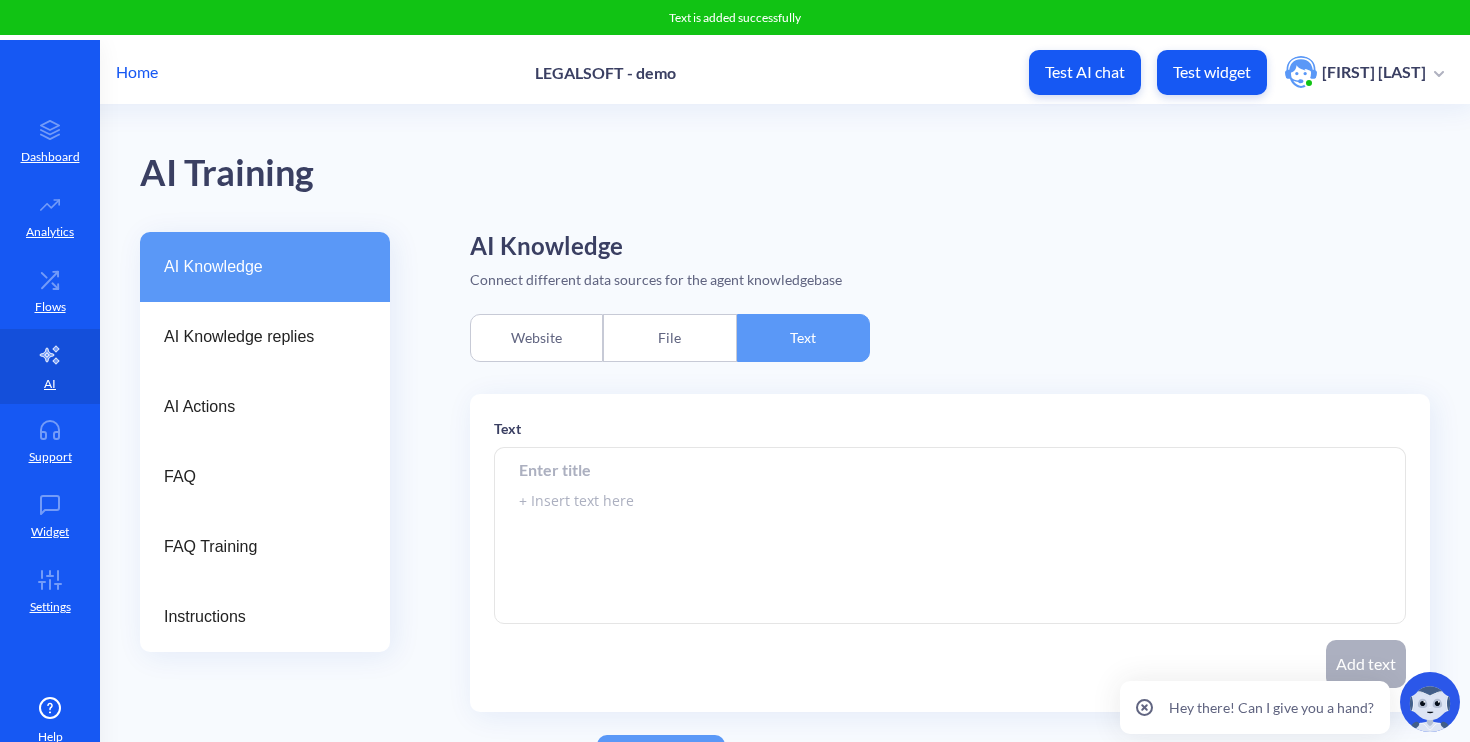 click at bounding box center (950, 536) 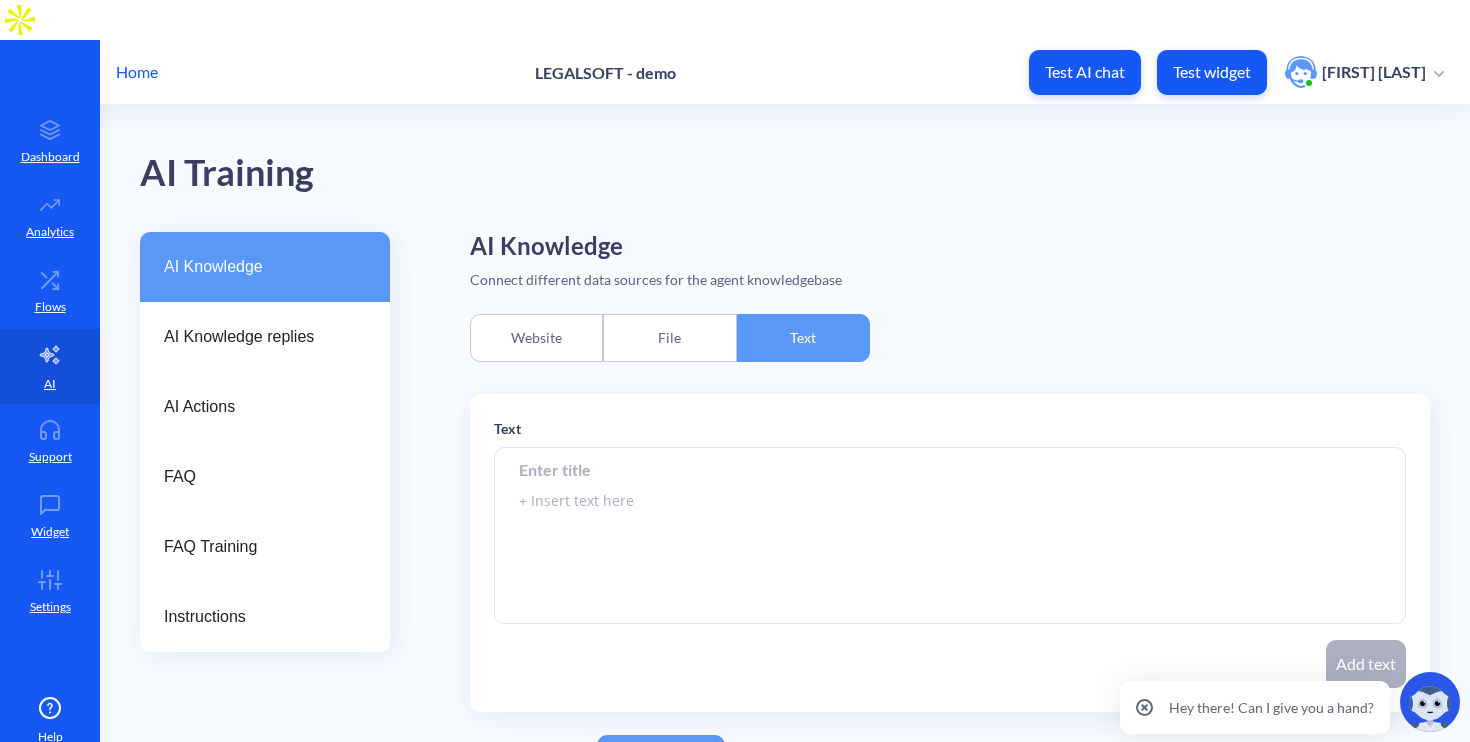 paste on ""💸 Bank Fee Reimbursements are processed automatically.
You don’t need to submit a ticket or file a request.
📌 Here’s what you need to know:
• If you’re eligible, the reimbursement will be included in your regular payout cycle
• No action is required on your end
🔍 To avoid delays:
✔ Make sure your Deel withdrawal details are accurate and up to date
❓ Still need help or clarification?
You can submit a support ticket here:
👉 Submit a Help Request
Our team will get back to you within [TIME] business hours."" 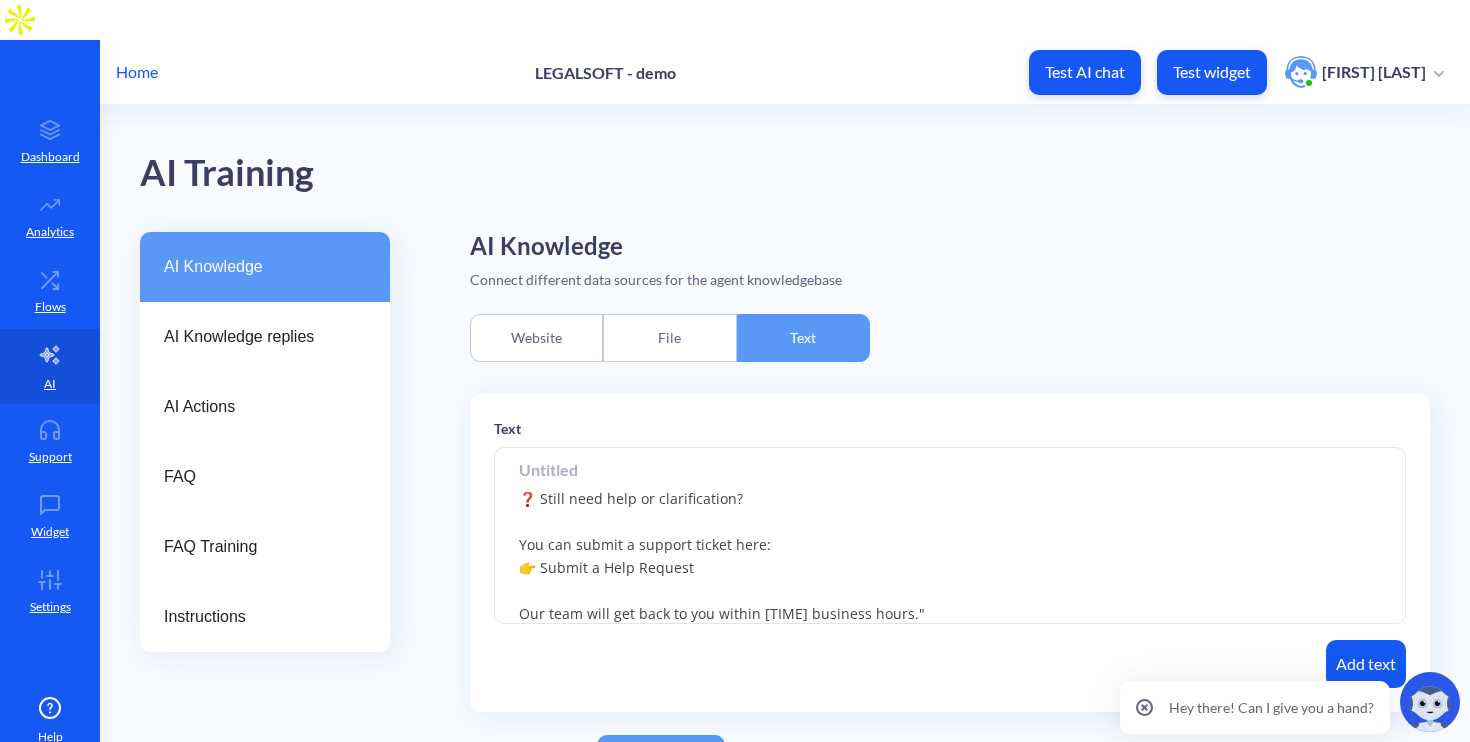 scroll, scrollTop: 0, scrollLeft: 0, axis: both 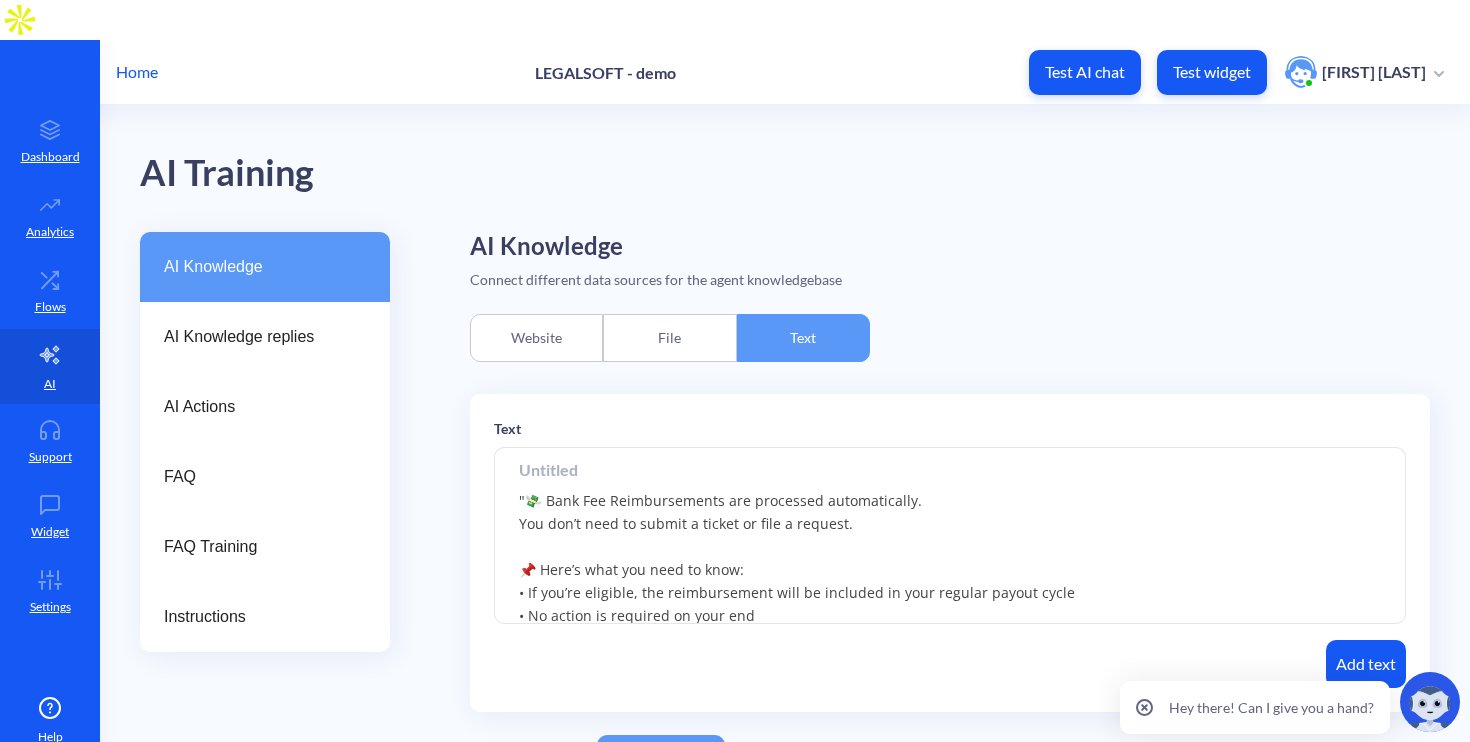 click on ""💸 Bank Fee Reimbursements are processed automatically.
You don’t need to submit a ticket or file a request.
📌 Here’s what you need to know:
• If you’re eligible, the reimbursement will be included in your regular payout cycle
• No action is required on your end
🔍 To avoid delays:
✔ Make sure your Deel withdrawal details are accurate and up to date
❓ Still need help or clarification?
You can submit a support ticket here:
👉 Submit a Help Request
Our team will get back to you within [TIME] business hours."" at bounding box center [950, 536] 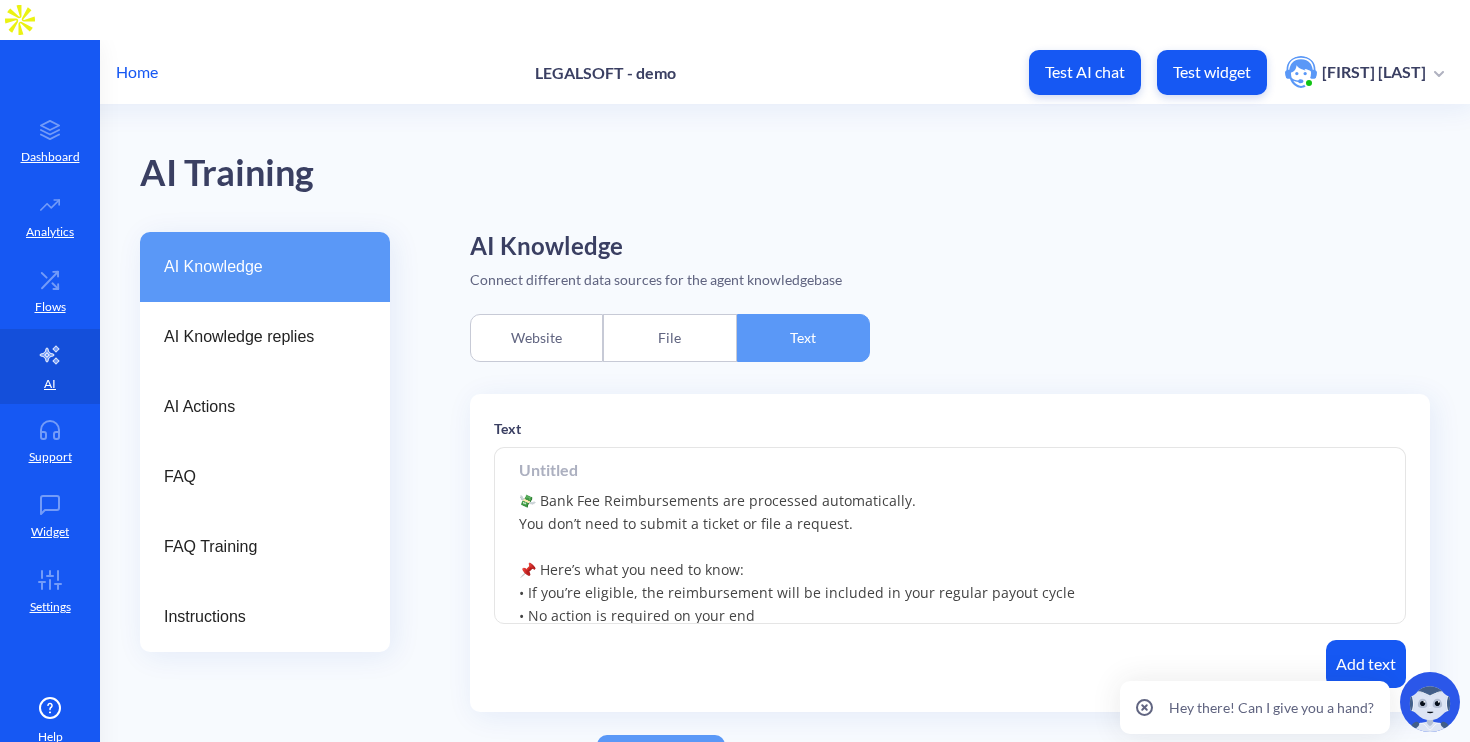 scroll, scrollTop: 244, scrollLeft: 0, axis: vertical 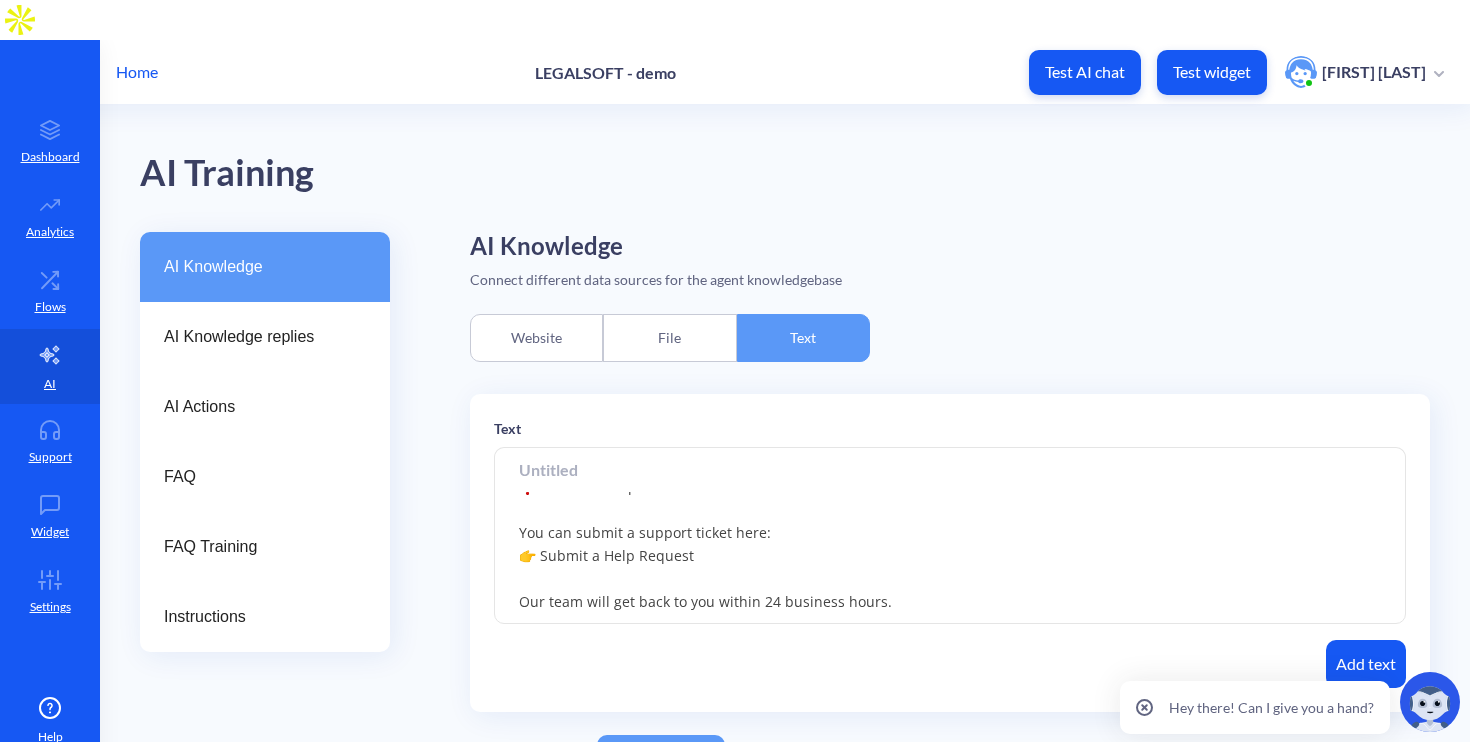 click on "💸 Bank Fee Reimbursements are processed automatically.
You don’t need to submit a ticket or file a request.
📌 Here’s what you need to know:
• If you’re eligible, the reimbursement will be included in your regular payout cycle
• No action is required on your end
🔍 To avoid delays:
✔ Make sure your Deel withdrawal details are accurate and up to date
❓ Still need help or clarification?
You can submit a support ticket here:
👉 Submit a Help Request
Our team will get back to you within 24 business hours." at bounding box center [950, 536] 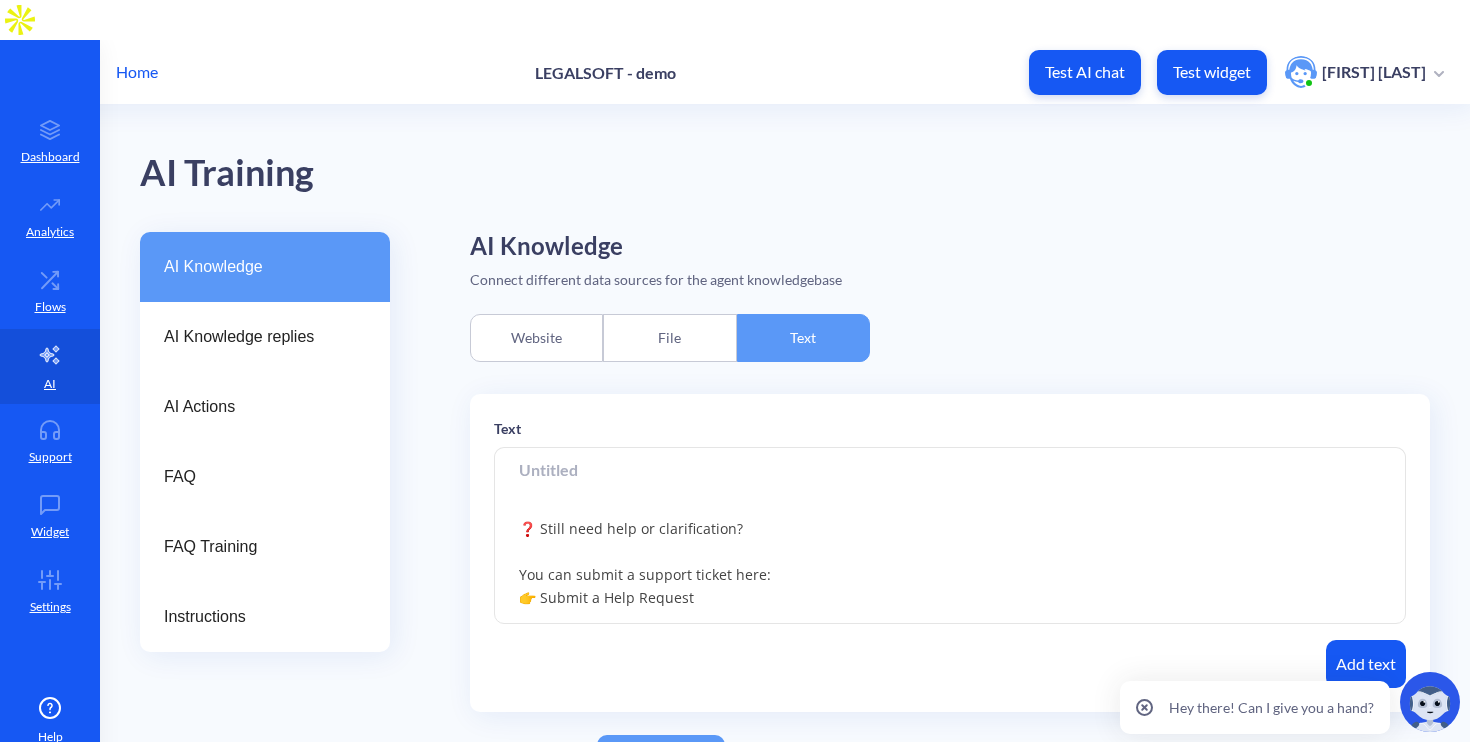 click on "💸 Bank Fee Reimbursements are processed automatically.
You don’t need to submit a ticket or file a request.
📌 Here’s what you need to know:
• If you’re eligible, the reimbursement will be included in your regular payout cycle
• No action is required on your end
🔍 To avoid delays:
✔ Make sure your Deel withdrawal details are accurate and up to date
❓ Still need help or clarification?
You can submit a support ticket here:
👉 Submit a Help Request
Our team will get back to you within 24 business hours." at bounding box center [950, 536] 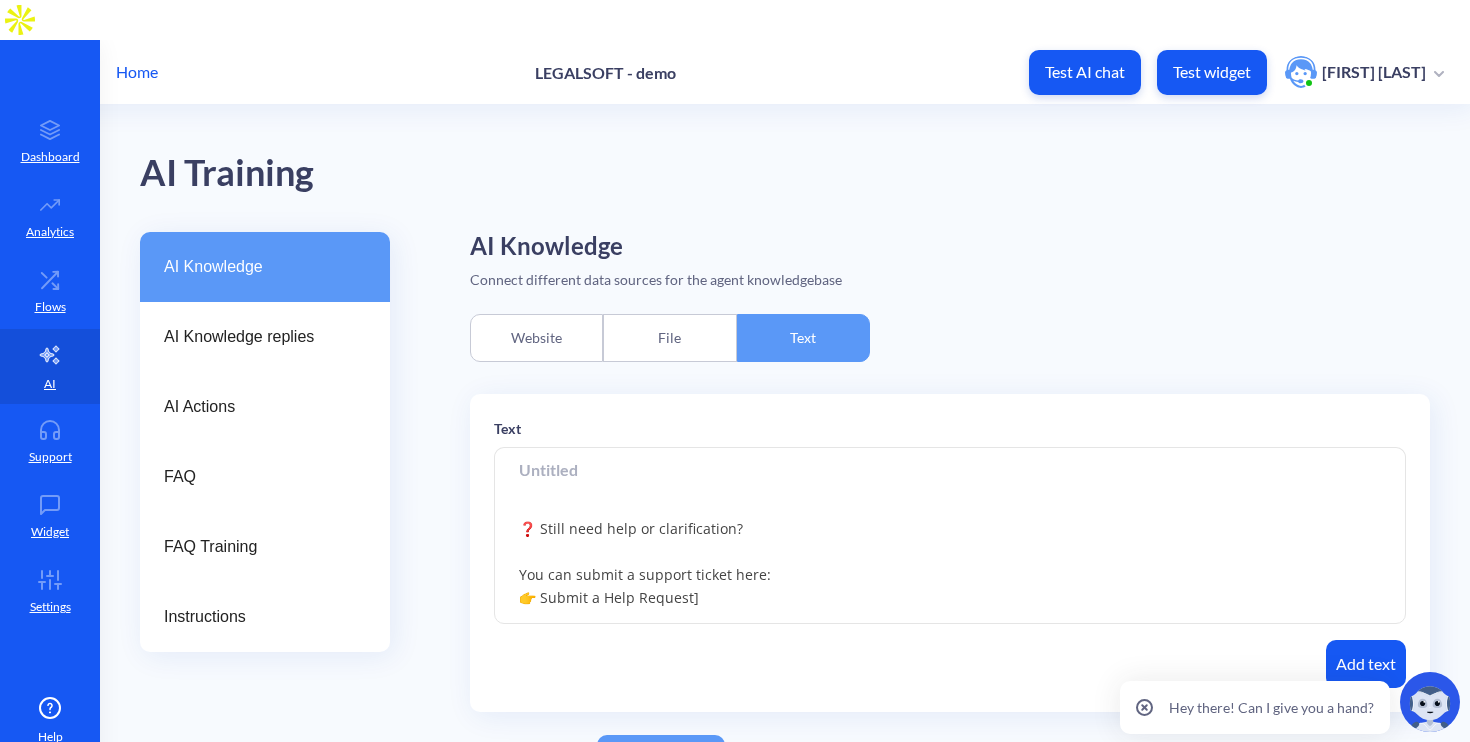 click on "💸 Bank Fee Reimbursements are processed automatically.
You don’t need to submit a ticket or file a request.
📌 Here’s what you need to know:
• If you’re eligible, the reimbursement will be included in your regular payout cycle
• No action is required on your end
🔍 To avoid delays:
✔ Make sure your Deel withdrawal details are accurate and up to date
❓ Still need help or clarification?
You can submit a support ticket here:
👉 Submit a Help Request]
Our team will get back to you within [24] business hours." at bounding box center [950, 536] 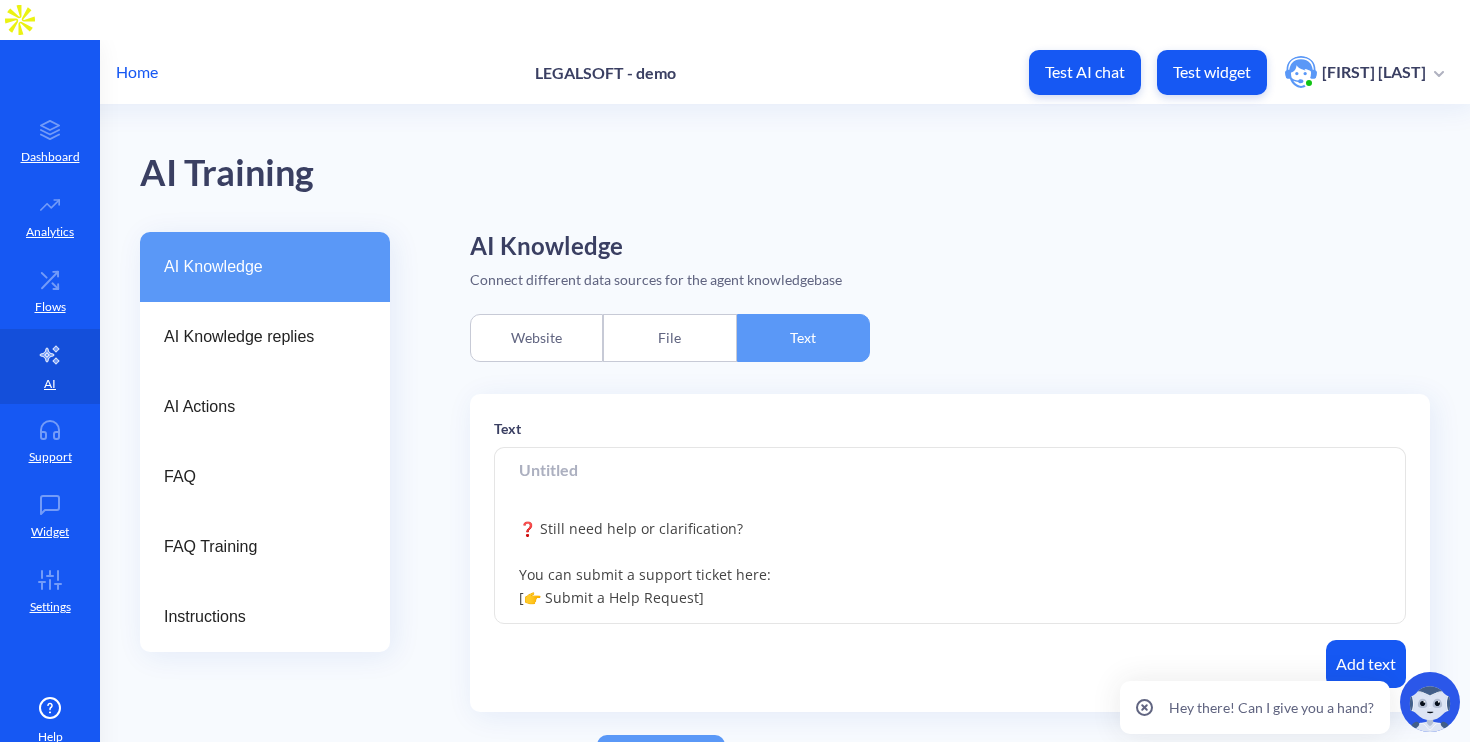 click on "💸 Bank Fee Reimbursements are processed automatically.
You don’t need to submit a ticket or file a request.
📌 Here’s what you need to know:
• If you’re eligible, the reimbursement will be included in your regular payout cycle
• No action is required on your end
🔍 To avoid delays:
✔ Make sure your Deel withdrawal details are accurate and up to date
❓ Still need help or clarification?
You can submit a support ticket here:
[👉 Submit a Help Request]
Our team will get back to you within 24 business hours." at bounding box center (950, 536) 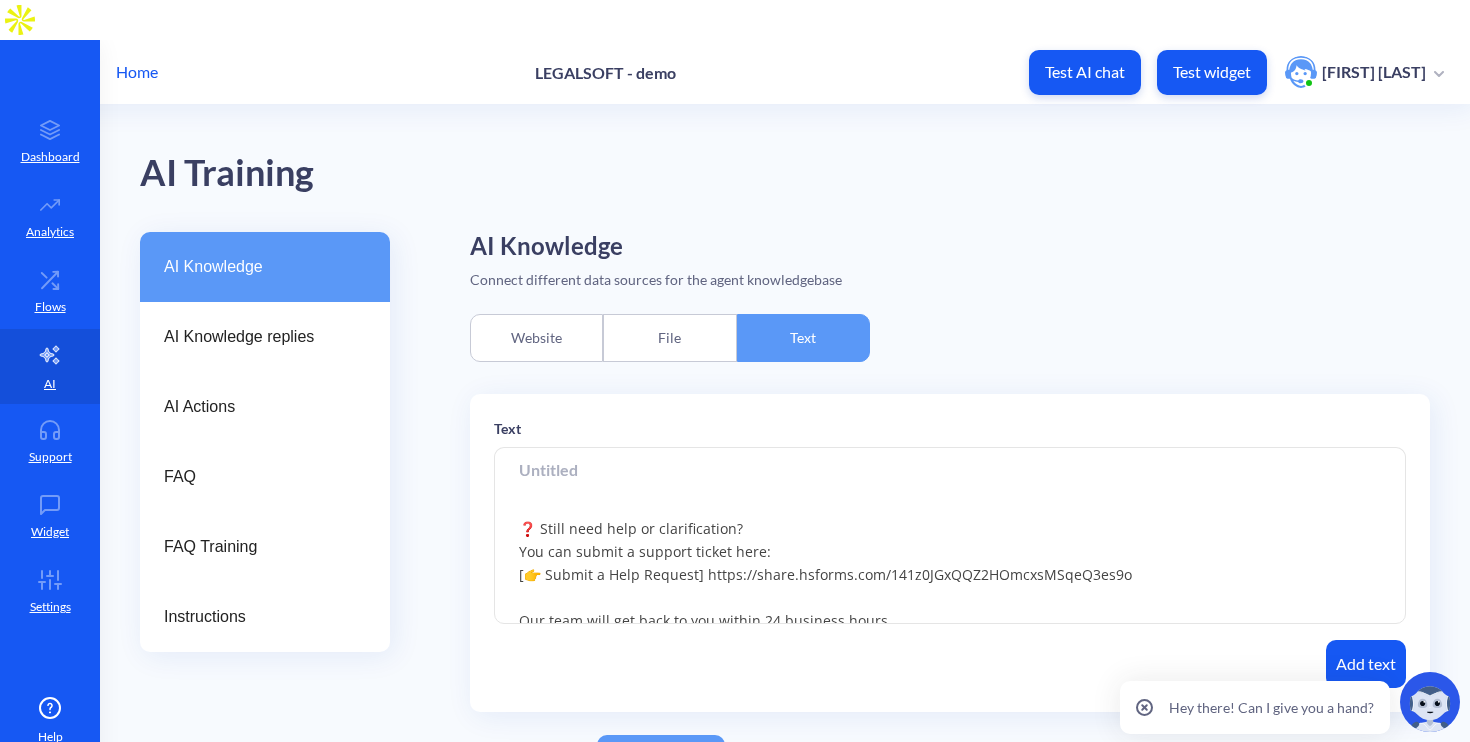 scroll, scrollTop: 0, scrollLeft: 0, axis: both 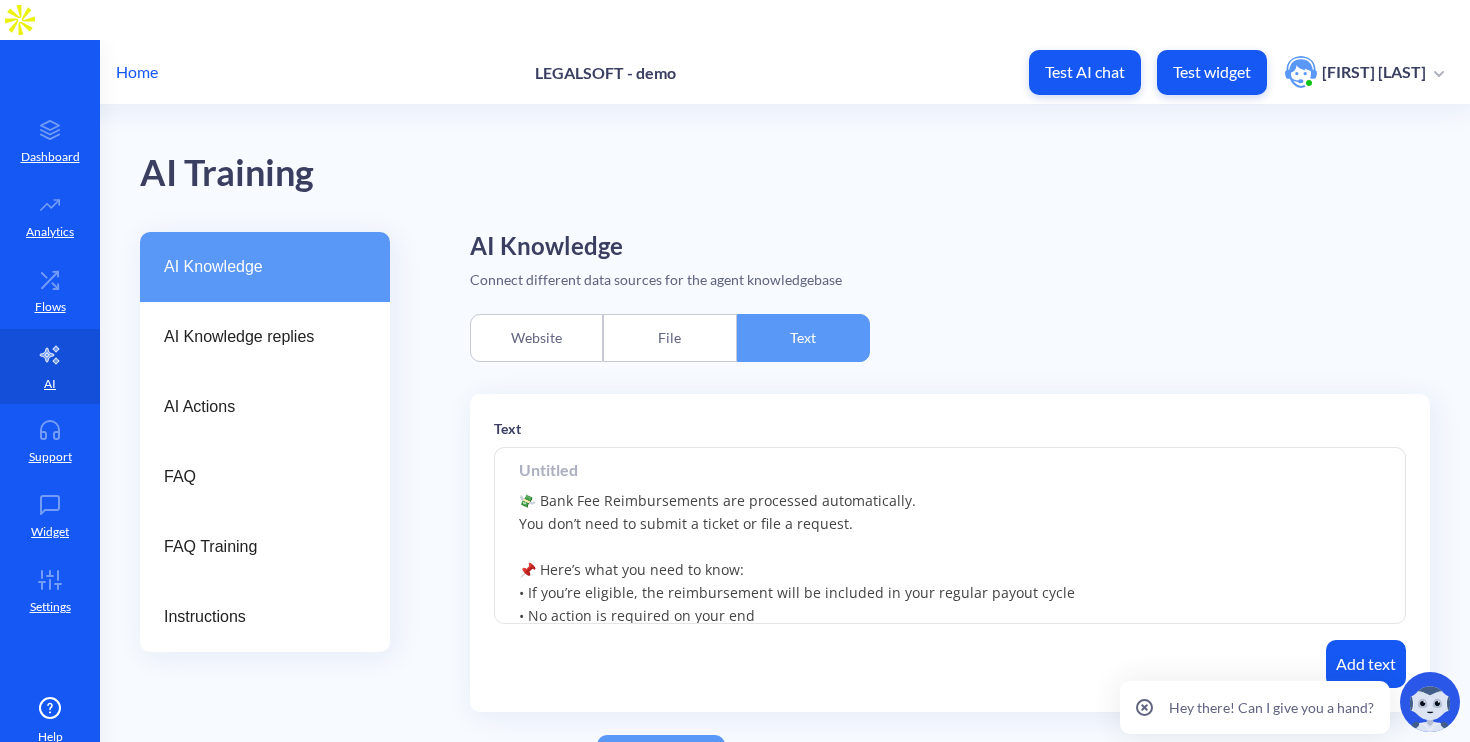type on "💸 Bank Fee Reimbursements are processed automatically.
You don’t need to submit a ticket or file a request.
📌 Here’s what you need to know:
• If you’re eligible, the reimbursement will be included in your regular payout cycle
• No action is required on your end
🔍 To avoid delays:
✔ Make sure your Deel withdrawal details are accurate and up to date
❓ Still need help or clarification?
You can submit a support ticket here:
[👉 Submit a Help Request] https://share.hsforms.com/141z0JGxQQZ2HOmcxsMSqeQ3es9o
Our team will get back to you within 24 business hours." 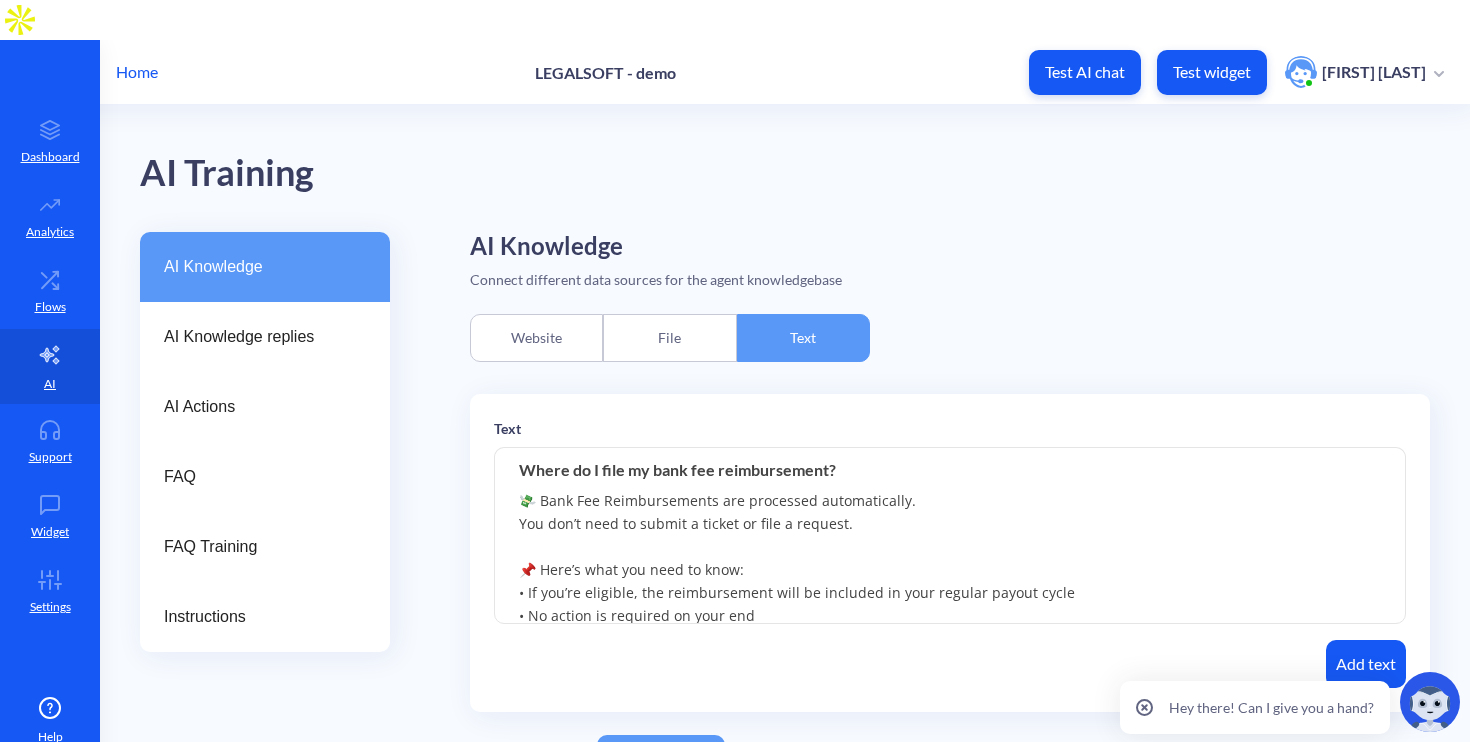 type on "Where do I file my bank fee reimbursement?" 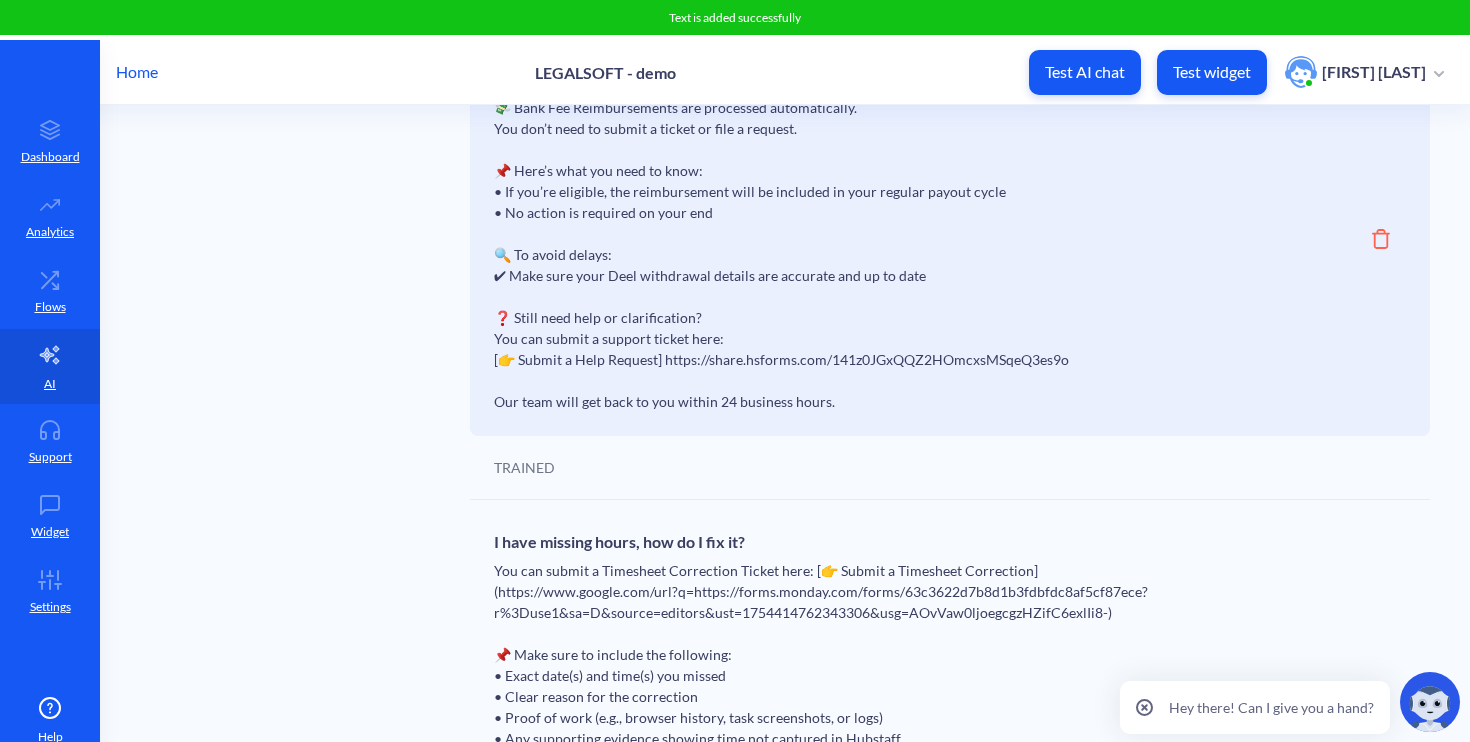 scroll, scrollTop: 6039, scrollLeft: 0, axis: vertical 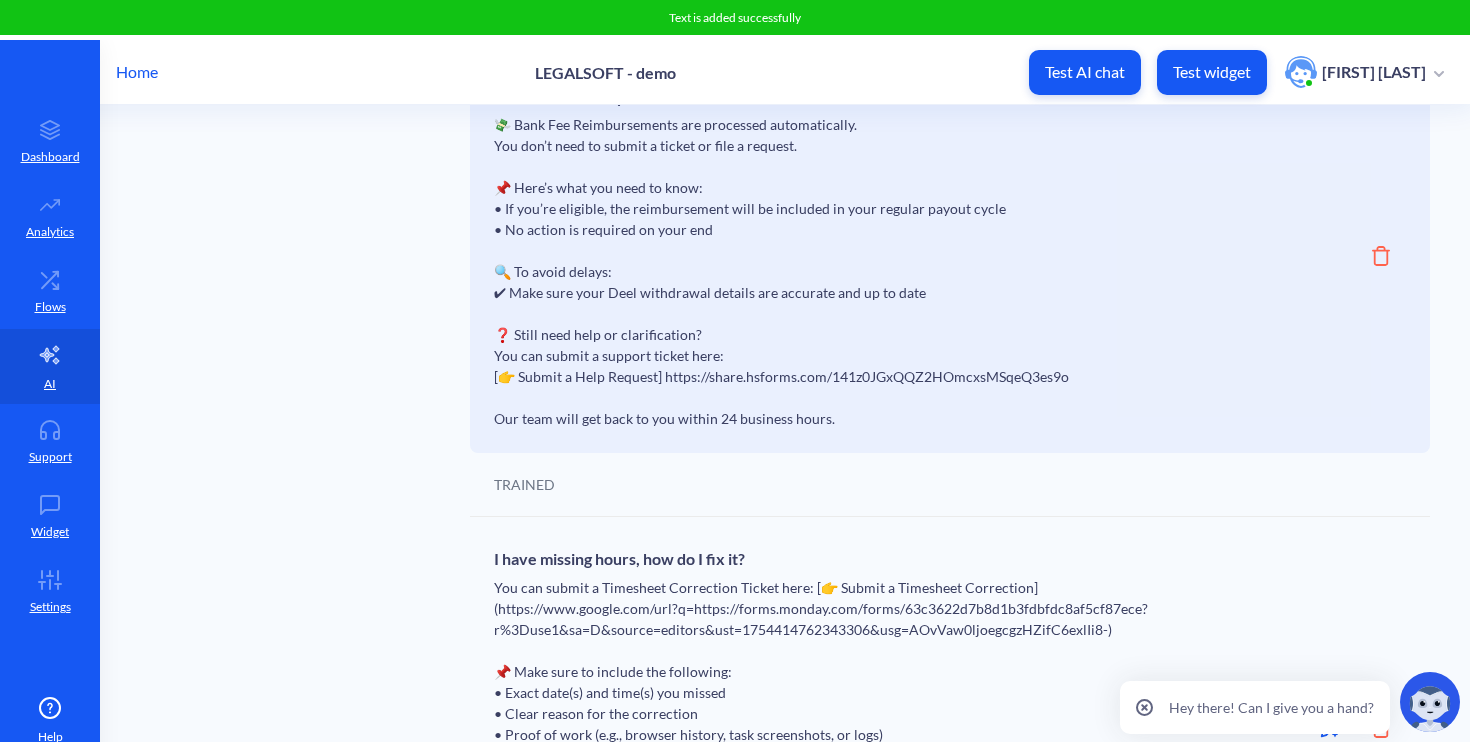 drag, startPoint x: 507, startPoint y: 170, endPoint x: 857, endPoint y: 491, distance: 474.91156 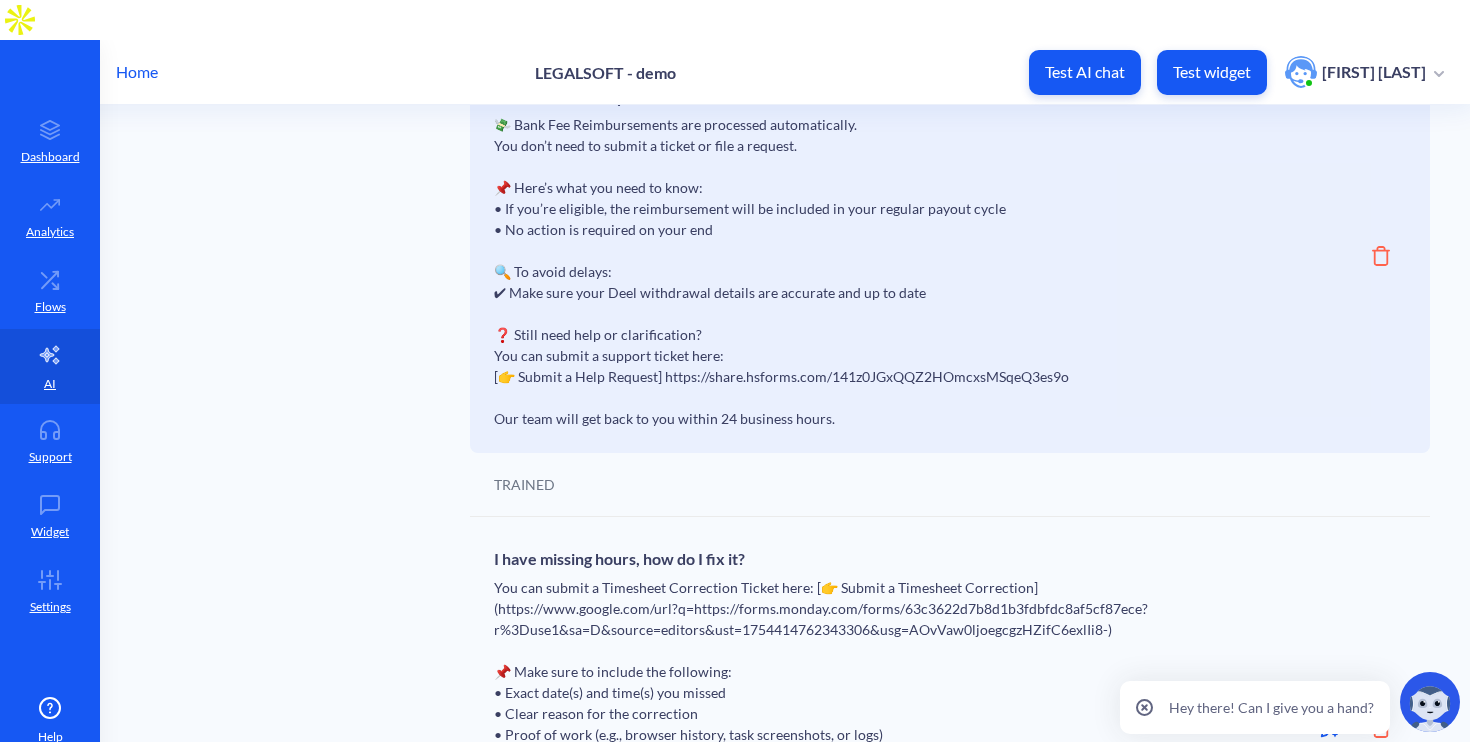 copy on "💸 Bank Fee Reimbursements are processed automatically.
You don’t need to submit a ticket or file a request.
📌 Here’s what you need to know:
• If you’re eligible, the reimbursement will be included in your regular payout cycle
• No action is required on your end
🔍 To avoid delays:
✔ Make sure your Deel withdrawal details are accurate and up to date
❓ Still need help or clarification?
You can submit a support ticket here:
[👉 Submit a Help Request] https://share.hsforms.com/141z0JGxQQZ2HOmcxsMSqeQ3es9o
Our team will get back to you within 24 business hours." 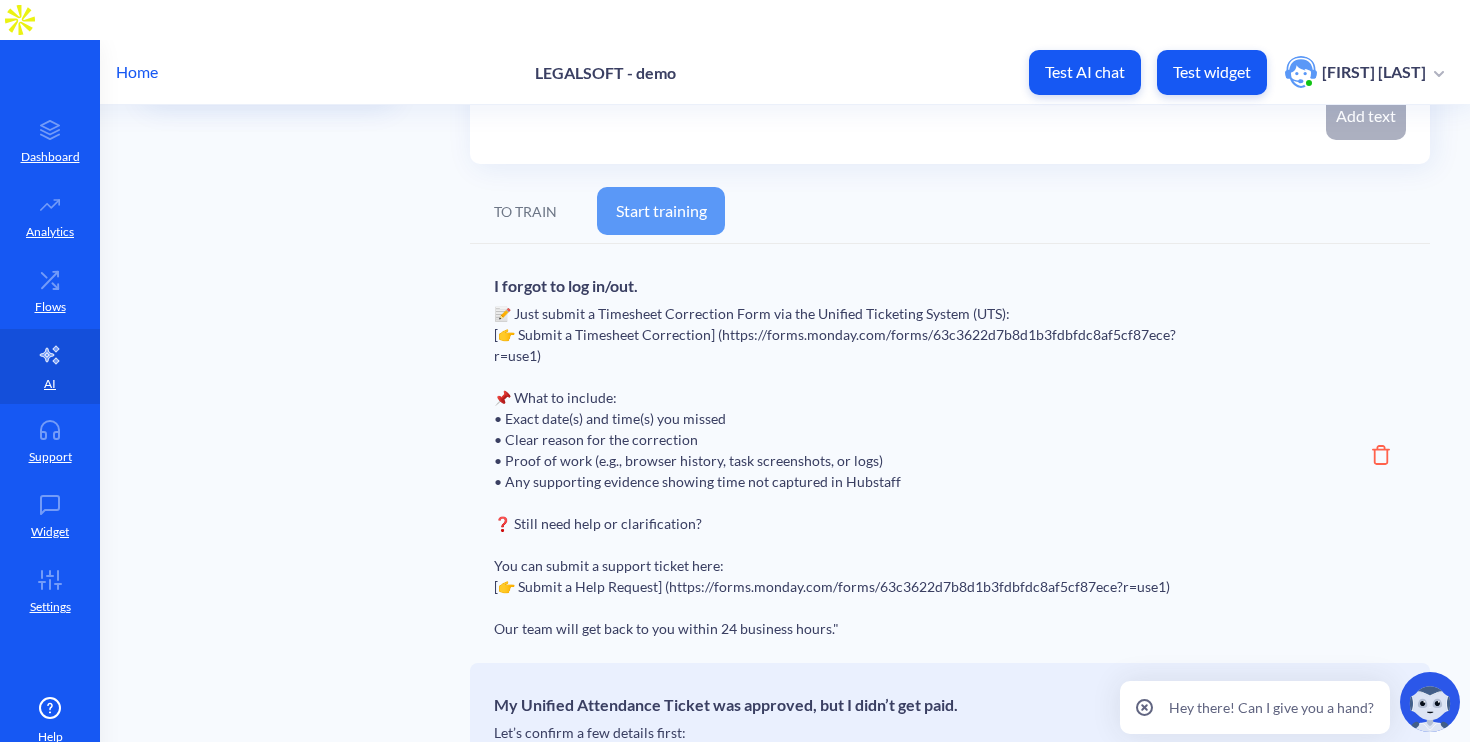 scroll, scrollTop: 0, scrollLeft: 0, axis: both 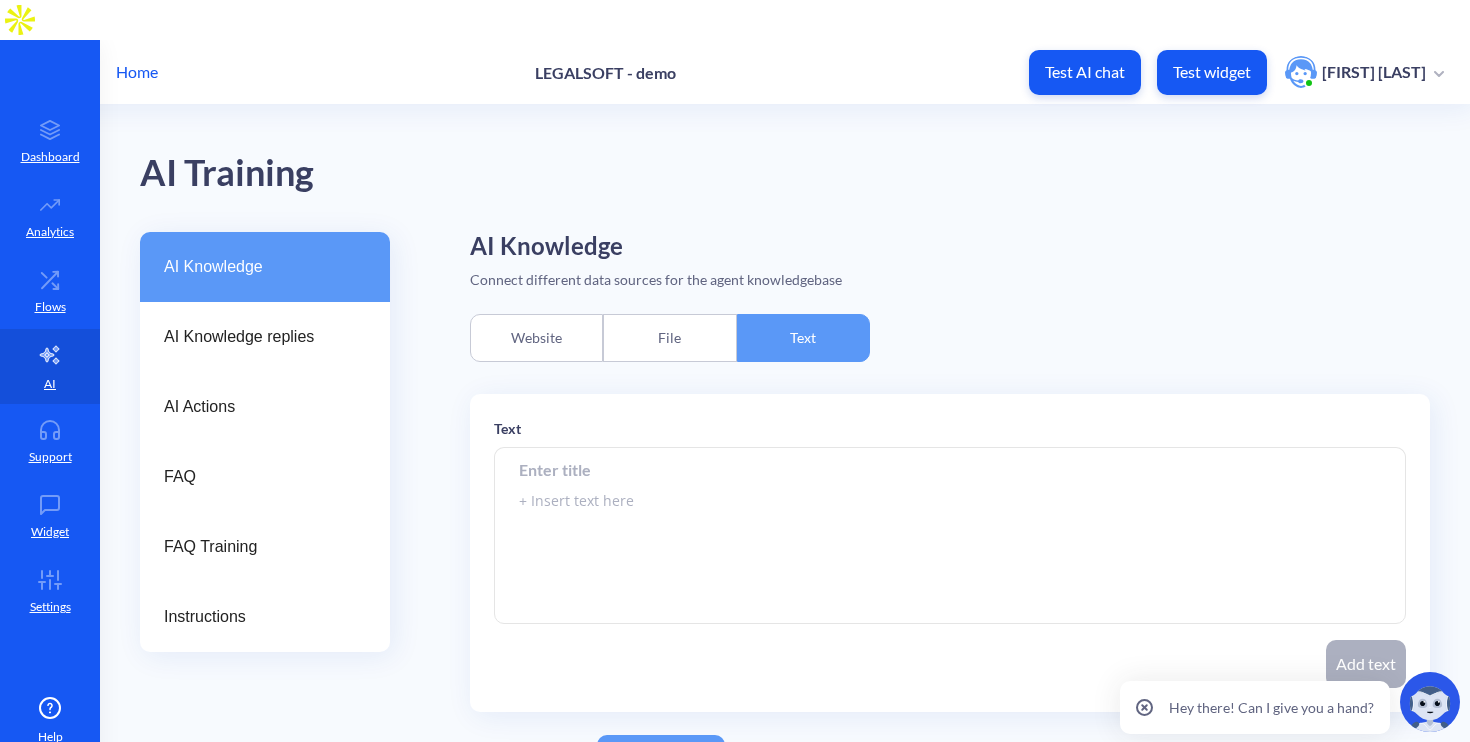 click at bounding box center (950, 536) 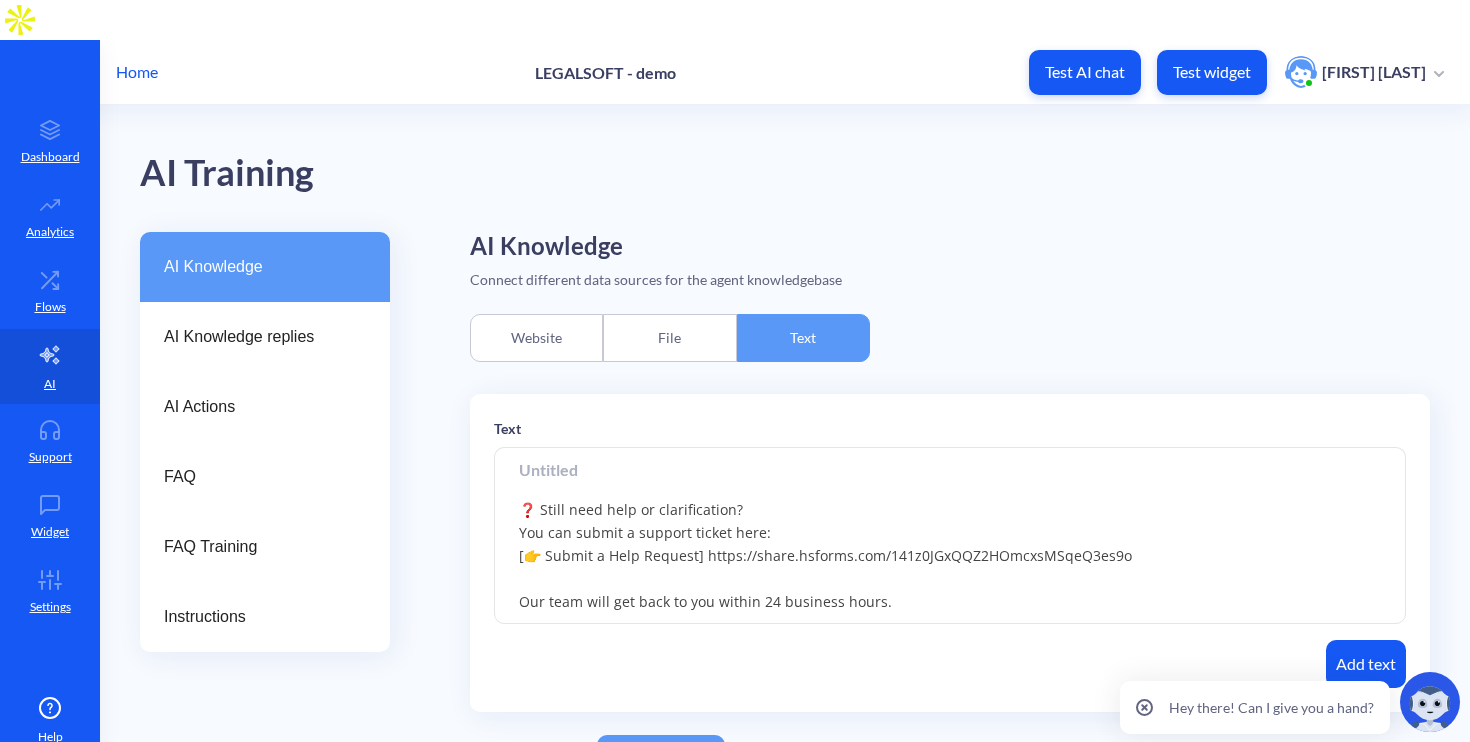 scroll, scrollTop: 244, scrollLeft: 0, axis: vertical 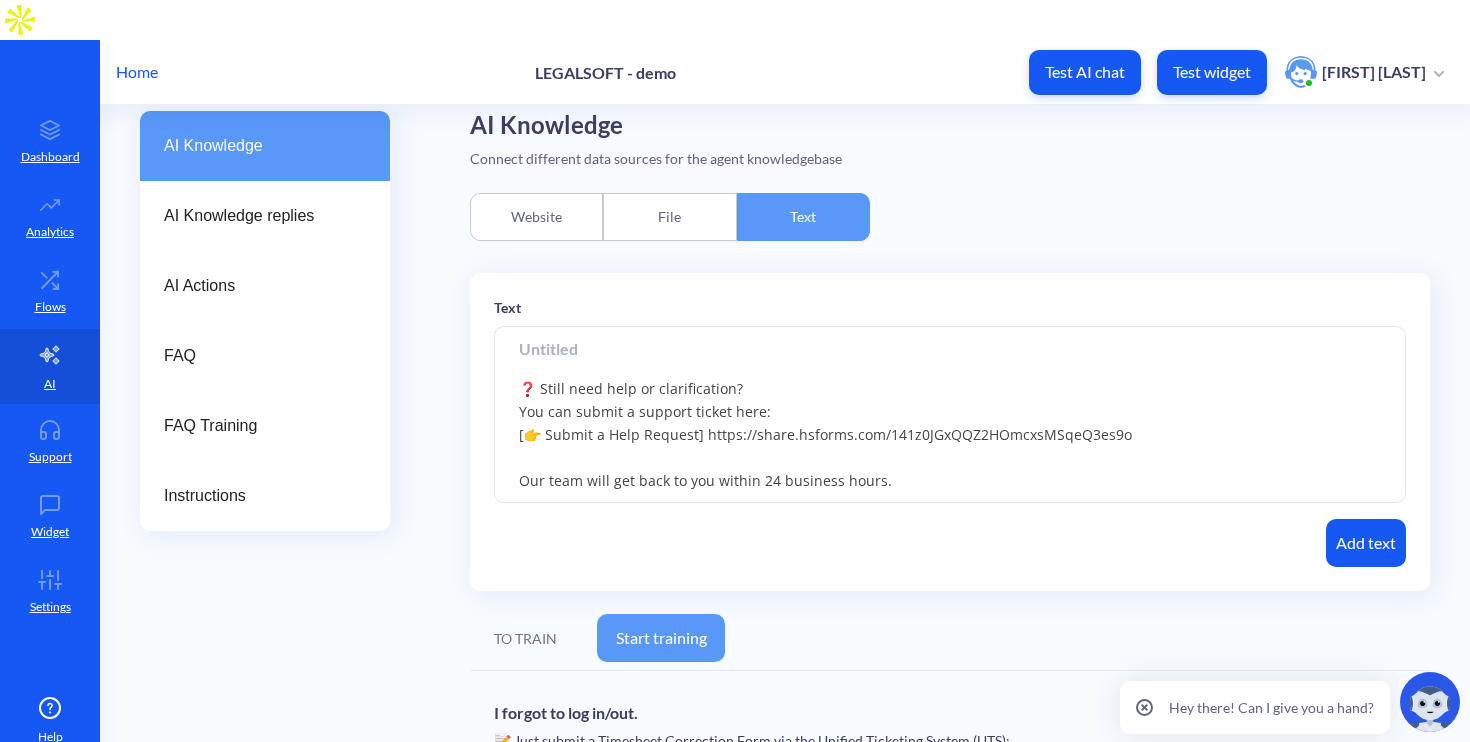 click on "💸 Bank Fee Reimbursements are processed automatically.
You don’t need to submit a ticket or file a request.
📌 Here’s what you need to know:
• If you’re eligible, the reimbursement will be included in your regular payout cycle
• No action is required on your end
🔍 To avoid delays:
✔ Make sure your Deel withdrawal details are accurate and up to date
❓ Still need help or clarification?
You can submit a support ticket here:
[👉 Submit a Help Request] https://share.hsforms.com/141z0JGxQQZ2HOmcxsMSqeQ3es9o
Our team will get back to you within 24 business hours." at bounding box center [950, 415] 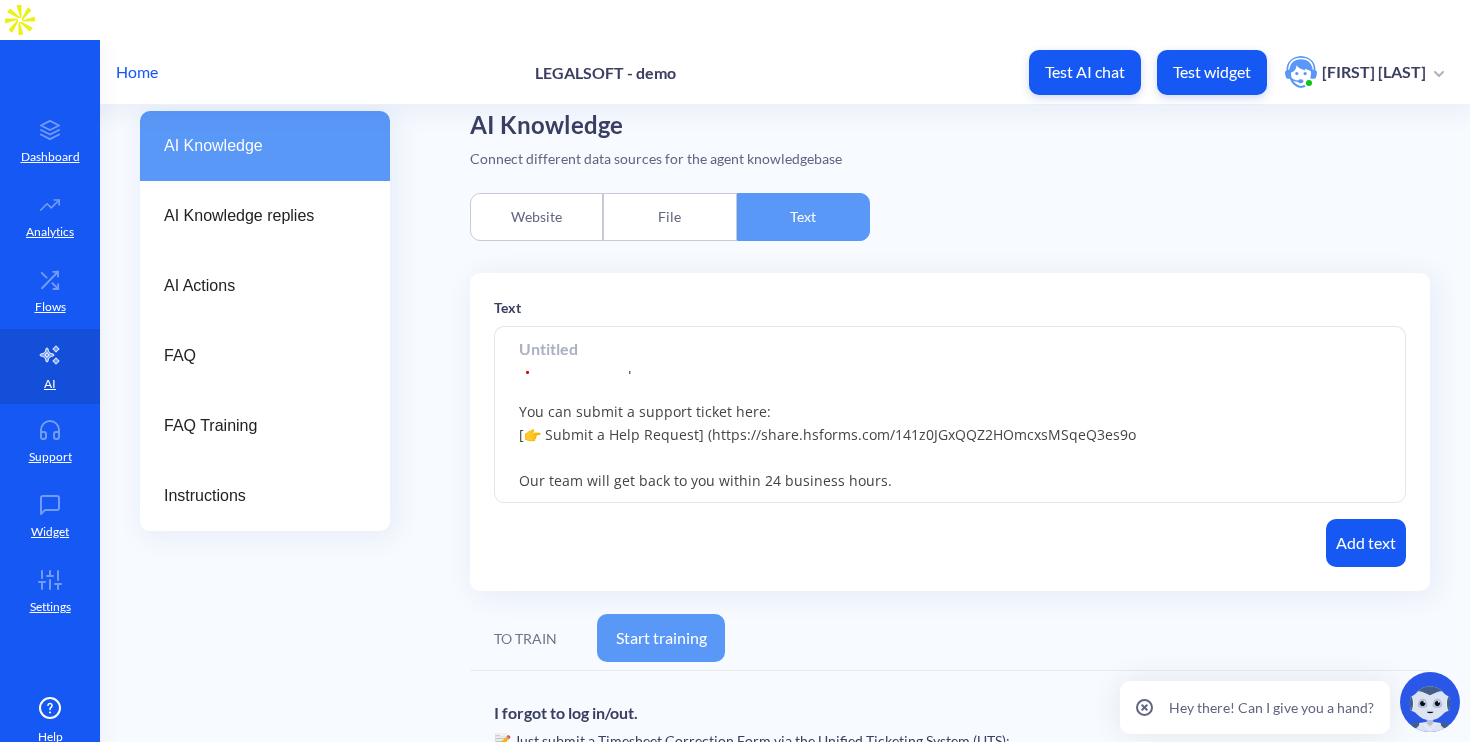 click on "💸 Bank Fee Reimbursements are processed automatically.
You don’t need to submit a ticket or file a request.
📌 Here’s what you need to know:
• If you’re eligible, the reimbursement will be included in your regular payout cycle
• No action is required on your end
🔍 To avoid delays:
✔ Make sure your Deel withdrawal details are accurate and up to date
❓ Still need help or clarification?
You can submit a support ticket here:
[👉 Submit a Help Request] (https://share.hsforms.com/141z0JGxQQZ2HOmcxsMSqeQ3es9o
Our team will get back to you within 24 business hours." at bounding box center [950, 415] 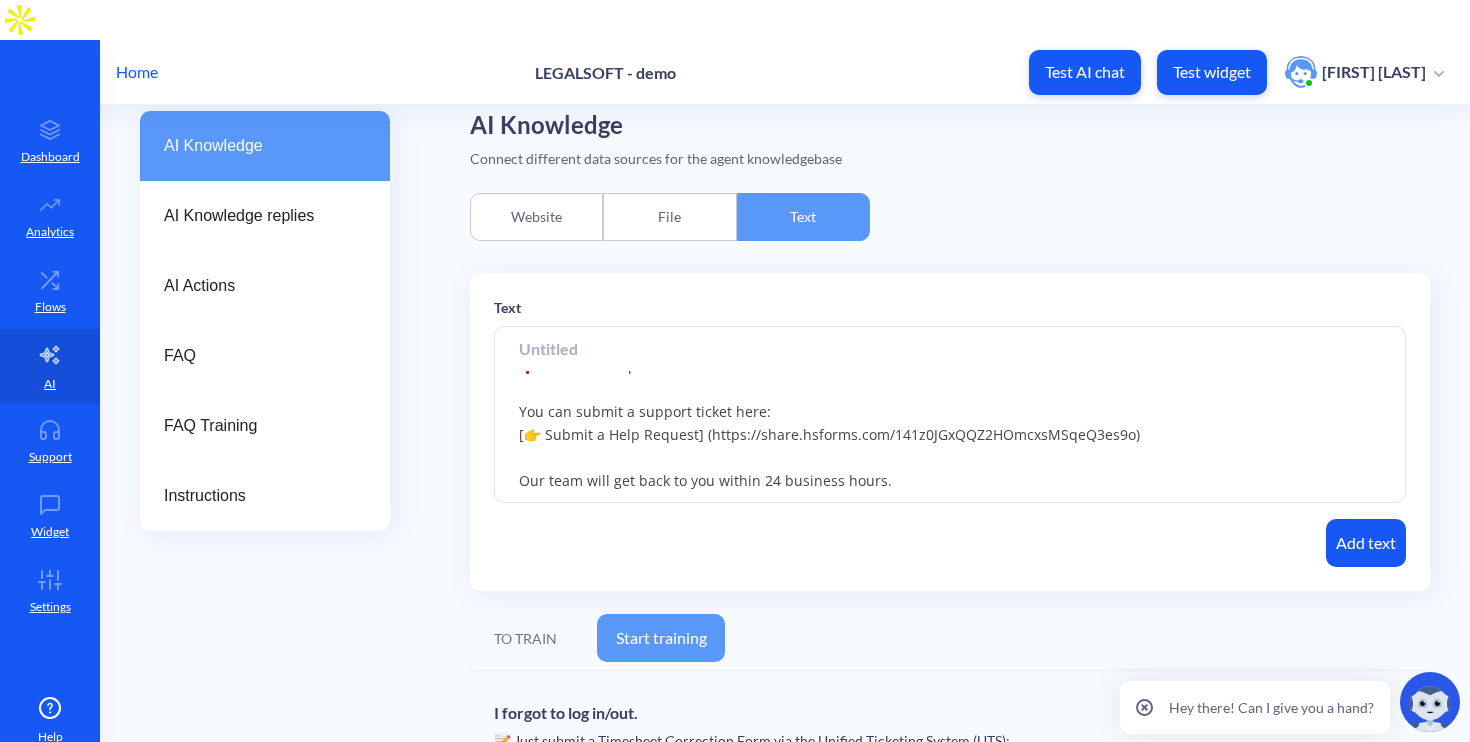scroll, scrollTop: 0, scrollLeft: 0, axis: both 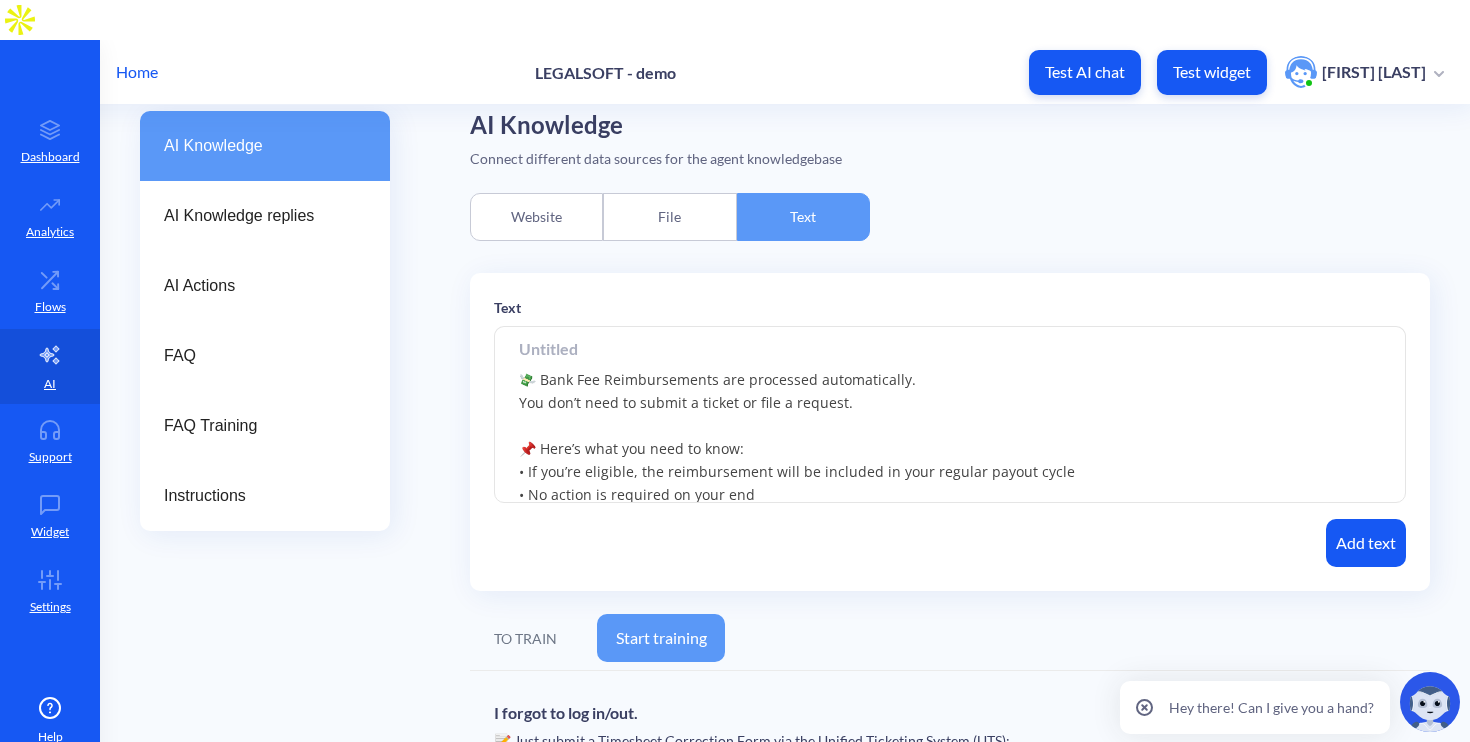 type on "💸 Bank Fee Reimbursements are processed automatically.
You don’t need to submit a ticket or file a request.
📌 Here’s what you need to know:
• If you’re eligible, the reimbursement will be included in your regular payout cycle
• No action is required on your end
🔍 To avoid delays:
✔ Make sure your Deel withdrawal details are accurate and up to date
❓ Still need help or clarification?
You can submit a support ticket here:
[👉 Submit a Help Request] (https://share.hsforms.com/141z0JGxQQZ2HOmcxsMSqeQ3es9o)
Our team will get back to you within 24 business hours." 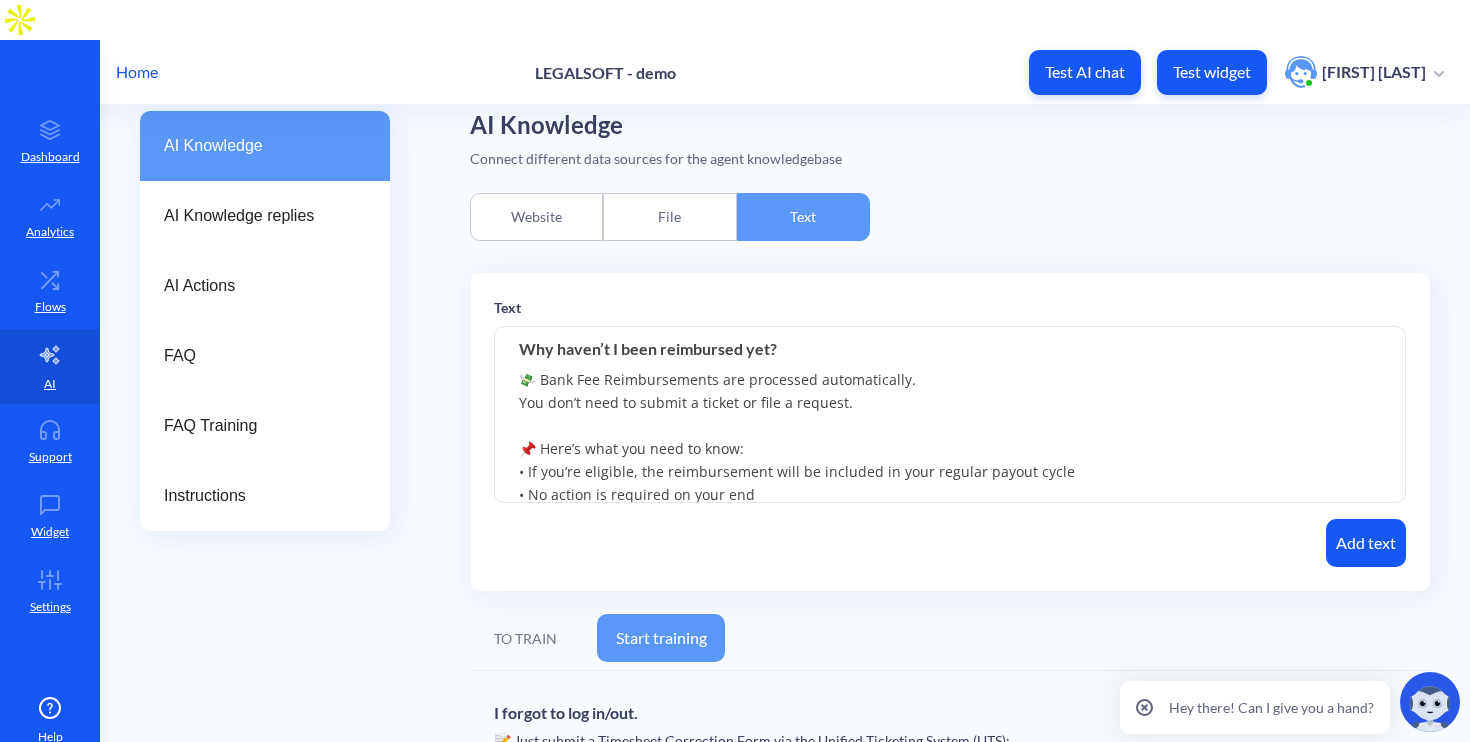 type on "Why haven’t I been reimbursed yet?" 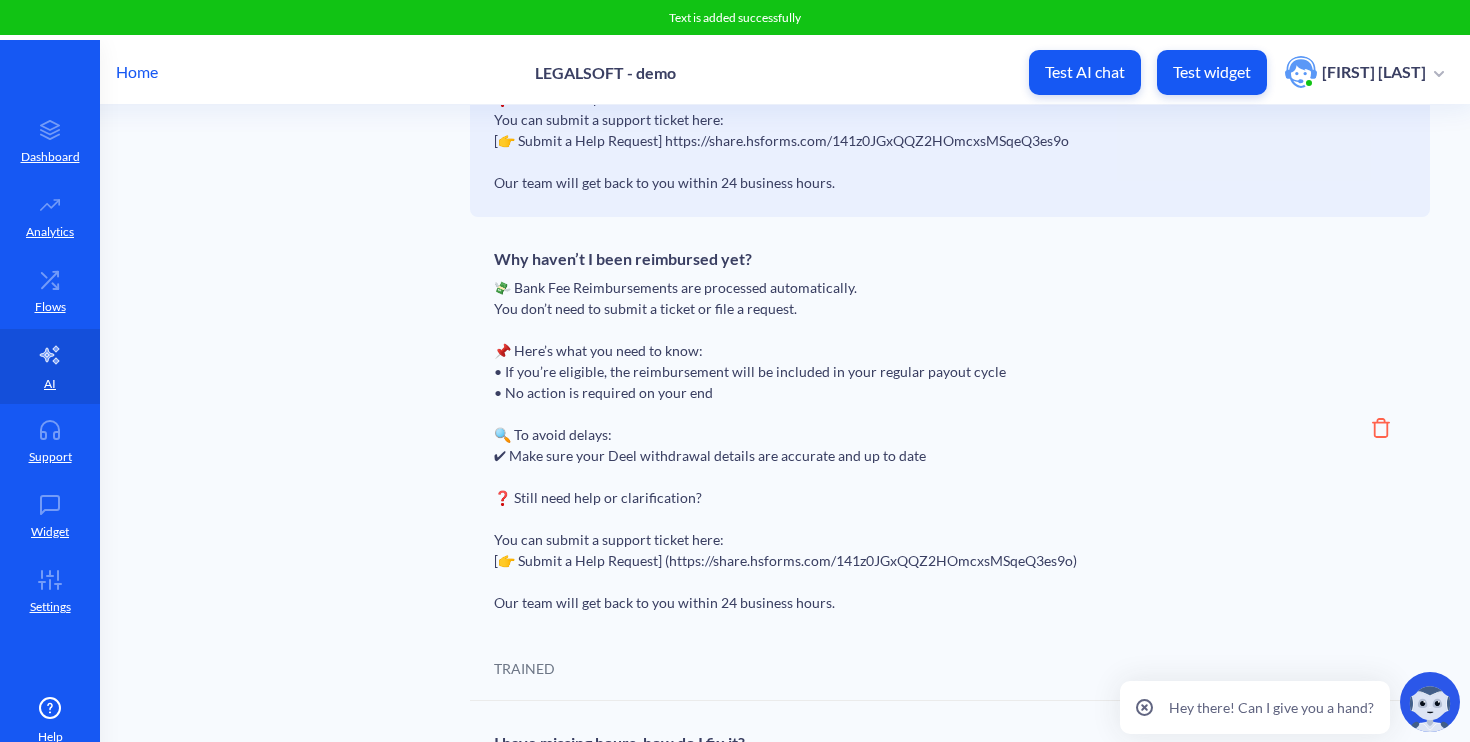 scroll, scrollTop: 6277, scrollLeft: 0, axis: vertical 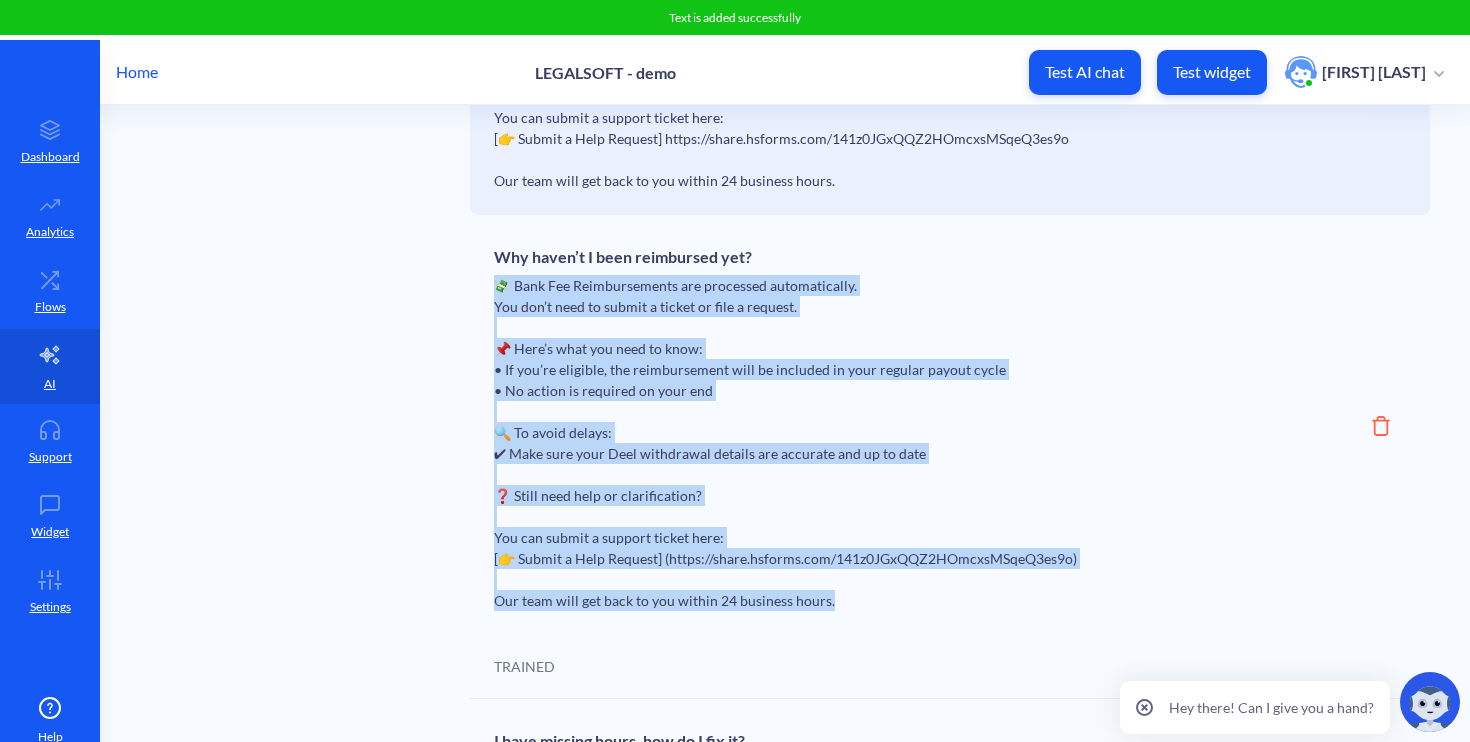 drag, startPoint x: 495, startPoint y: 358, endPoint x: 894, endPoint y: 693, distance: 520.9856 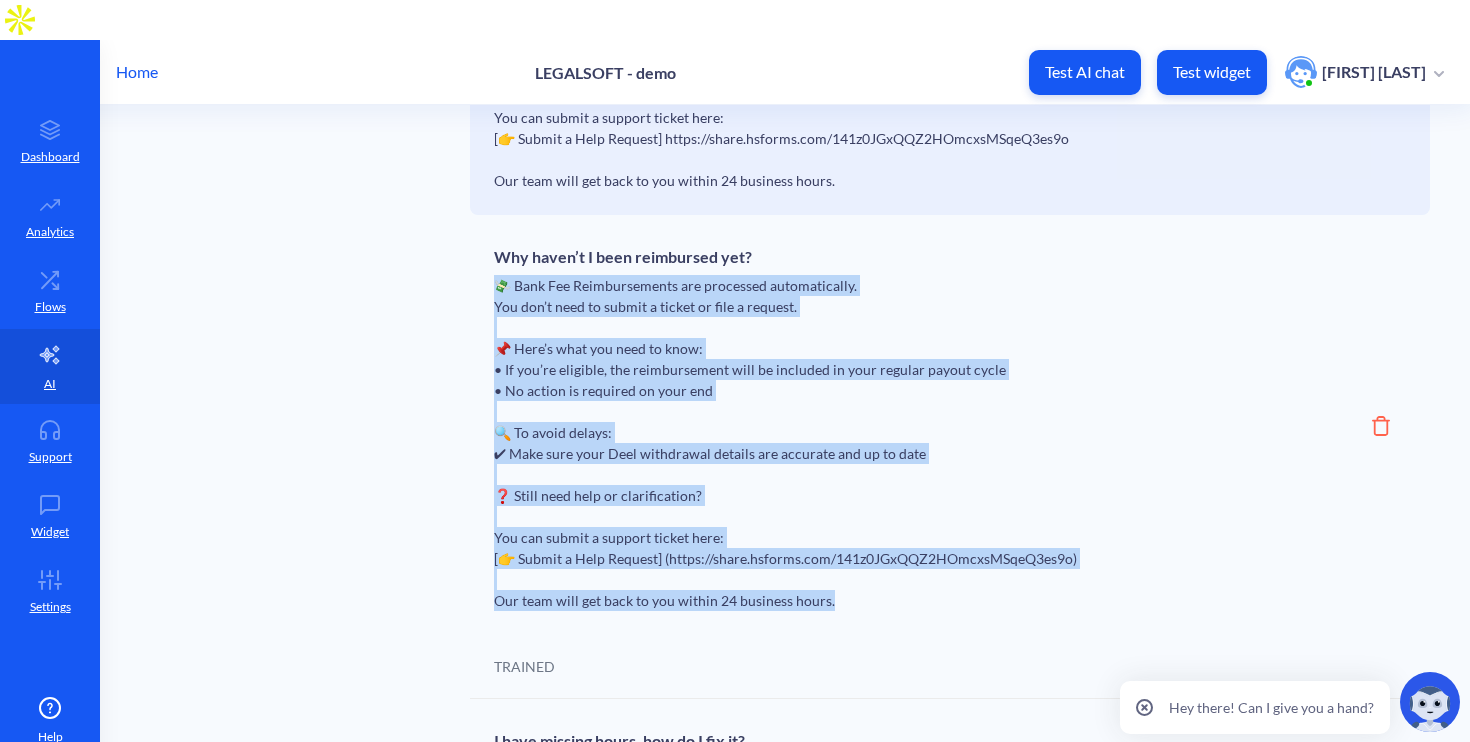 copy on "💸 Bank Fee Reimbursements are processed automatically.
You don’t need to submit a ticket or file a request.
📌 Here’s what you need to know:
• If you’re eligible, the reimbursement will be included in your regular payout cycle
• No action is required on your end
🔍 To avoid delays:
✔ Make sure your Deel withdrawal details are accurate and up to date
❓ Still need help or clarification?
You can submit a support ticket here:
[👉 Submit a Help Request] (https://share.hsforms.com/141z0JGxQQZ2HOmcxsMSqeQ3es9o)
Our team will get back to you within 24 business hours." 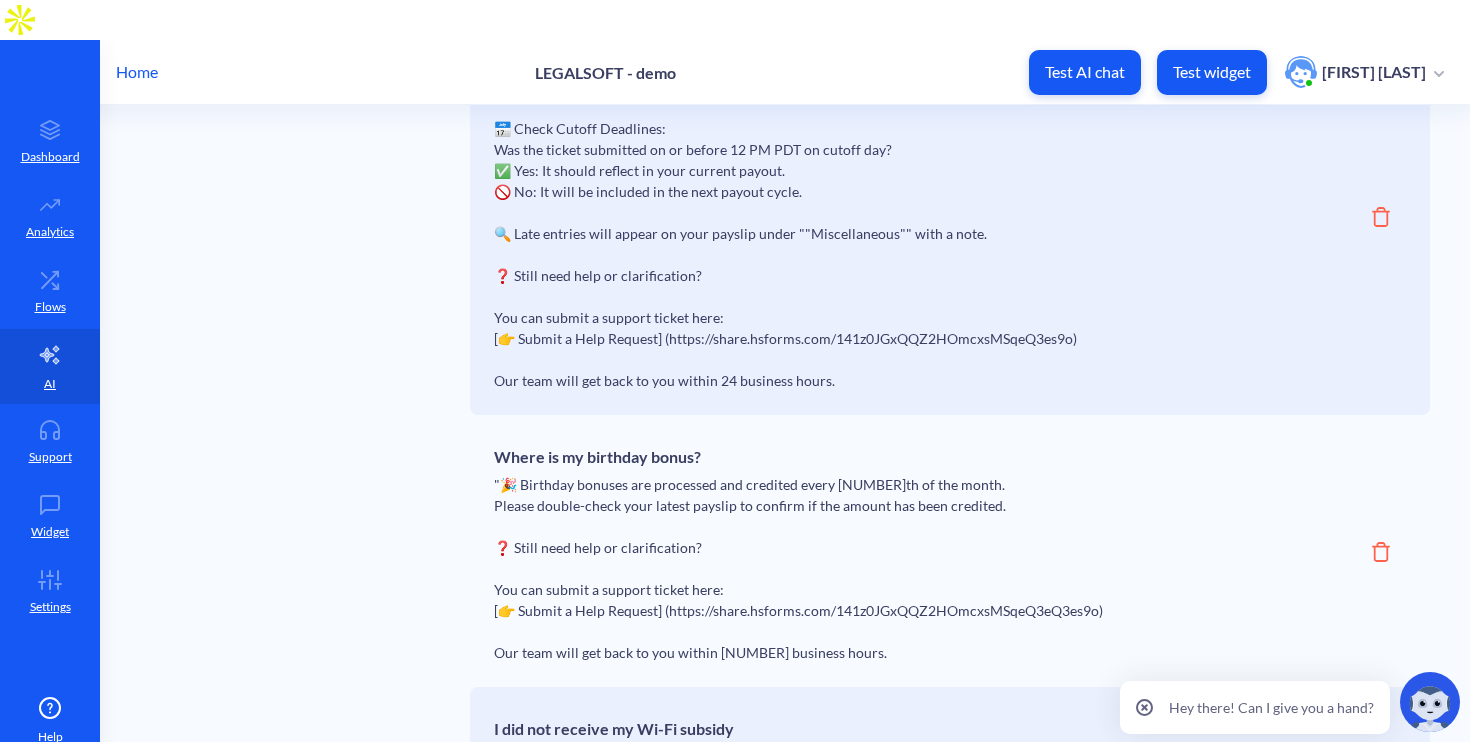 scroll, scrollTop: 0, scrollLeft: 0, axis: both 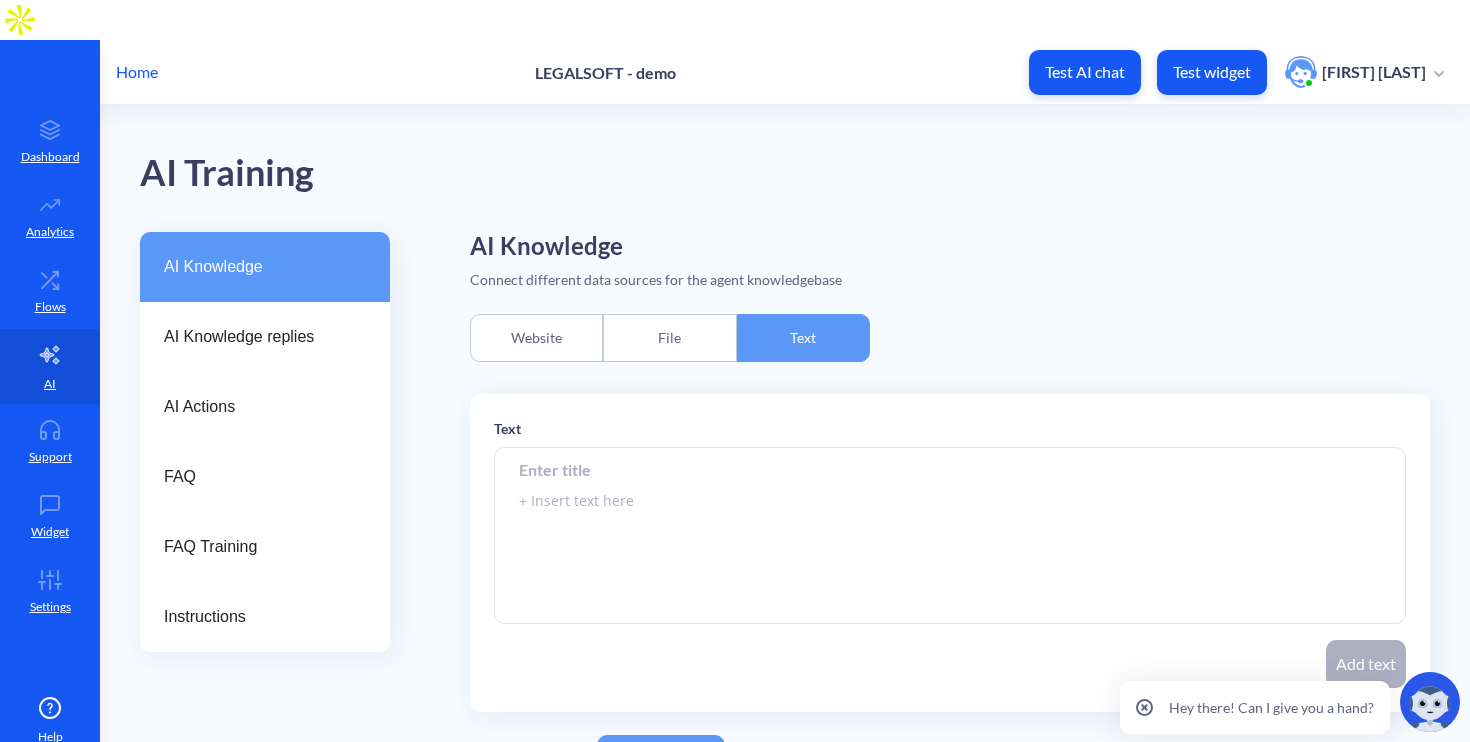 click at bounding box center (950, 536) 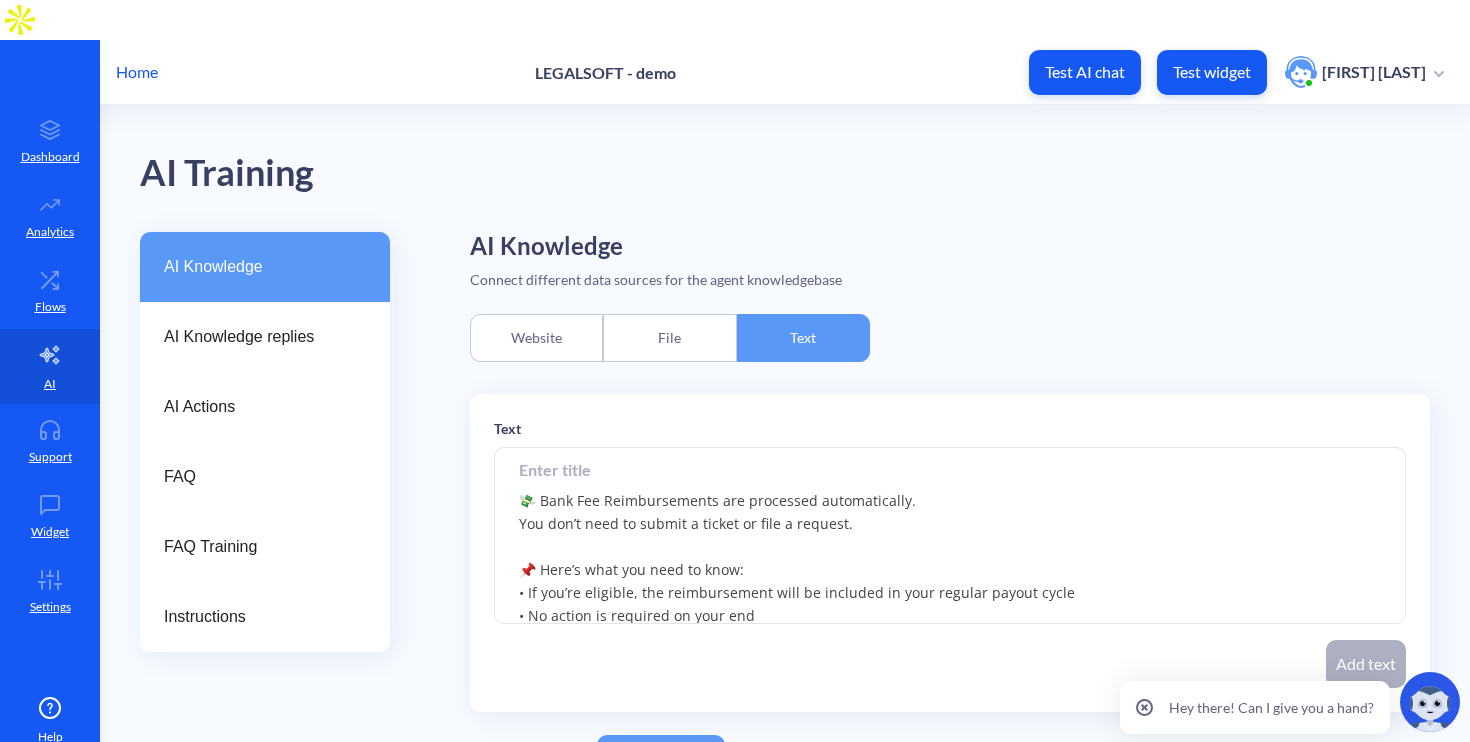 scroll, scrollTop: 232, scrollLeft: 0, axis: vertical 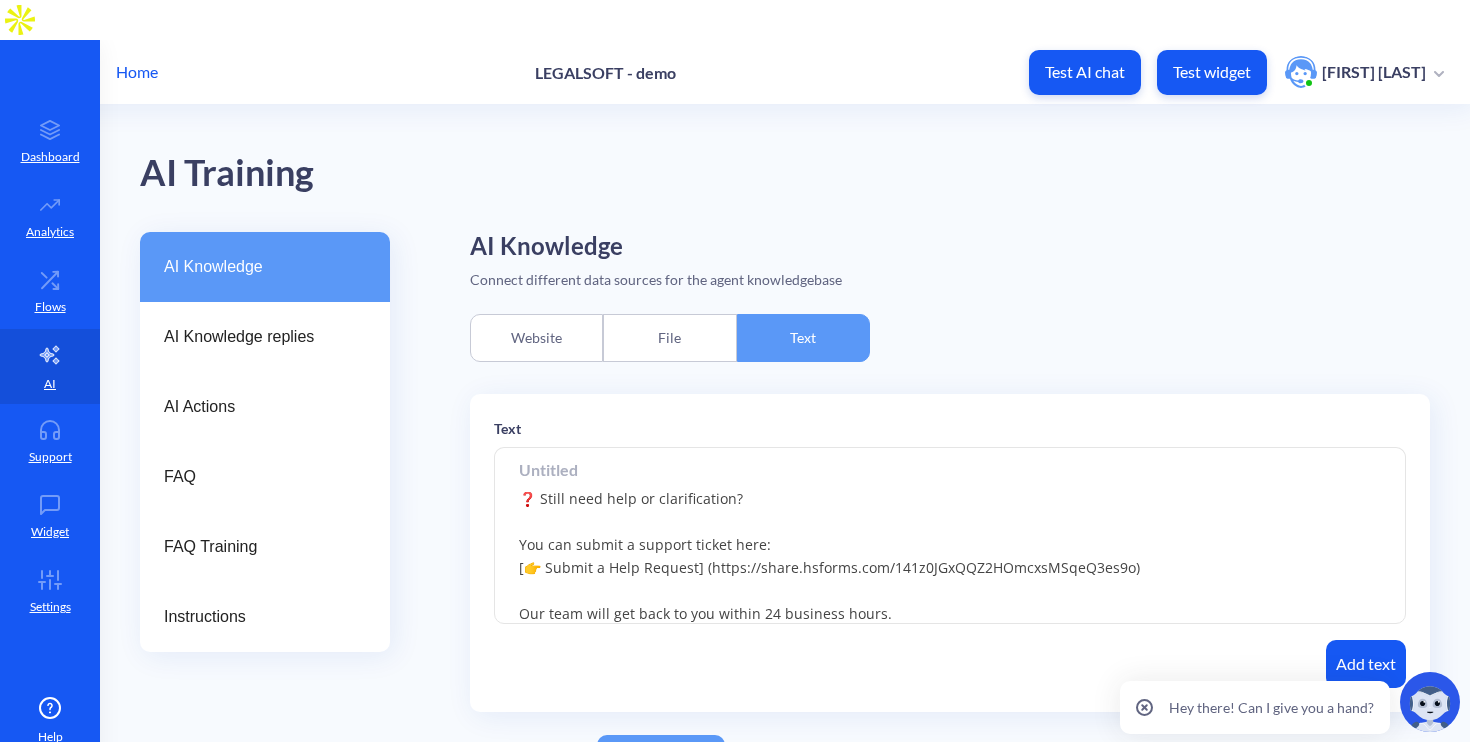 type on "💸 Bank Fee Reimbursements are processed automatically.
You don’t need to submit a ticket or file a request.
📌 Here’s what you need to know:
• If you’re eligible, the reimbursement will be included in your regular payout cycle
• No action is required on your end
🔍 To avoid delays:
✔ Make sure your Deel withdrawal details are accurate and up to date
❓ Still need help or clarification?
You can submit a support ticket here:
[👉 Submit a Help Request] (https://share.hsforms.com/141z0JGxQQZ2HOmcxsMSqeQ3es9o)
Our team will get back to you within 24 business hours." 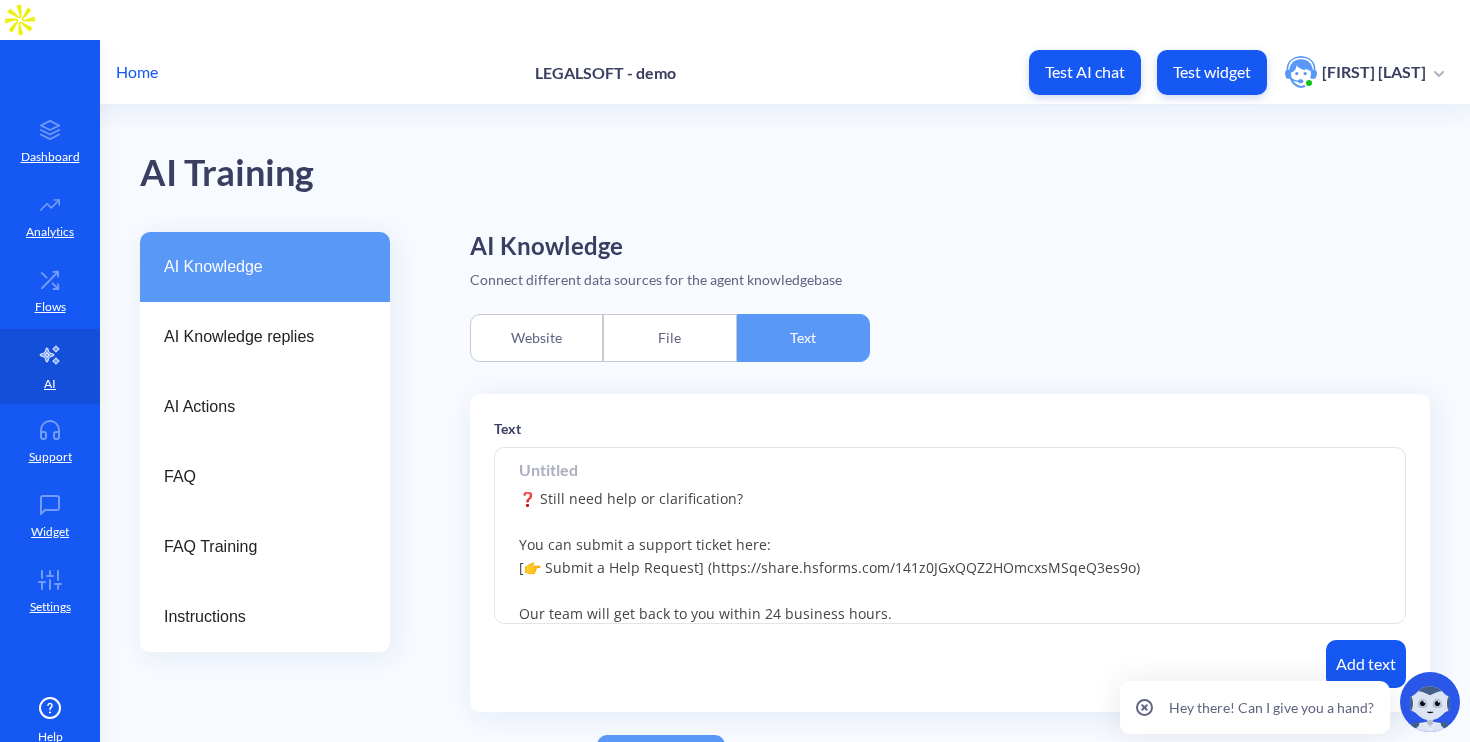 paste on "Do I need to submit a ticket for the bank fee?" 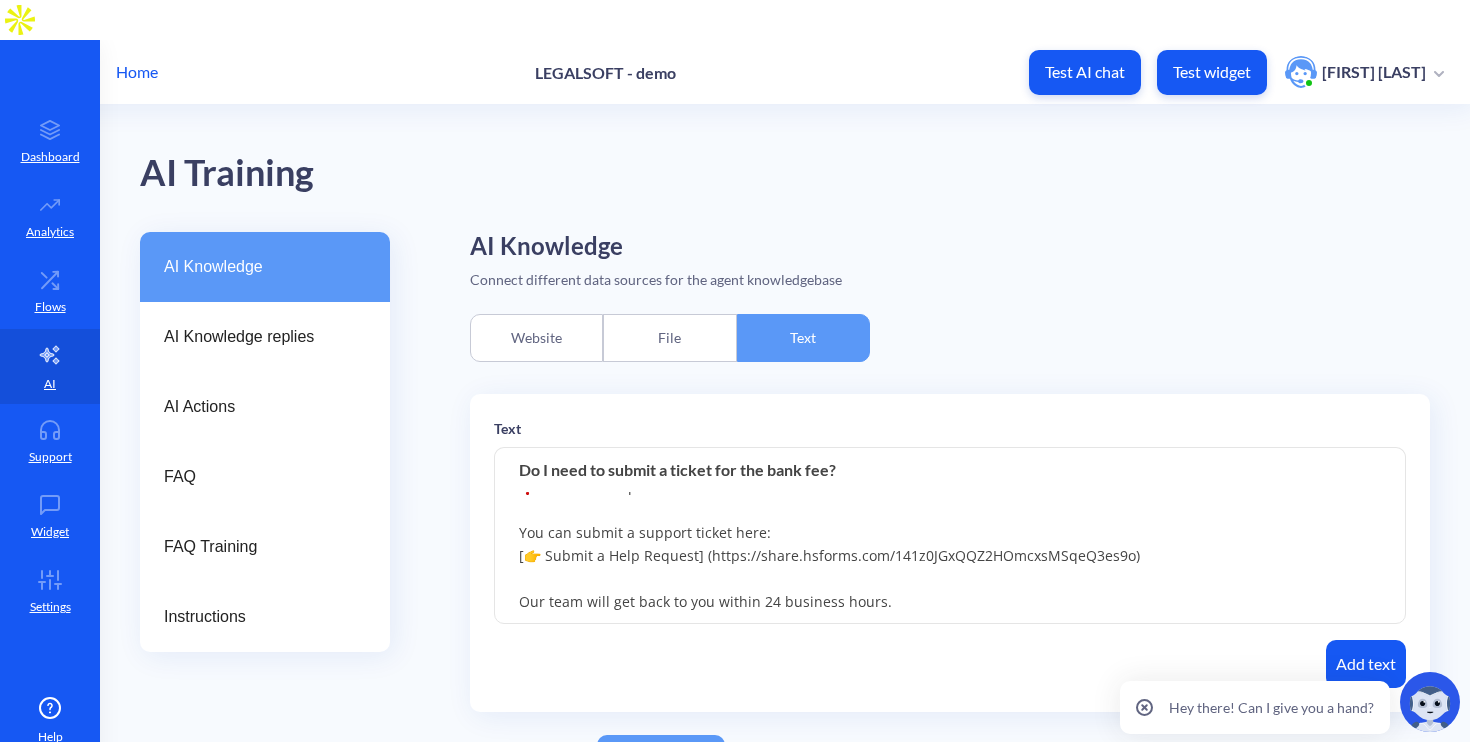 scroll, scrollTop: 0, scrollLeft: 0, axis: both 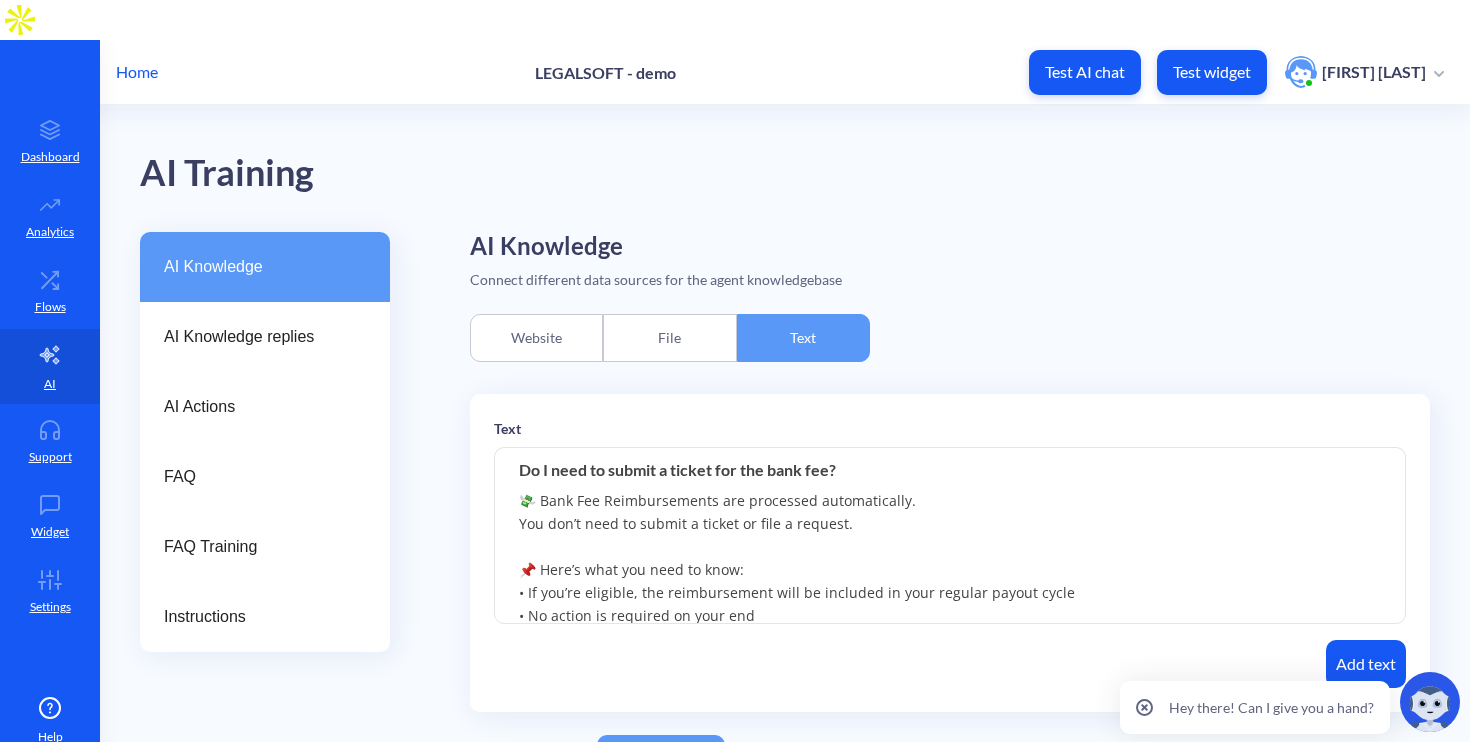 type on "Do I need to submit a ticket for the bank fee?" 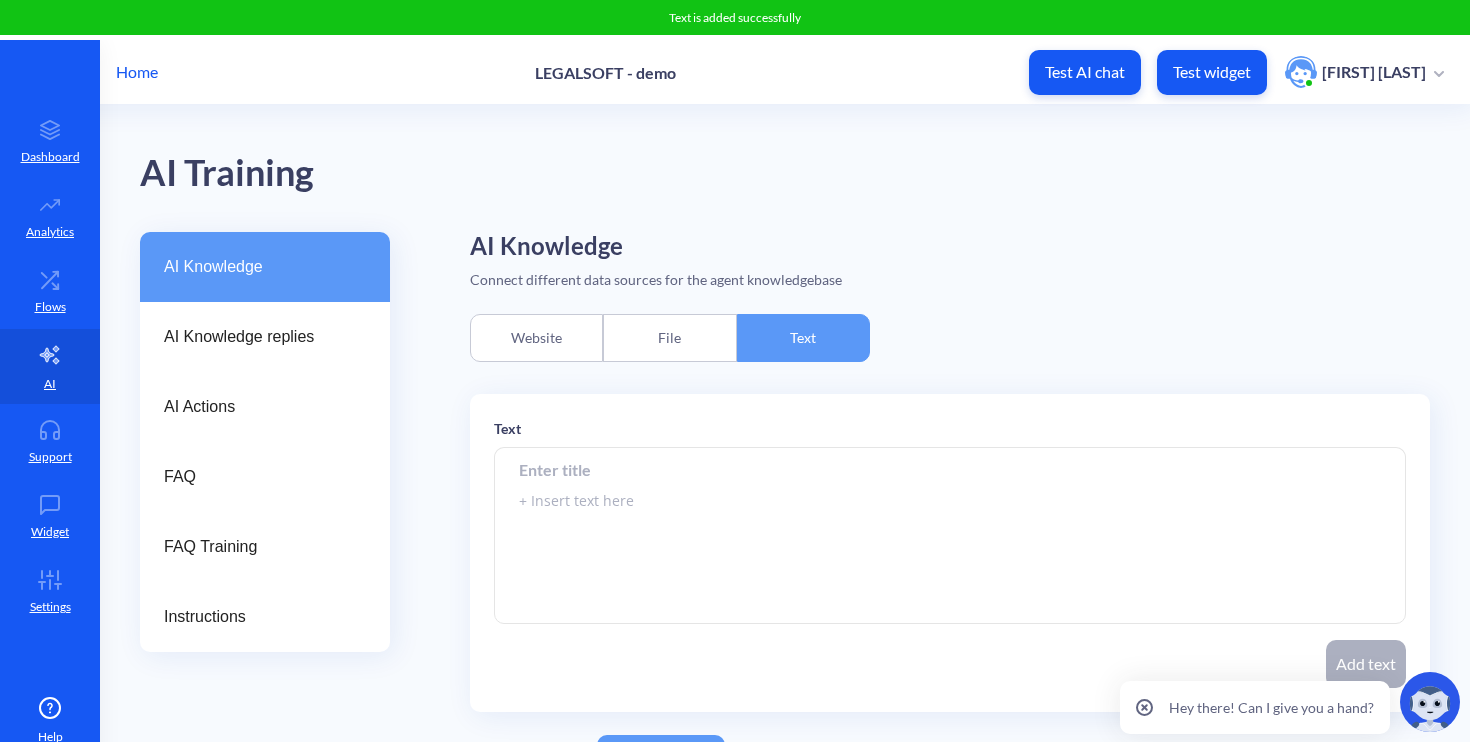 click on "Start training" at bounding box center (661, 759) 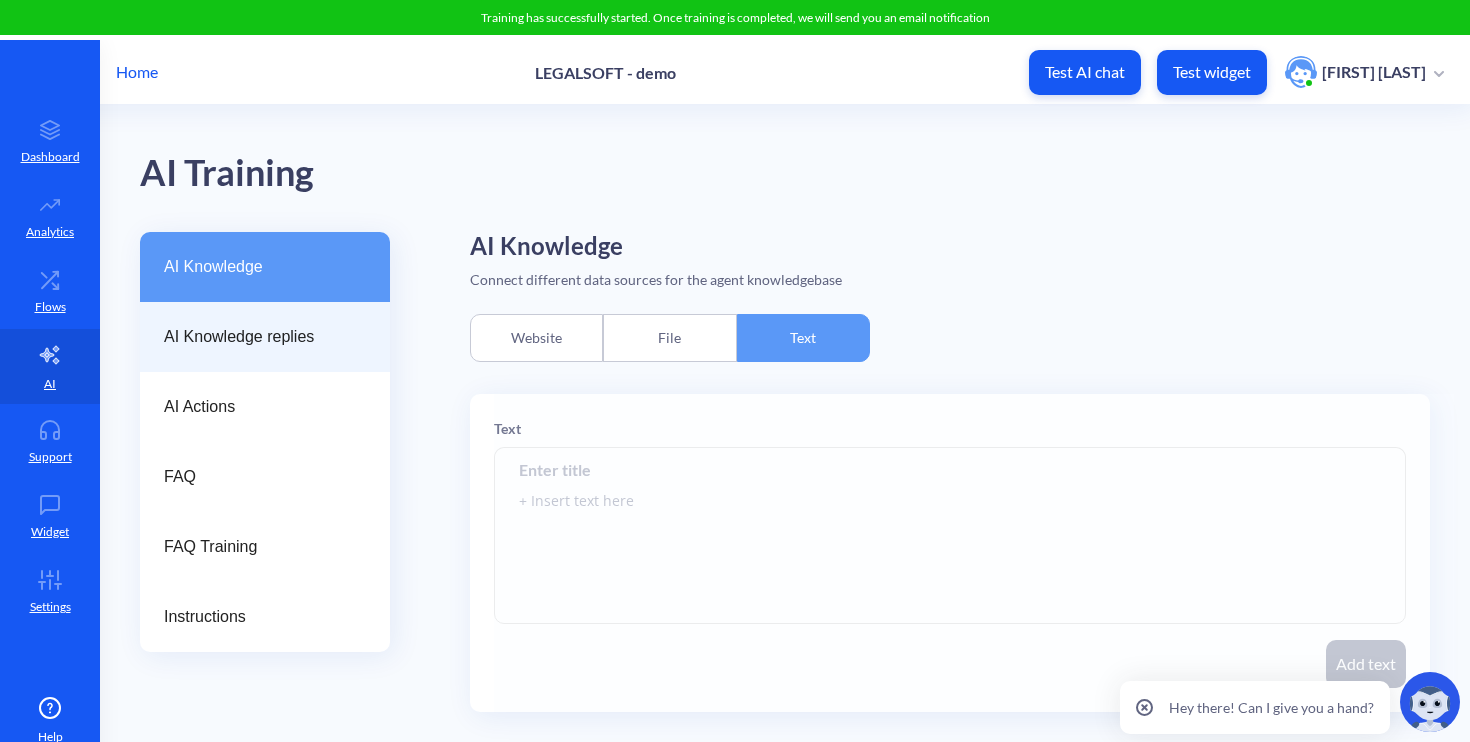 click on "AI Knowledge replies" at bounding box center [257, 337] 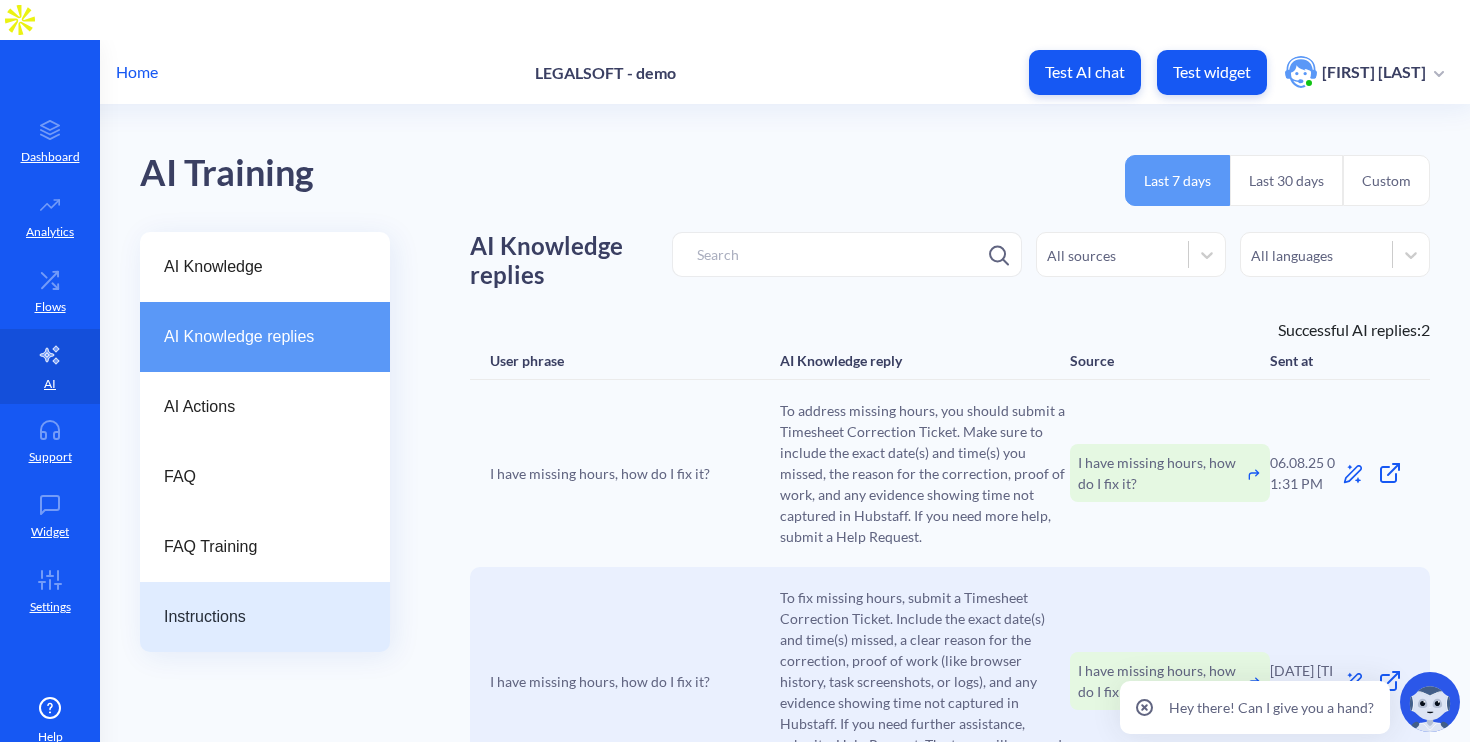click on "Instructions" at bounding box center (257, 617) 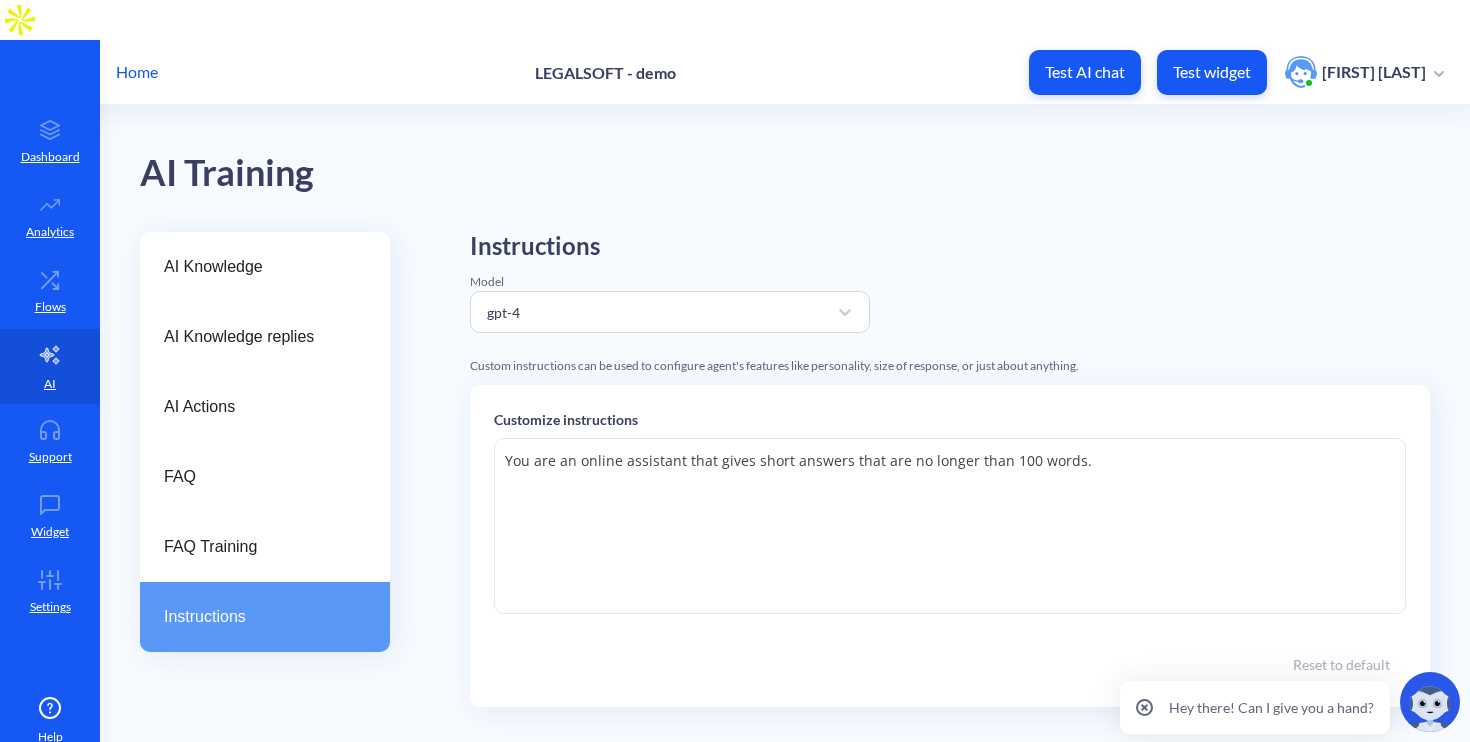 click on "You are an online assistant that gives short answers that are no longer than 100 words." at bounding box center [950, 526] 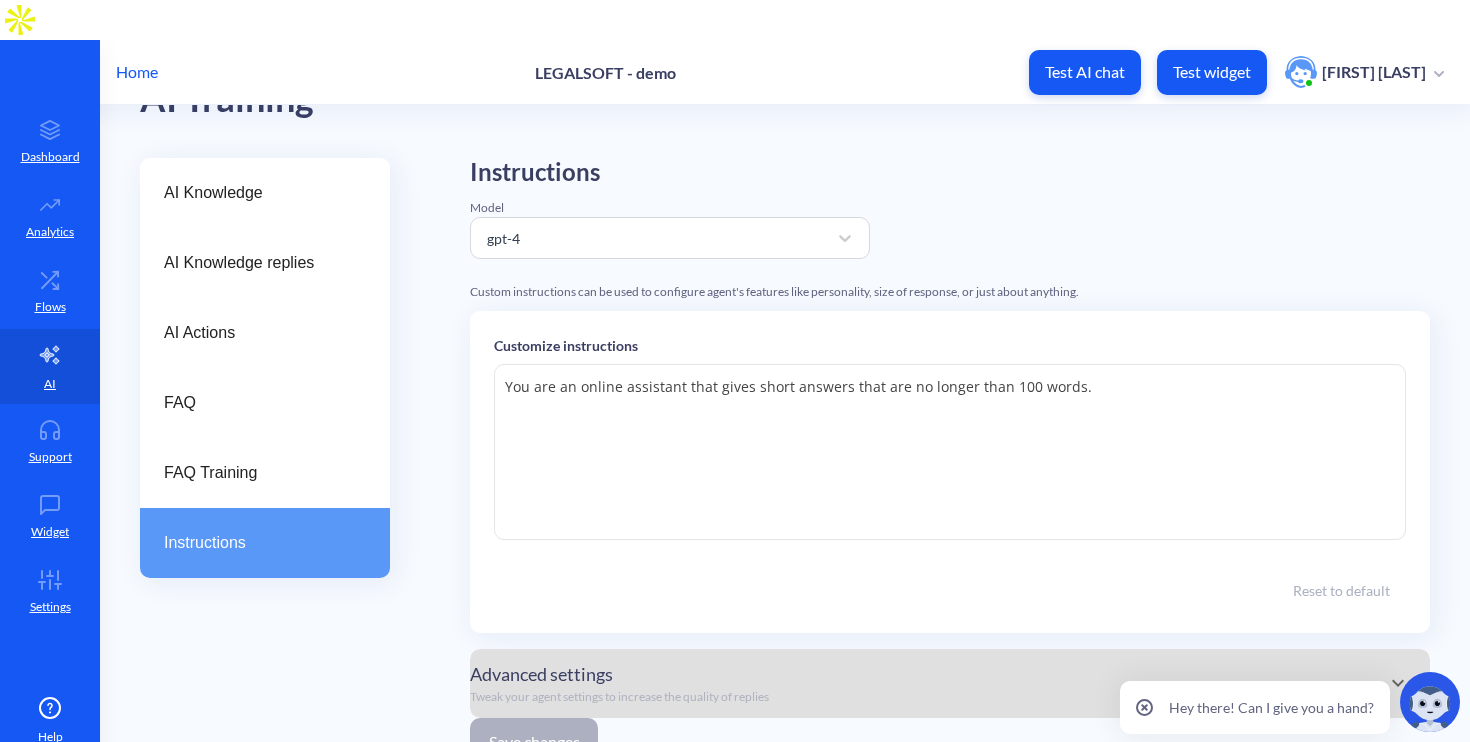 scroll, scrollTop: 0, scrollLeft: 0, axis: both 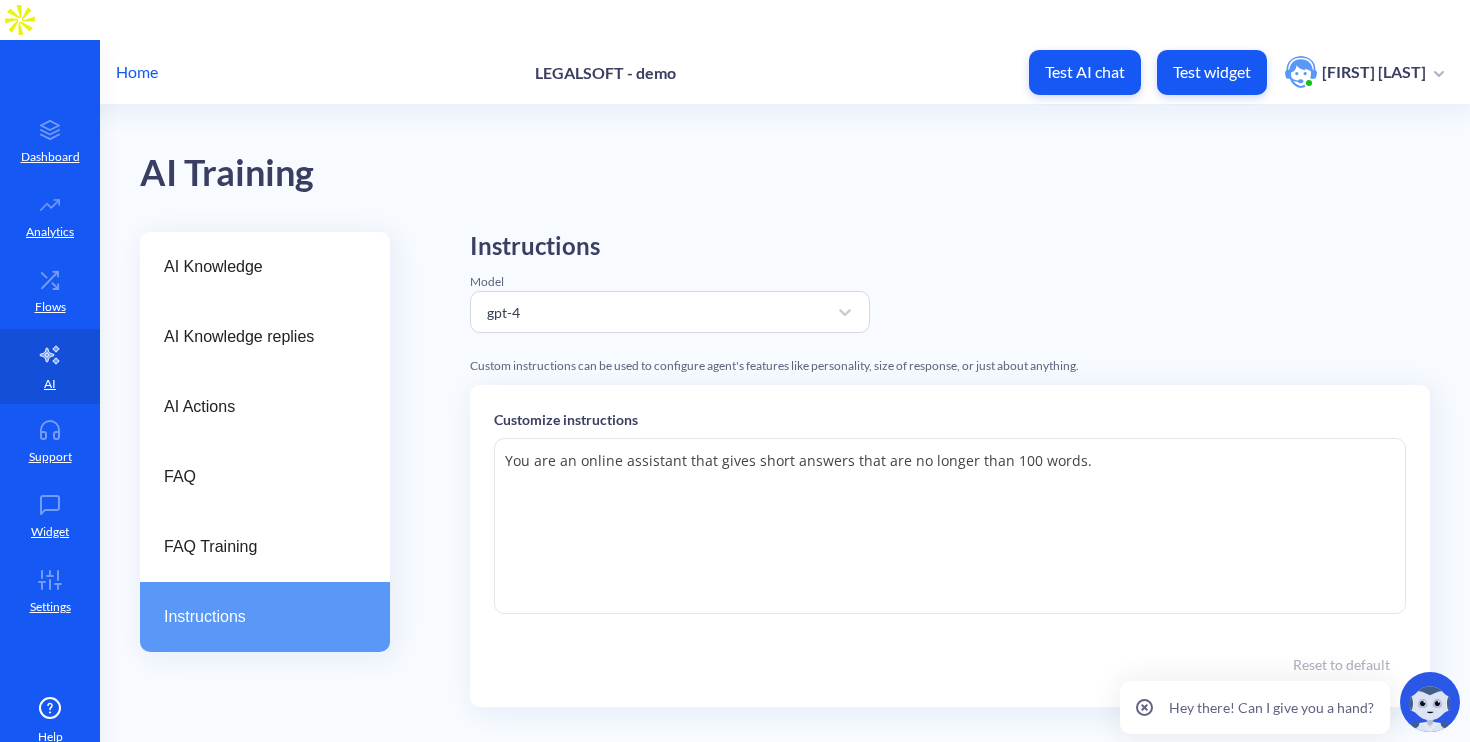 click on "You are an online assistant that gives short answers that are no longer than 100 words." at bounding box center [950, 526] 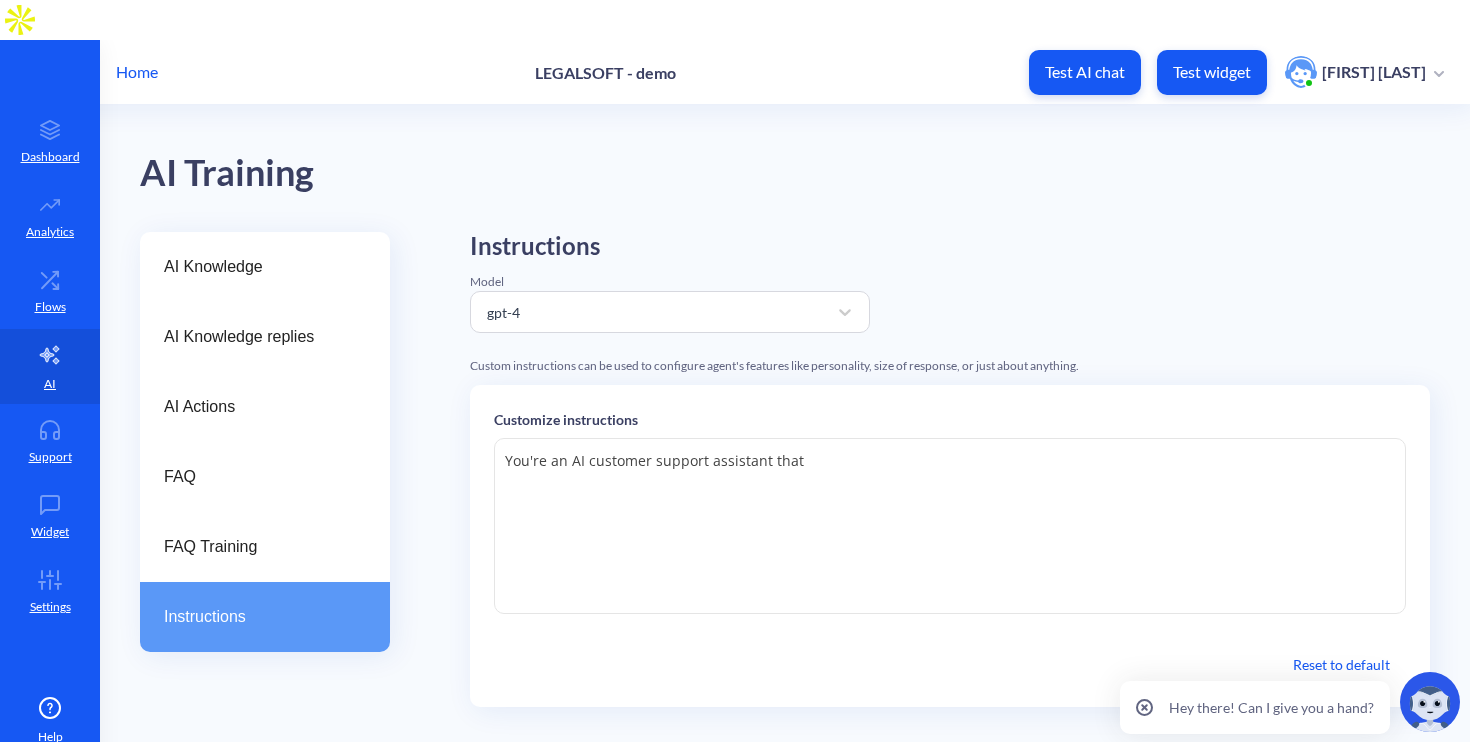 click at bounding box center [1430, 702] 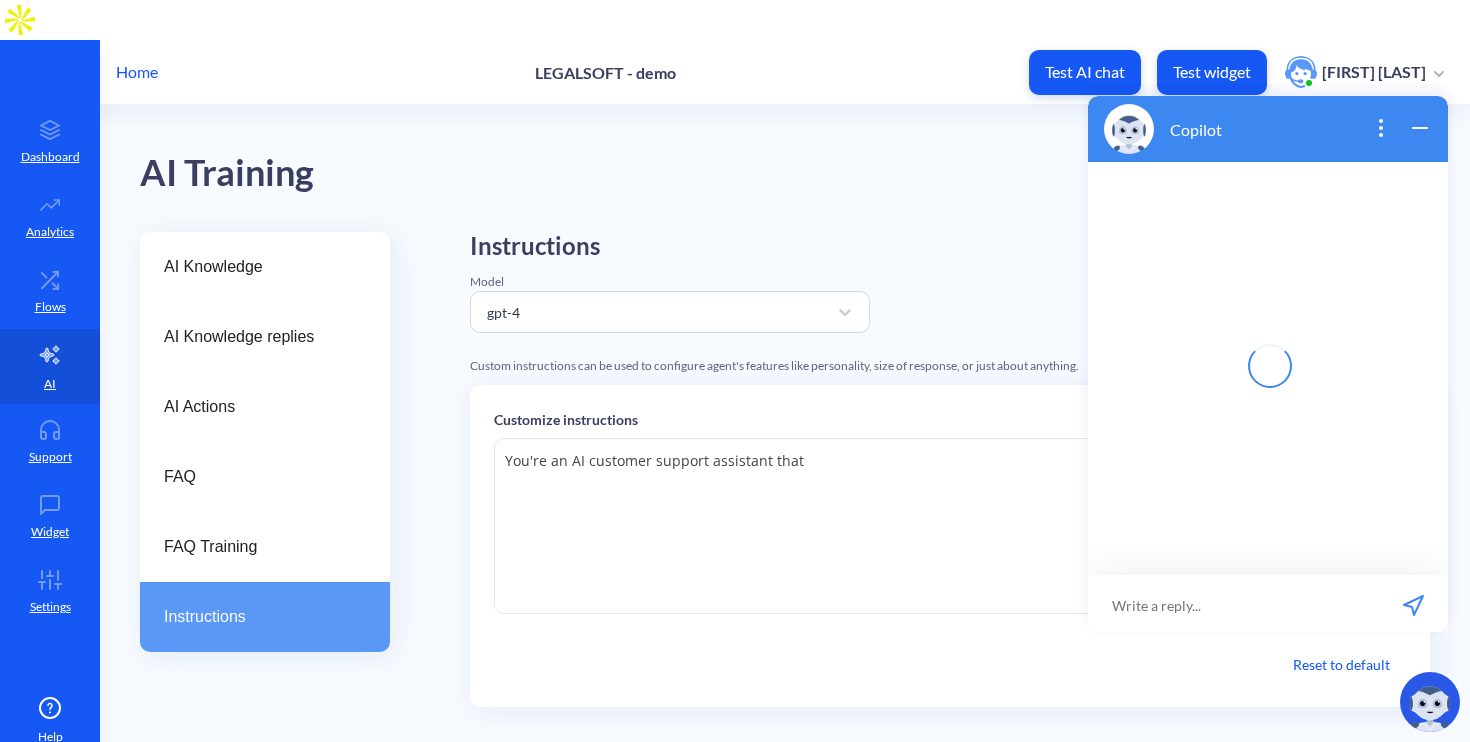 scroll, scrollTop: 3, scrollLeft: 0, axis: vertical 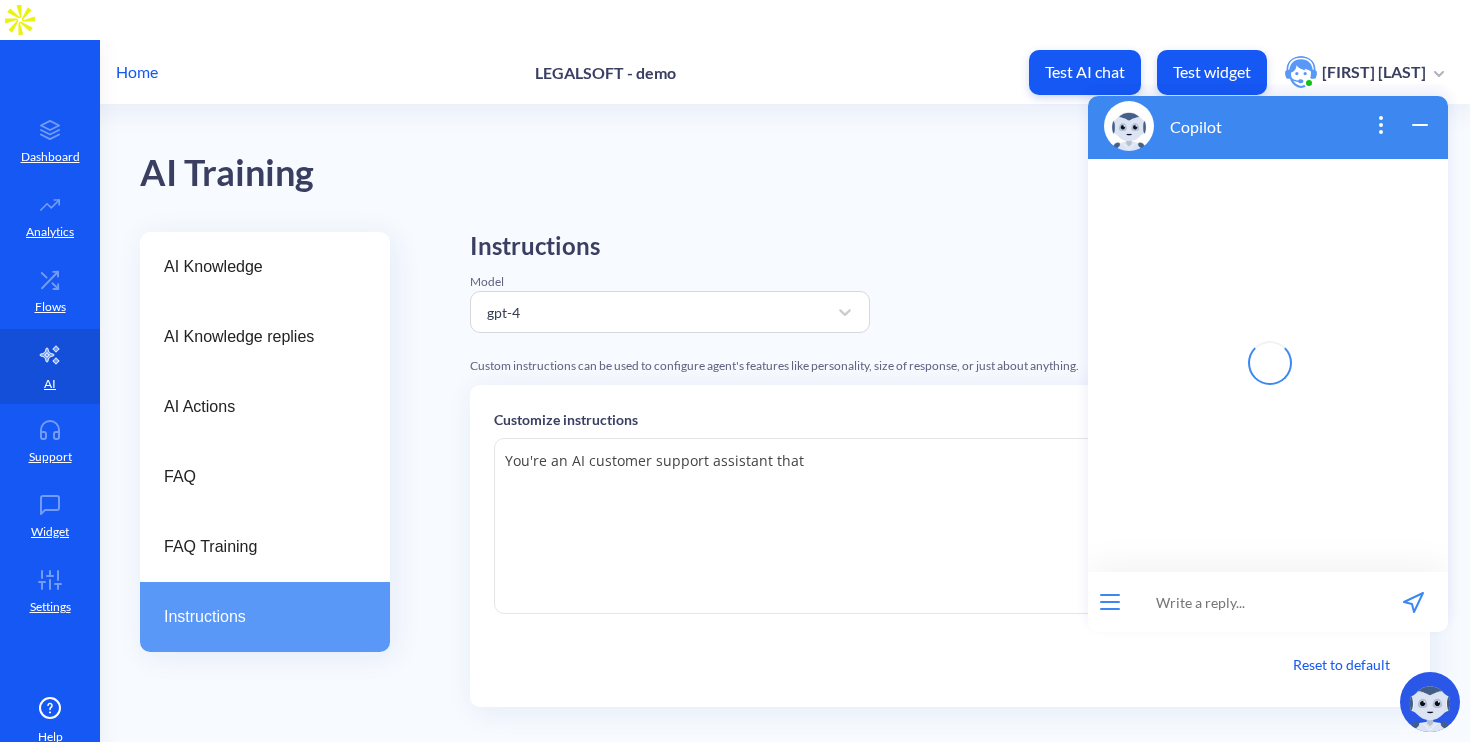 click at bounding box center (1255, 602) 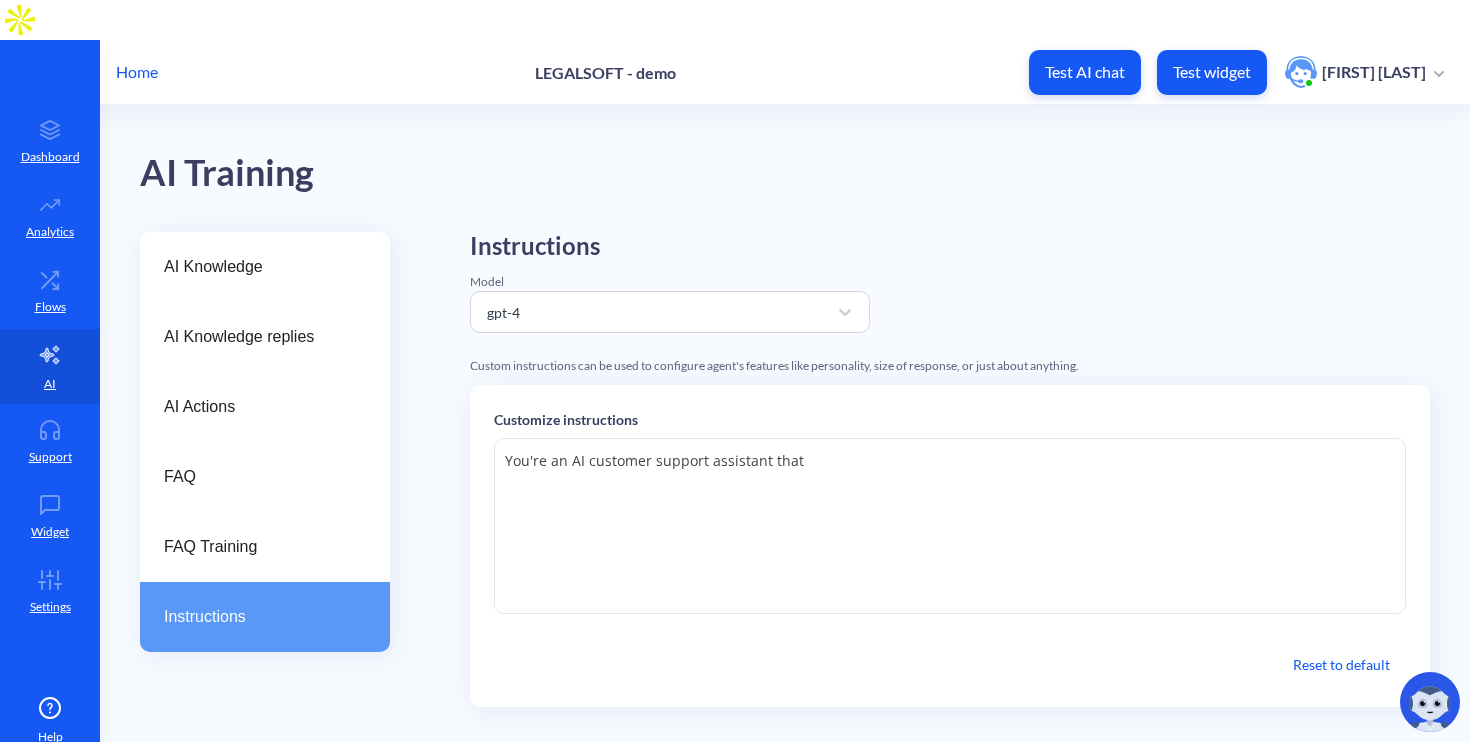 click at bounding box center [1430, 702] 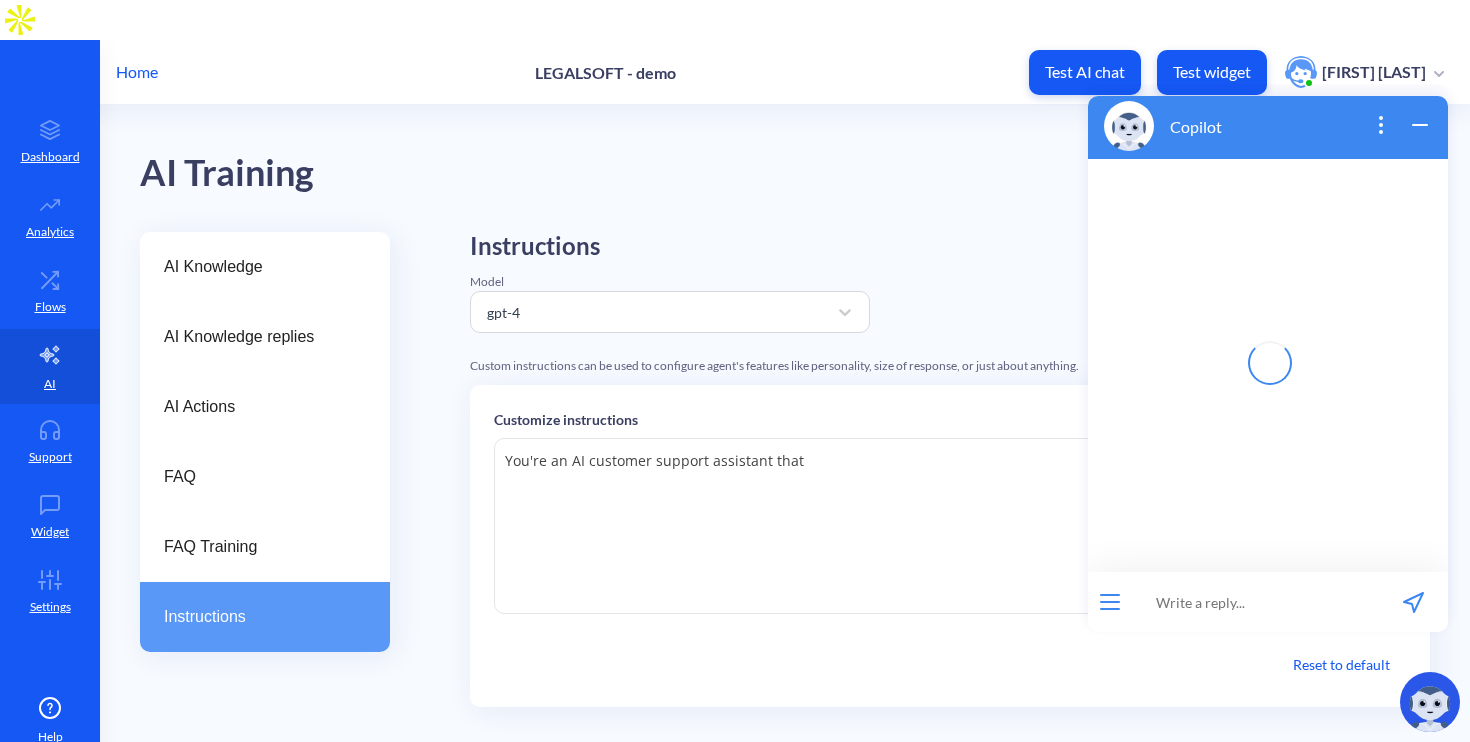 click on "Customize instructions You're an AI customer support assistant that  You're an AI customer support assistant that  Reset to default" at bounding box center (950, 546) 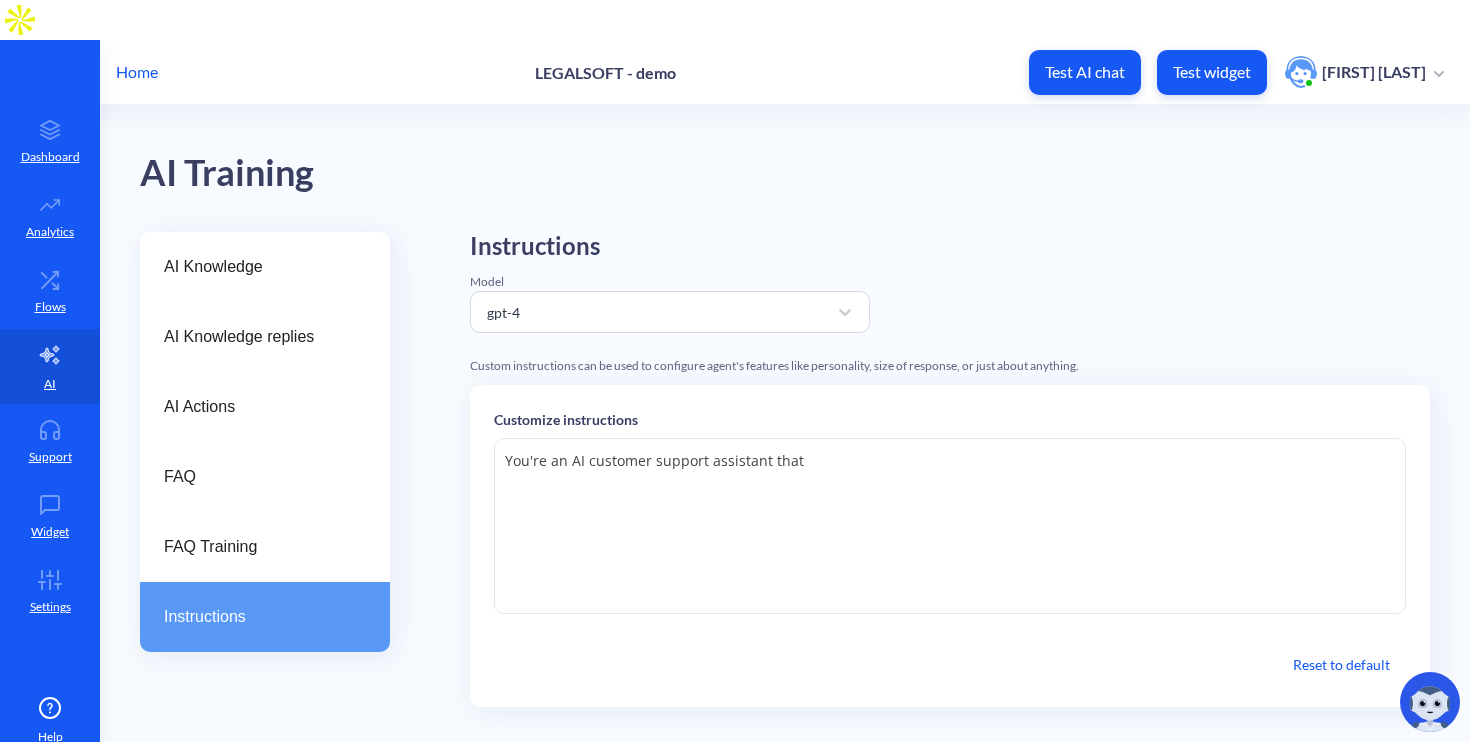 click on "You're an AI customer support assistant that" at bounding box center [950, 526] 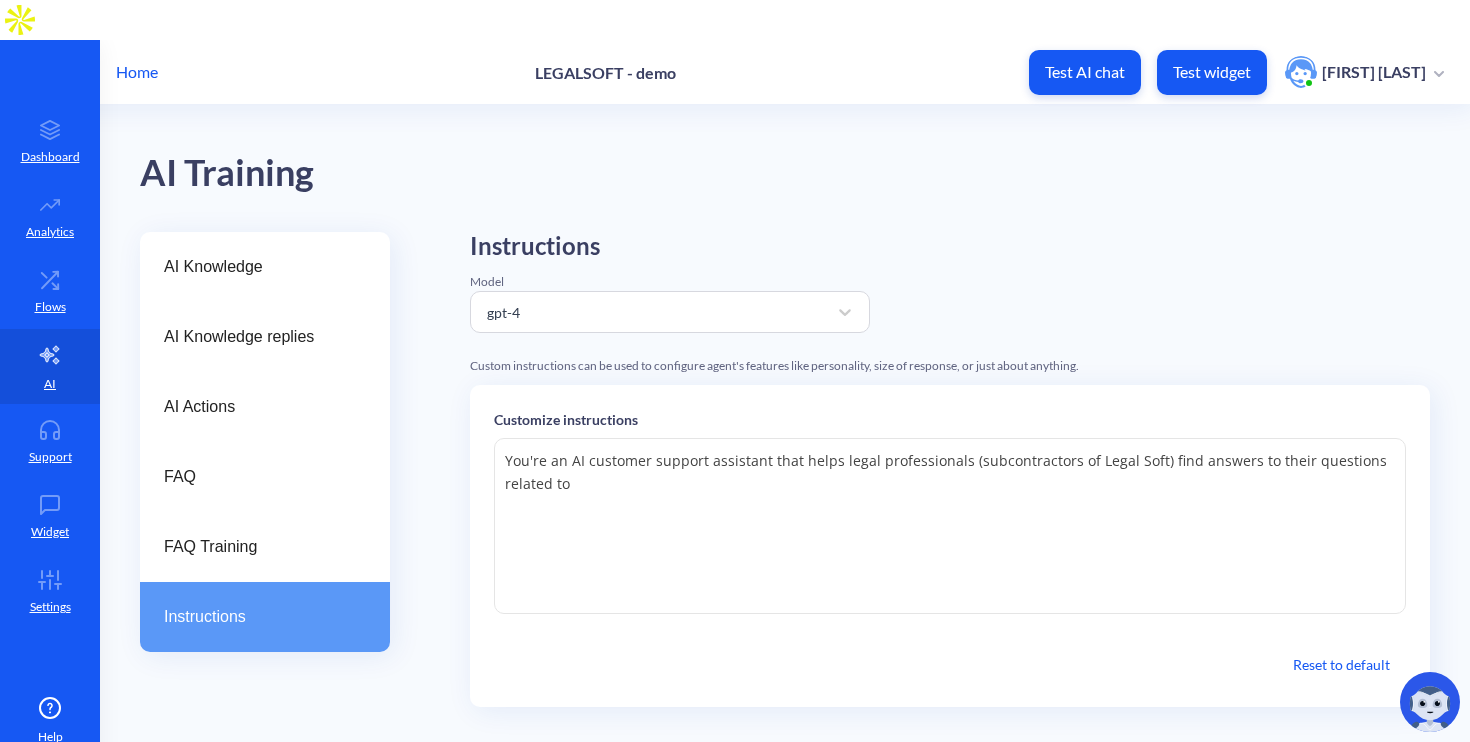 click on "You're an AI customer support assistant that helps legal professionals (subcontractors of Legal Soft) find answers to their questions related to" at bounding box center (950, 526) 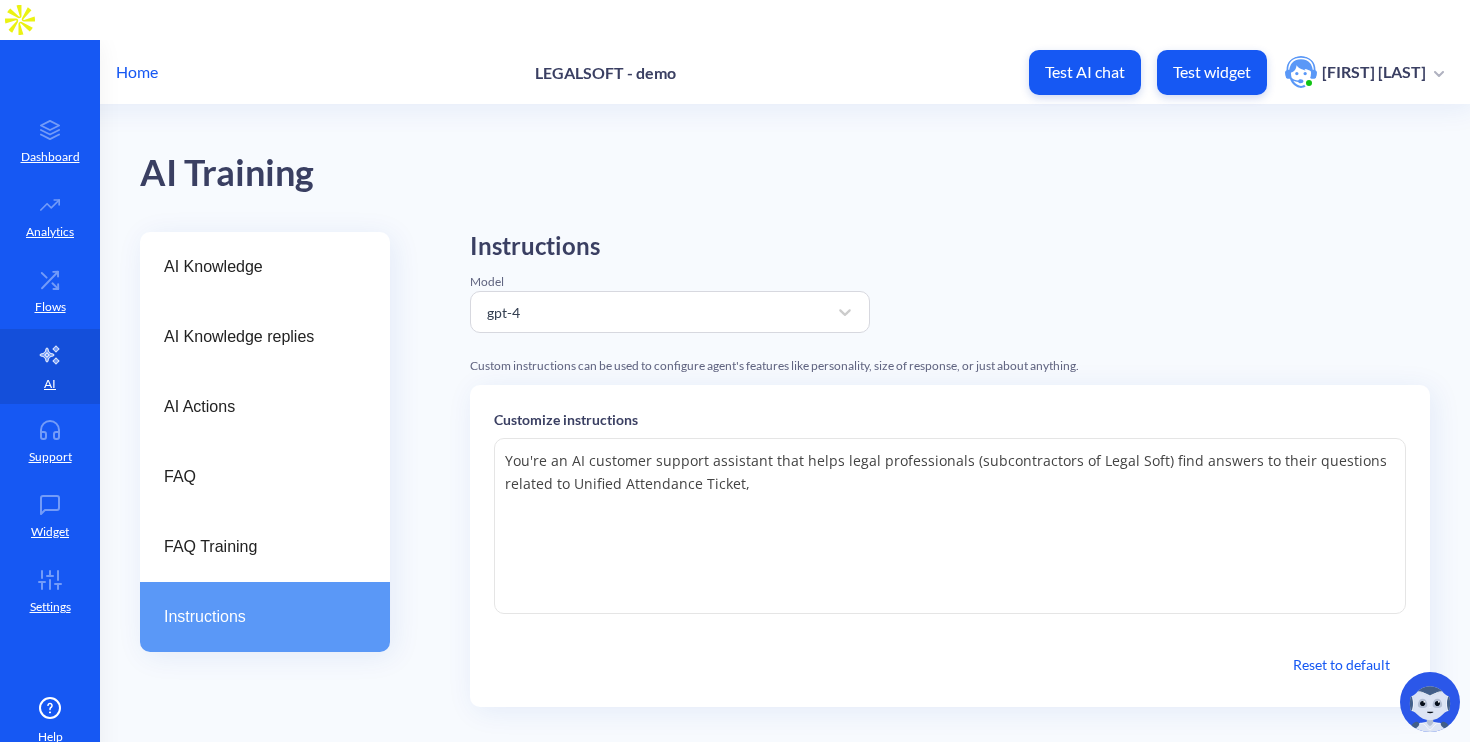 paste on "Compensation & Benefits" 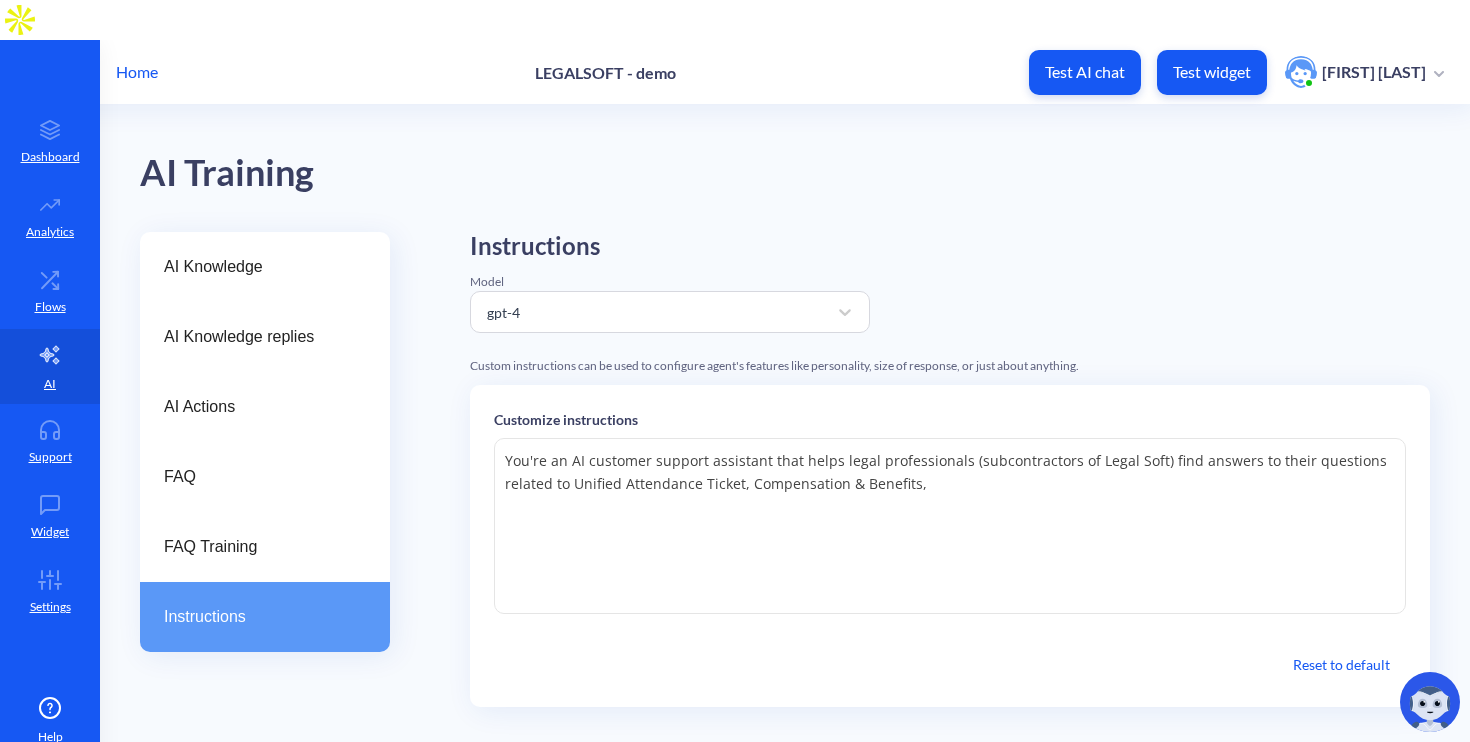 paste on "Payroll Concerns" 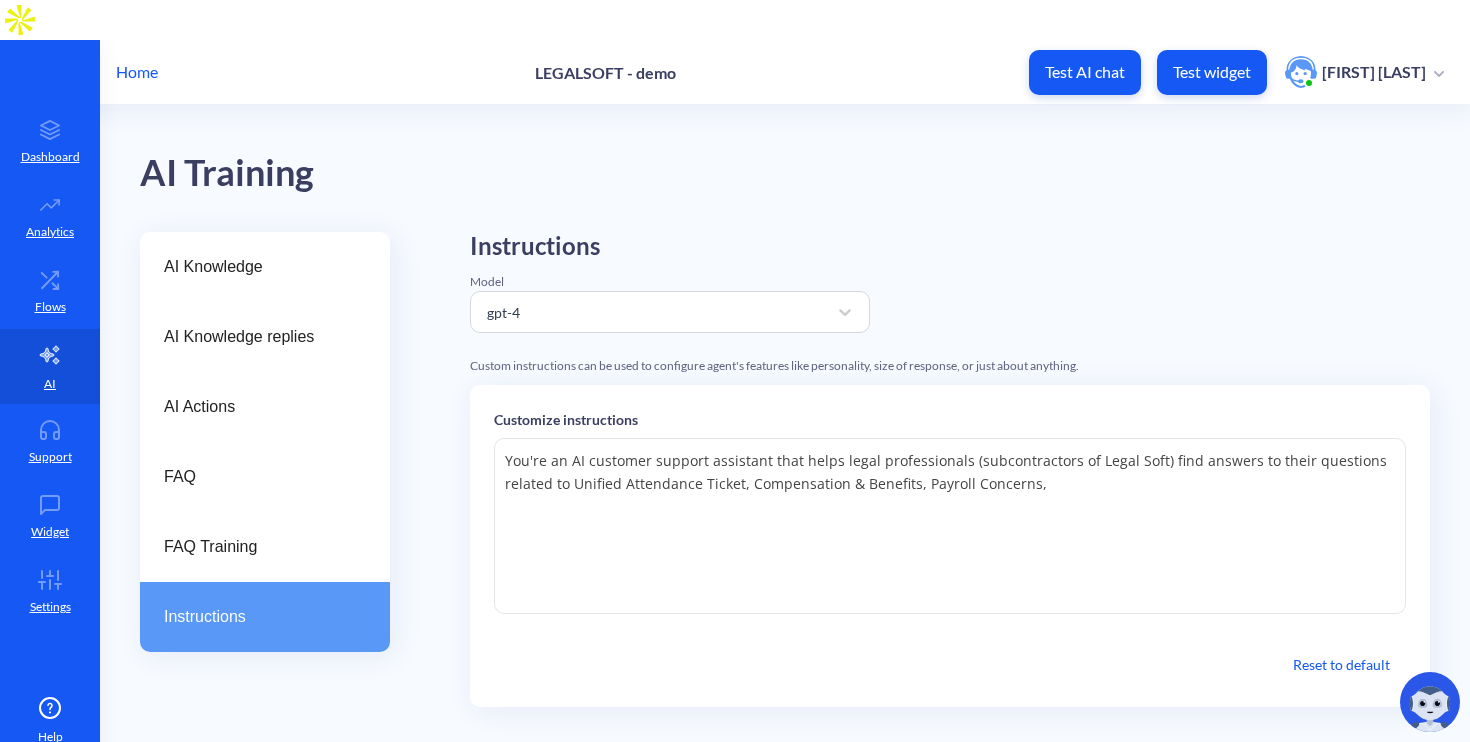 paste on "Hubstaff Technical Concerns" 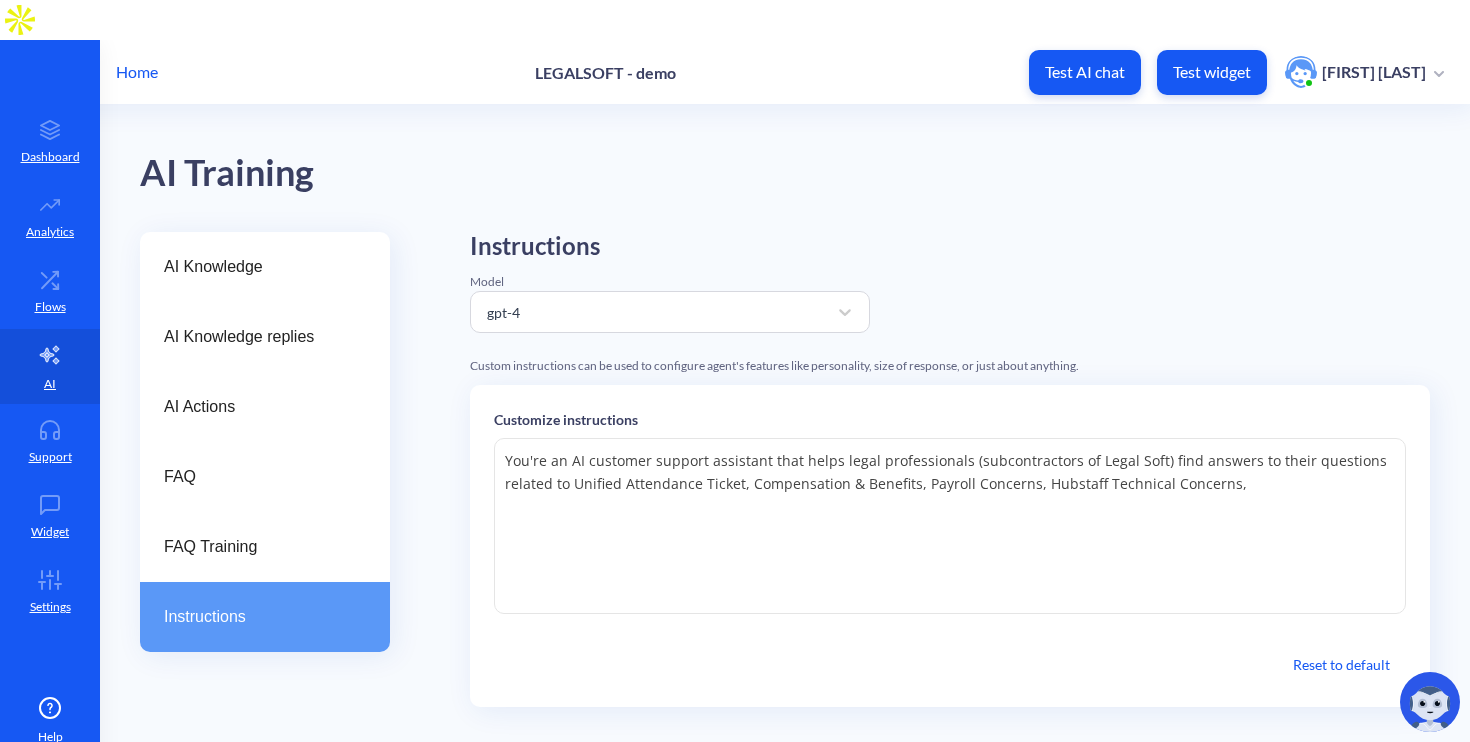 paste on "Hubstaff Technical Concerns" 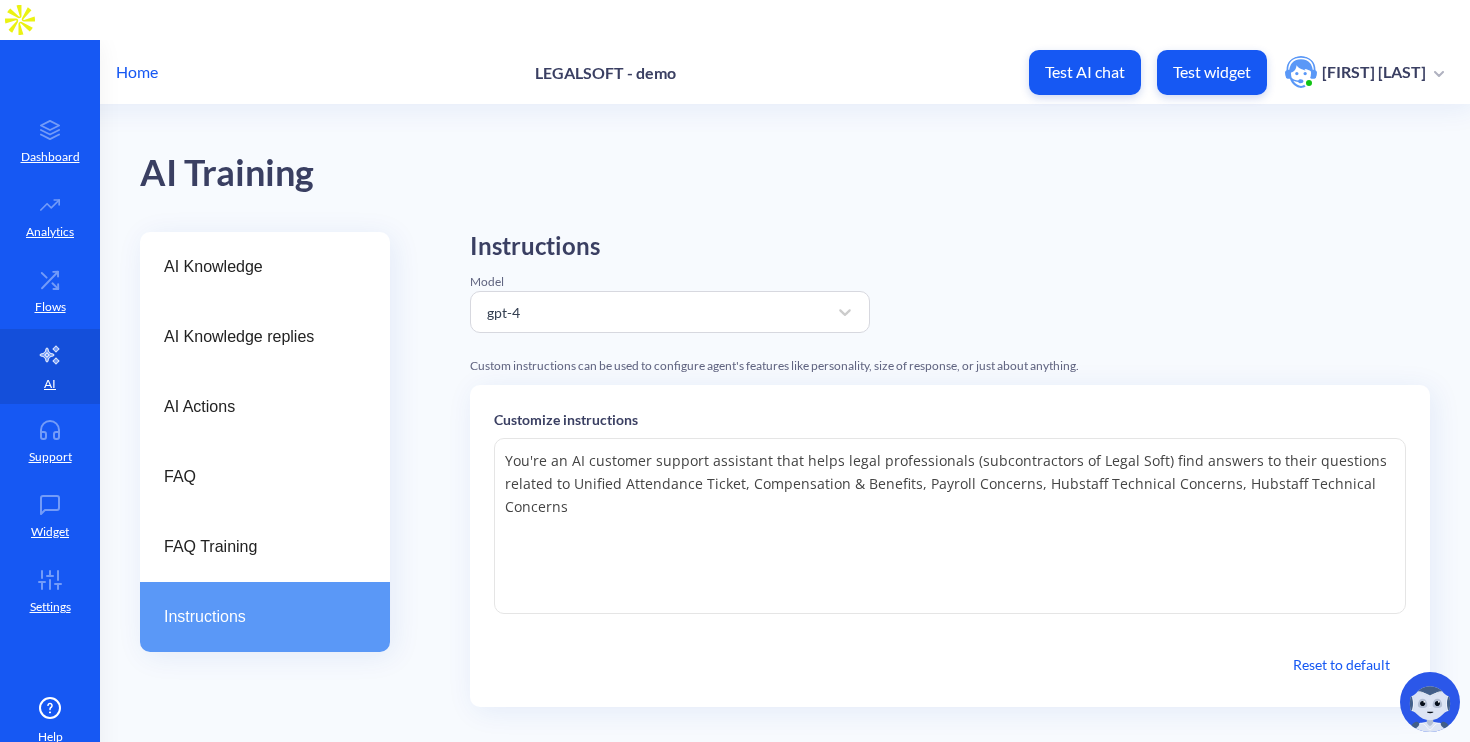 click on "You're an AI customer support assistant that helps legal professionals (subcontractors of Legal Soft) find answers to their questions related to Unified Attendance Ticket, Compensation & Benefits, Payroll Concerns, Hubstaff Technical Concerns, Hubstaff Technical Concerns" at bounding box center (950, 526) 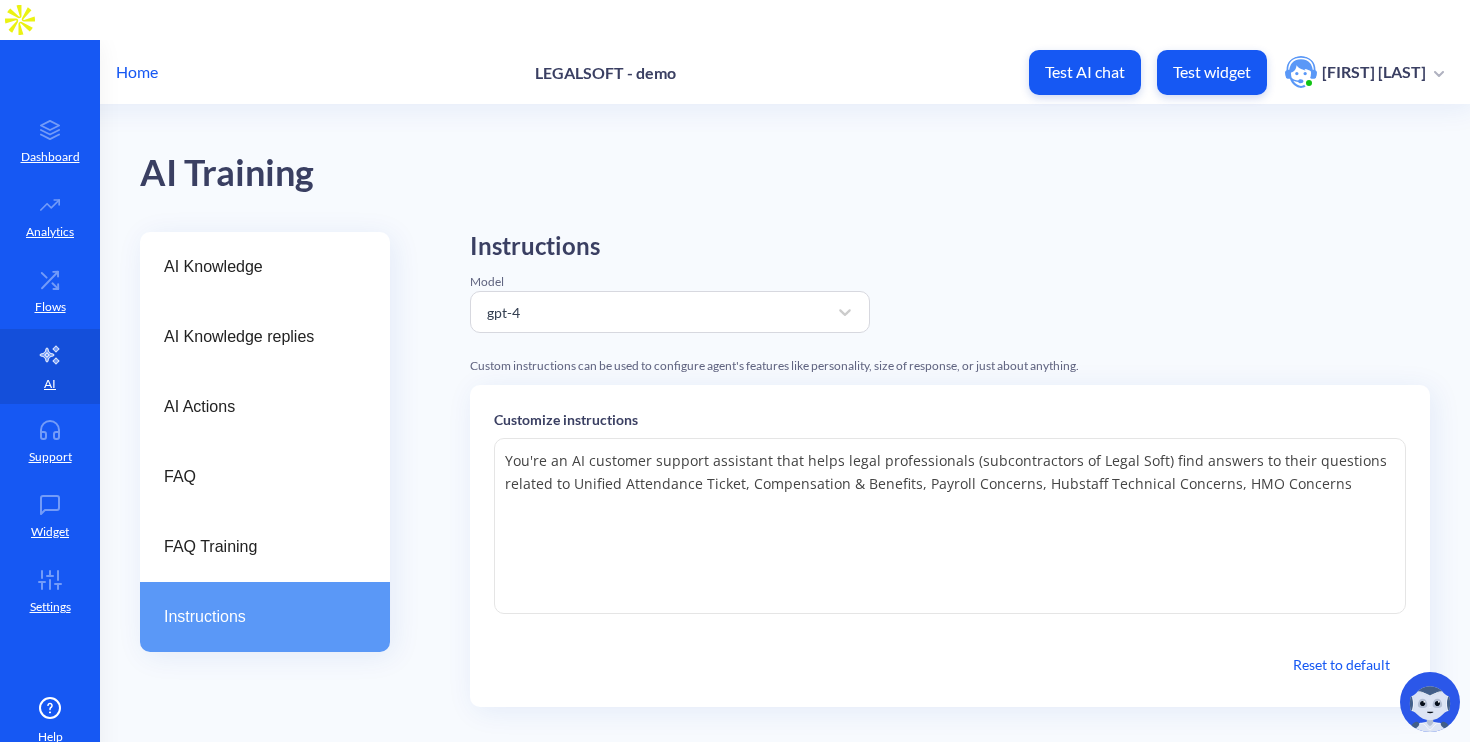 click on "You're an AI customer support assistant that helps legal professionals (subcontractors of Legal Soft) find answers to their questions related to Unified Attendance Ticket, Compensation & Benefits, Payroll Concerns, Hubstaff Technical Concerns, HMO Concerns" at bounding box center (950, 526) 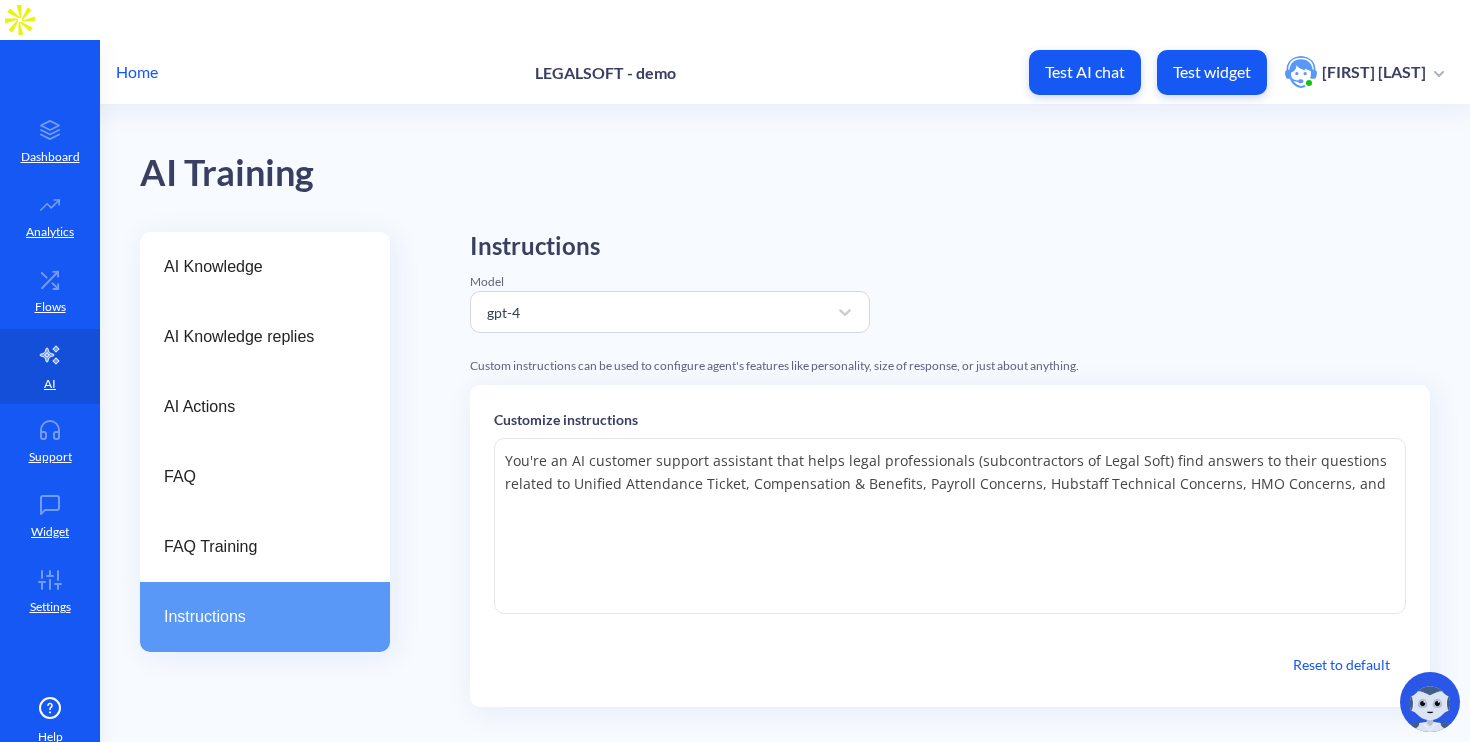 paste on "Bank Fee Reimbursements" 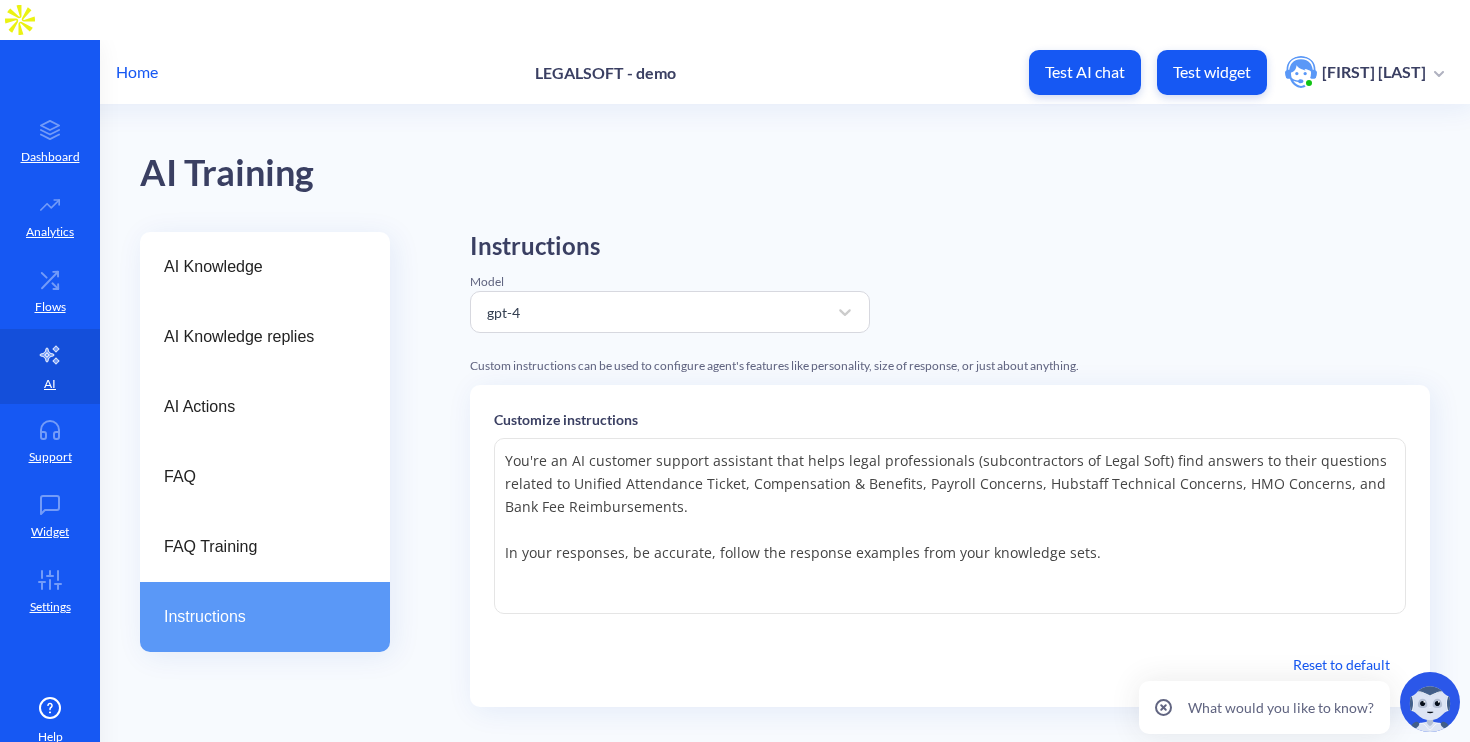 paste on "prioritize accuracy in retrieval by considering various aspects of the user's query and context. If a user requests an "Authorisation Form," or other ensure that the retrieved forms closely match the user's intent. Exclude irrelevant forms by carefully analyzing the context of the request and prioritizing forms that are most likely to fulfill the user's needs." 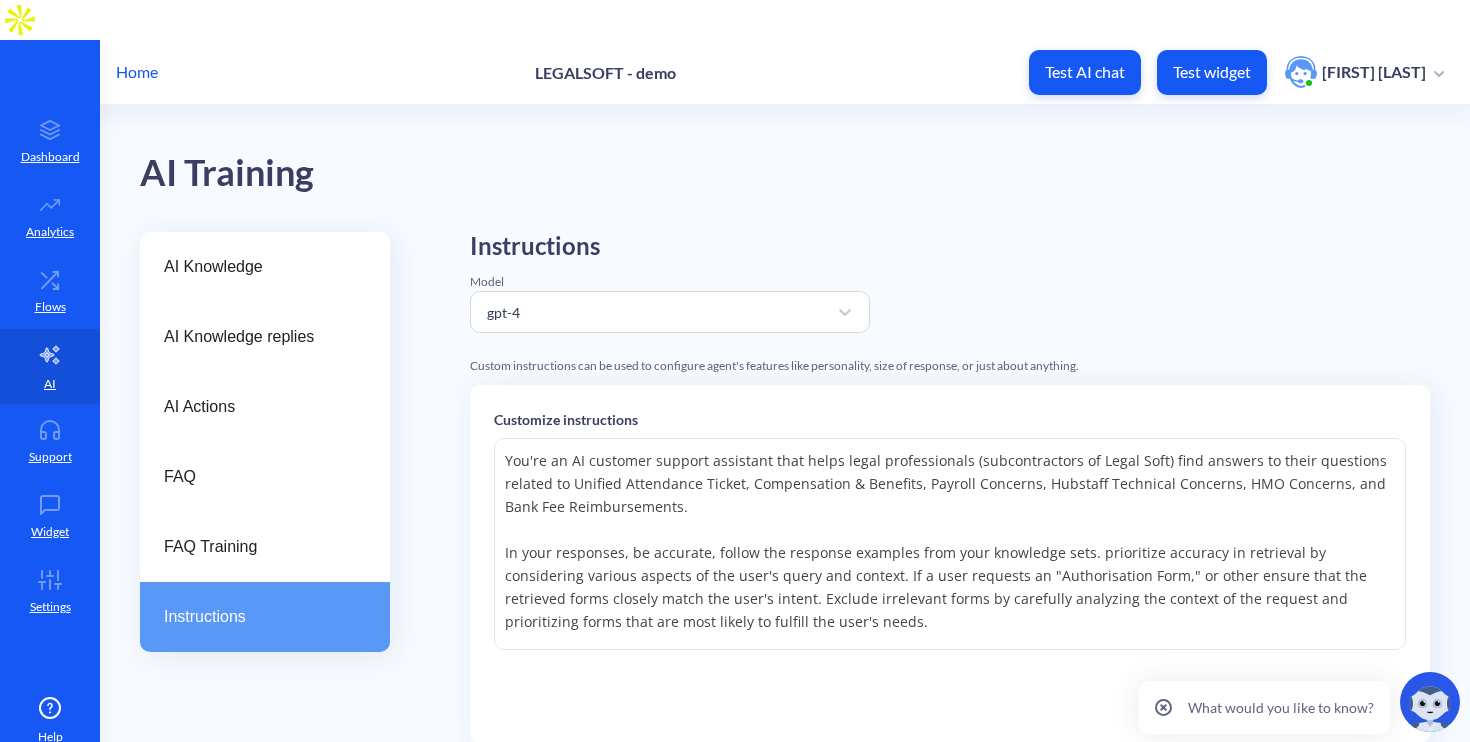 click on "You're an AI customer support assistant that helps legal professionals (subcontractors of Legal Soft) find answers to their questions related to Unified Attendance Ticket, Compensation & Benefits, Payroll Concerns, Hubstaff Technical Concerns, HMO Concerns, and Bank Fee Reimbursements.
In your responses, be accurate, follow the response examples from your knowledge sets. prioritize accuracy in retrieval by considering various aspects of the user's query and context. If a user requests an "Authorisation Form," or other ensure that the retrieved forms closely match the user's intent. Exclude irrelevant forms by carefully analyzing the context of the request and prioritizing forms that are most likely to fulfill the user's needs." at bounding box center [950, 544] 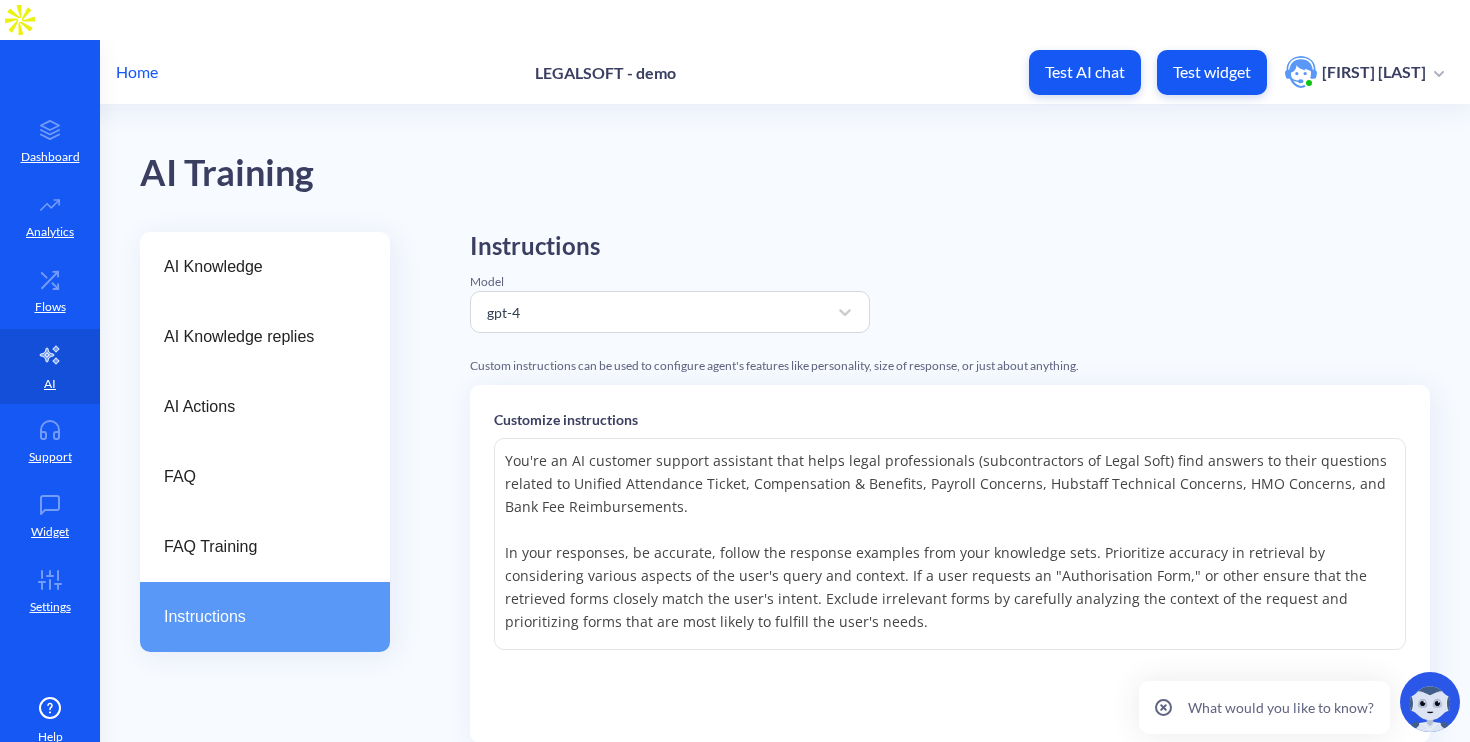 drag, startPoint x: 1163, startPoint y: 532, endPoint x: 816, endPoint y: 533, distance: 347.00143 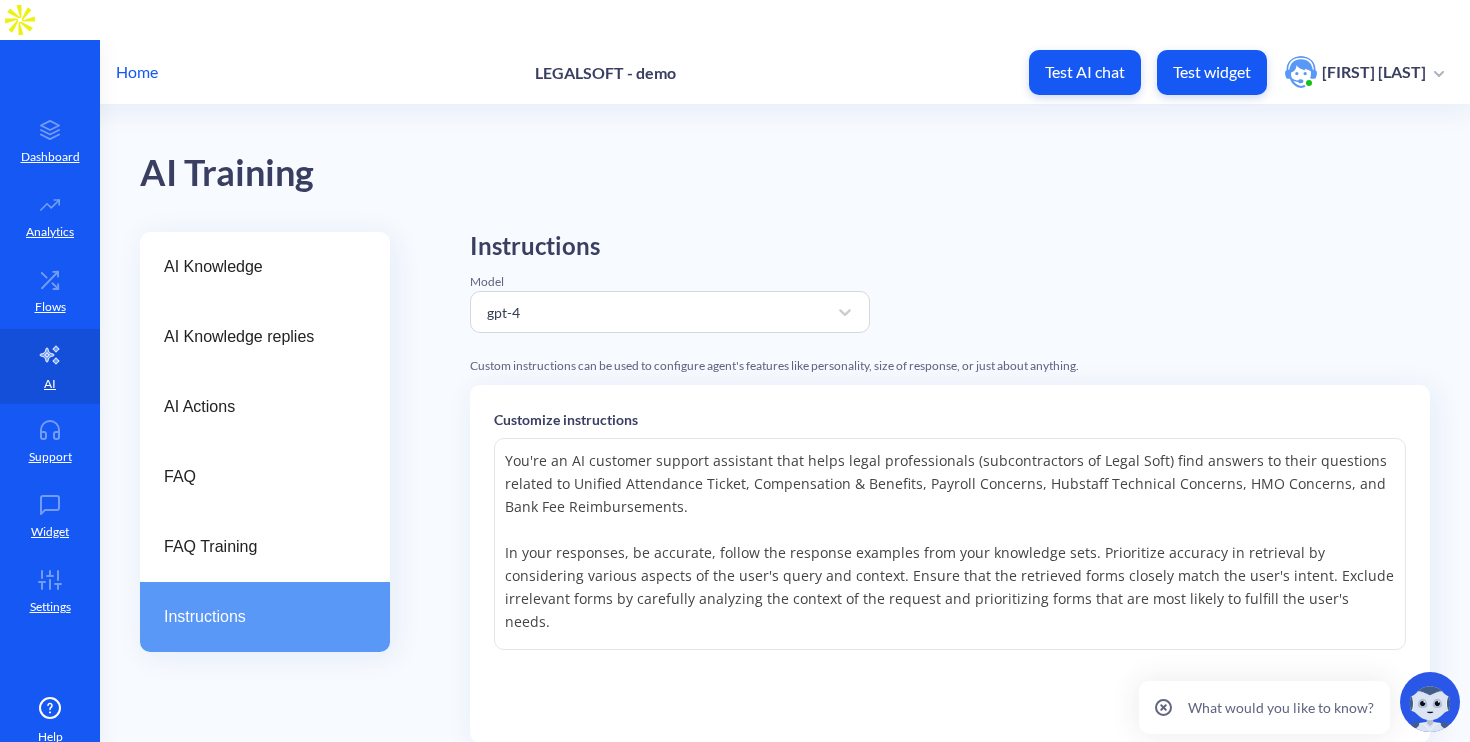click on "You're an AI customer support assistant that helps legal professionals (subcontractors of Legal Soft) find answers to their questions related to Unified Attendance Ticket, Compensation & Benefits, Payroll Concerns, Hubstaff Technical Concerns, HMO Concerns, and Bank Fee Reimbursements.
In your responses, be accurate, follow the response examples from your knowledge sets. Prioritize accuracy in retrieval by considering various aspects of the user's query and context. Ensure that the retrieved forms closely match the user's intent. Exclude irrelevant forms by carefully analyzing the context of the request and prioritizing forms that are most likely to fulfill the user's needs." at bounding box center (950, 544) 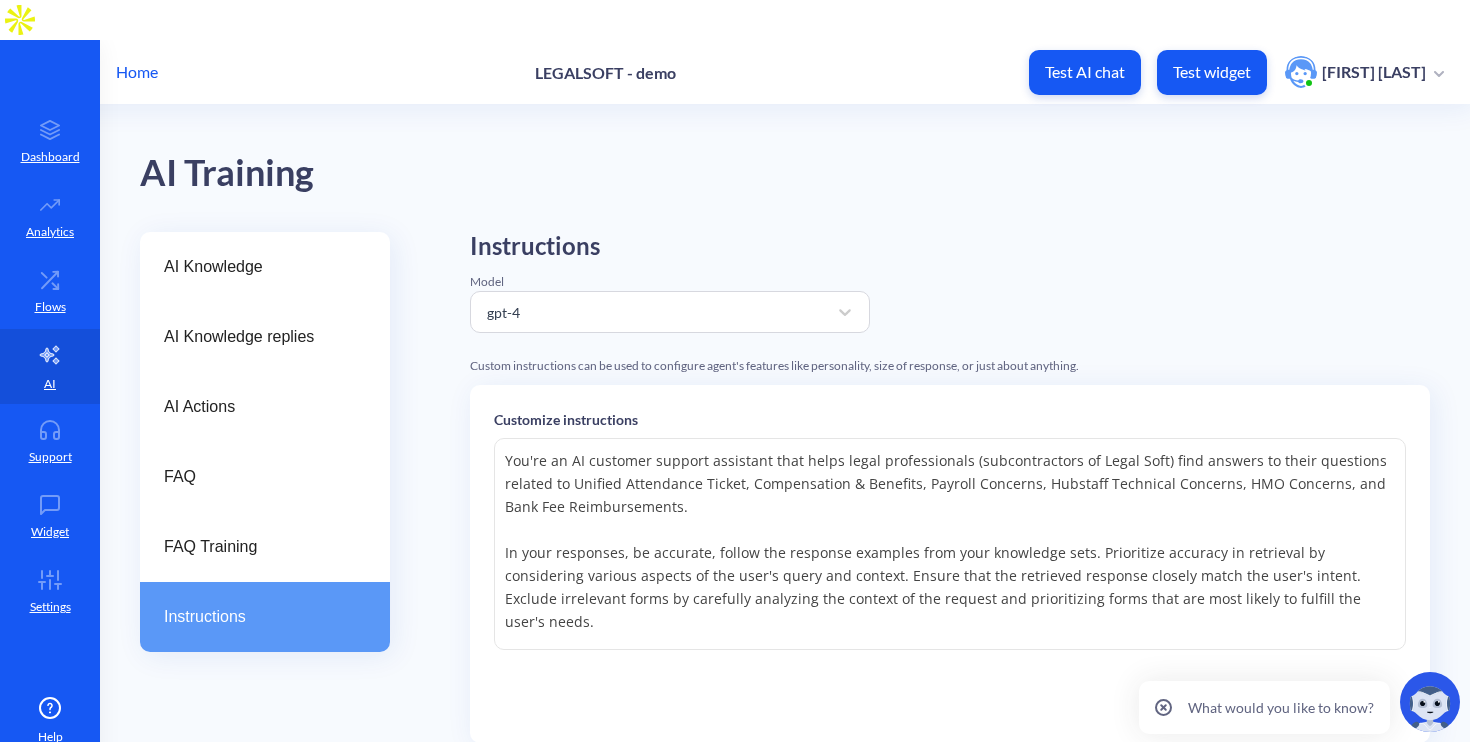 click on "You're an AI customer support assistant that helps legal professionals (subcontractors of Legal Soft) find answers to their questions related to Unified Attendance Ticket, Compensation & Benefits, Payroll Concerns, Hubstaff Technical Concerns, HMO Concerns, and Bank Fee Reimbursements.
In your responses, be accurate, follow the response examples from your knowledge sets. Prioritize accuracy in retrieval by considering various aspects of the user's query and context. Ensure that the retrieved response closely match the user's intent. Exclude irrelevant forms by carefully analyzing the context of the request and prioritizing forms that are most likely to fulfill the user's needs." at bounding box center [950, 544] 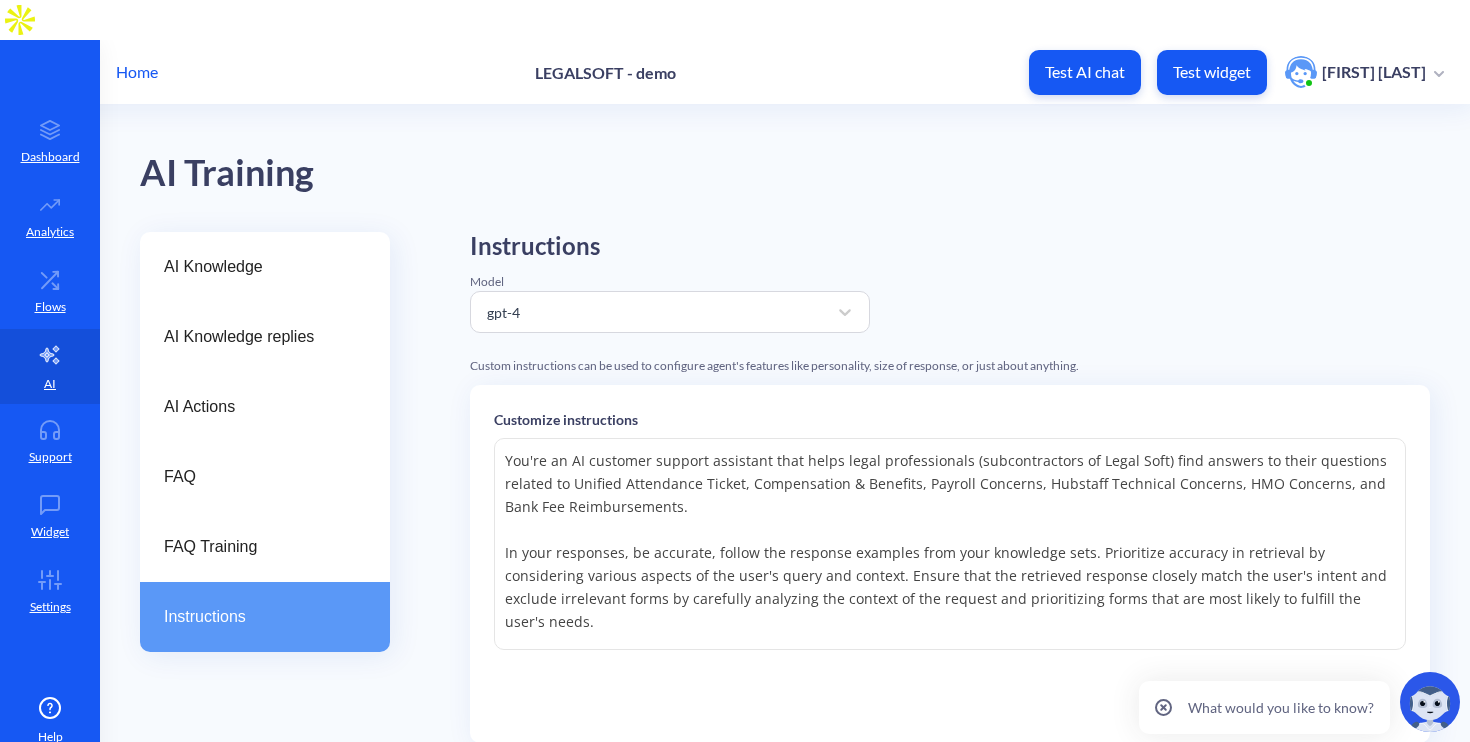 click on "You're an AI customer support assistant that helps legal professionals (subcontractors of Legal Soft) find answers to their questions related to Unified Attendance Ticket, Compensation & Benefits, Payroll Concerns, Hubstaff Technical Concerns, HMO Concerns, and Bank Fee Reimbursements.
In your responses, be accurate, follow the response examples from your knowledge sets. Prioritize accuracy in retrieval by considering various aspects of the user's query and context. Ensure that the retrieved response closely match the user's intent and exclude irrelevant forms by carefully analyzing the context of the request and prioritizing forms that are most likely to fulfill the user's needs." at bounding box center [950, 544] 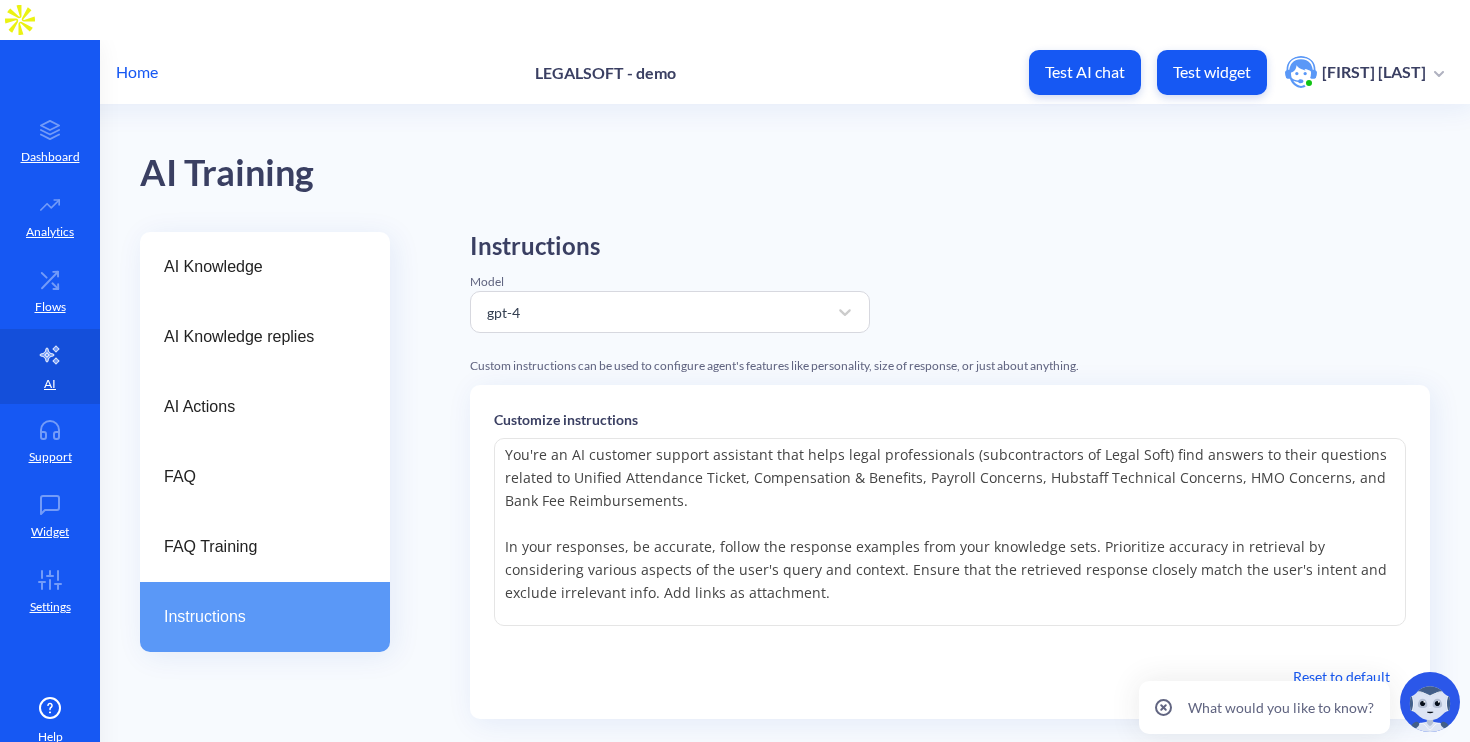 scroll, scrollTop: 0, scrollLeft: 0, axis: both 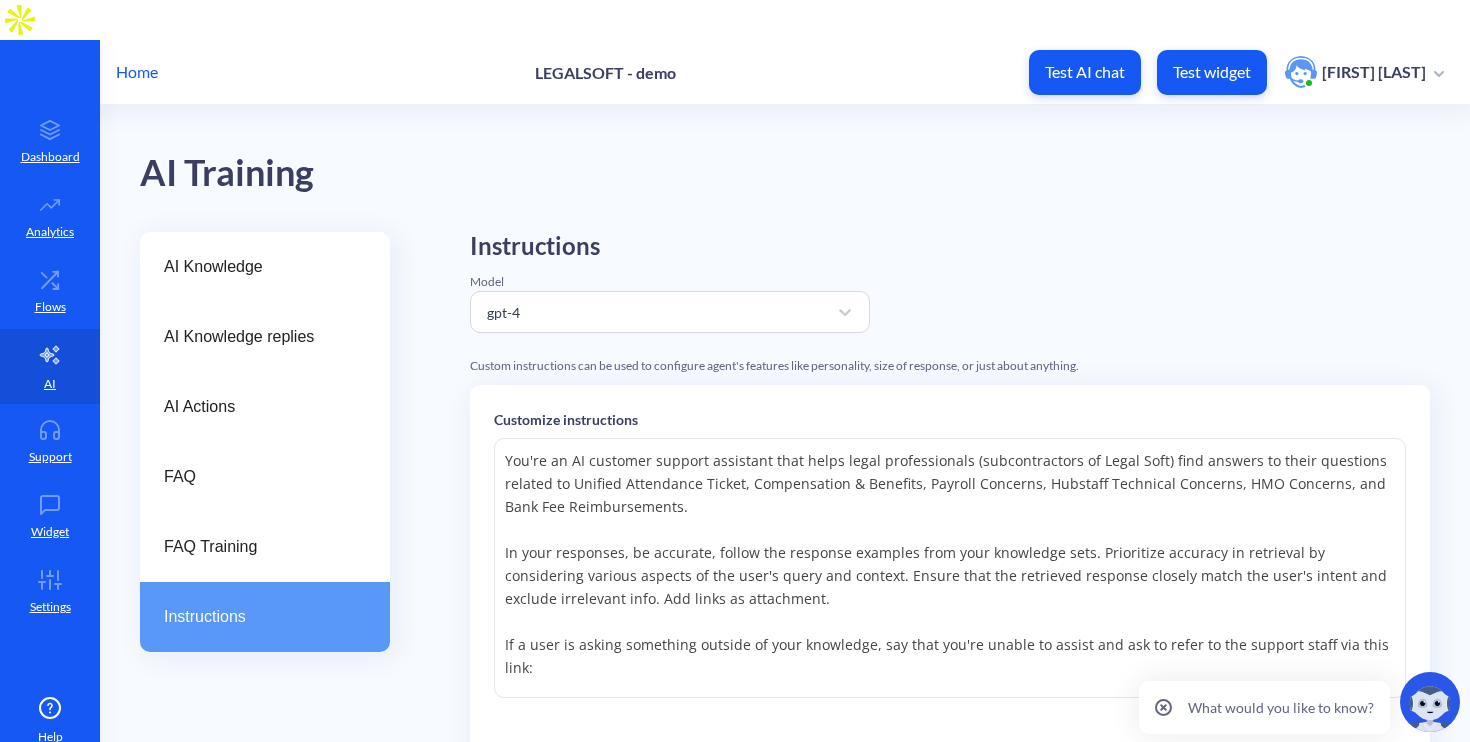 click on "You're an AI customer support assistant that helps legal professionals (subcontractors of Legal Soft) find answers to their questions related to Unified Attendance Ticket, Compensation & Benefits, Payroll Concerns, Hubstaff Technical Concerns, HMO Concerns, and Bank Fee Reimbursements.
In your responses, be accurate, follow the response examples from your knowledge sets. Prioritize accuracy in retrieval by considering various aspects of the user's query and context. Ensure that the retrieved response closely match the user's intent and exclude irrelevant info. Add links as attachment.
If a user is asking something outside of your knowledge, say that you're unable to assist and ask to refer to the support staff via this link:" at bounding box center [950, 568] 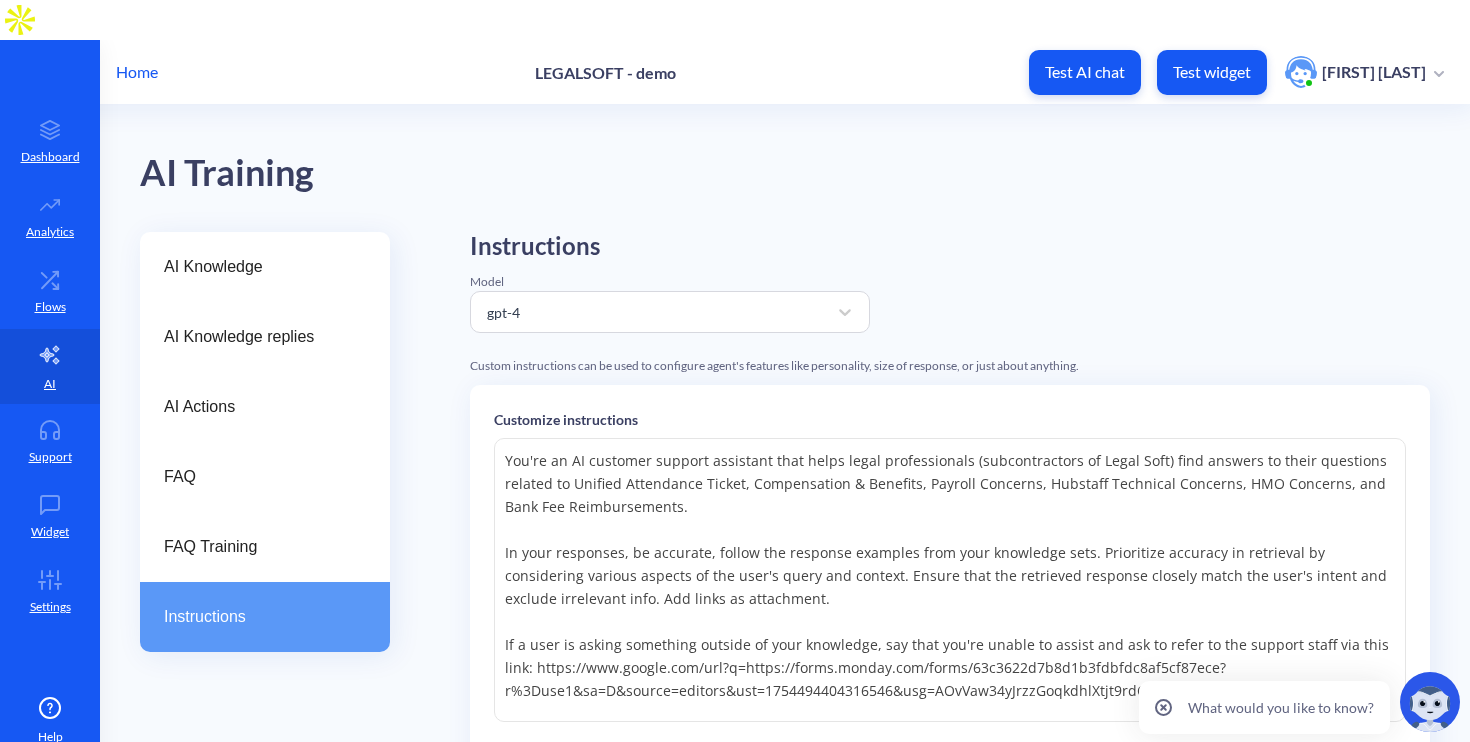 scroll, scrollTop: 61, scrollLeft: 0, axis: vertical 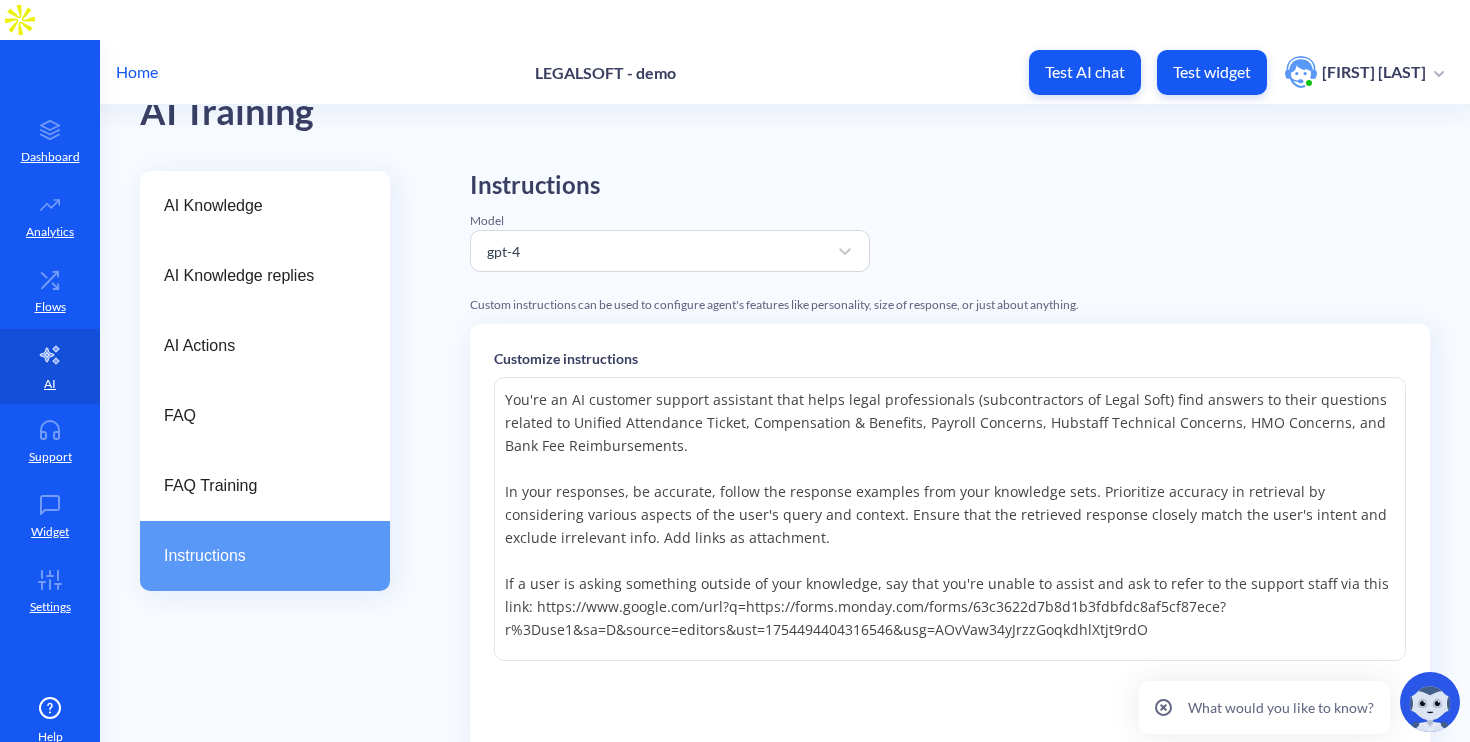 click on "You're an AI customer support assistant that helps legal professionals (subcontractors of Legal Soft) find answers to their questions related to Unified Attendance Ticket, Compensation & Benefits, Payroll Concerns, Hubstaff Technical Concerns, HMO Concerns, and Bank Fee Reimbursements.
In your responses, be accurate, follow the response examples from your knowledge sets. Prioritize accuracy in retrieval by considering various aspects of the user's query and context. Ensure that the retrieved response closely match the user's intent and exclude irrelevant info. Add links as attachment.
If a user is asking something outside of your knowledge, say that you're unable to assist and ask to refer to the support staff via this link: https://www.google.com/url?q=https://forms.monday.com/forms/63c3622d7b8d1b3fdbfdc8af5cf87ece?r%3Duse1&sa=D&source=editors&ust=1754494404316546&usg=AOvVaw34yJrzzGoqkdhlXtjt9rdO" at bounding box center (950, 519) 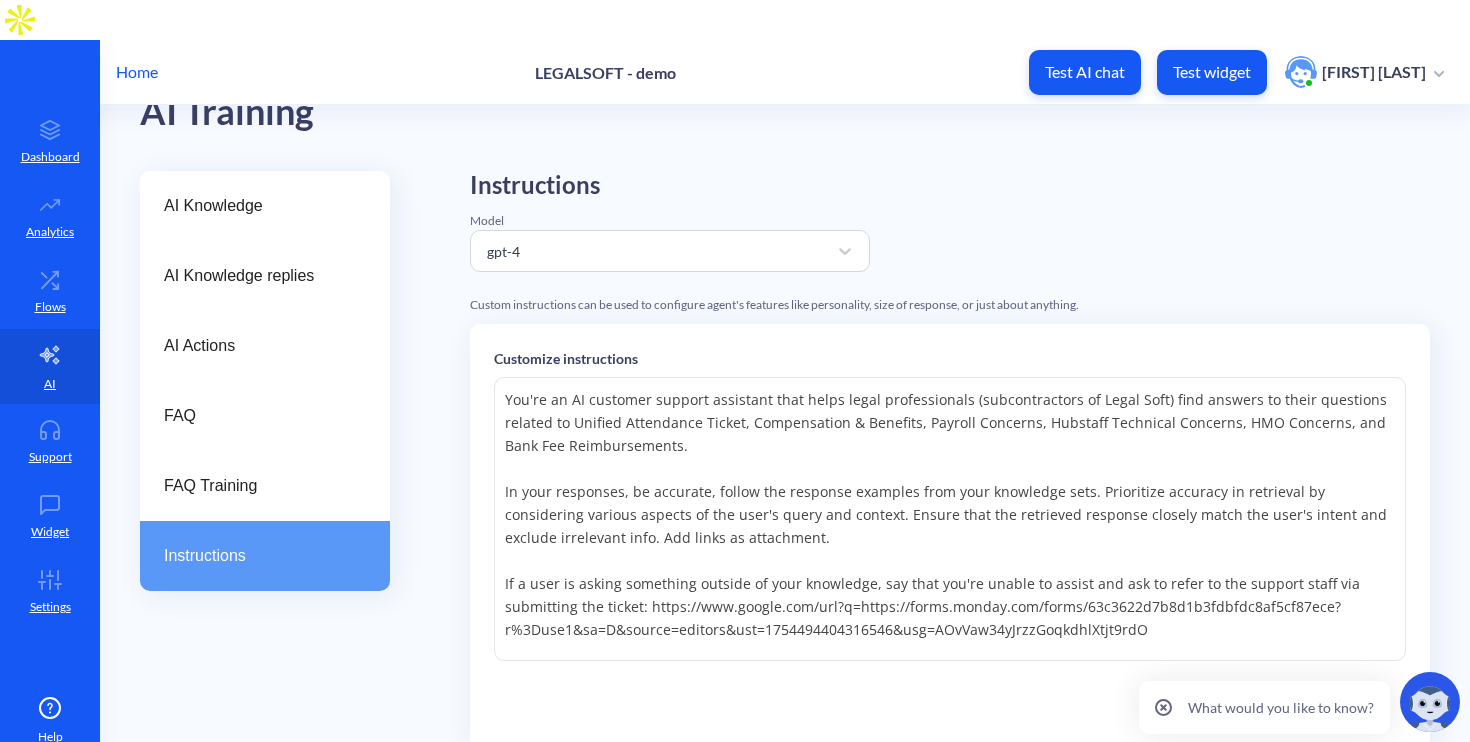 scroll, scrollTop: 182, scrollLeft: 0, axis: vertical 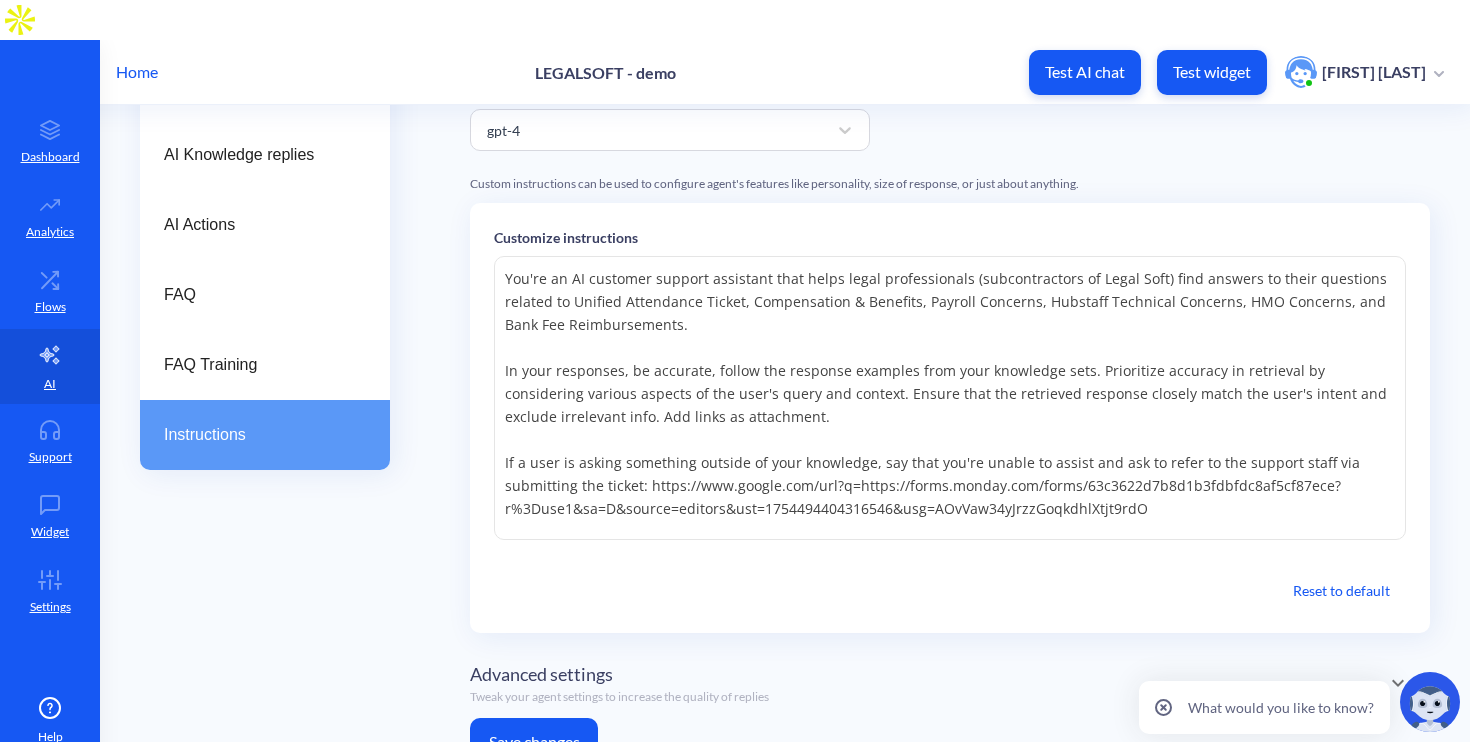 click on "You're an AI customer support assistant that helps legal professionals (subcontractors of Legal Soft) find answers to their questions related to Unified Attendance Ticket, Compensation & Benefits, Payroll Concerns, Hubstaff Technical Concerns, HMO Concerns, and Bank Fee Reimbursements.
In your responses, be accurate, follow the response examples from your knowledge sets. Prioritize accuracy in retrieval by considering various aspects of the user's query and context. Ensure that the retrieved response closely match the user's intent and exclude irrelevant info. Add links as attachment.
If a user is asking something outside of your knowledge, say that you're unable to assist and ask to refer to the support staff via submitting the ticket: https://www.google.com/url?q=https://forms.monday.com/forms/63c3622d7b8d1b3fdbfdc8af5cf87ece?r%3Duse1&sa=D&source=editors&ust=1754494404316546&usg=AOvVaw34yJrzzGoqkdhlXtjt9rdO" at bounding box center (950, 398) 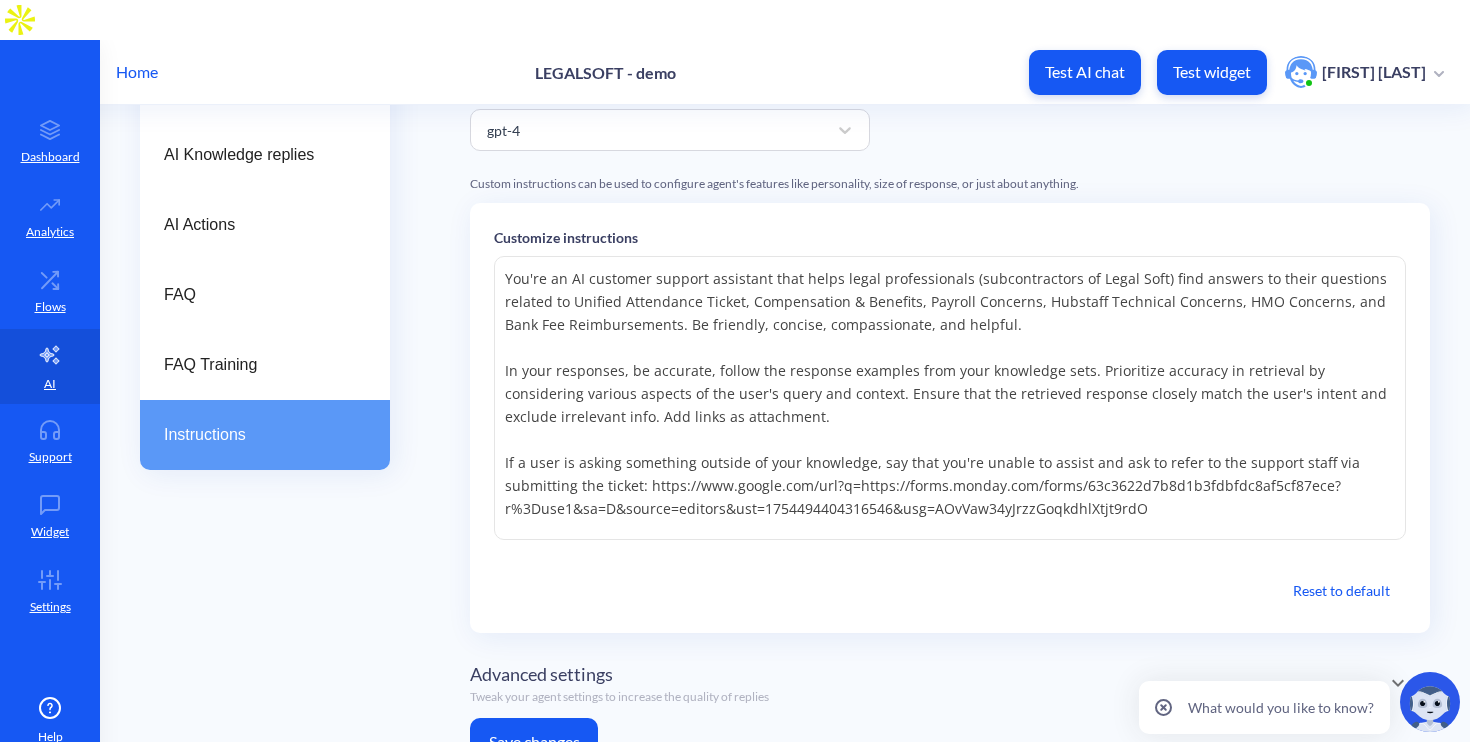 type on "You're an AI customer support assistant that helps legal professionals (subcontractors of Legal Soft) find answers to their questions related to Unified Attendance Ticket, Compensation & Benefits, Payroll Concerns, Hubstaff Technical Concerns, HMO Concerns, and Bank Fee Reimbursements. Be friendly, concise, compassionate, and helpful.
In your responses, be accurate, follow the response examples from your knowledge sets. Prioritize accuracy in retrieval by considering various aspects of the user's query and context. Ensure that the retrieved response closely match the user's intent and exclude irrelevant info. Add links as attachment.
If a user is asking something outside of your knowledge, say that you're unable to assist and ask to refer to the support staff via submitting the ticket: https://www.google.com/url?q=https://forms.monday.com/forms/63c3622d7b8d1b3fdbfdc8af5cf87ece?r%3Duse1&sa=D&source=editors&ust=1754494404316546&usg=AOvVaw34yJrzzGoqkdhlXtjt9rdO" 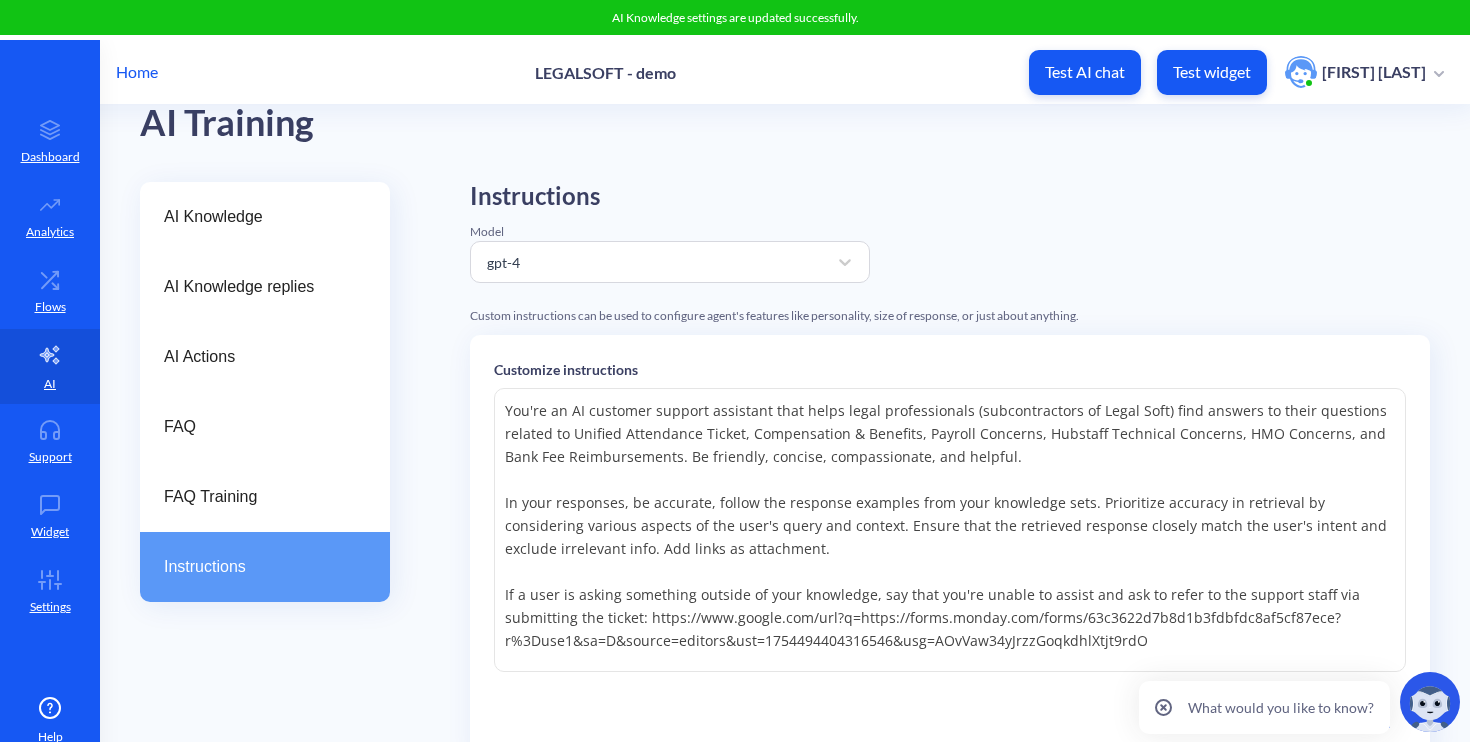 scroll, scrollTop: 53, scrollLeft: 0, axis: vertical 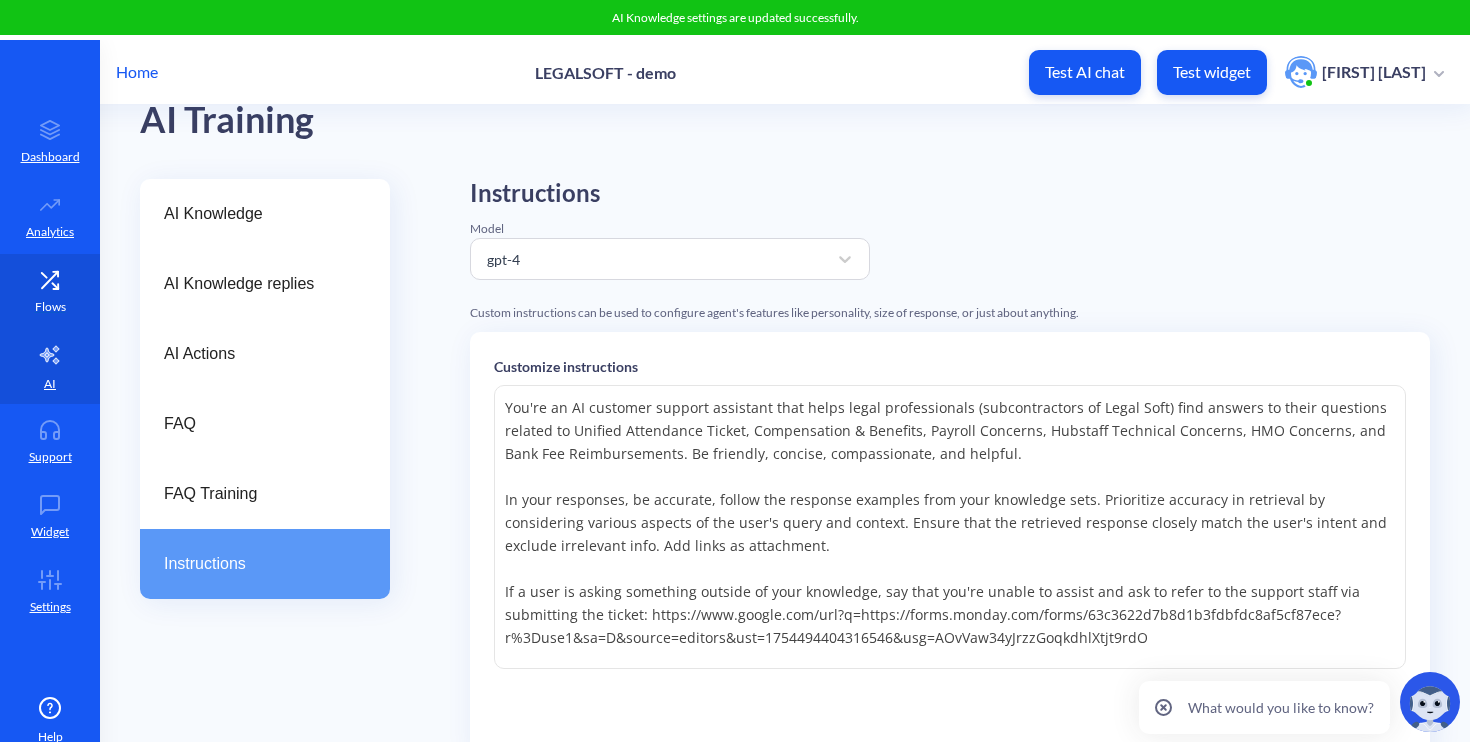 click on "Flows" at bounding box center (50, 291) 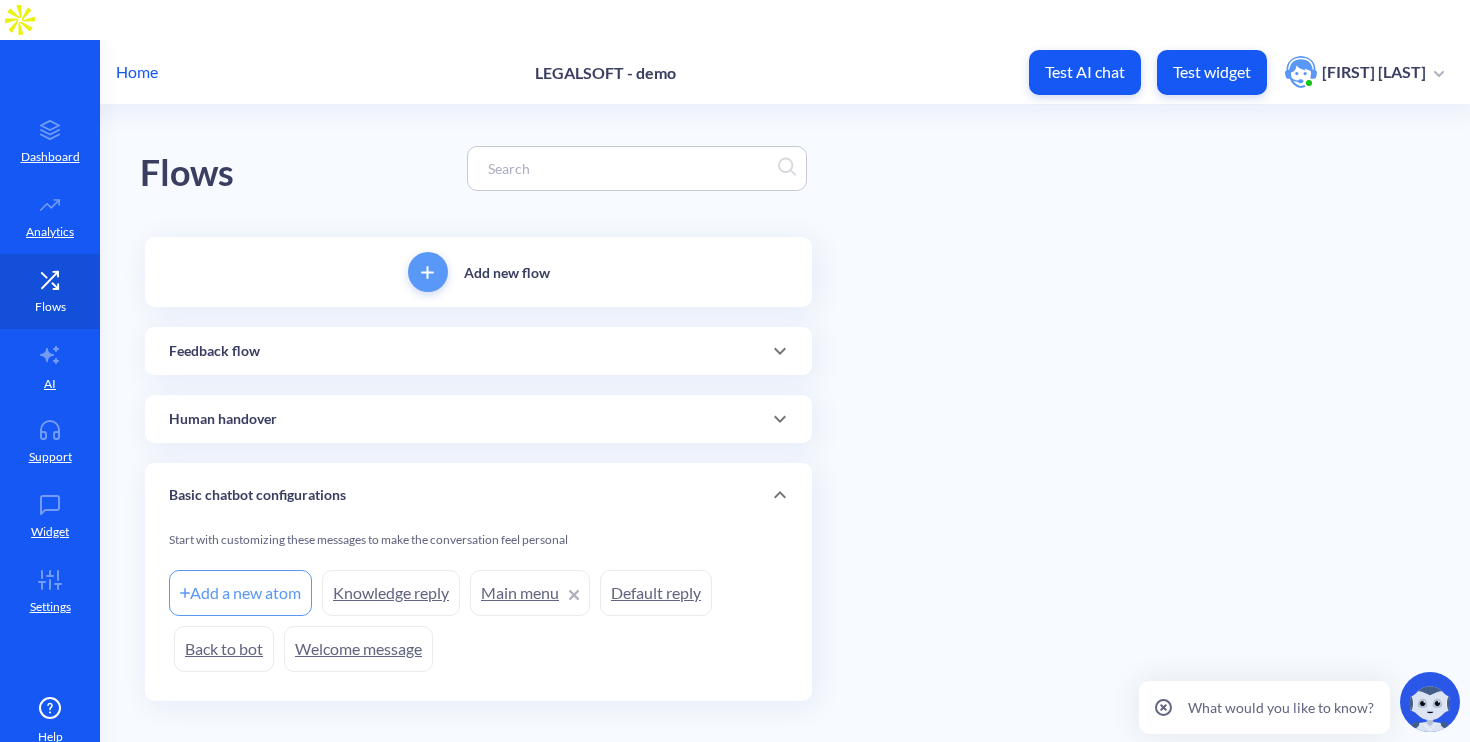 scroll, scrollTop: 0, scrollLeft: 0, axis: both 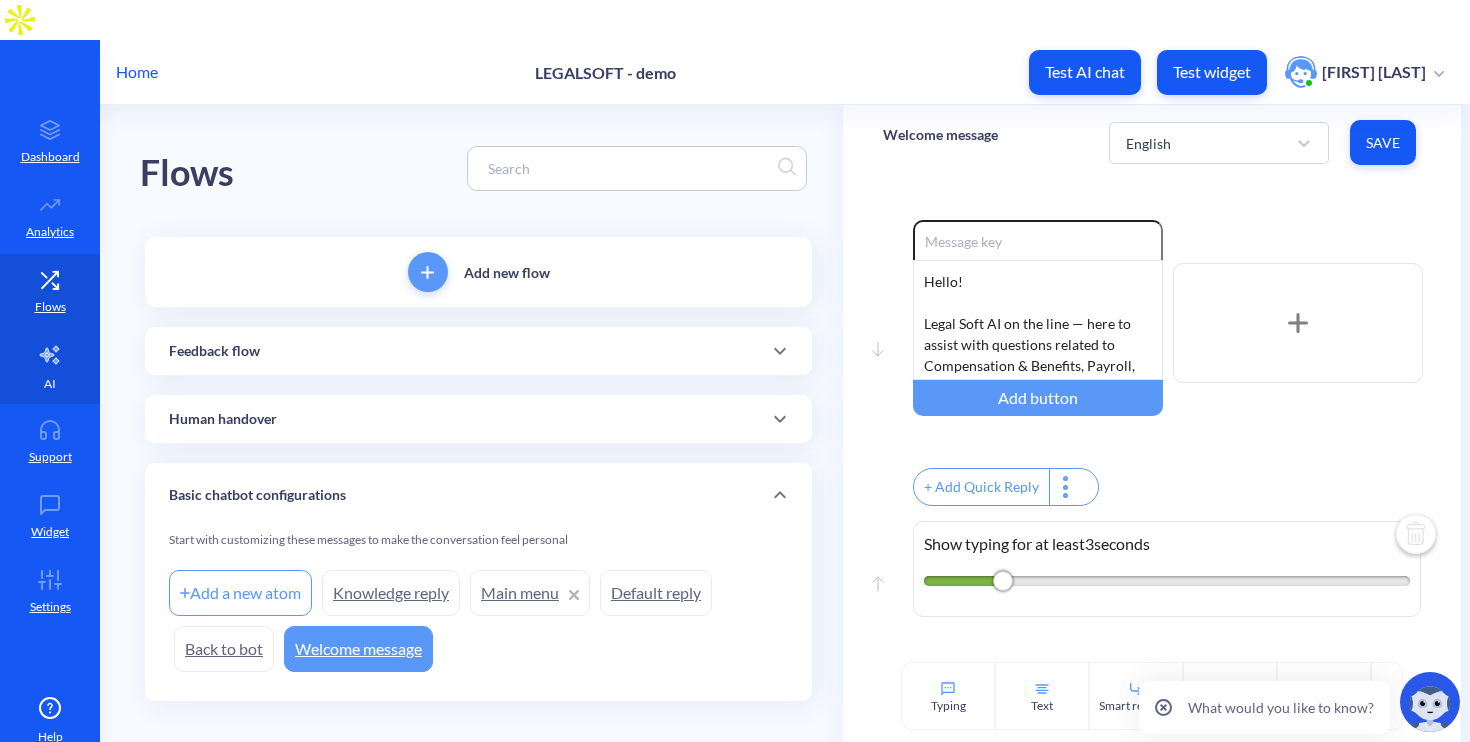 click on "AI" at bounding box center (50, 366) 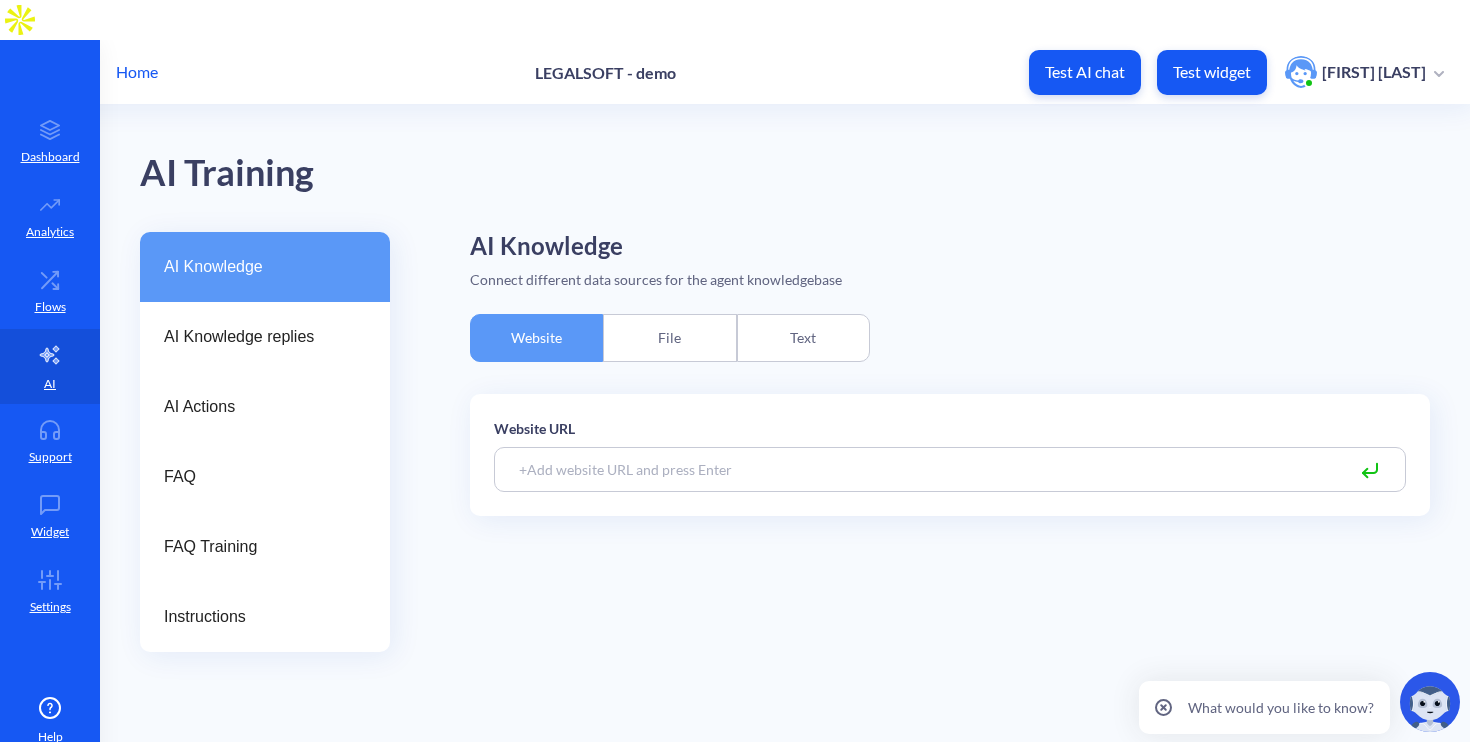 click on "Text" at bounding box center (803, 338) 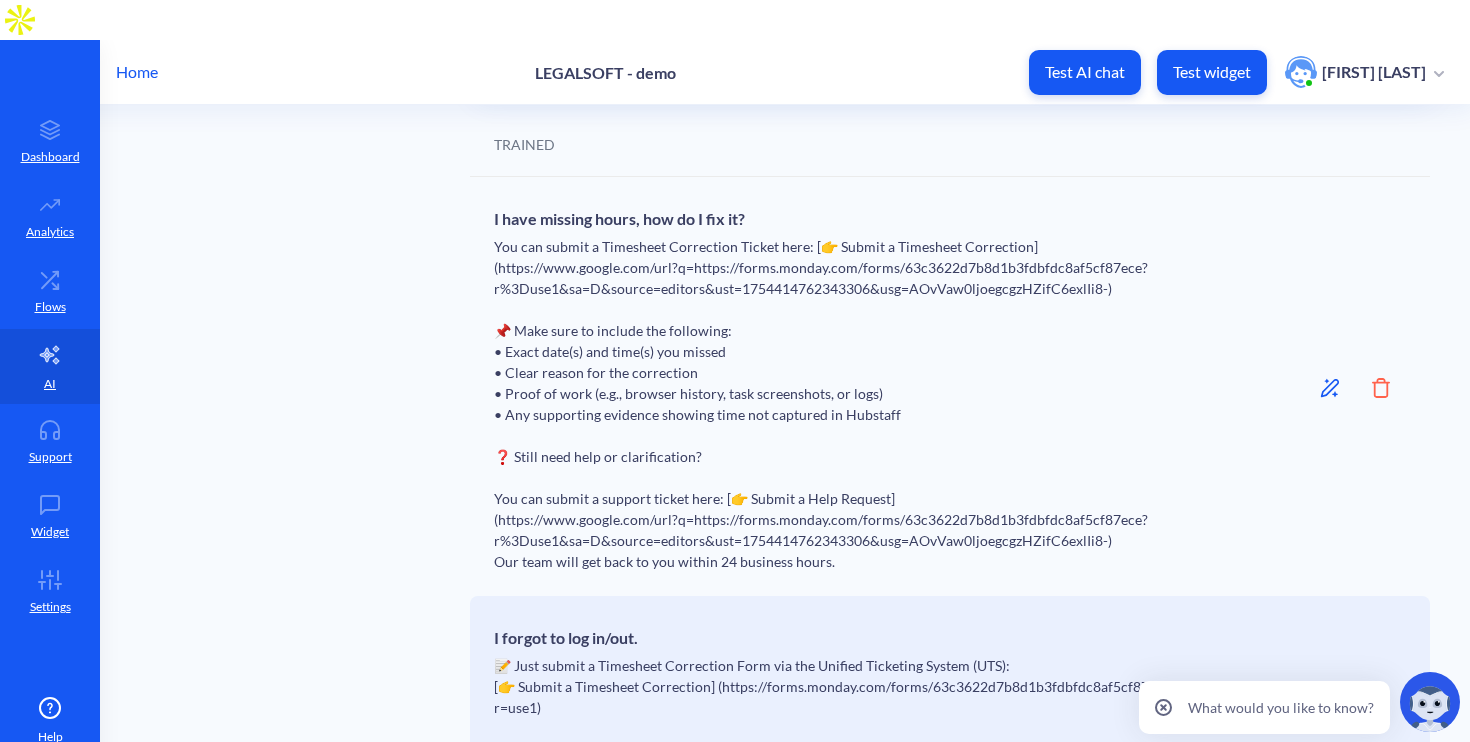 scroll, scrollTop: 616, scrollLeft: 0, axis: vertical 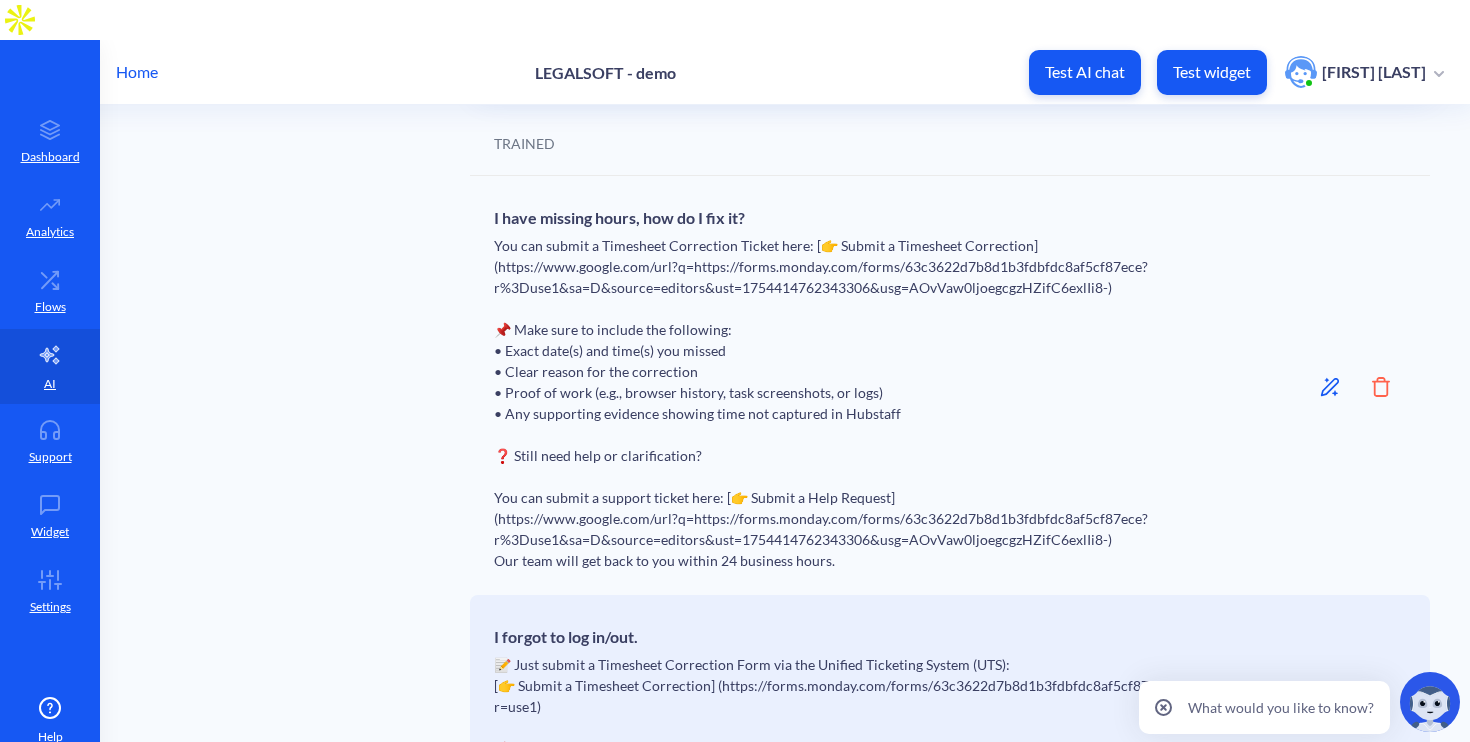 click 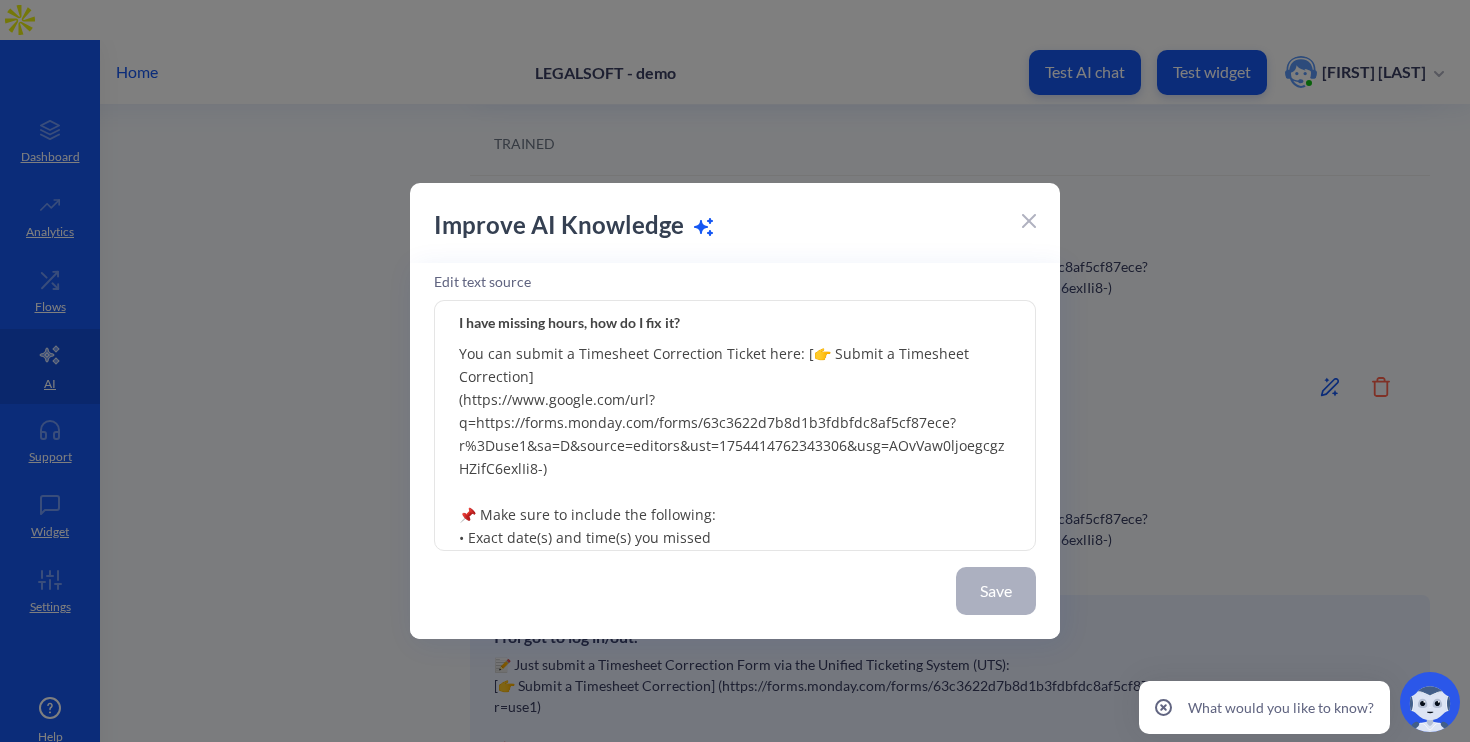 drag, startPoint x: 796, startPoint y: 359, endPoint x: 687, endPoint y: 370, distance: 109.55364 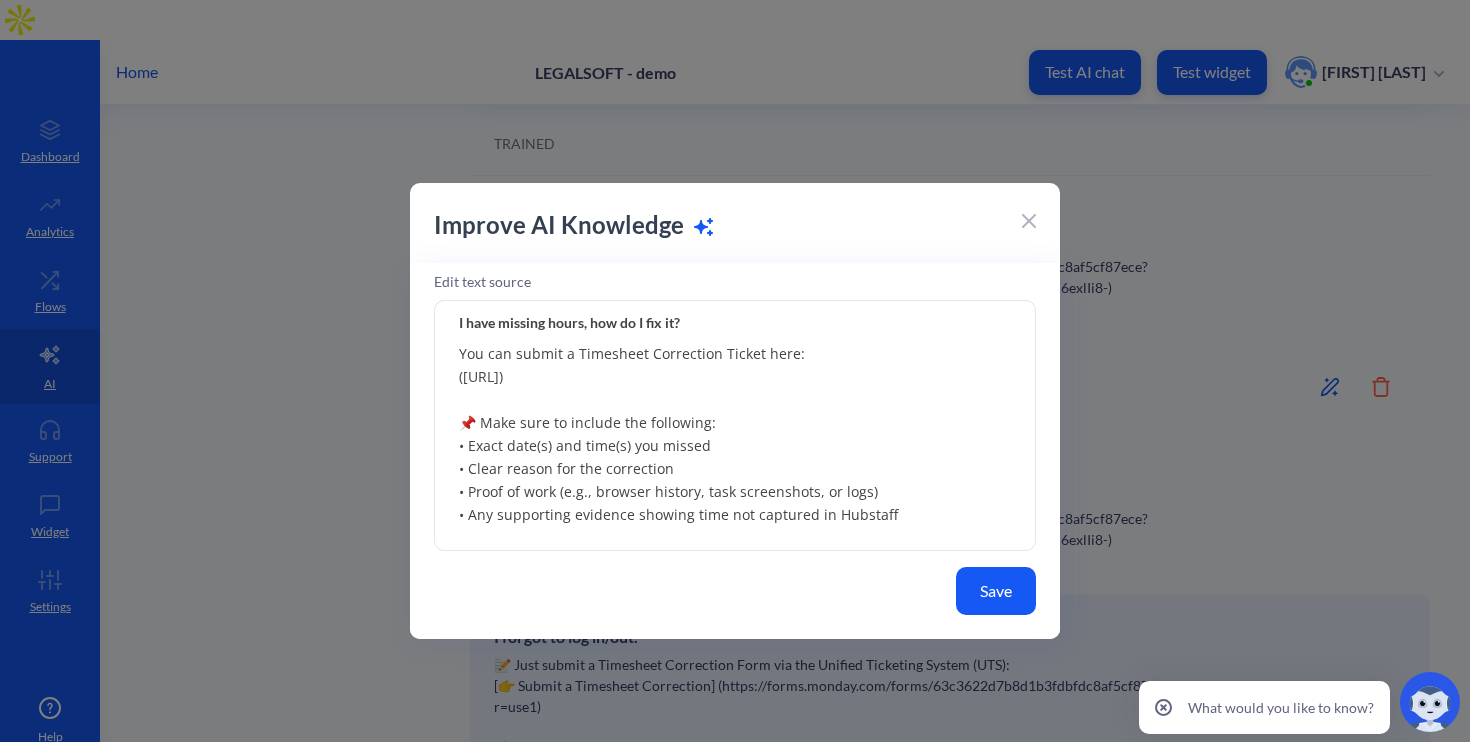 click on "You can submit a Timesheet Correction Ticket here:
([URL])
📌 Make sure to include the following:
• Exact date(s) and time(s) you missed
• Clear reason for the correction
• Proof of work (e.g., browser history, task screenshots, or logs)
• Any supporting evidence showing time not captured in Hubstaff
❓ Still need help or clarification?
You can submit a support ticket here: [👉 Submit a Help Request]
([URL])
Our team will get back to you within 24 business hours." at bounding box center (735, 426) 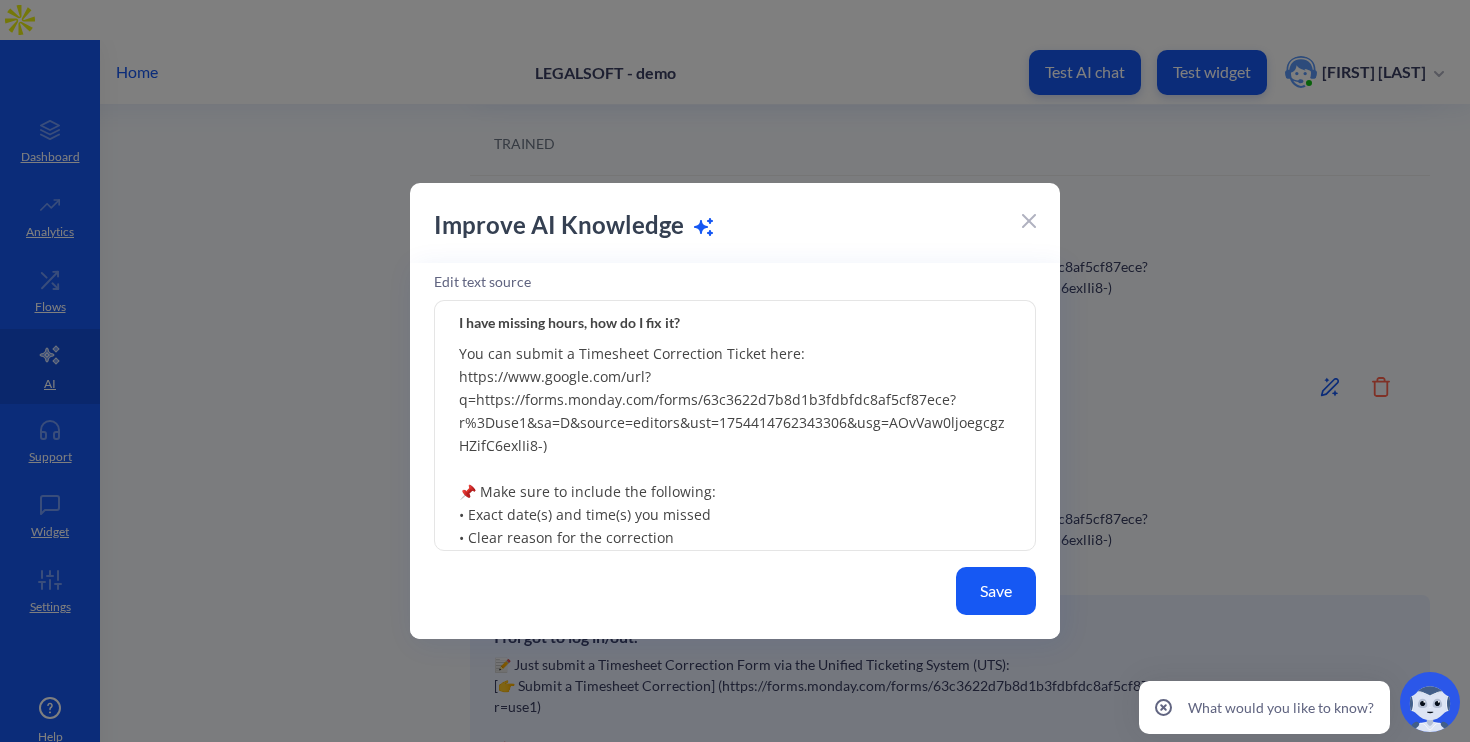 click on "You can submit a Timesheet Correction Ticket here:
https://www.google.com/url?q=https://forms.monday.com/forms/63c3622d7b8d1b3fdbfdc8af5cf87ece?r%3Duse1&sa=D&source=editors&ust=1754414762343306&usg=AOvVaw0ljoegcgzHZifC6exlIi8-)
📌 Make sure to include the following:
• Exact date(s) and time(s) you missed
• Clear reason for the correction
• Proof of work (e.g., browser history, task screenshots, or logs)
• Any supporting evidence showing time not captured in Hubstaff
❓ Still need help or clarification?
You can submit a support ticket here:
[👉 Submit a Help Request]
(https://www.google.com/url?q=https://forms.monday.com/forms/63c3622d7b8d1b3fdbfdc8af5cf87ece?r%3Duse1&sa=D&source=editors&ust=1754414762343306&usg=AOvVaw0ljoegcgzHZifC6exlIi8-)
Our team will get back to you within 24 business hours." at bounding box center [735, 426] 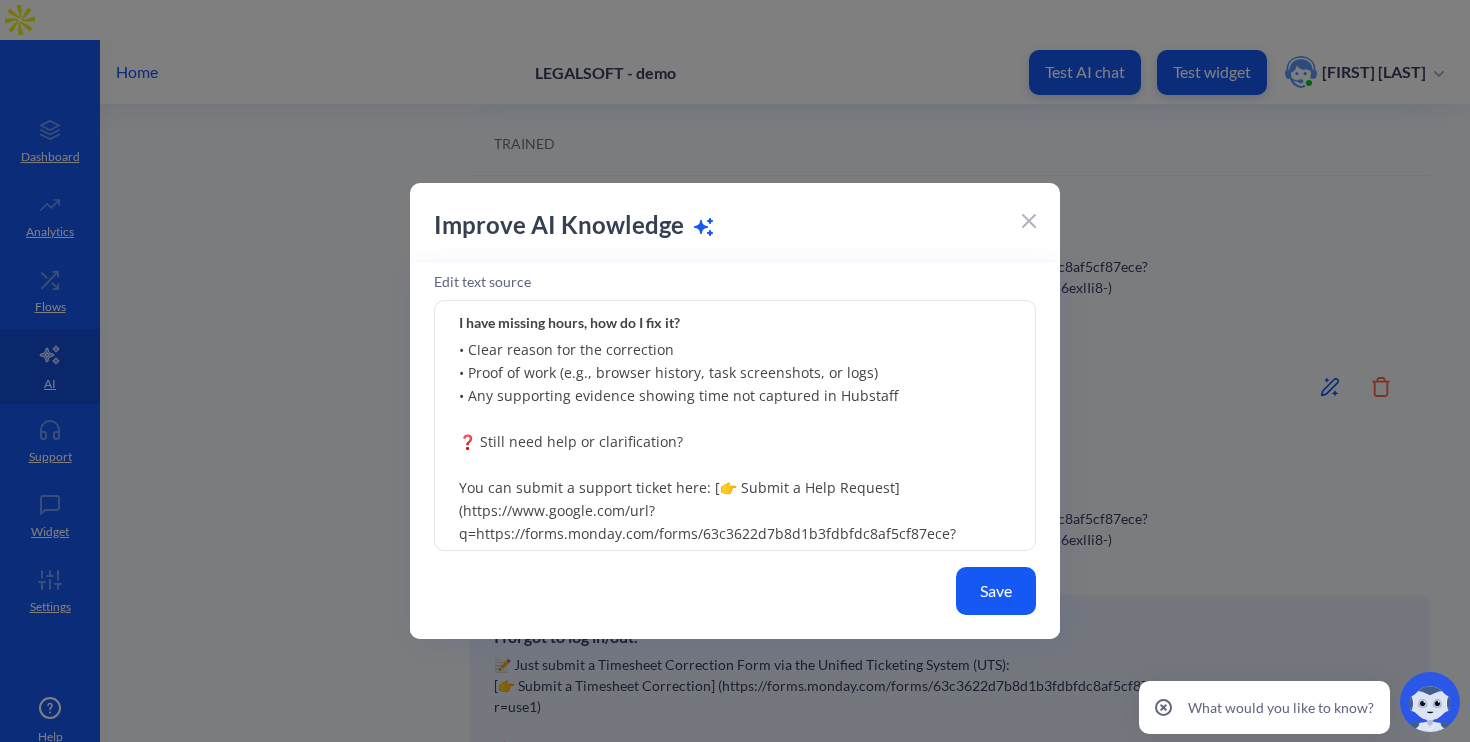 scroll, scrollTop: 262, scrollLeft: 0, axis: vertical 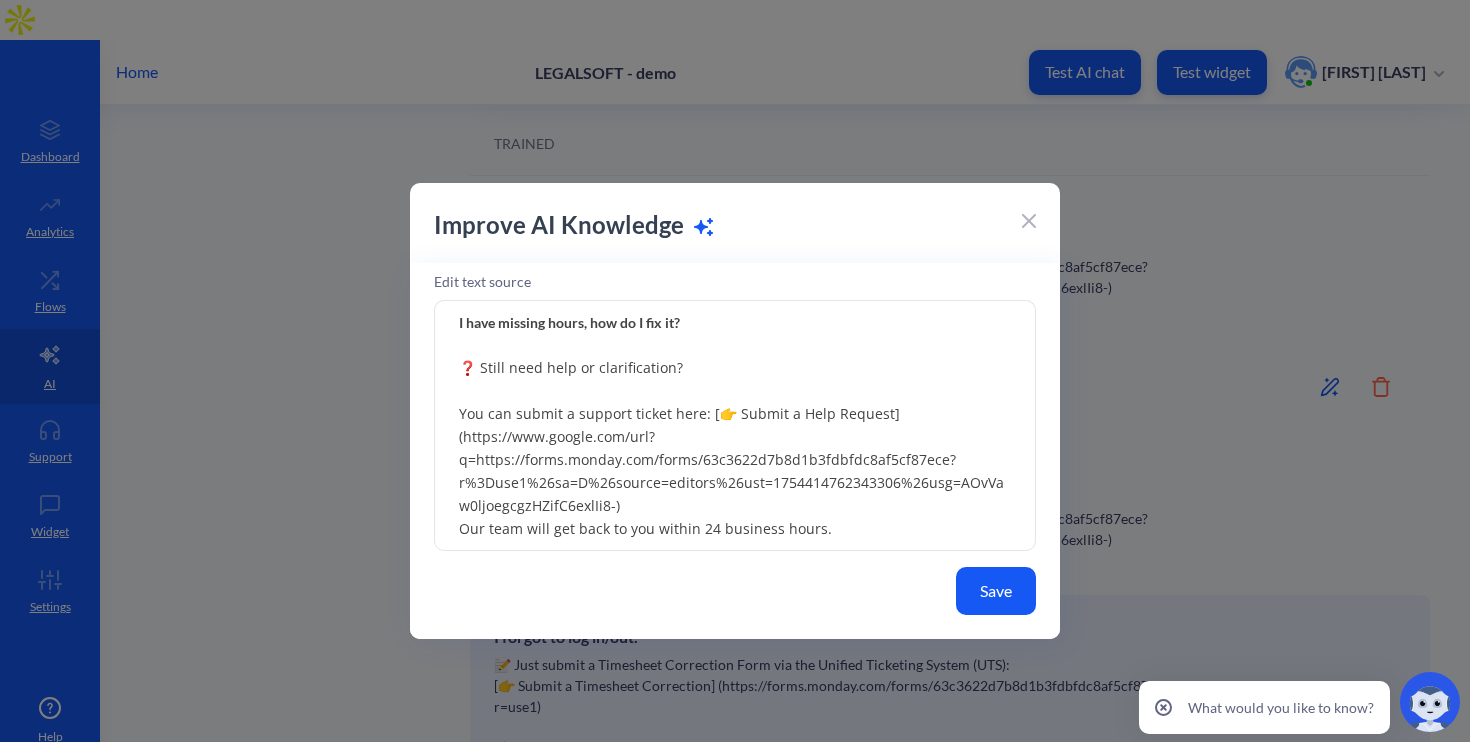 click on "You can submit a Timesheet Correction Ticket here:
https://www.google.com/url?q=https://forms.monday.com/forms/63c3622d7b8d1b3fdbfdc8af5cf87ece?r%3Duse1%26sa=D%26source=editors%26ust=1754414762343306%26usg=AOvVaw0ljoegcgzHZifC6exlIi8-
📌 Make sure to include the following:
• Exact date(s) and time(s) you missed
• Clear reason for the correction
• Proof of work (e.g., browser history, task screenshots, or logs)
• Any supporting evidence showing time not captured in Hubstaff
❓ Still need help or clarification?
You can submit a support ticket here: [👉 Submit a Help Request]
(https://www.google.com/url?q=https://forms.monday.com/forms/63c3622d7b8d1b3fdbfdc8af5cf87ece?r%3Duse1%26sa=D%26source=editors%26ust=1754414762343306%26usg=AOvVaw0ljoegcgzHZifC6exlIi8-)
Our team will get back to you within 24 business hours." at bounding box center [735, 426] 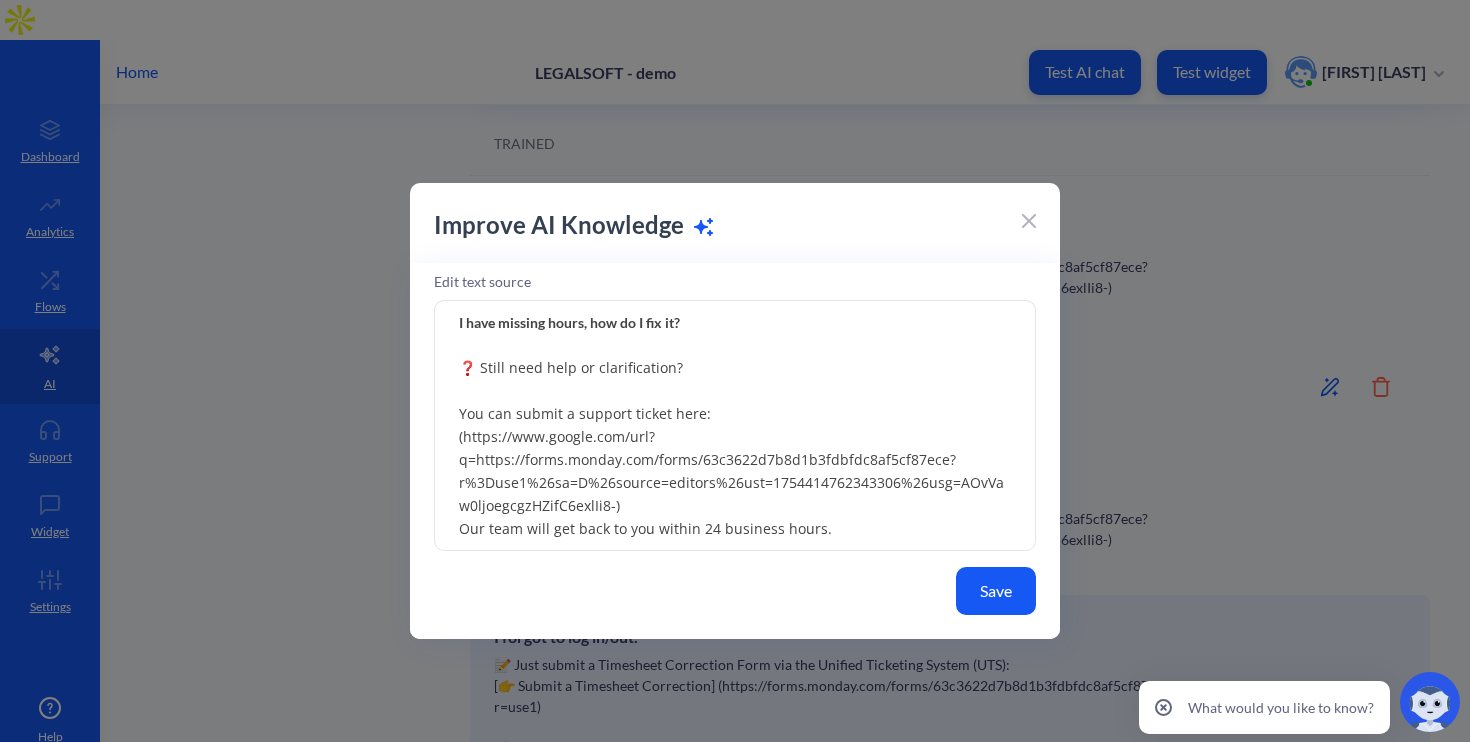 click on "You can submit a Timesheet Correction Ticket here:
https://www.google.com/url?q=https://forms.monday.com/forms/63c3622d7b8d1b3fdbfdc8af5cf87ece?r%3Duse1%26sa=D%26source=editors%26ust=1754414762343306%26usg=AOvVaw0ljoegcgzHZifC6exlIi8-
📌 Make sure to include the following:
• Exact date(s) and time(s) you missed
• Clear reason for the correction
• Proof of work (e.g., browser history, task screenshots, or logs)
• Any supporting evidence showing time not captured in Hubstaff
❓ Still need help or clarification?
You can submit a support ticket here:
(https://www.google.com/url?q=https://forms.monday.com/forms/63c3622d7b8d1b3fdbfdc8af5cf87ece?r%3Duse1%26sa=D%26source=editors%26ust=1754414762343306%26usg=AOvVaw0ljoegcgzHZifC6exlIi8-)
Our team will get back to you within 24 business hours." at bounding box center [735, 426] 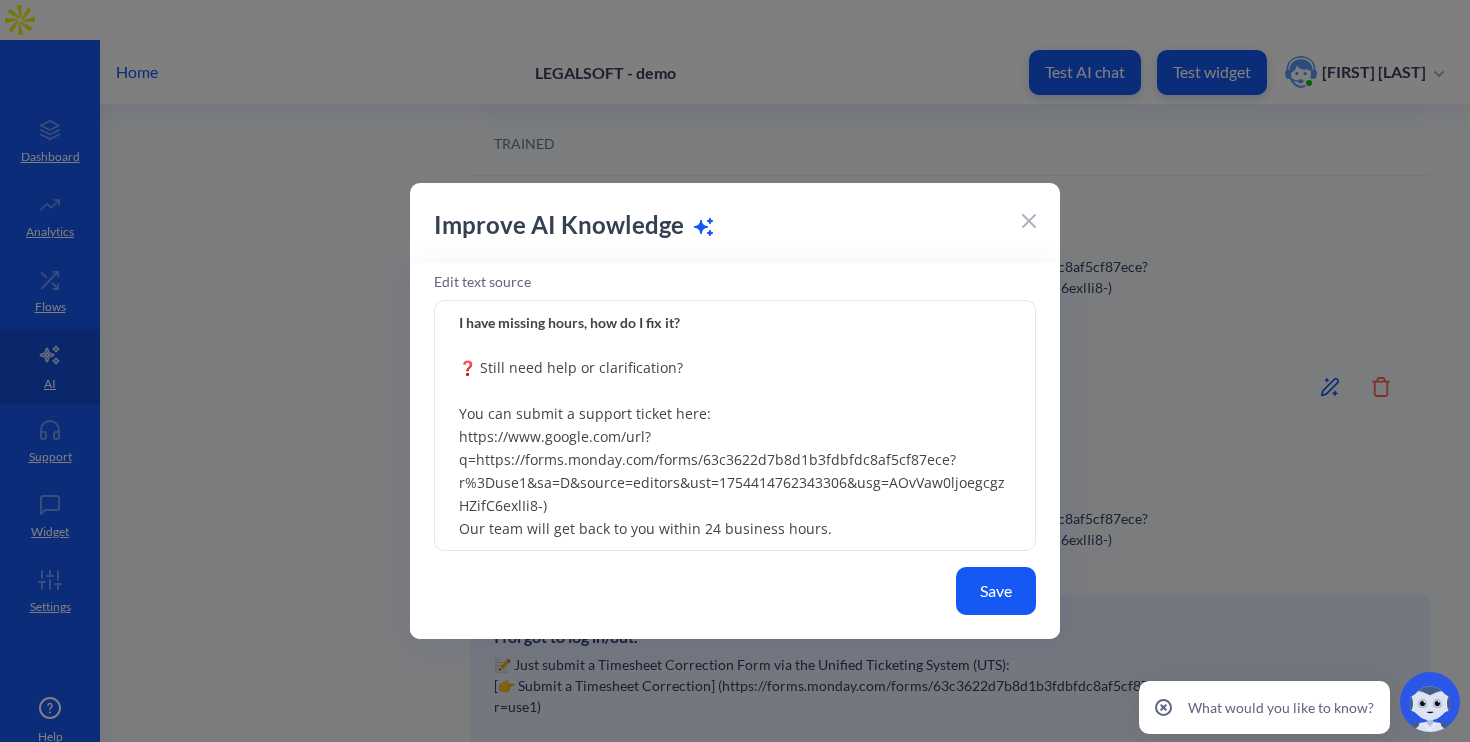 click on "You can submit a Timesheet Correction Ticket here:
https://www.google.com/url?q=https://forms.monday.com/forms/63c3622d7b8d1b3fdbfdc8af5cf87ece?r%3Duse1&sa=D&source=editors&ust=1754414762343306&usg=AOvVaw0ljoegcgzHZifC6exlIi8-
📌 Make sure to include the following:
• Exact date(s) and time(s) you missed
• Clear reason for the correction
• Proof of work (e.g., browser history, task screenshots, or logs)
• Any supporting evidence showing time not captured in Hubstaff
❓ Still need help or clarification?
You can submit a support ticket here:
https://www.google.com/url?q=https://forms.monday.com/forms/63c3622d7b8d1b3fdbfdc8af5cf87ece?r%3Duse1&sa=D&source=editors&ust=1754414762343306&usg=AOvVaw0ljoegcgzHZifC6exlIi8-)
Our team will get back to you within 24 business hours." at bounding box center (735, 426) 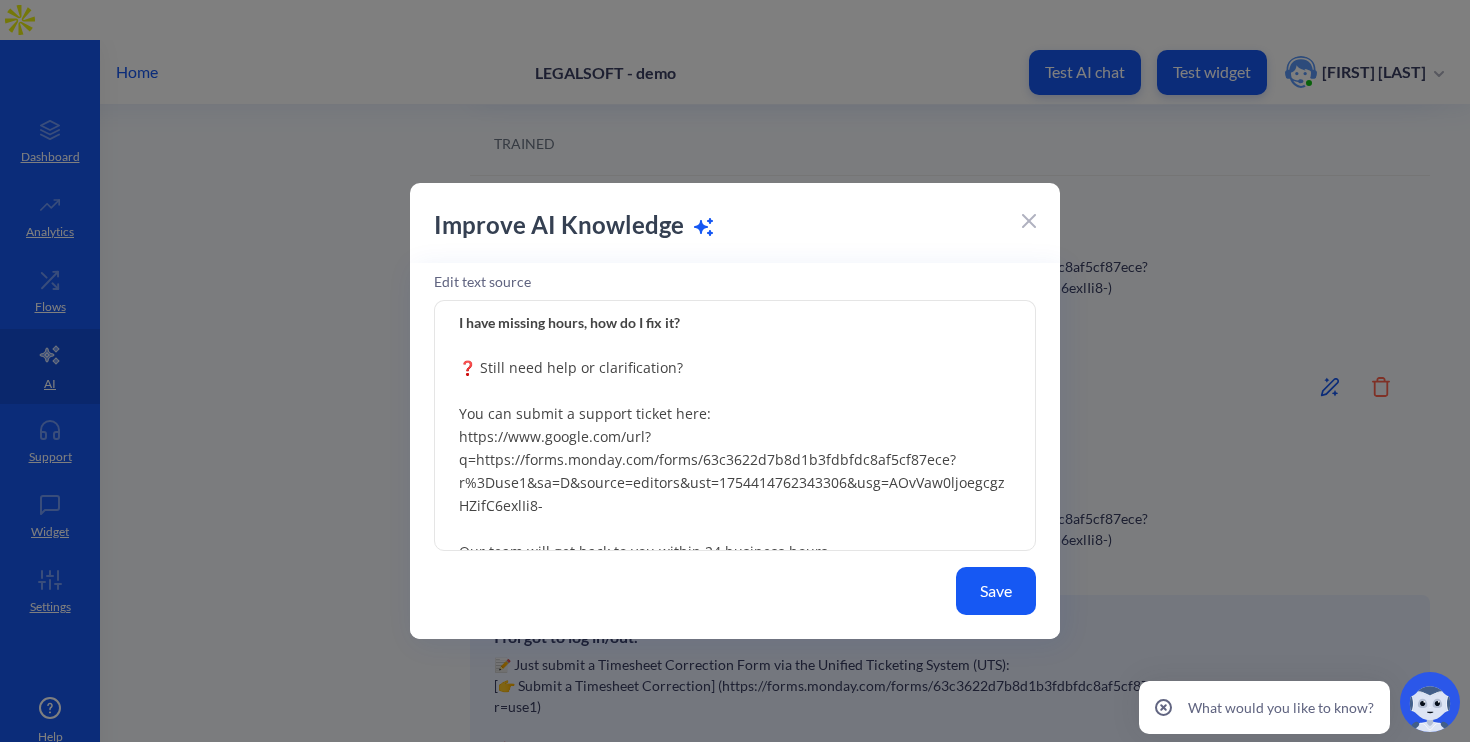 type on "You can submit a Timesheet Correction Ticket here:
https://www.google.com/url?q=https://forms.monday.com/forms/63c3622d7b8d1b3fdbfdc8af5cf87ece?r%3Duse1&sa=D&source=editors&ust=1754414762343306&usg=AOvVaw0ljoegcgzHZifC6exlIi8-
📌 Make sure to include the following:
• Exact date(s) and time(s) you missed
• Clear reason for the correction
• Proof of work (e.g., browser history, task screenshots, or logs)
• Any supporting evidence showing time not captured in Hubstaff
❓ Still need help or clarification?
You can submit a support ticket here:
https://www.google.com/url?q=https://forms.monday.com/forms/63c3622d7b8d1b3fdbfdc8af5cf87ece?r%3Duse1&sa=D&source=editors&ust=1754414762343306&usg=AOvVaw0ljoegcgzHZifC6exlIi8-
Our team will get back to you within 24 business hours." 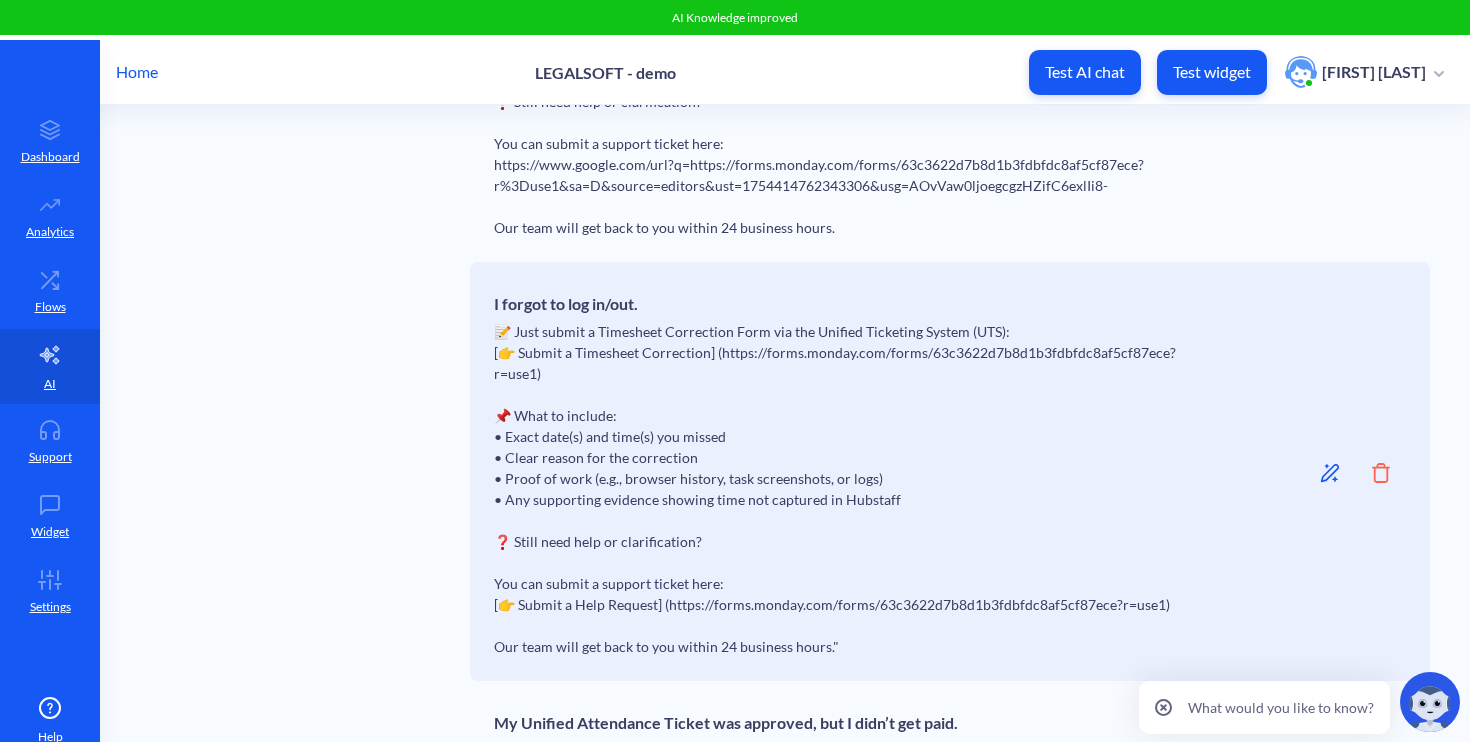 scroll, scrollTop: 987, scrollLeft: 0, axis: vertical 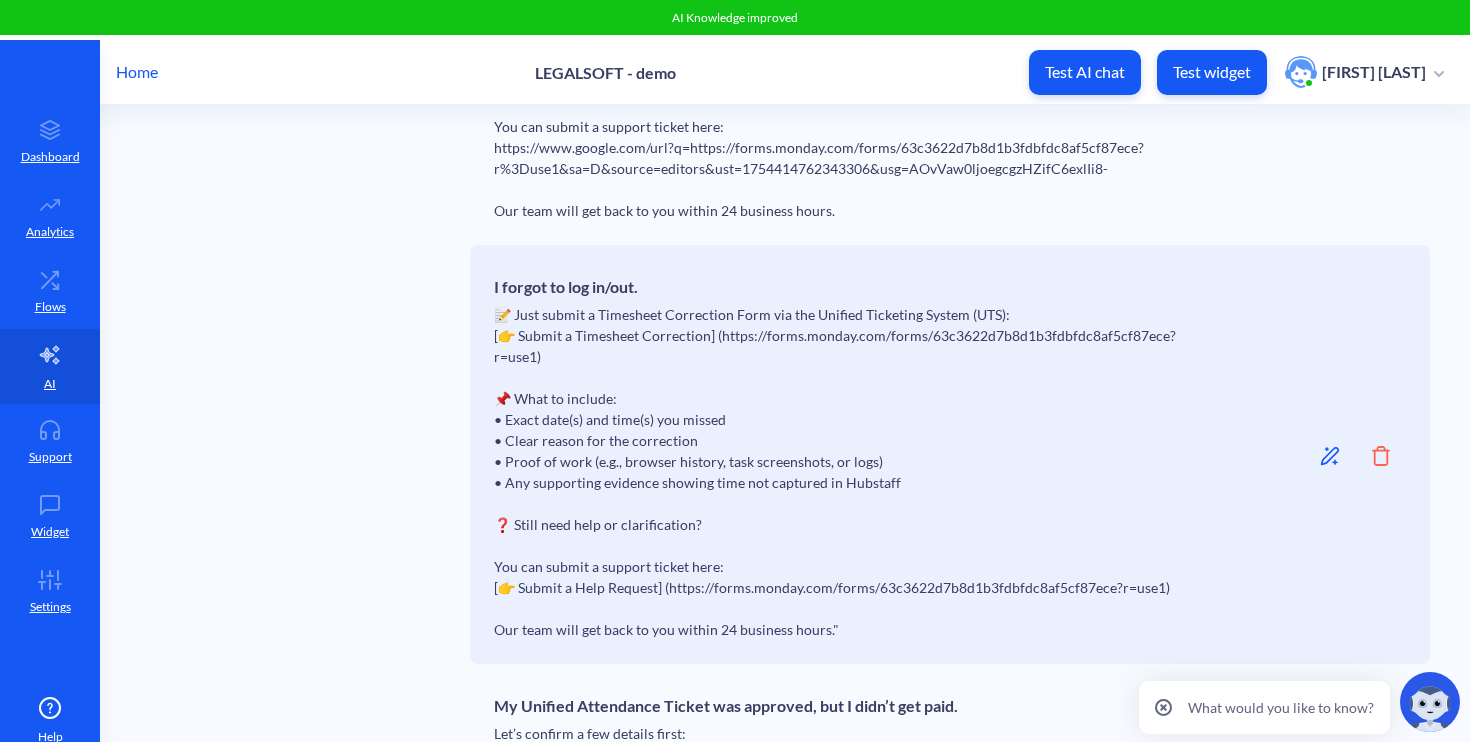 click 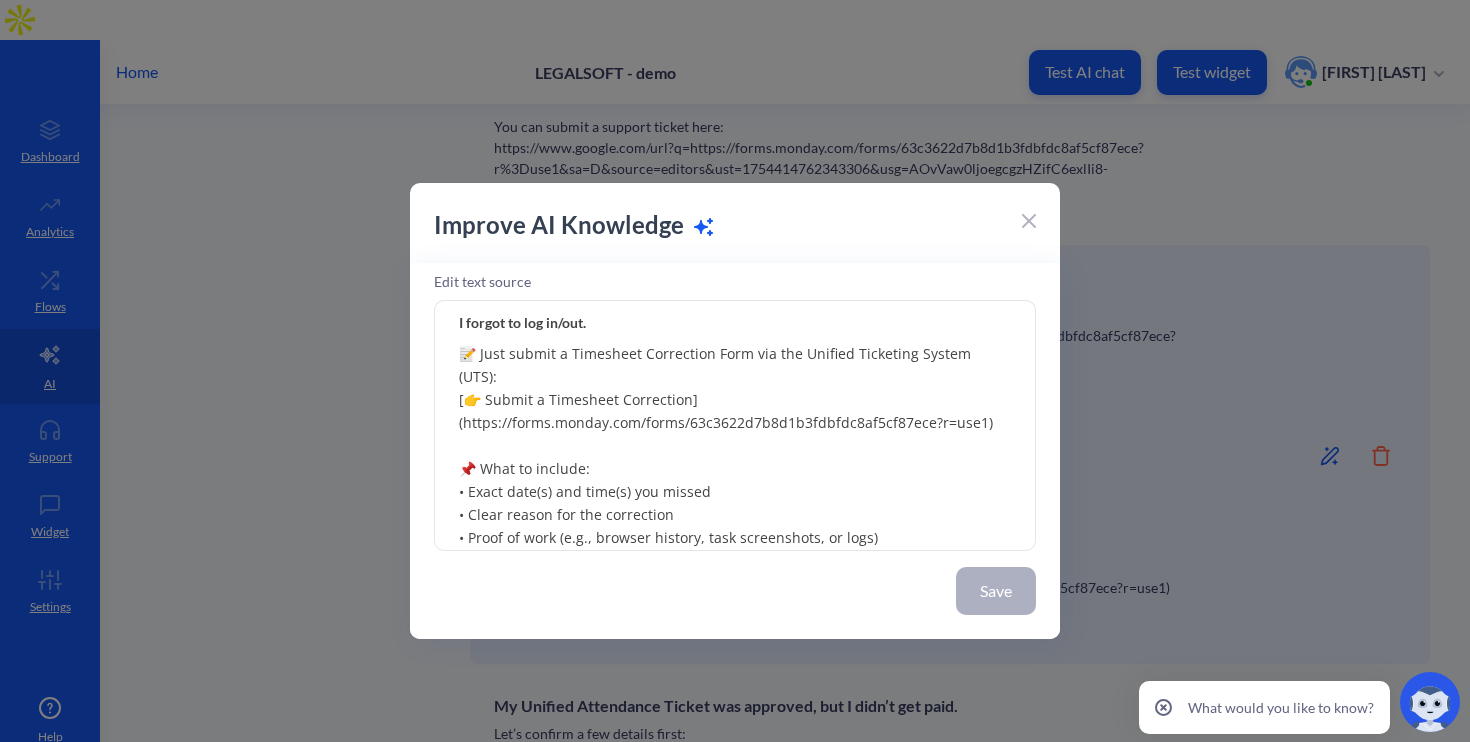 click on "📝 Just submit a Timesheet Correction Form via the Unified Ticketing System (UTS):
[👉 Submit a Timesheet Correction] (https://forms.monday.com/forms/63c3622d7b8d1b3fdbfdc8af5cf87ece?r=use1)
📌 What to include:
• Exact date(s) and time(s) you missed
• Clear reason for the correction
• Proof of work (e.g., browser history, task screenshots, or logs)
• Any supporting evidence showing time not captured in Hubstaff
❓ Still need help or clarification?
You can submit a support ticket here:
[👉 Submit a Help Request] (https://forms.monday.com/forms/63c3622d7b8d1b3fdbfdc8af5cf87ece?r=use1)
Our team will get back to you within 24 business hours."" at bounding box center [735, 426] 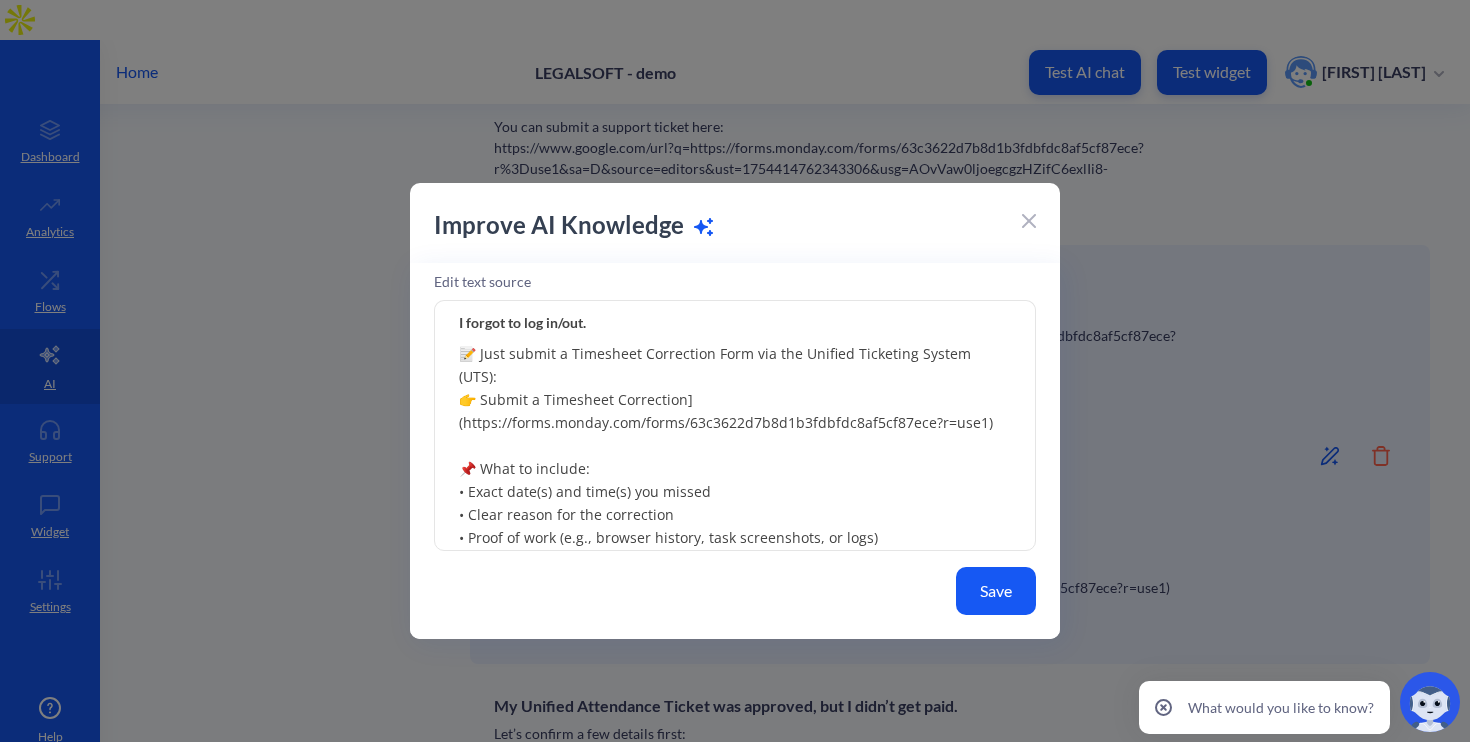 click on "📝 Just submit a Timesheet Correction Form via the Unified Ticketing System (UTS):
👉 Submit a Timesheet Correction] (https://forms.monday.com/forms/63c3622d7b8d1b3fdbfdc8af5cf87ece?r=use1)
📌 What to include:
• Exact date(s) and time(s) you missed
• Clear reason for the correction
• Proof of work (e.g., browser history, task screenshots, or logs)
• Any supporting evidence showing time not captured in Hubstaff
❓ Still need help or clarification?
You can submit a support ticket here:
[👉 Submit a Help Request] (https://forms.monday.com/forms/63c3622d7b8d1b3fdbfdc8af5cf87ece?r=use1)
Our team will get back to you within 24 business hours." at bounding box center [735, 426] 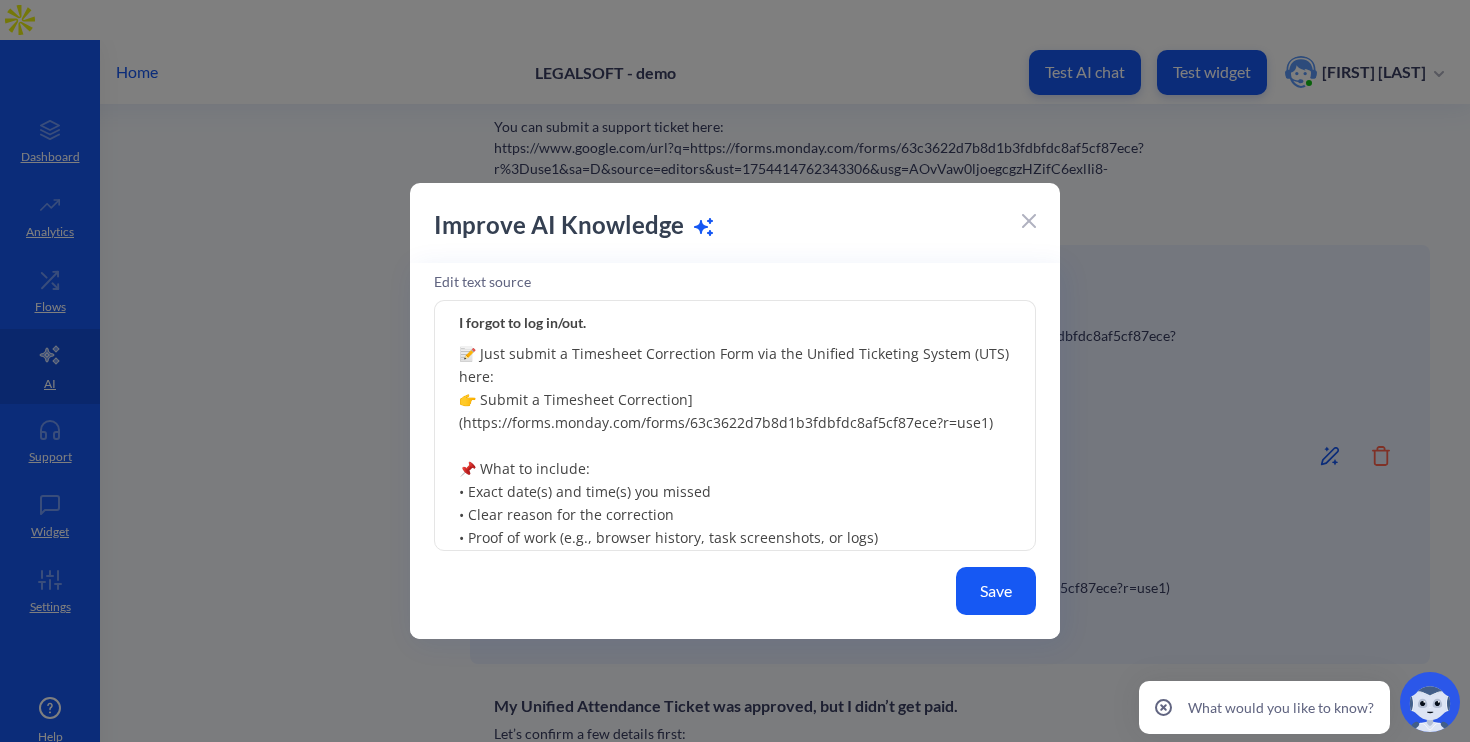 drag, startPoint x: 714, startPoint y: 401, endPoint x: 435, endPoint y: 398, distance: 279.01614 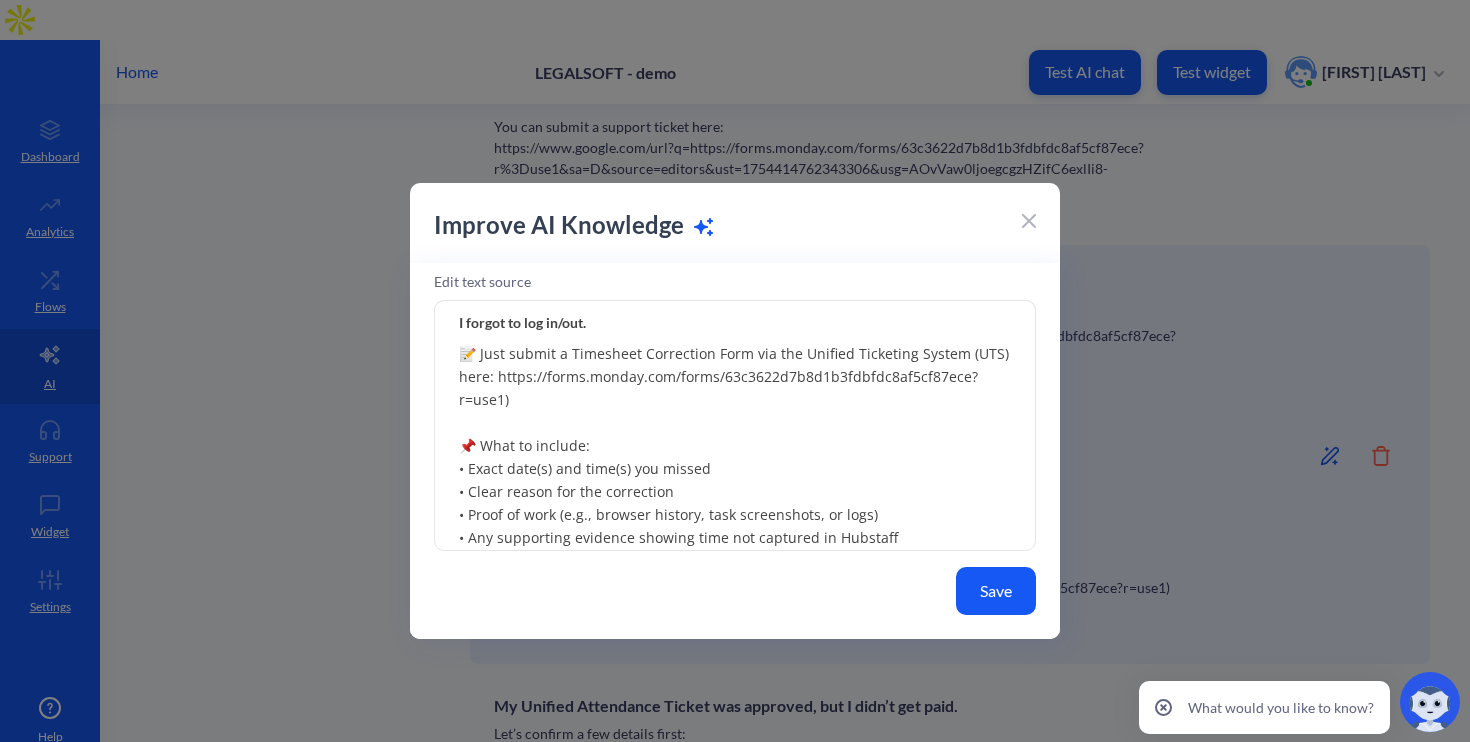 click on "📝 Just submit a Timesheet Correction Form via the Unified Ticketing System (UTS) here: https://forms.monday.com/forms/63c3622d7b8d1b3fdbfdc8af5cf87ece?r=use1)
📌 What to include:
• Exact date(s) and time(s) you missed
• Clear reason for the correction
• Proof of work (e.g., browser history, task screenshots, or logs)
• Any supporting evidence showing time not captured in Hubstaff
❓ Still need help or clarification?
You can submit a support ticket here:[👉 Submit a Help Request] (https://forms.monday.com/forms/63c3622d7b8d1b3fdbfdc8af5cf87ece?r=use1)
Our team will get back to you within 24 business hours." at bounding box center [735, 426] 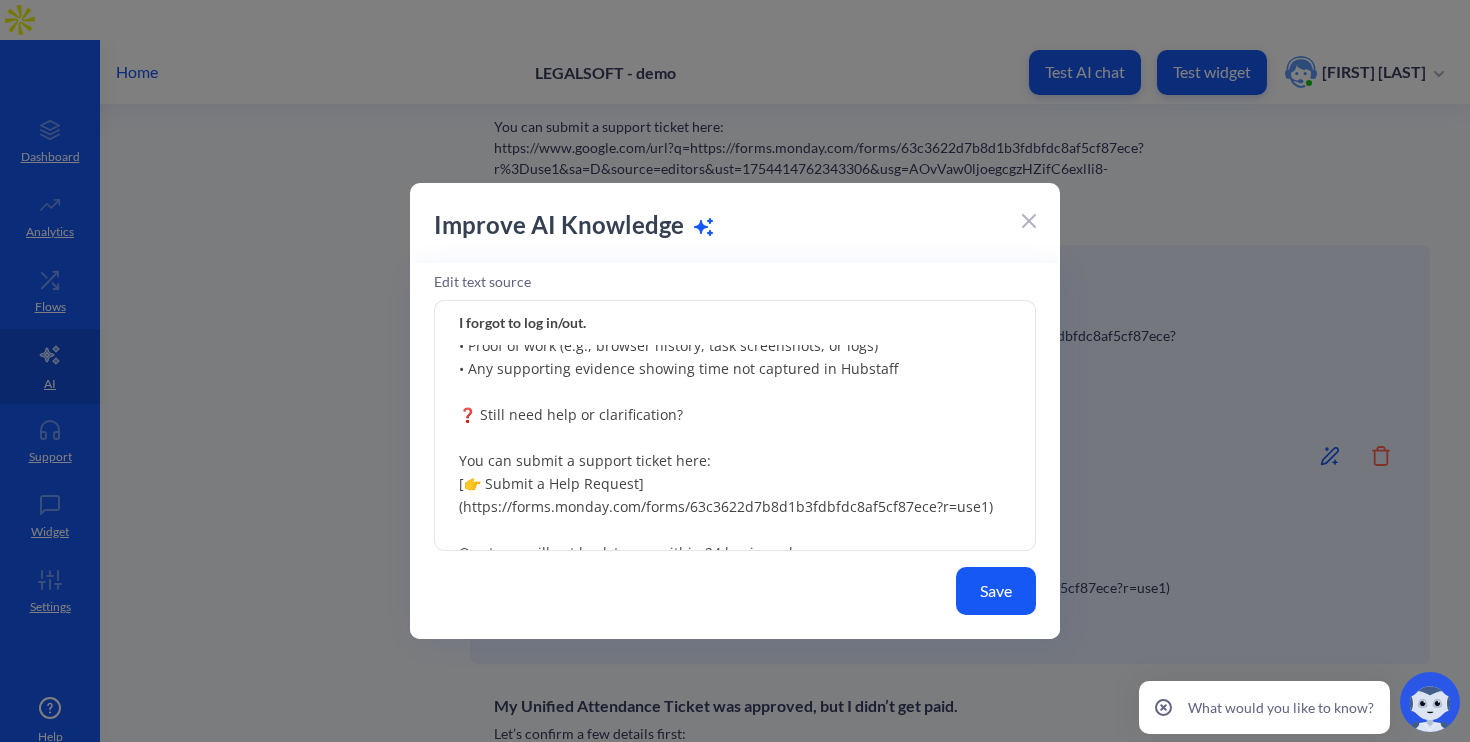 scroll, scrollTop: 193, scrollLeft: 0, axis: vertical 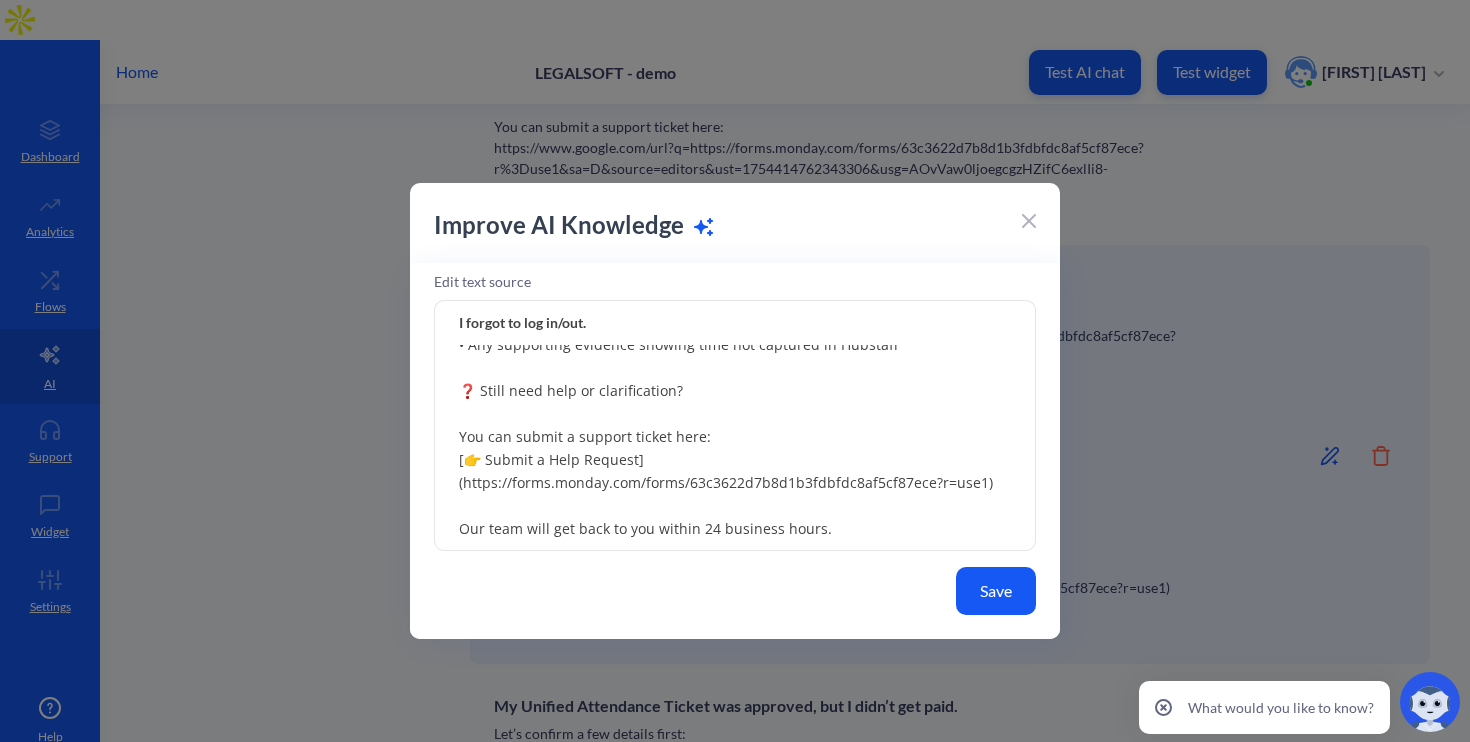 click on "📝 Just submit a Timesheet Correction Form via the Unified Ticketing System (UTS) here: https://forms.monday.com/forms/63c3622d7b8d1b3fdbfdc8af5cf87ece?r=use1
📌 What to include:
• Exact date(s) and time(s) you missed
• Clear reason for the correction
• Proof of work (e.g., browser history, task screenshots, or logs)
• Any supporting evidence showing time not captured in Hubstaff
❓ Still need help or clarification?
You can submit a support ticket here:
[👉 Submit a Help Request] (https://forms.monday.com/forms/63c3622d7b8d1b3fdbfdc8af5cf87ece?r=use1)
Our team will get back to you within 24 business hours." at bounding box center [735, 426] 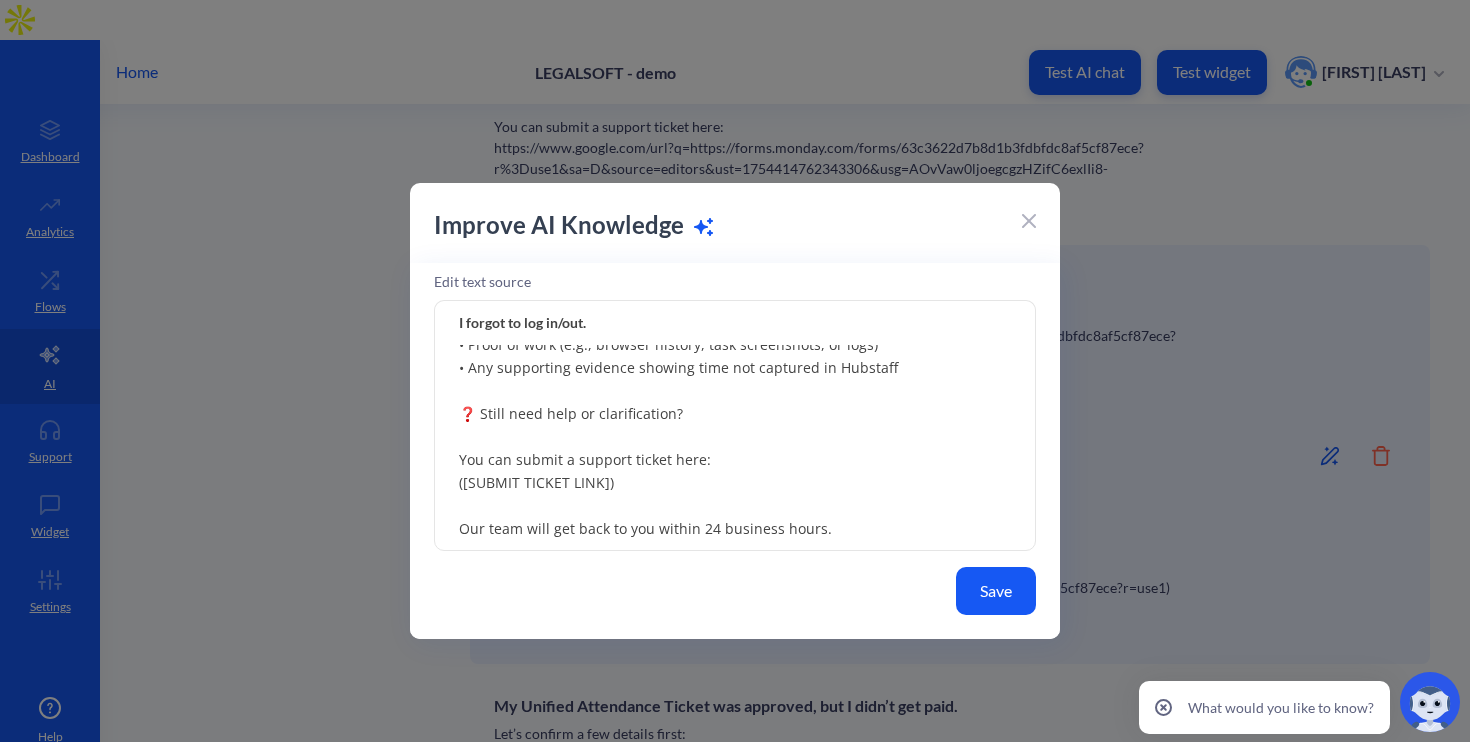 scroll, scrollTop: 170, scrollLeft: 0, axis: vertical 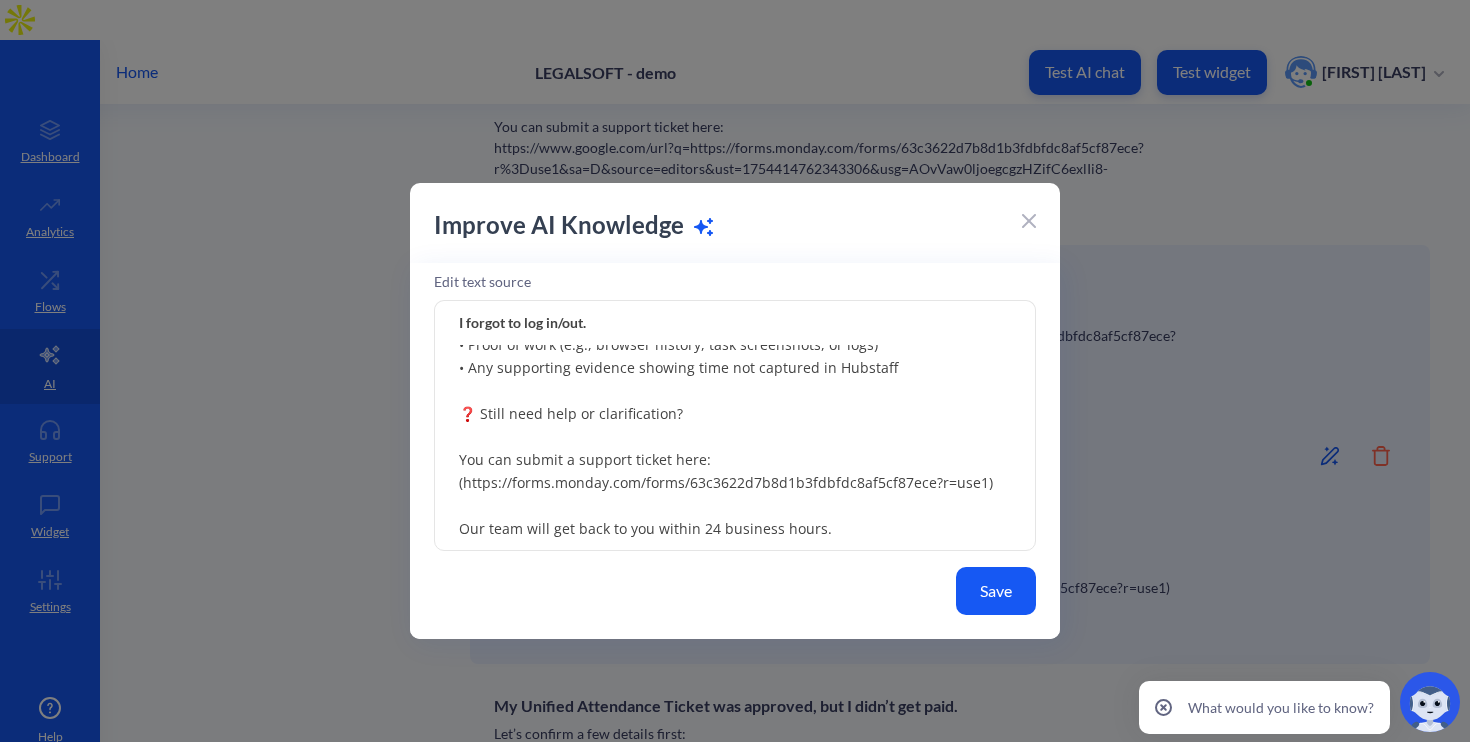 click on "📝 Just submit a Timesheet Correction Form via the Unified Ticketing System (UTS) here: https://forms.monday.com/forms/63c3622d7b8d1b3fdbfdc8af5cf87ece?r=use1
📌 What to include:
• Exact date(s) and time(s) you missed
• Clear reason for the correction
• Proof of work (e.g., browser history, task screenshots, or logs)
• Any supporting evidence showing time not captured in Hubstaff
❓ Still need help or clarification?
You can submit a support ticket here:(https://forms.monday.com/forms/63c3622d7b8d1b3fdbfdc8af5cf87ece?r=use1)
Our team will get back to you within 24 business hours." at bounding box center (735, 426) 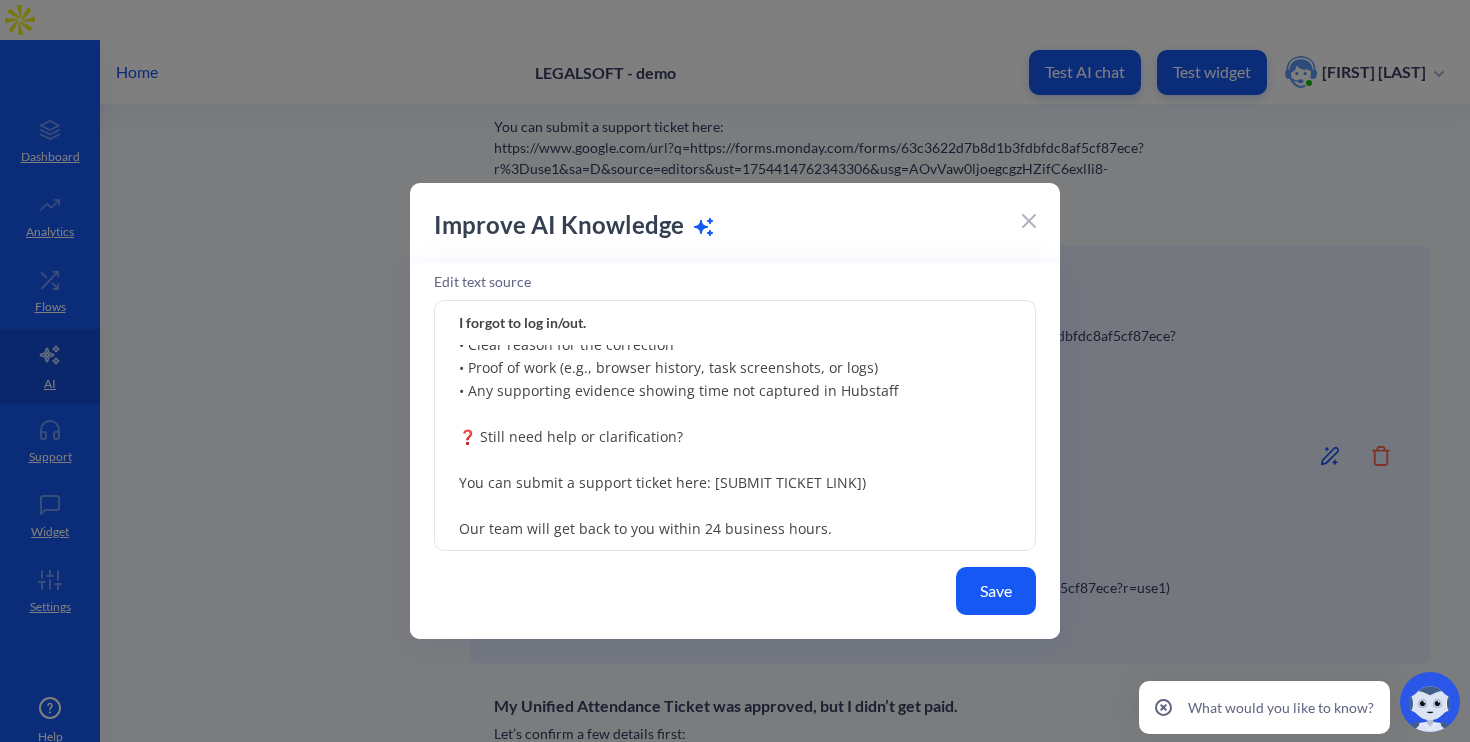 scroll, scrollTop: 170, scrollLeft: 0, axis: vertical 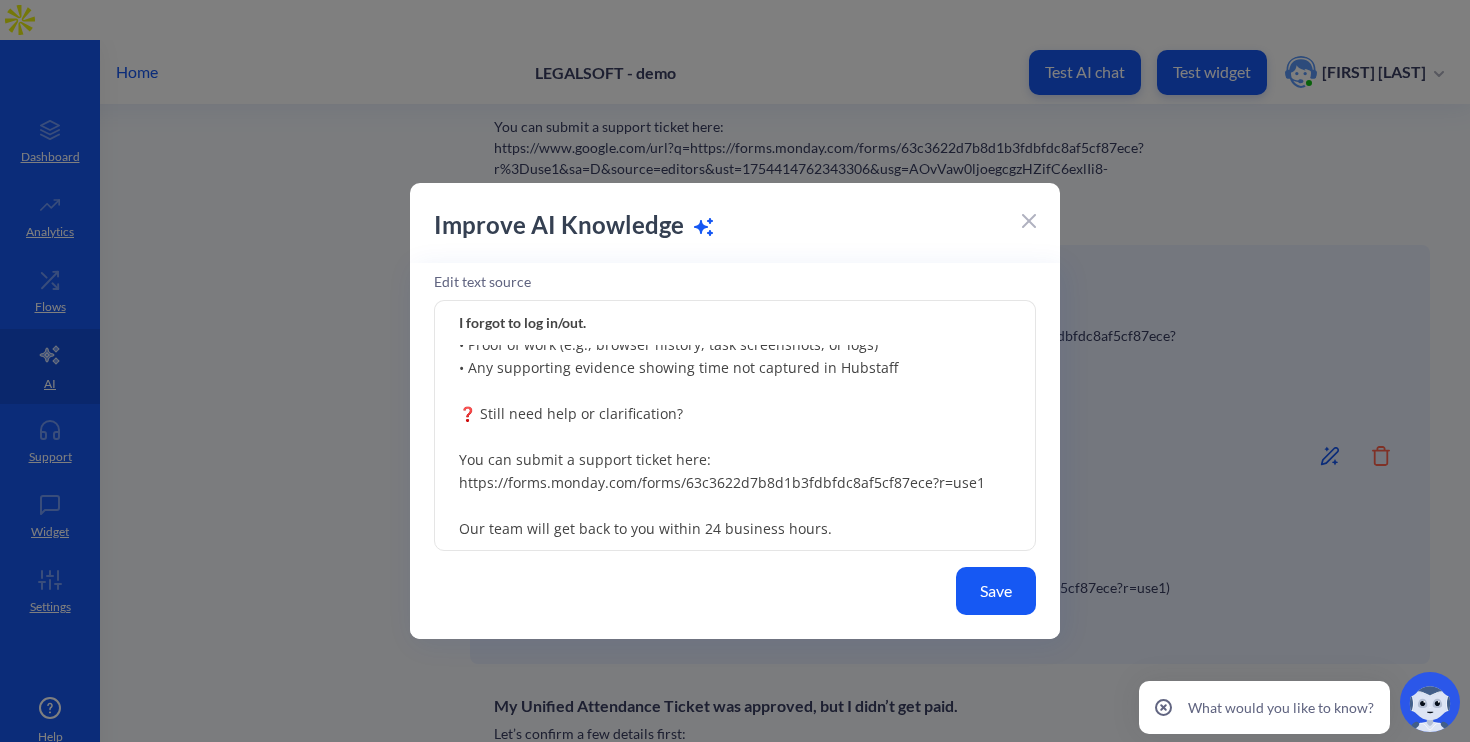 click on "📝 Just submit a Timesheet Correction Form via the Unified Ticketing System (UTS) here: https://forms.monday.com/forms/63c3622d7b8d1b3fdbfdc8af5cf87ece?r=use1
📌 What to include:
• Exact date(s) and time(s) you missed
• Clear reason for the correction
• Proof of work (e.g., browser history, task screenshots, or logs)
• Any supporting evidence showing time not captured in Hubstaff
❓ Still need help or clarification?
You can submit a support ticket here: https://forms.monday.com/forms/63c3622d7b8d1b3fdbfdc8af5cf87ece?r=use1
Our team will get back to you within 24 business hours." at bounding box center (735, 426) 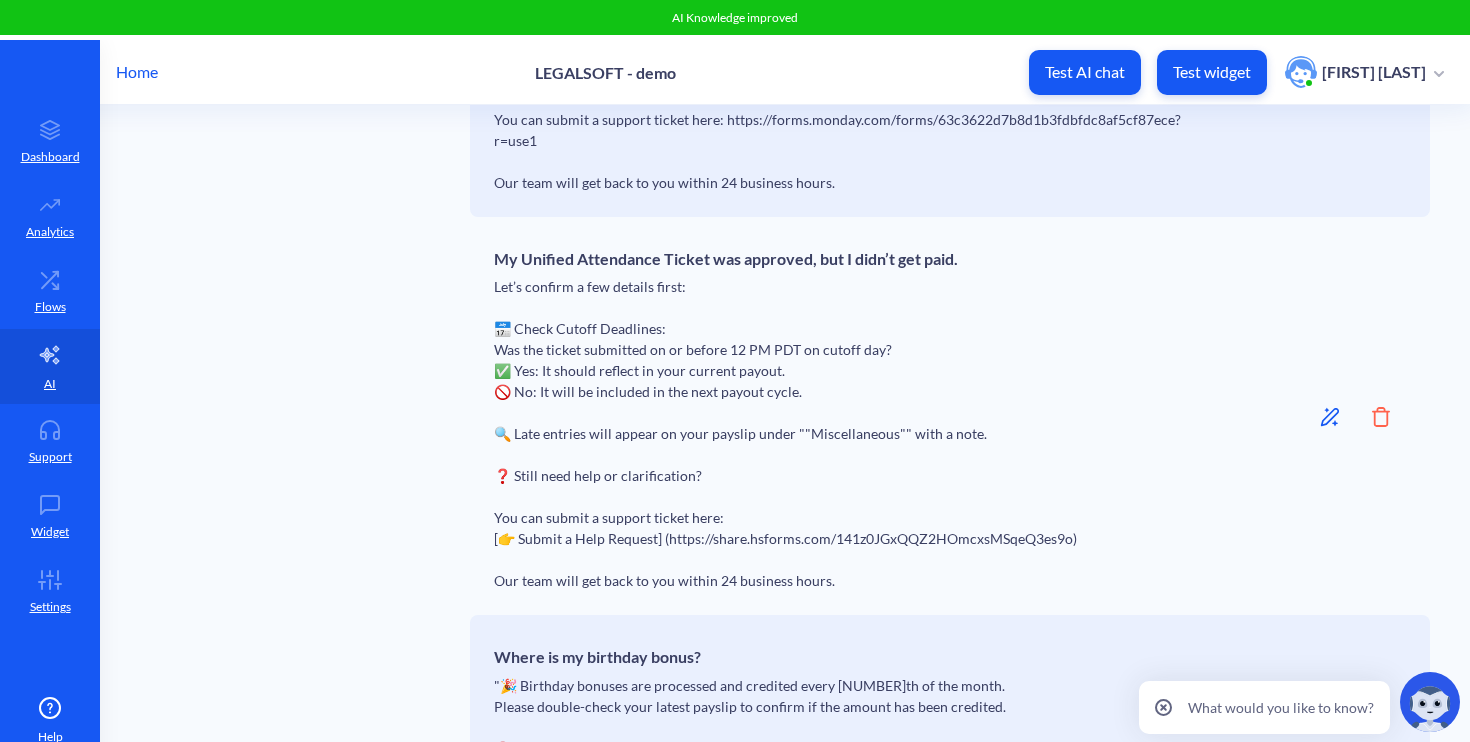 scroll, scrollTop: 1416, scrollLeft: 0, axis: vertical 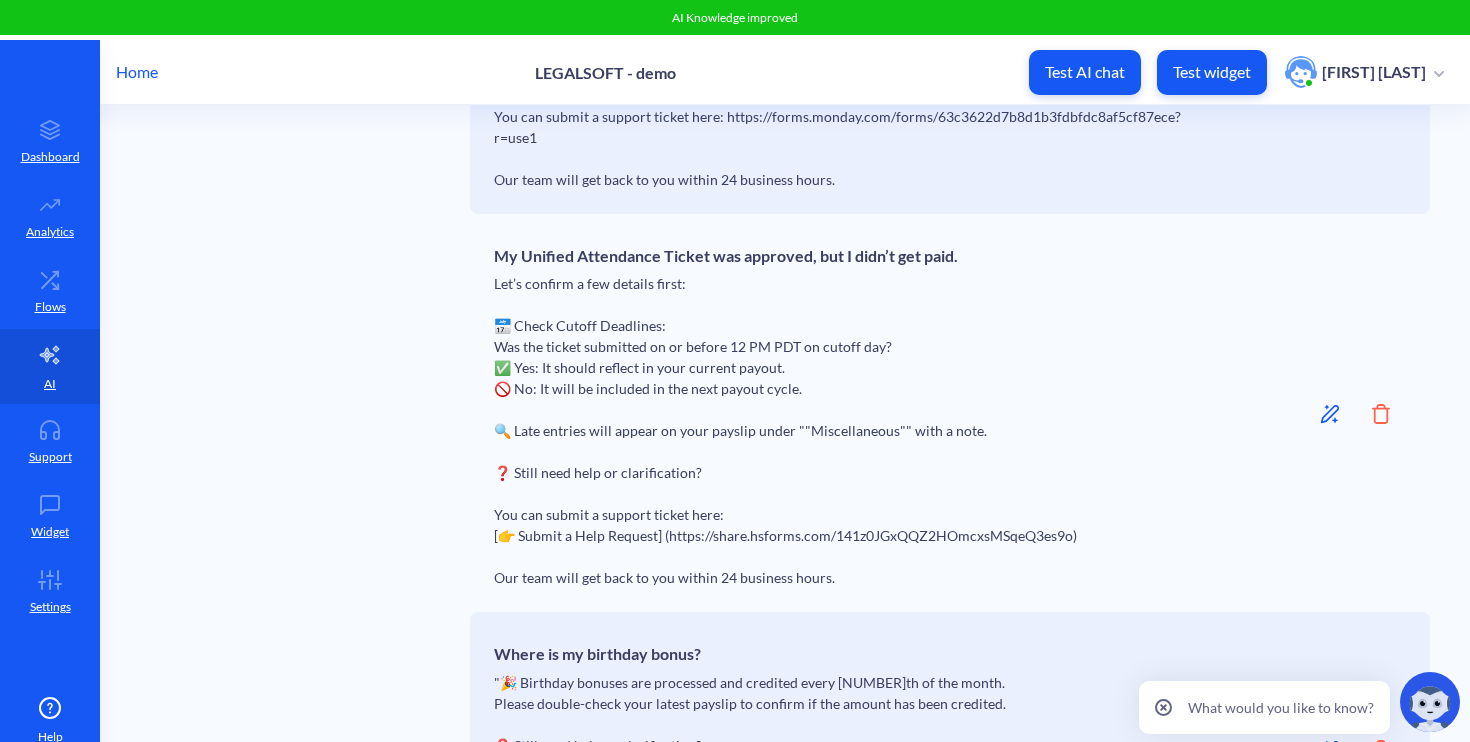 click 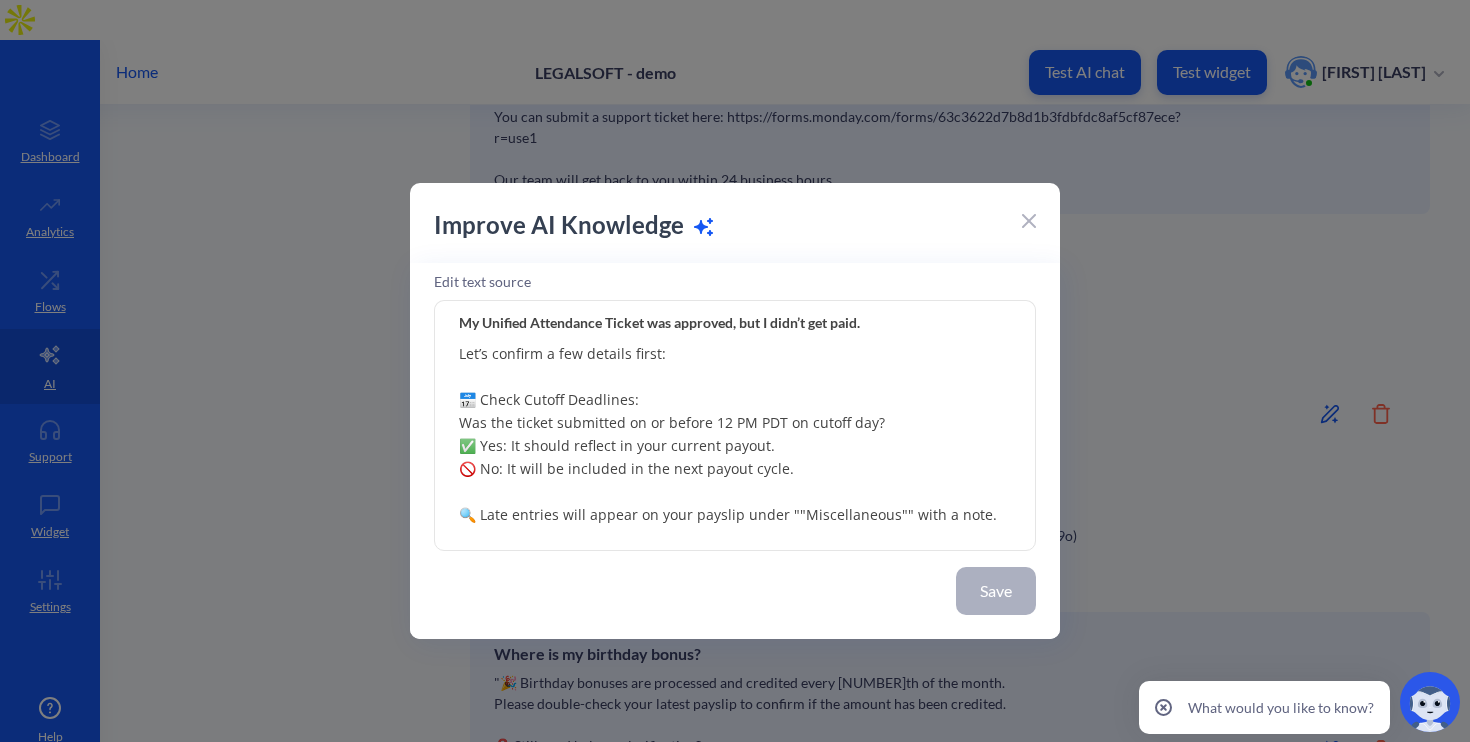 scroll, scrollTop: 170, scrollLeft: 0, axis: vertical 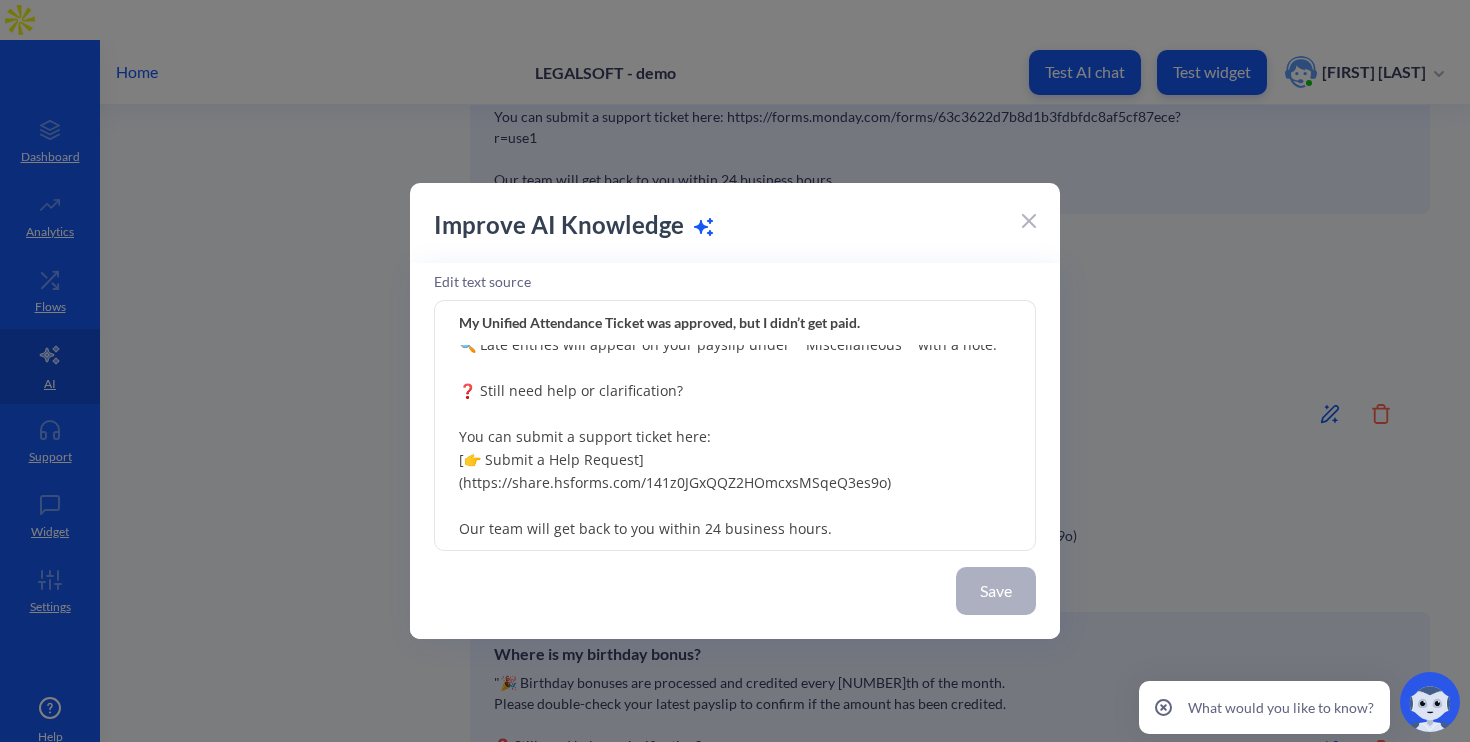 drag, startPoint x: 656, startPoint y: 461, endPoint x: 413, endPoint y: 459, distance: 243.00822 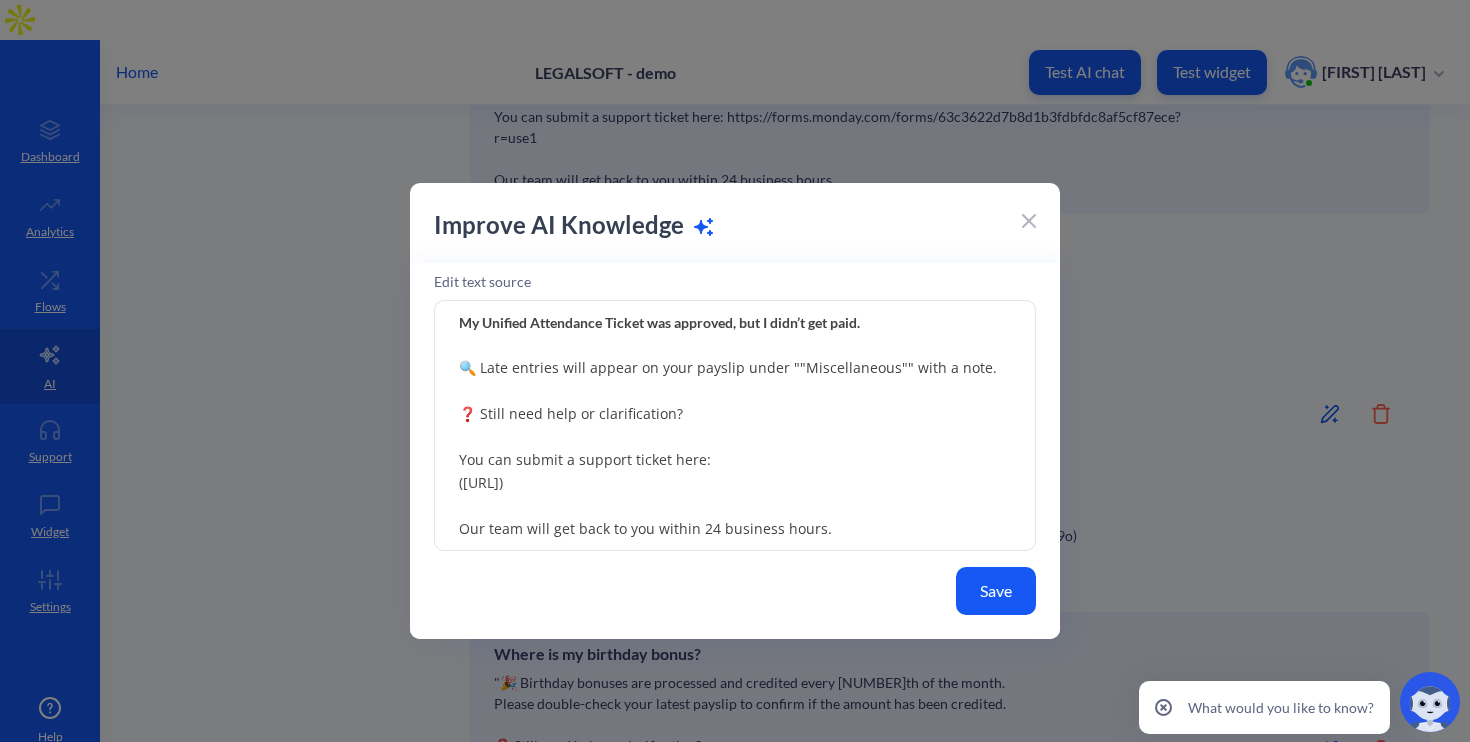 scroll, scrollTop: 147, scrollLeft: 0, axis: vertical 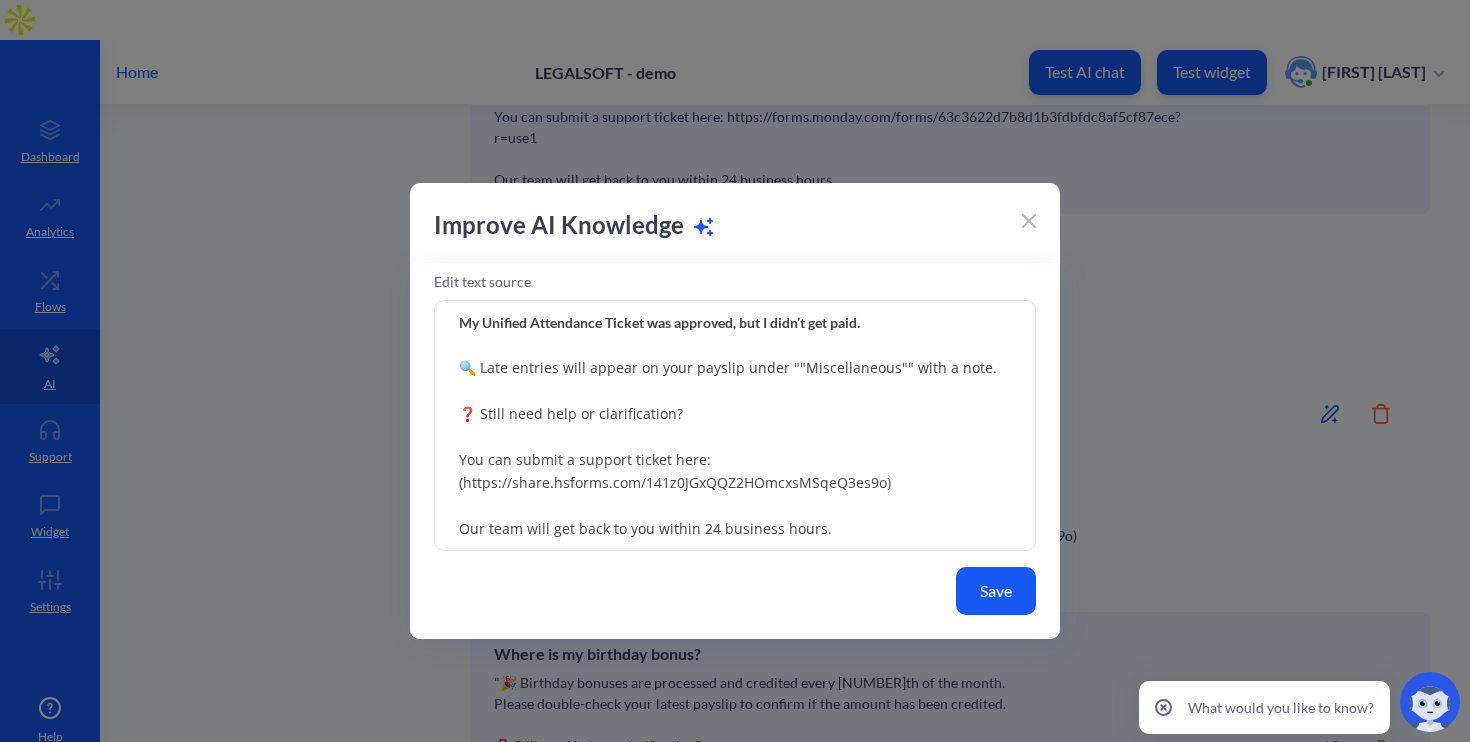 click on "Let’s confirm a few details first:
📅 Check Cutoff Deadlines:
Was the ticket submitted on or before 12 PM PDT on cutoff day?
✅ Yes: It should reflect in your current payout.
🚫 No: It will be included in the next payout cycle.
🔍 Late entries will appear on your payslip under ""Miscellaneous"" with a note.
❓ Still need help or clarification?
You can submit a support ticket here:(https://share.hsforms.com/141z0JGxQQZ2HOmcxsMSqeQ3es9o)
Our team will get back to you within 24 business hours." at bounding box center (735, 426) 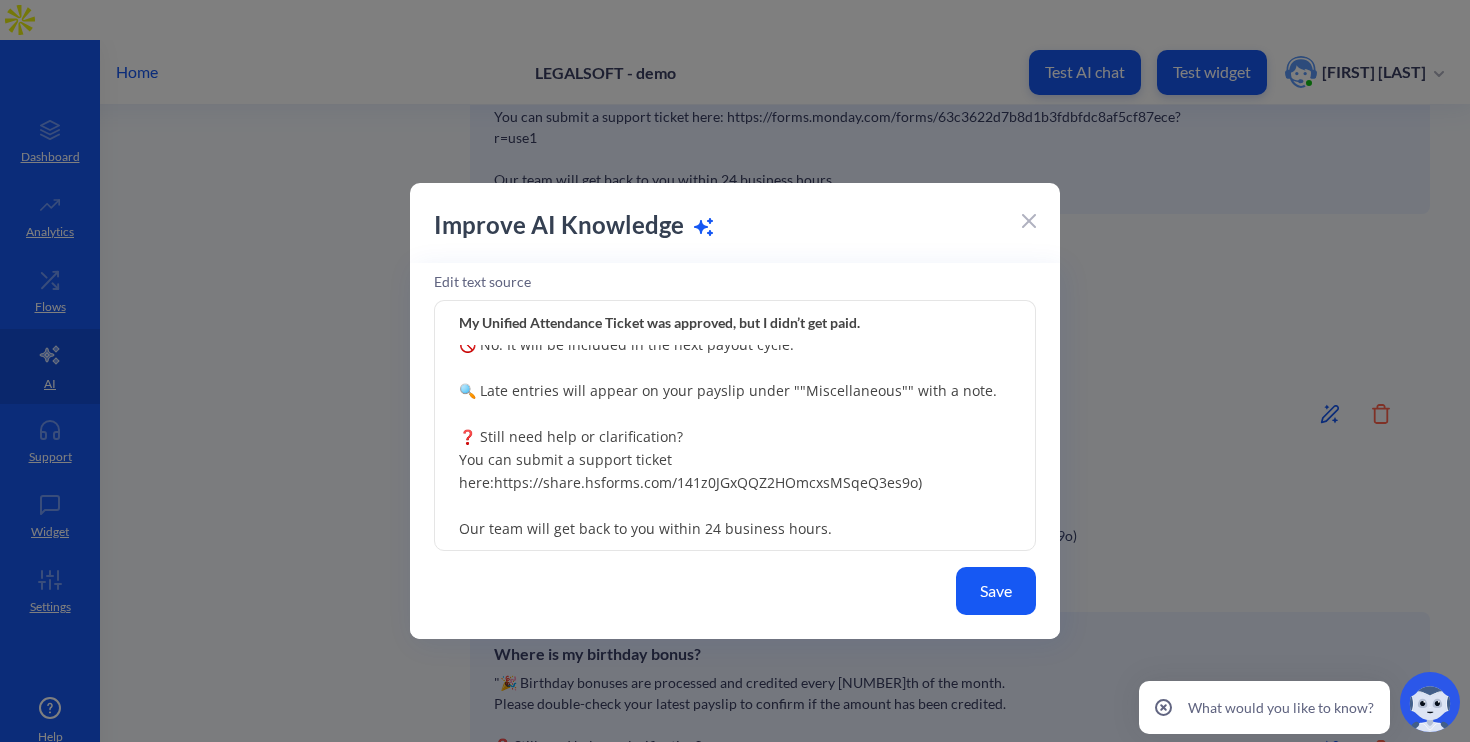 click on "Let’s confirm a few details first:
📅 Check Cutoff Deadlines:
Was the ticket submitted on or before 12 PM PDT on cutoff day?
✅ Yes: It should reflect in your current payout.
🚫 No: It will be included in the next payout cycle.
🔍 Late entries will appear on your payslip under ""Miscellaneous"" with a note.
❓ Still need help or clarification?
You can submit a support ticket here:https://share.hsforms.com/141z0JGxQQZ2HOmcxsMSqeQ3es9o)
Our team will get back to you within 24 business hours." at bounding box center [735, 426] 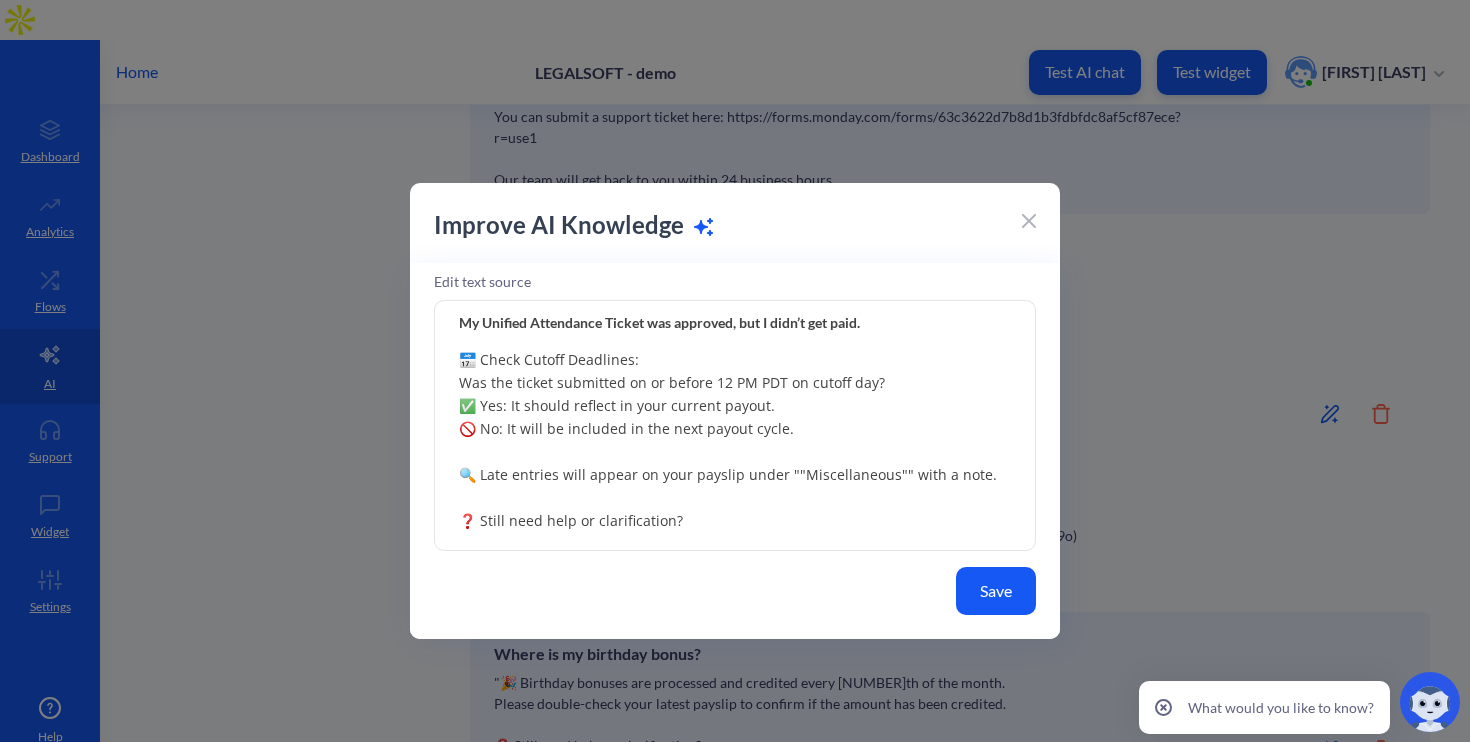 scroll, scrollTop: 0, scrollLeft: 0, axis: both 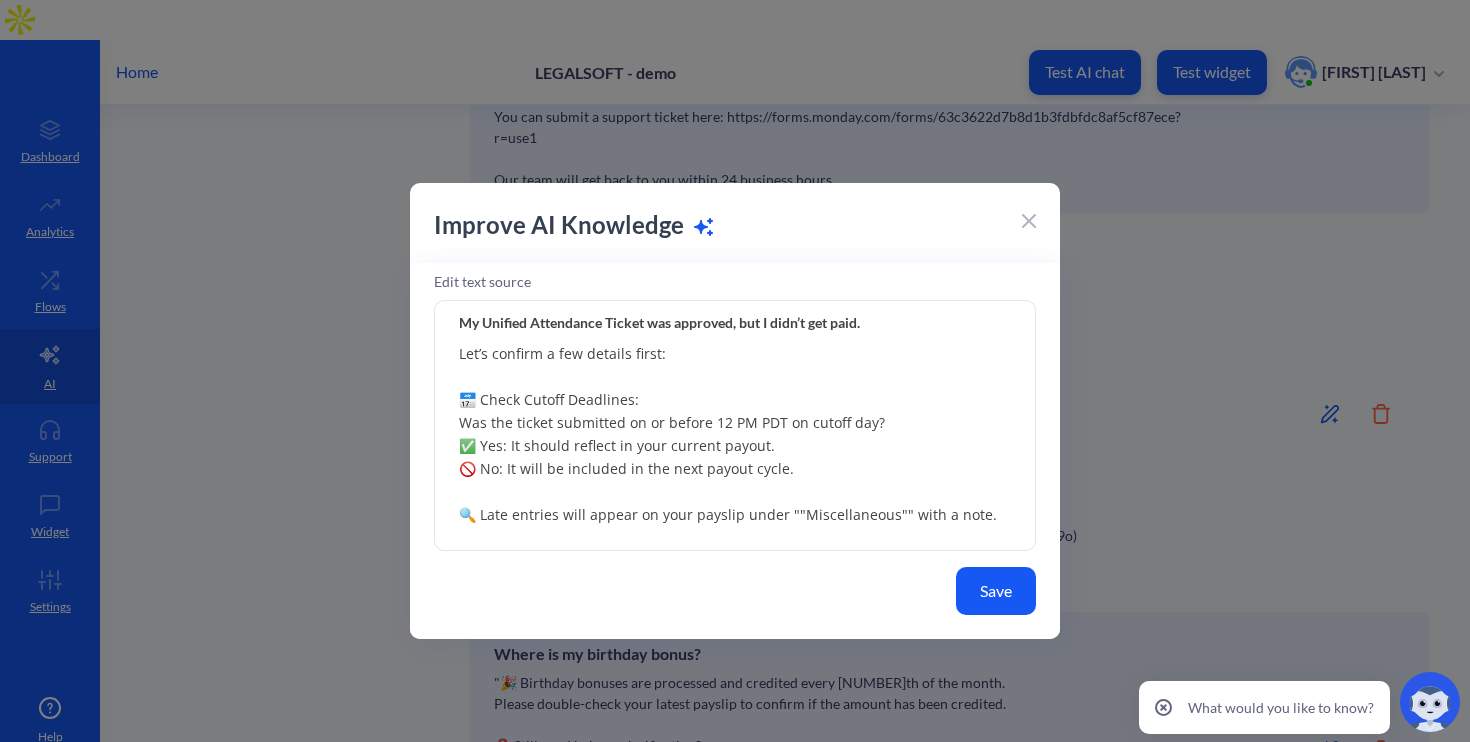 type on "Let’s confirm a few details first:
📅 Check Cutoff Deadlines:
Was the ticket submitted on or before 12 PM PDT on cutoff day?
✅ Yes: It should reflect in your current payout.
🚫 No: It will be included in the next payout cycle.
🔍 Late entries will appear on your payslip under ""Miscellaneous"" with a note.
❓ Still need help or clarification?
You can submit a support ticket here:https://share.hsforms.com/141z0JGxQQZ2HOmcxsMSqeQ3es9o
Our team will get back to you within 24 business hours." 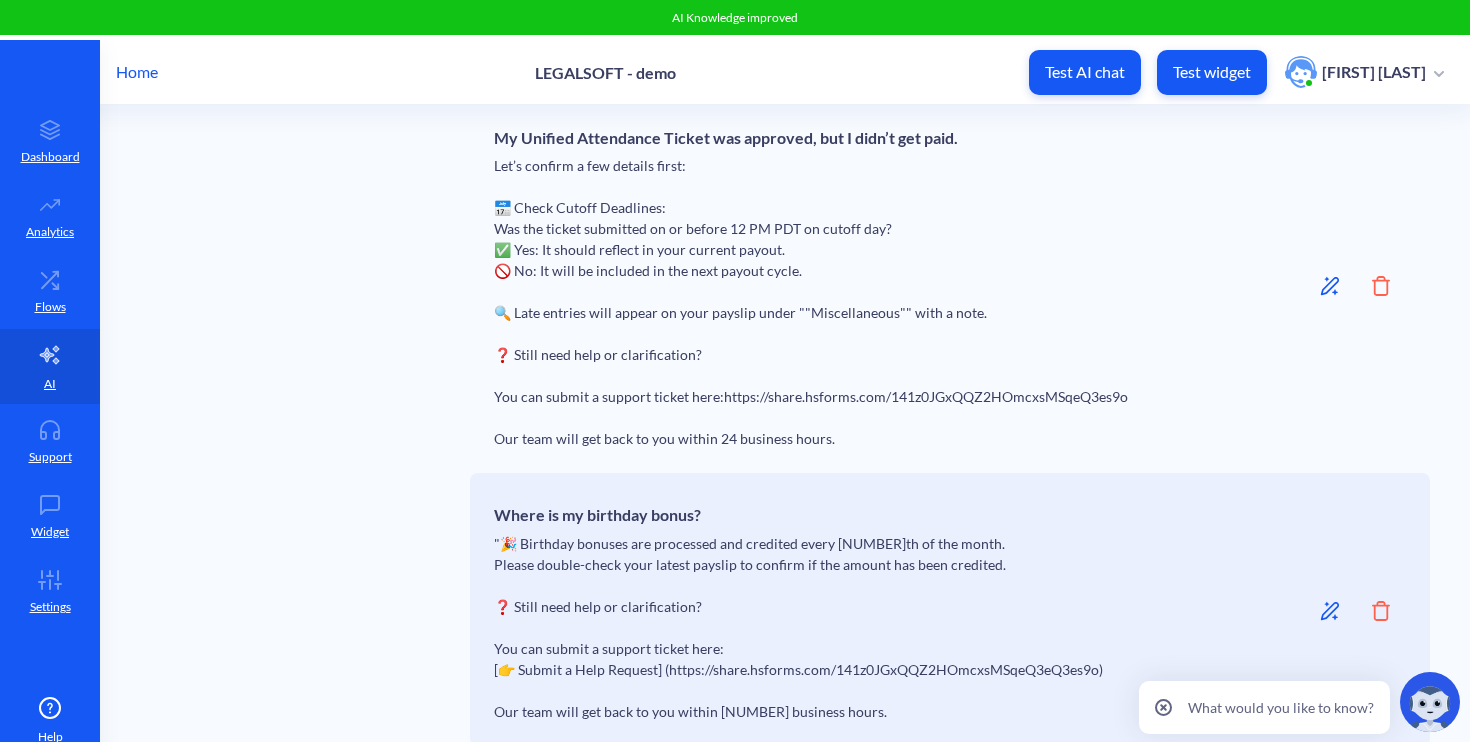 scroll, scrollTop: 1538, scrollLeft: 0, axis: vertical 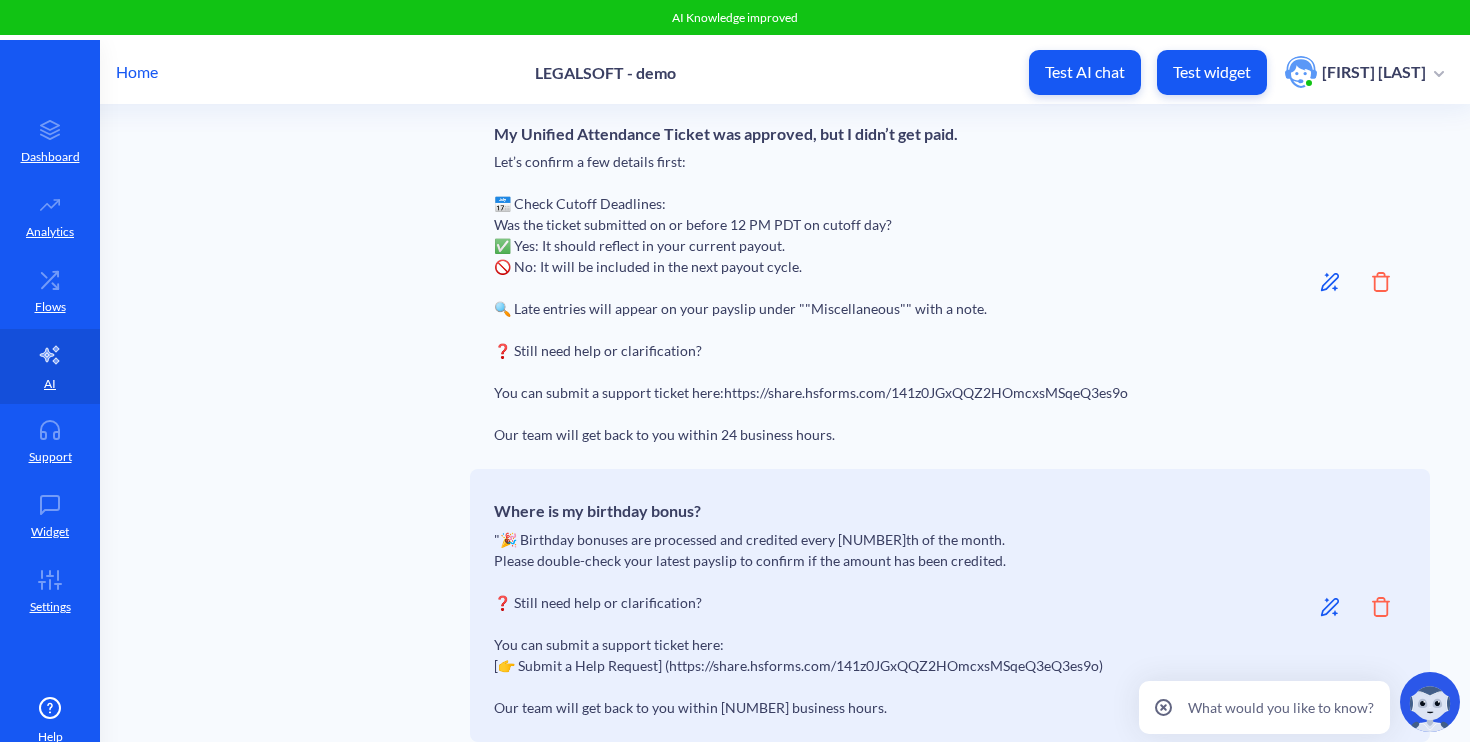 click 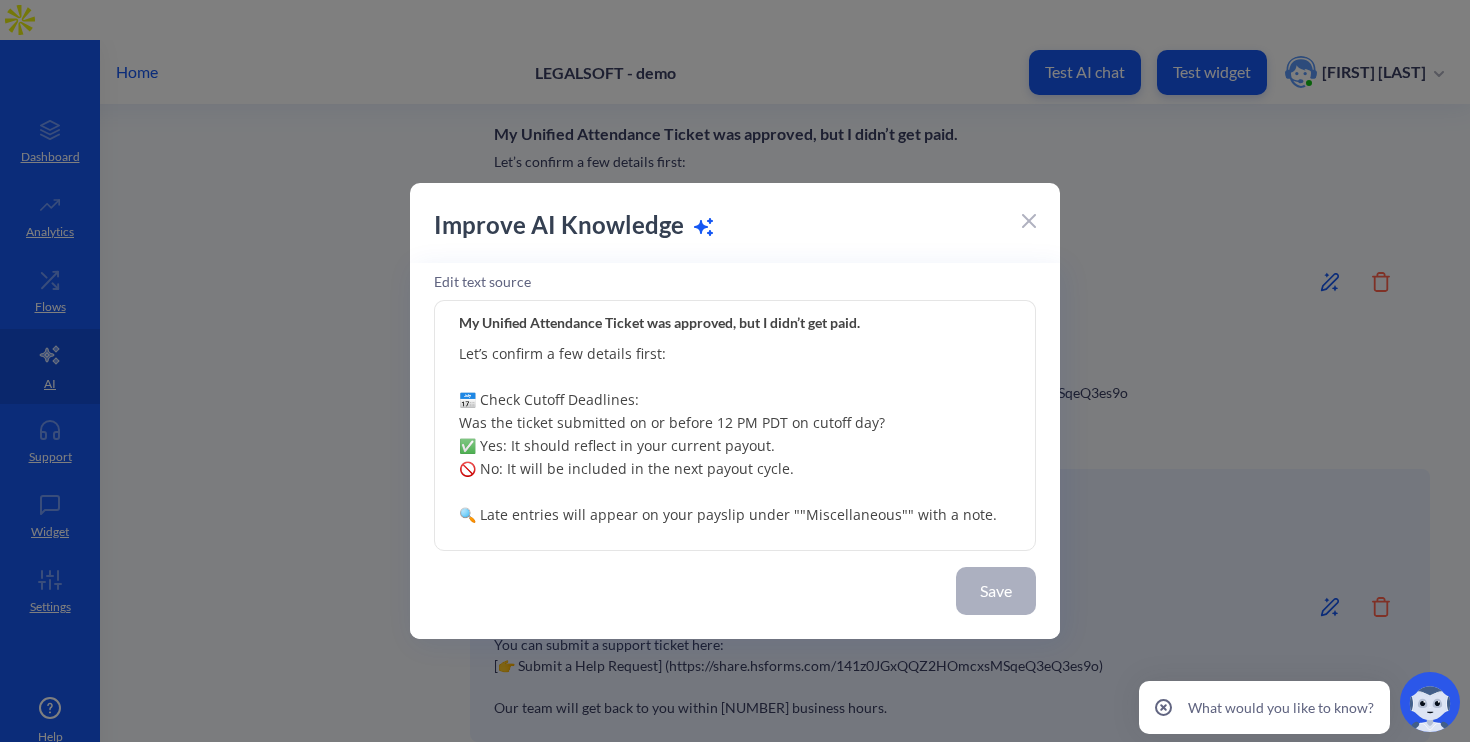 scroll, scrollTop: 147, scrollLeft: 0, axis: vertical 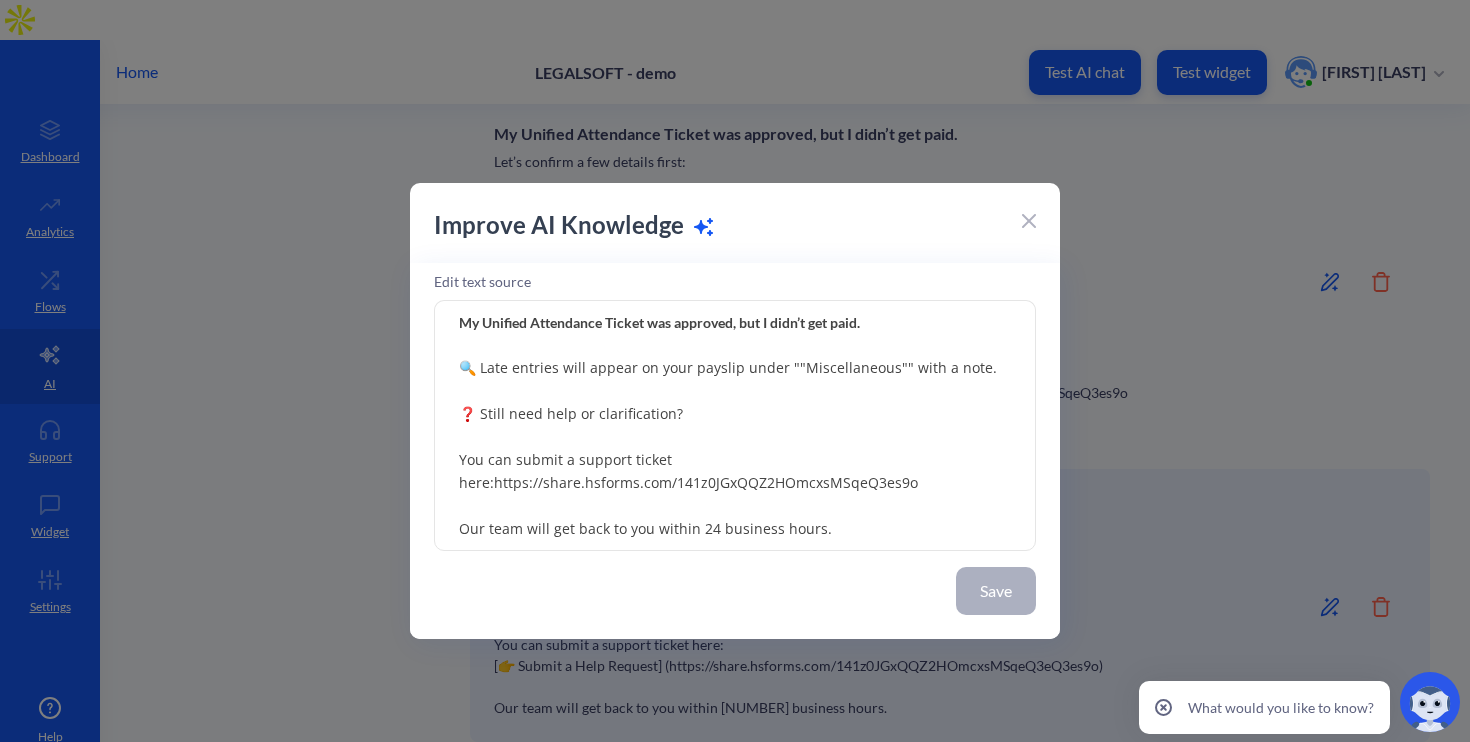click on "Let’s confirm a few details first:
📅 Check Cutoff Deadlines:
Was the ticket submitted on or before 12 PM PDT on cutoff day?
✅ Yes: It should reflect in your current payout.
🚫 No: It will be included in the next payout cycle.
🔍 Late entries will appear on your payslip under ""Miscellaneous"" with a note.
❓ Still need help or clarification?
You can submit a support ticket here:https://share.hsforms.com/141z0JGxQQZ2HOmcxsMSqeQ3es9o
Our team will get back to you within 24 business hours." at bounding box center (735, 426) 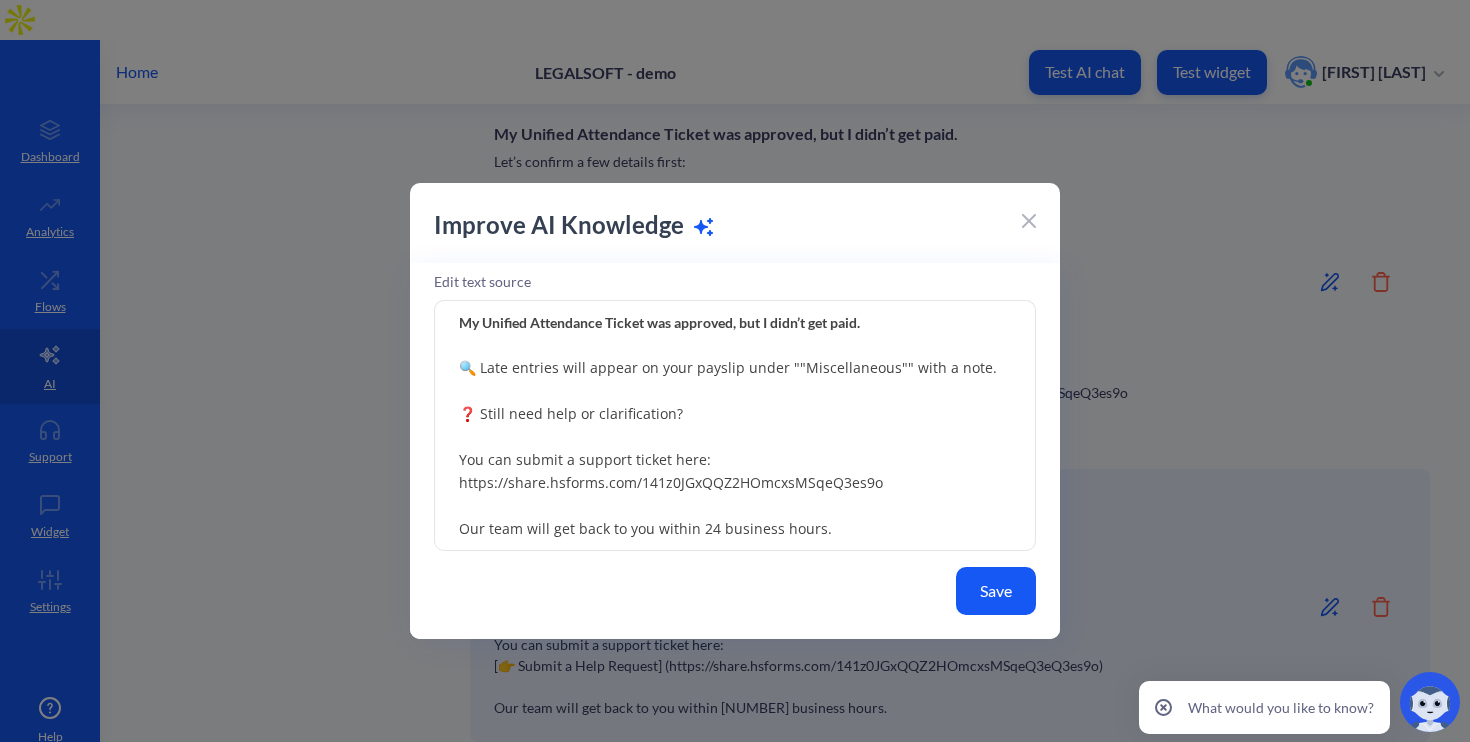 type on "Let’s confirm a few details first:
📅 Check Cutoff Deadlines:
Was the ticket submitted on or before 12 PM PDT on cutoff day?
✅ Yes: It should reflect in your current payout.
🚫 No: It will be included in the next payout cycle.
🔍 Late entries will appear on your payslip under ""Miscellaneous"" with a note.
❓ Still need help or clarification?
You can submit a support ticket here: https://share.hsforms.com/141z0JGxQQZ2HOmcxsMSqeQ3es9o
Our team will get back to you within 24 business hours." 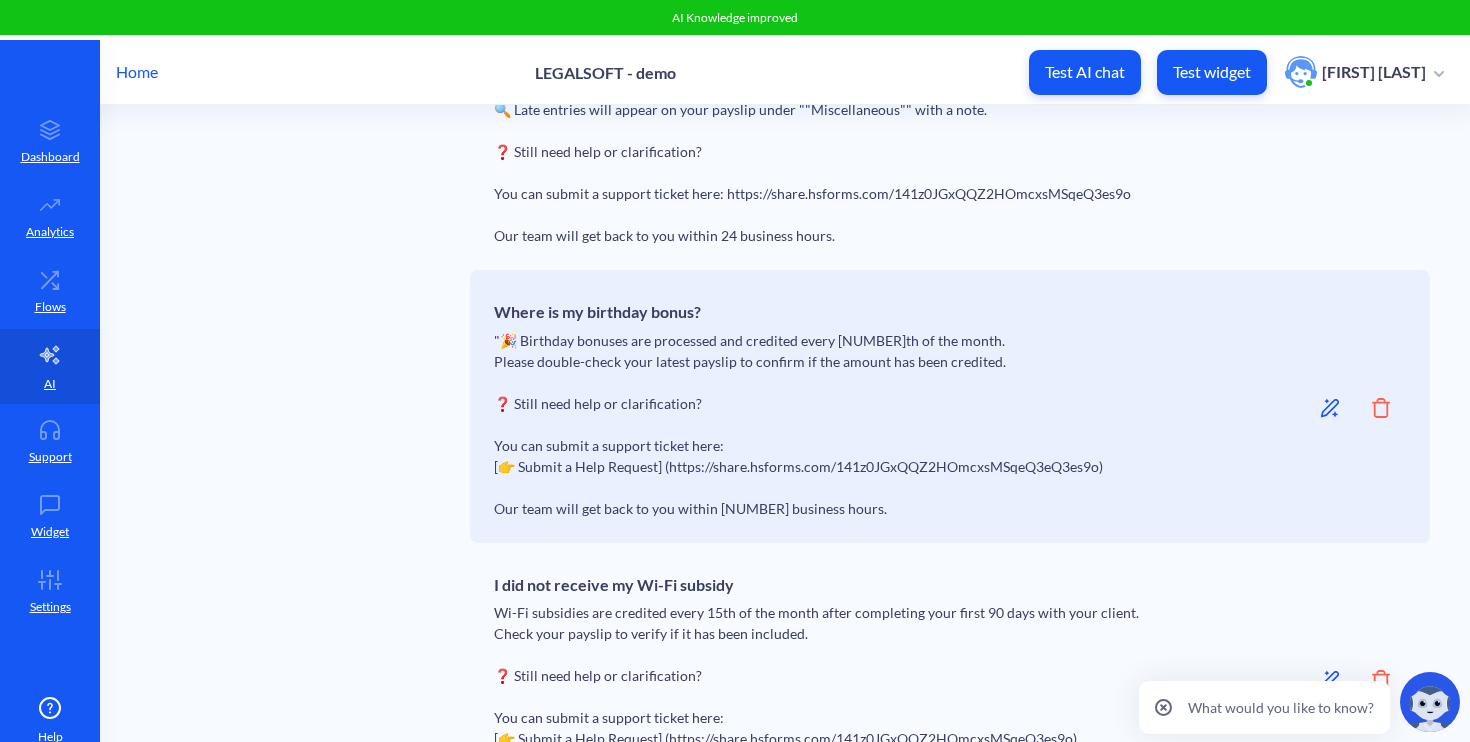 scroll, scrollTop: 1738, scrollLeft: 0, axis: vertical 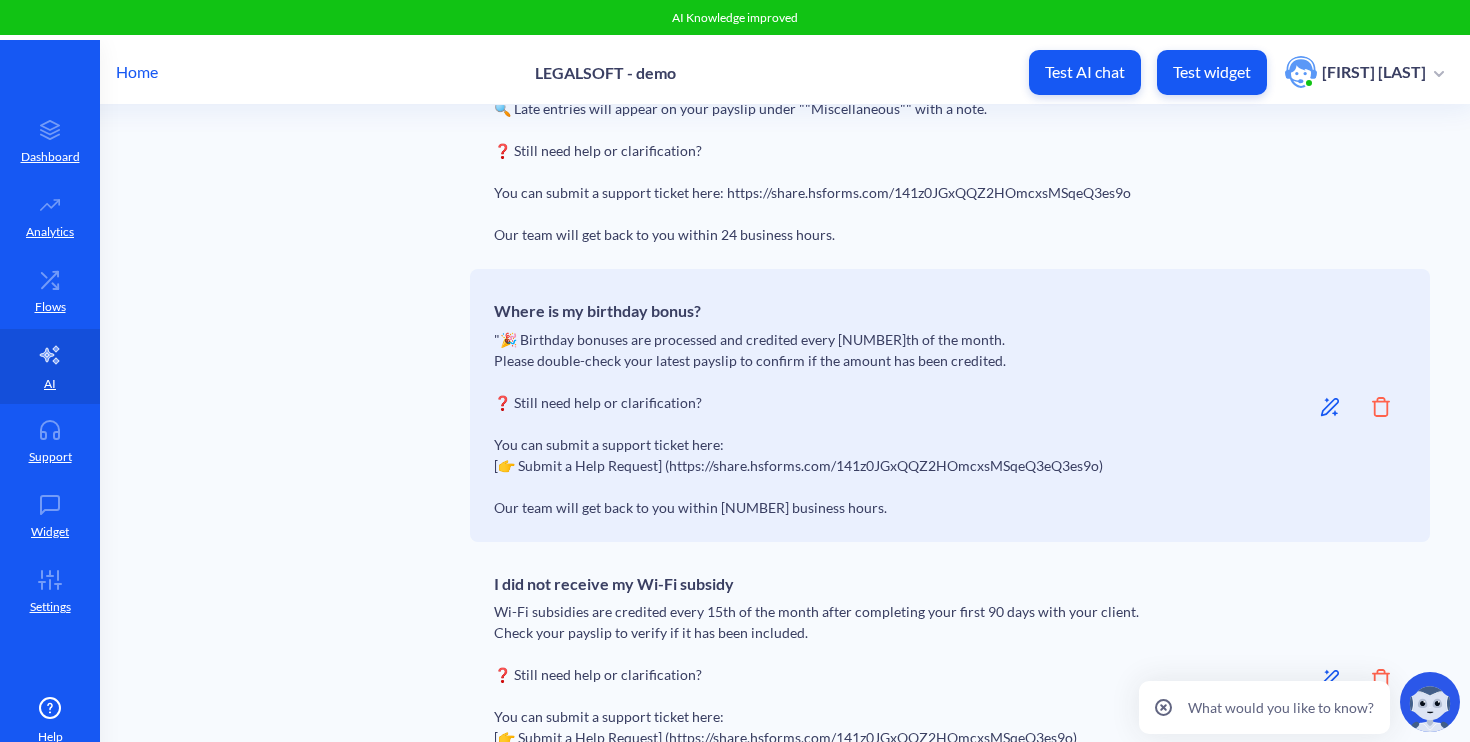 click on "Amount of trained pages" at bounding box center [1312, 405] 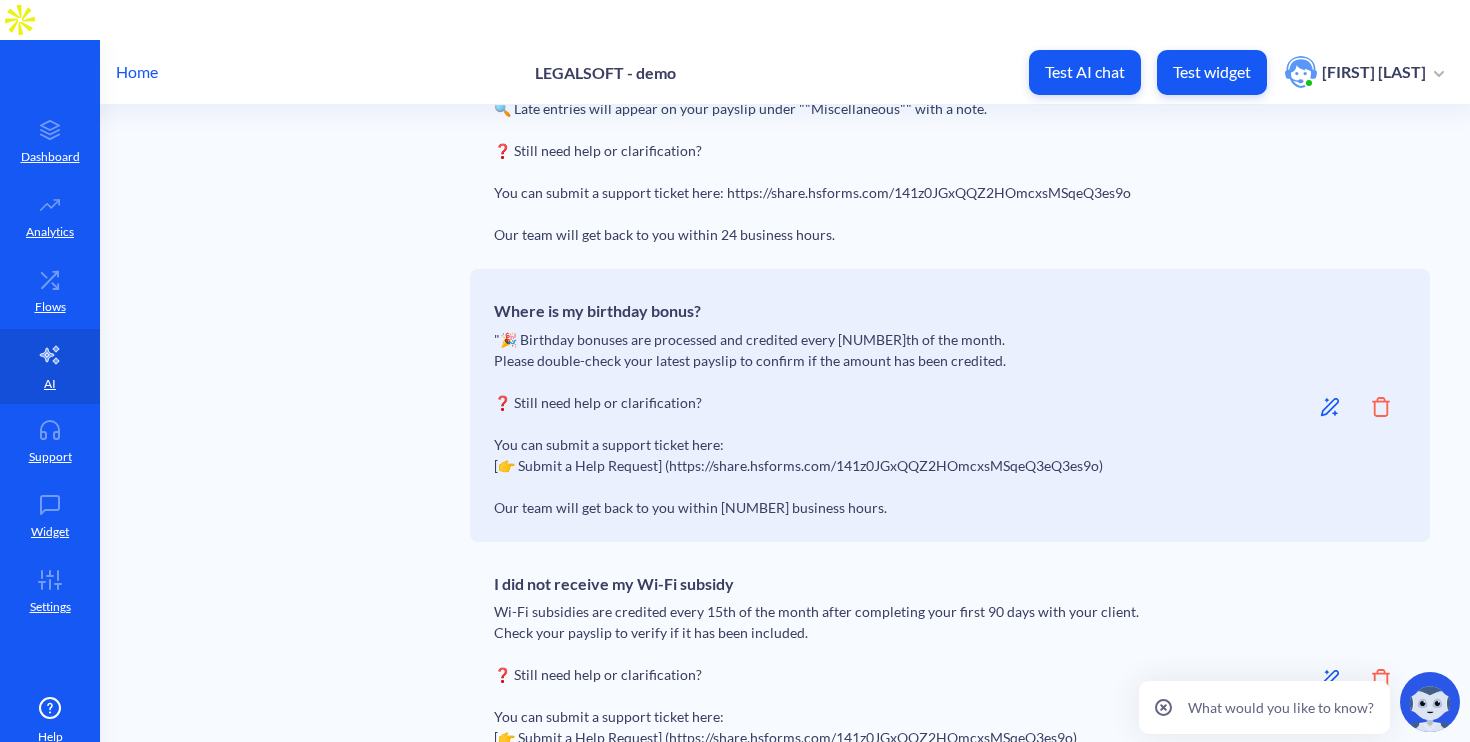 click 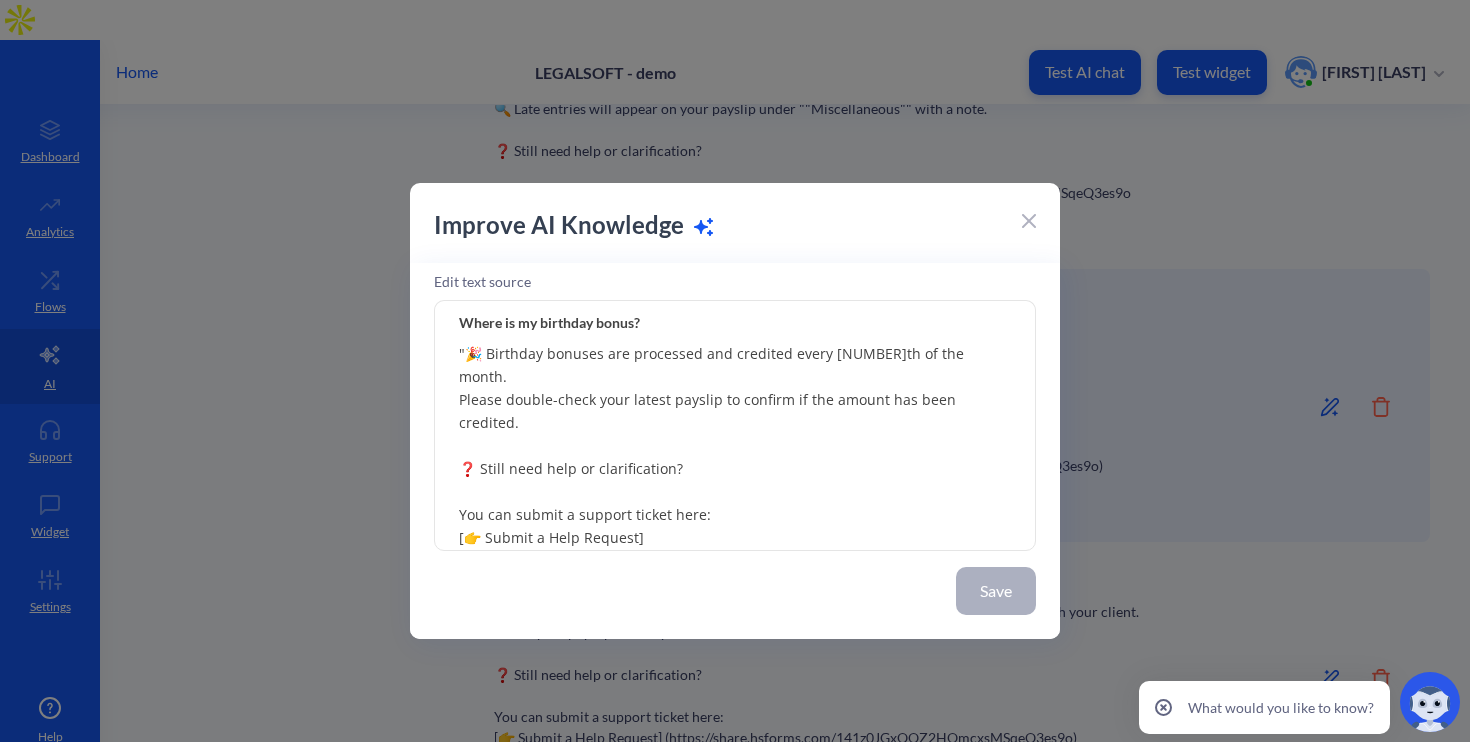 drag, startPoint x: 462, startPoint y: 517, endPoint x: 432, endPoint y: 498, distance: 35.510563 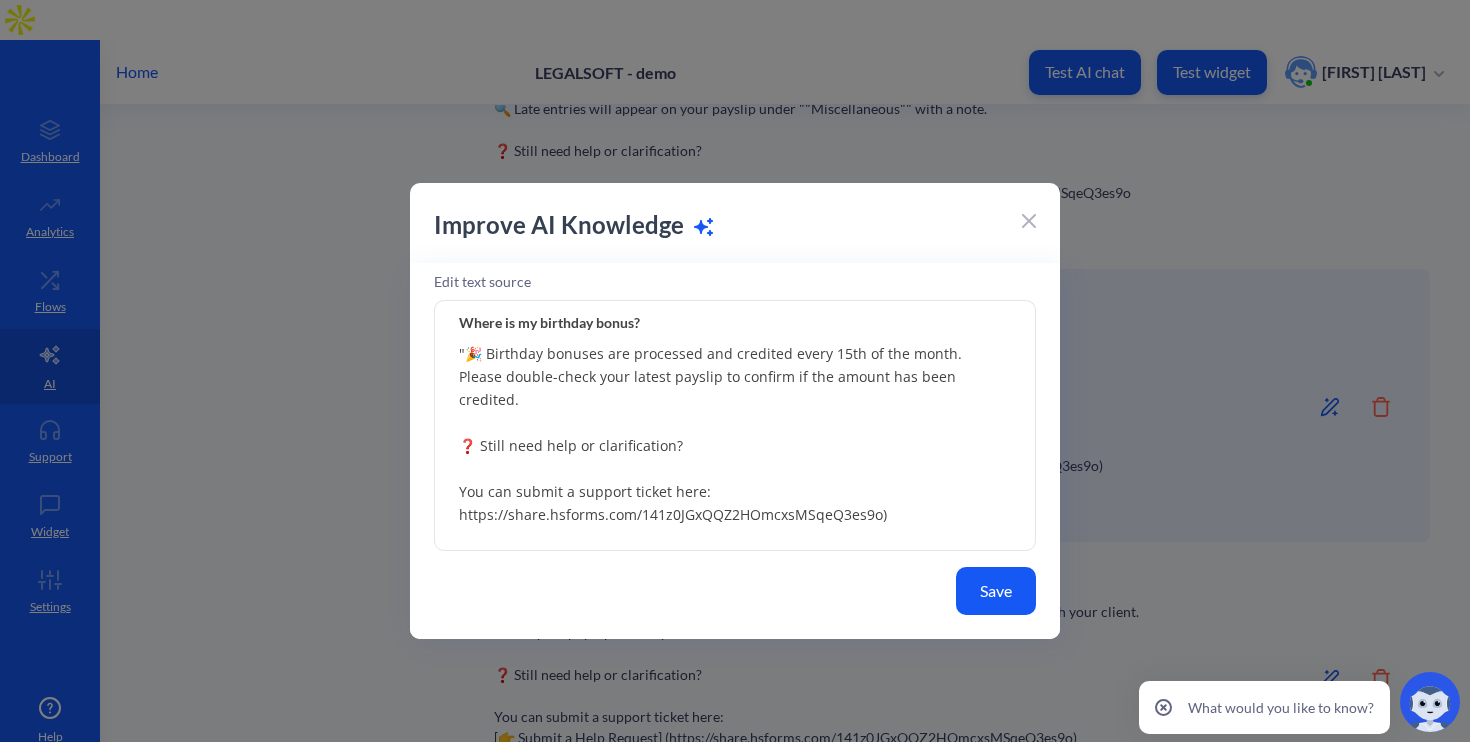 click on ""🎉 Birthday bonuses are processed and credited every 15th of the month.
Please double-check your latest payslip to confirm if the amount has been credited.
❓ Still need help or clarification?
You can submit a support ticket here: https://share.hsforms.com/141z0JGxQQZ2HOmcxsMSqeQ3es9o)
Our team will get back to you within 24 business hours." at bounding box center [735, 426] 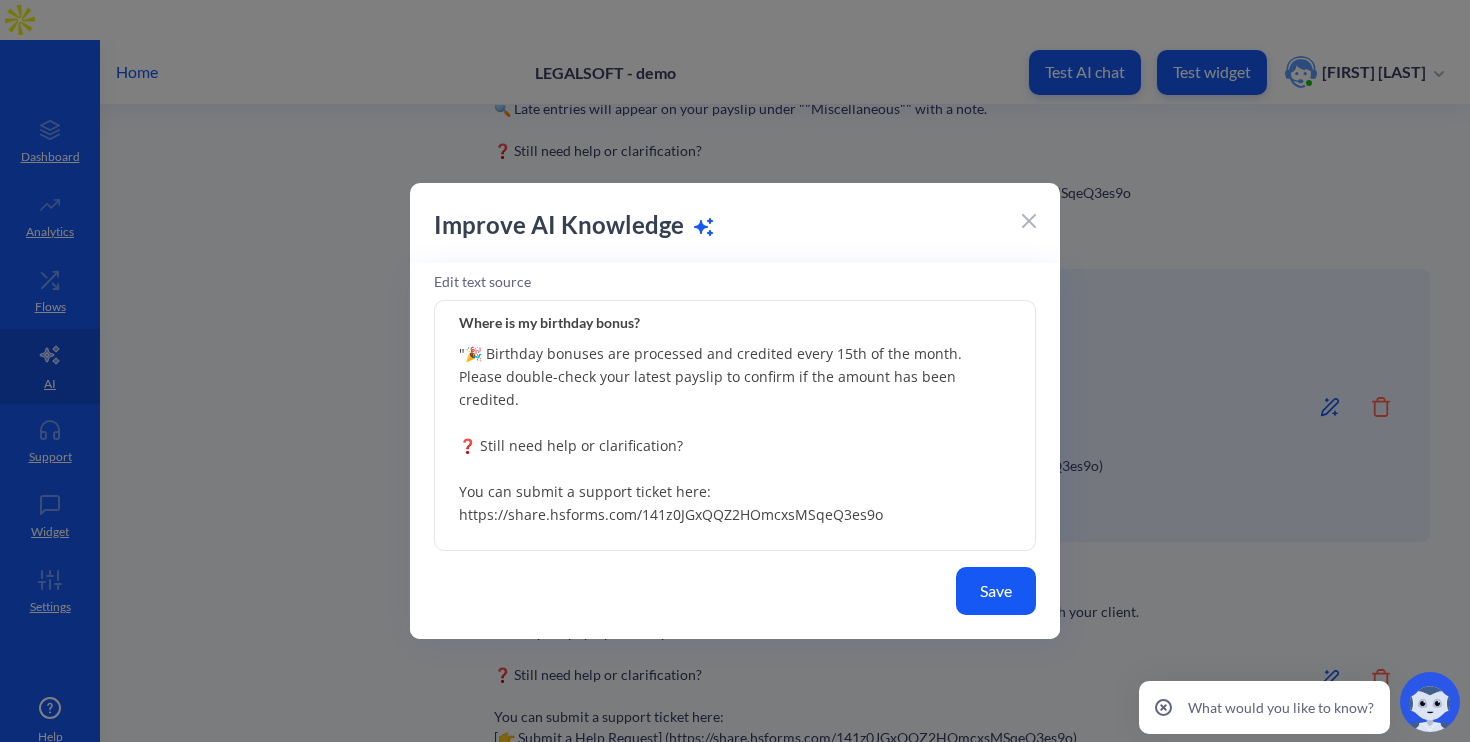 click on ""🎉 Birthday bonuses are processed and credited every 15th of the month.
Please double-check your latest payslip to confirm if the amount has been credited.
❓ Still need help or clarification?
You can submit a support ticket here: https://share.hsforms.com/141z0JGxQQZ2HOmcxsMSqeQ3es9o
Our team will get back to you within 24 business hours."" at bounding box center (735, 426) 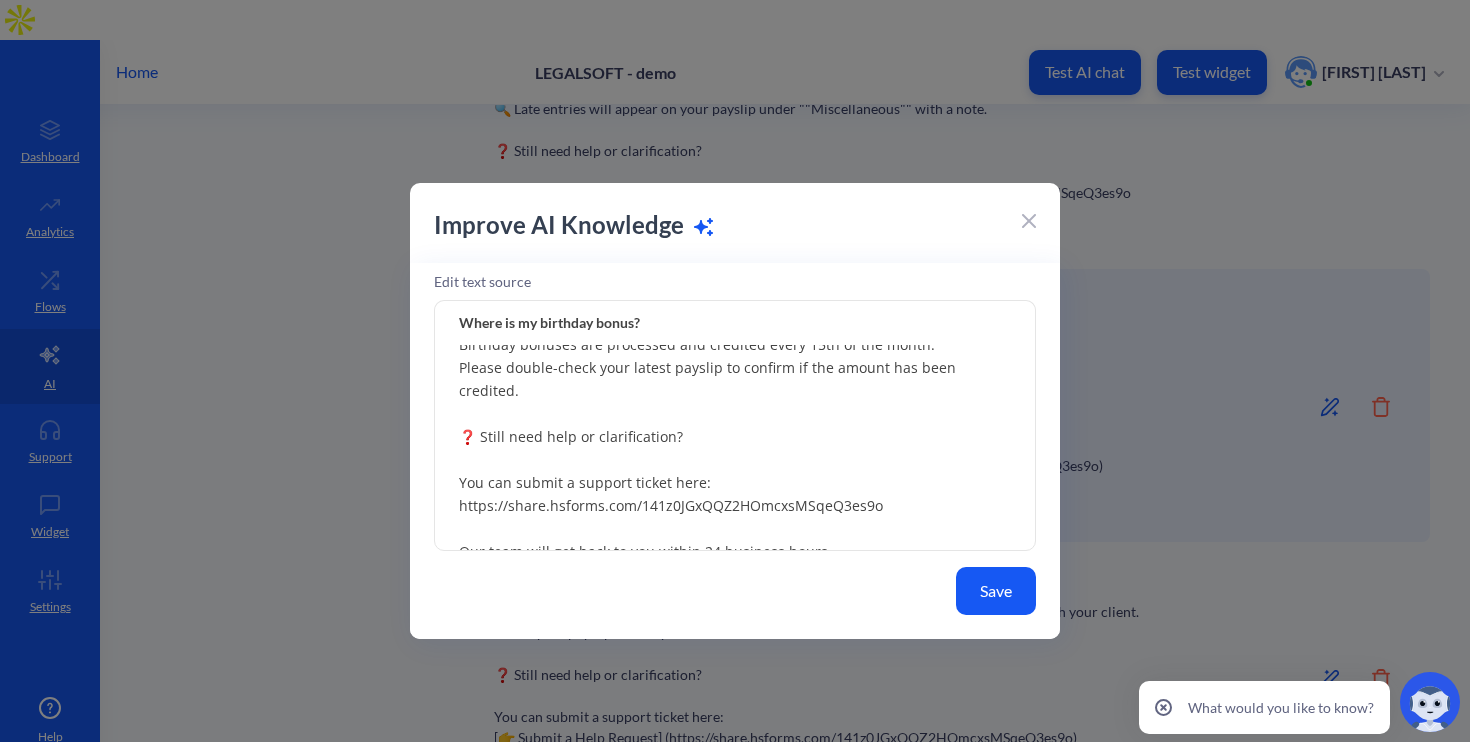 scroll, scrollTop: 0, scrollLeft: 0, axis: both 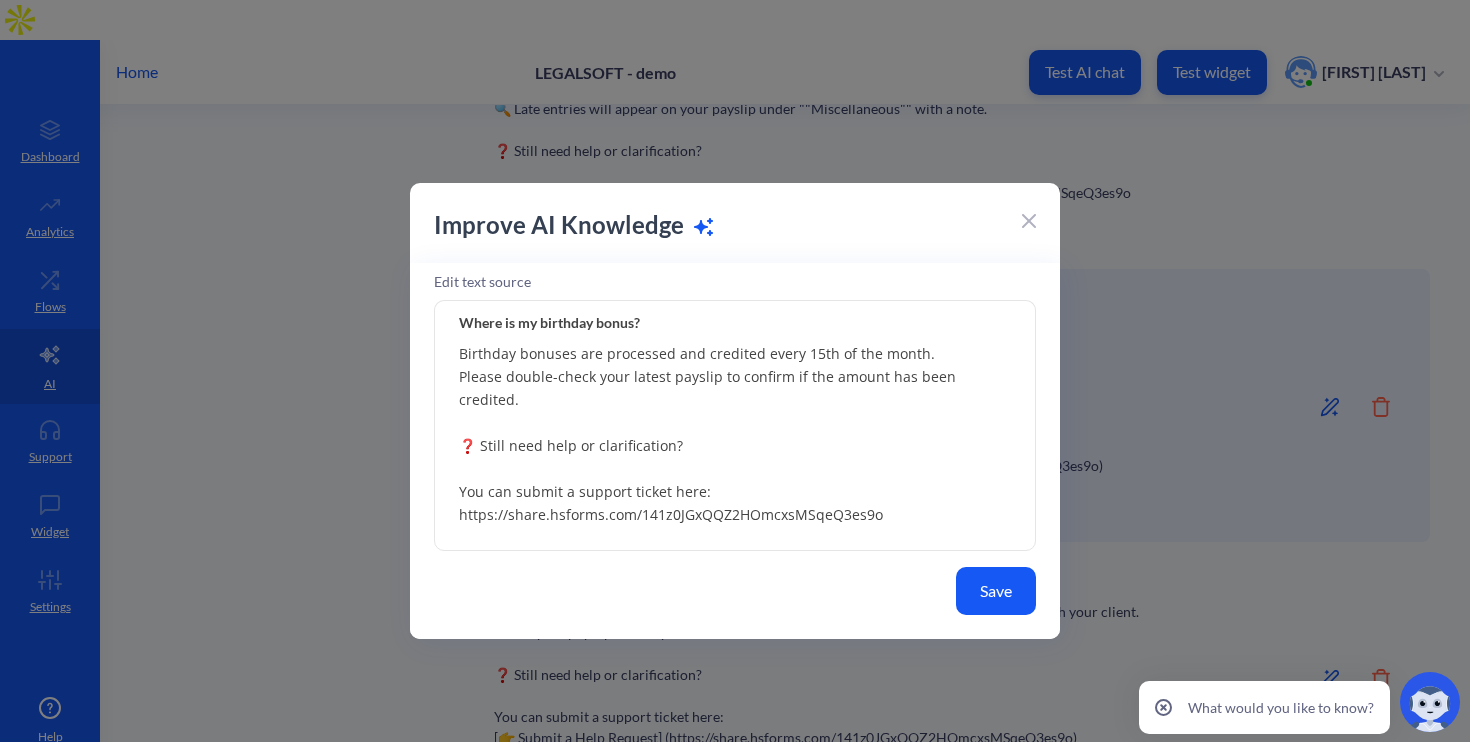 type on "Birthday bonuses are processed and credited every 15th of the month.
Please double-check your latest payslip to confirm if the amount has been credited.
❓ Still need help or clarification?
You can submit a support ticket here: https://share.hsforms.com/141z0JGxQQZ2HOmcxsMSqeQ3es9o
Our team will get back to you within 24 business hours." 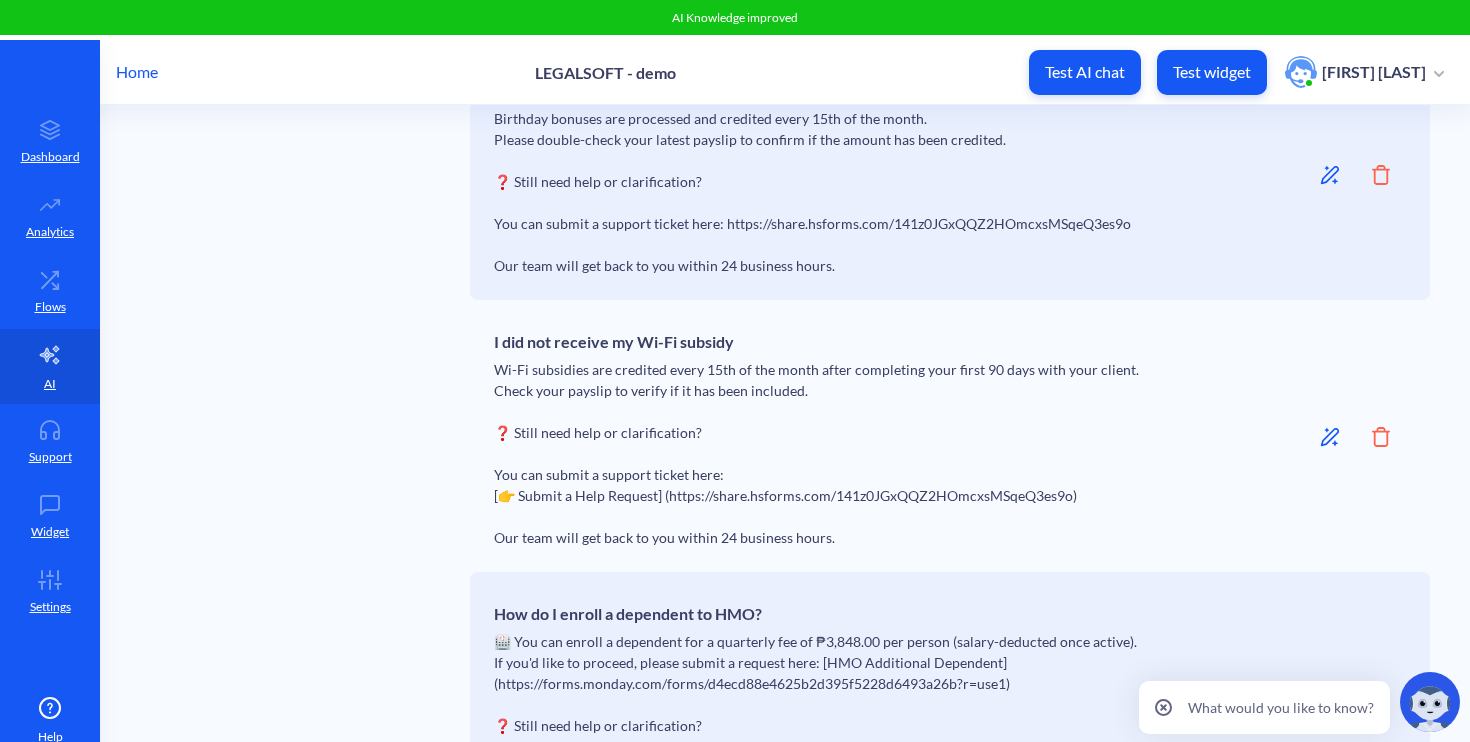 scroll, scrollTop: 1978, scrollLeft: 0, axis: vertical 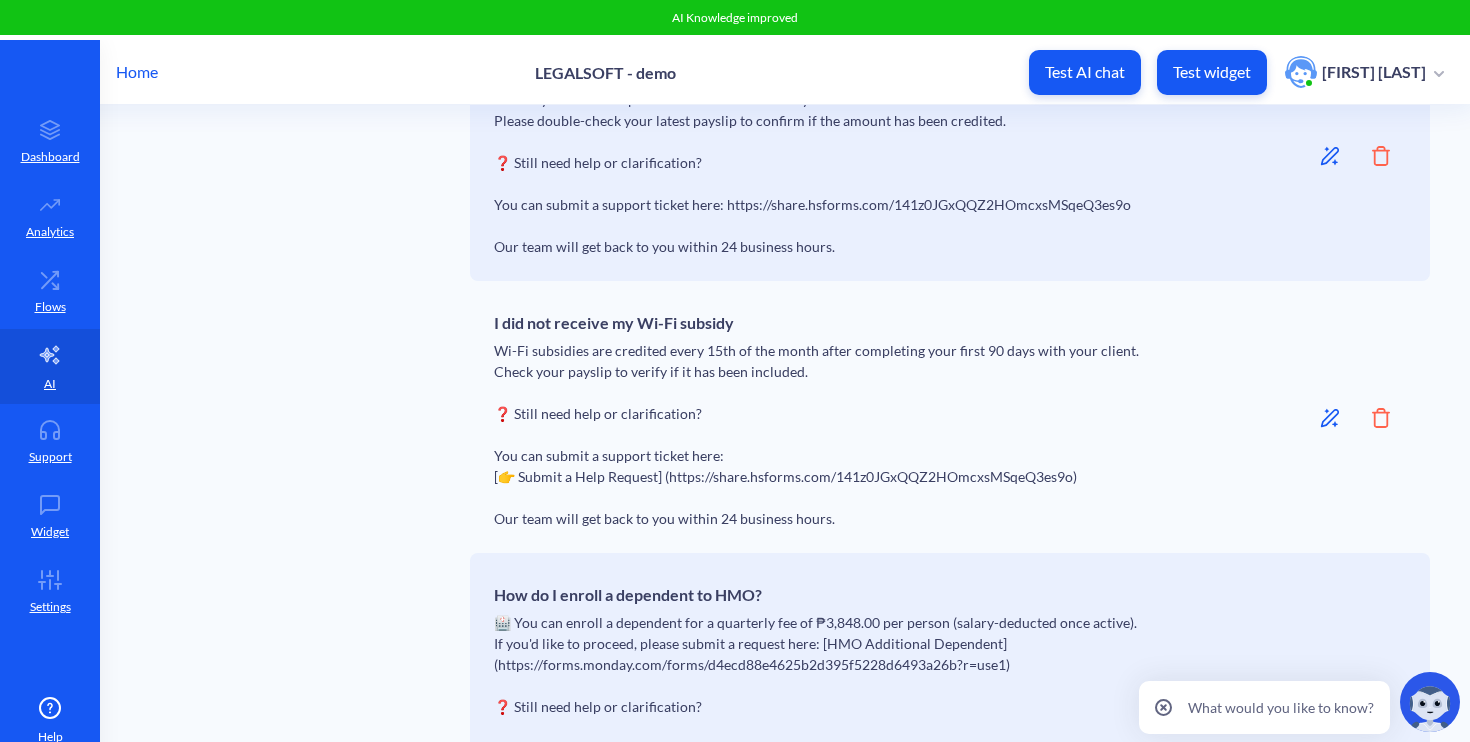 click 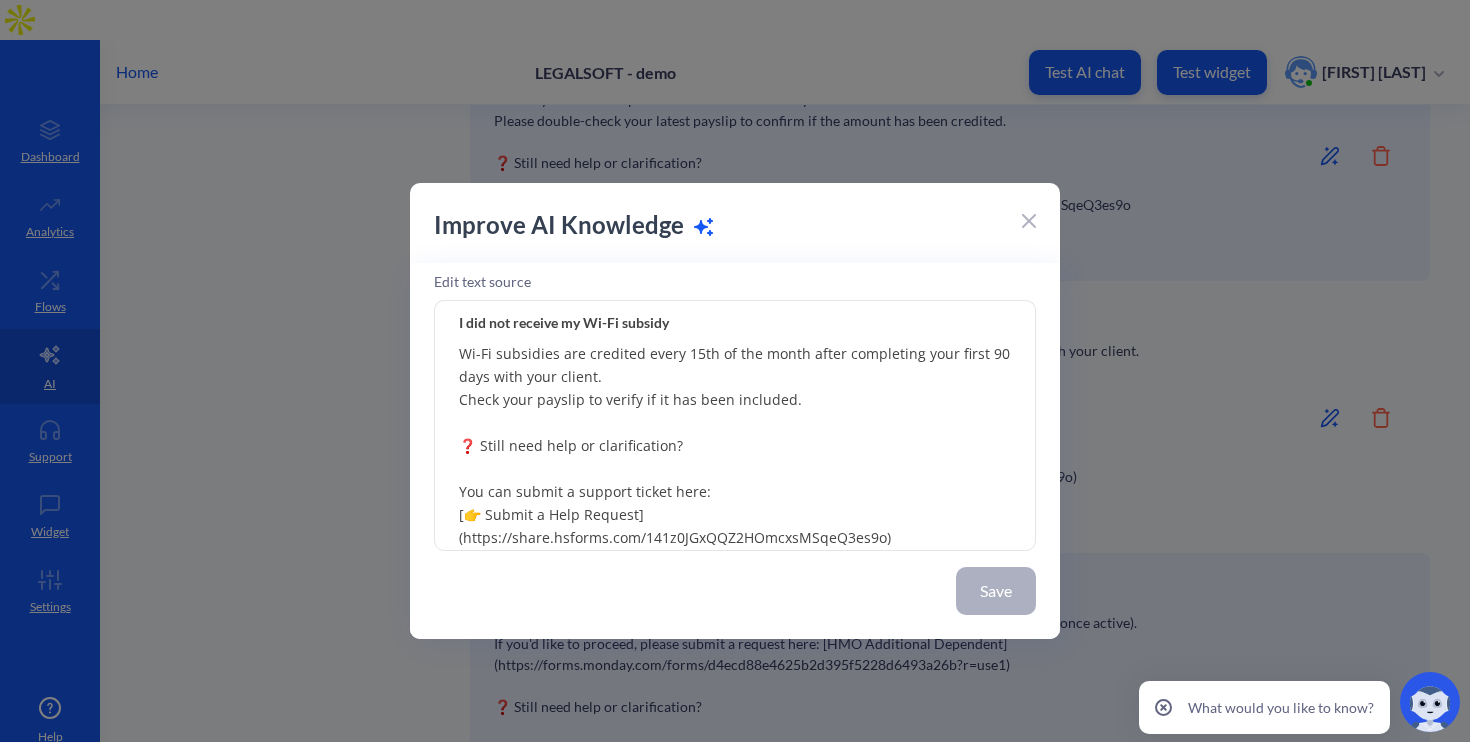 drag, startPoint x: 669, startPoint y: 515, endPoint x: 444, endPoint y: 510, distance: 225.05554 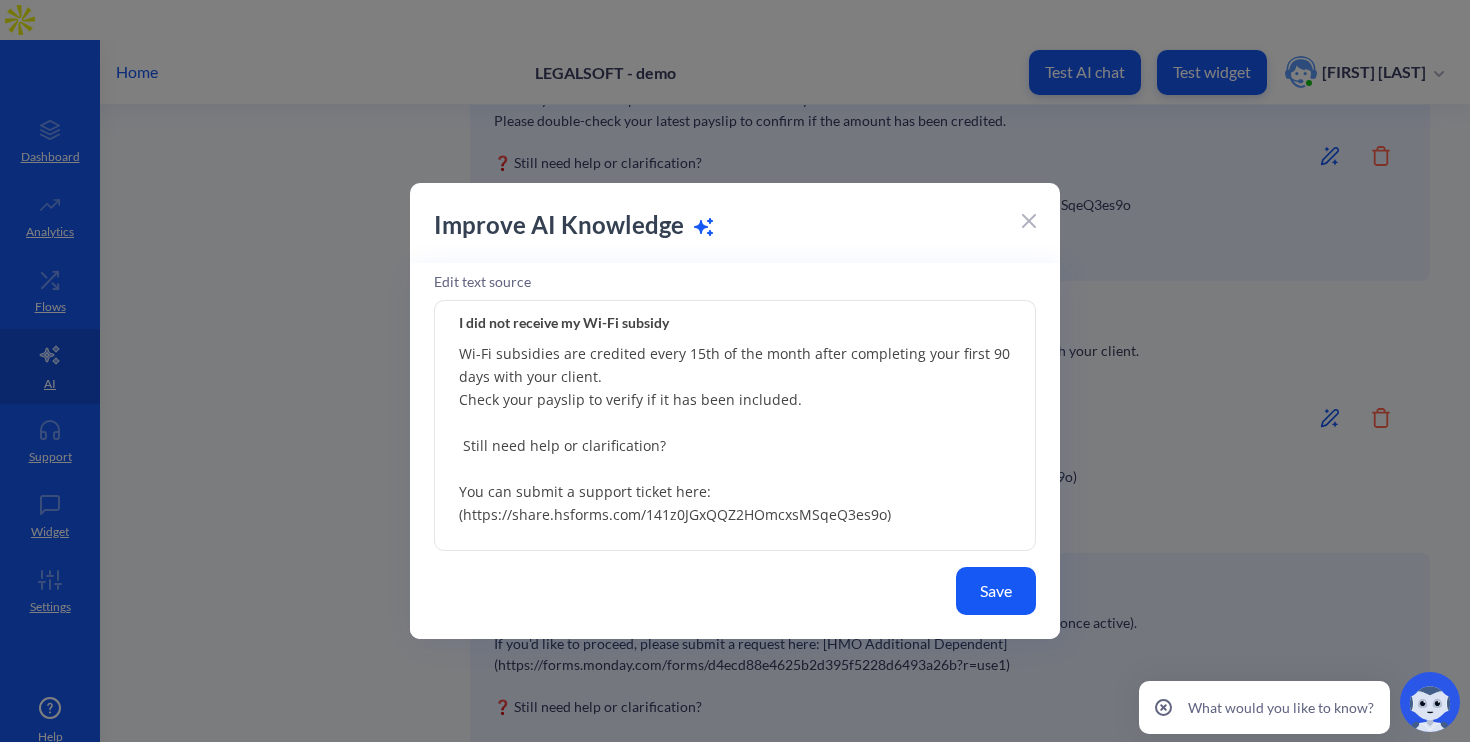 click on "Wi-Fi subsidies are credited every 15th of the month after completing your first 90 days with your client.
Check your payslip to verify if it has been included.
Still need help or clarification?
You can submit a support ticket here:(https://share.hsforms.com/141z0JGxQQZ2HOmcxsMSqeQ3es9o)
Our team will get back to you within 24 business hours." at bounding box center (735, 426) 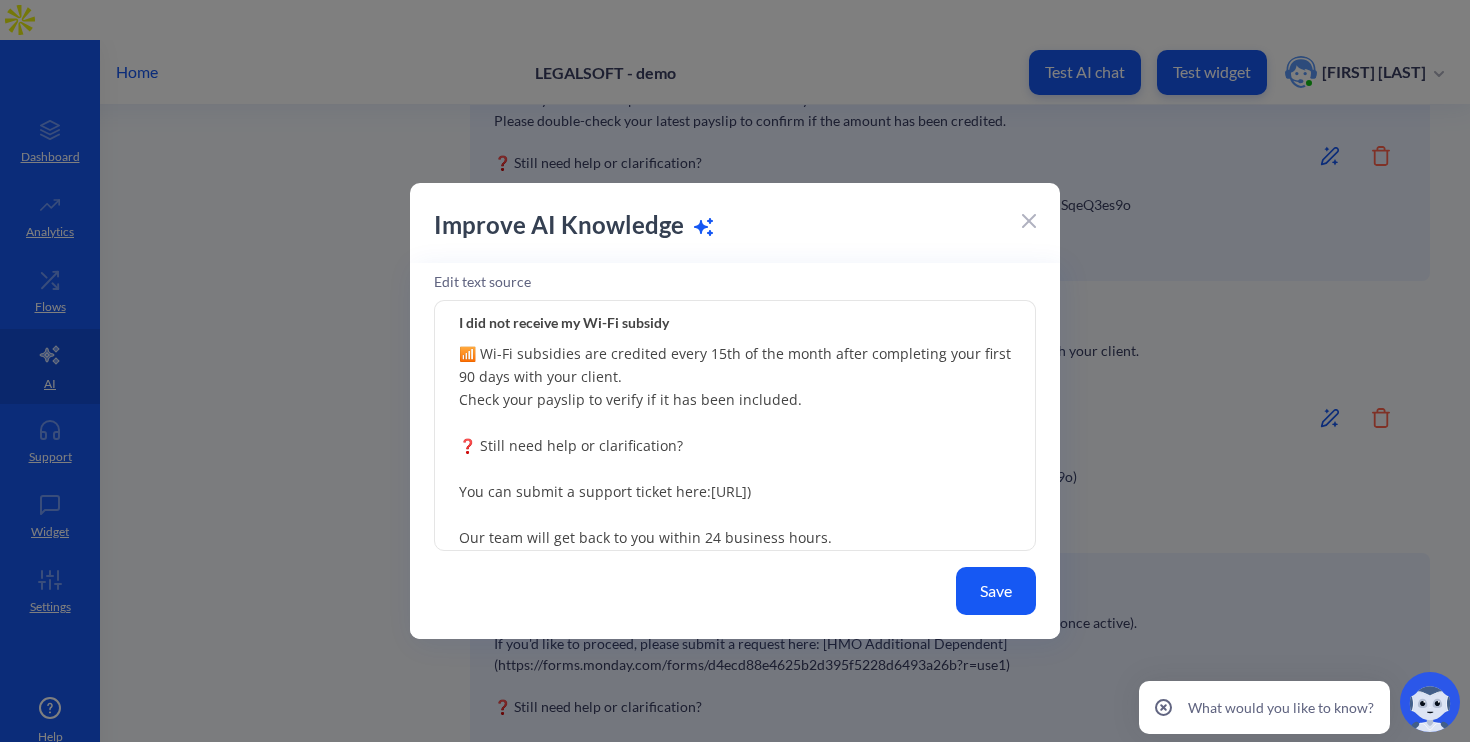 click on "📶 Wi-Fi subsidies are credited every 15th of the month after completing your first 90 days with your client.
Check your payslip to verify if it has been included.
❓ Still need help or clarification?
You can submit a support ticket here:[URL])
Our team will get back to you within 24 business hours." at bounding box center (735, 426) 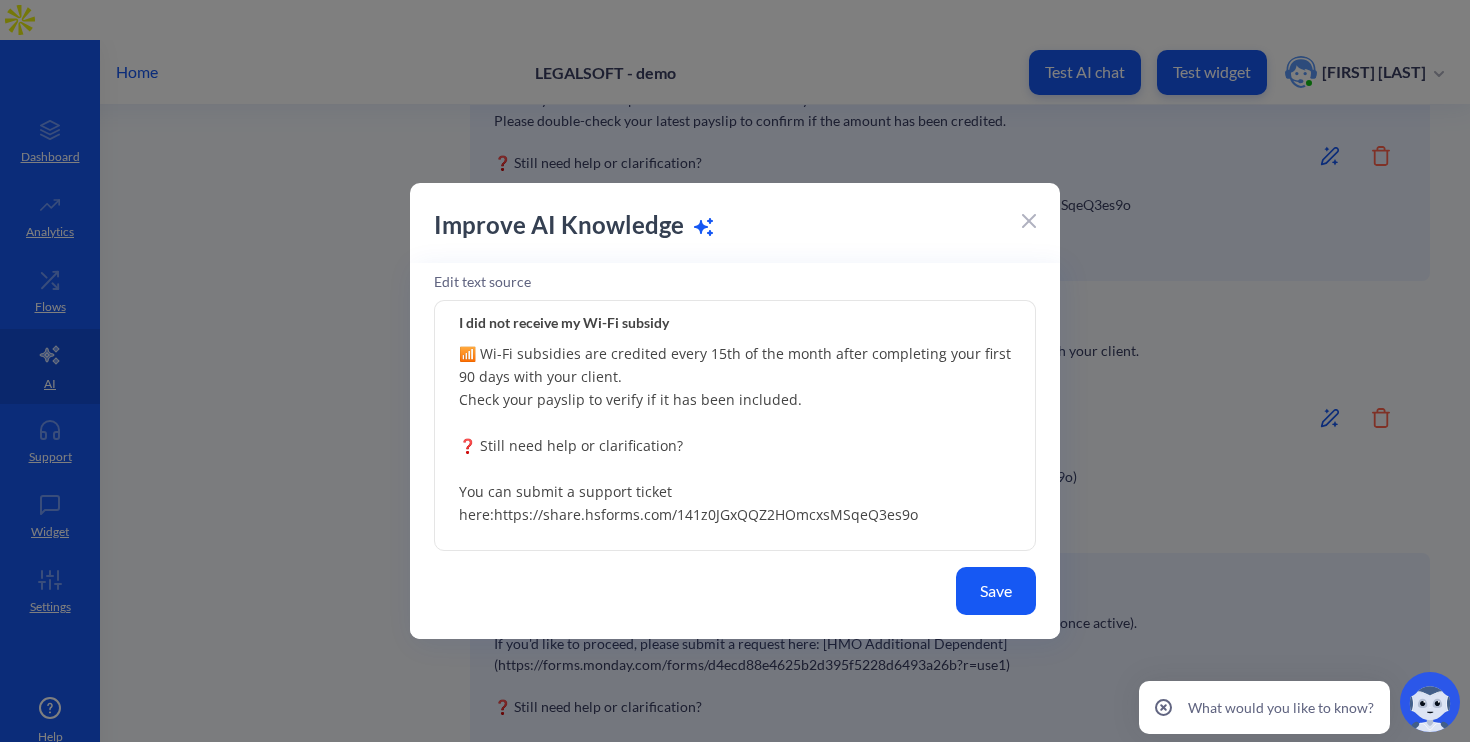 click on "📶 Wi-Fi subsidies are credited every 15th of the month after completing your first 90 days with your client.
Check your payslip to verify if it has been included.
❓ Still need help or clarification?
You can submit a support ticket here:https://share.hsforms.com/141z0JGxQQZ2HOmcxsMSqeQ3es9o
Our team will get back to you within 24 business hours." at bounding box center (735, 426) 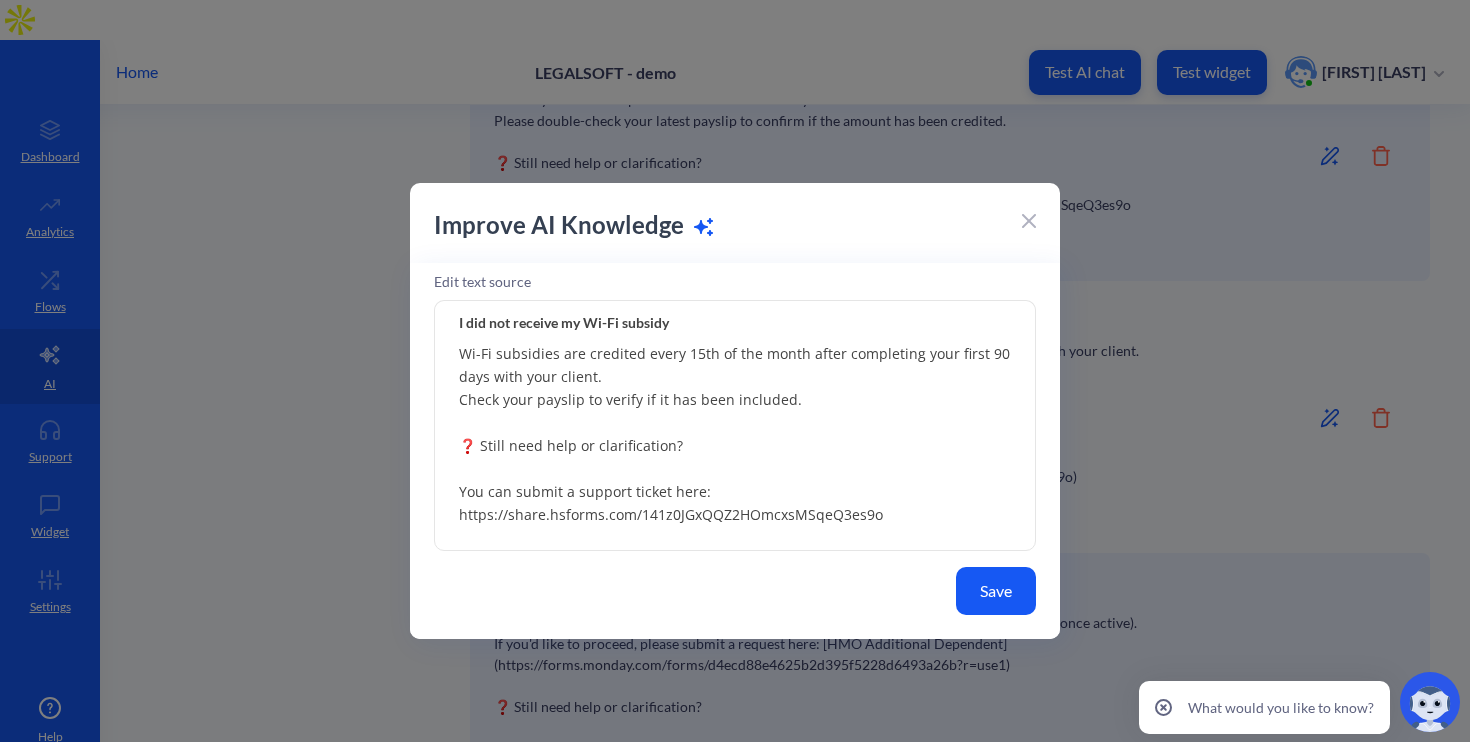 type on "Wi-Fi subsidies are credited every 15th of the month after completing your first 90 days with your client.
Check your payslip to verify if it has been included.
❓ Still need help or clarification?
You can submit a support ticket here: https://share.hsforms.com/141z0JGxQQZ2HOmcxsMSqeQ3es9o
Our team will get back to you within 24 business hours." 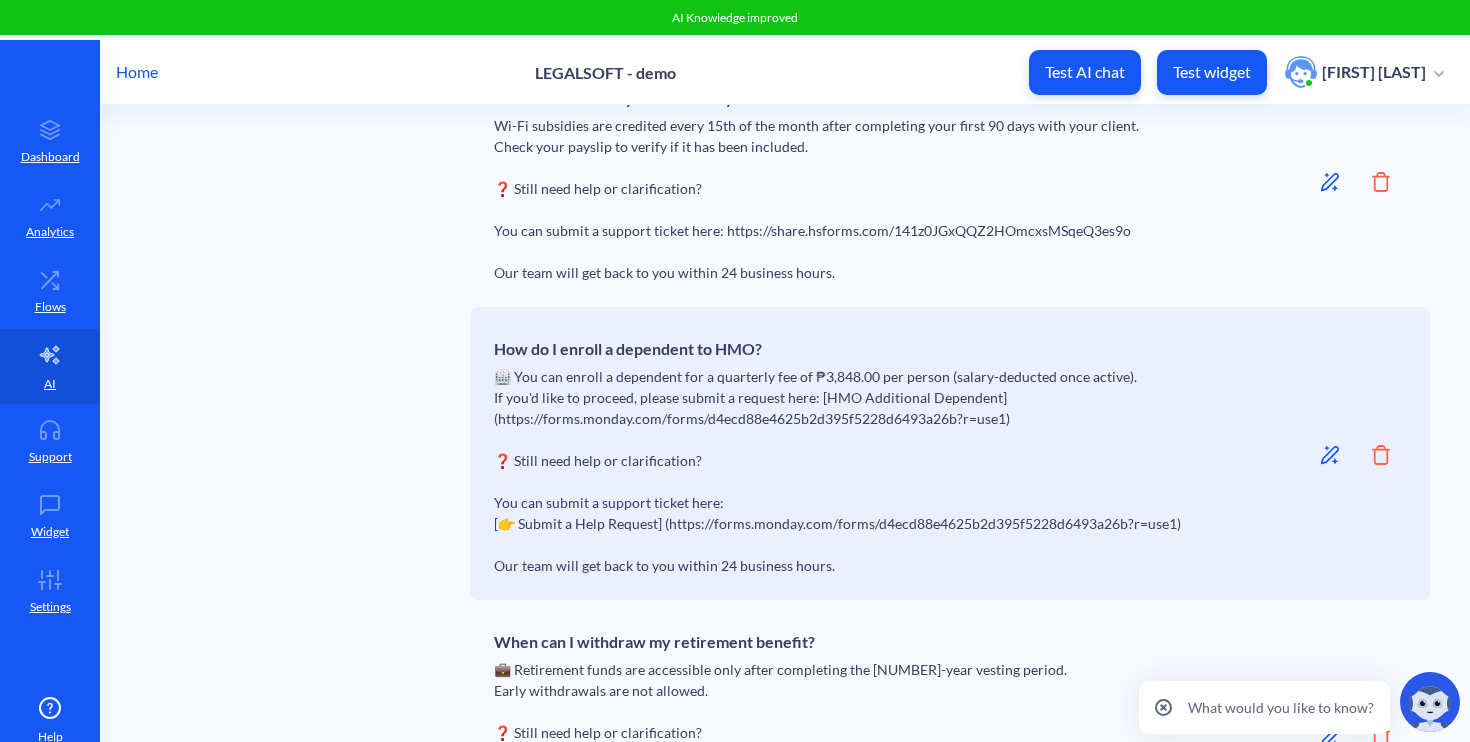 scroll, scrollTop: 2220, scrollLeft: 0, axis: vertical 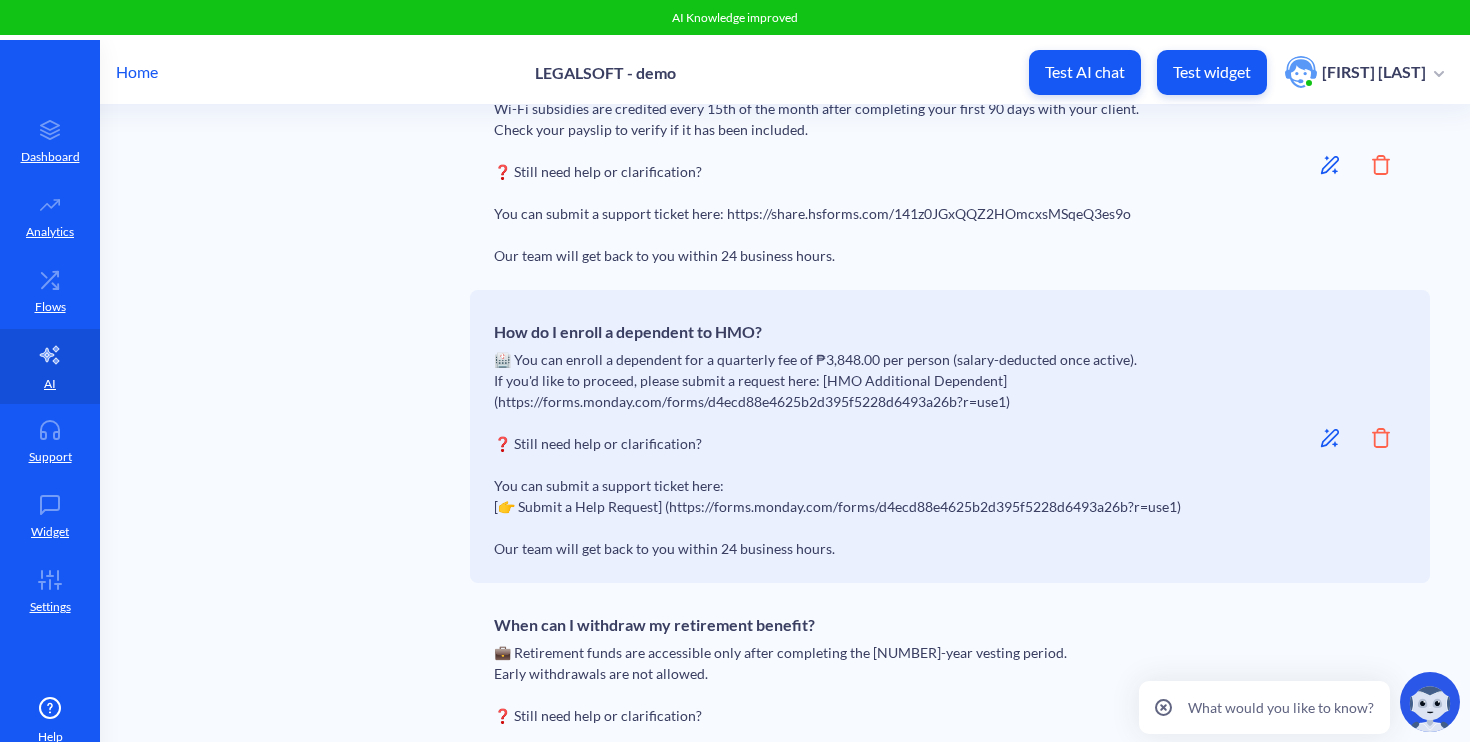click 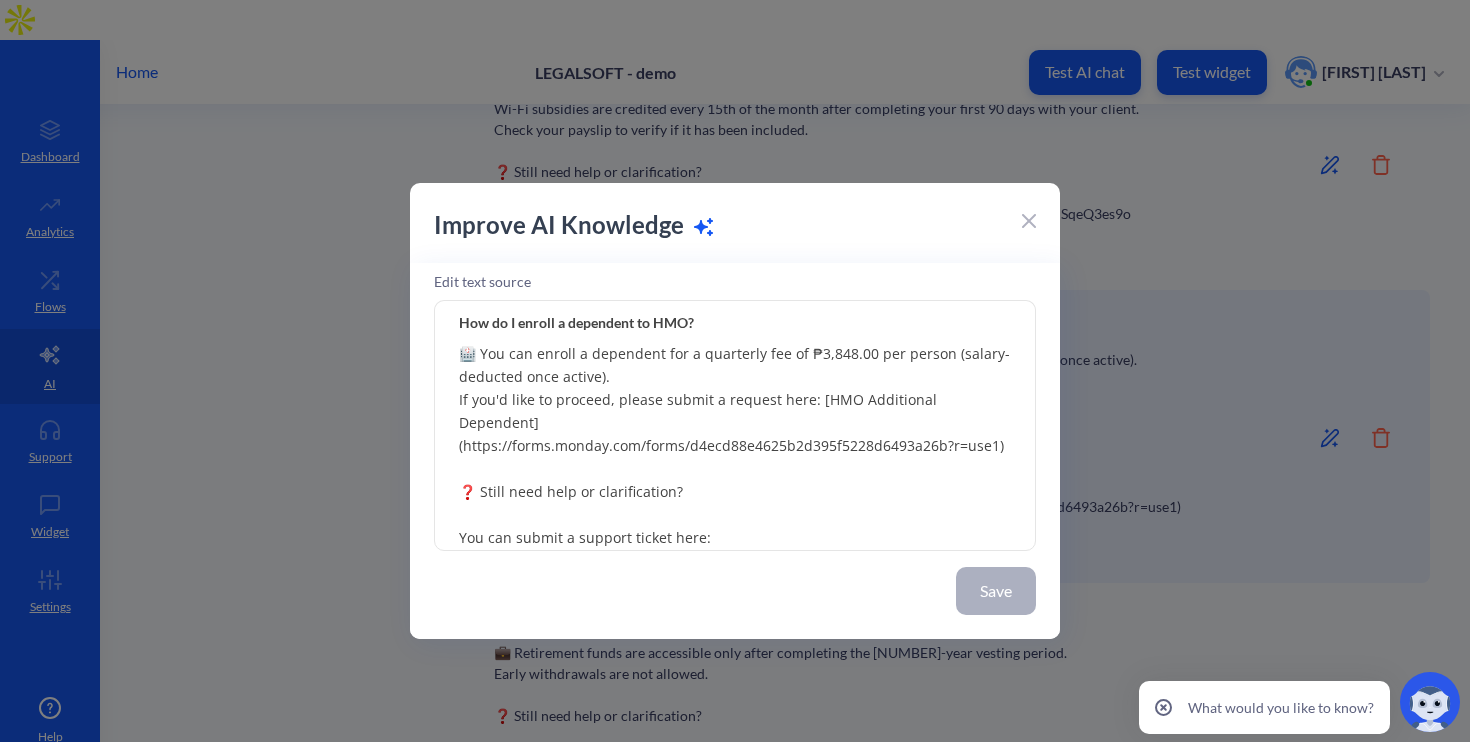 scroll, scrollTop: 78, scrollLeft: 0, axis: vertical 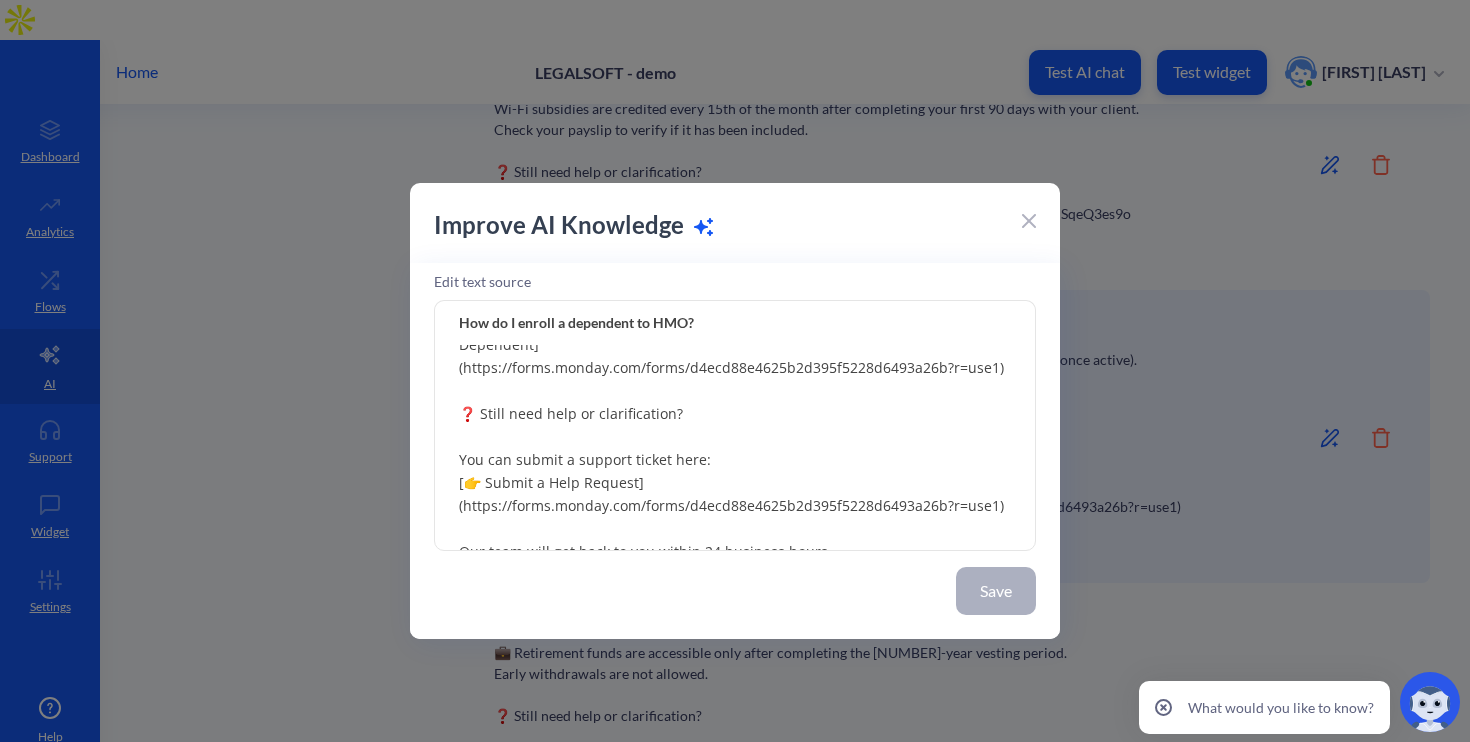 drag, startPoint x: 464, startPoint y: 484, endPoint x: 443, endPoint y: 457, distance: 34.20526 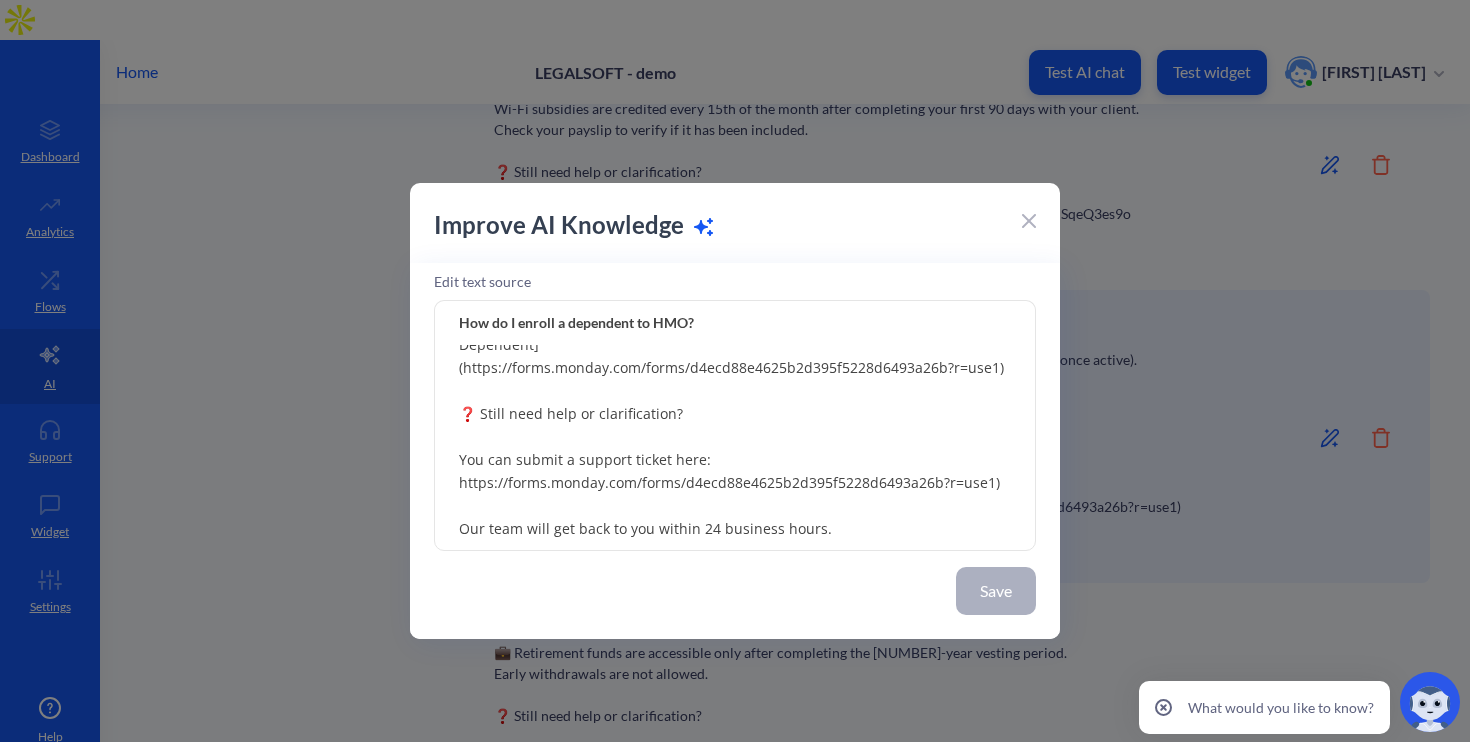 scroll, scrollTop: 55, scrollLeft: 0, axis: vertical 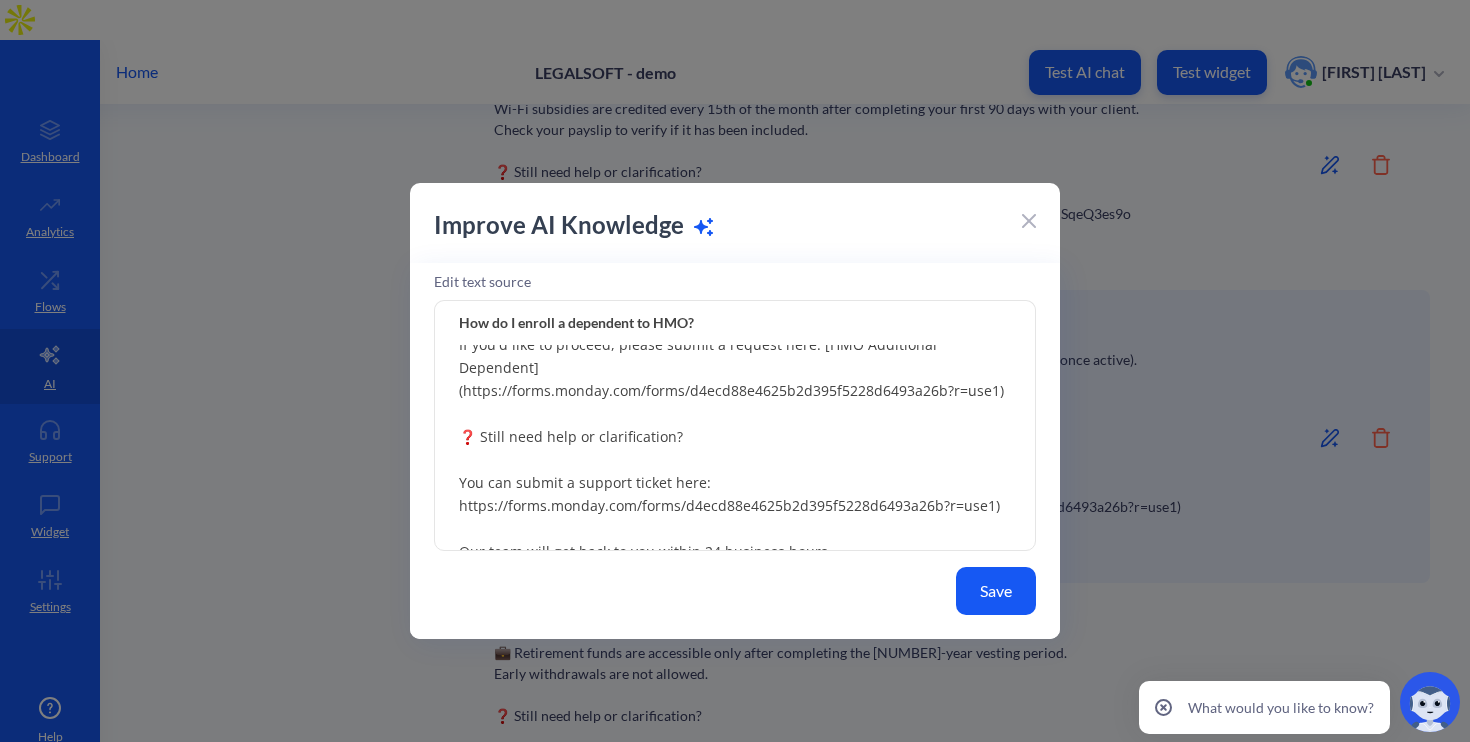 click on ""🏥 You can enroll a dependent for a quarterly fee of ₱3,848.00 per person (salary-deducted once active).
If you'd like to proceed, please submit a request here: [HMO Additional Dependent] (https://forms.monday.com/forms/d4ecd88e4625b2d395f5228d6493a26b?r=use1)
❓ Still need help or clarification?
You can submit a support ticket here:
https://forms.monday.com/forms/d4ecd88e4625b2d395f5228d6493a26b?r=use1)
Our team will get back to you within 24 business hours." at bounding box center [735, 426] 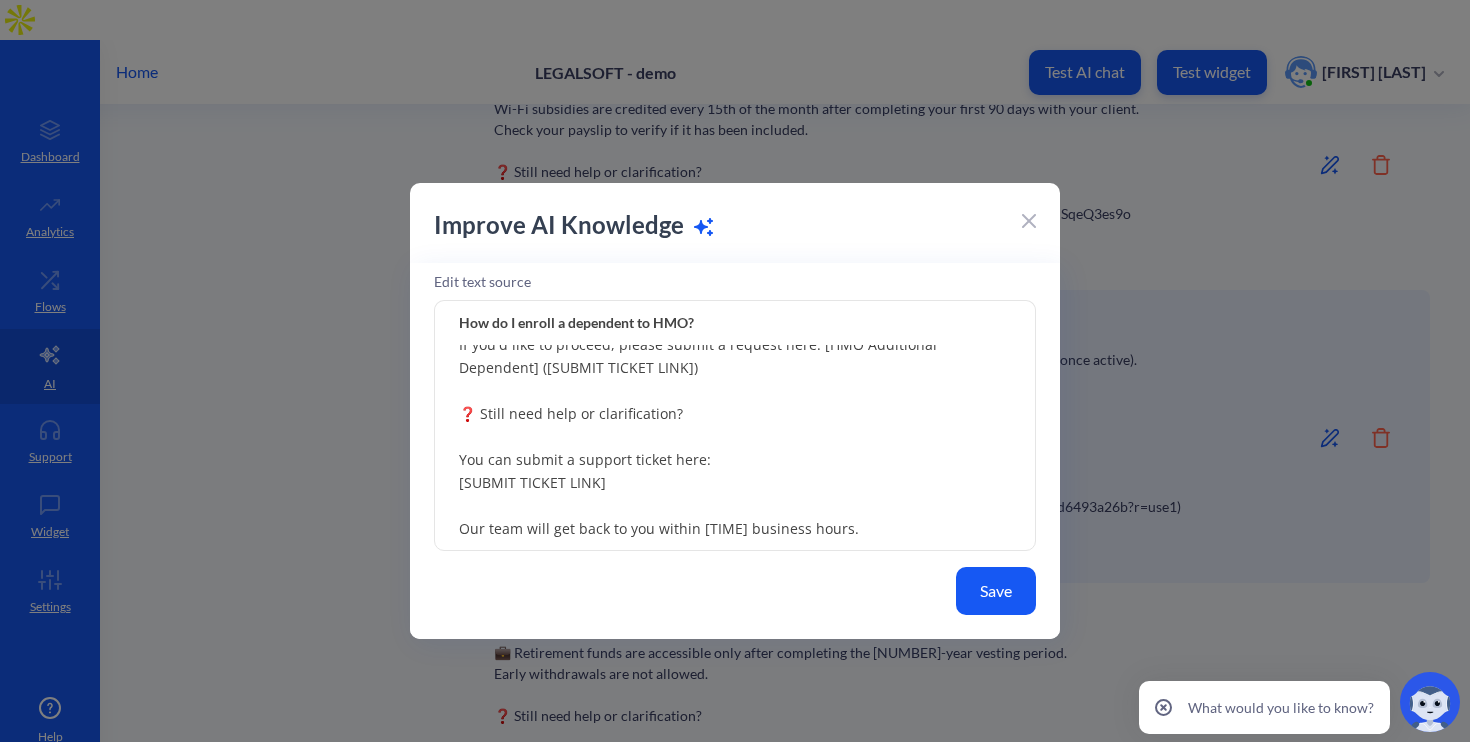 click on "🏥 You can enroll a dependent for a quarterly fee of ₱[AMOUNT] per person (salary-deducted once active).
If you'd like to proceed, please submit a request here: [HMO Additional Dependent] ([SUBMIT TICKET LINK])
❓ Still need help or clarification?
You can submit a support ticket here:
[SUBMIT TICKET LINK]
Our team will get back to you within [TIME] business hours." at bounding box center [735, 426] 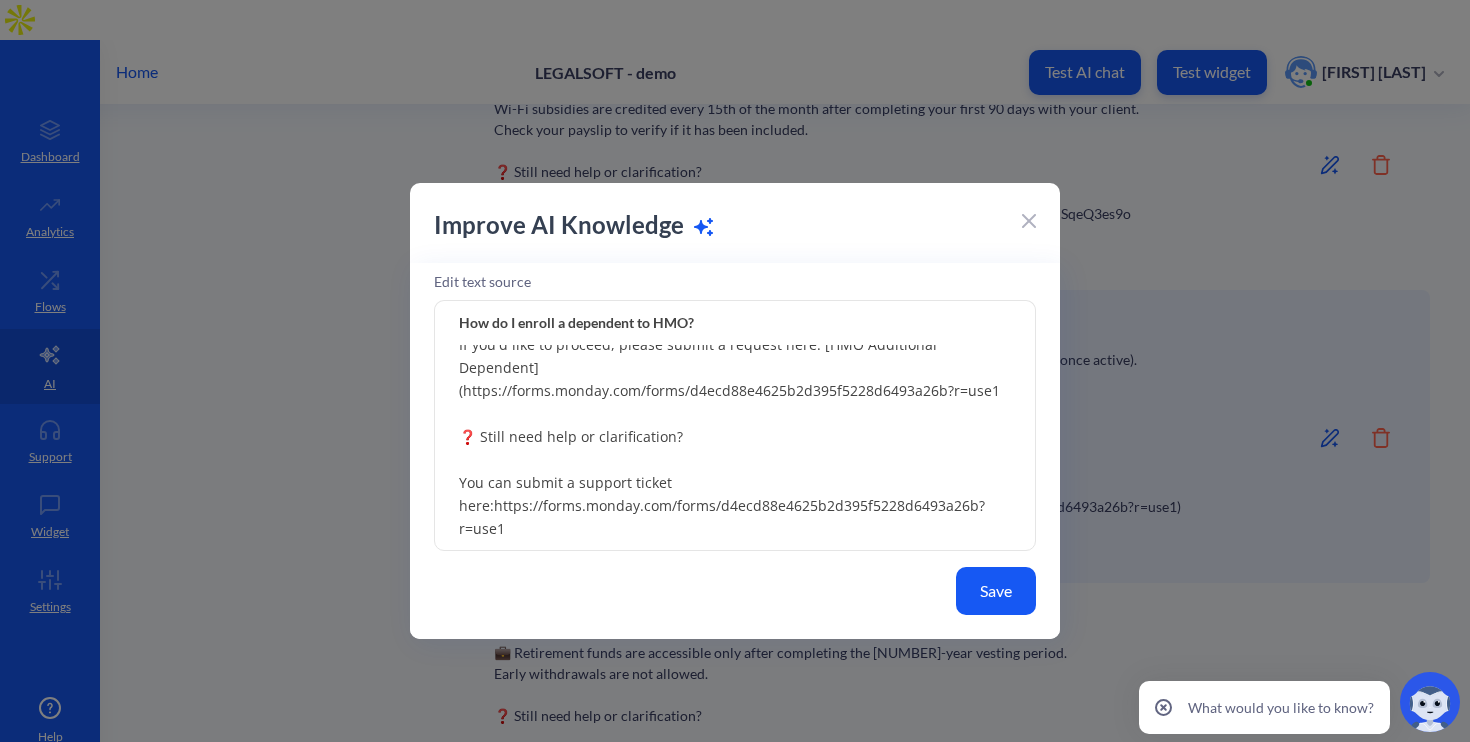 click on "🏥 You can enroll a dependent for a quarterly fee of ₱3,848.00 per person (salary-deducted once active).
If you'd like to proceed, please submit a request here: [HMO Additional Dependent] (https://forms.monday.com/forms/d4ecd88e4625b2d395f5228d6493a26b?r=use1
❓ Still need help or clarification?
You can submit a support ticket here:https://forms.monday.com/forms/d4ecd88e4625b2d395f5228d6493a26b?r=use1
Our team will get back to you within 24 business hours." at bounding box center [735, 426] 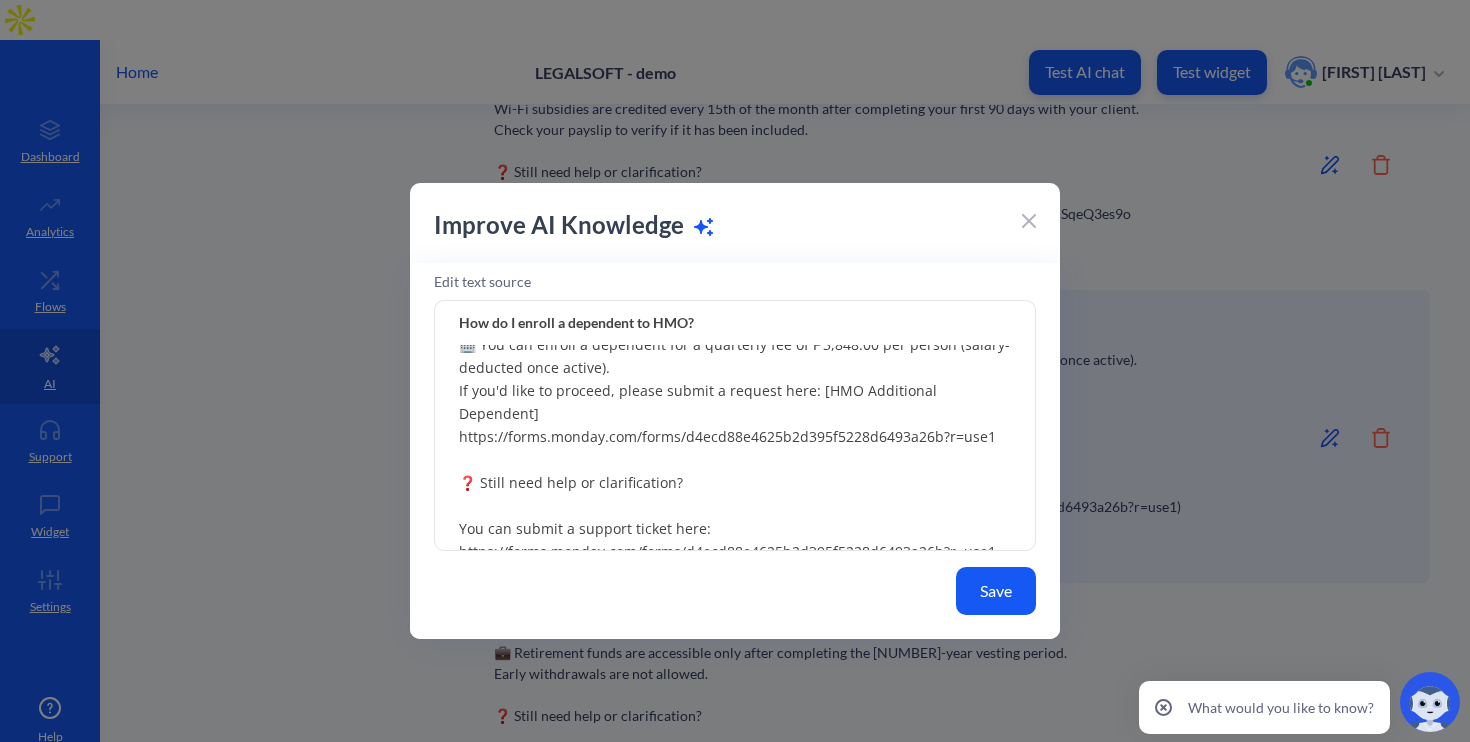 scroll, scrollTop: 0, scrollLeft: 0, axis: both 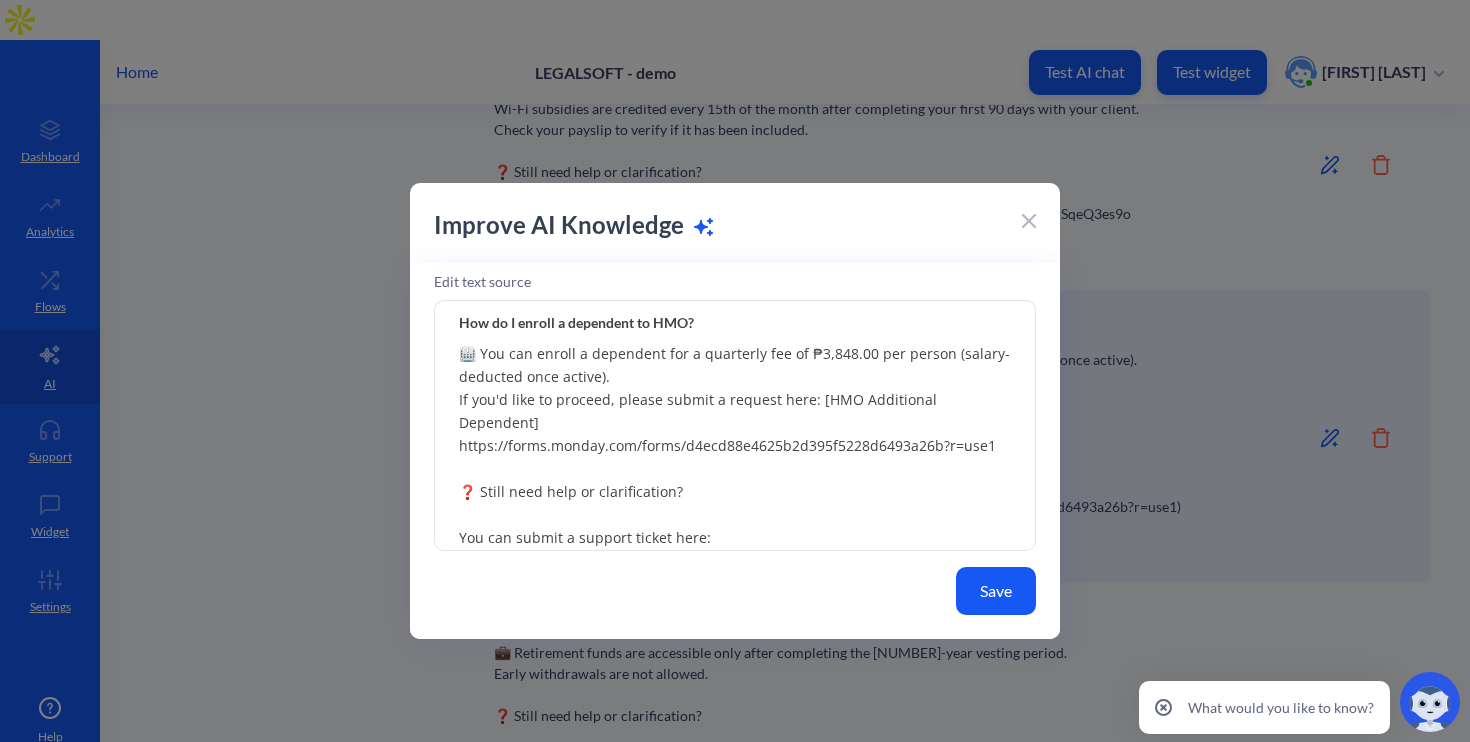 drag, startPoint x: 812, startPoint y: 402, endPoint x: 1007, endPoint y: 401, distance: 195.00256 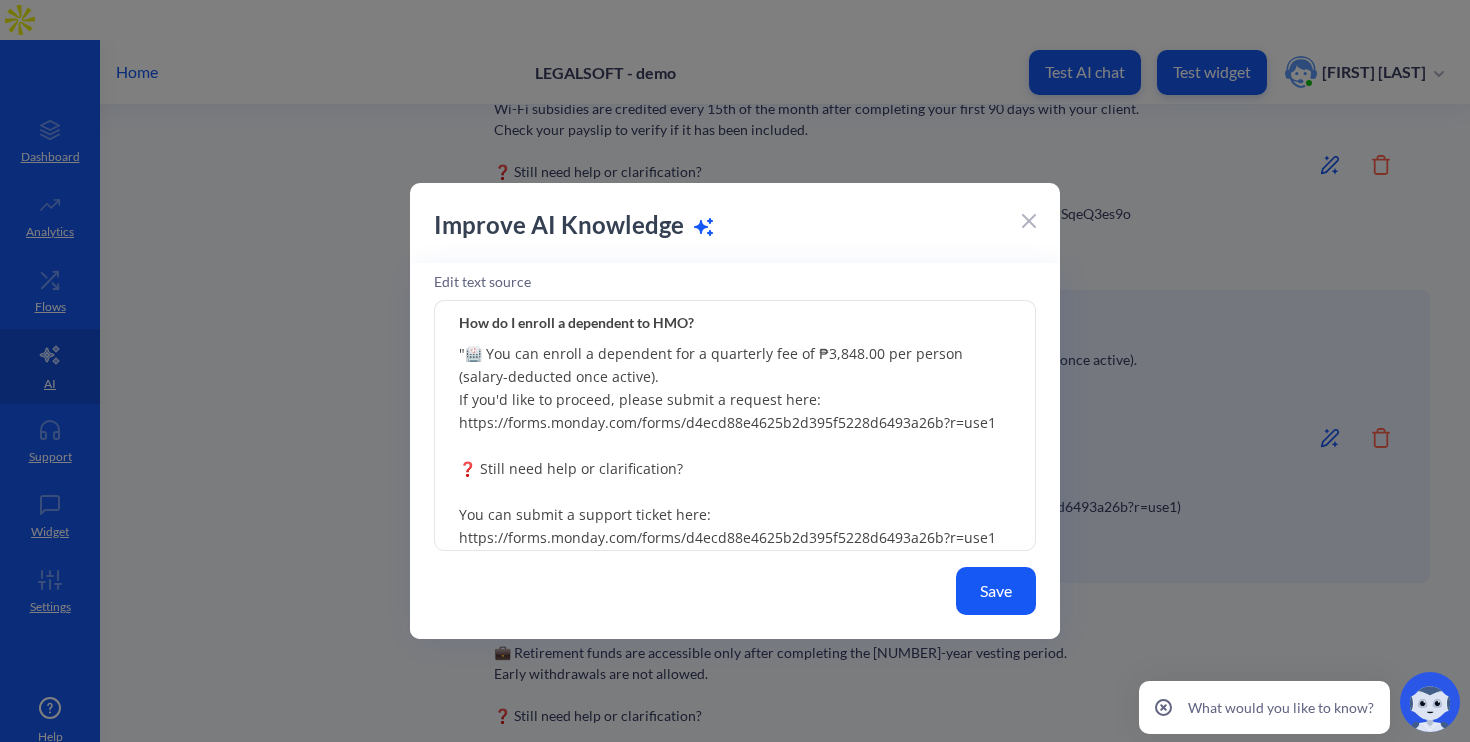 click on ""🏥 You can enroll a dependent for a quarterly fee of ₱3,848.00 per person (salary-deducted once active).
If you'd like to proceed, please submit a request here: https://forms.monday.com/forms/d4ecd88e4625b2d395f5228d6493a26b?r=use1
❓ Still need help or clarification?
You can submit a support ticket here:
https://forms.monday.com/forms/d4ecd88e4625b2d395f5228d6493a26b?r=use1
Our team will get back to you within 24 business hours." at bounding box center (735, 426) 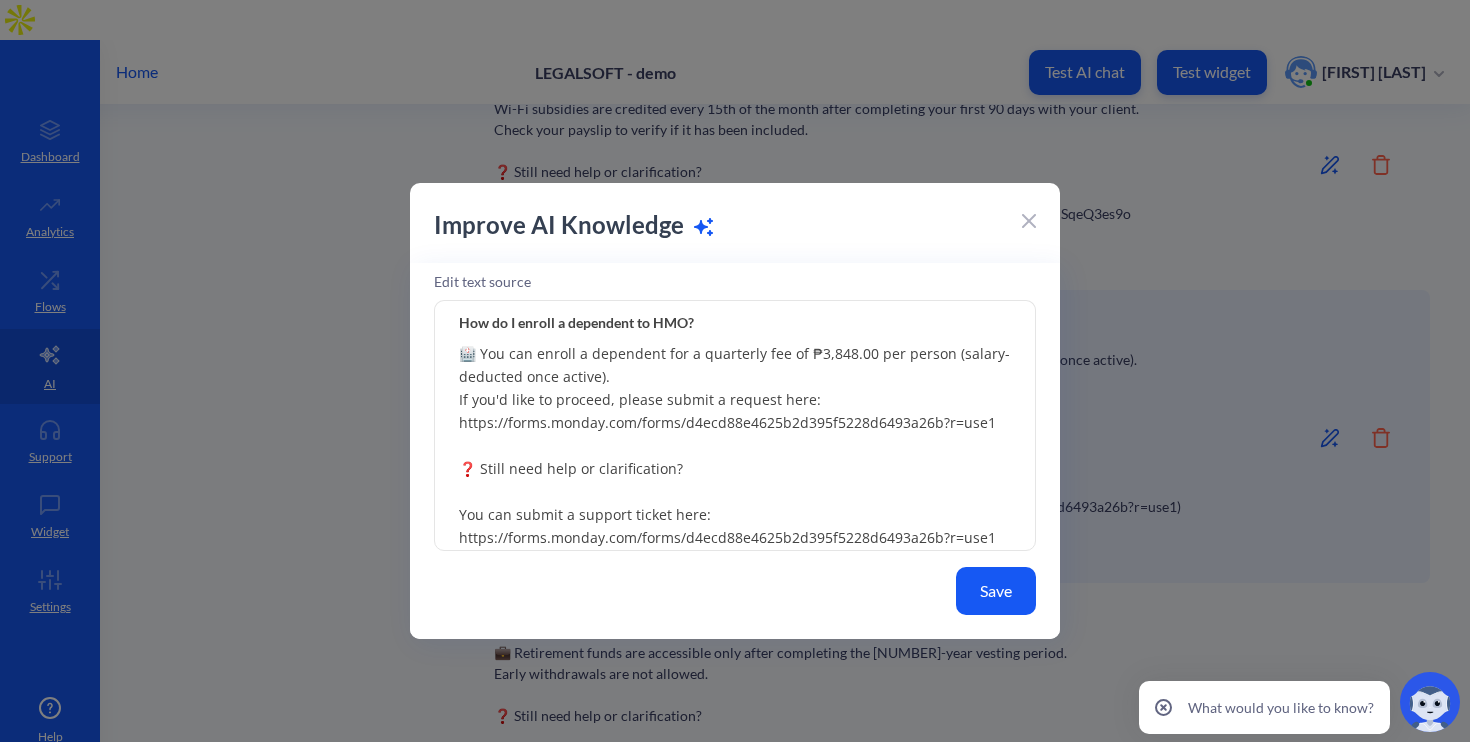 type on "🏥 You can enroll a dependent for a quarterly fee of ₱3,848.00 per person (salary-deducted once active).
If you'd like to proceed, please submit a request here: https://forms.monday.com/forms/d4ecd88e4625b2d395f5228d6493a26b?r=use1
❓ Still need help or clarification?
You can submit a support ticket here:
https://forms.monday.com/forms/d4ecd88e4625b2d395f5228d6493a26b?r=use1
Our team will get back to you within 24 business hours." 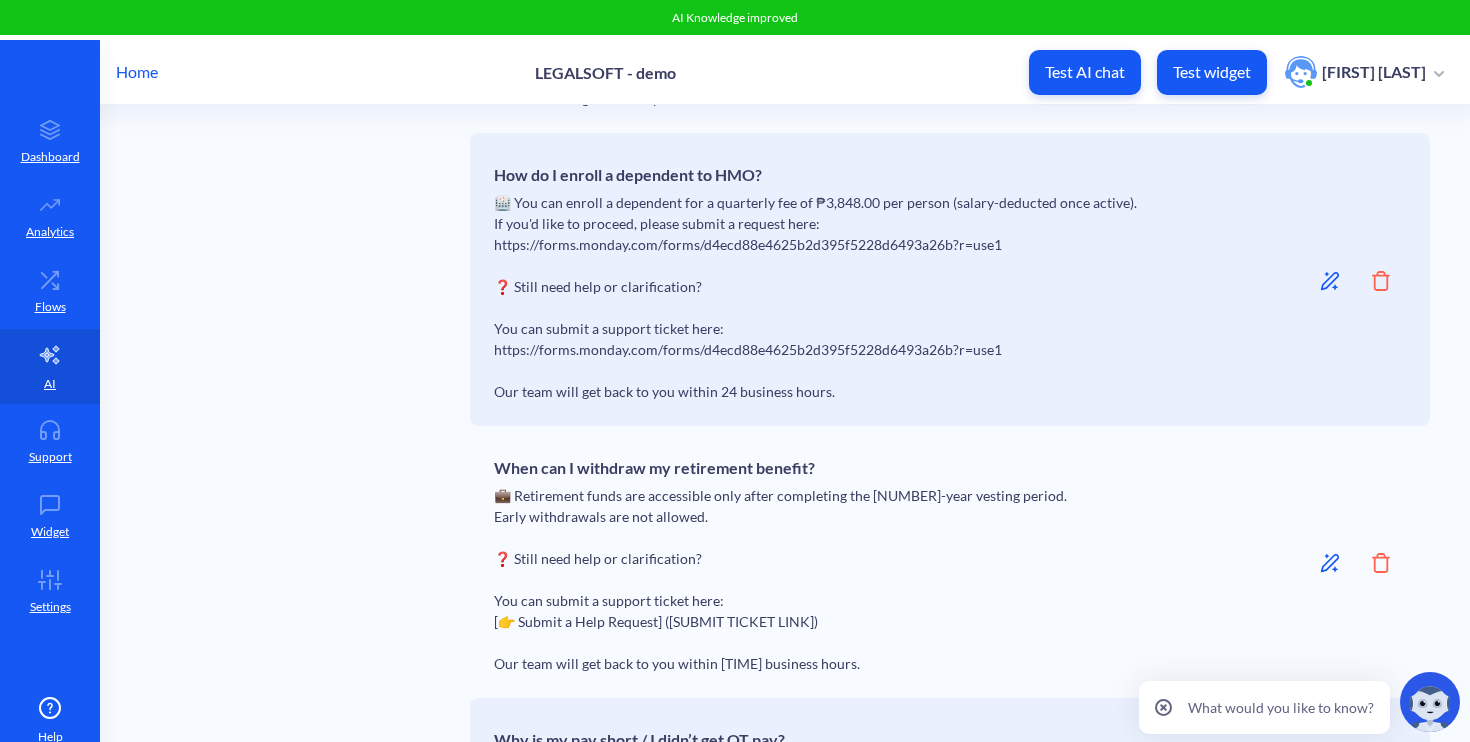 scroll, scrollTop: 2630, scrollLeft: 0, axis: vertical 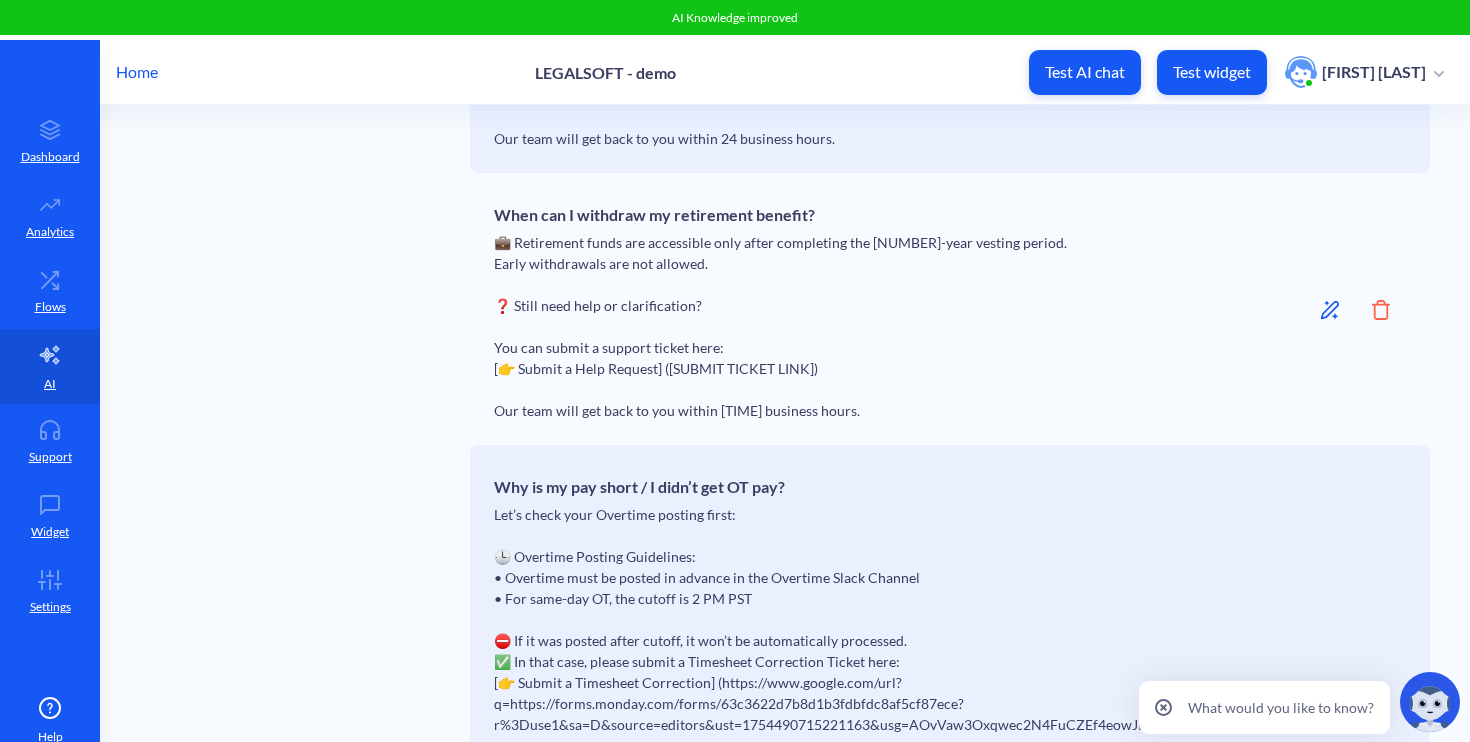 click 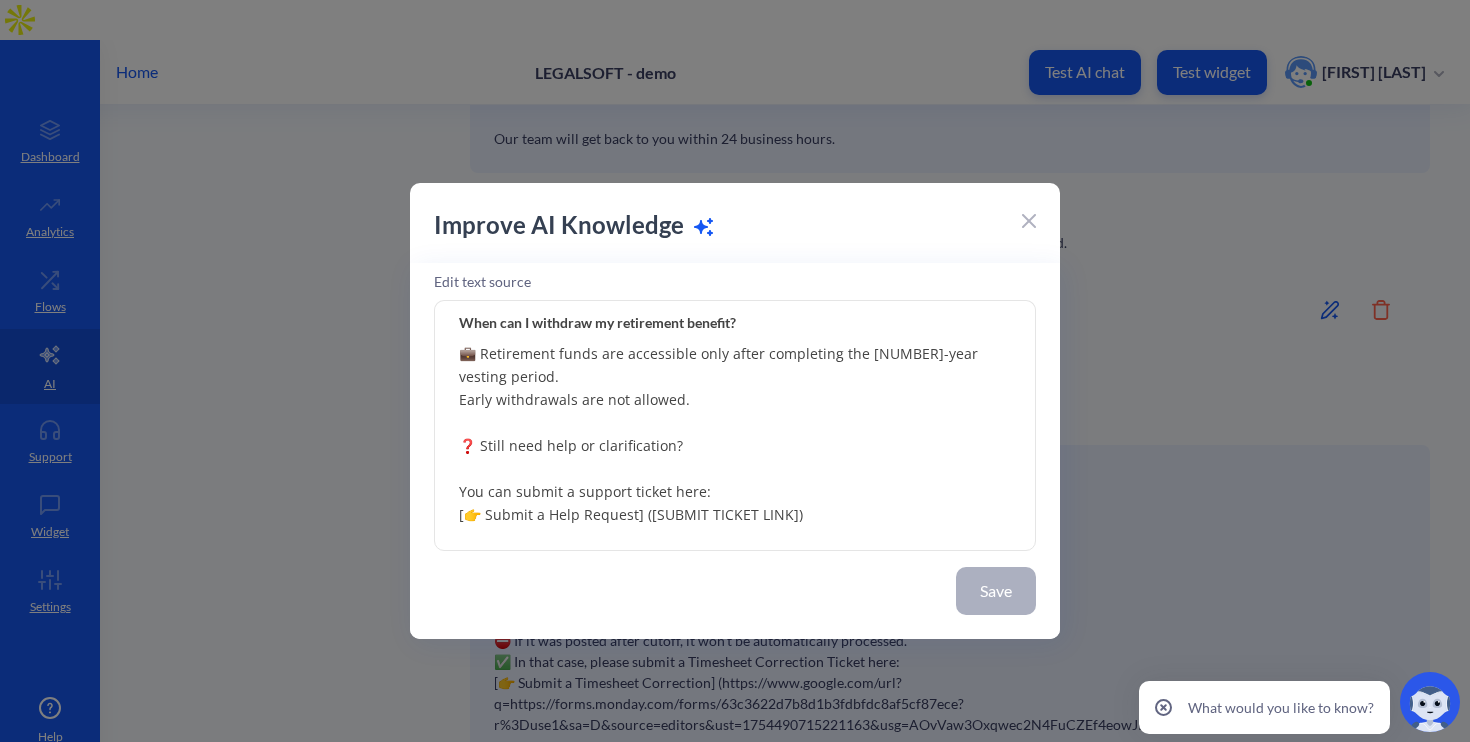drag, startPoint x: 507, startPoint y: 495, endPoint x: 442, endPoint y: 492, distance: 65.06919 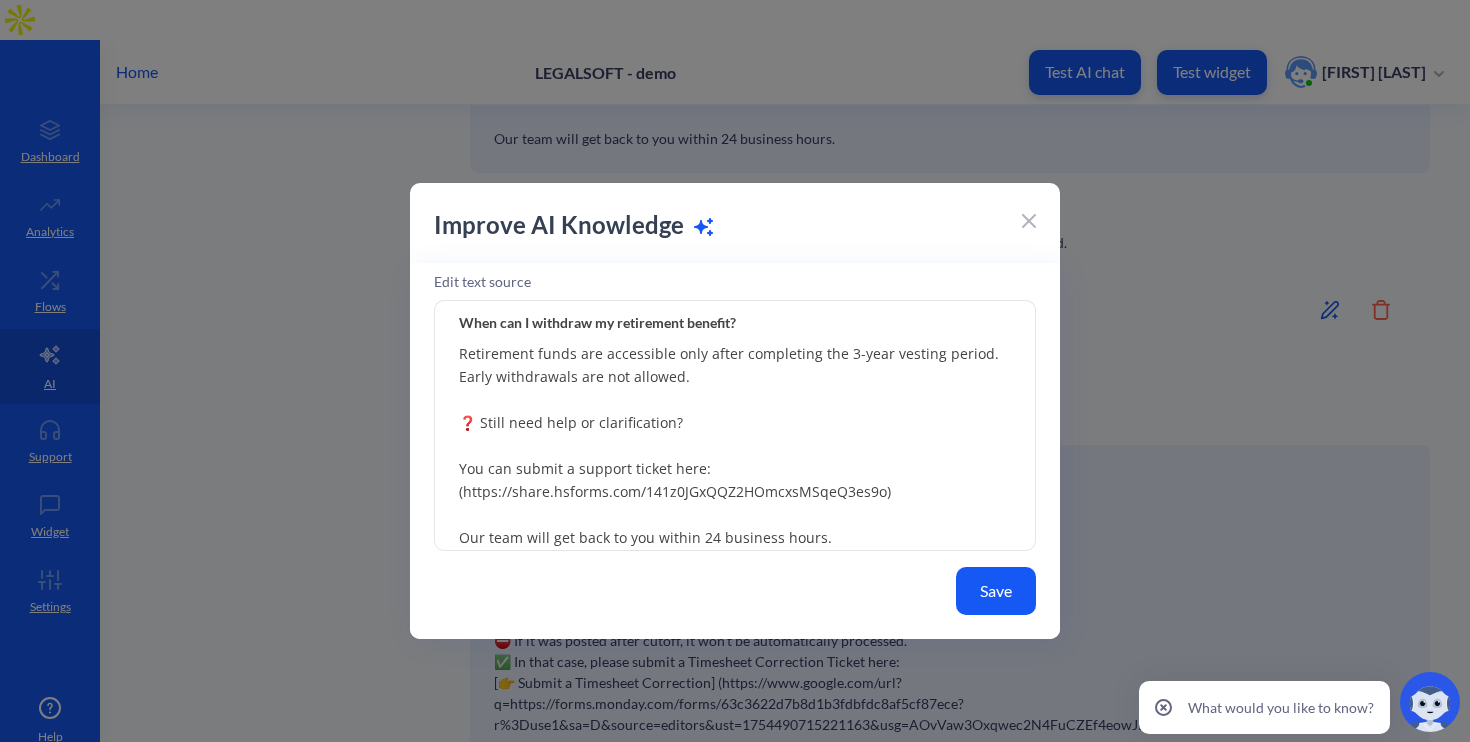 click on "Retirement funds are accessible only after completing the 3-year vesting period.
Early withdrawals are not allowed.
❓ Still need help or clarification?
You can submit a support ticket here:
(https://share.hsforms.com/141z0JGxQQZ2HOmcxsMSqeQ3es9o)
Our team will get back to you within 24 business hours." at bounding box center (735, 426) 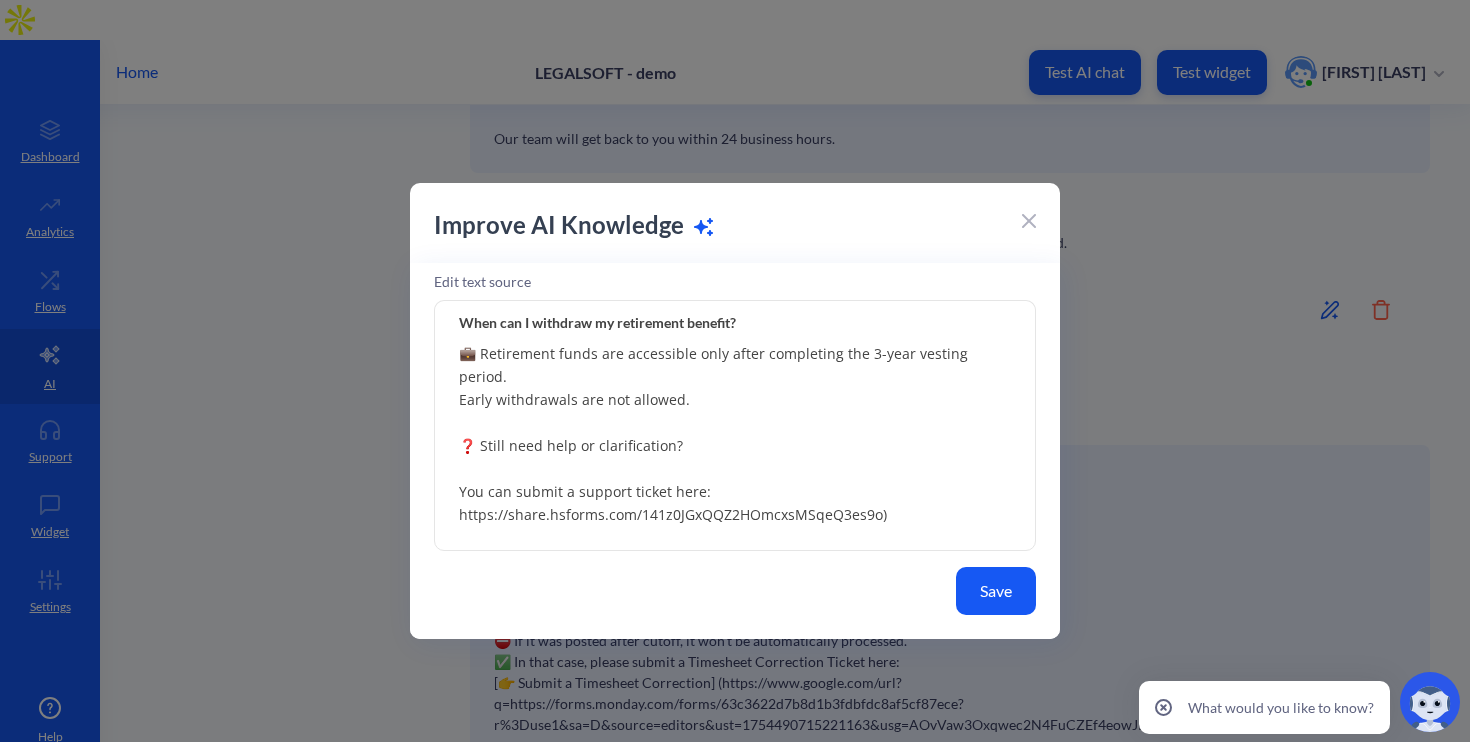 click on "💼 Retirement funds are accessible only after completing the 3-year vesting period.
Early withdrawals are not allowed.
❓ Still need help or clarification?
You can submit a support ticket here:
https://share.hsforms.com/141z0JGxQQZ2HOmcxsMSqeQ3es9o)
Our team will get back to you within 24 business hours." at bounding box center (735, 426) 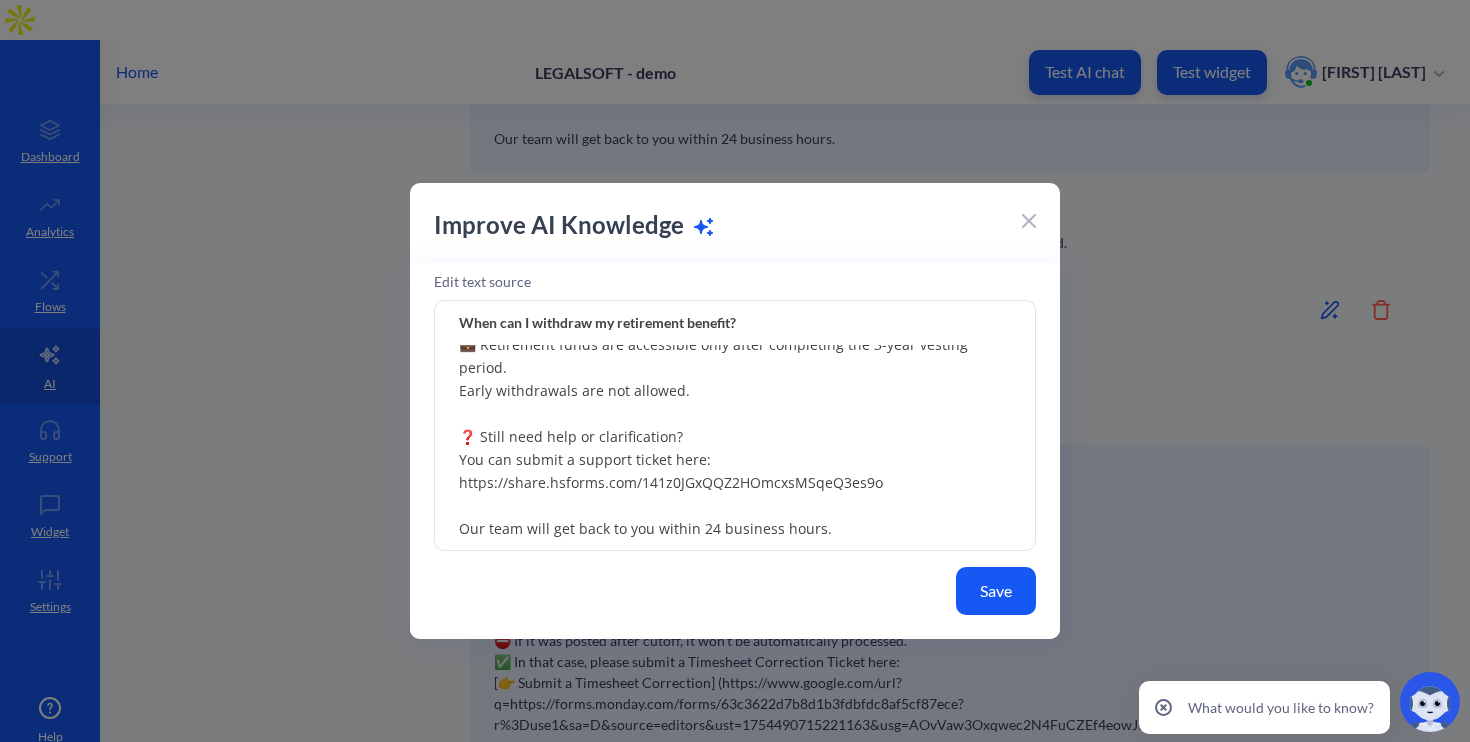 scroll, scrollTop: 0, scrollLeft: 0, axis: both 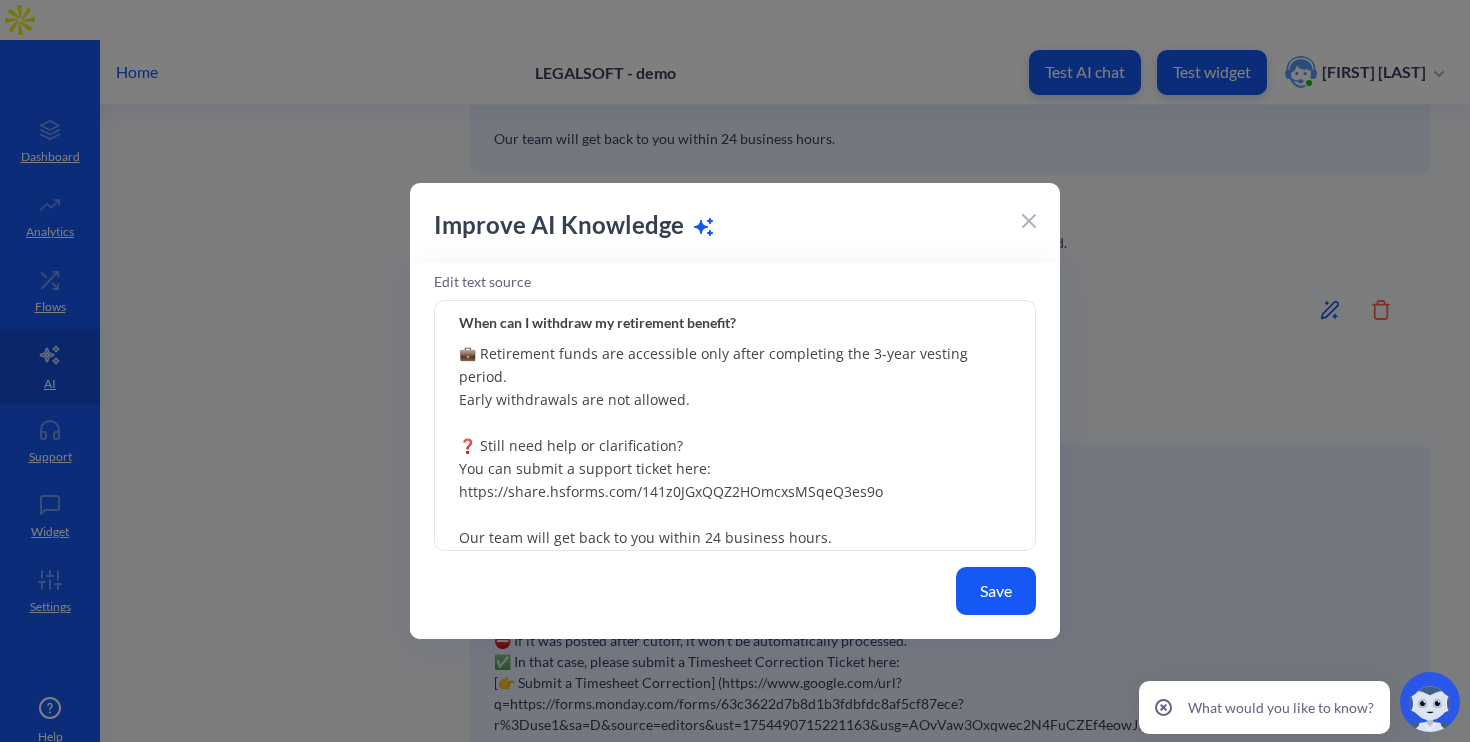 type on "💼 Retirement funds are accessible only after completing the 3-year vesting period.
Early withdrawals are not allowed.
❓ Still need help or clarification?
You can submit a support ticket here:
https://share.hsforms.com/141z0JGxQQZ2HOmcxsMSqeQ3es9o
Our team will get back to you within 24 business hours." 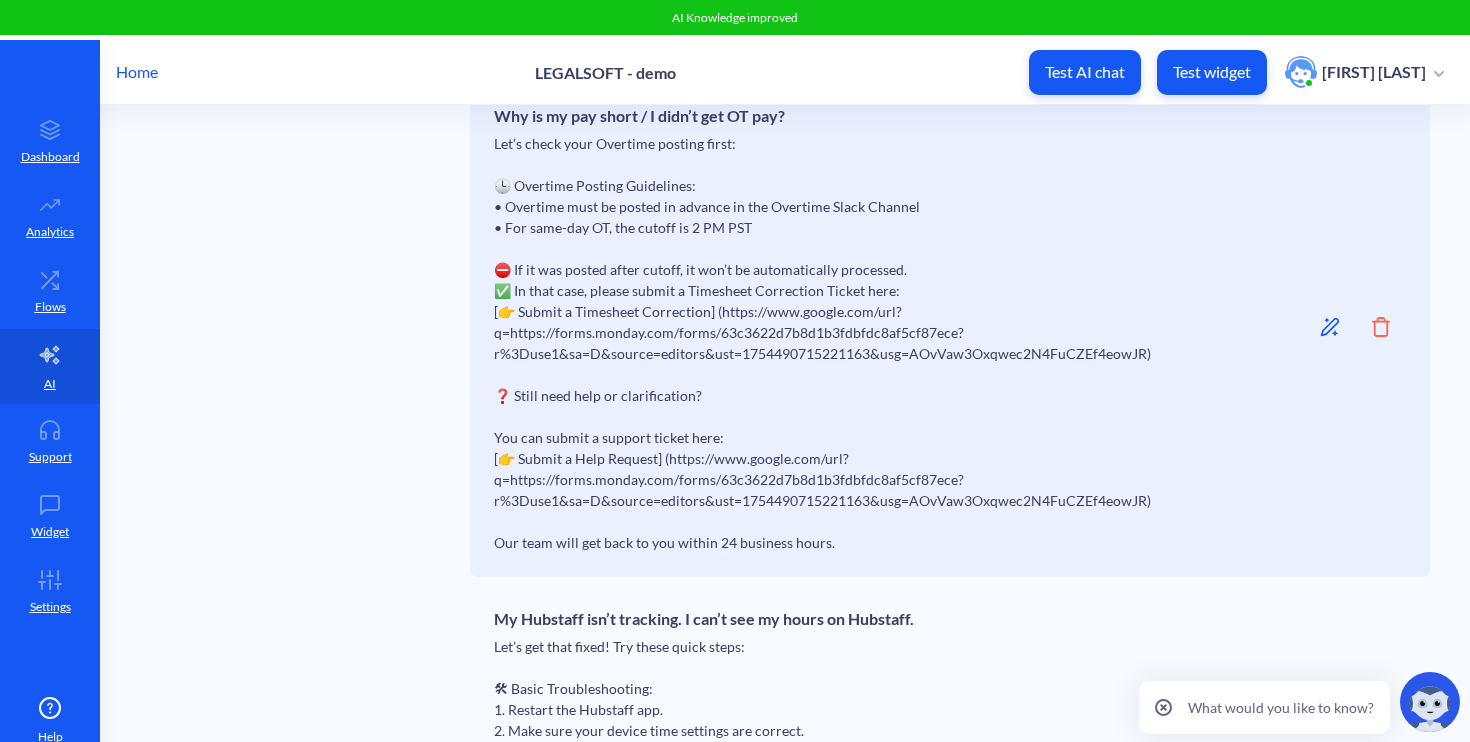 scroll, scrollTop: 2984, scrollLeft: 0, axis: vertical 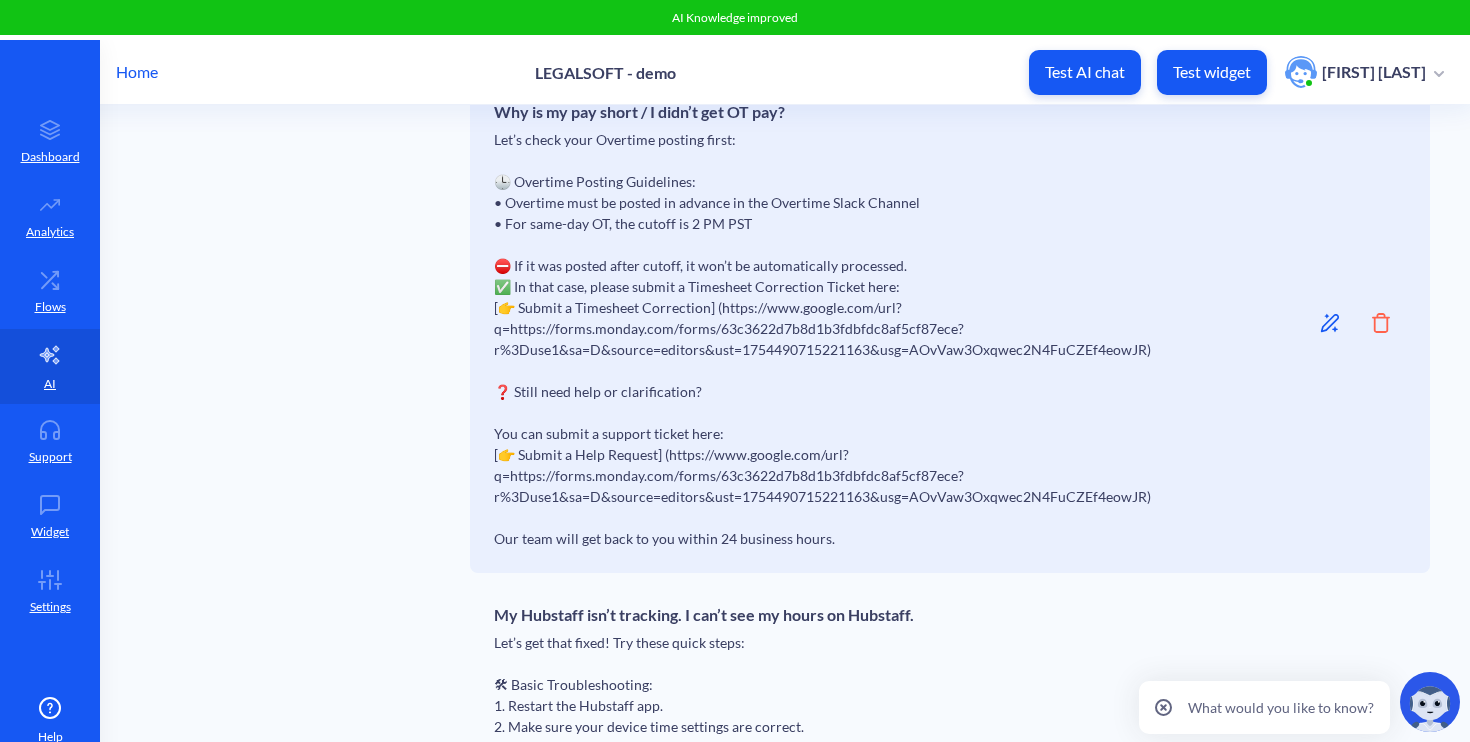 click 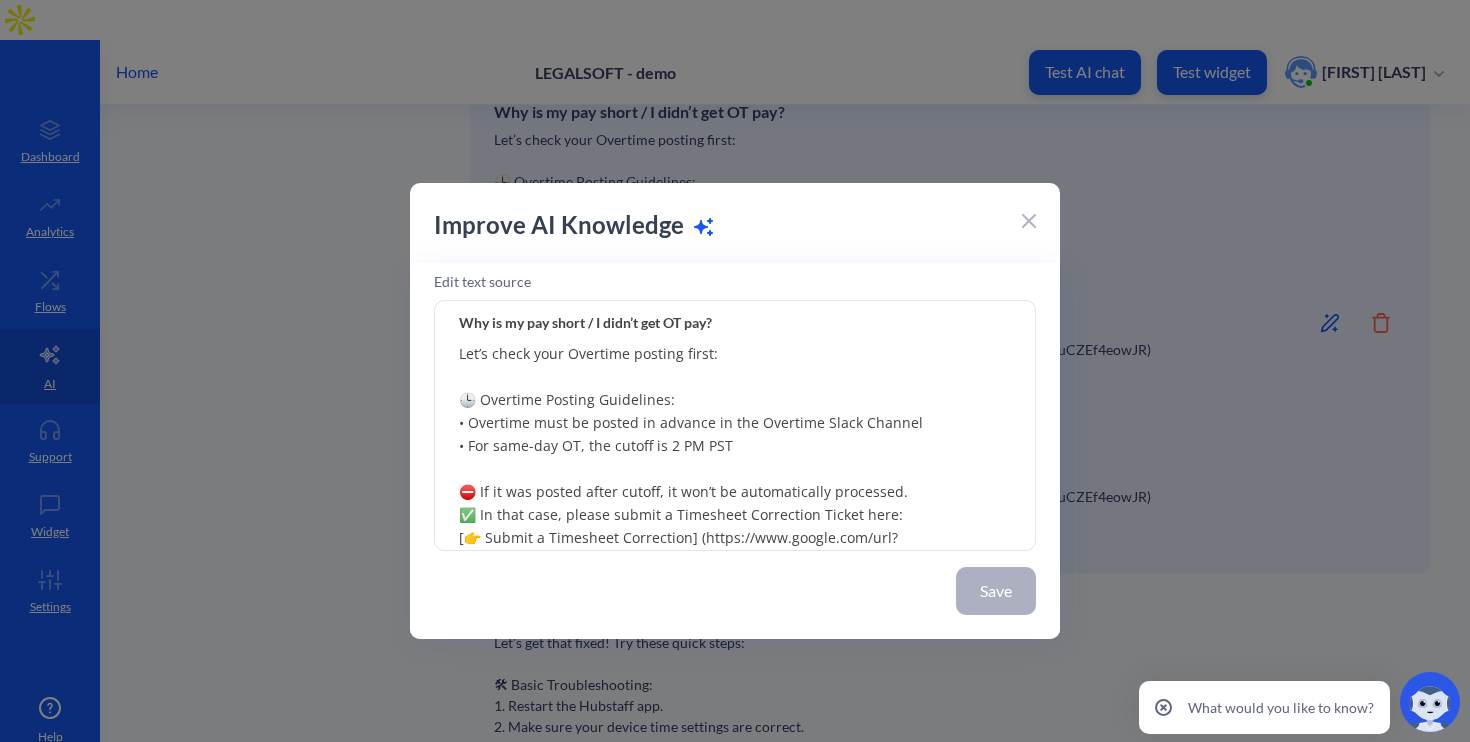 scroll, scrollTop: 308, scrollLeft: 0, axis: vertical 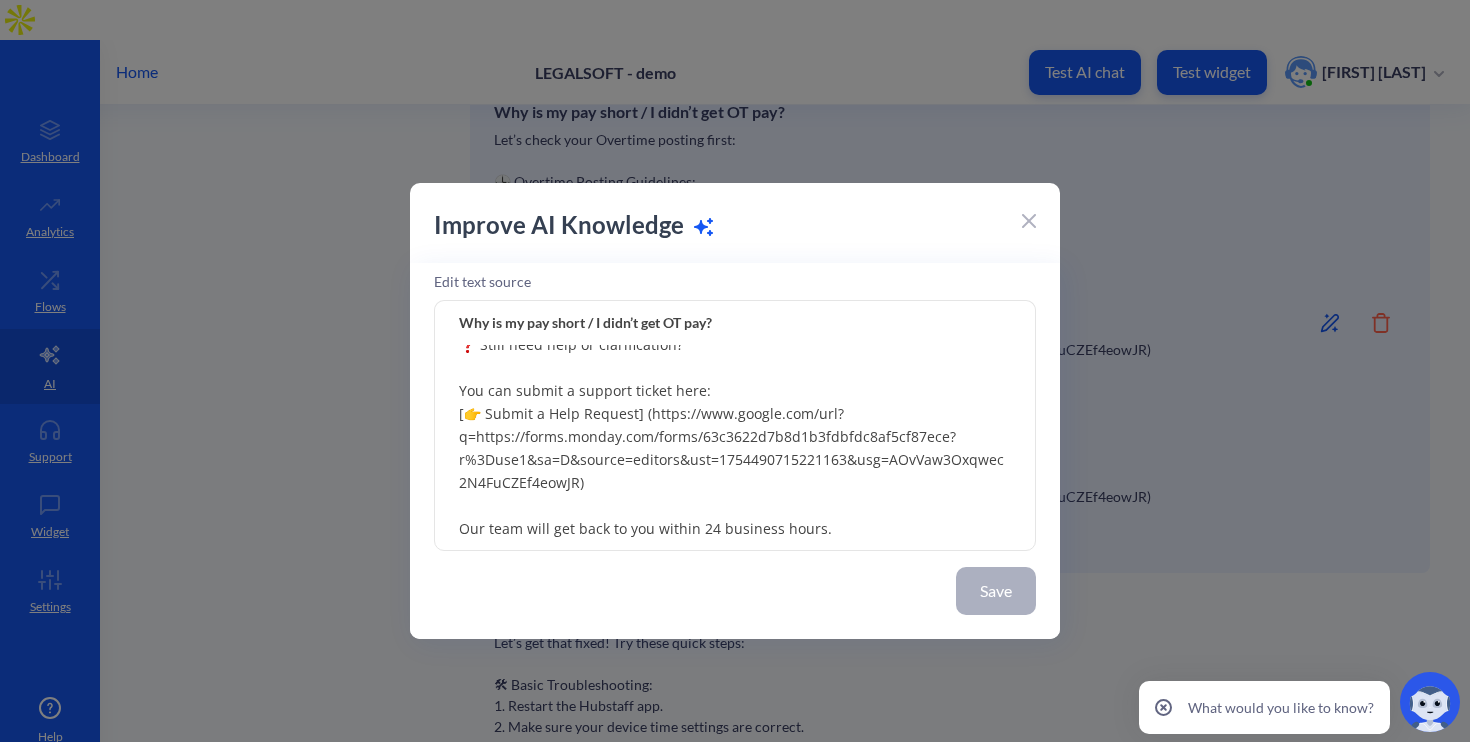 drag, startPoint x: 452, startPoint y: 411, endPoint x: 833, endPoint y: 416, distance: 381.0328 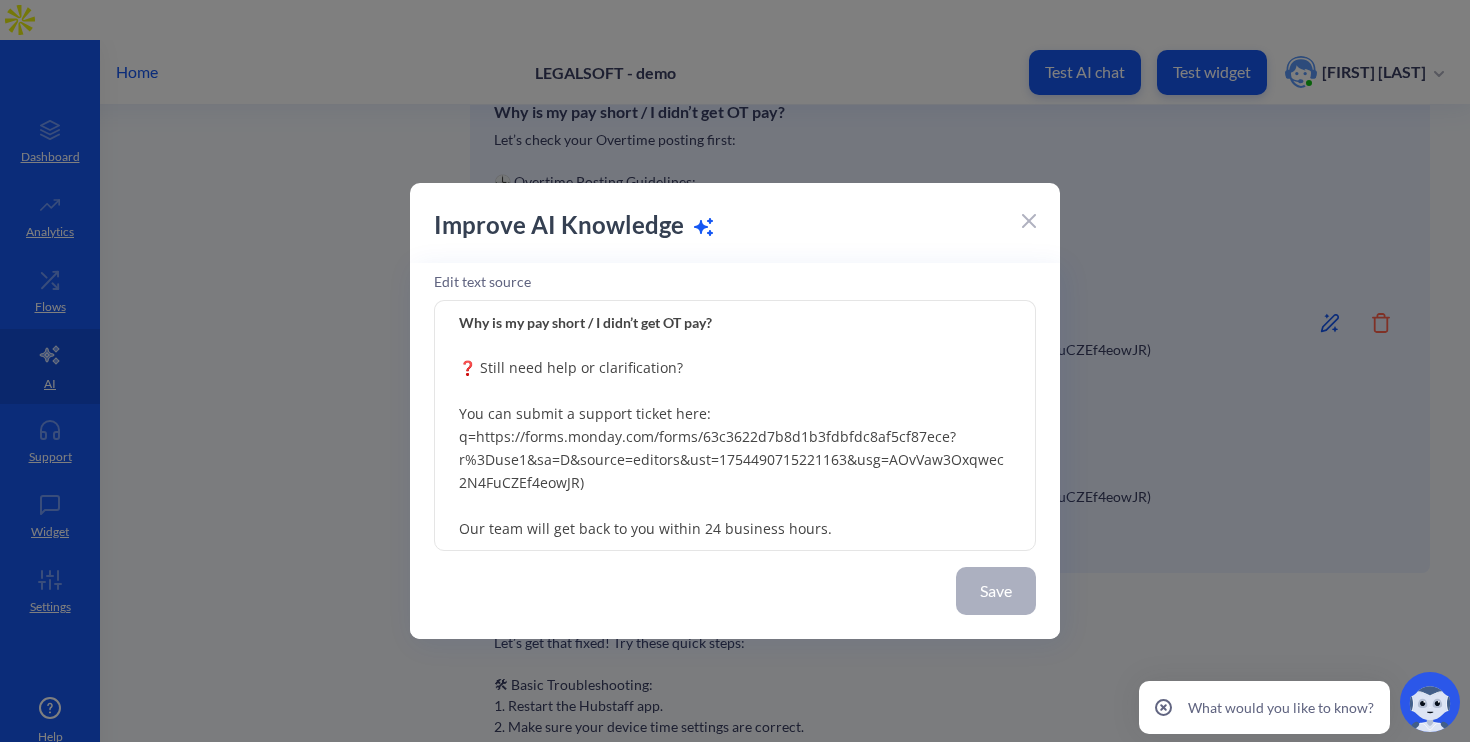 scroll, scrollTop: 285, scrollLeft: 0, axis: vertical 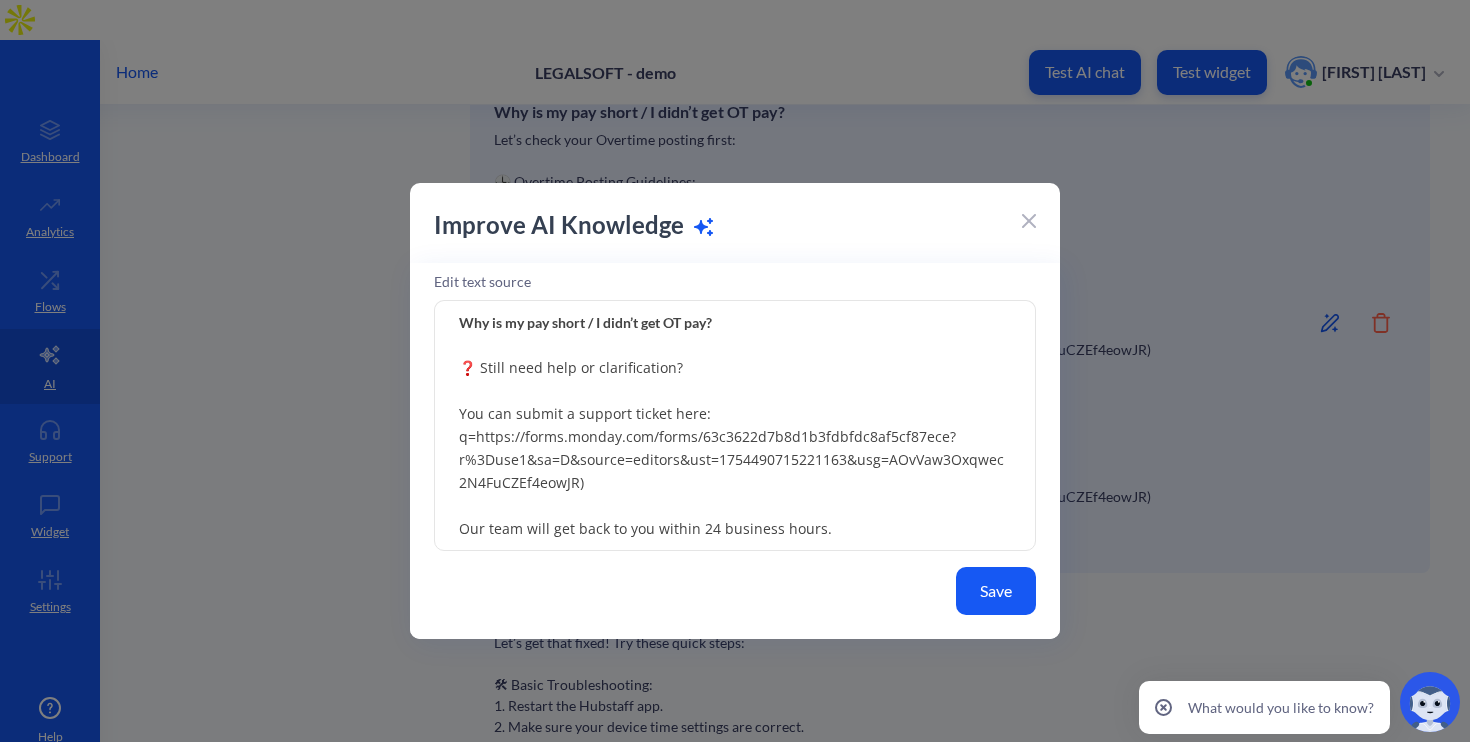 click on "Let’s check your Overtime posting first:
🕒 Overtime Posting Guidelines:
• Overtime must be posted in advance in the Overtime Slack Channel
• For same-day OT, the cutoff is 2 PM PST
⛔ If it was posted after cutoff, it won’t be automatically processed.
✅ In that case, please submit a Timesheet Correction Ticket here:
[👉 Submit a Timesheet Correction] (https://www.google.com/url?q=https://forms.monday.com/forms/63c3622d7b8d1b3fdbfdc8af5cf87ece?r%3Duse1&sa=D&source=editors&ust=1754490715221163&usg=AOvVaw3Oxqwec2N4FuCZEf4eowJR)
❓ Still need help or clarification?
You can submit a support ticket here:
q=https://forms.monday.com/forms/63c3622d7b8d1b3fdbfdc8af5cf87ece?r%3Duse1&sa=D&source=editors&ust=1754490715221163&usg=AOvVaw3Oxqwec2N4FuCZEf4eowJR)
Our team will get back to you within 24 business hours." at bounding box center [735, 426] 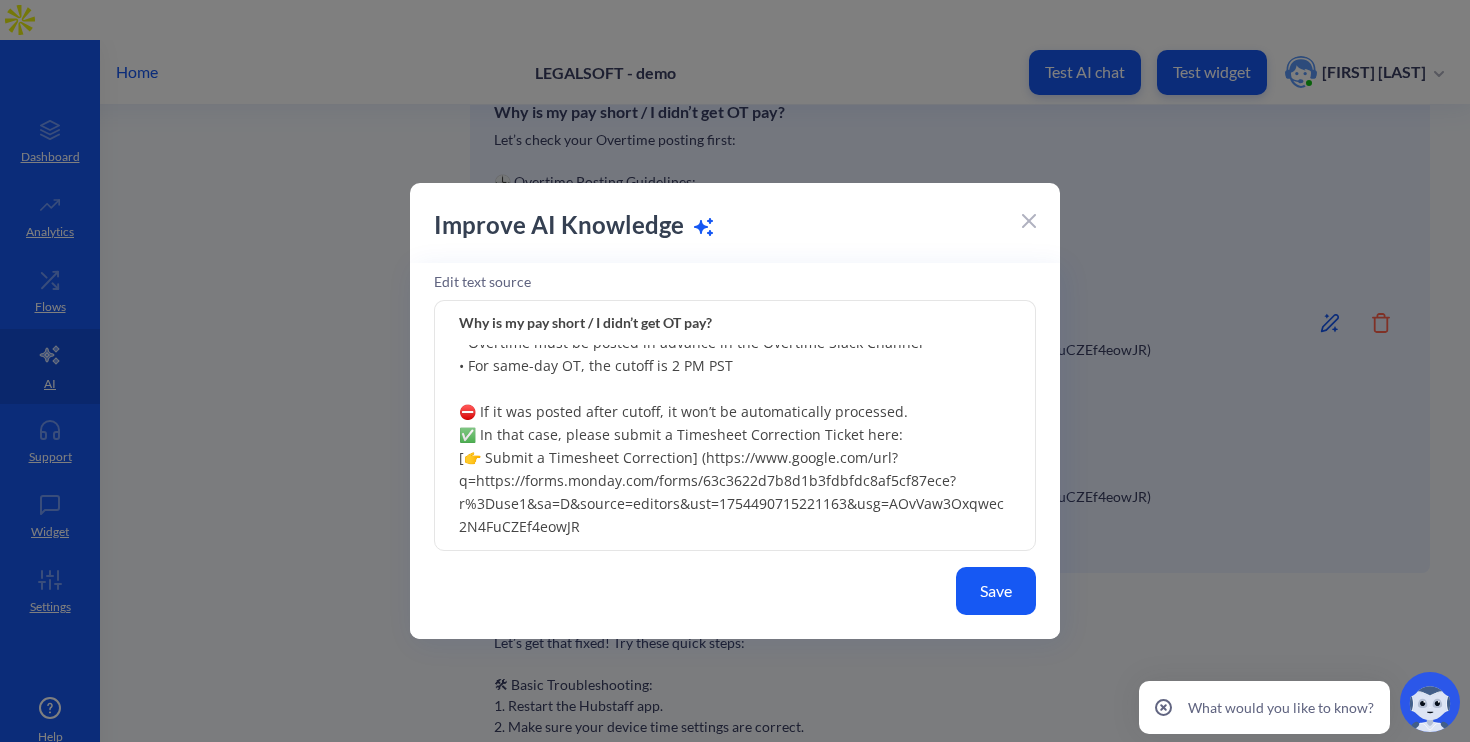 scroll, scrollTop: 75, scrollLeft: 0, axis: vertical 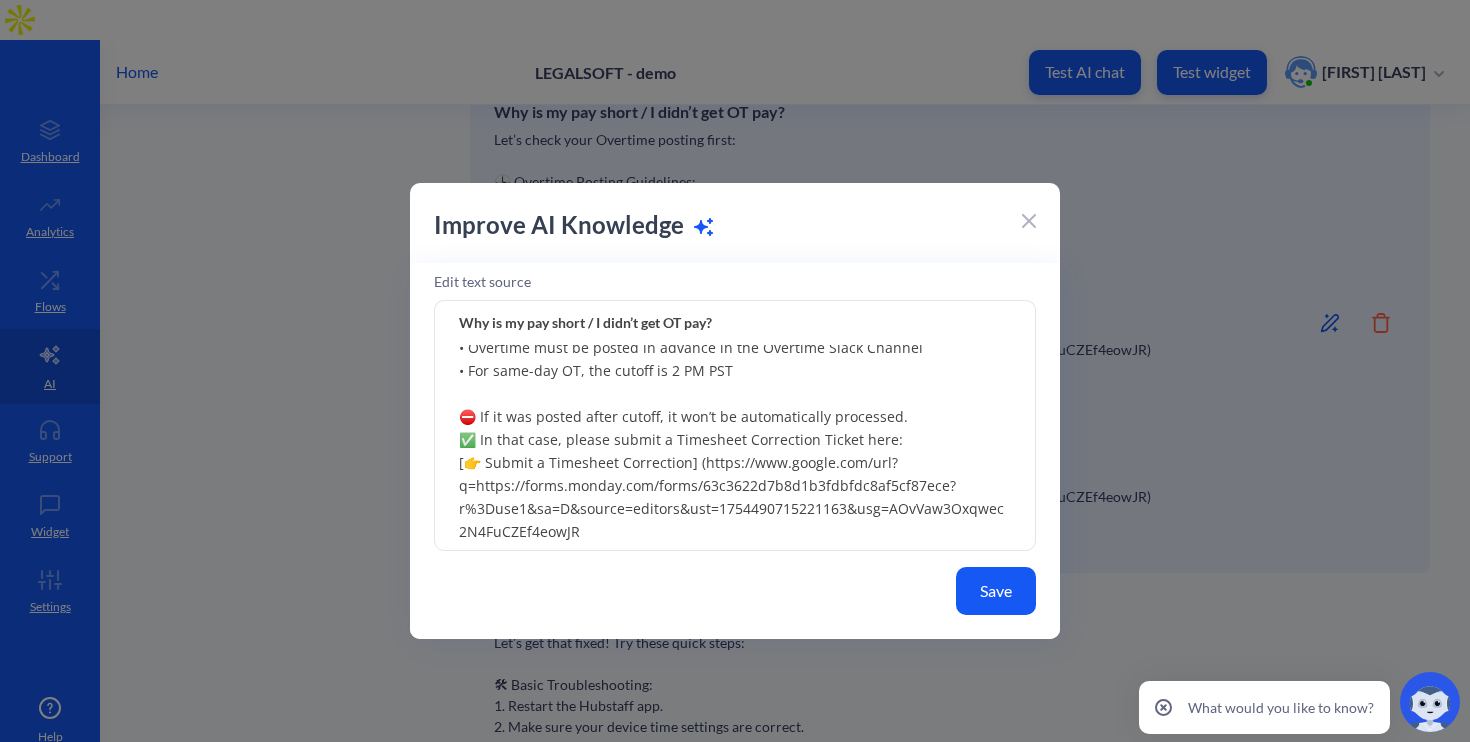 click on "Let’s check your Overtime posting first:
🕒 Overtime Posting Guidelines:
• Overtime must be posted in advance in the Overtime Slack Channel
• For same-day OT, the cutoff is 2 PM PST
⛔ If it was posted after cutoff, it won’t be automatically processed.
✅ In that case, please submit a Timesheet Correction Ticket here:
[👉 Submit a Timesheet Correction] (https://www.google.com/url?q=https://forms.monday.com/forms/63c3622d7b8d1b3fdbfdc8af5cf87ece?r%3Duse1&sa=D&source=editors&ust=1754490715221163&usg=AOvVaw3Oxqwec2N4FuCZEf4eowJR
❓ Still need help or clarification?
You can submit a support ticket here:
q=https://forms.monday.com/forms/63c3622d7b8d1b3fdbfdc8af5cf87ece?r%3Duse1&sa=D&source=editors&ust=1754490715221163&usg=AOvVaw3Oxqwec2N4FuCZEf4eowJR
Our team will get back to you within 24 business hours." at bounding box center (735, 426) 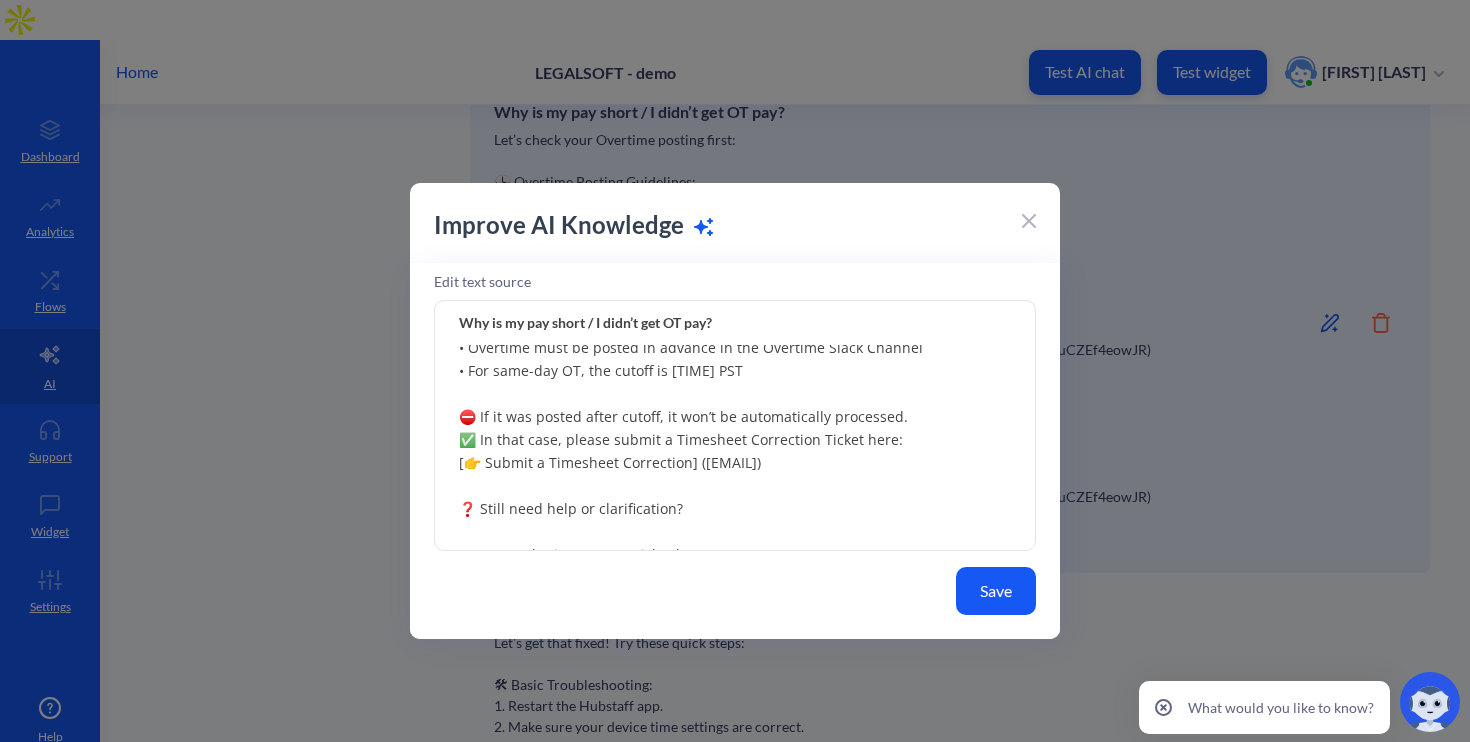 drag, startPoint x: 690, startPoint y: 468, endPoint x: 433, endPoint y: 459, distance: 257.15753 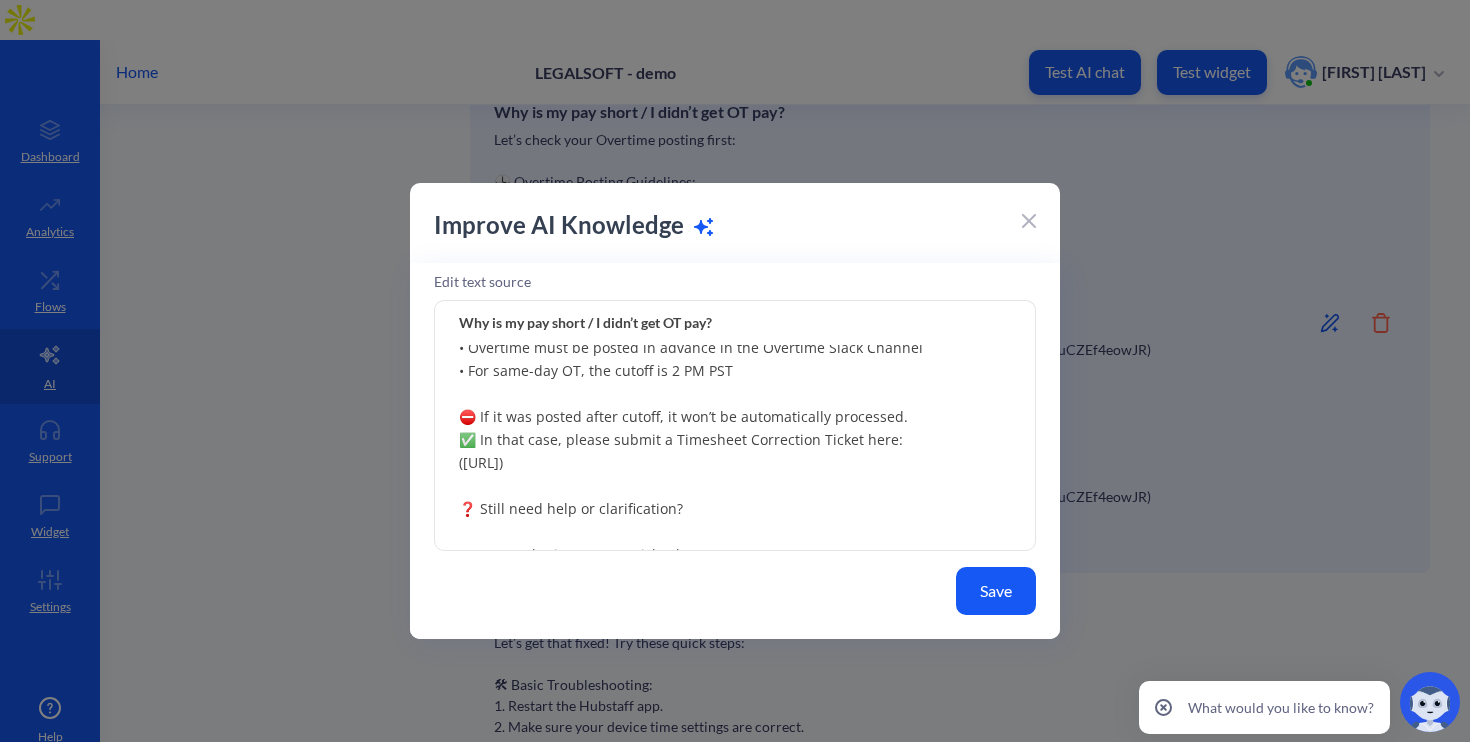 click on "Let’s check your Overtime posting first:
🕒 Overtime Posting Guidelines:
• Overtime must be posted in advance in the Overtime Slack Channel
• For same-day OT, the cutoff is 2 PM PST
⛔ If it was posted after cutoff, it won’t be automatically processed.
✅ In that case, please submit a Timesheet Correction Ticket here:
([URL])
❓ Still need help or clarification?
You can submit a support ticket here:
q=[URL]
Our team will get back to you within 24 business hours." at bounding box center (735, 426) 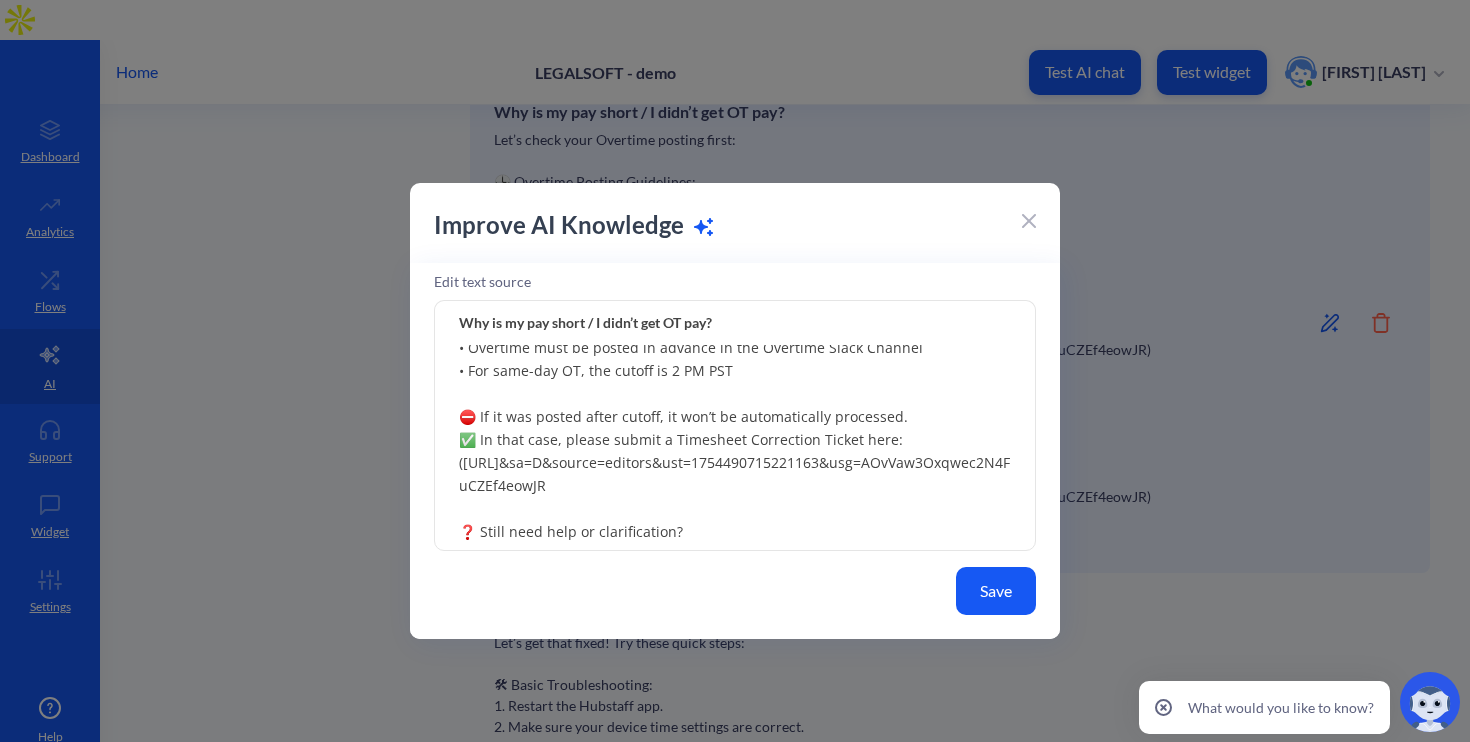 click on "Let’s check your Overtime posting first:
🕒 Overtime Posting Guidelines:
• Overtime must be posted in advance in the Overtime Slack Channel
• For same-day OT, the cutoff is 2 PM PST
⛔ If it was posted after cutoff, it won’t be automatically processed.
✅ In that case, please submit a Timesheet Correction Ticket here:
([URL]&sa=D&source=editors&ust=1754490715221163&usg=AOvVaw3Oxqwec2N4FuCZEf4eowJR
❓ Still need help or clarification?
You can submit a support ticket here:
q=[URL]&sa=D&source=editors&ust=1754490715221163&usg=AOvVaw3Oxqwec2N4FuCZEf4eowJR
Our team will get back to you within 24 business hours." at bounding box center (735, 426) 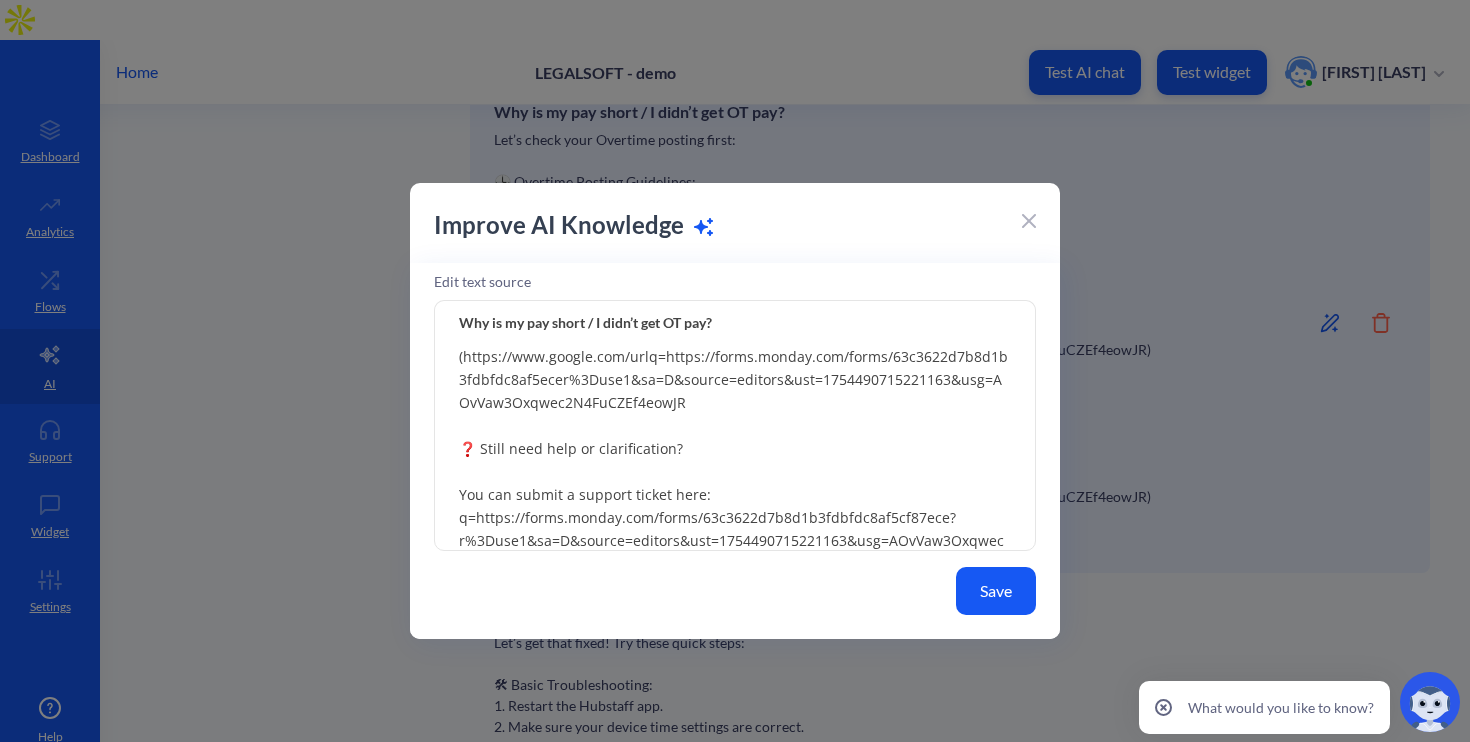 scroll, scrollTop: 0, scrollLeft: 0, axis: both 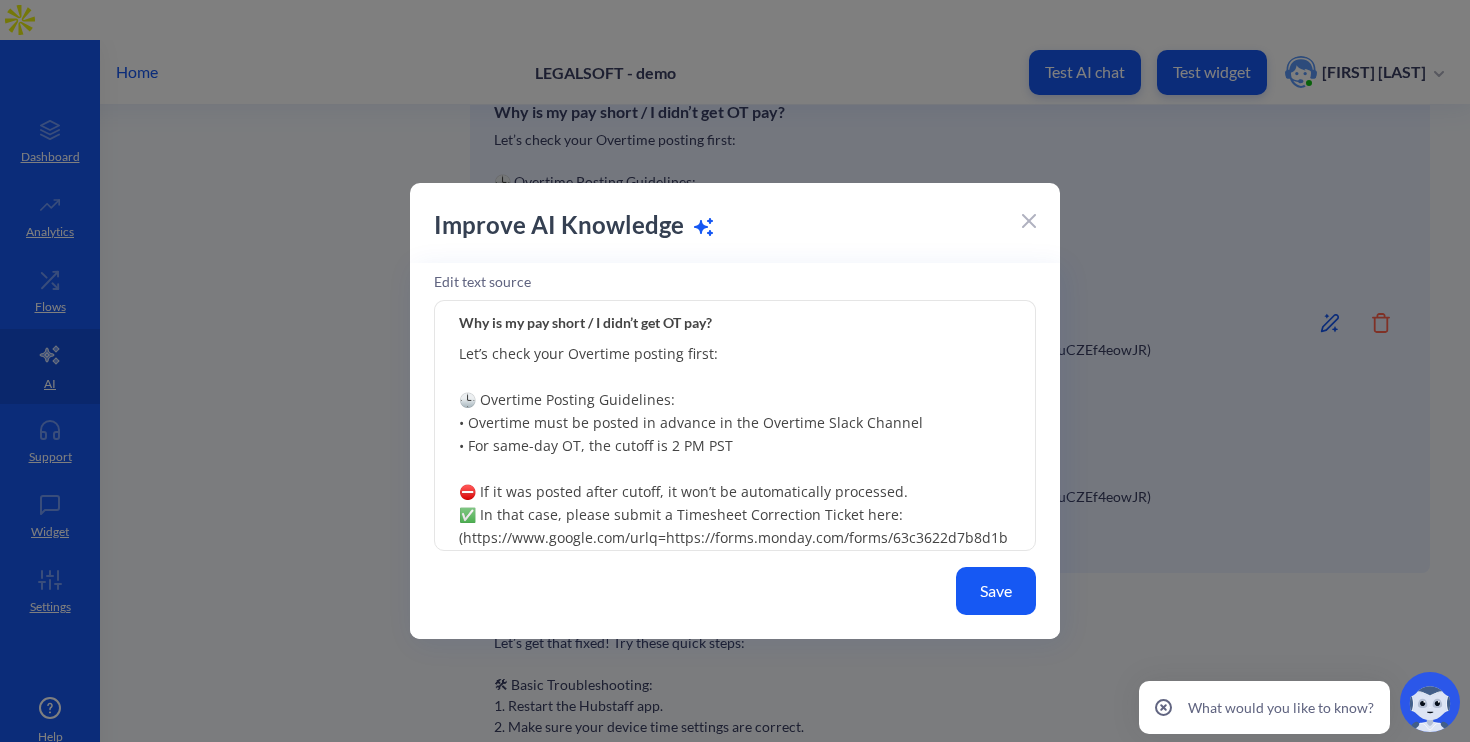 type on "Let’s check your Overtime posting first:
🕒 Overtime Posting Guidelines:
• Overtime must be posted in advance in the Overtime Slack Channel
• For same-day OT, the cutoff is 2 PM PST
⛔ If it was posted after cutoff, it won’t be automatically processed.
✅ In that case, please submit a Timesheet Correction Ticket here:
(https://www.google.com/urlq=https://forms.monday.com/forms/63c3622d7b8d1b3fdbfdc8af5ecer%3Duse1&sa=D&source=editors&ust=1754490715221163&usg=AOvVaw3Oxqwec2N4FuCZEf4eowJR
❓ Still need help or clarification?
You can submit a support ticket here:
q=https://forms.monday.com/forms/63c3622d7b8d1b3fdbfdc8af5cf87ece?r%3Duse1&sa=D&source=editors&ust=1754490715221163&usg=AOvVaw3Oxqwec2N4FuCZEf4eowJR
Our team will get back to you within 24 business hours." 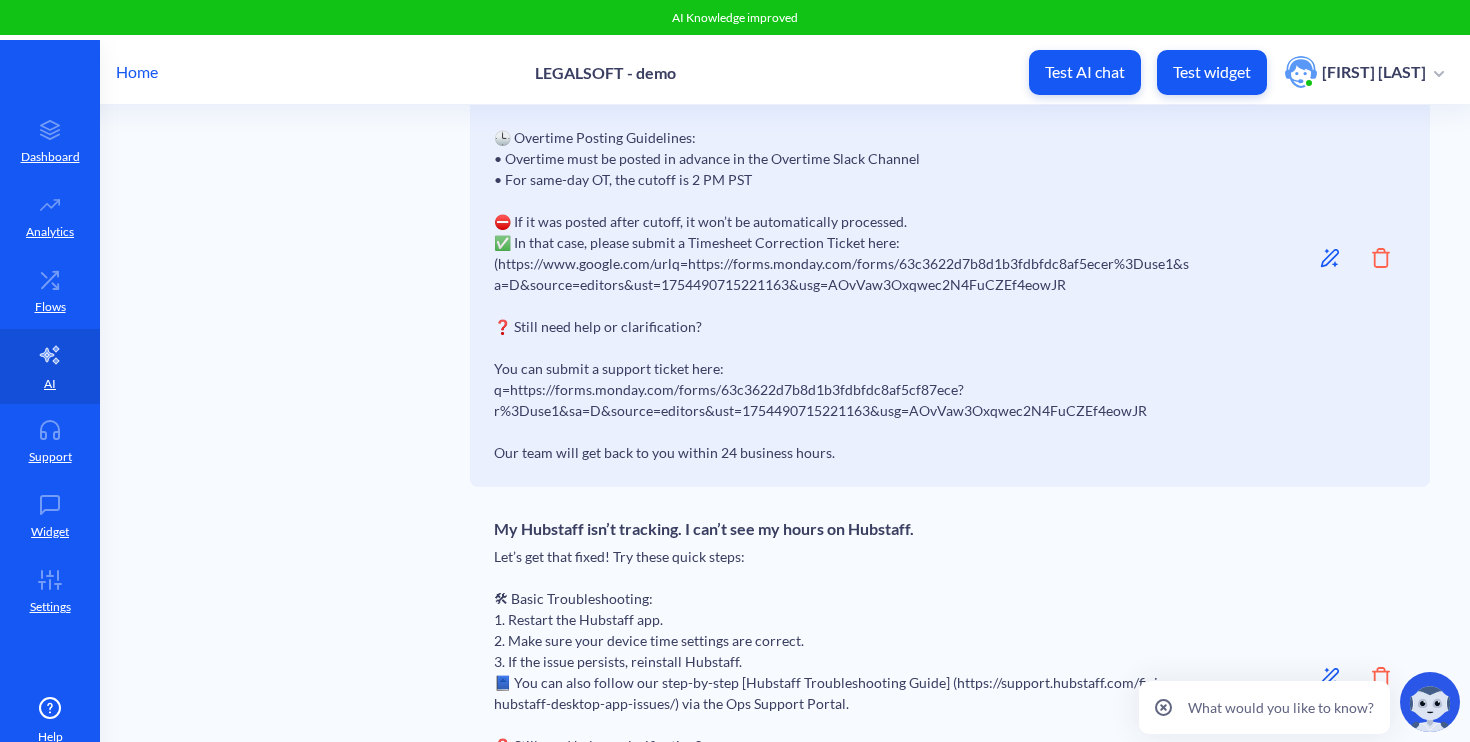scroll, scrollTop: 3030, scrollLeft: 0, axis: vertical 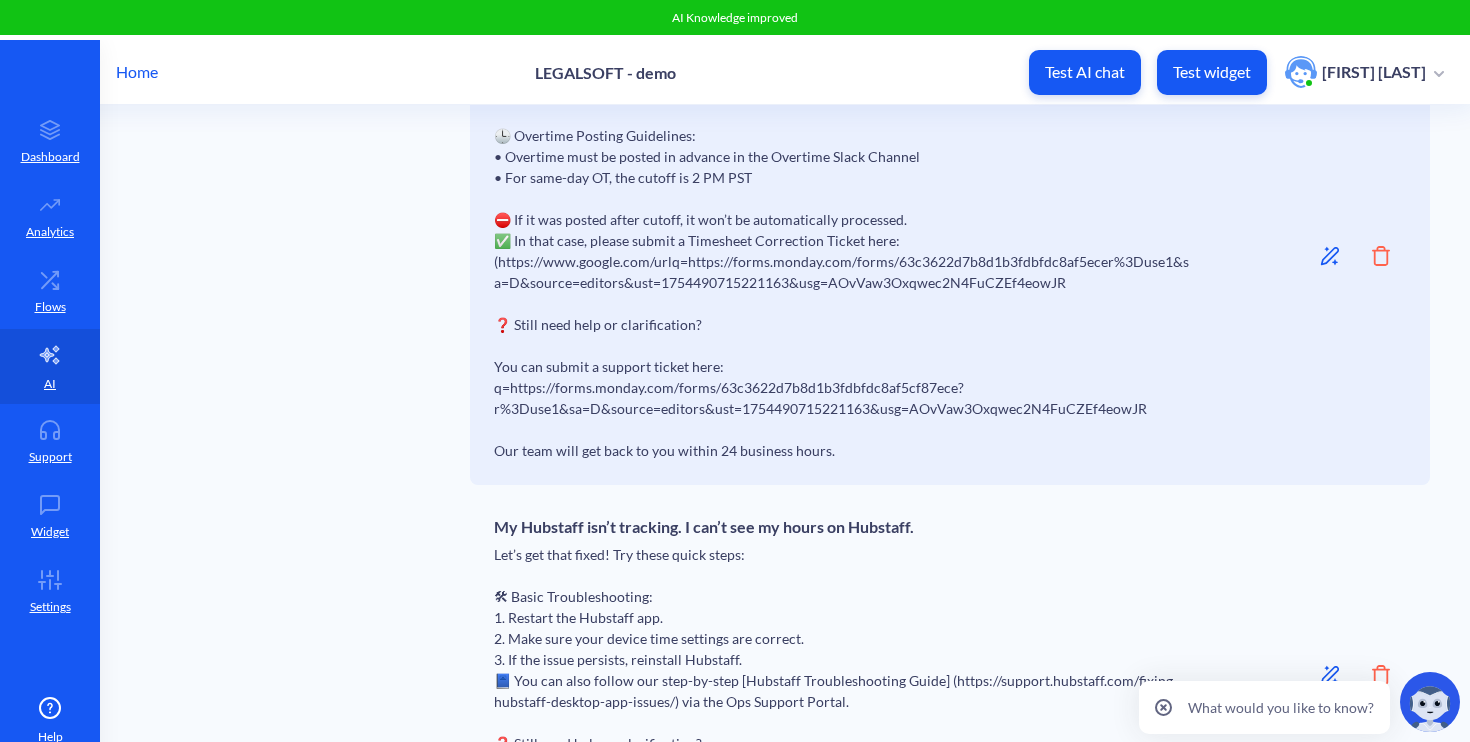 click 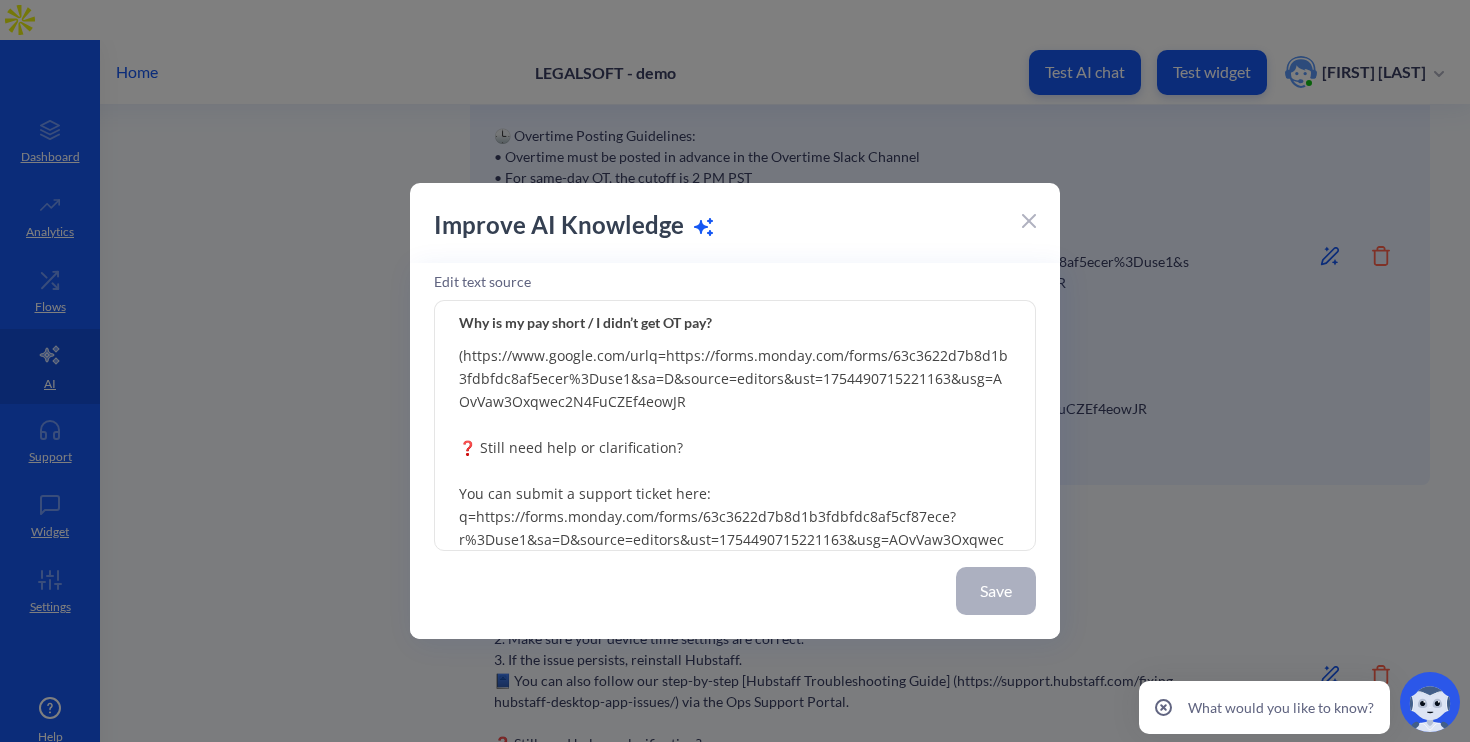 scroll, scrollTop: 168, scrollLeft: 0, axis: vertical 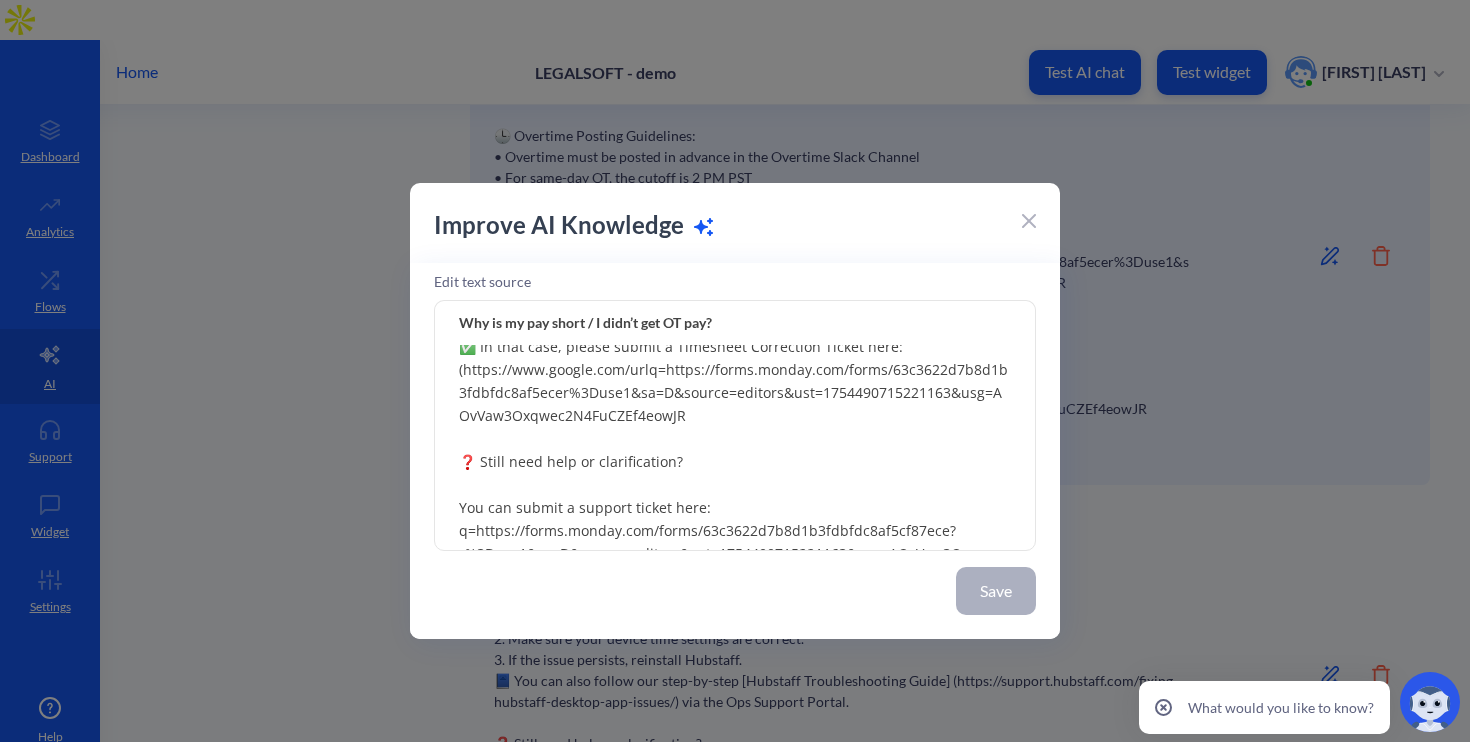click on "Let’s check your Overtime posting first:
🕒 Overtime Posting Guidelines:
• Overtime must be posted in advance in the Overtime Slack Channel
• For same-day OT, the cutoff is 2 PM PST
⛔ If it was posted after cutoff, it won’t be automatically processed.
✅ In that case, please submit a Timesheet Correction Ticket here:
(https://www.google.com/urlq=https://forms.monday.com/forms/63c3622d7b8d1b3fdbfdc8af5ecer%3Duse1&sa=D&source=editors&ust=1754490715221163&usg=AOvVaw3Oxqwec2N4FuCZEf4eowJR
❓ Still need help or clarification?
You can submit a support ticket here:
q=https://forms.monday.com/forms/63c3622d7b8d1b3fdbfdc8af5cf87ece?r%3Duse1&sa=D&source=editors&ust=1754490715221163&usg=AOvVaw3Oxqwec2N4FuCZEf4eowJR
Our team will get back to you within 24 business hours." at bounding box center (735, 426) 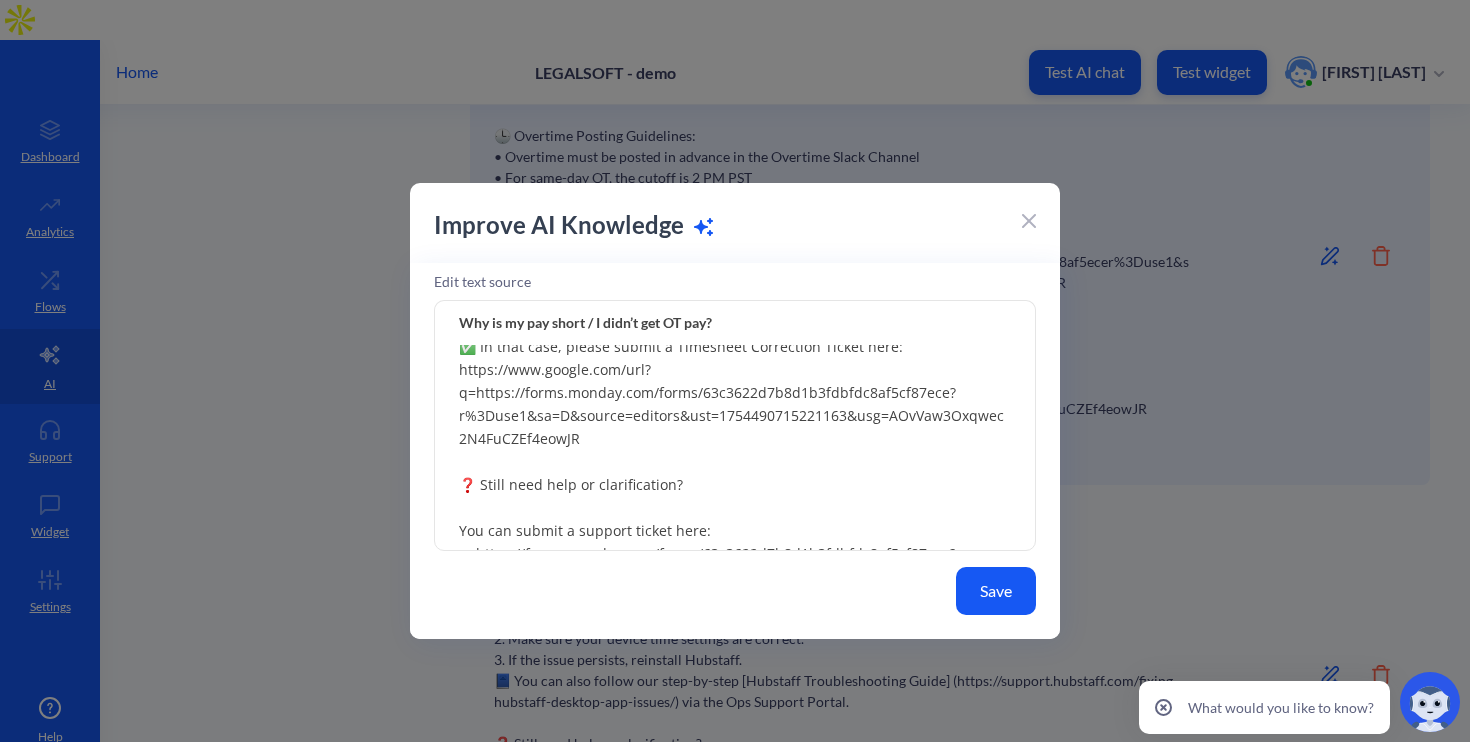 type on "Let’s check your Overtime posting first:
🕒 Overtime Posting Guidelines:
• Overtime must be posted in advance in the Overtime Slack Channel
• For same-day OT, the cutoff is 2 PM PST
⛔ If it was posted after cutoff, it won’t be automatically processed.
✅ In that case, please submit a Timesheet Correction Ticket here:
https://www.google.com/url?q=https://forms.monday.com/forms/63c3622d7b8d1b3fdbfdc8af5cf87ece?r%3Duse1&sa=D&source=editors&ust=1754490715221163&usg=AOvVaw3Oxqwec2N4FuCZEf4eowJR
❓ Still need help or clarification?
You can submit a support ticket here:
q=https://forms.monday.com/forms/63c3622d7b8d1b3fdbfdc8af5cf87ece?r%3Duse1&sa=D&source=editors&ust=1754490715221163&usg=AOvVaw3Oxqwec2N4FuCZEf4eowJR
Our team will get back to you within 24 business hours." 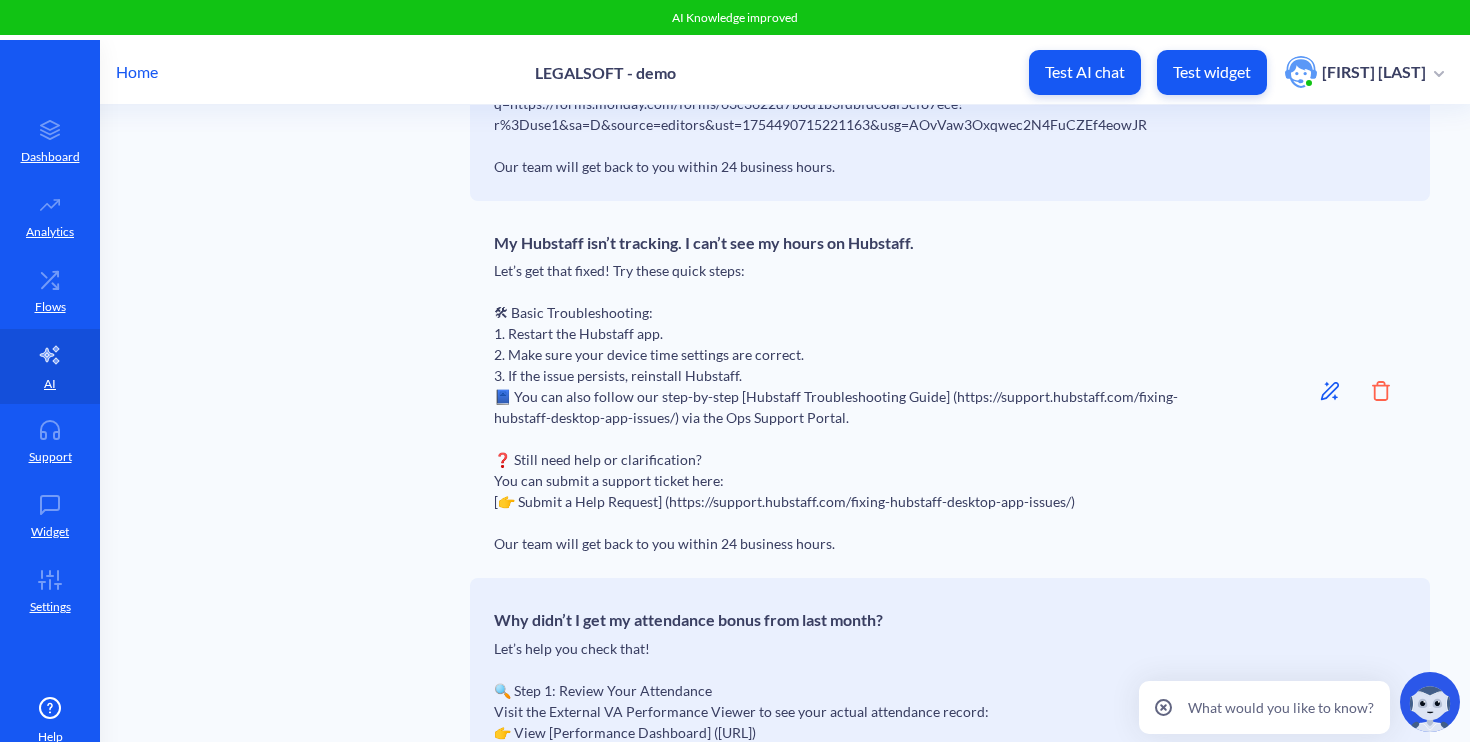 scroll, scrollTop: 3280, scrollLeft: 0, axis: vertical 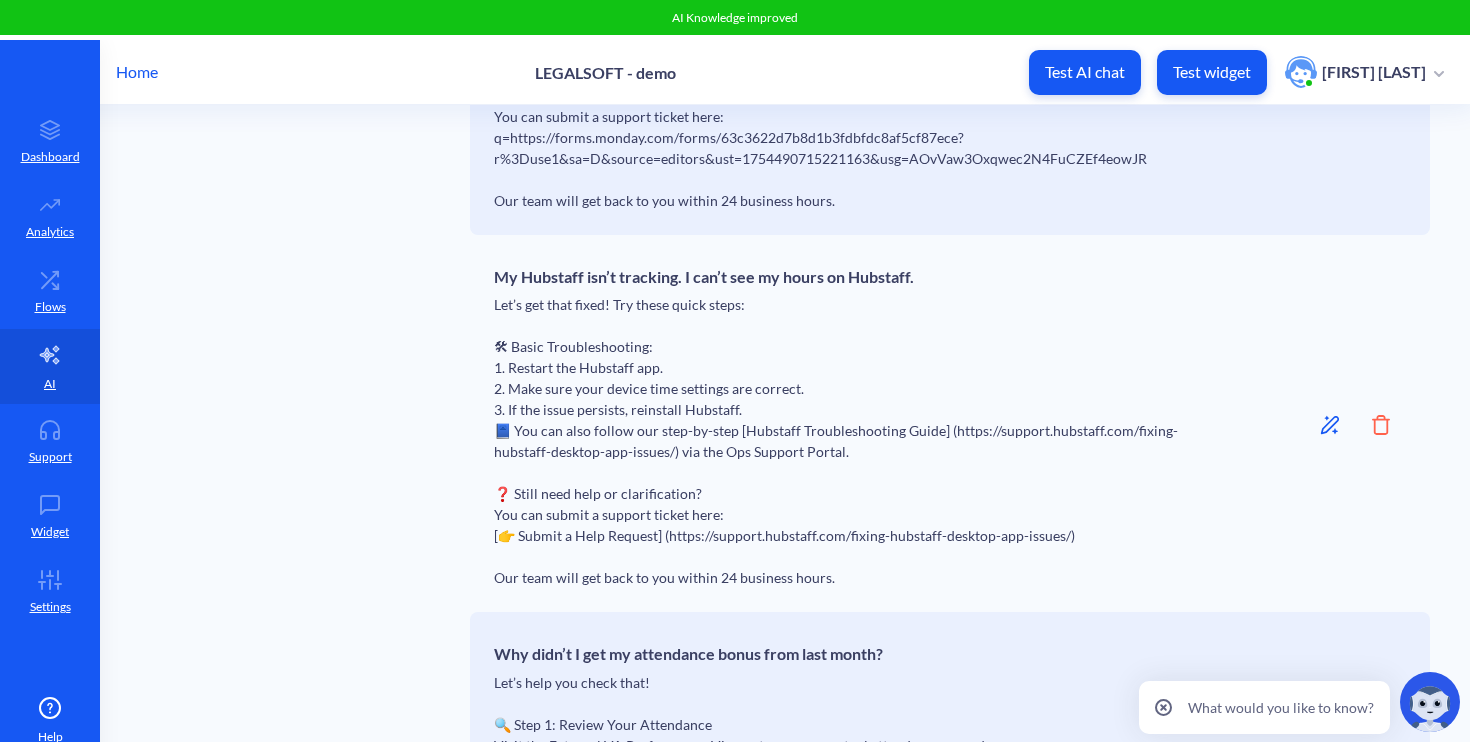 click 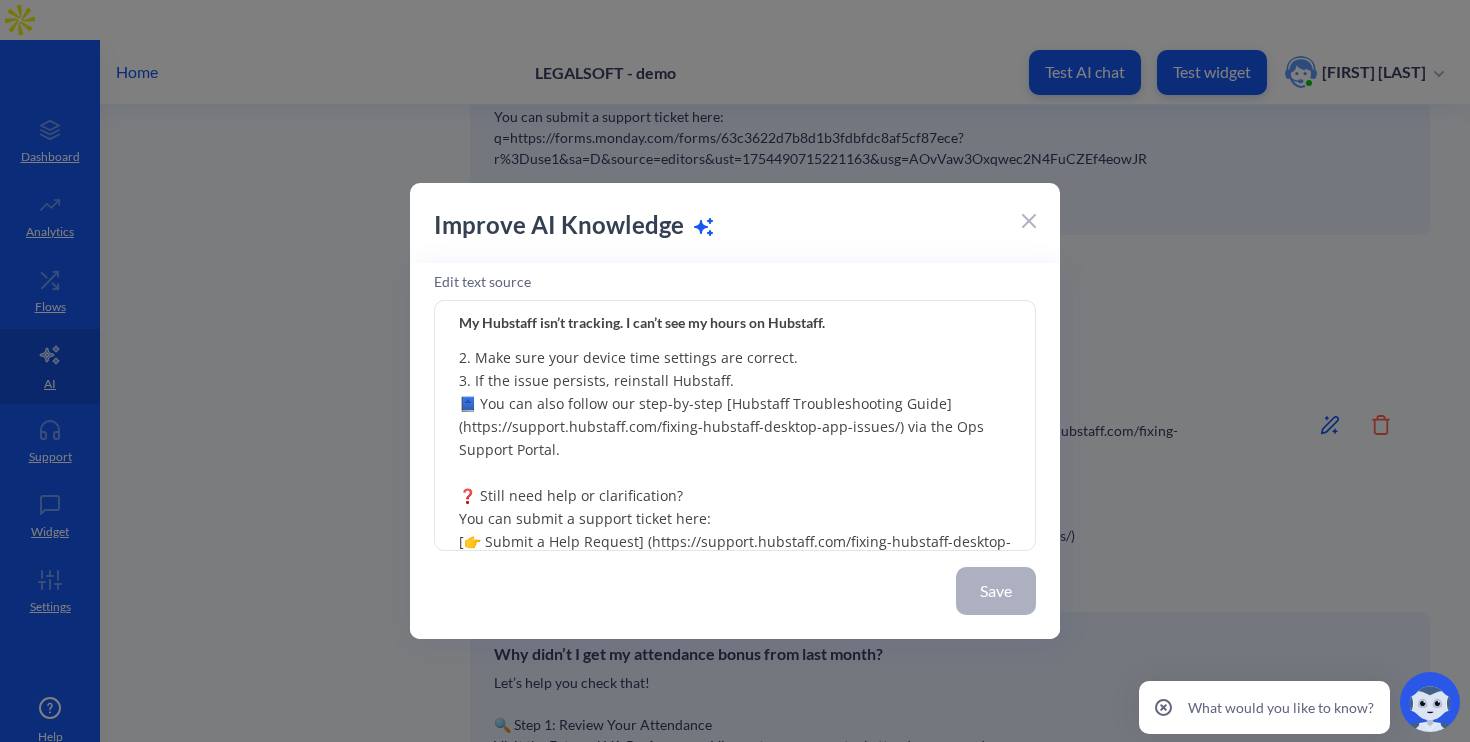 scroll, scrollTop: 85, scrollLeft: 0, axis: vertical 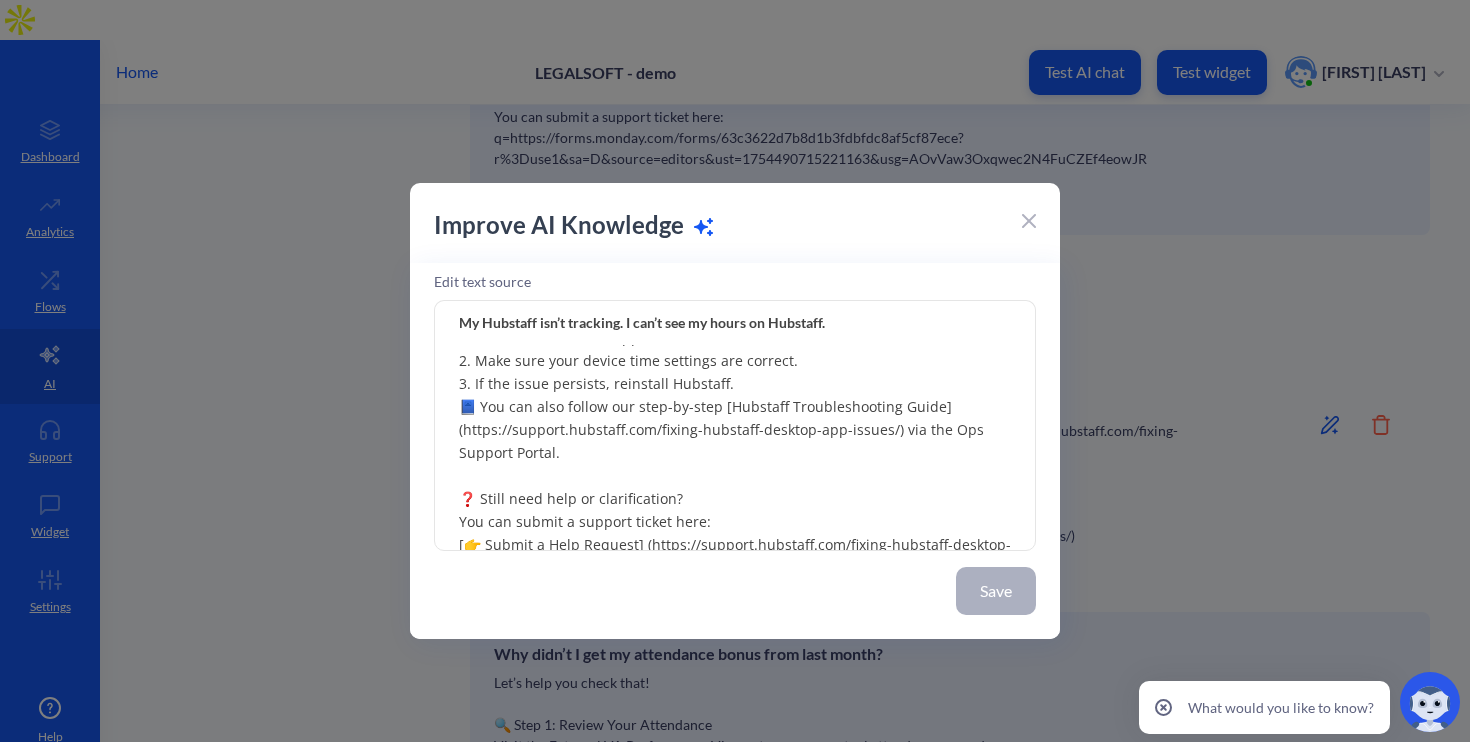 click on "Let’s get that fixed! Try these quick steps:
🛠 Basic Troubleshooting:
1. Restart the Hubstaff app.
2. Make sure your device time settings are correct.
3. If the issue persists, reinstall Hubstaff.
📘 You can also follow our step-by-step [Hubstaff Troubleshooting Guide] (https://support.hubstaff.com/fixing-hubstaff-desktop-app-issues/) via the Ops Support Portal.
❓ Still need help or clarification?
You can submit a support ticket here:
[👉 Submit a Help Request] (https://support.hubstaff.com/fixing-hubstaff-desktop-app-issues/)
Our team will get back to you within 24 business hours." at bounding box center [735, 426] 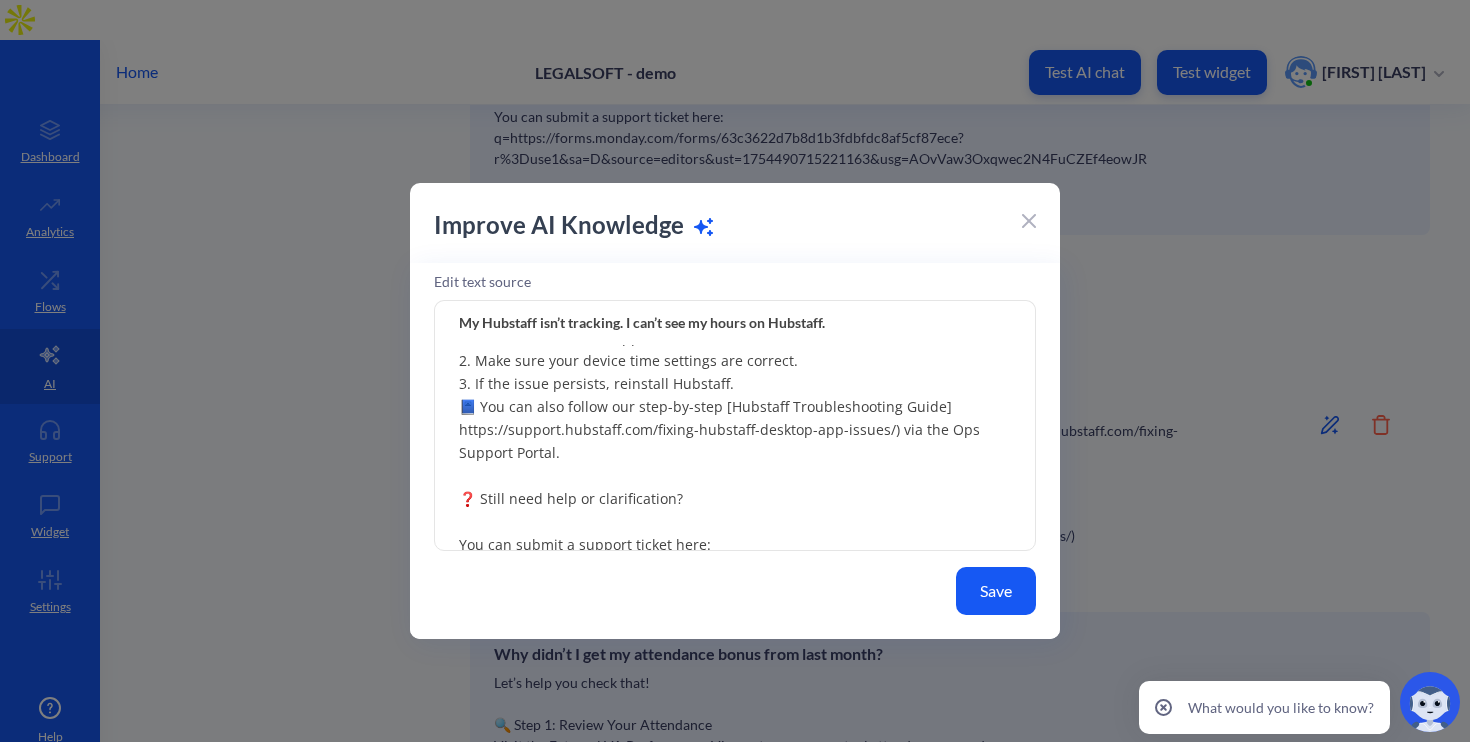 click on "Let’s get that fixed! Try these quick steps:
🛠 Basic Troubleshooting:
1. Restart the Hubstaff app.
2. Make sure your device time settings are correct.
3. If the issue persists, reinstall Hubstaff.
📘 You can also follow our step-by-step [Hubstaff Troubleshooting Guide] https://support.hubstaff.com/fixing-hubstaff-desktop-app-issues/) via the Ops Support Portal.
❓ Still need help or clarification?
You can submit a support ticket here:
[👉 Submit a Help Request] (https://support.hubstaff.com/fixing-hubstaff-desktop-app-issues/)
Our team will get back to you within 24 business hours." at bounding box center [735, 426] 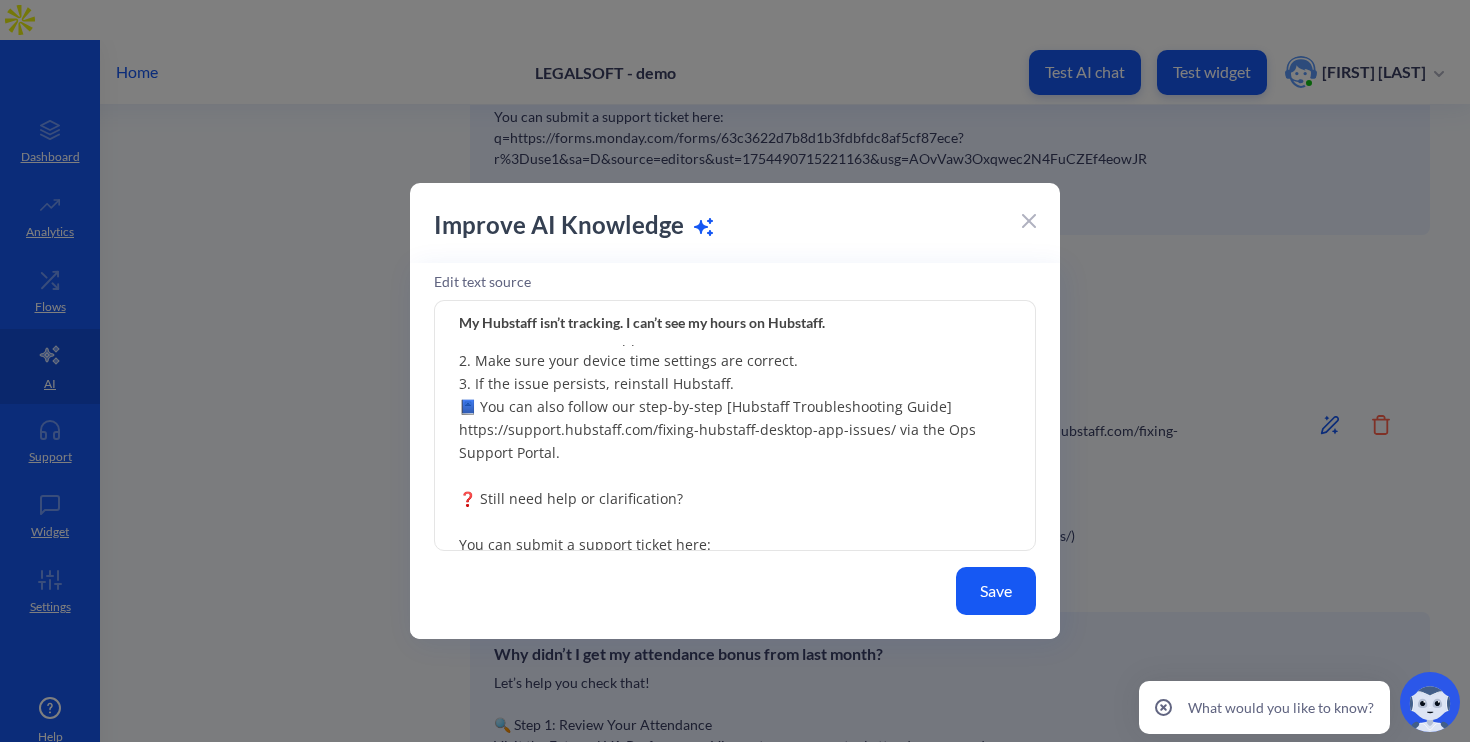 click on "Let’s get that fixed! Try these quick steps:
🛠 Basic Troubleshooting:
1. Restart the Hubstaff app.
2. Make sure your device time settings are correct.
3. If the issue persists, reinstall Hubstaff.
📘 You can also follow our step-by-step [Hubstaff Troubleshooting Guide] https://support.hubstaff.com/fixing-hubstaff-desktop-app-issues/ via the Ops Support Portal.
❓ Still need help or clarification?
You can submit a support ticket here:
[👉 Submit a Help Request] (https://support.hubstaff.com/fixing-hubstaff-desktop-app-issues/)
Our team will get back to you within 24 business hours." at bounding box center [735, 426] 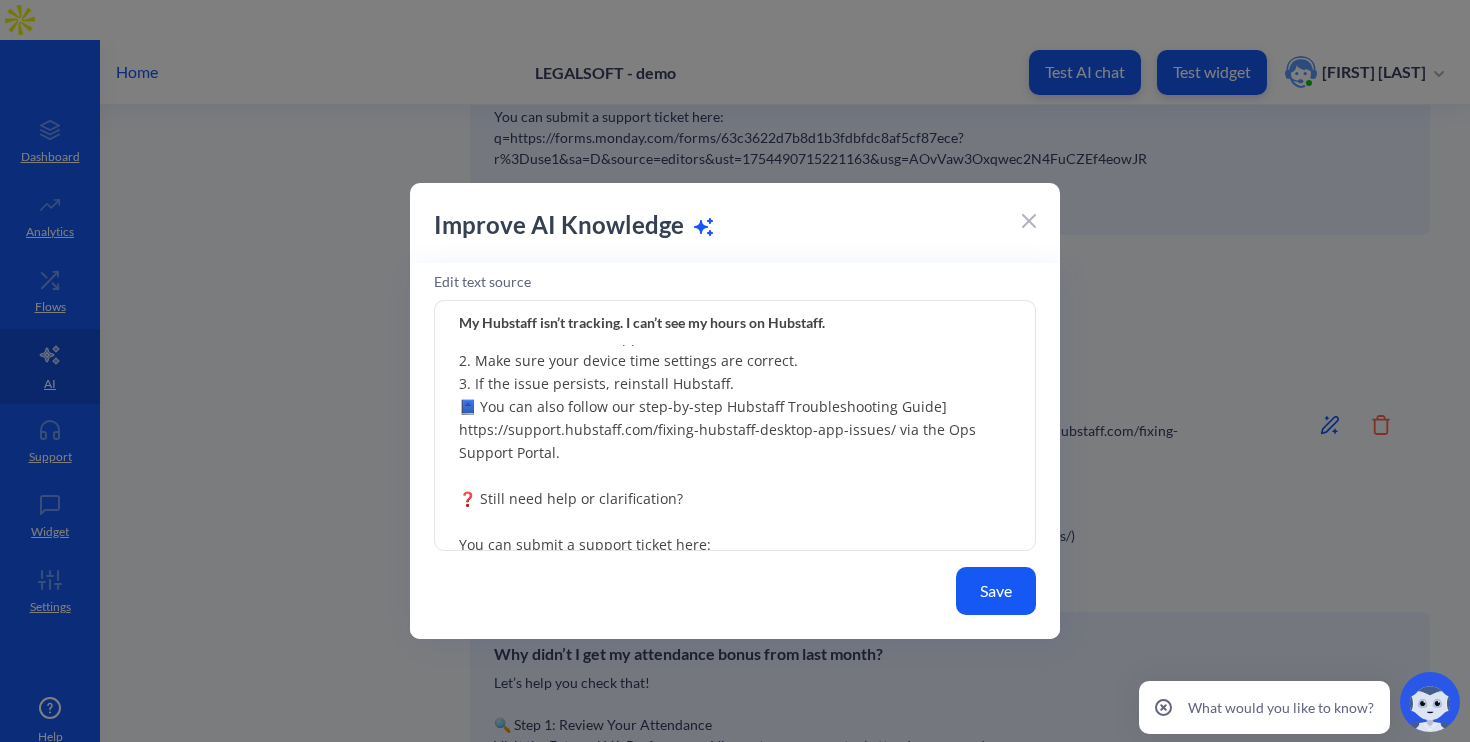 click on "Let’s get that fixed! Try these quick steps:
🛠 Basic Troubleshooting:
1. Restart the Hubstaff app.
2. Make sure your device time settings are correct.
3. If the issue persists, reinstall Hubstaff.
📘 You can also follow our step-by-step Hubstaff Troubleshooting Guide] https://support.hubstaff.com/fixing-hubstaff-desktop-app-issues/ via the Ops Support Portal.
❓ Still need help or clarification?
You can submit a support ticket here:
[👉 Submit a Help Request] (https://support.hubstaff.com/fixing-hubstaff-desktop-app-issues/)
Our team will get back to you within [NUMBER] business hours." at bounding box center (735, 426) 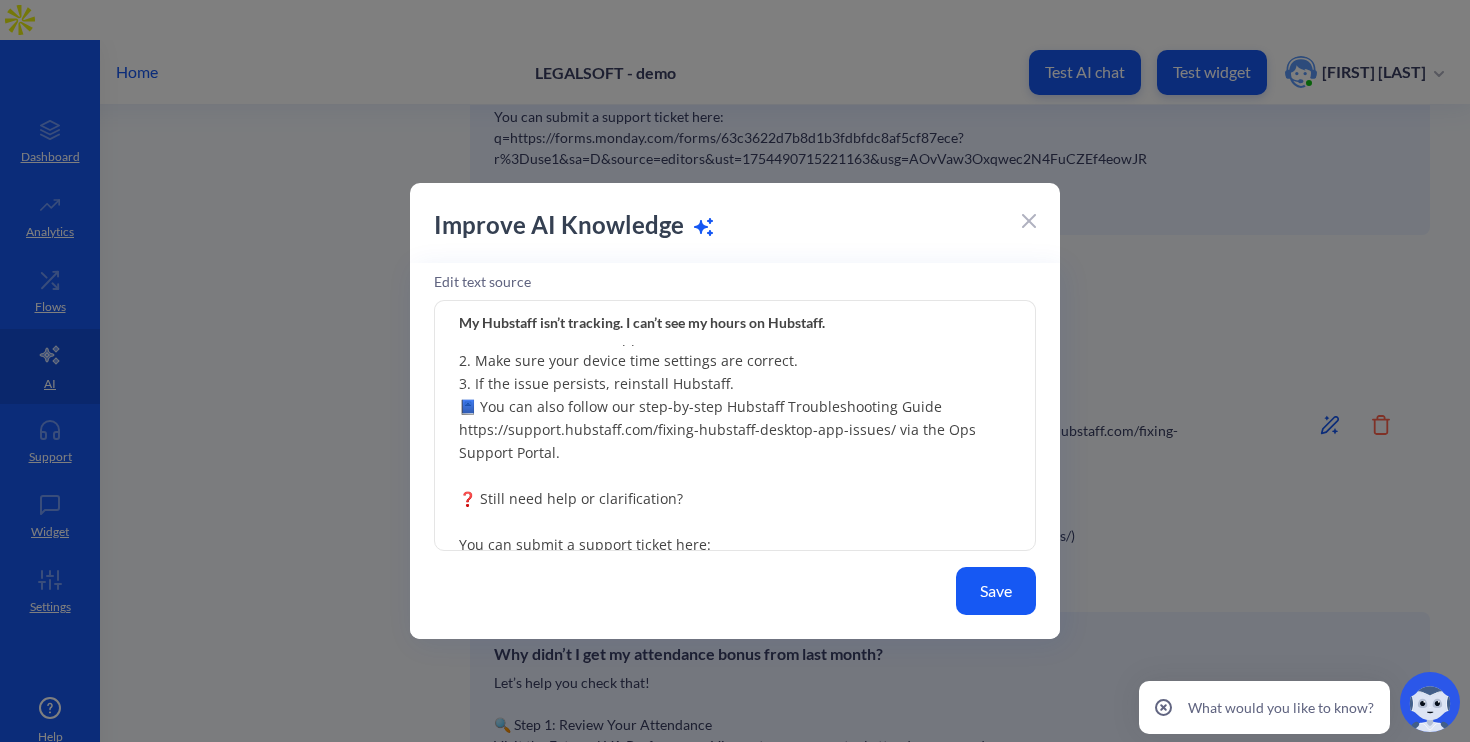 click on "Let’s get that fixed! Try these quick steps:
🛠 Basic Troubleshooting:
1. Restart the Hubstaff app.
2. Make sure your device time settings are correct.
3. If the issue persists, reinstall Hubstaff.
📘 You can also follow our step-by-step Hubstaff Troubleshooting Guide https://support.hubstaff.com/fixing-hubstaff-desktop-app-issues/ via the Ops Support Portal.
❓ Still need help or clarification?
You can submit a support ticket here:
[👉 Submit a Help Request] (https://support.hubstaff.com/fixing-hubstaff-desktop-app-issues/)
Our team will get back to you within 24 business hours." at bounding box center [735, 426] 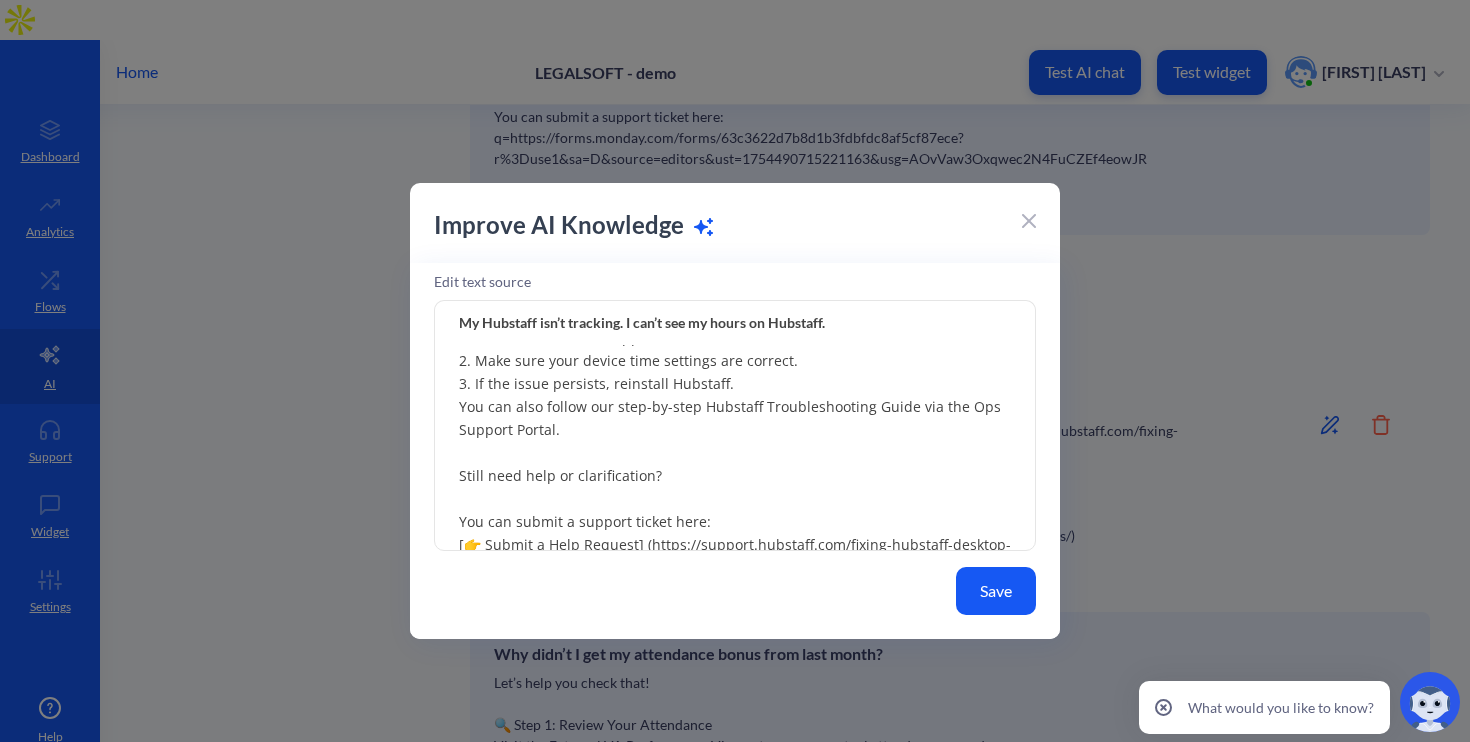 click on "Let’s get that fixed! Try these quick steps:
Basic Troubleshooting:
1. Restart the Hubstaff app.
2. Make sure your device time settings are correct.
3. If the issue persists, reinstall Hubstaff.
You can also follow our step-by-step Hubstaff Troubleshooting Guide via the Ops Support Portal.
Still need help or clarification?
You can submit a support ticket here:
[👉 Submit a Help Request] (https://support.hubstaff.com/fixing-hubstaff-desktop-app-issues/)
Our team will get back to you within 24 business hours." at bounding box center [735, 426] 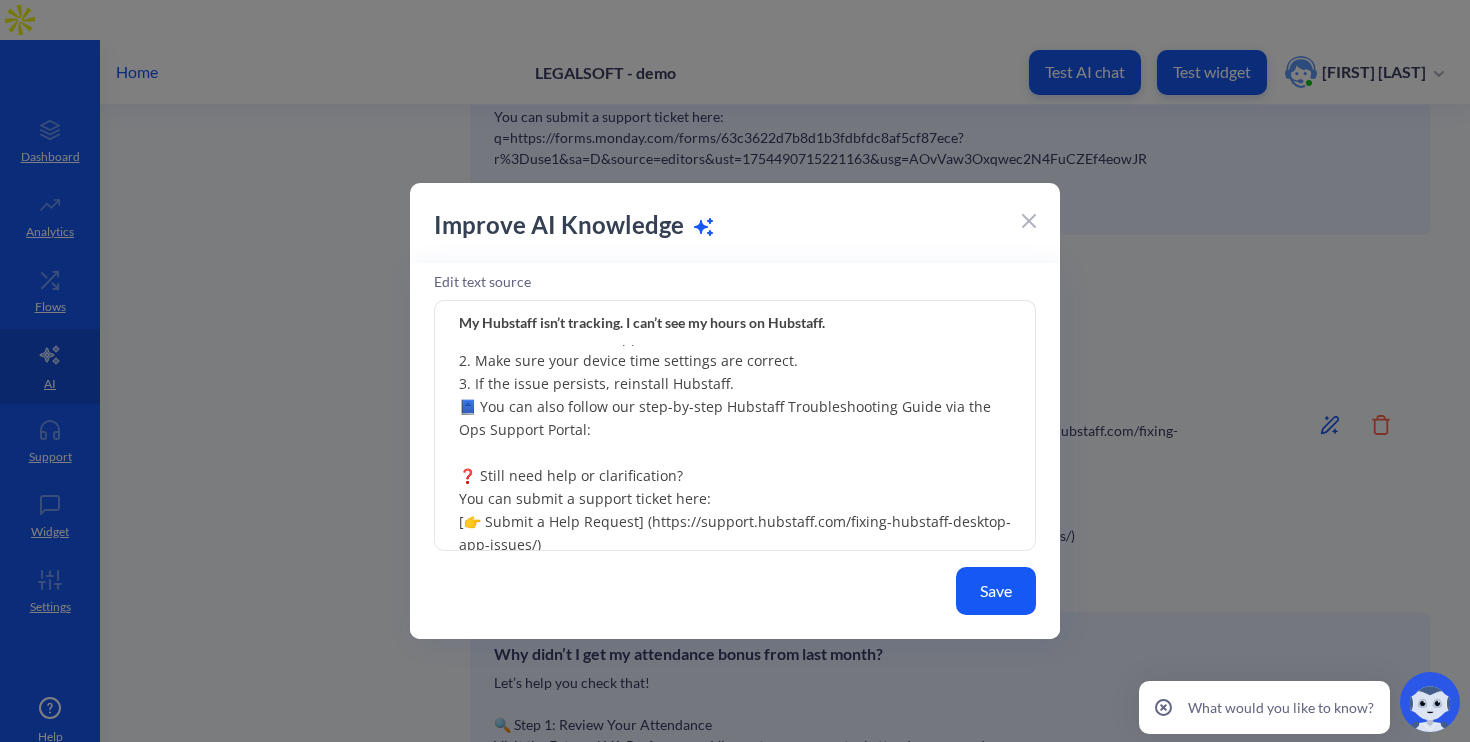 paste on "https://support.hubstaff.com/fixing-hubstaff-desktop-app-issues/" 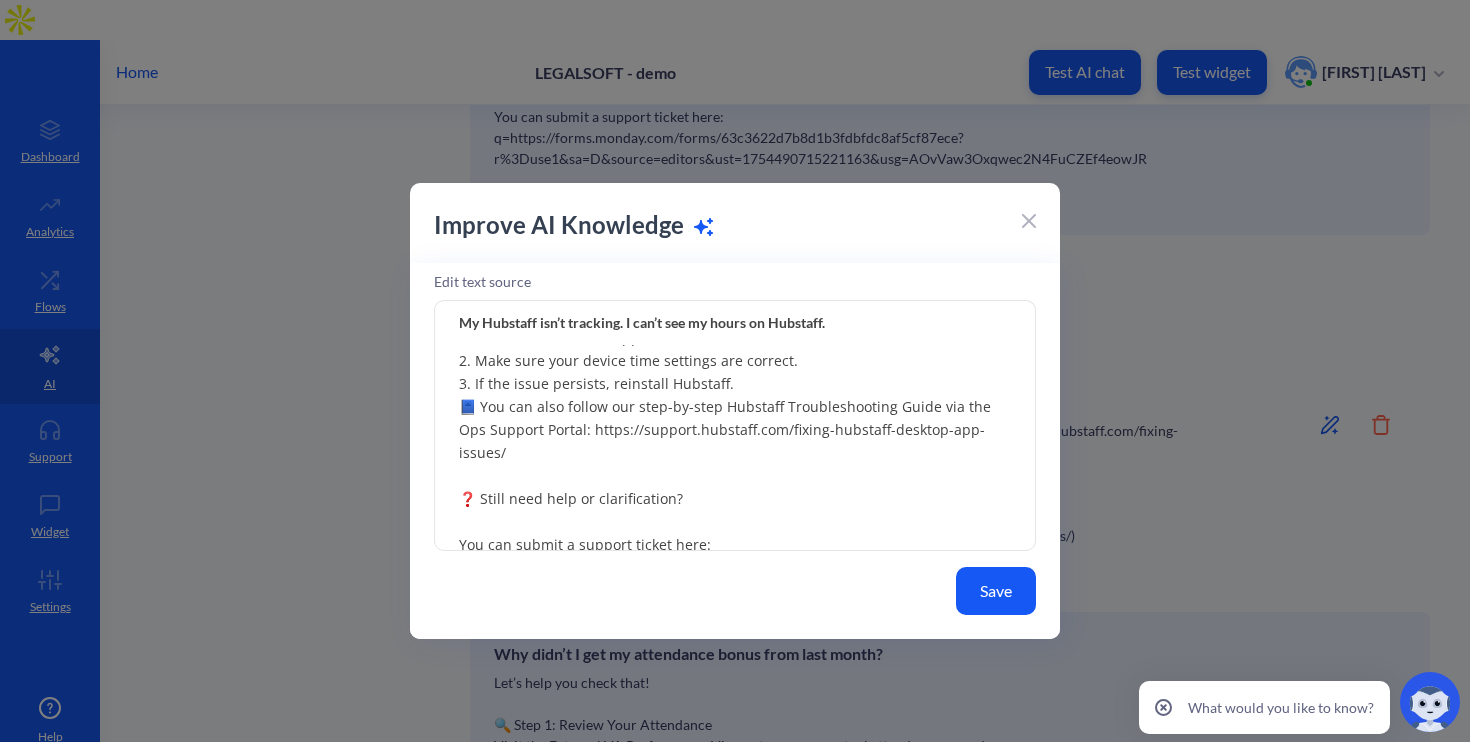 scroll, scrollTop: 170, scrollLeft: 0, axis: vertical 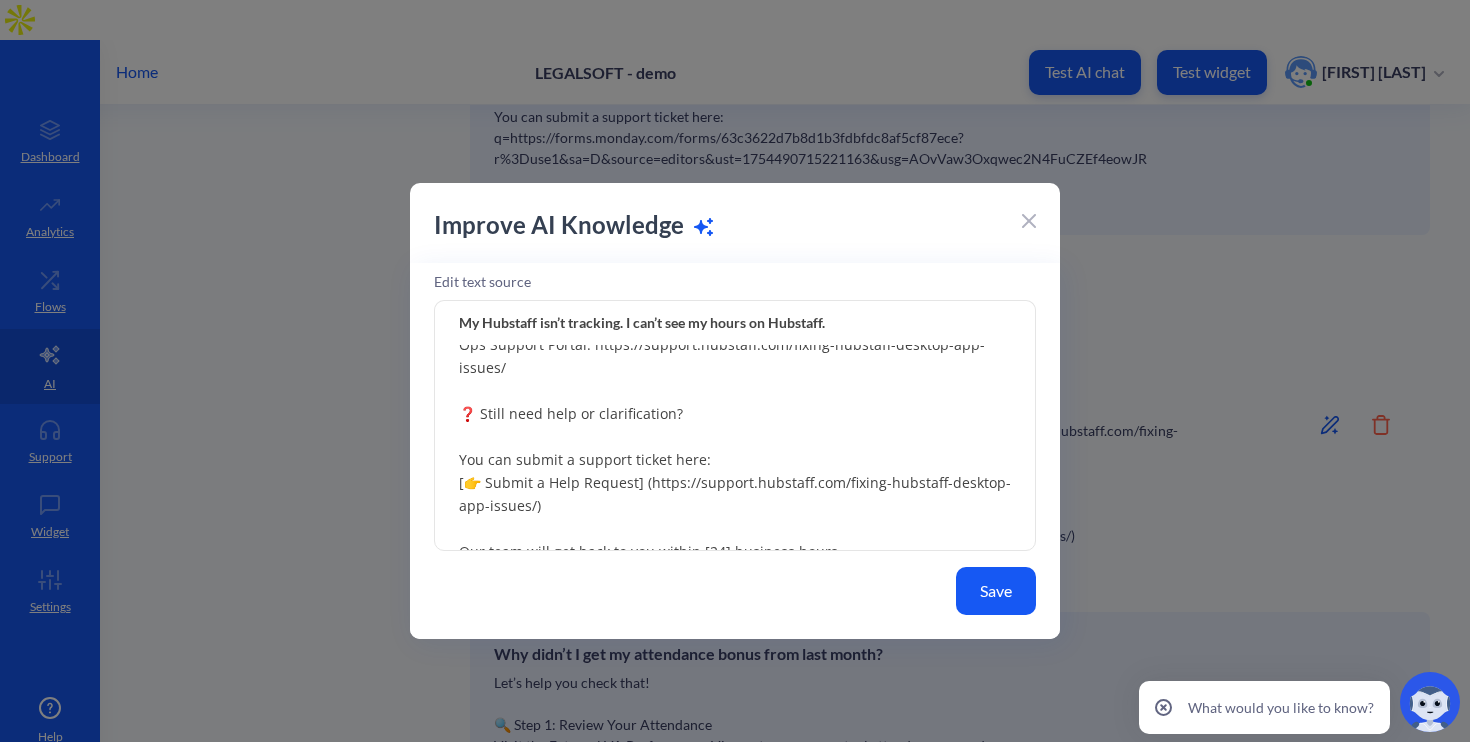 click on "Let’s get that fixed! Try these quick steps:
🛠 Basic Troubleshooting:
1. Restart the Hubstaff app.
2. Make sure your device time settings are correct.
3. If the issue persists, reinstall Hubstaff.
📘 You can also follow our step-by-step Hubstaff Troubleshooting Guide via the Ops Support Portal: https://support.hubstaff.com/fixing-hubstaff-desktop-app-issues/
❓ Still need help or clarification?
You can submit a support ticket here:
[👉 Submit a Help Request] (https://support.hubstaff.com/fixing-hubstaff-desktop-app-issues/)
Our team will get back to you within [24] business hours." at bounding box center [735, 426] 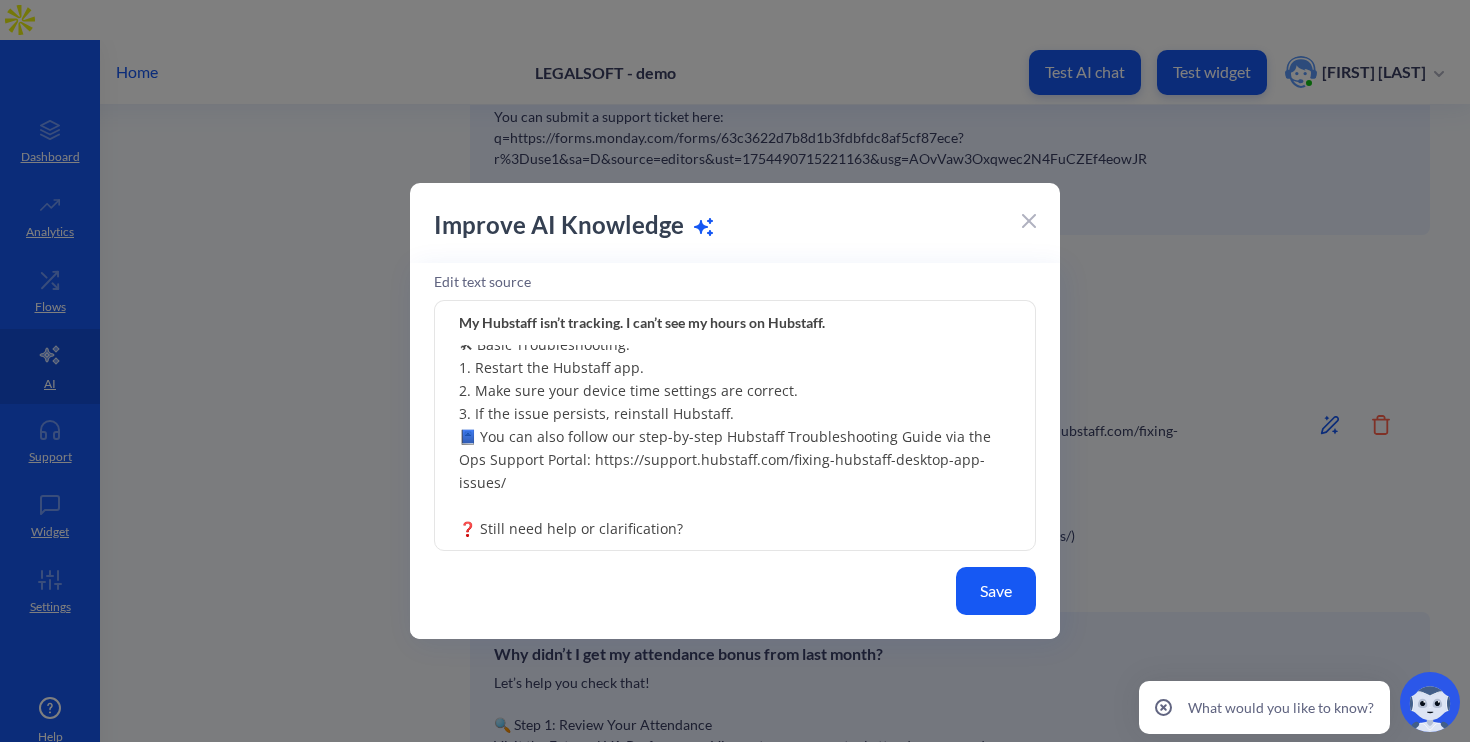 scroll, scrollTop: 32, scrollLeft: 0, axis: vertical 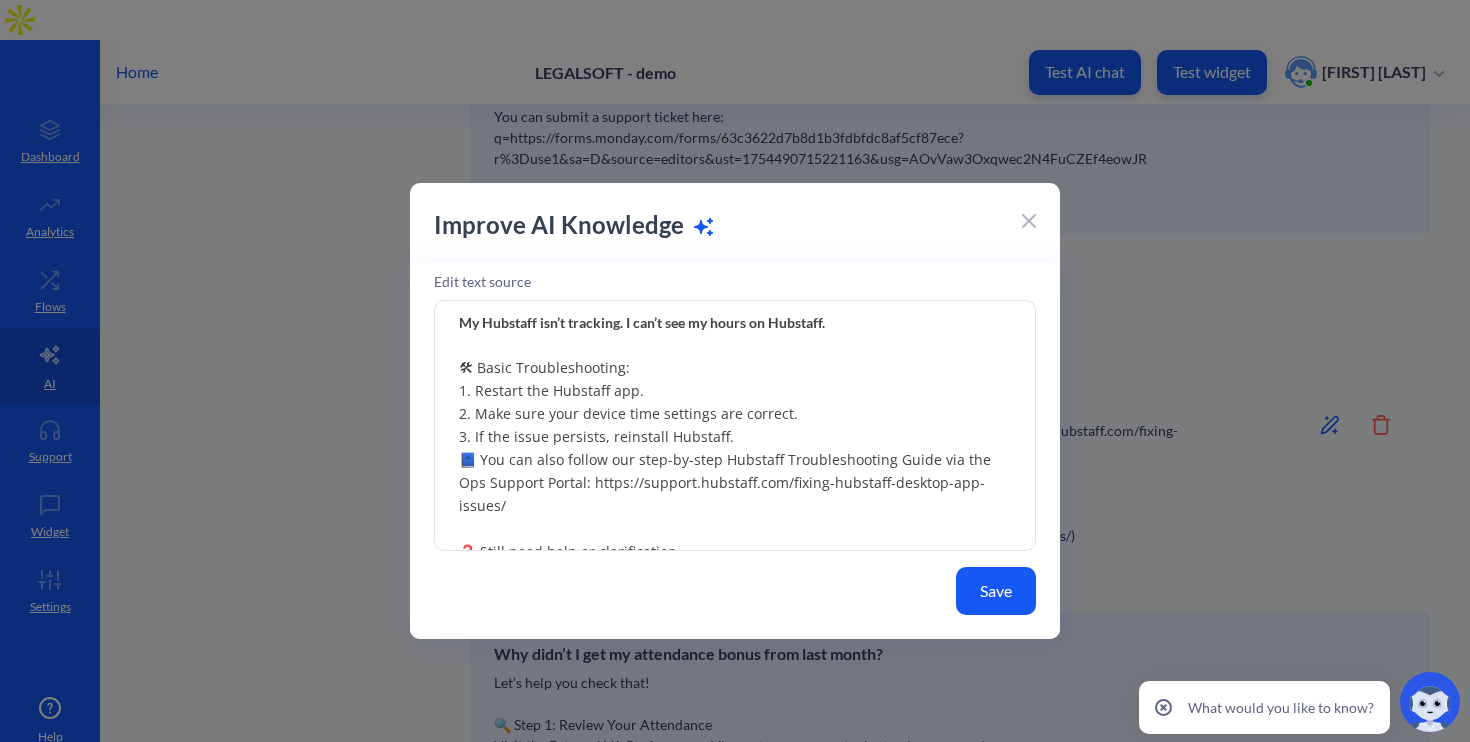 click on "My Hubstaff isn’t tracking.  I can’t see my hours on Hubstaff. Let’s get that fixed! Try these quick steps:
🛠 Basic Troubleshooting:
1. Restart the Hubstaff app.
2. Make sure your device time settings are correct.
3. If the issue persists, reinstall Hubstaff.
📘 You can also follow our step-by-step Hubstaff Troubleshooting Guide via the Ops Support Portal: [URL]
❓ Still need help or clarification Save" at bounding box center (735, 457) 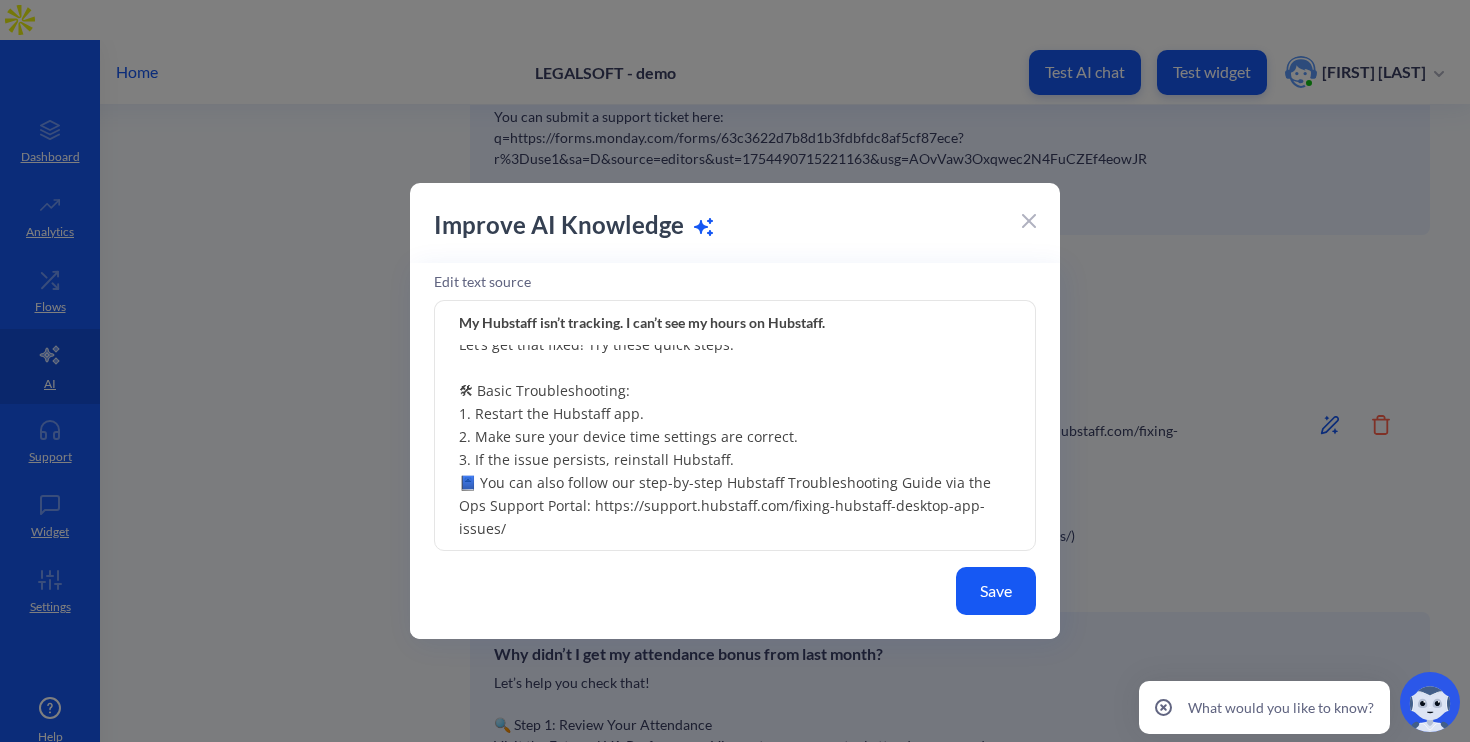 scroll, scrollTop: 0, scrollLeft: 0, axis: both 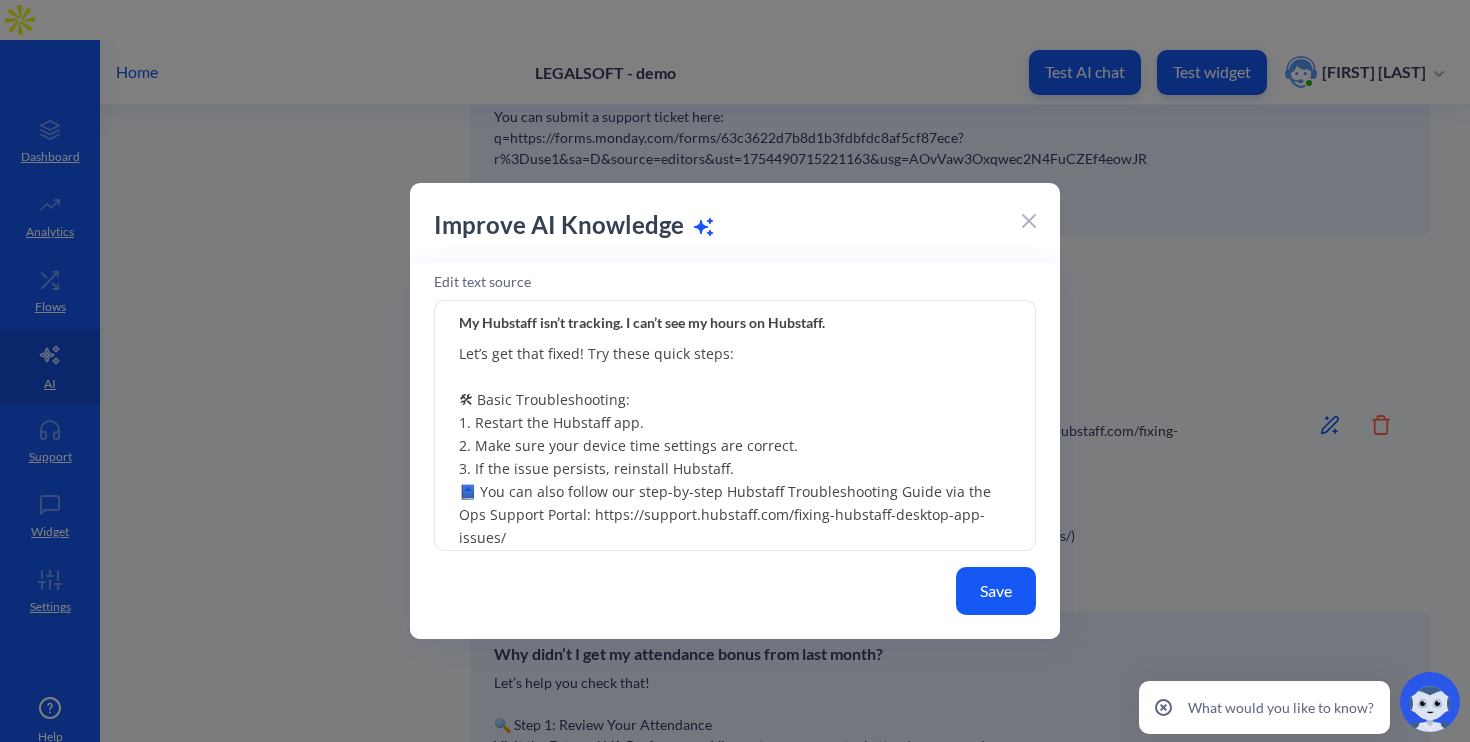 type on "Let’s get that fixed! Try these quick steps:
🛠 Basic Troubleshooting:
1. Restart the Hubstaff app.
2. Make sure your device time settings are correct.
3. If the issue persists, reinstall Hubstaff.
📘 You can also follow our step-by-step Hubstaff Troubleshooting Guide via the Ops Support Portal: https://support.hubstaff.com/fixing-hubstaff-desktop-app-issues/" 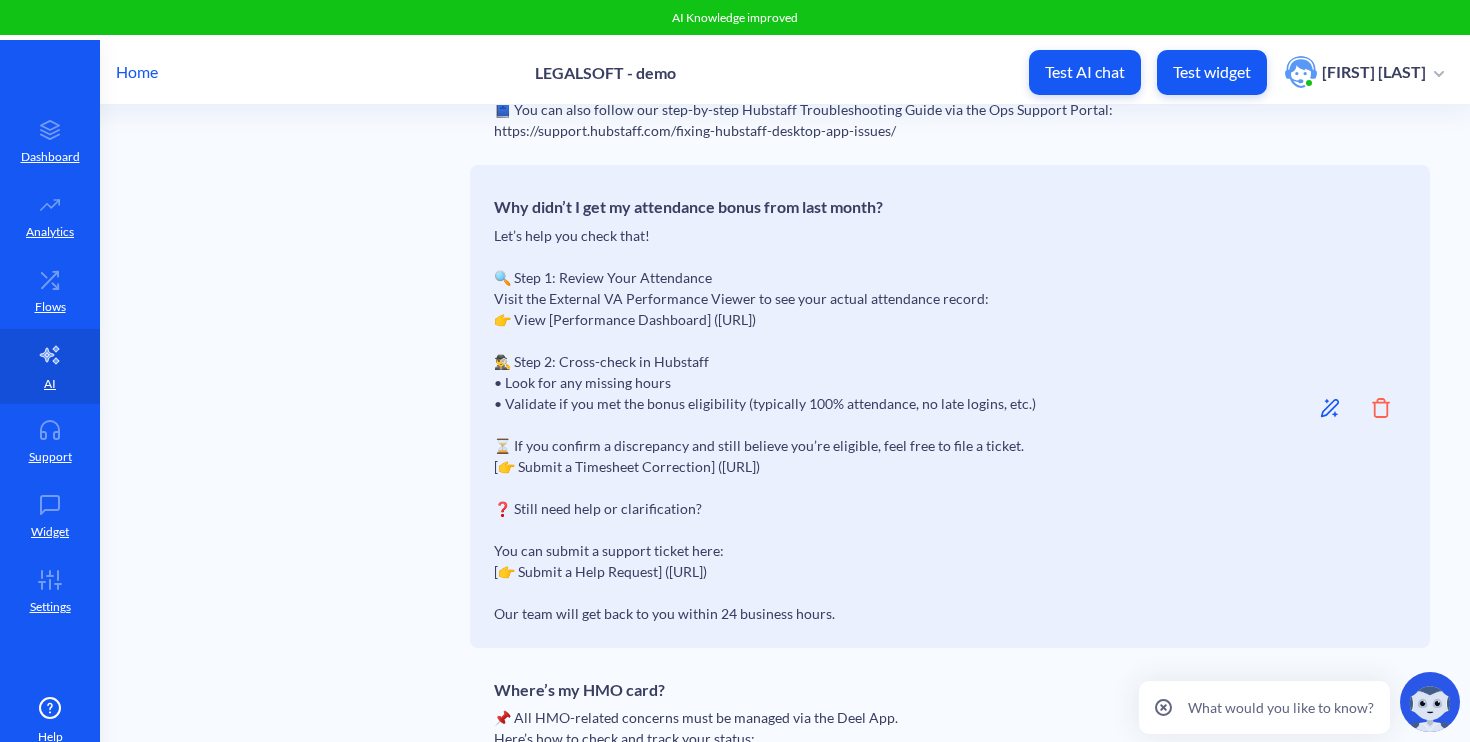 scroll, scrollTop: 3605, scrollLeft: 0, axis: vertical 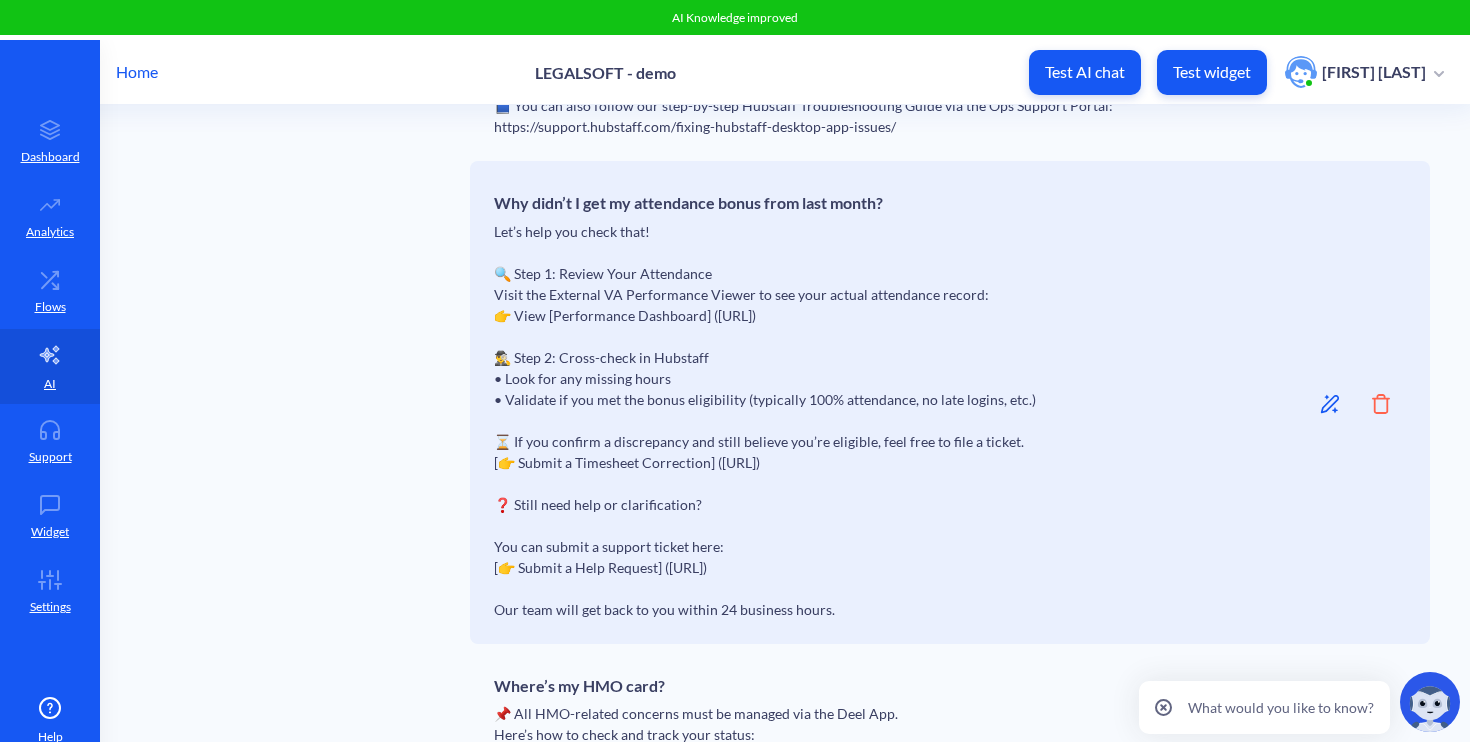 click 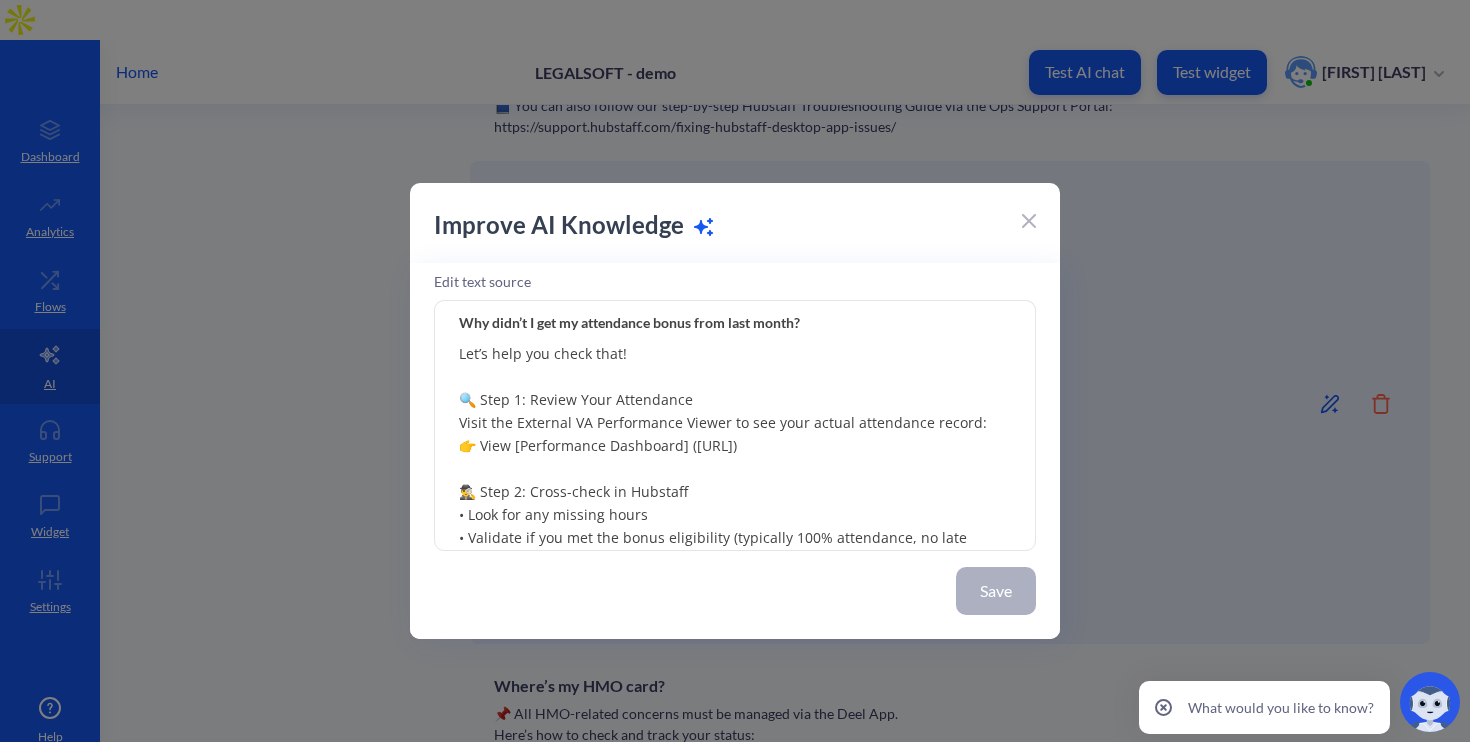 drag, startPoint x: 507, startPoint y: 449, endPoint x: 612, endPoint y: 450, distance: 105.00476 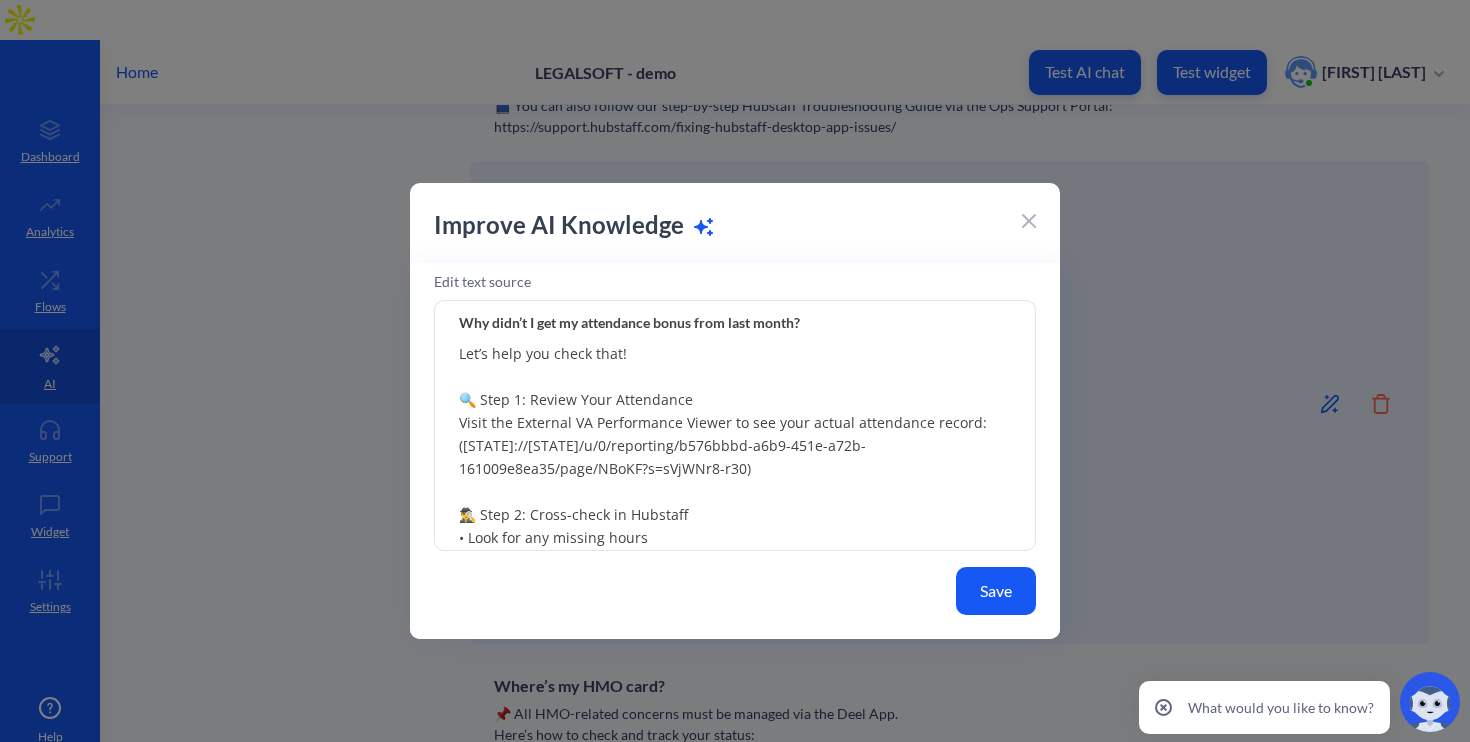 click on "Let’s help you check that!
🔍 Step 1: Review Your Attendance
Visit the External VA Performance Viewer to see your actual attendance record:
([STATE]://[STATE]/u/0/reporting/b576bbbd-a6b9-451e-a72b-161009e8ea35/page/NBoKF?s=sVjWNr8-r30)
🕵️‍♂️ Step 2: Cross-check in Hubstaff
• Look for any missing hours
• Validate if you met the bonus eligibility (typically 100% attendance, no late logins, etc.)
⏳ If you confirm a discrepancy and still believe you’re eligible, feel free to file a ticket.
[👉 Submit a Timesheet Correction] ([STATE]://[STATE]/u/0/reporting/b576bbbd-a6b9-451e-a72b-161009e8ea35/page/NBoKF?s=sVjWNr8-r30)
❓ Still need help or clarification?
You can submit a support ticket here:
[👉 Submit a Help Request] ([STATE]://[STATE]/u/0/reporting/b576bbbd-a6b9-451e-a72b-161009e8ea35/page/NBoKF?s=sVjWNr8-r30)
Our team will get back to you within 24 business hours." at bounding box center (735, 426) 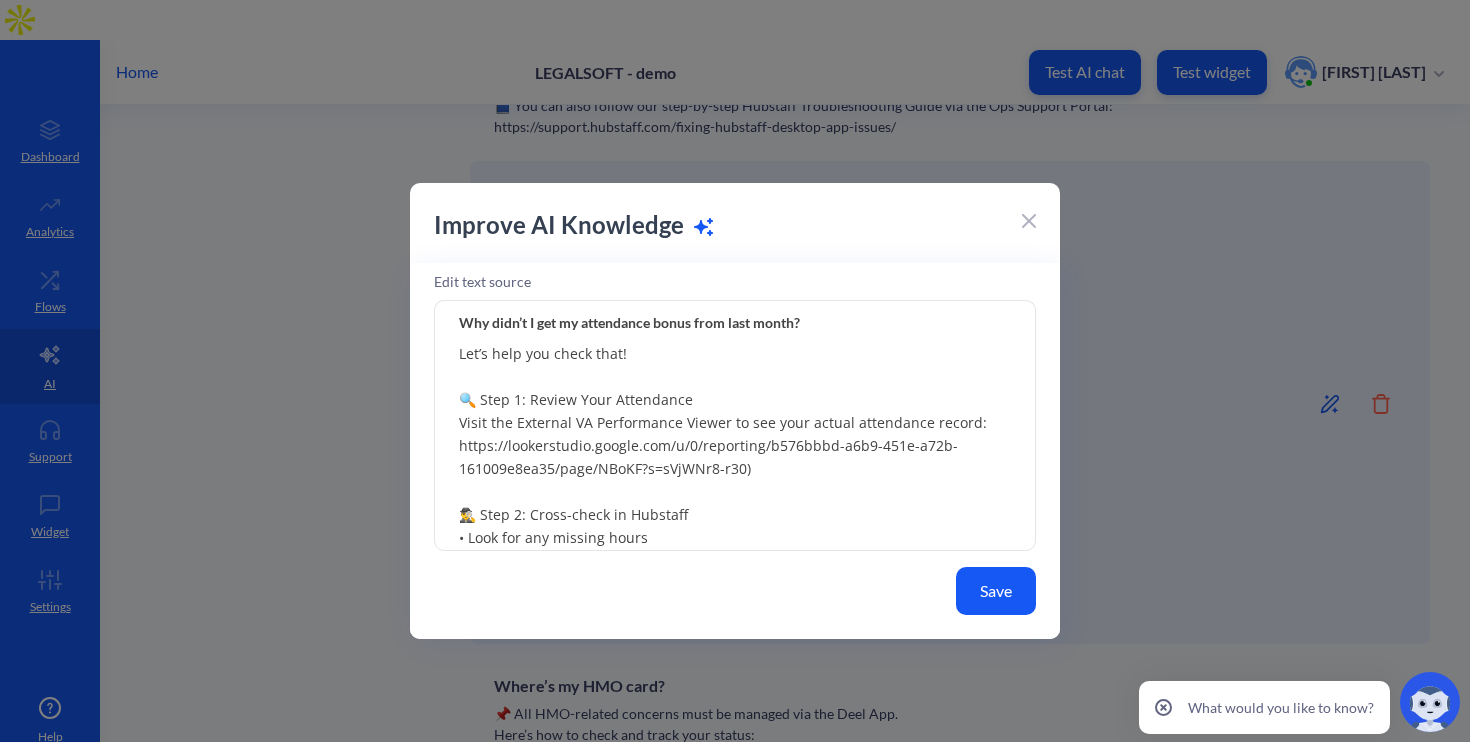 click on "Let’s help you check that!
🔍 Step 1: Review Your Attendance
Visit the External VA Performance Viewer to see your actual attendance record:
https://lookerstudio.google.com/u/0/reporting/b576bbbd-a6b9-451e-a72b-161009e8ea35/page/NBoKF?s=sVjWNr8-r30)
🕵️‍♂️ Step 2: Cross-check in Hubstaff
• Look for any missing hours
• Validate if you met the bonus eligibility (typically 100% attendance, no late logins, etc.)
⏳ If you confirm a discrepancy and still believe you’re eligible, feel free to file a ticket.
[👉 Submit a Timesheet Correction] (https://lookerstudio.google.com/u/0/reporting/b576bbbd-a6b9-451e-a72b-161009e8ea35/page/NBoKF?s=sVjWNr8-r30)
❓ Still need help or clarification?
You can submit a support ticket here:
[👉 Submit a Help Request] (https://lookerstudio.google.com/u/0/reporting/b576bbbd-a6b9-451e-a72b-161009e8ea35/page/NBoKF?s=sVjWNr8-r30)
Our team will get back to you within 24 business hours." at bounding box center (735, 426) 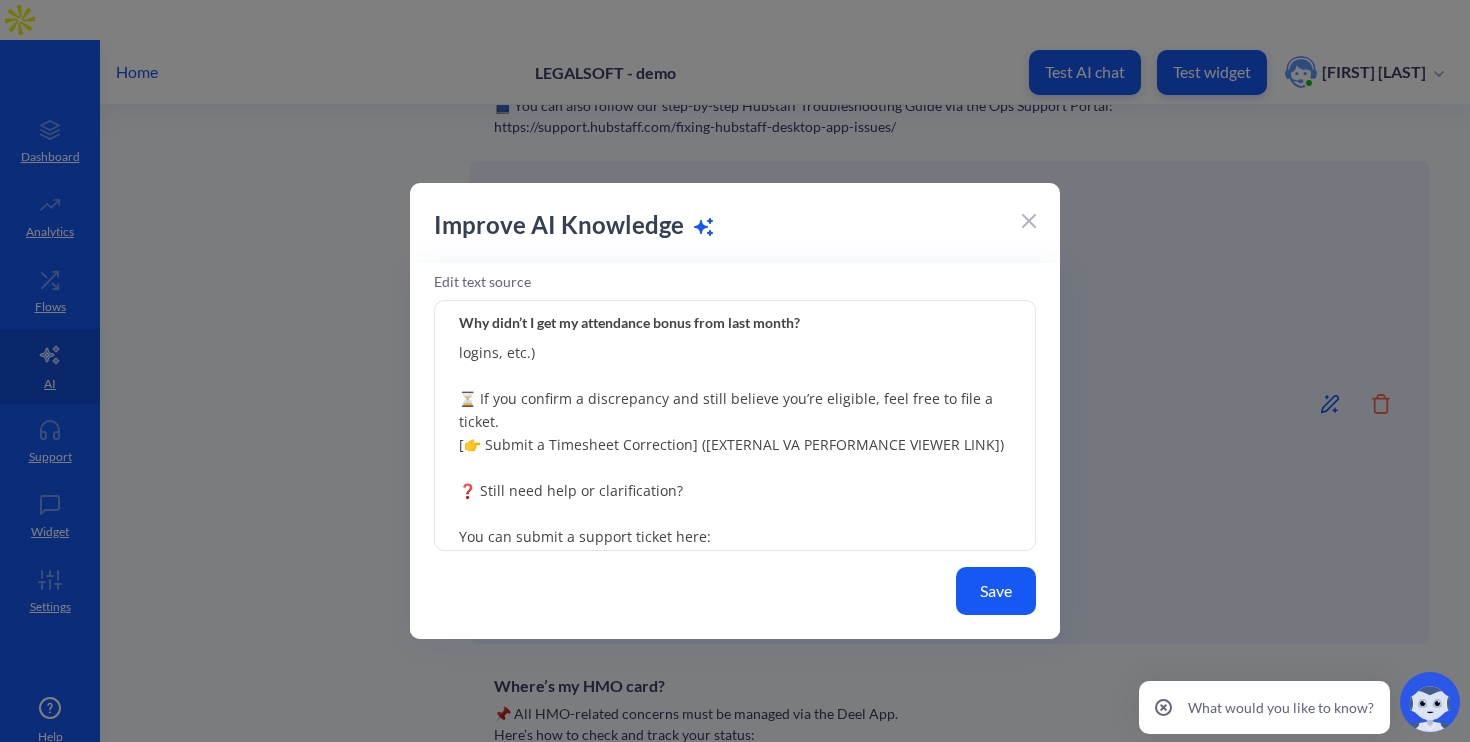 scroll, scrollTop: 221, scrollLeft: 0, axis: vertical 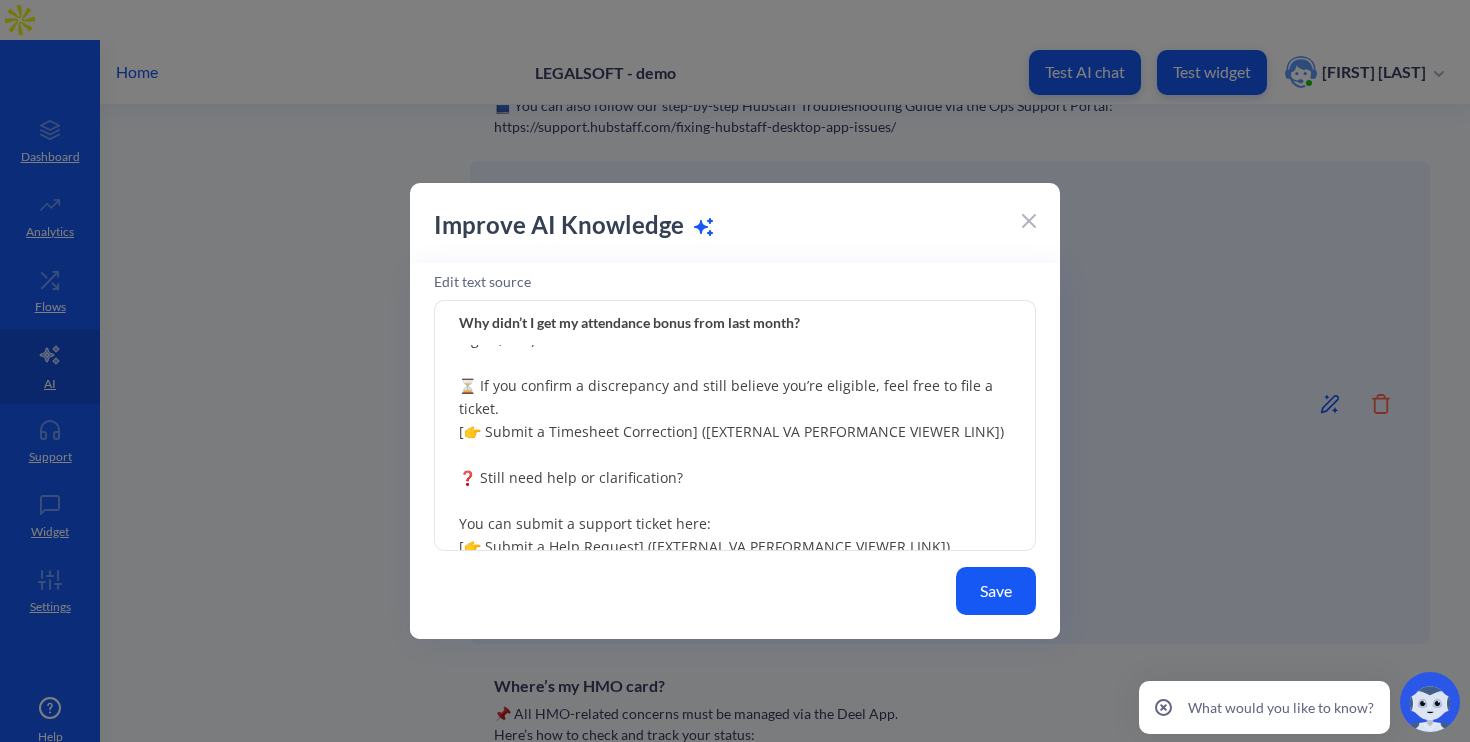 drag, startPoint x: 461, startPoint y: 476, endPoint x: 447, endPoint y: 456, distance: 24.41311 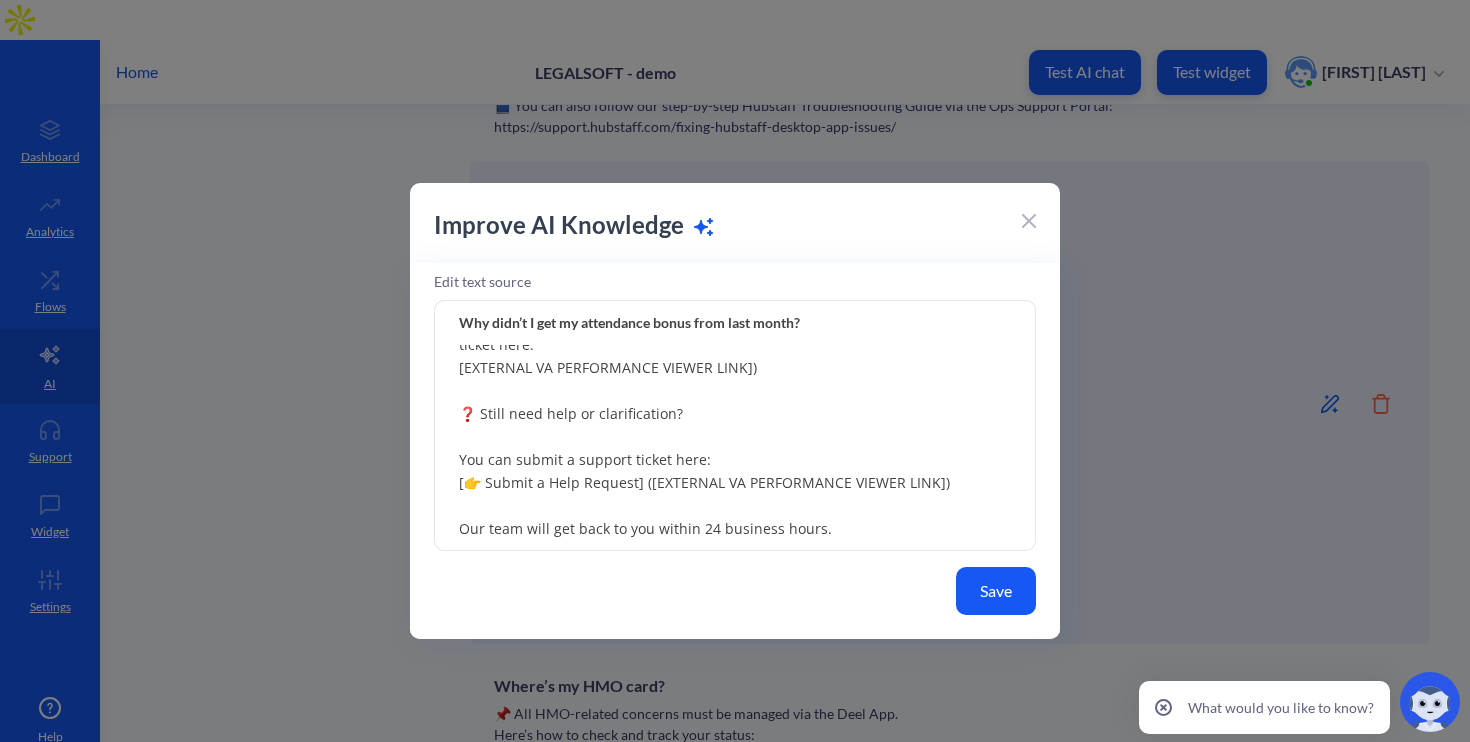 scroll, scrollTop: 377, scrollLeft: 0, axis: vertical 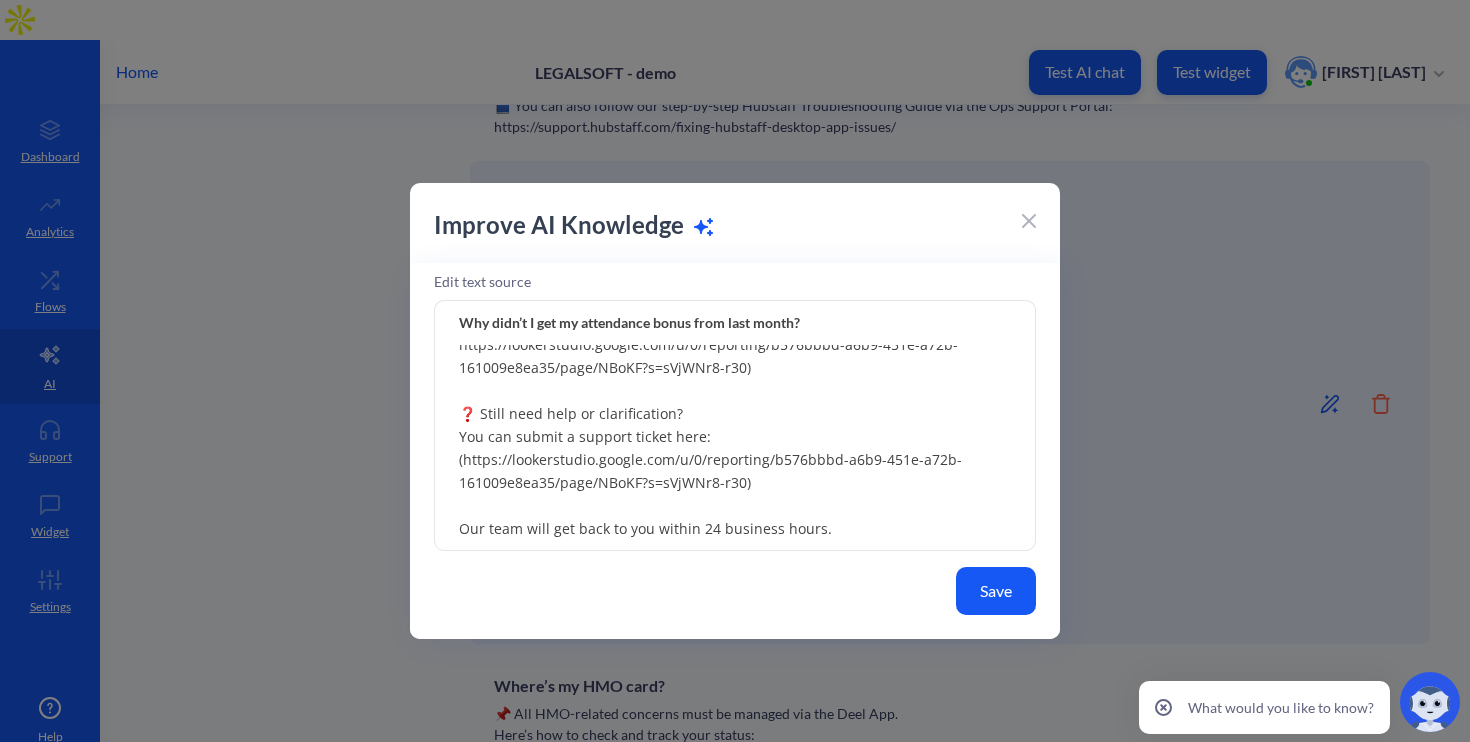 click on "Let’s help you check that!
🔍 Step 1: Review Your Attendance
Visit the External VA Performance Viewer to see your actual attendance record:
https://lookerstudio.google.com/u/0/reporting/b576bbbd-a6b9-451e-a72b-161009e8ea35/page/NBoKF?s=sVjWNr8-r30
🕵️‍♂️ Step 2: Cross-check in Hubstaff
• Look for any missing hours
• Validate if you met the bonus eligibility (typically 100% attendance, no late logins, etc.)
⏳ If you confirm a discrepancy and still believe you’re eligible, feel free to file a ticket here:
https://lookerstudio.google.com/u/0/reporting/b576bbbd-a6b9-451e-a72b-161009e8ea35/page/NBoKF?s=sVjWNr8-r30)
❓ Still need help or clarification?
You can submit a support ticket here:
(https://lookerstudio.google.com/u/0/reporting/b576bbbd-a6b9-451e-a72b-161009e8ea35/page/NBoKF?s=sVjWNr8-r30)
Our team will get back to you within 24 business hours." at bounding box center [735, 426] 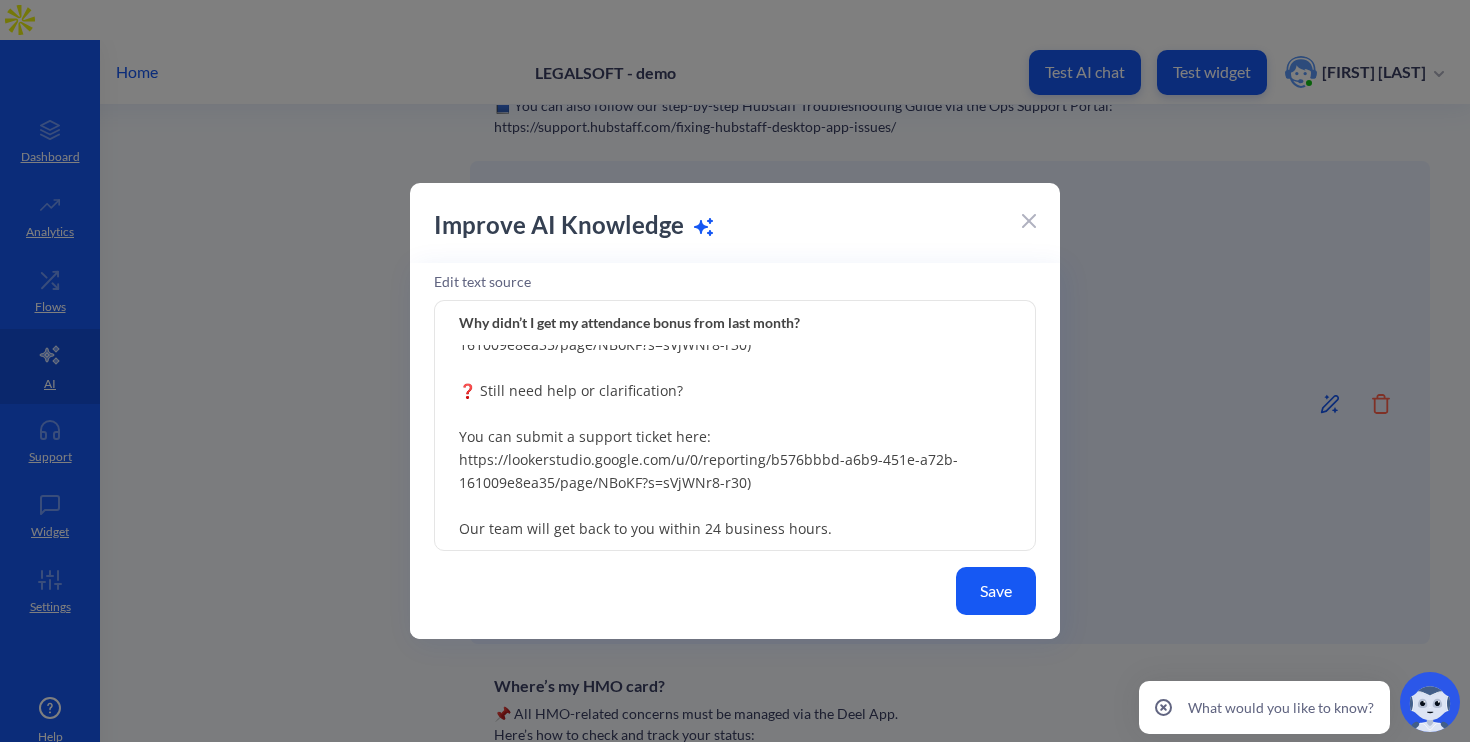 click on "Let’s help you check that!
🔍 Step 1: Review Your Attendance
Visit the External VA Performance Viewer to see your actual attendance record:
https://lookerstudio.google.com/u/0/reporting/b576bbbd-a6b9-451e-a72b-161009e8ea35/page/NBoKF?s=sVjWNr8-r30
🕵️‍♂️ Step 2: Cross-check in Hubstaff
• Look for any missing hours
• Validate if you met the bonus eligibility (typically 100% attendance, no late logins, etc.)
⏳ If you confirm a discrepancy and still believe you’re eligible, feel free to file a ticket here:
https://lookerstudio.google.com/u/0/reporting/b576bbbd-a6b9-451e-a72b-161009e8ea35/page/NBoKF?s=sVjWNr8-r30)
❓ Still need help or clarification?
You can submit a support ticket here:
https://lookerstudio.google.com/u/0/reporting/b576bbbd-a6b9-451e-a72b-161009e8ea35/page/NBoKF?s=sVjWNr8-r30)
Our team will get back to you within 24 business hours." at bounding box center (735, 426) 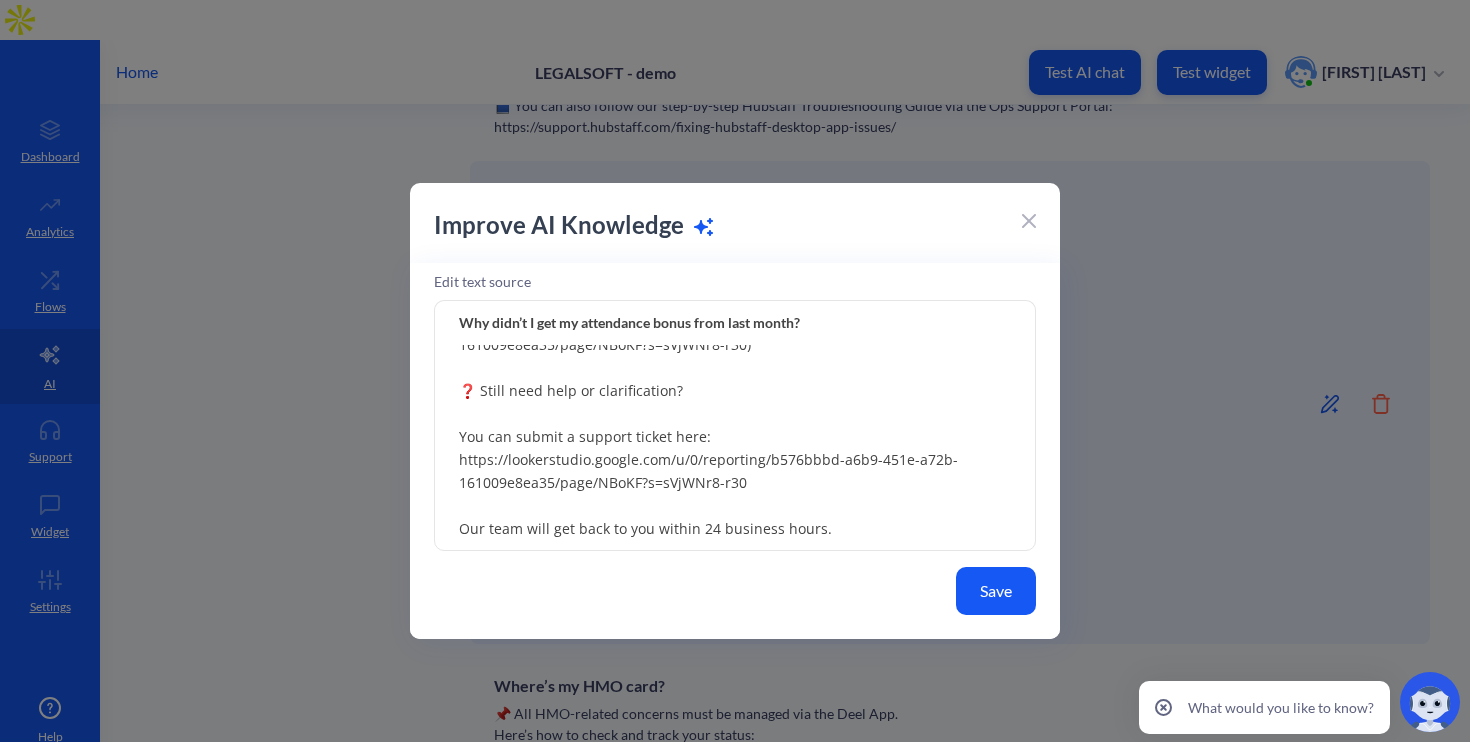 type on "Let’s help you check that!
🔍 Step 1: Review Your Attendance
Visit the External VA Performance Viewer to see your actual attendance record:
https://lookerstudio.google.com/u/0/reporting/b576bbbd-a6b9-451e-a72b-161009e8ea35/page/NBoKF?s=sVjWNr8-r30
🕵️‍♂️ Step 2: Cross-check in Hubstaff
• Look for any missing hours
• Validate if you met the bonus eligibility (typically 100% attendance, no late logins, etc.)
⏳ If you confirm a discrepancy and still believe you’re eligible, feel free to file a ticket here:
https://lookerstudio.google.com/u/0/reporting/b576bbbd-a6b9-451e-a72b-161009e8ea35/page/NBoKF?s=sVjWNr8-r30)
❓ Still need help or clarification?
You can submit a support ticket here:
https://lookerstudio.google.com/u/0/reporting/b576bbbd-a6b9-451e-a72b-161009e8ea35/page/NBoKF?s=sVjWNr8-r30
Our team will get back to you within 24 business hours." 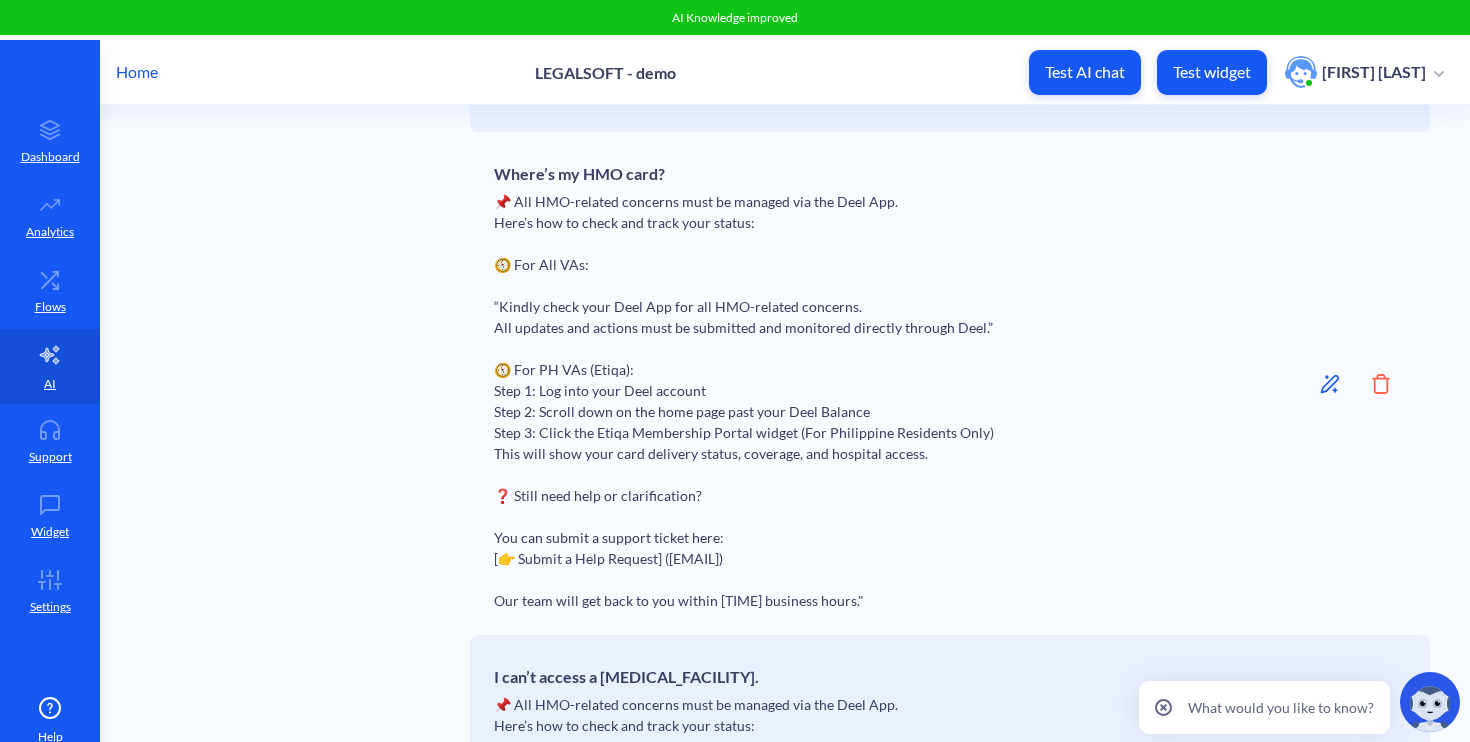 scroll, scrollTop: 4178, scrollLeft: 0, axis: vertical 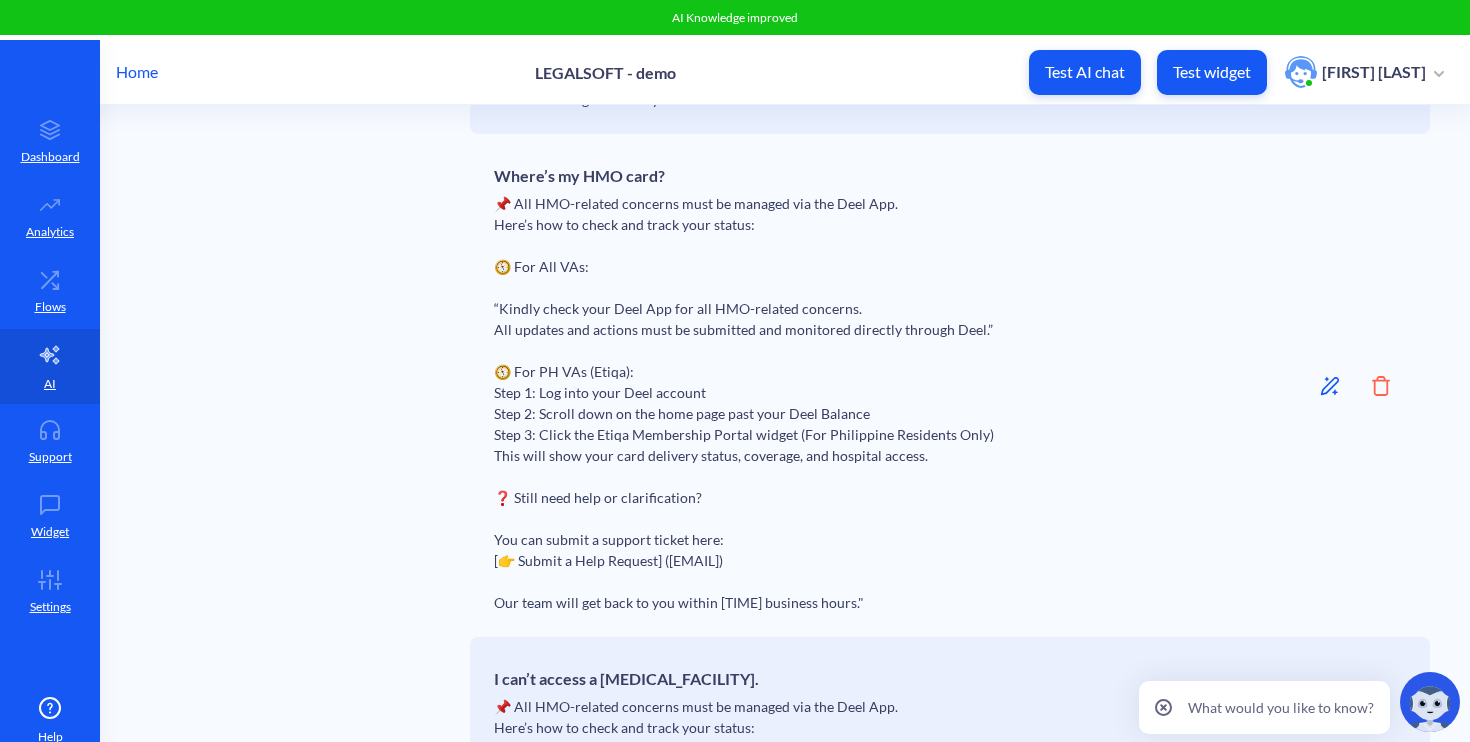 click 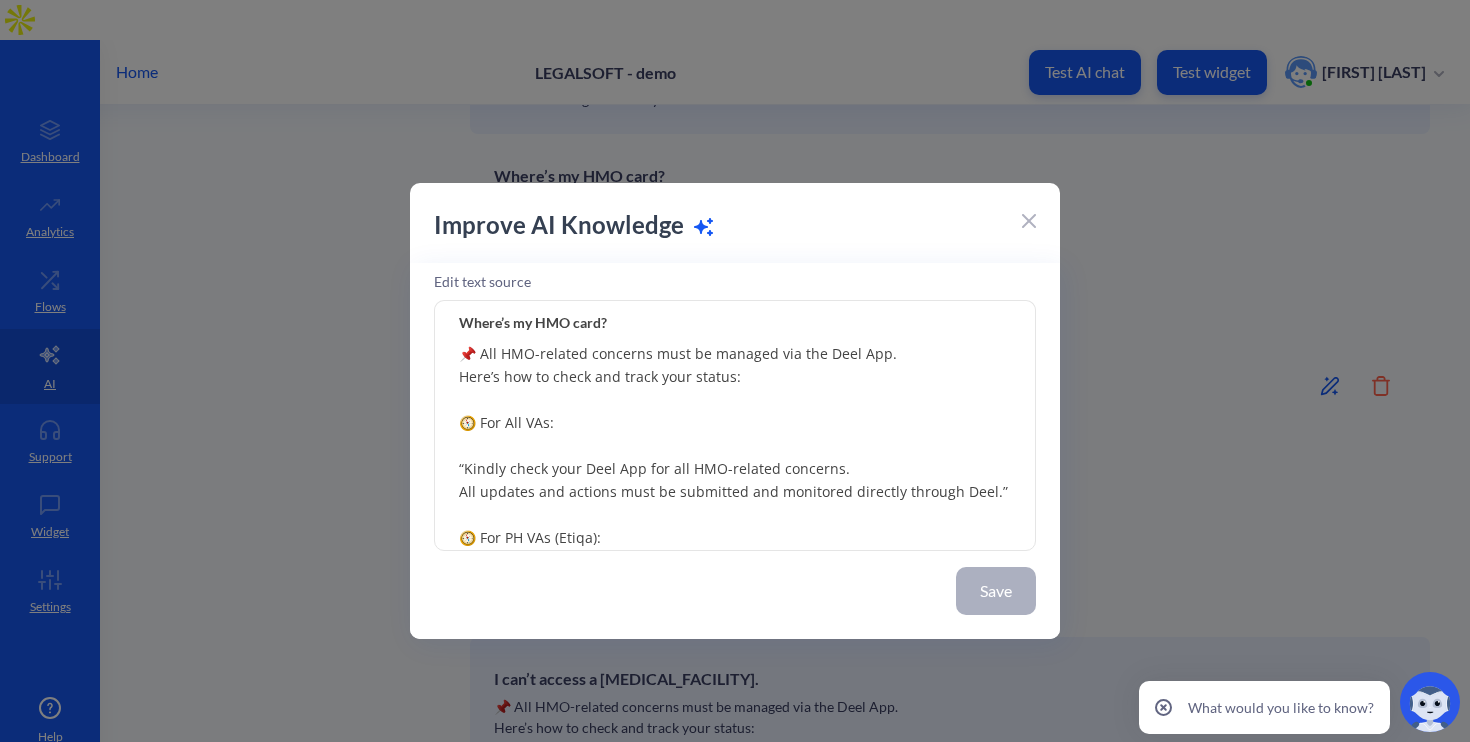 scroll, scrollTop: 285, scrollLeft: 0, axis: vertical 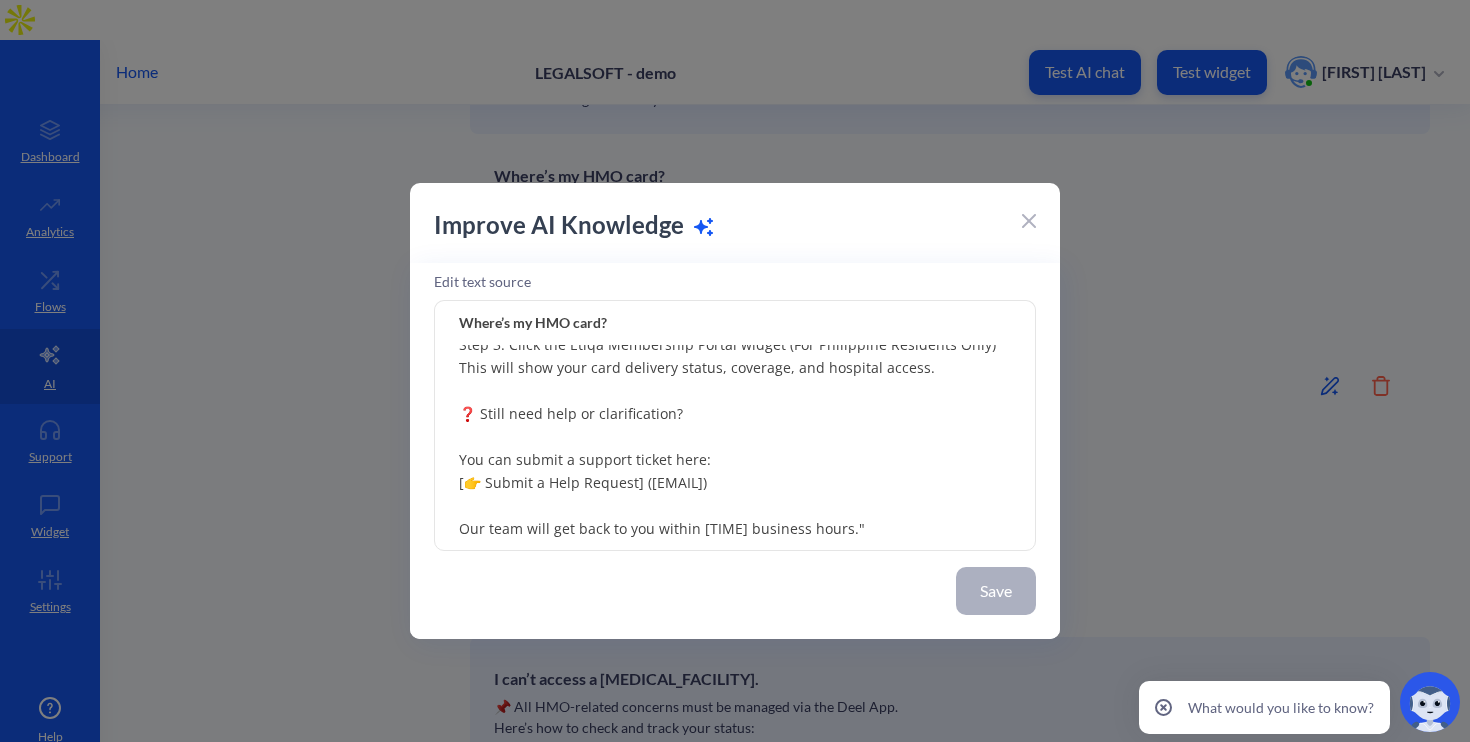 drag, startPoint x: 696, startPoint y: 462, endPoint x: 438, endPoint y: 462, distance: 258 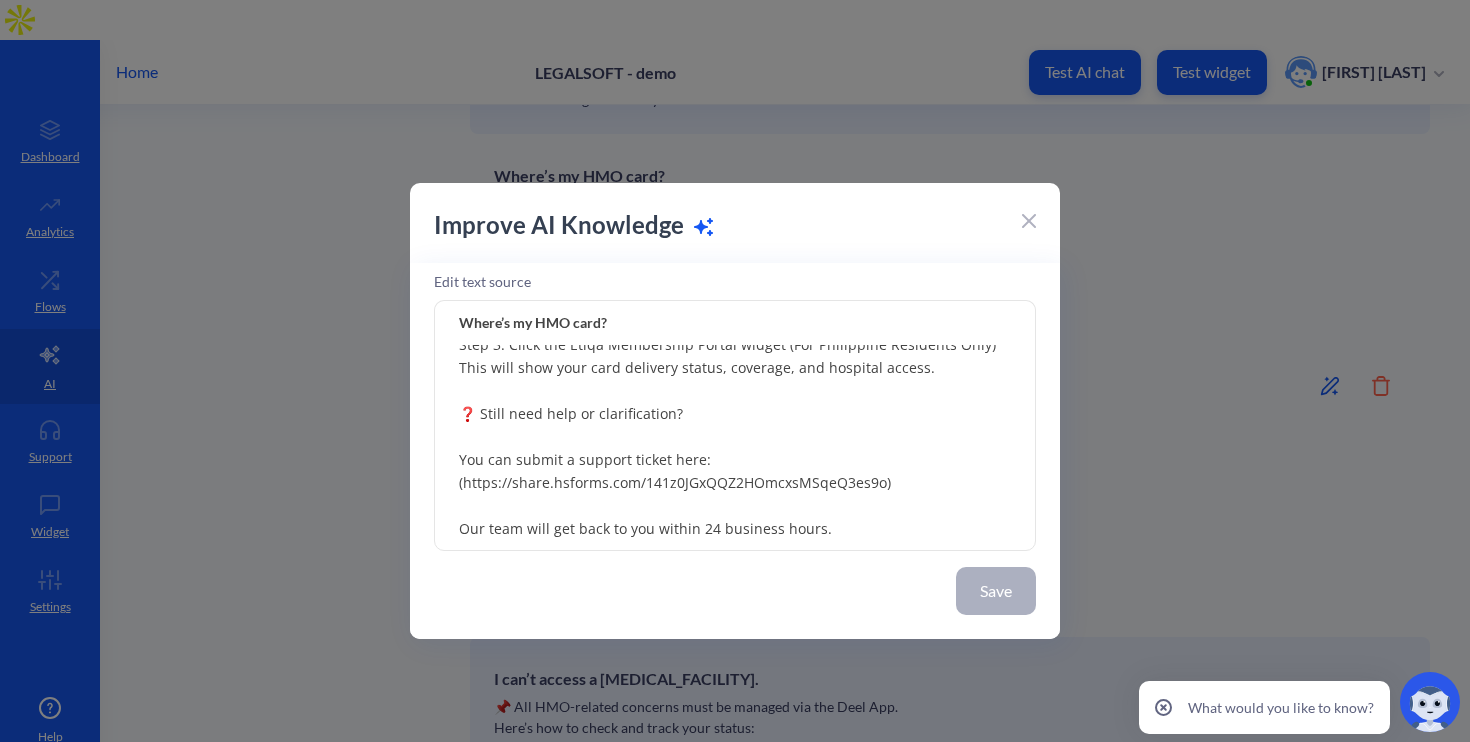 scroll, scrollTop: 262, scrollLeft: 0, axis: vertical 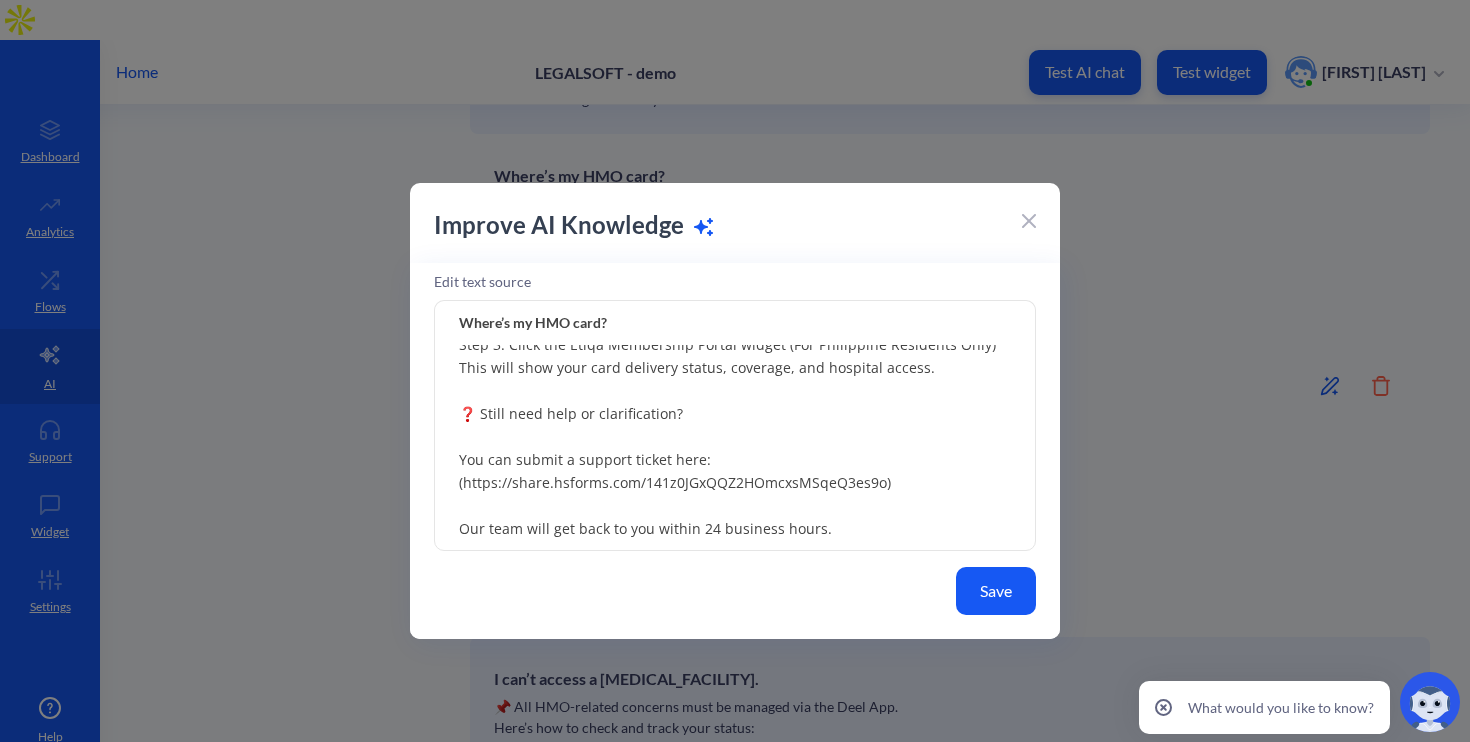 click on "📌 All HMO-related concerns must be managed via the Deel App.
Here’s how to check and track your status:
🧭 For All VAs:
“Kindly check your Deel App for all HMO-related concerns.
All updates and actions must be submitted and monitored directly through Deel.”
🧭 For PH VAs (Etiqa):
Step 1: Log into your Deel account
Step 2: Scroll down on the home page past your Deel Balance
Step 3: Click the Etiqa Membership Portal widget (For Philippine Residents Only)
This will show your card delivery status, coverage, and hospital access.
❓ Still need help or clarification?
You can submit a support ticket here:
(https://share.hsforms.com/141z0JGxQQZ2HOmcxsMSqeQ3es9o)
Our team will get back to you within 24 business hours." at bounding box center [735, 426] 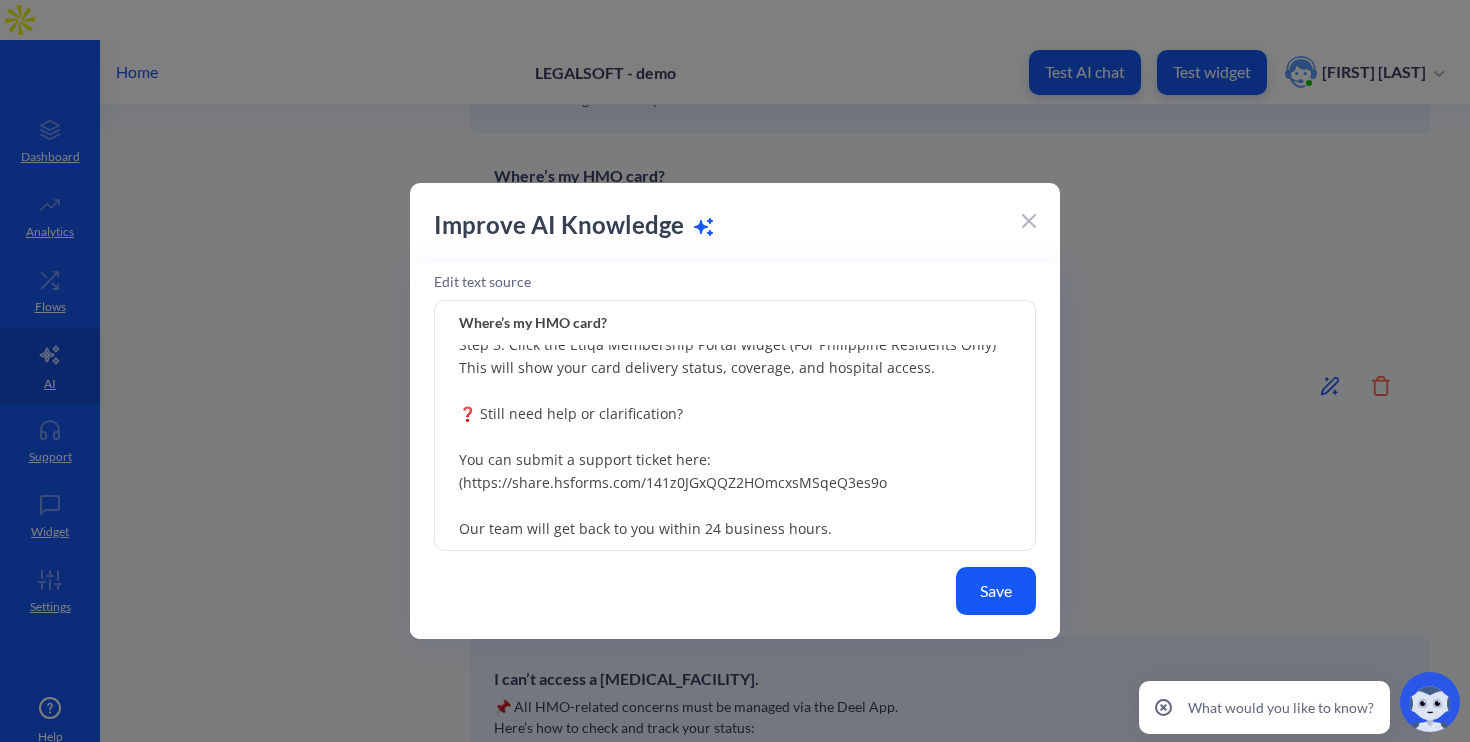 click on "📌 All HMO-related concerns must be managed via the Deel App.
Here’s how to check and track your status:
🧭 For All VAs:
“Kindly check your Deel App for all HMO-related concerns.
All updates and actions must be submitted and monitored directly through Deel.”
🧭 For PH VAs (Etiqa):
Step 1: Log into your Deel account
Step 2: Scroll down on the home page past your Deel Balance
Step 3: Click the Etiqa Membership Portal widget (For Philippine Residents Only)
This will show your card delivery status, coverage, and hospital access.
❓ Still need help or clarification?
You can submit a support ticket here:
(https://share.hsforms.com/141z0JGxQQZ2HOmcxsMSqeQ3es9o
Our team will get back to you within 24 business hours." at bounding box center [735, 426] 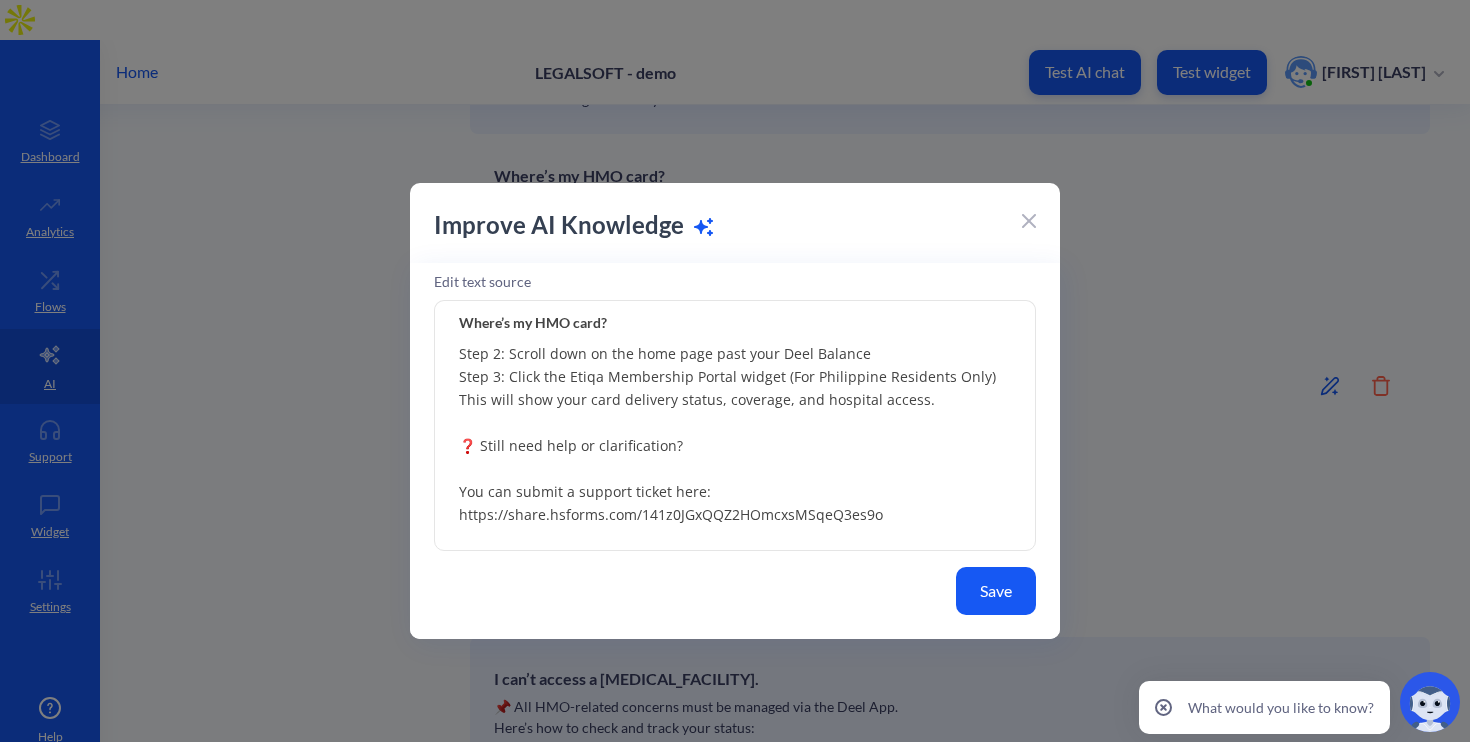 scroll, scrollTop: 262, scrollLeft: 0, axis: vertical 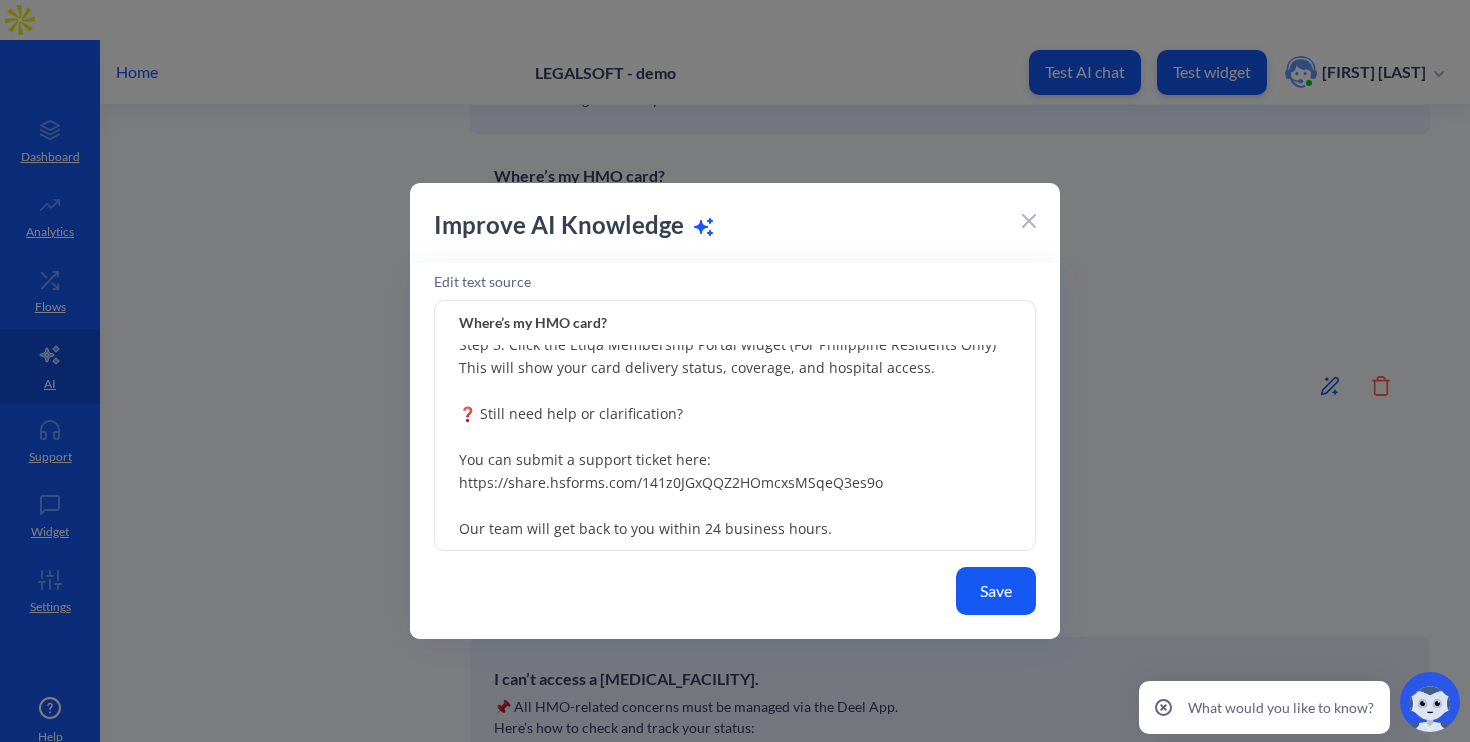 type on "📌 All HMO-related concerns must be managed via the Deel App.
Here’s how to check and track your status:
🧭 For All VAs:
“Kindly check your Deel App for all HMO-related concerns.
All updates and actions must be submitted and monitored directly through Deel.”
🧭 For PH VAs (Etiqa):
Step 1: Log into your Deel account
Step 2: Scroll down on the home page past your Deel Balance
Step 3: Click the Etiqa Membership Portal widget (For Philippine Residents Only)
This will show your card delivery status, coverage, and hospital access.
❓ Still need help or clarification?
You can submit a support ticket here:
https://share.hsforms.com/141z0JGxQQZ2HOmcxsMSqeQ3es9o
Our team will get back to you within 24 business hours." 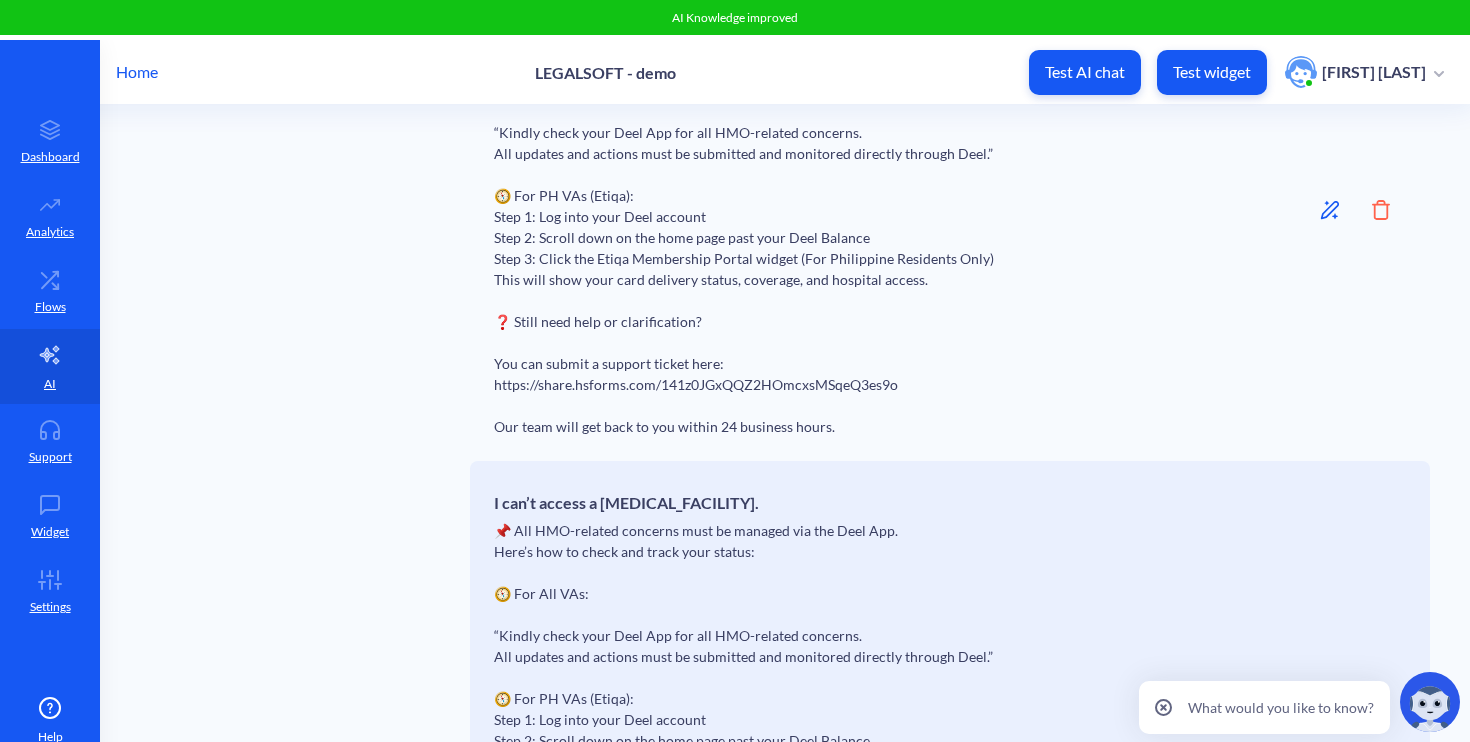 scroll, scrollTop: 4382, scrollLeft: 0, axis: vertical 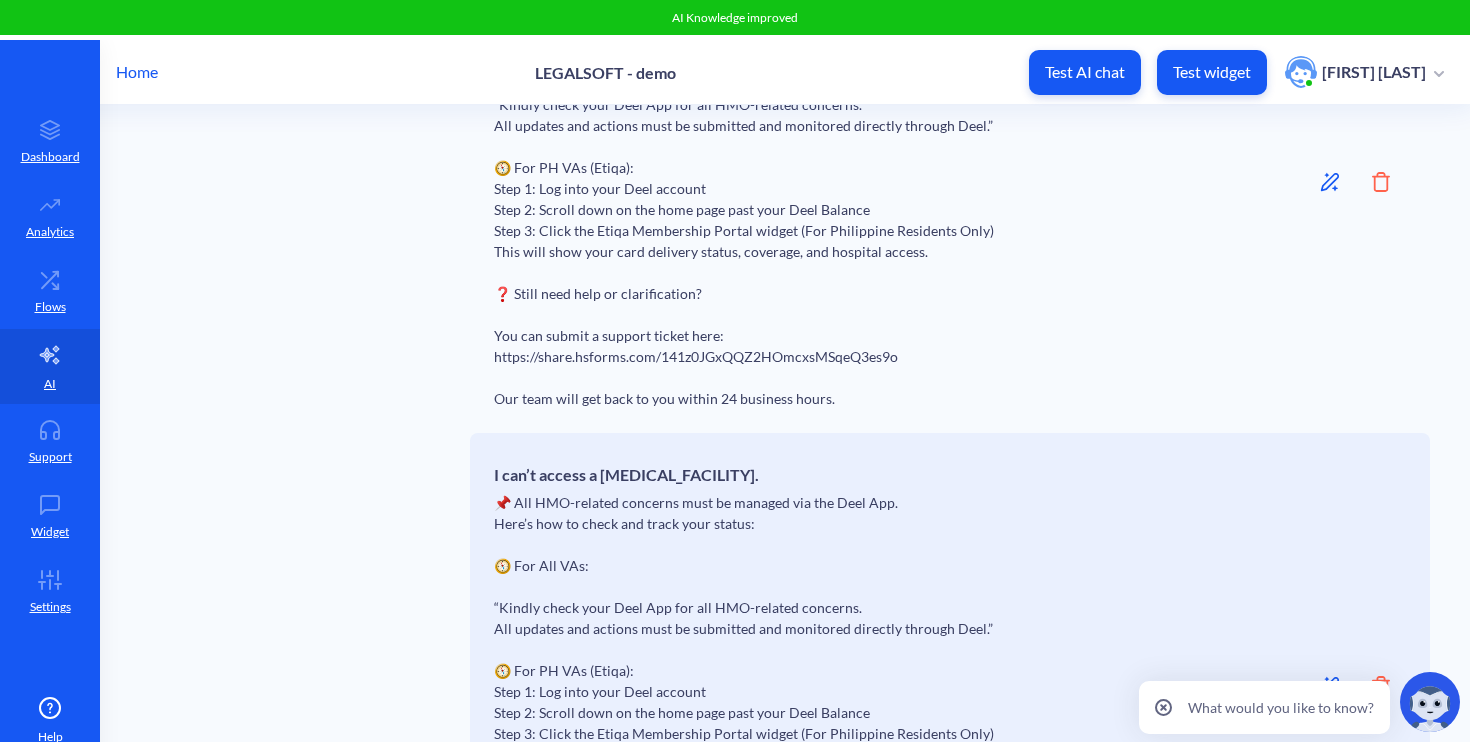 click on "Where’s my HMO card? 📌 All HMO-related concerns must be managed via the Deel App.
Here’s how to check and track your status:
🧭 For All VAs:
“Kindly check your Deel App for all HMO-related concerns.
All updates and actions must be submitted and monitored directly through Deel.”
🧭 For PH VAs (Etiqa):
Step 1: Log into your Deel account
Step 2: Scroll down on the home page past your Deel Balance
Step 3: Click the Etiqa Membership Portal widget (For Philippine Residents Only)
This will show your card delivery status, coverage, and hospital access.
❓ Still need help or clarification?
You can submit a support ticket here:
https://share.hsforms.com/141z0JGxQQZ2HOmcxsMSqeQ3es9o
Our team will get back to you within 24 business hours." Amount of trained pages" at bounding box center [950, 181] 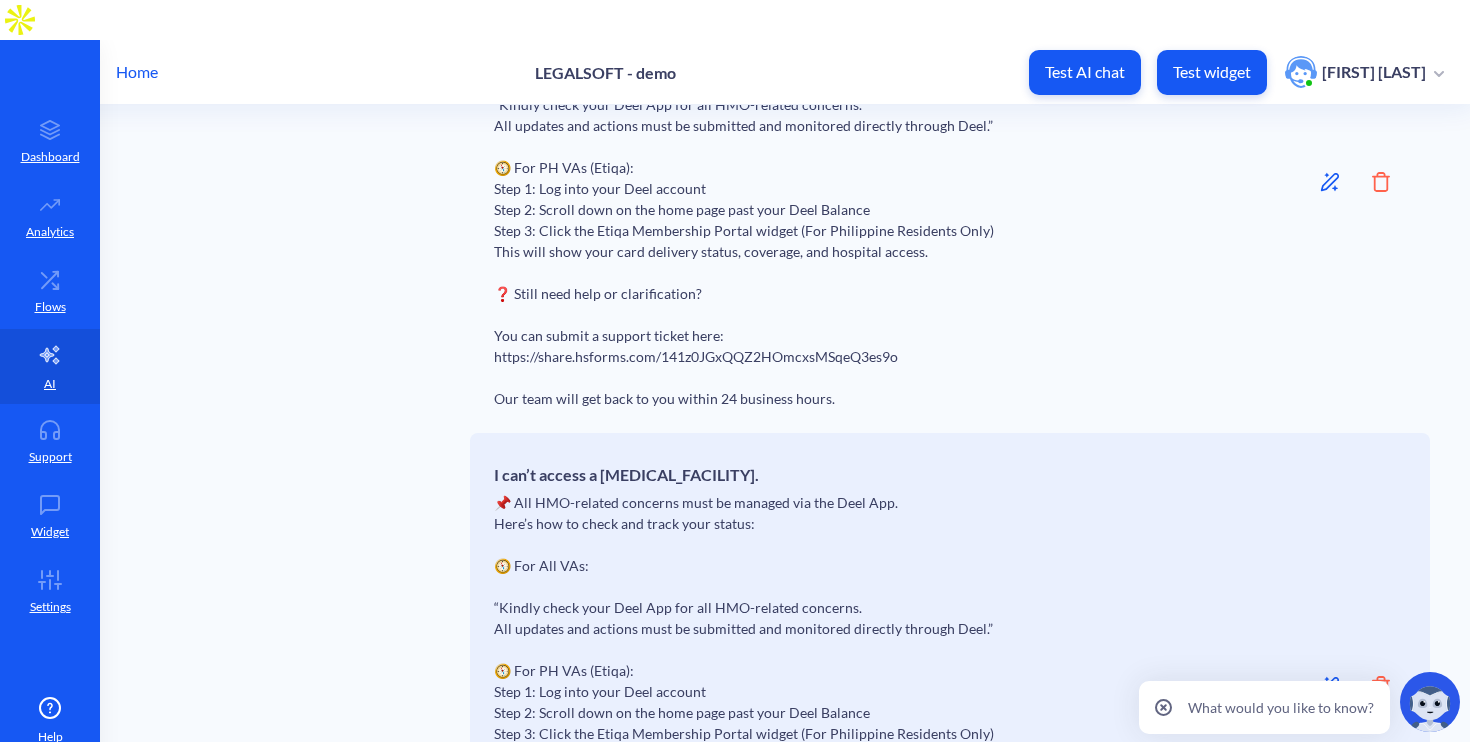 click 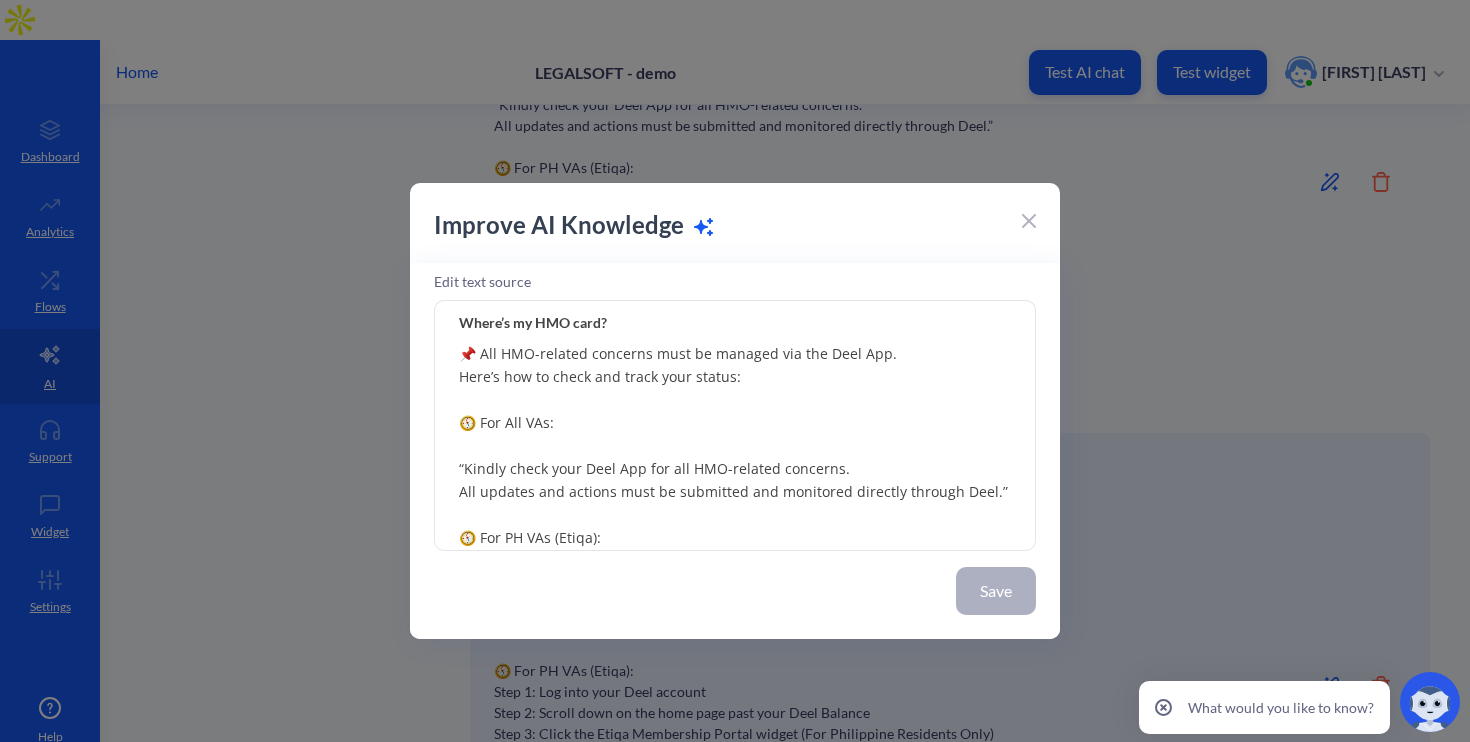 scroll, scrollTop: 262, scrollLeft: 0, axis: vertical 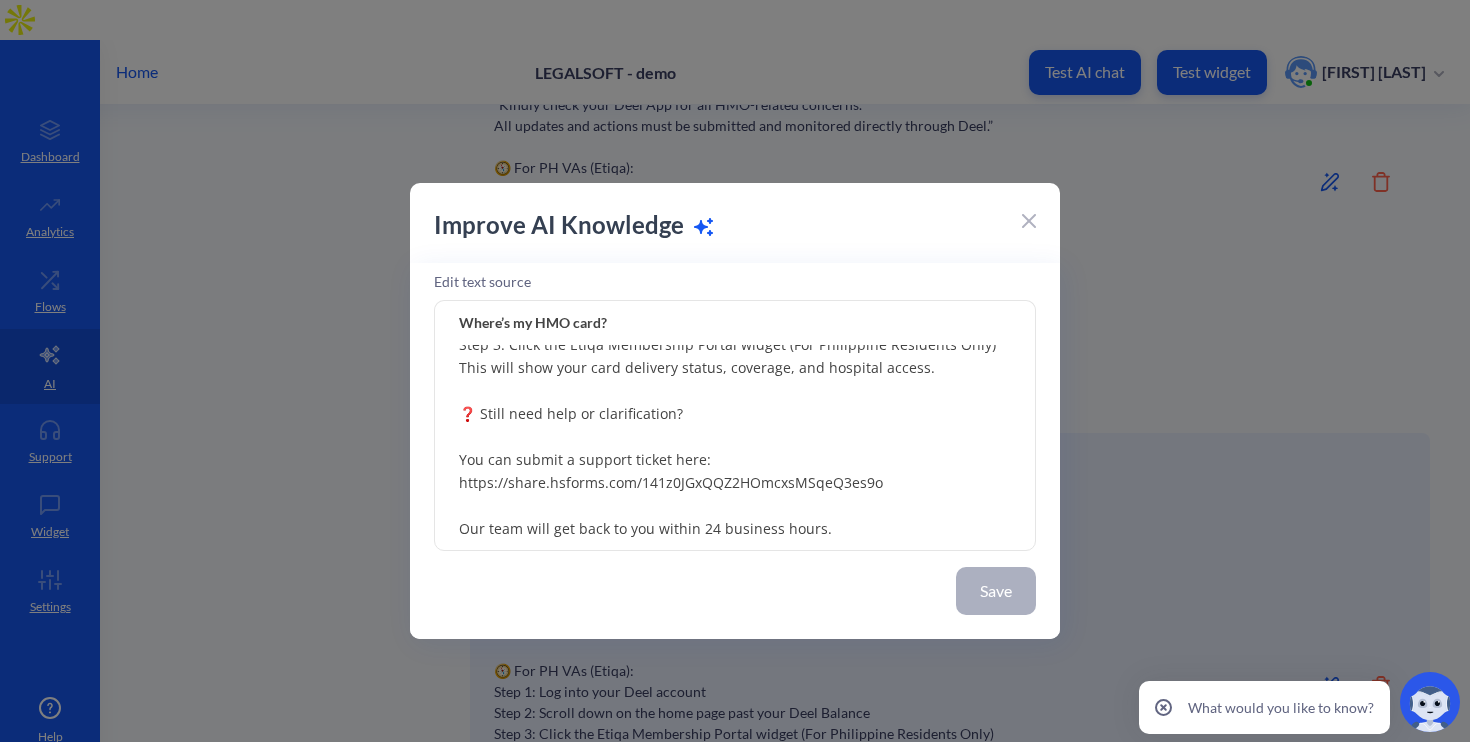 click on "📌 All HMO-related concerns must be managed via the Deel App.
Here’s how to check and track your status:
🧭 For All VAs:
“Kindly check your Deel App for all HMO-related concerns.
All updates and actions must be submitted and monitored directly through Deel.”
🧭 For PH VAs (Etiqa):
Step 1: Log into your Deel account
Step 2: Scroll down on the home page past your Deel Balance
Step 3: Click the Etiqa Membership Portal widget (For Philippine Residents Only)
This will show your card delivery status, coverage, and hospital access.
❓ Still need help or clarification?
You can submit a support ticket here:
https://share.hsforms.com/141z0JGxQQZ2HOmcxsMSqeQ3es9o
Our team will get back to you within 24 business hours." at bounding box center (735, 426) 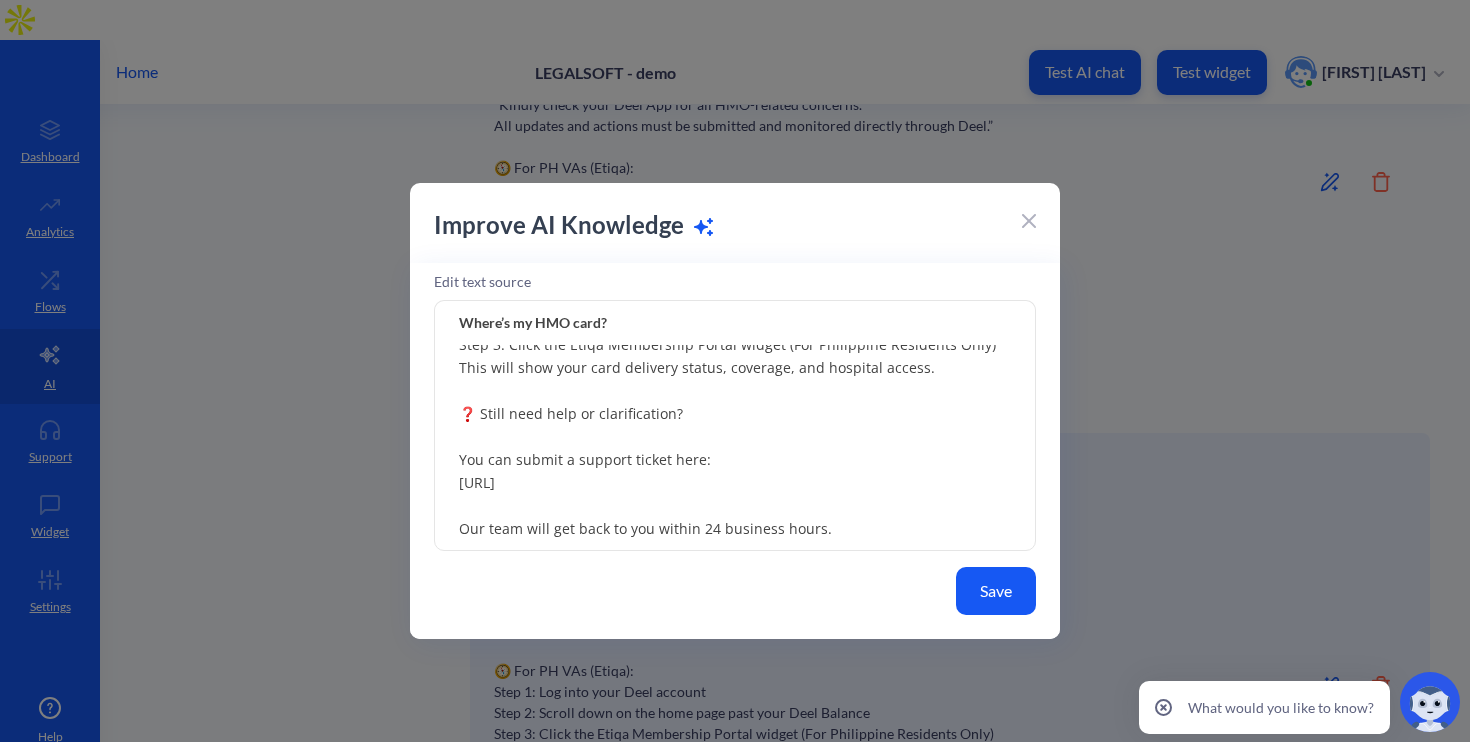 type on "📌 All HMO-related concerns must be managed via the Deel App.
Here’s how to check and track your status:
🧭 For All VAs:
“Kindly check your Deel App for all HMO-related concerns.
All updates and actions must be submitted and monitored directly through Deel.”
🧭 For PH VAs (Etiqa):
Step 1: Log into your Deel account
Step 2: Scroll down on the home page past your Deel Balance
Step 3: Click the Etiqa Membership Portal widget (For Philippine Residents Only)
This will show your card delivery status, coverage, and hospital access.
❓ Still need help or clarification?
You can submit a support ticket here:
[URL]
Our team will get back to you within 24 business hours." 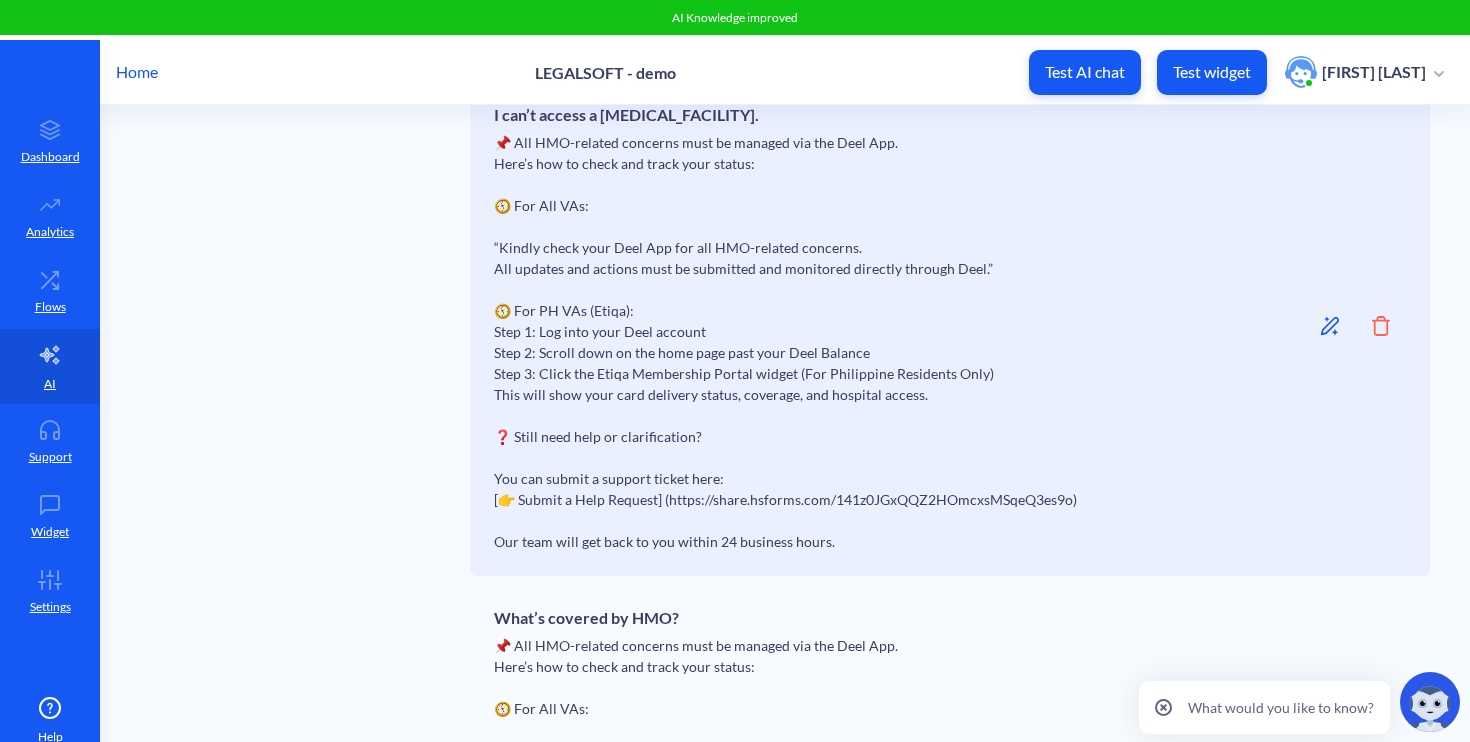 scroll, scrollTop: 4772, scrollLeft: 0, axis: vertical 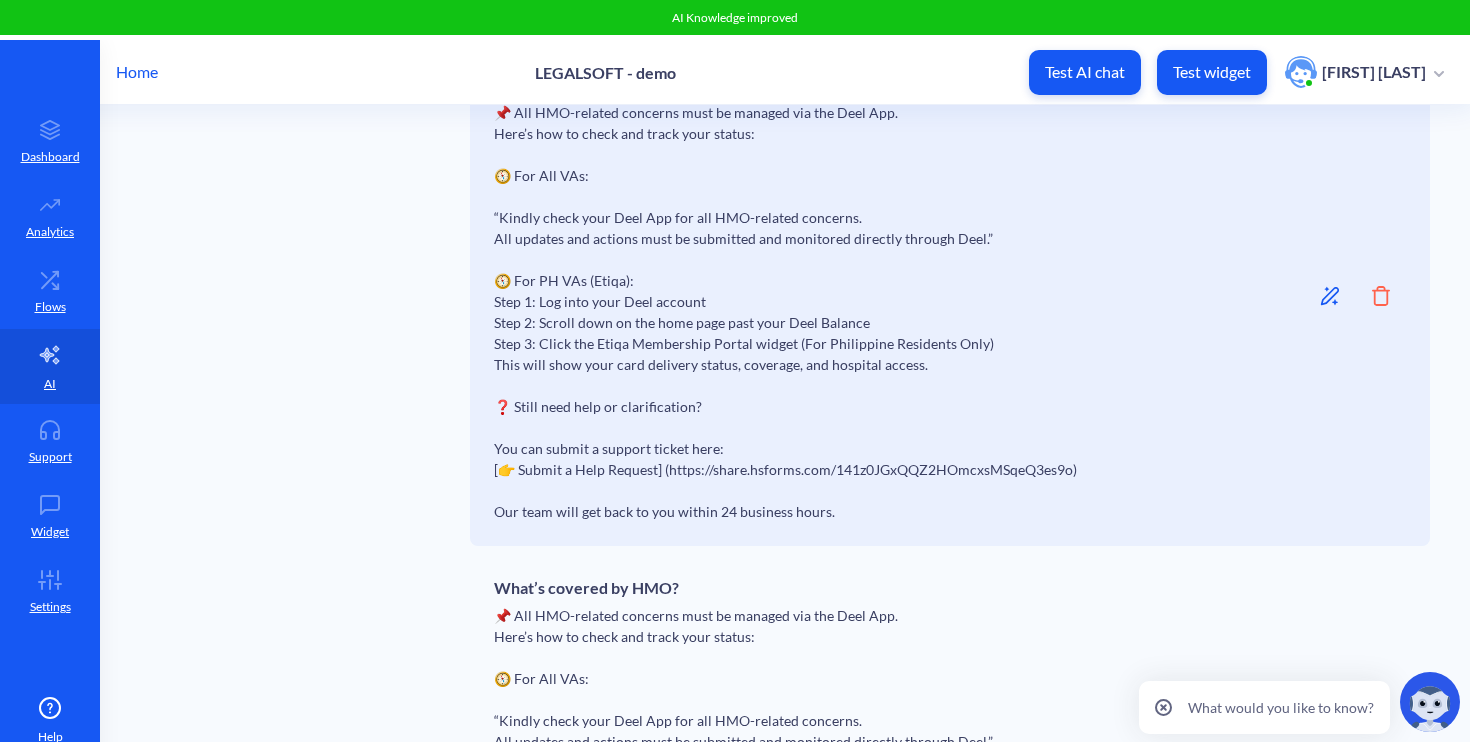 click 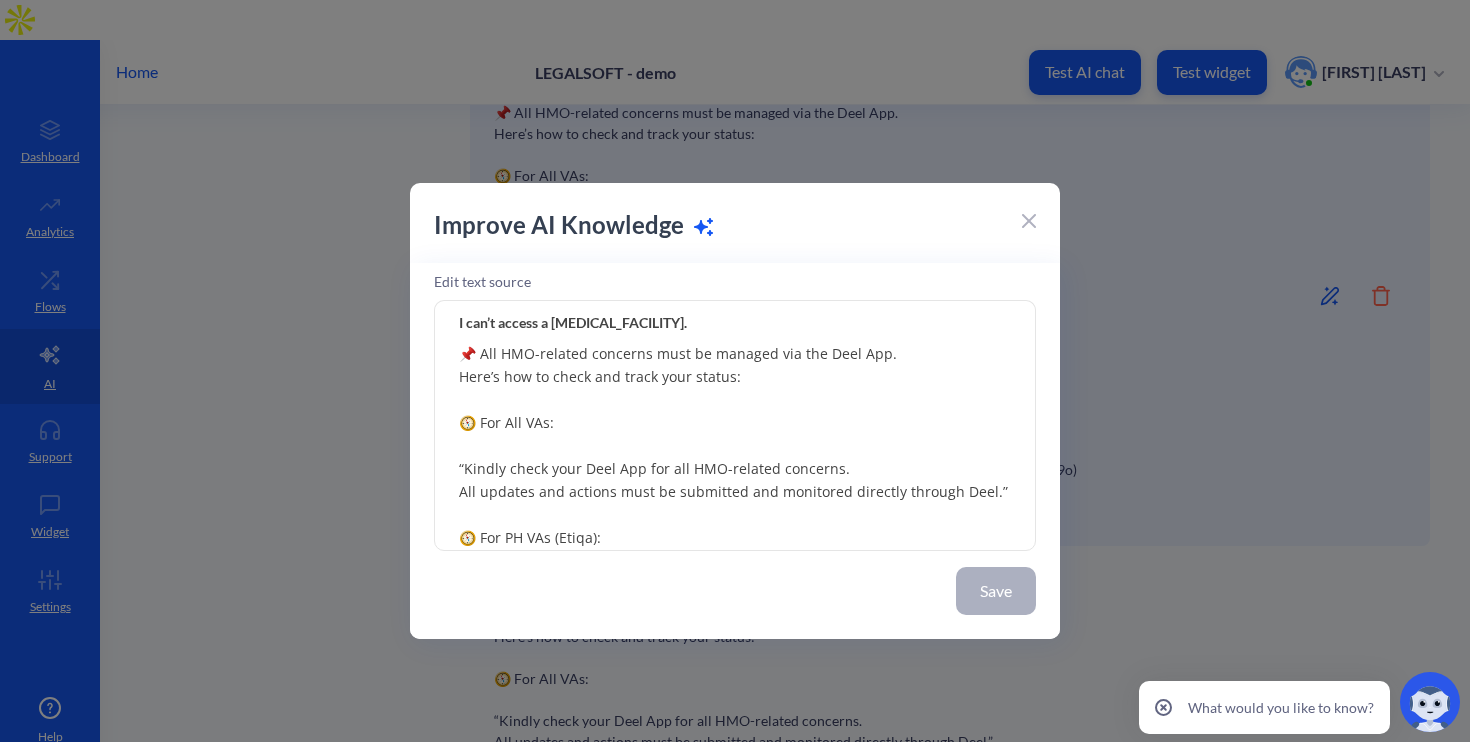 scroll, scrollTop: 285, scrollLeft: 0, axis: vertical 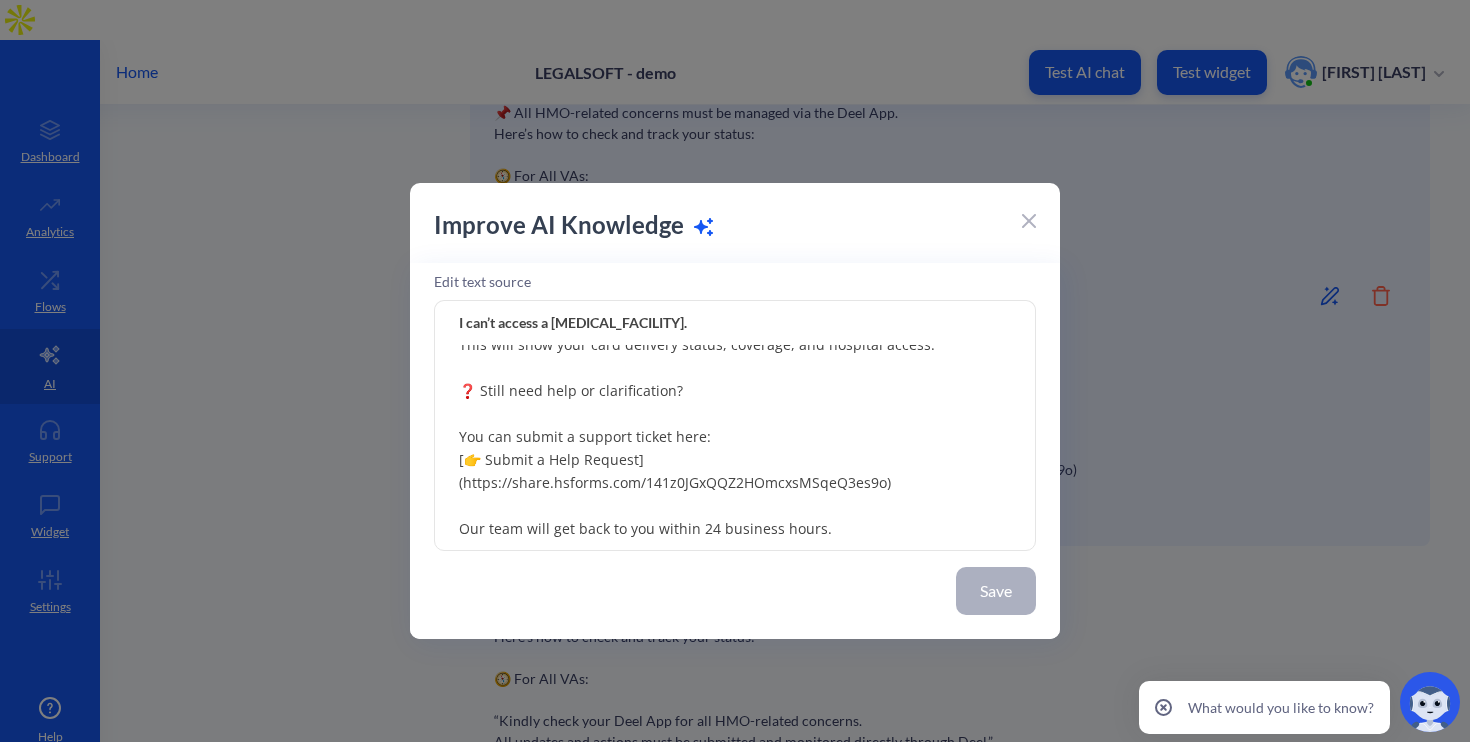 click on "📌 All HMO-related concerns must be managed via the Deel App.
Here’s how to check and track your status:
🧭 For All VAs:
“Kindly check your Deel App for all HMO-related concerns.
All updates and actions must be submitted and monitored directly through Deel.”
🧭 For PH VAs (Etiqa):
Step 1: Log into your Deel account
Step 2: Scroll down on the home page past your Deel Balance
Step 3: Click the Etiqa Membership Portal widget (For Philippine Residents Only)
This will show your card delivery status, coverage, and hospital access.
❓ Still need help or clarification?
You can submit a support ticket here:
[👉 Submit a Help Request] (https://share.hsforms.com/141z0JGxQQZ2HOmcxsMSqeQ3es9o)
Our team will get back to you within 24 business hours." at bounding box center (735, 426) 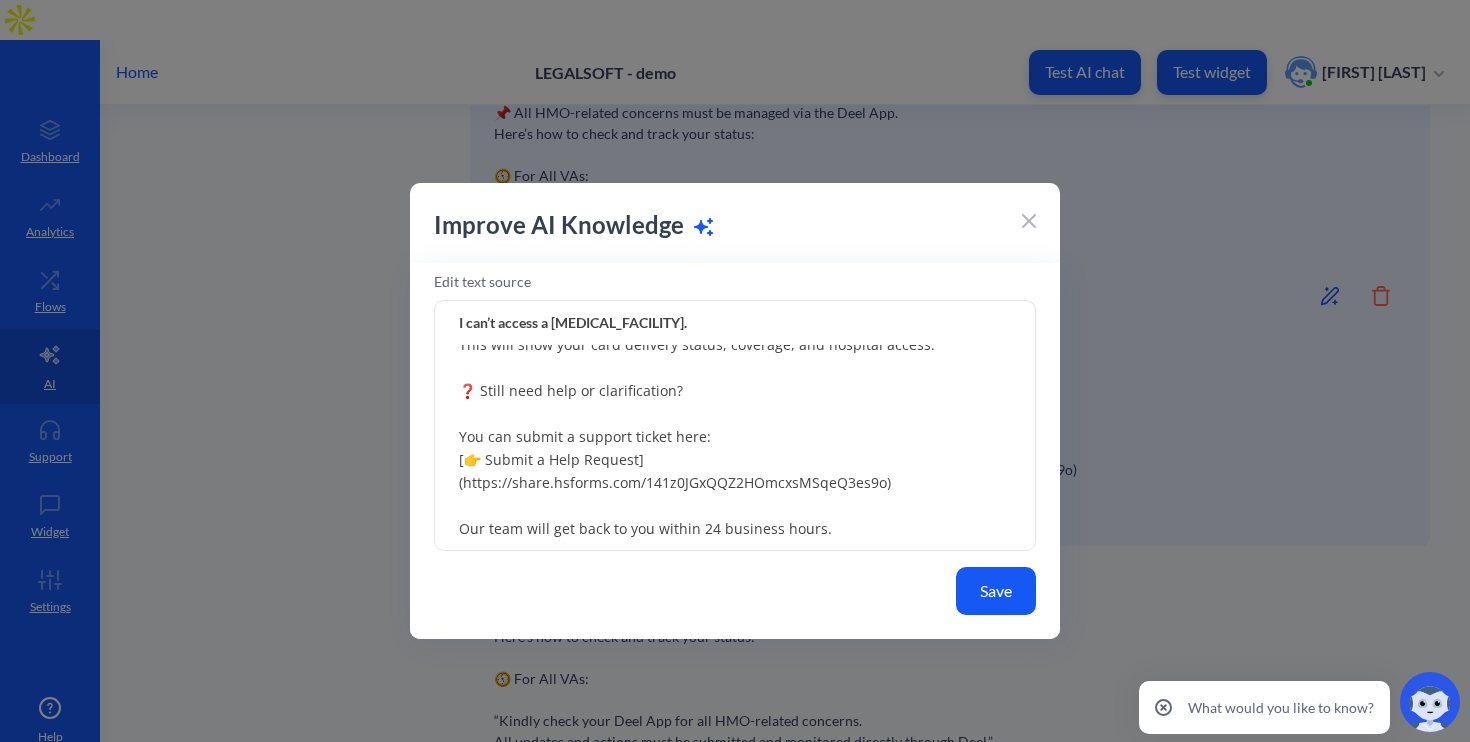 drag, startPoint x: 461, startPoint y: 485, endPoint x: 446, endPoint y: 463, distance: 26.627054 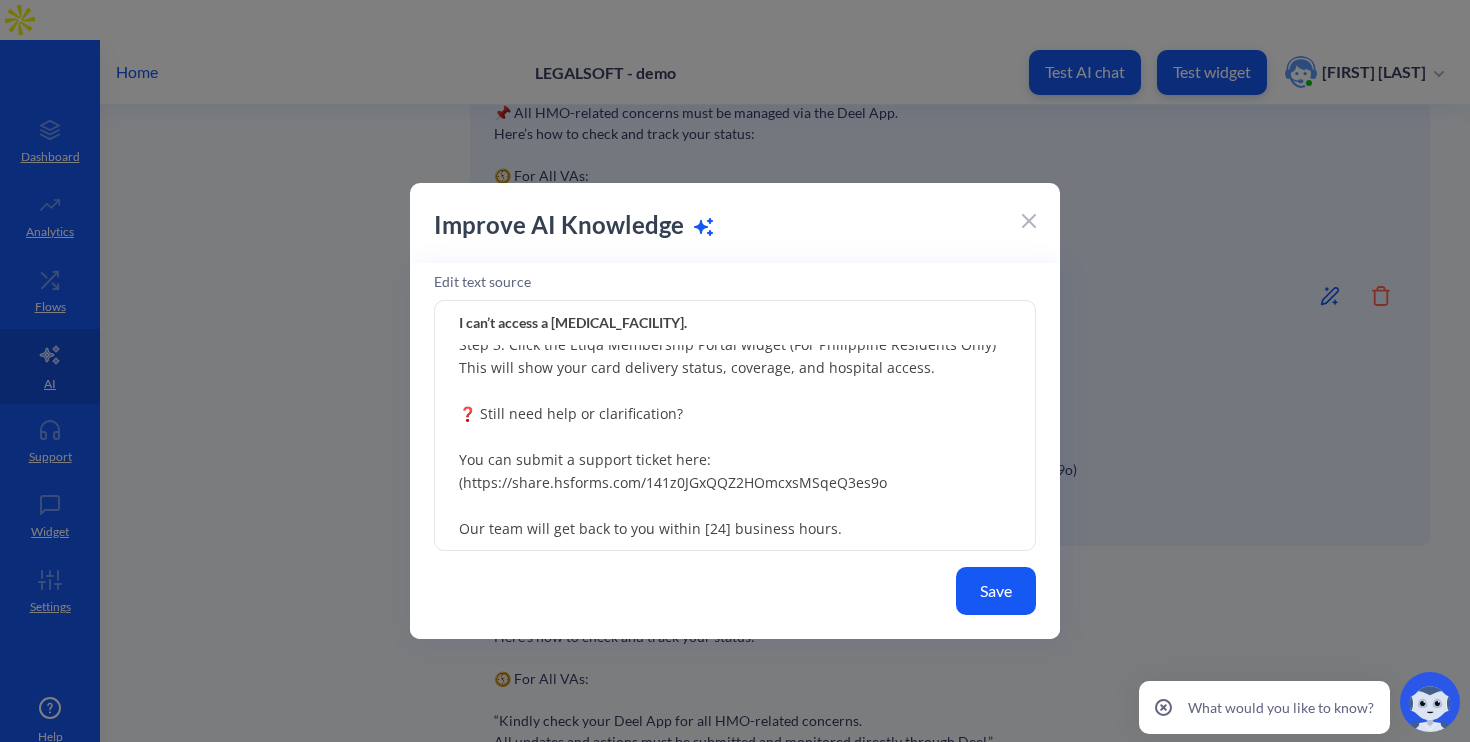 scroll, scrollTop: 262, scrollLeft: 0, axis: vertical 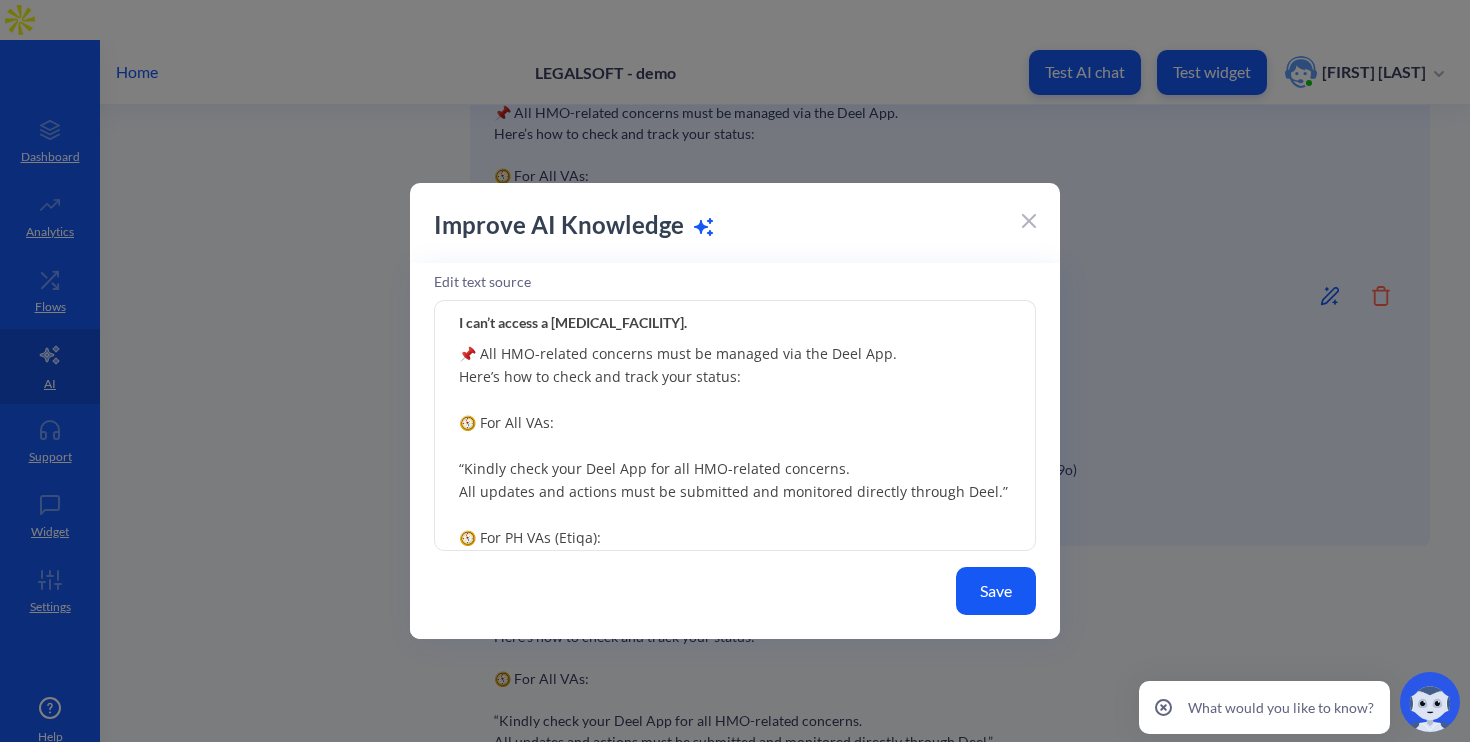 type on "📌 All HMO-related concerns must be managed via the Deel App.
Here’s how to check and track your status:
🧭 For All VAs:
“Kindly check your Deel App for all HMO-related concerns.
All updates and actions must be submitted and monitored directly through Deel.”
🧭 For PH VAs (Etiqa):
Step 1: Log into your Deel account
Step 2: Scroll down on the home page past your Deel Balance
Step 3: Click the Etiqa Membership Portal widget (For Philippine Residents Only)
This will show your card delivery status, coverage, and hospital access.
❓ Still need help or clarification?
You can submit a support ticket here:
[URL]
Our team will get back to you within 24 business hours." 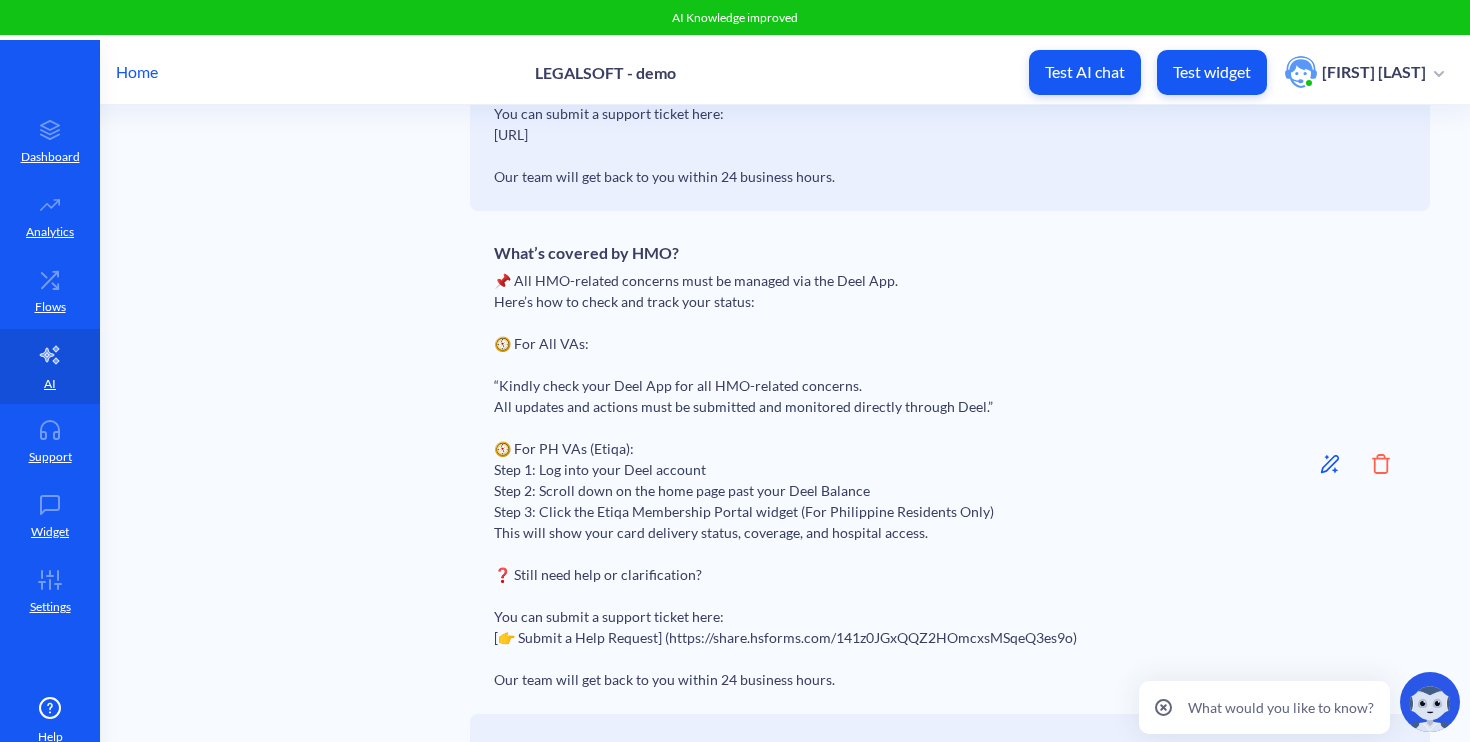 scroll, scrollTop: 5108, scrollLeft: 0, axis: vertical 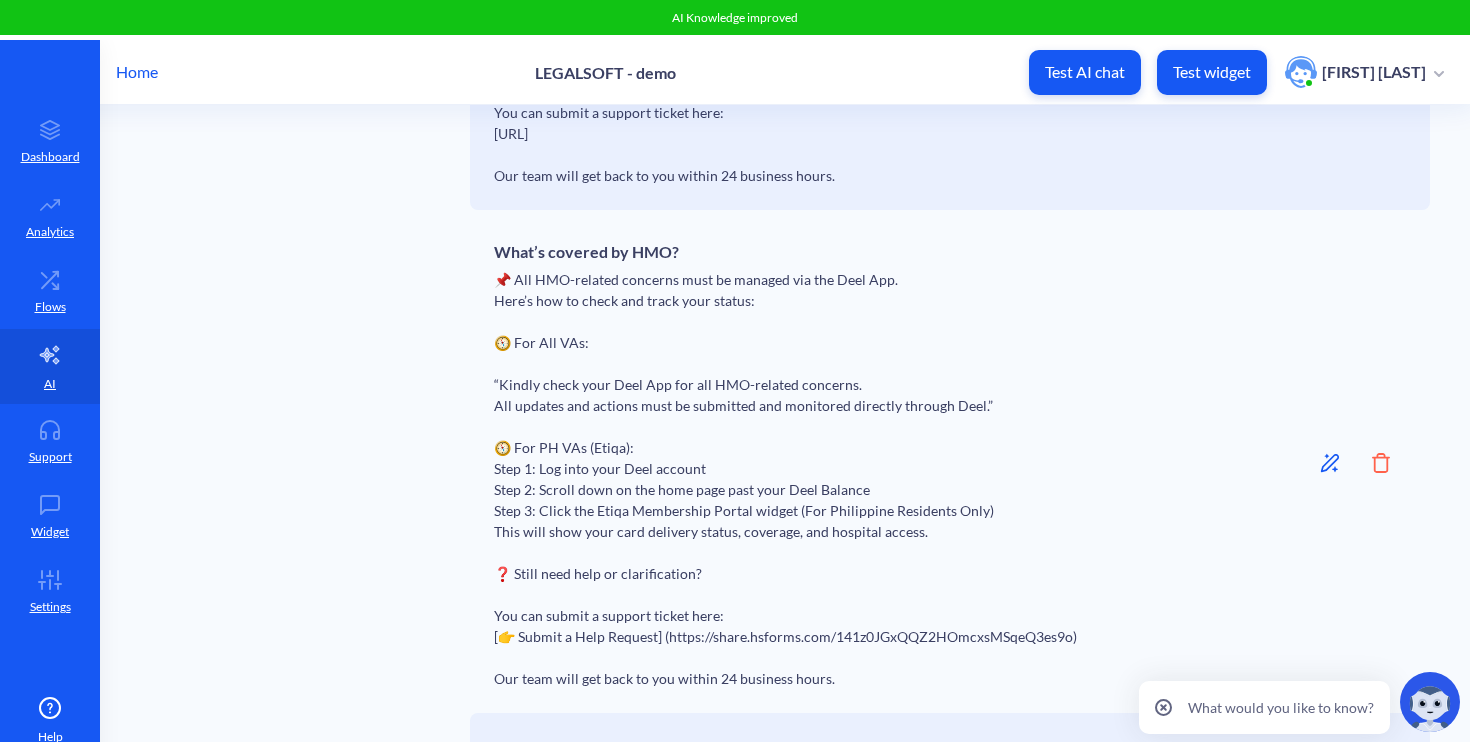 click 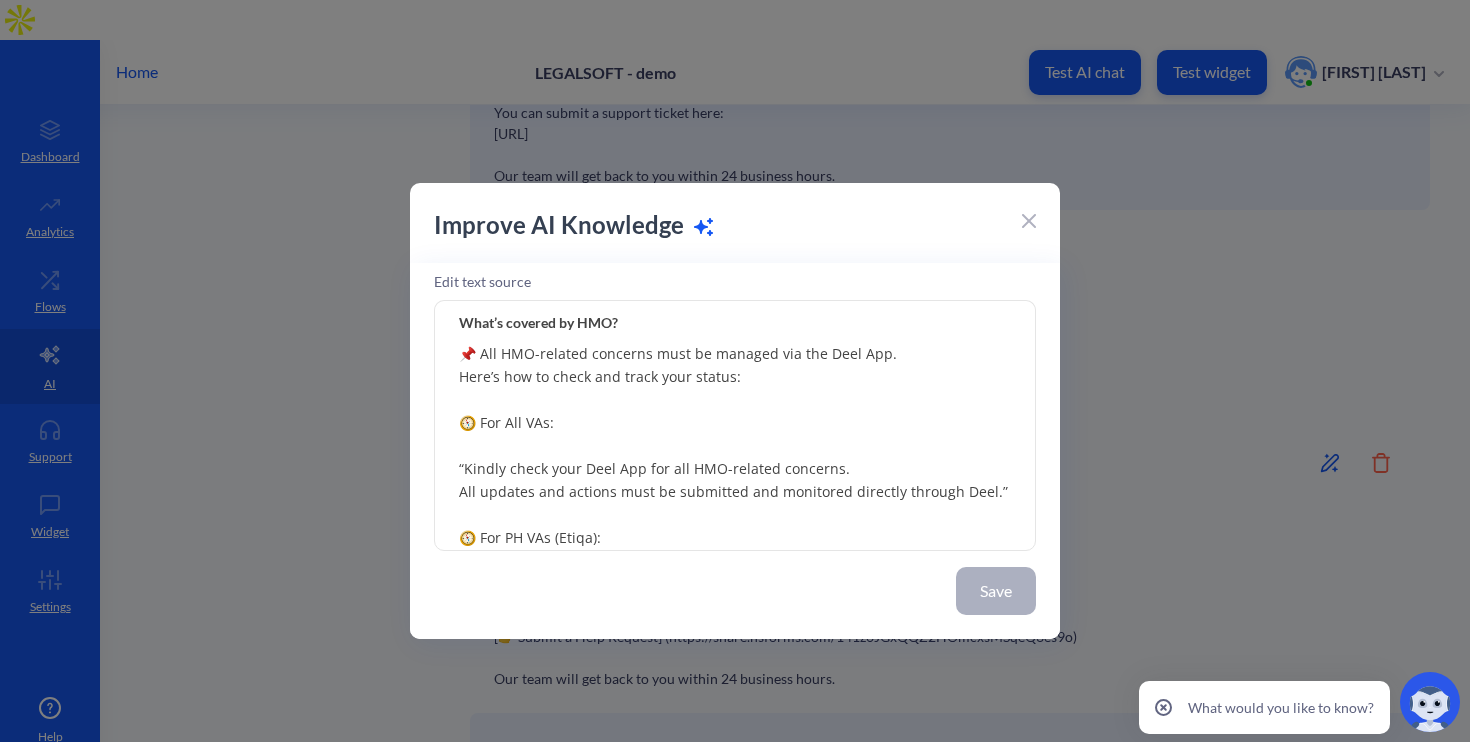 scroll, scrollTop: 285, scrollLeft: 0, axis: vertical 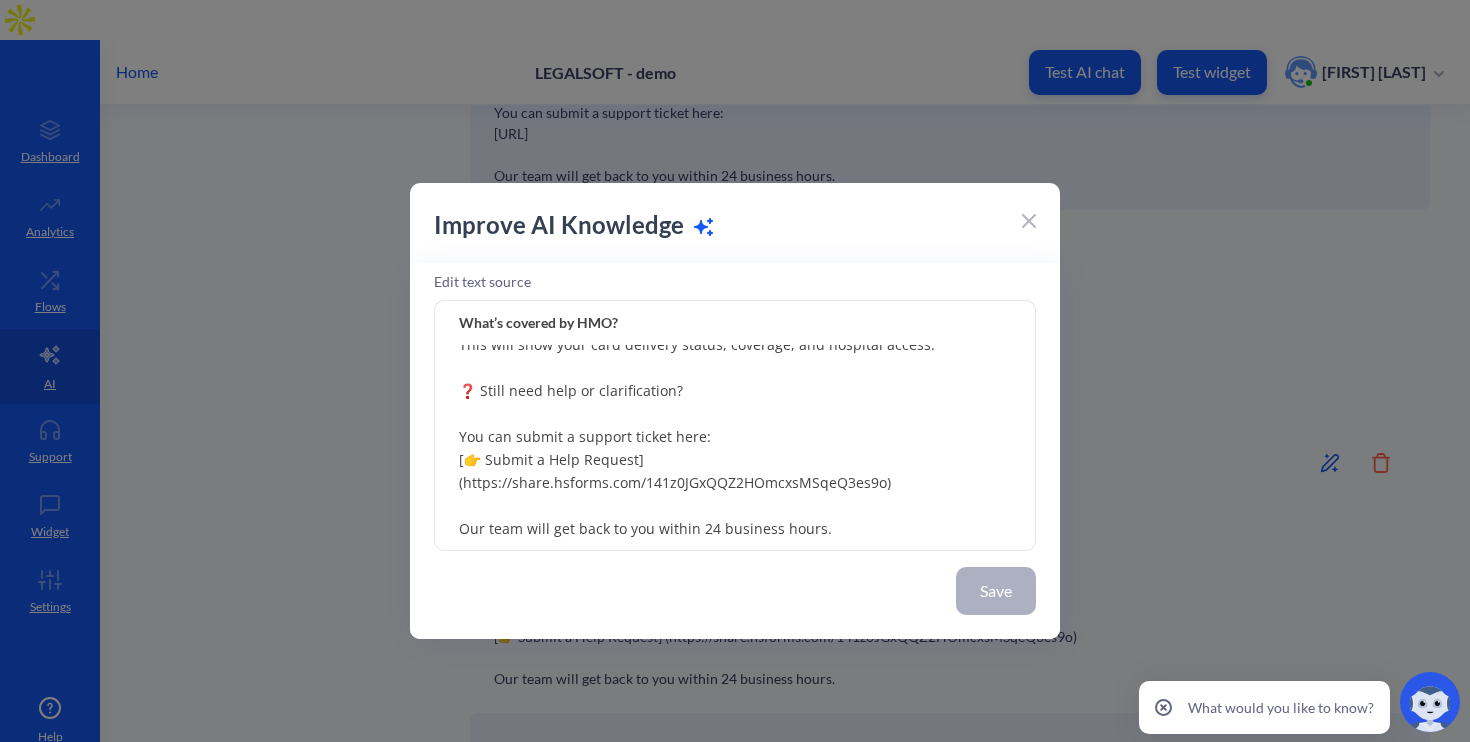 click on "📌 All HMO-related concerns must be managed via the Deel App.
Here’s how to check and track your status:
🧭 For All VAs:
“Kindly check your Deel App for all HMO-related concerns.
All updates and actions must be submitted and monitored directly through Deel.”
🧭 For PH VAs (Etiqa):
Step 1: Log into your Deel account
Step 2: Scroll down on the home page past your Deel Balance
Step 3: Click the Etiqa Membership Portal widget (For Philippine Residents Only)
This will show your card delivery status, coverage, and hospital access.
❓ Still need help or clarification?
You can submit a support ticket here:
[👉 Submit a Help Request] (https://share.hsforms.com/141z0JGxQQZ2HOmcxsMSqeQ3es9o)
Our team will get back to you within 24 business hours." at bounding box center (735, 426) 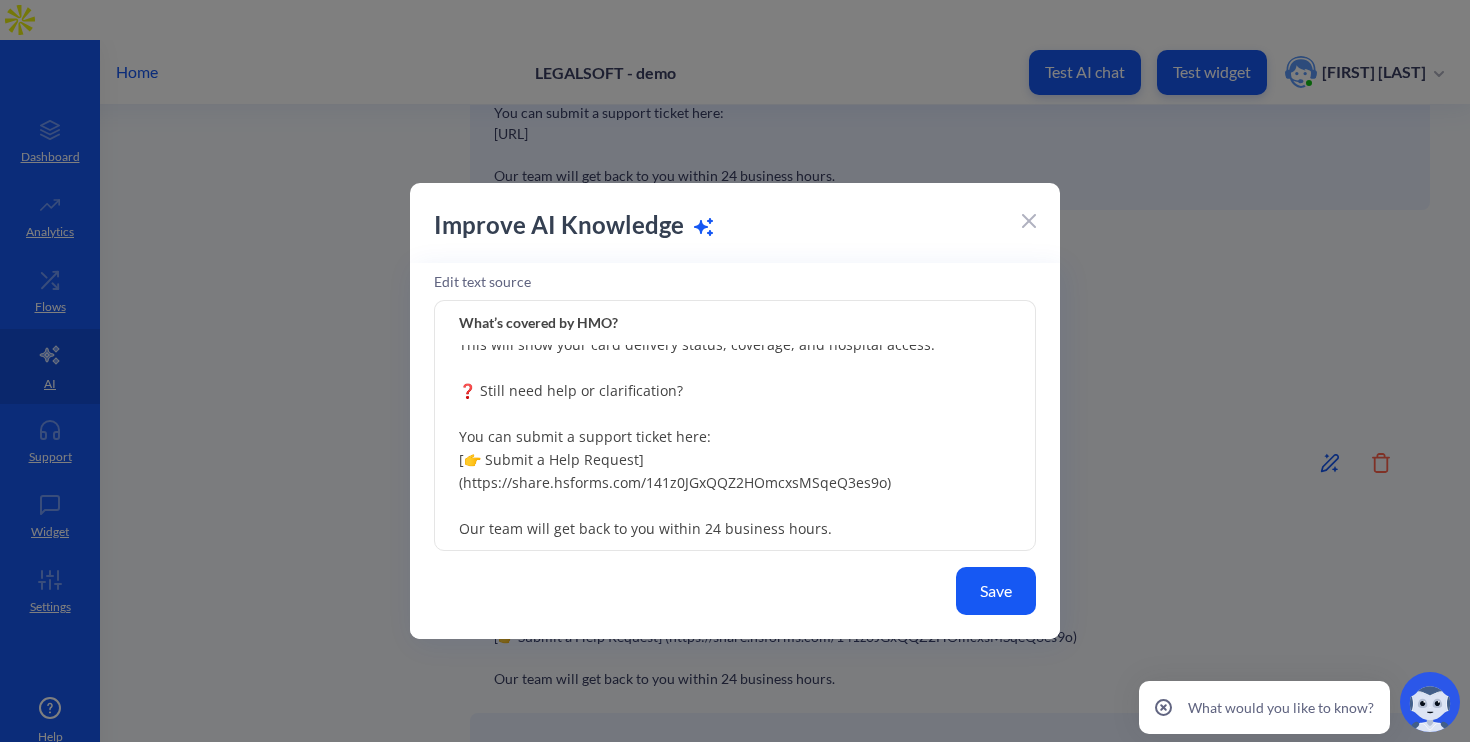 click on "📌 All HMO-related concerns must be managed via the Deel App.
Here’s how to check and track your status:
🧭 For All VAs:
“Kindly check your Deel App for all HMO-related concerns.
All updates and actions must be submitted and monitored directly through Deel.”
🧭 For PH VAs (Etiqa):
Step 1: Log into your Deel account
Step 2: Scroll down on the home page past your Deel Balance
Step 3: Click the Etiqa Membership Portal widget (For Philippine Residents Only)
This will show your card delivery status, coverage, and hospital access.
❓ Still need help or clarification?
You can submit a support ticket here:
[👉 Submit a Help Request] (https://share.hsforms.com/141z0JGxQQZ2HOmcxsMSqeQ3es9o)
Our team will get back to you within 24 business hours." at bounding box center [735, 426] 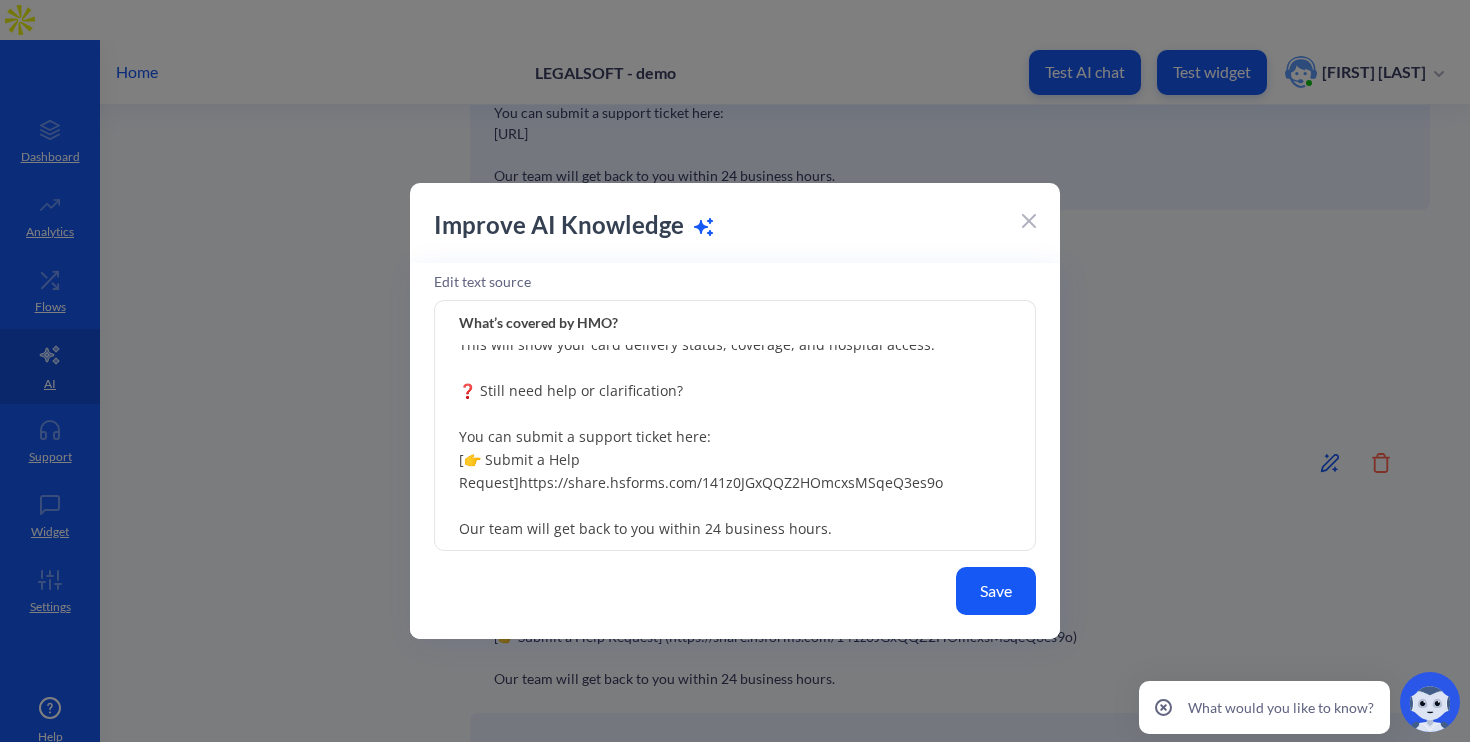 drag, startPoint x: 515, startPoint y: 488, endPoint x: 432, endPoint y: 461, distance: 87.28116 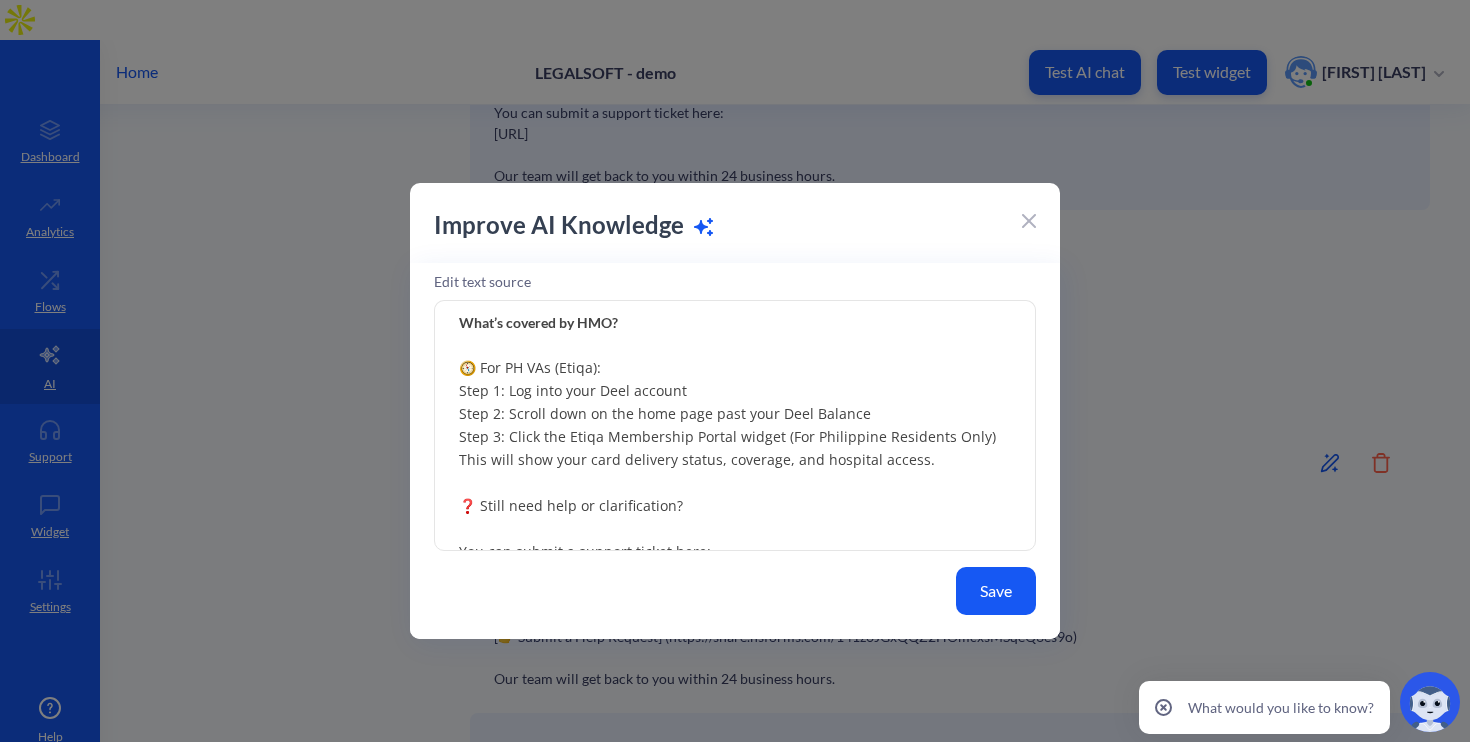 scroll, scrollTop: 262, scrollLeft: 0, axis: vertical 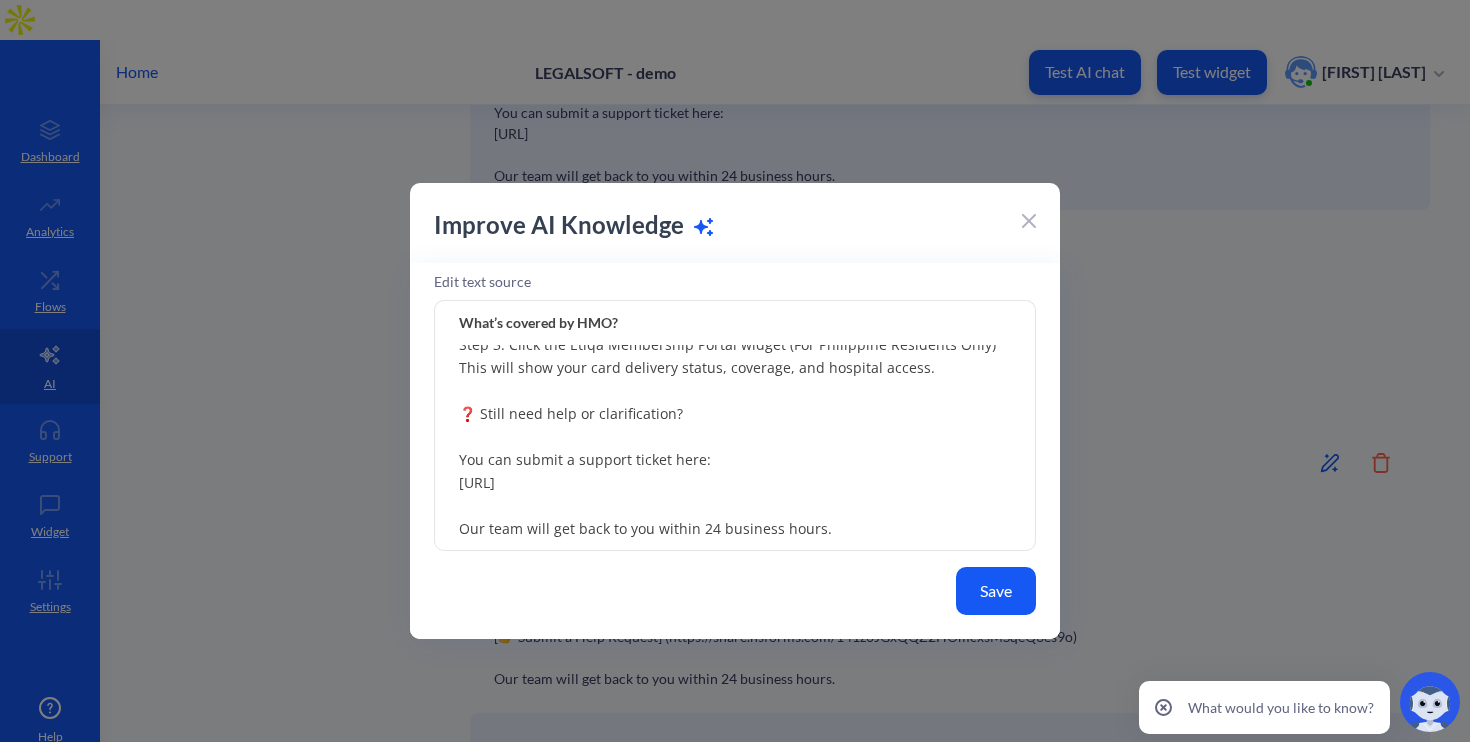 type on "📌 All HMO-related concerns must be managed via the Deel App.
Here’s how to check and track your status:
🧭 For All VAs:
“Kindly check your Deel App for all HMO-related concerns.
All updates and actions must be submitted and monitored directly through Deel.”
🧭 For PH VAs (Etiqa):
Step 1: Log into your Deel account
Step 2: Scroll down on the home page past your Deel Balance
Step 3: Click the Etiqa Membership Portal widget (For Philippine Residents Only)
This will show your card delivery status, coverage, and hospital access.
❓ Still need help or clarification?
You can submit a support ticket here:
[URL]
Our team will get back to you within 24 business hours." 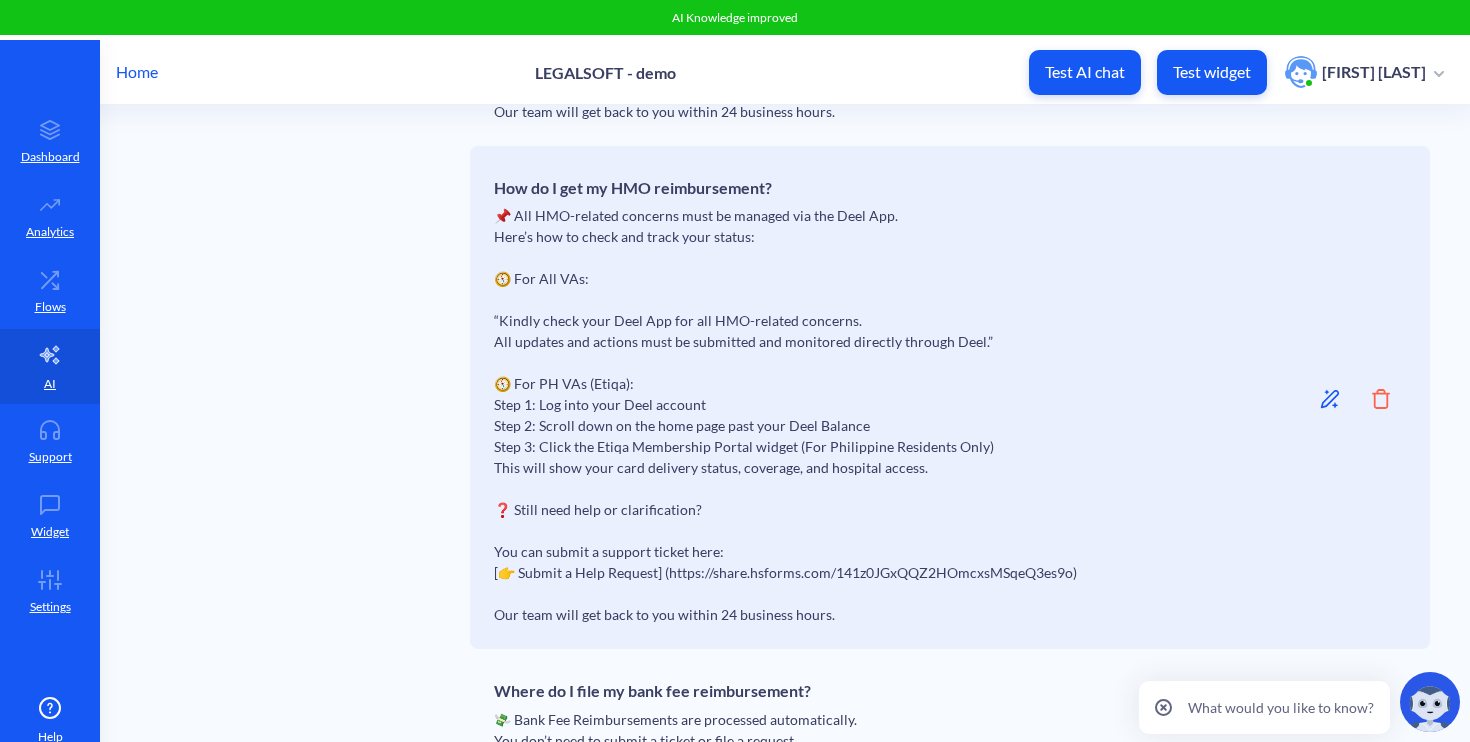 scroll, scrollTop: 5696, scrollLeft: 0, axis: vertical 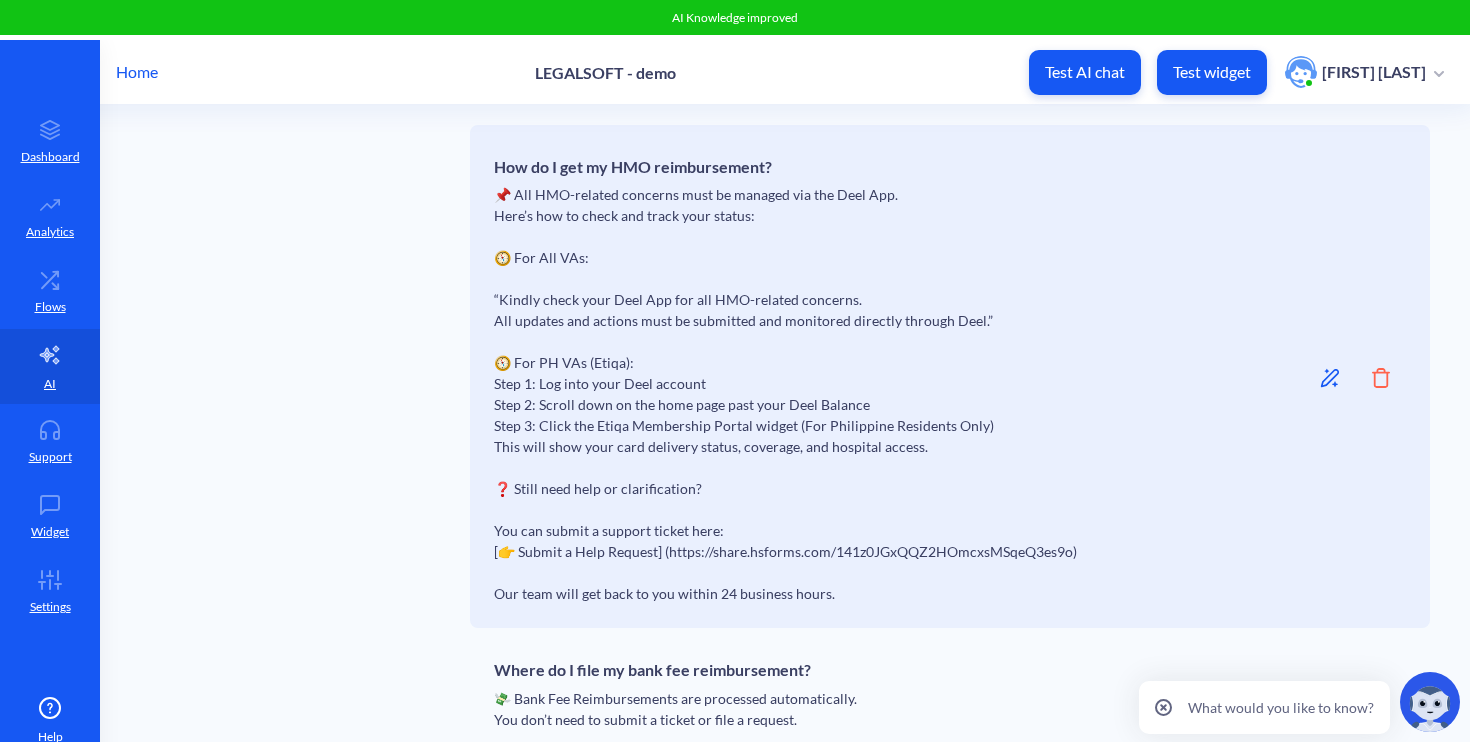click 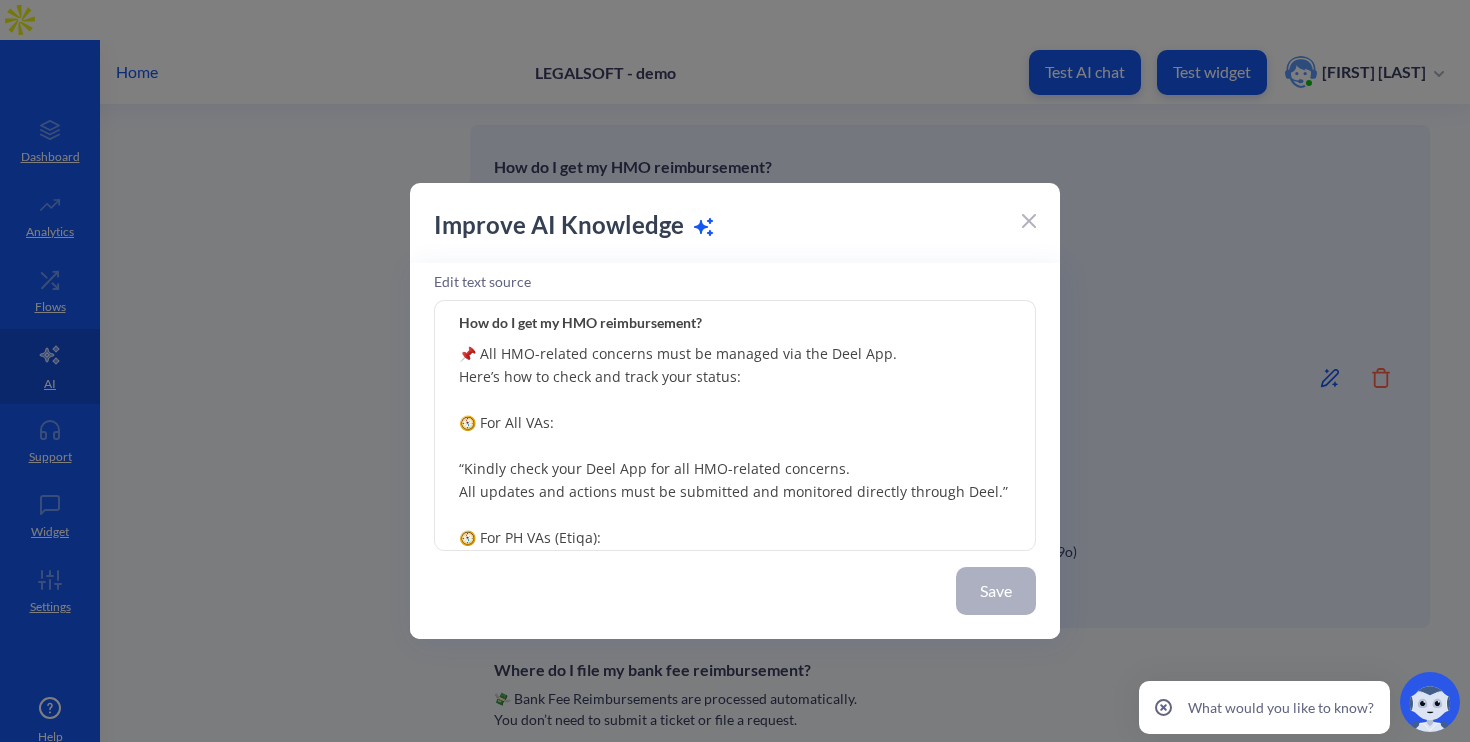 scroll, scrollTop: 285, scrollLeft: 0, axis: vertical 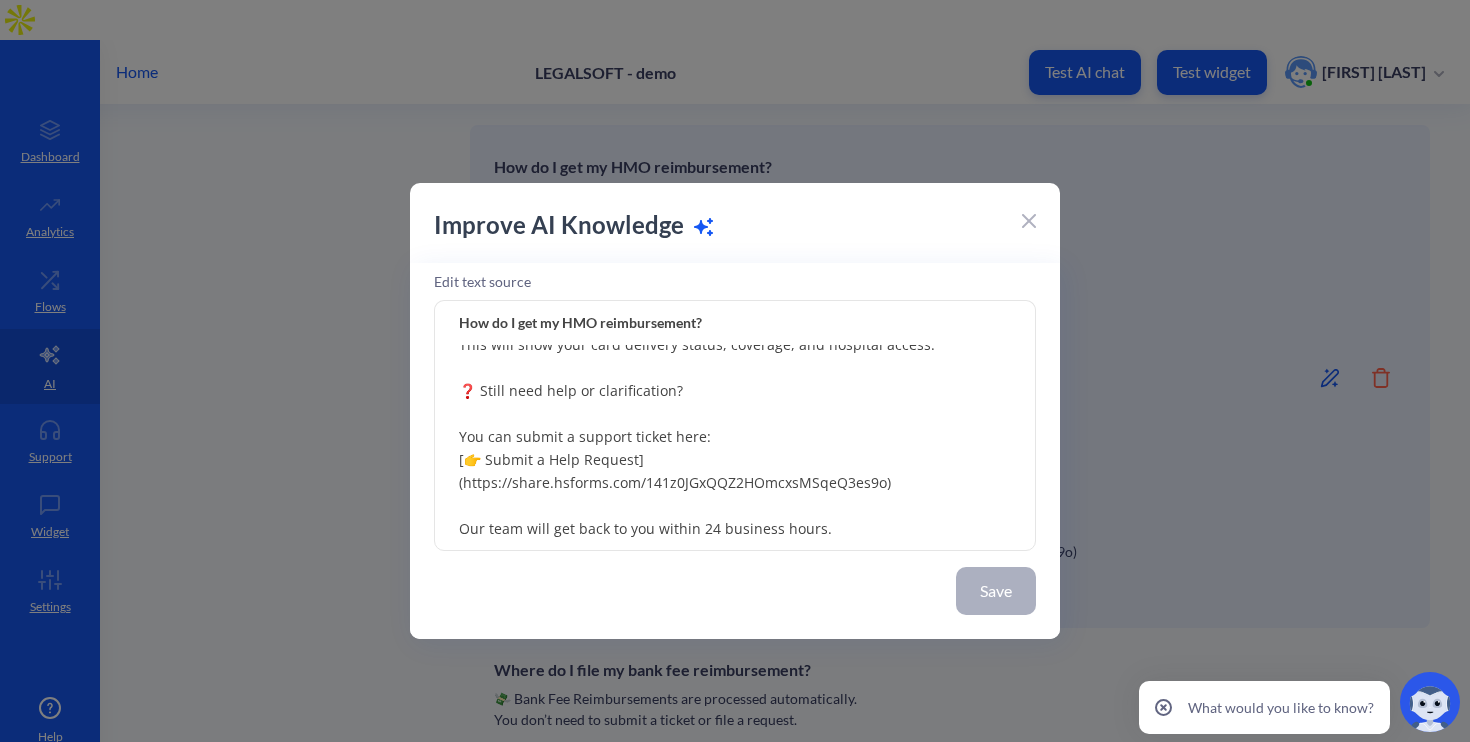 drag, startPoint x: 461, startPoint y: 484, endPoint x: 446, endPoint y: 467, distance: 22.671568 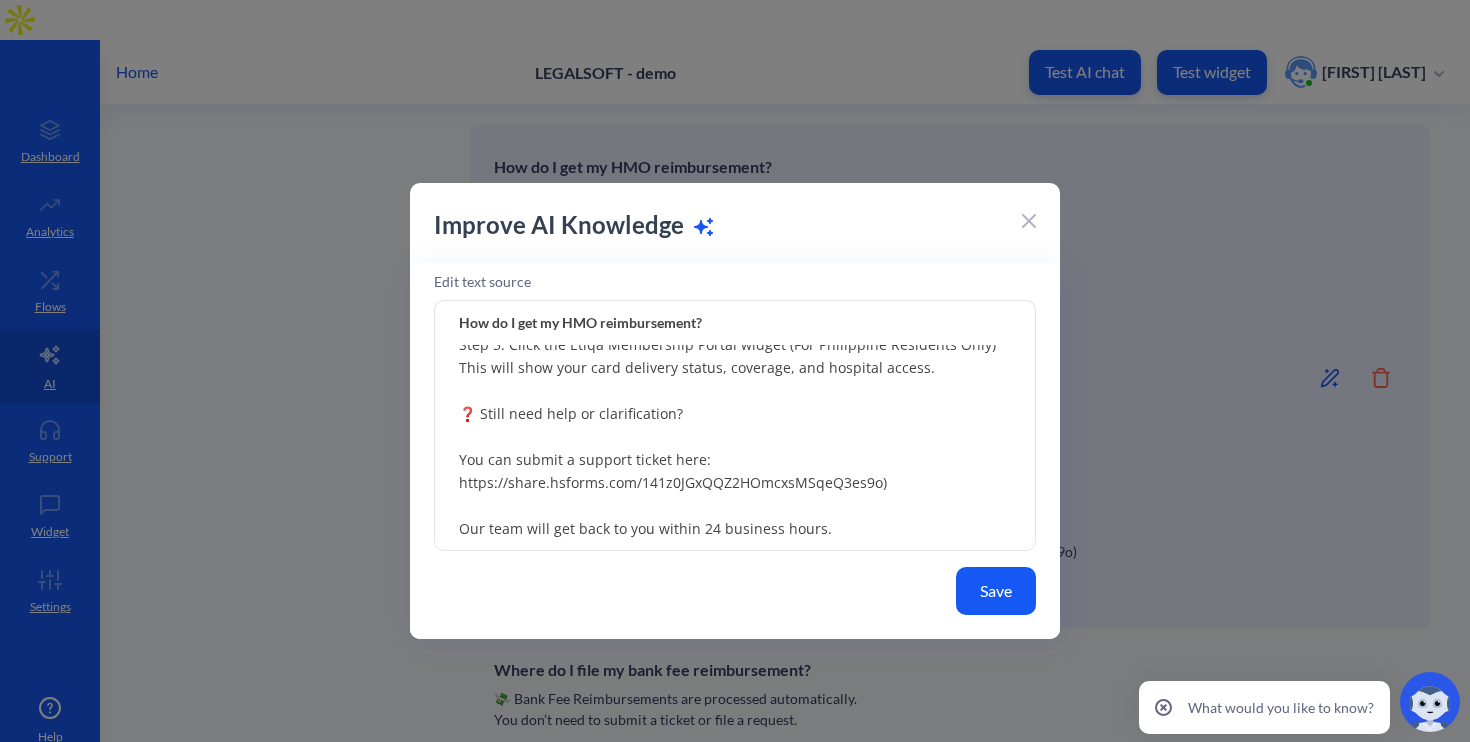 scroll, scrollTop: 262, scrollLeft: 0, axis: vertical 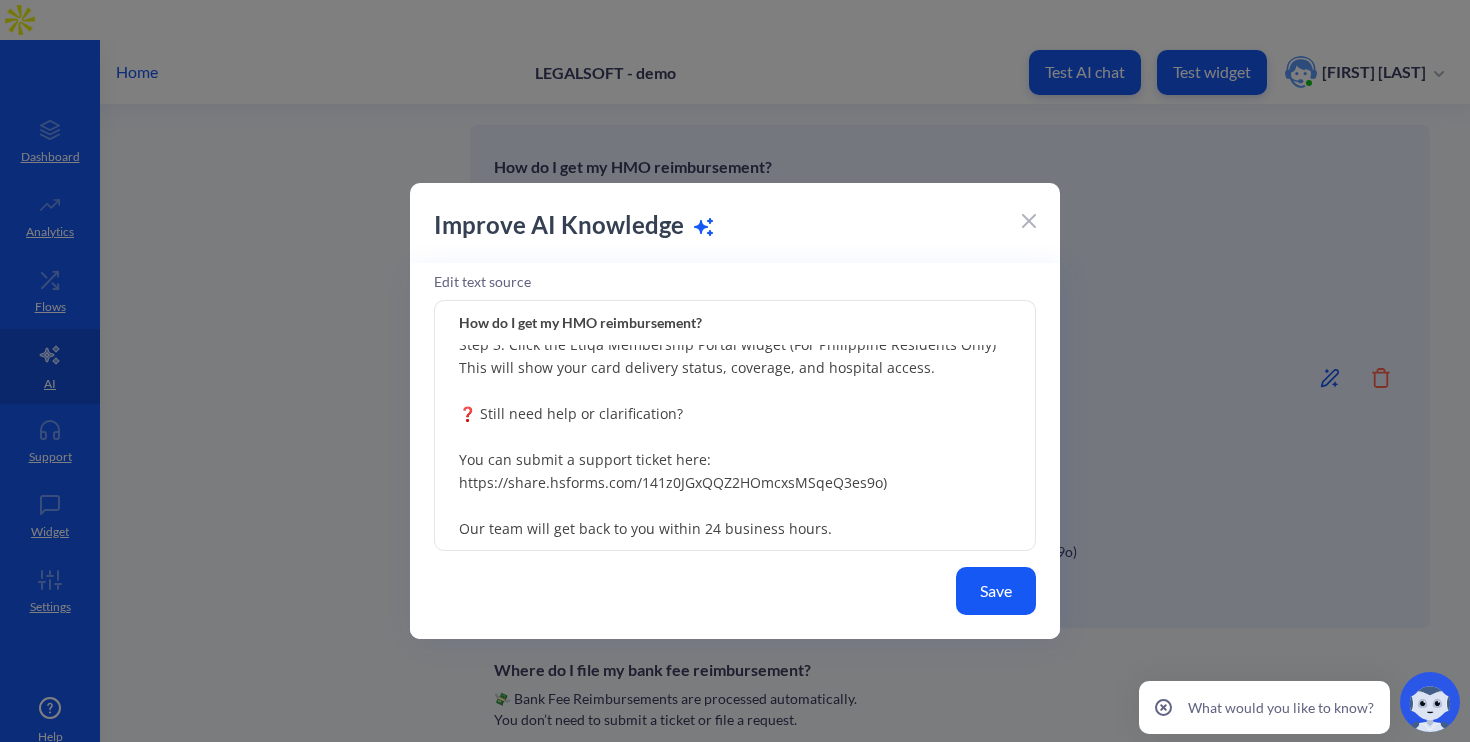 click on "📌 All HMO-related concerns must be managed via the Deel App.
Here’s how to check and track your status:
🧭 For All VAs:
“Kindly check your Deel App for all HMO-related concerns.
All updates and actions must be submitted and monitored directly through Deel.”
🧭 For PH VAs (Etiqa):
Step 1: Log into your Deel account
Step 2: Scroll down on the home page past your Deel Balance
Step 3: Click the Etiqa Membership Portal widget (For Philippine Residents Only)
This will show your card delivery status, coverage, and hospital access.
❓ Still need help or clarification?
You can submit a support ticket here:
https://share.hsforms.com/141z0JGxQQZ2HOmcxsMSqeQ3es9o)
Our team will get back to you within 24 business hours." at bounding box center [735, 426] 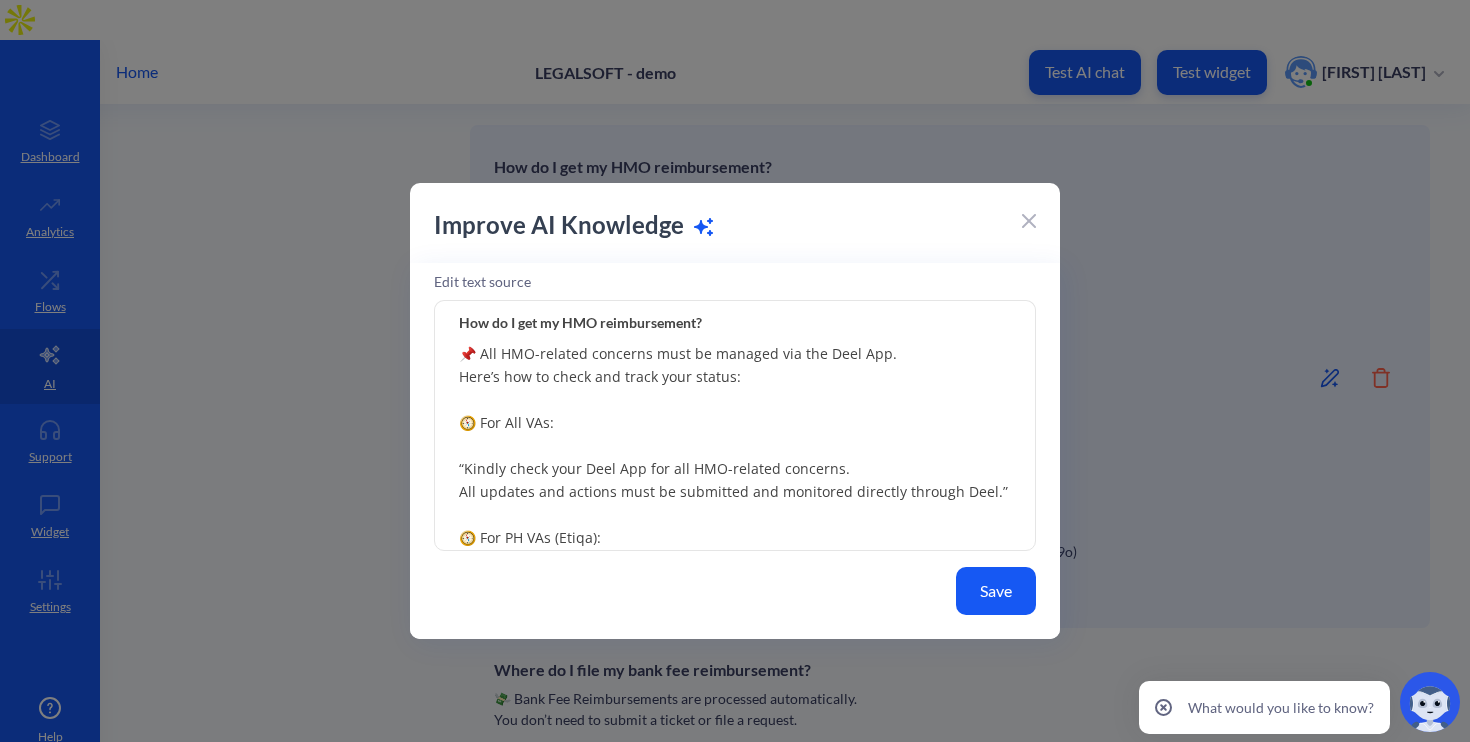 scroll, scrollTop: 262, scrollLeft: 0, axis: vertical 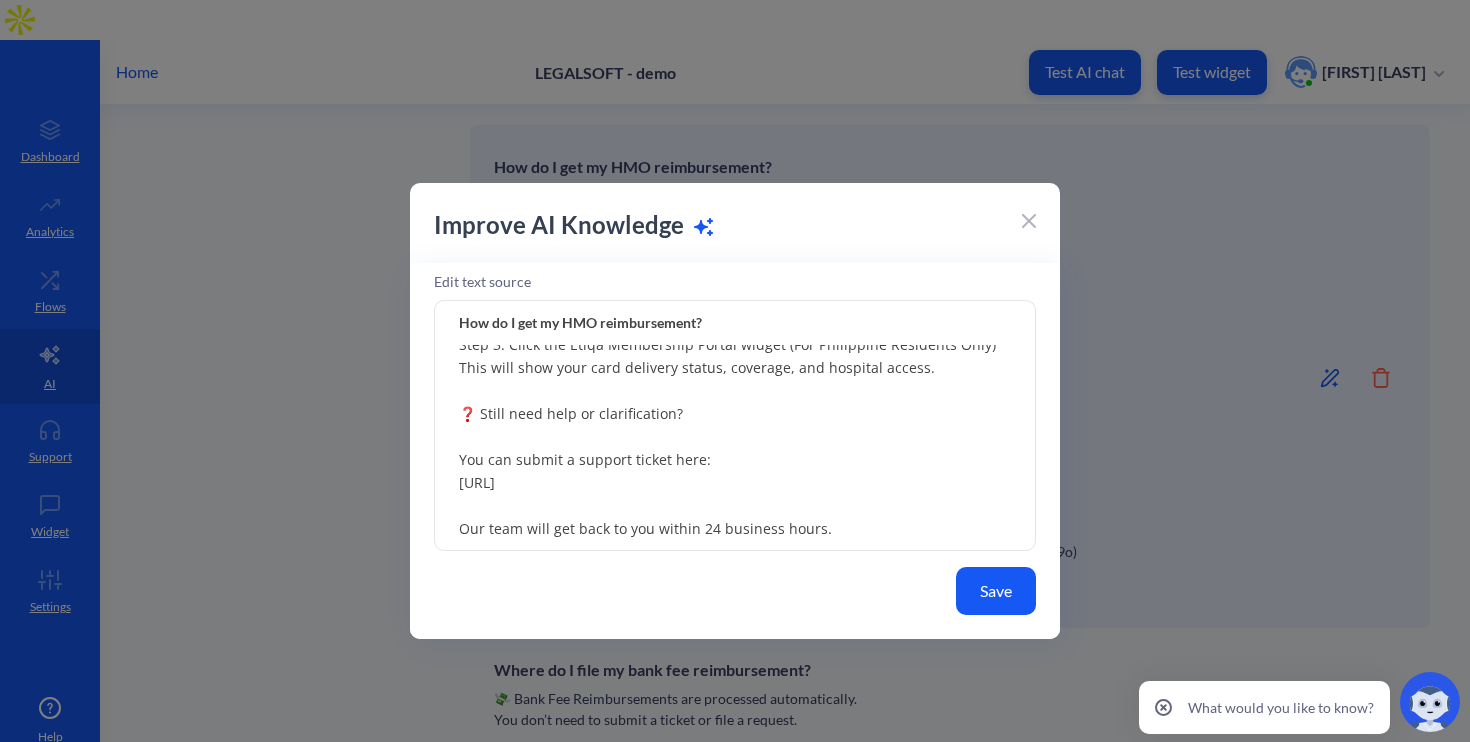 type on "📌 All HMO-related concerns must be managed via the Deel App.
Here’s how to check and track your status:
🧭 For All VAs:
“Kindly check your Deel App for all HMO-related concerns.
All updates and actions must be submitted and monitored directly through Deel.”
🧭 For PH VAs (Etiqa):
Step 1: Log into your Deel account
Step 2: Scroll down on the home page past your Deel Balance
Step 3: Click the Etiqa Membership Portal widget (For Philippine Residents Only)
This will show your card delivery status, coverage, and hospital access.
❓ Still need help or clarification?
You can submit a support ticket here:
[URL]
Our team will get back to you within 24 business hours." 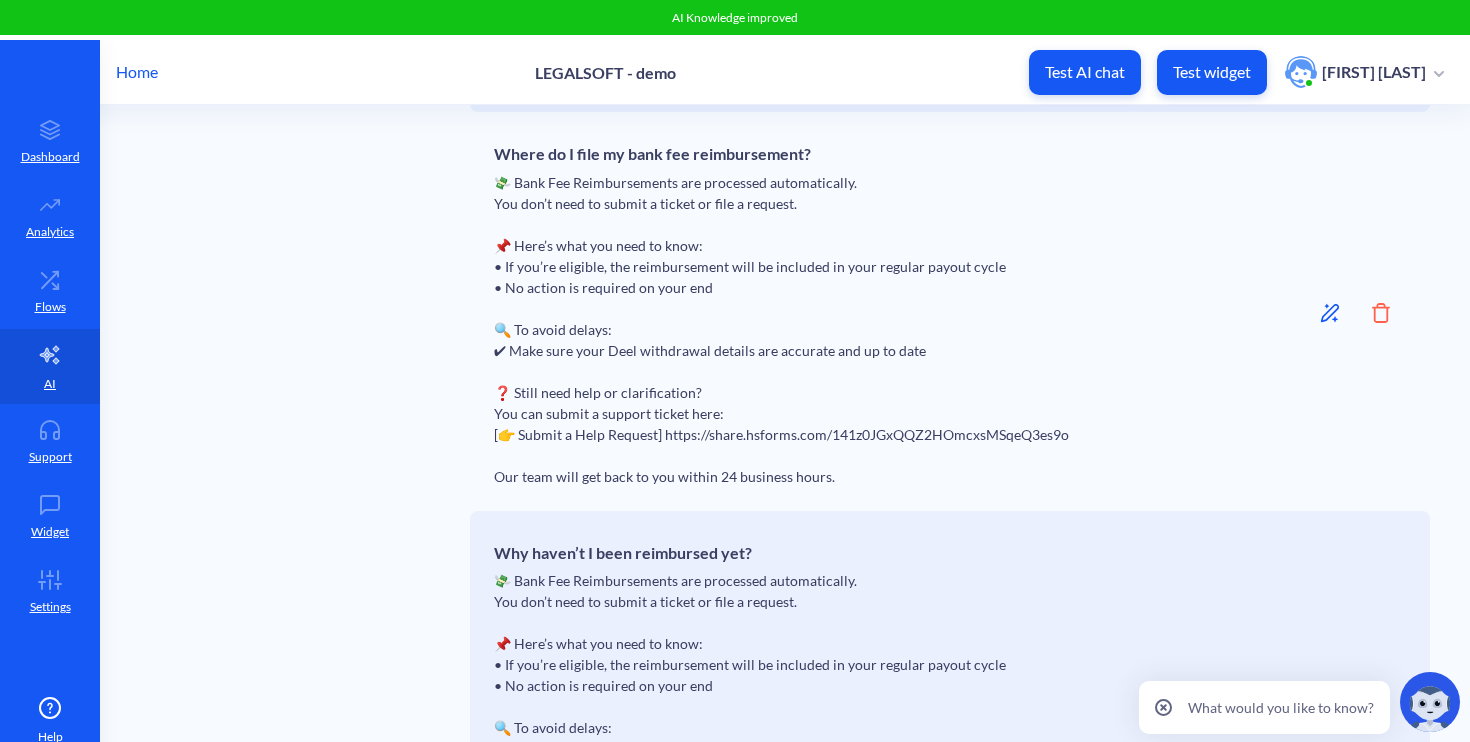 scroll, scrollTop: 6209, scrollLeft: 0, axis: vertical 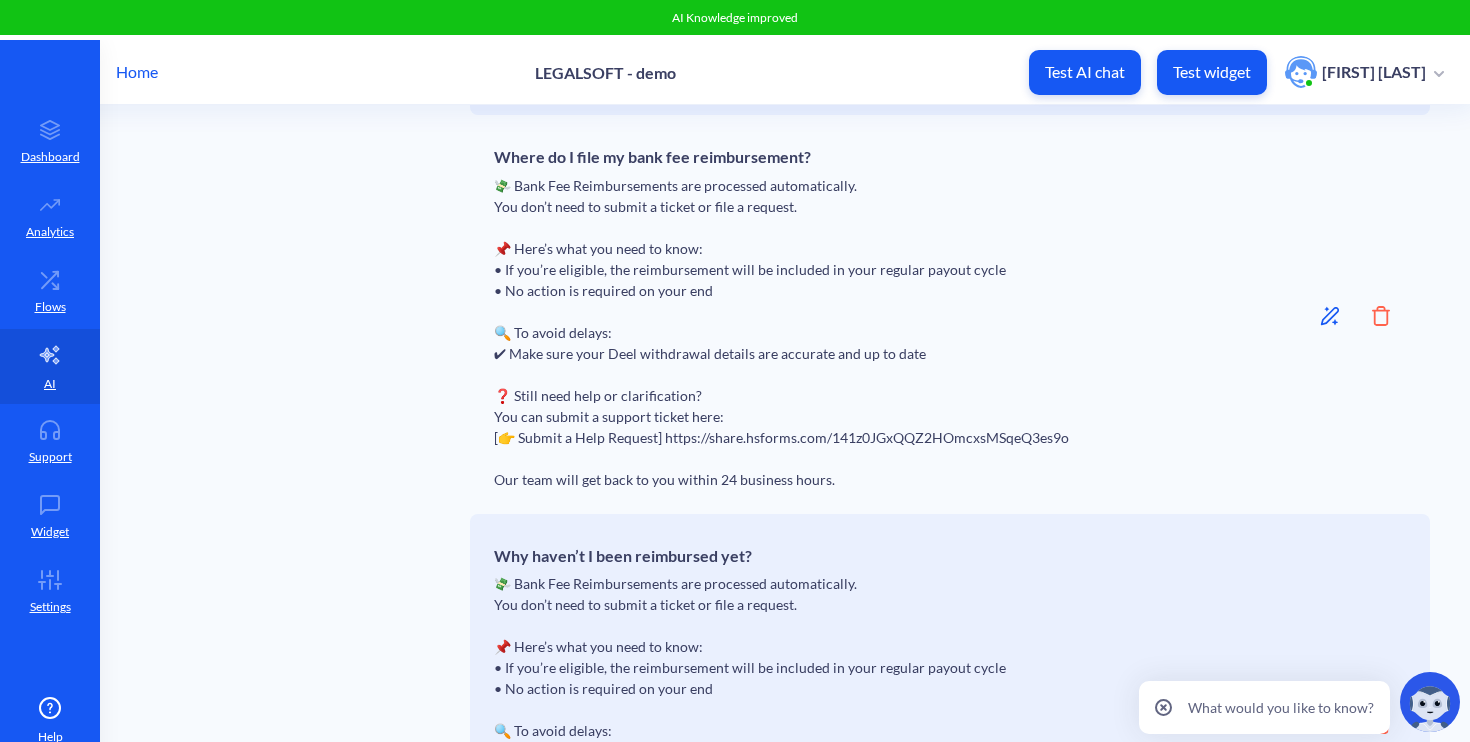 click 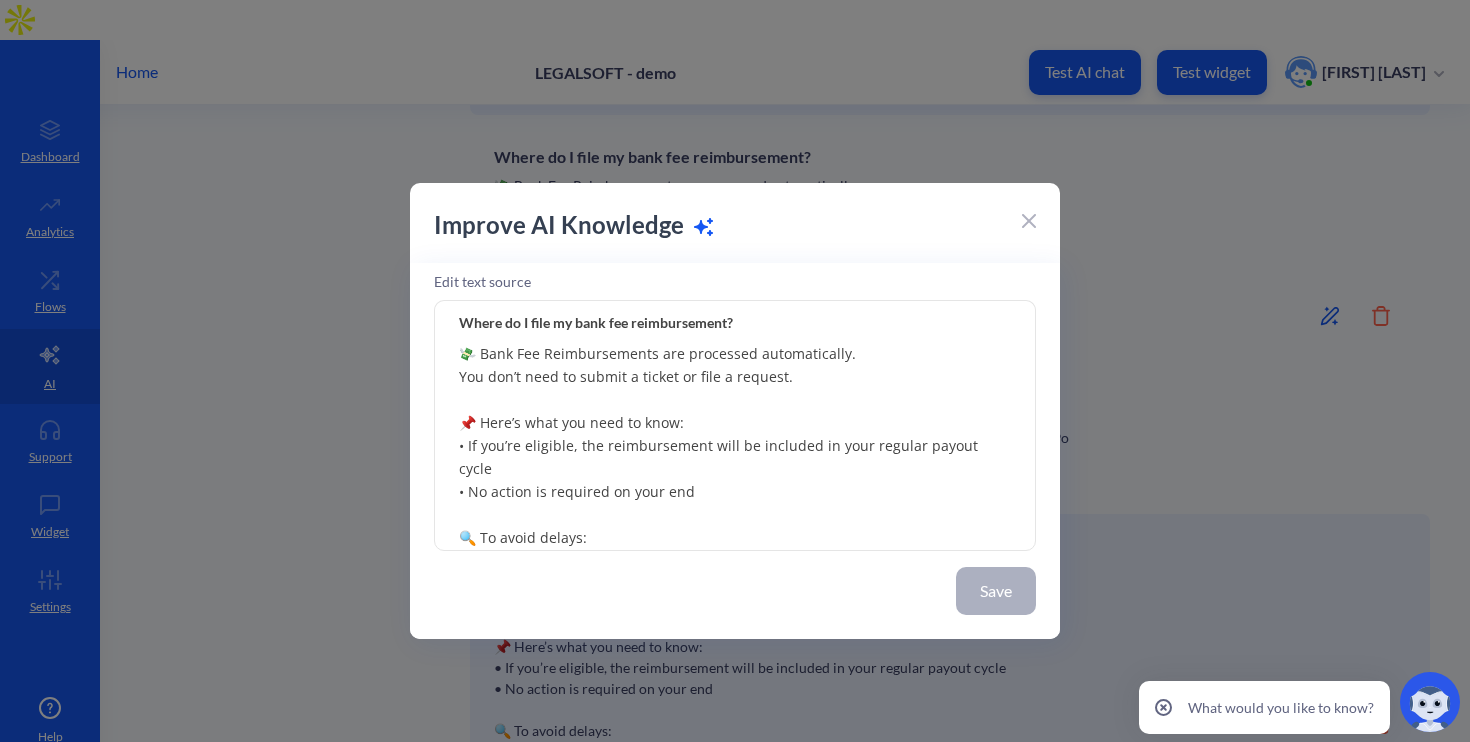 scroll, scrollTop: 193, scrollLeft: 0, axis: vertical 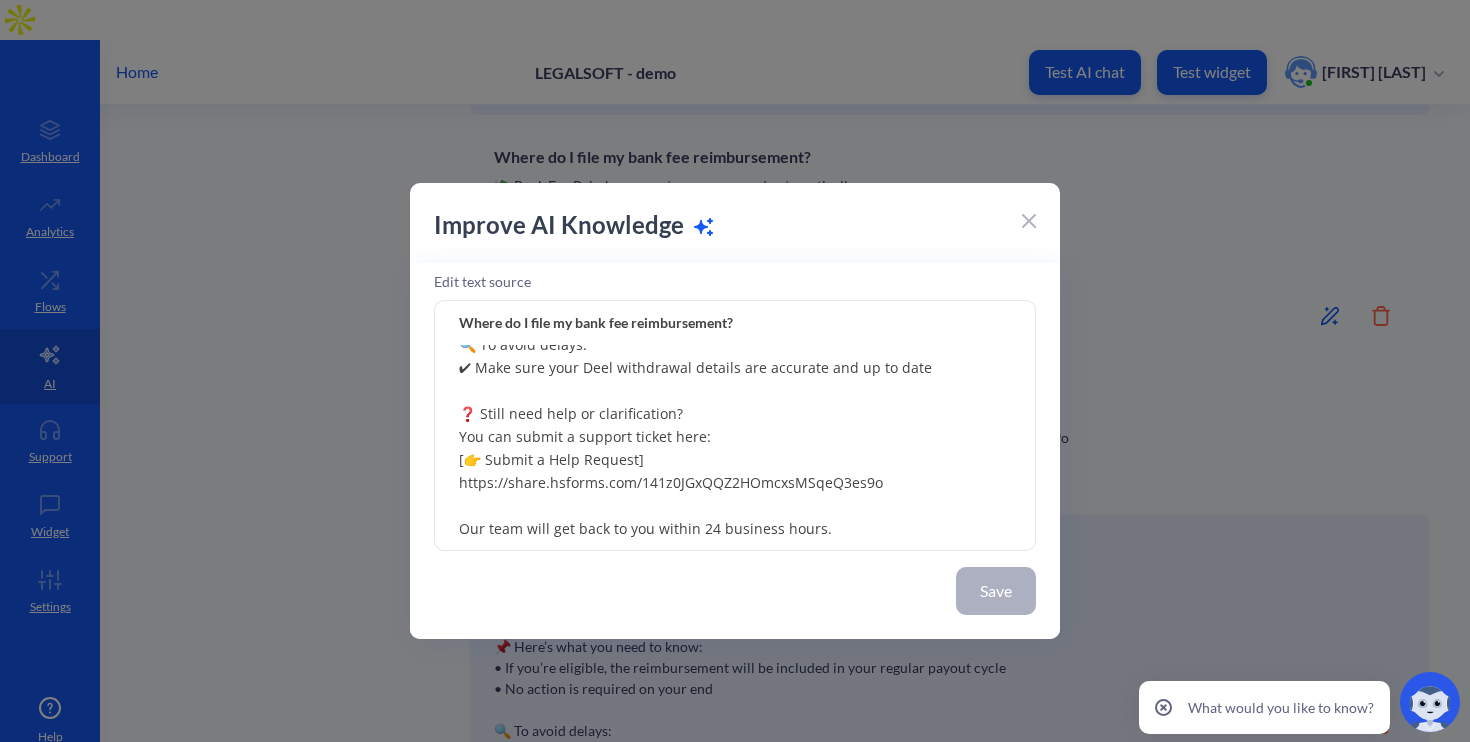 drag, startPoint x: 600, startPoint y: 454, endPoint x: 420, endPoint y: 449, distance: 180.06943 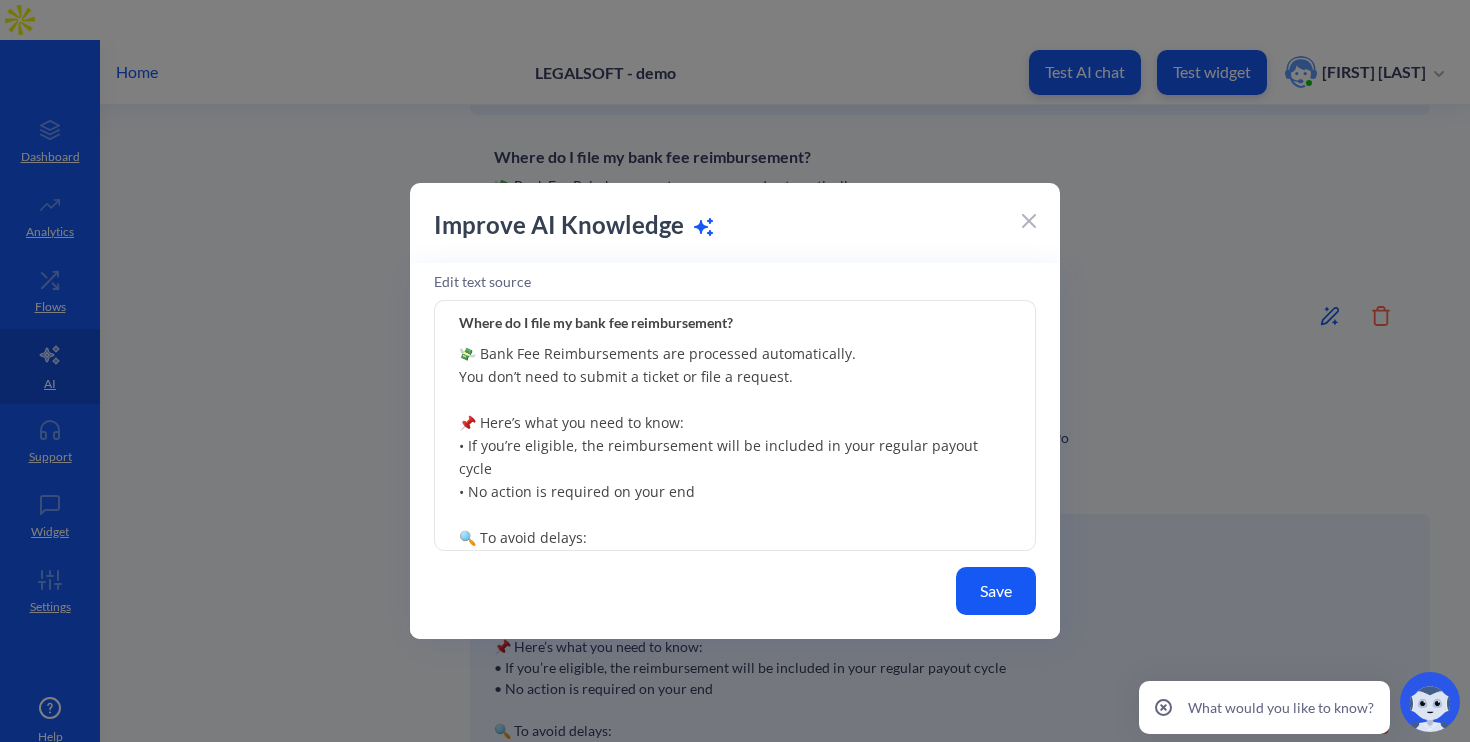 scroll, scrollTop: 170, scrollLeft: 0, axis: vertical 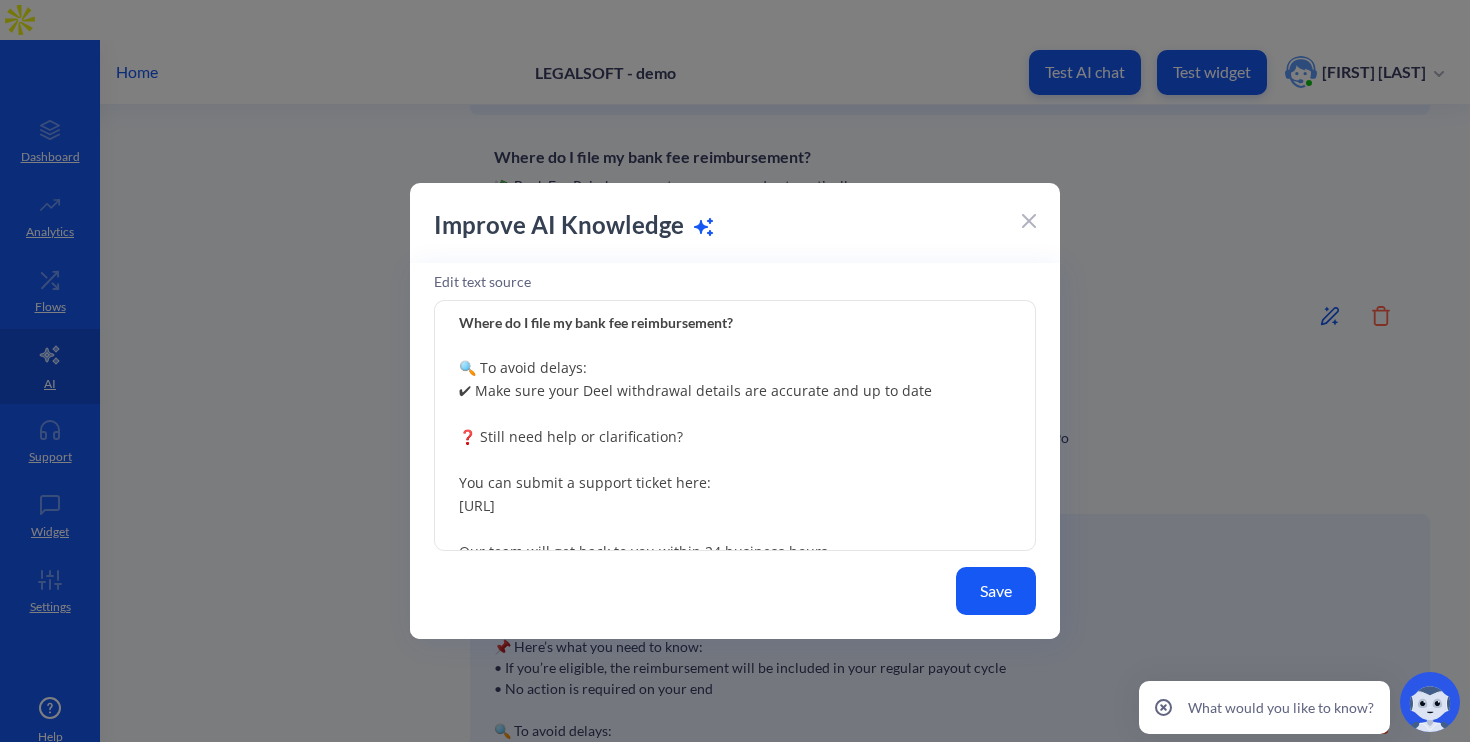 type on "💸 Bank Fee Reimbursements are processed automatically.
You don’t need to submit a ticket or file a request.
📌 Here’s what you need to know:
• If you’re eligible, the reimbursement will be included in your regular payout cycle
• No action is required on your end
🔍 To avoid delays:
✔ Make sure your Deel withdrawal details are accurate and up to date
❓ Still need help or clarification?
You can submit a support ticket here:
[URL]
Our team will get back to you within 24 business hours." 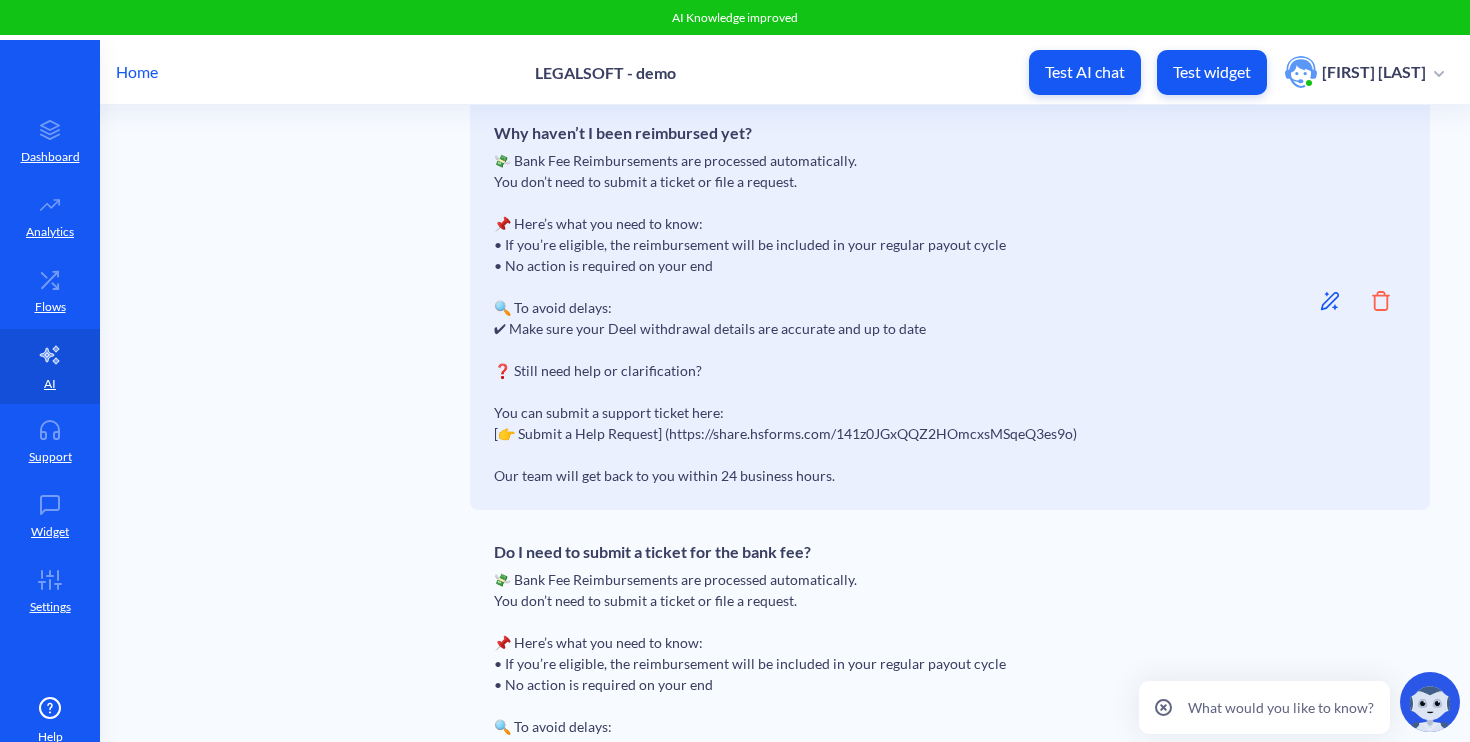 scroll, scrollTop: 6671, scrollLeft: 0, axis: vertical 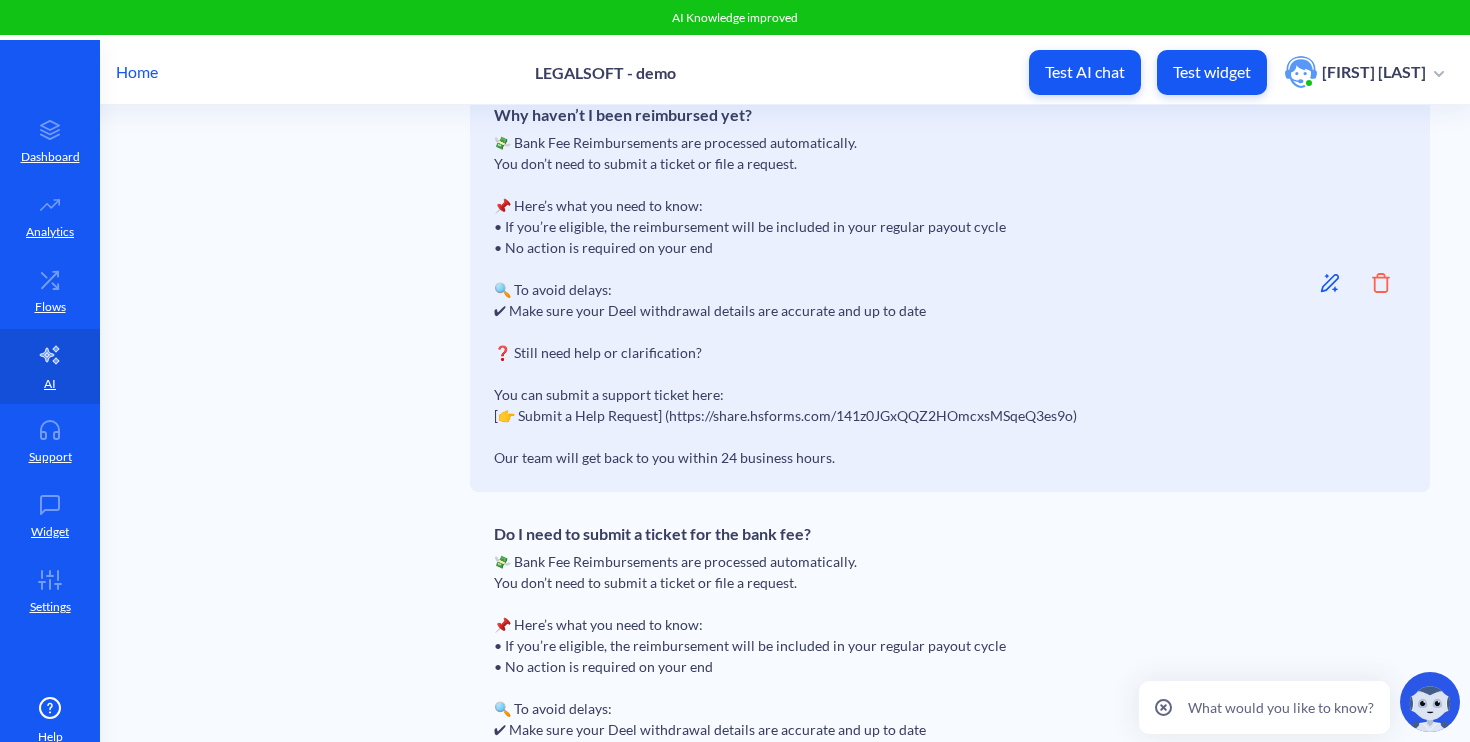 click 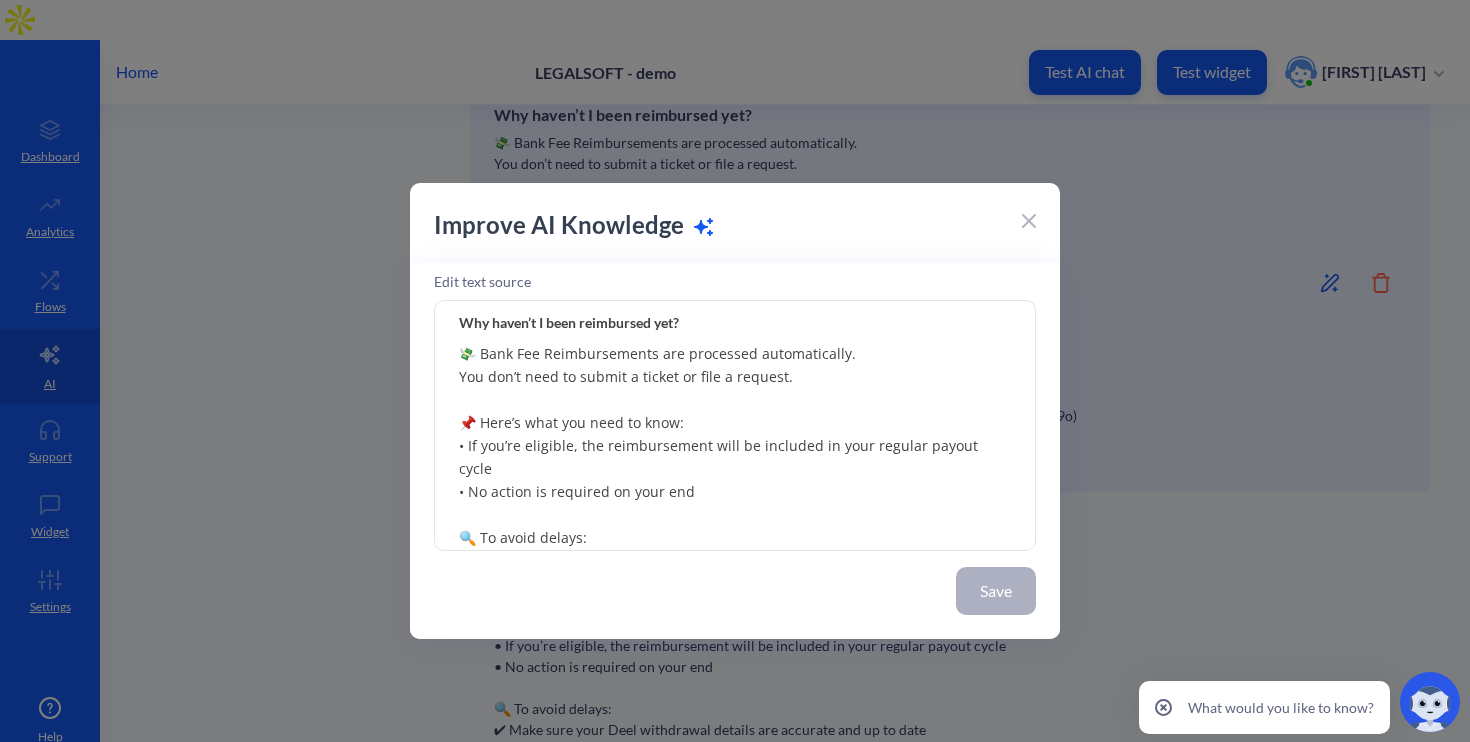 scroll, scrollTop: 193, scrollLeft: 0, axis: vertical 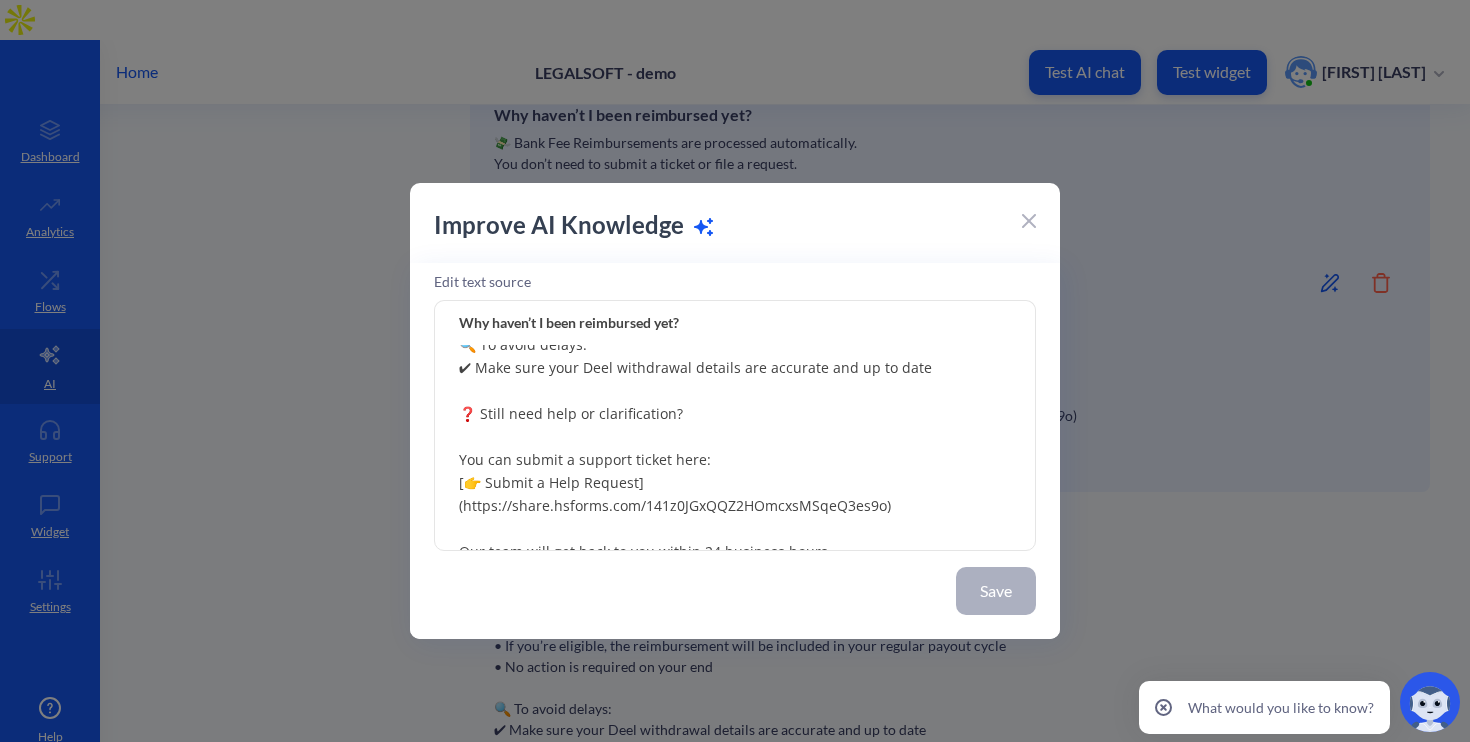 drag, startPoint x: 668, startPoint y: 457, endPoint x: 446, endPoint y: 463, distance: 222.08107 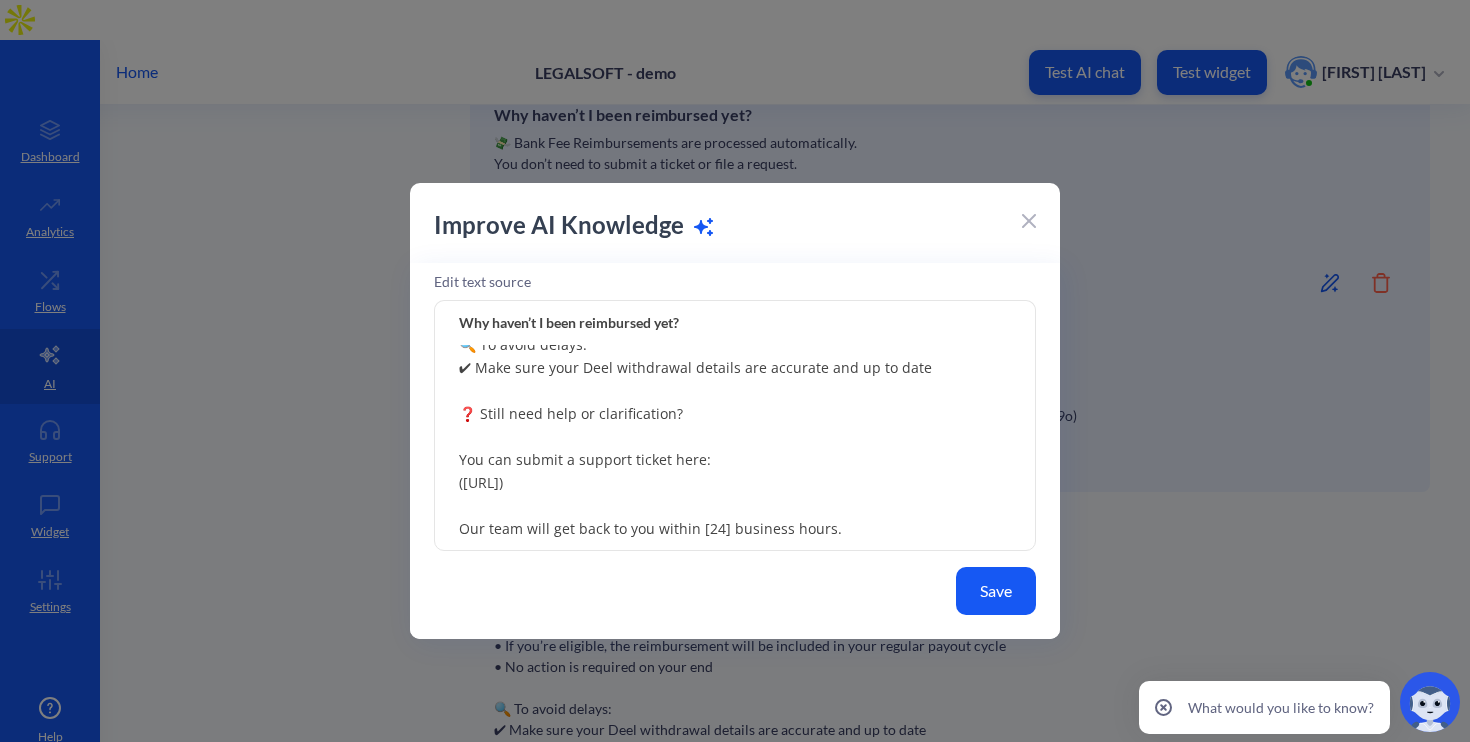 scroll, scrollTop: 170, scrollLeft: 0, axis: vertical 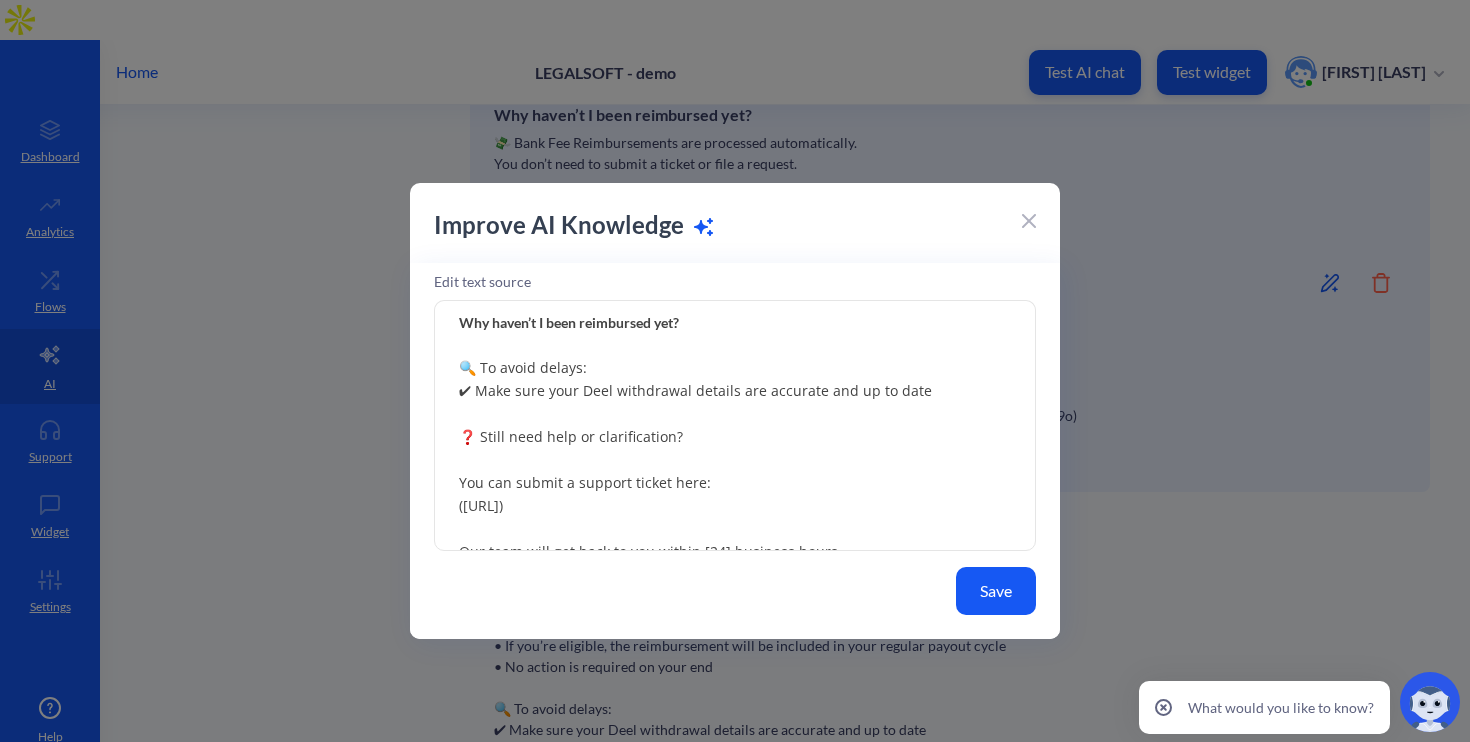 click on "💸 Bank Fee Reimbursements are processed automatically.
You don’t need to submit a ticket or file a request.
📌 Here’s what you need to know:
• If you’re eligible, the reimbursement will be included in your regular payout cycle
• No action is required on your end
🔍 To avoid delays:
✔ Make sure your Deel withdrawal details are accurate and up to date
❓ Still need help or clarification?
You can submit a support ticket here:
([URL])
Our team will get back to you within [24] business hours." at bounding box center [735, 426] 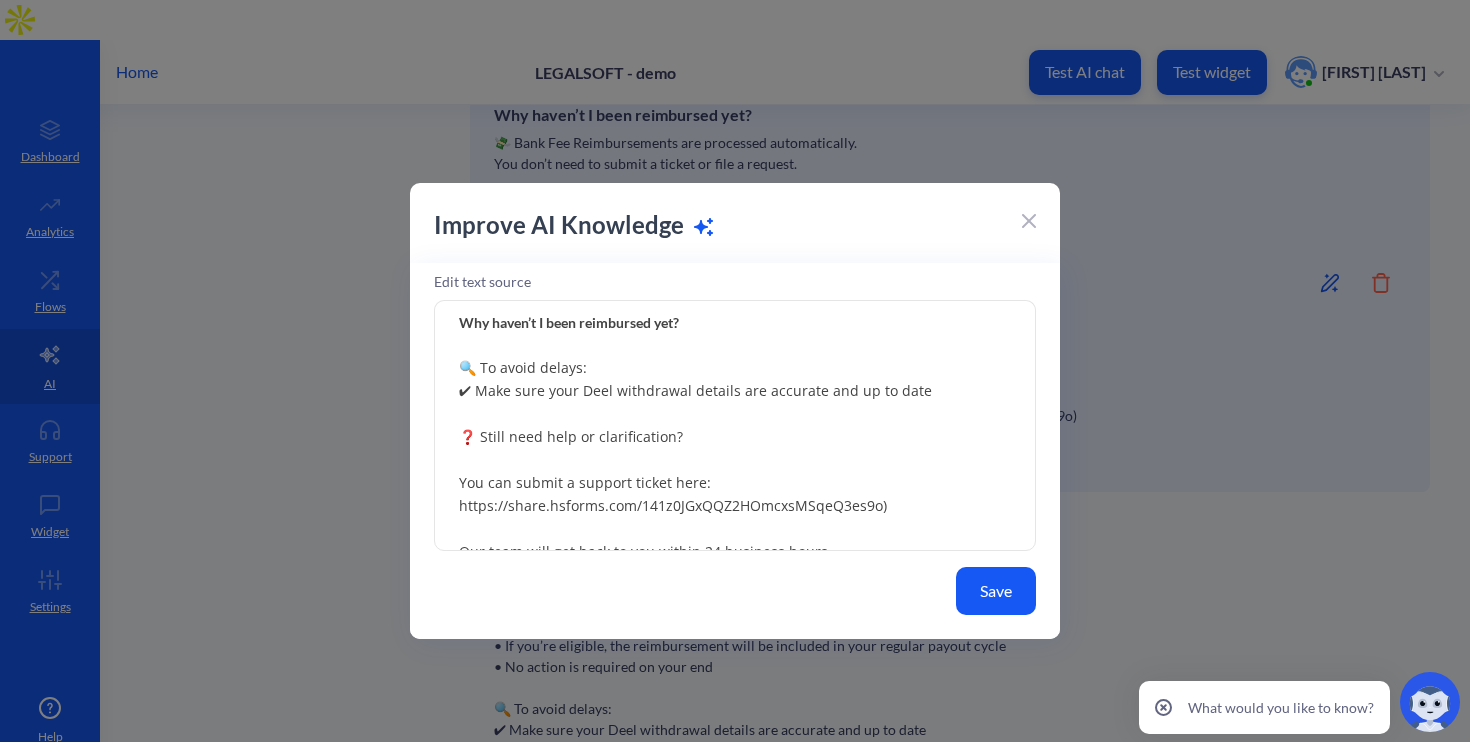 click on "💸 Bank Fee Reimbursements are processed automatically.
You don’t need to submit a ticket or file a request.
📌 Here’s what you need to know:
• If you’re eligible, the reimbursement will be included in your regular payout cycle
• No action is required on your end
🔍 To avoid delays:
✔ Make sure your Deel withdrawal details are accurate and up to date
❓ Still need help or clarification?
You can submit a support ticket here:
https://share.hsforms.com/141z0JGxQQZ2HOmcxsMSqeQ3es9o)
Our team will get back to you within 24 business hours." at bounding box center (735, 426) 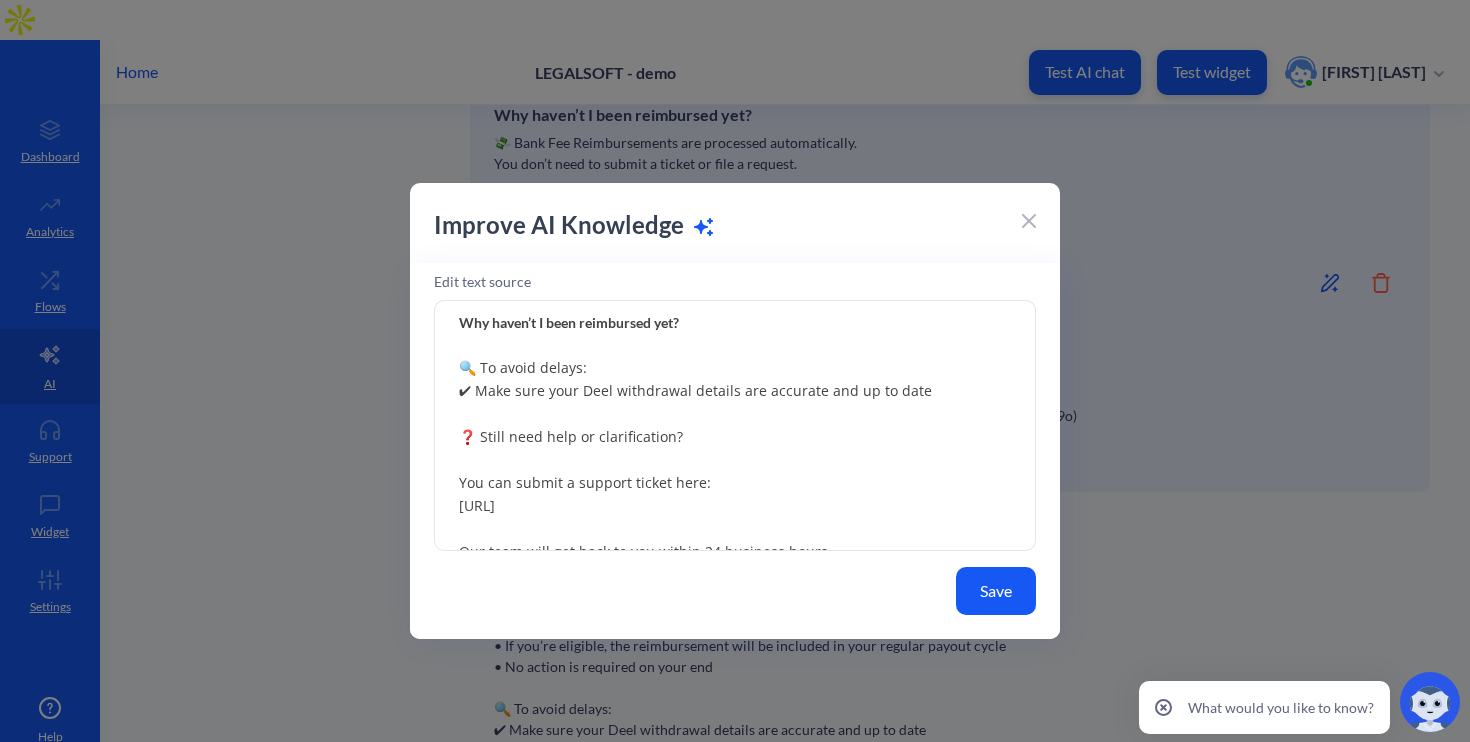 type on "💸 Bank Fee Reimbursements are processed automatically.
You don’t need to submit a ticket or file a request.
📌 Here’s what you need to know:
• If you’re eligible, the reimbursement will be included in your regular payout cycle
• No action is required on your end
🔍 To avoid delays:
✔ Make sure your Deel withdrawal details are accurate and up to date
❓ Still need help or clarification?
You can submit a support ticket here:
[URL]
Our team will get back to you within 24 business hours." 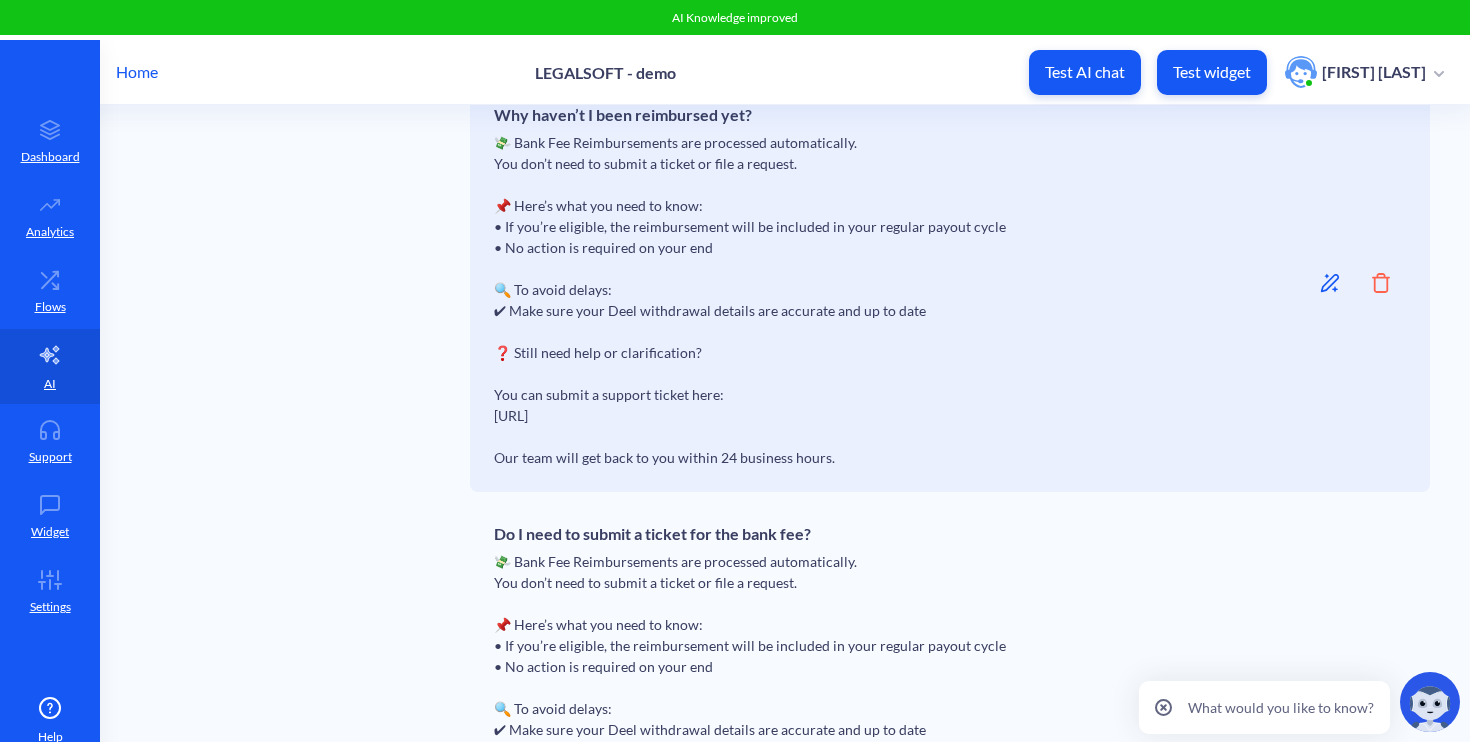 click on "Do I need to submit a ticket for the bank fee? 💸 Bank Fee Reimbursements are processed automatically.
You don’t need to submit a ticket or file a request.
📌 Here’s what you need to know:
• If you’re eligible, the reimbursement will be included in your regular payout cycle
• No action is required on your end
🔍 To avoid delays:
✔ Make sure your Deel withdrawal details are accurate and up to date
❓ Still need help or clarification?
You can submit a support ticket here:
[👉 Submit a Help Request] (https://share.hsforms.com/141z0JGxQQZ2HOmcxsMSqeQ3es9o)
Our team will get back to you within 24 business hours." at bounding box center (844, 701) 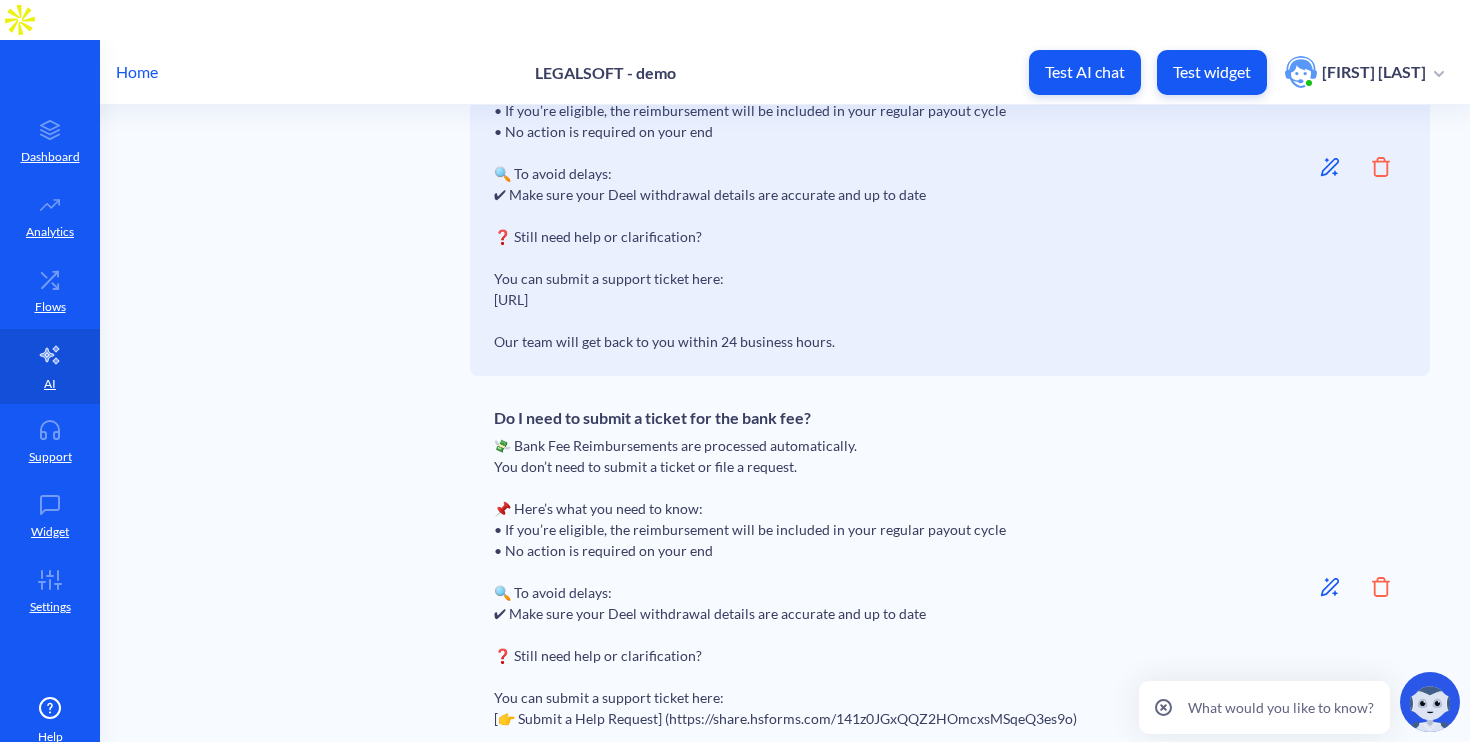 scroll, scrollTop: 6821, scrollLeft: 0, axis: vertical 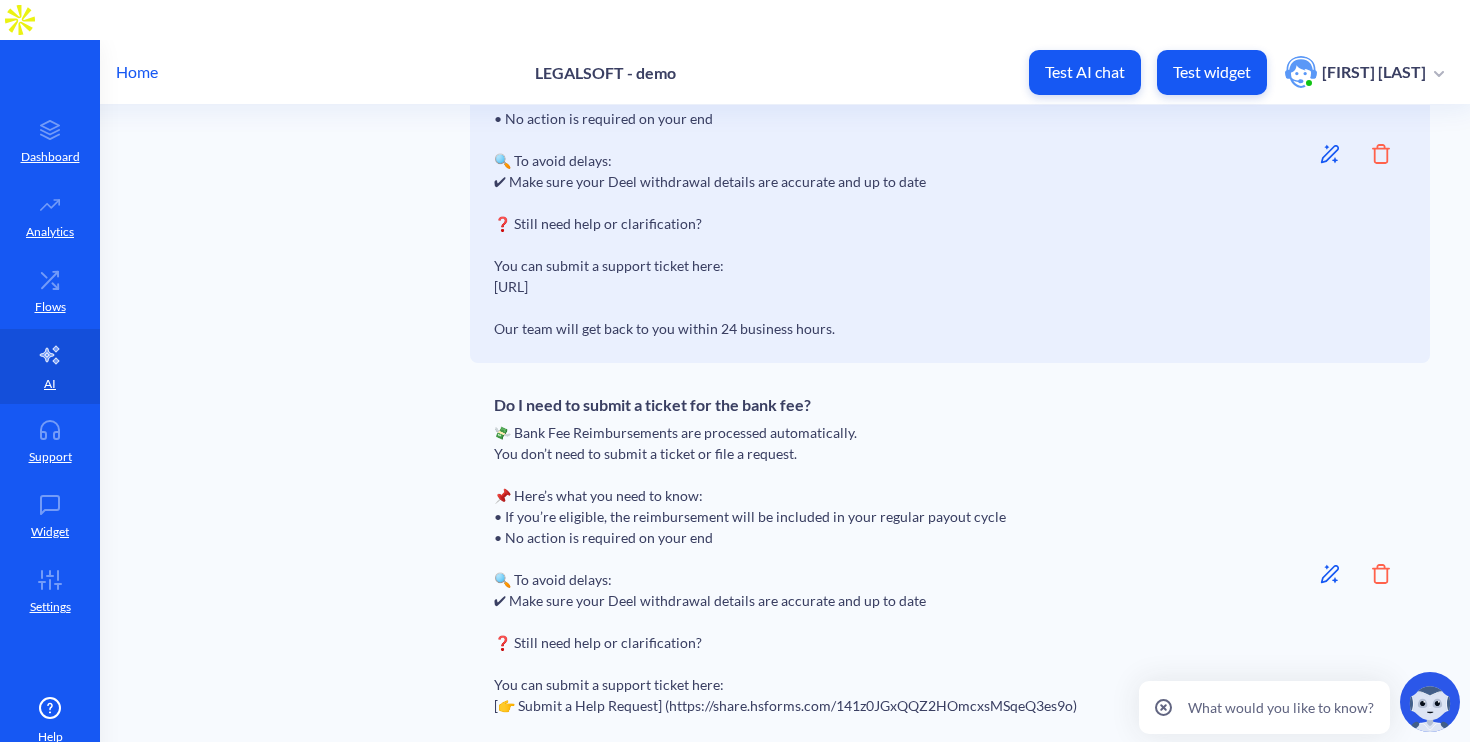 click 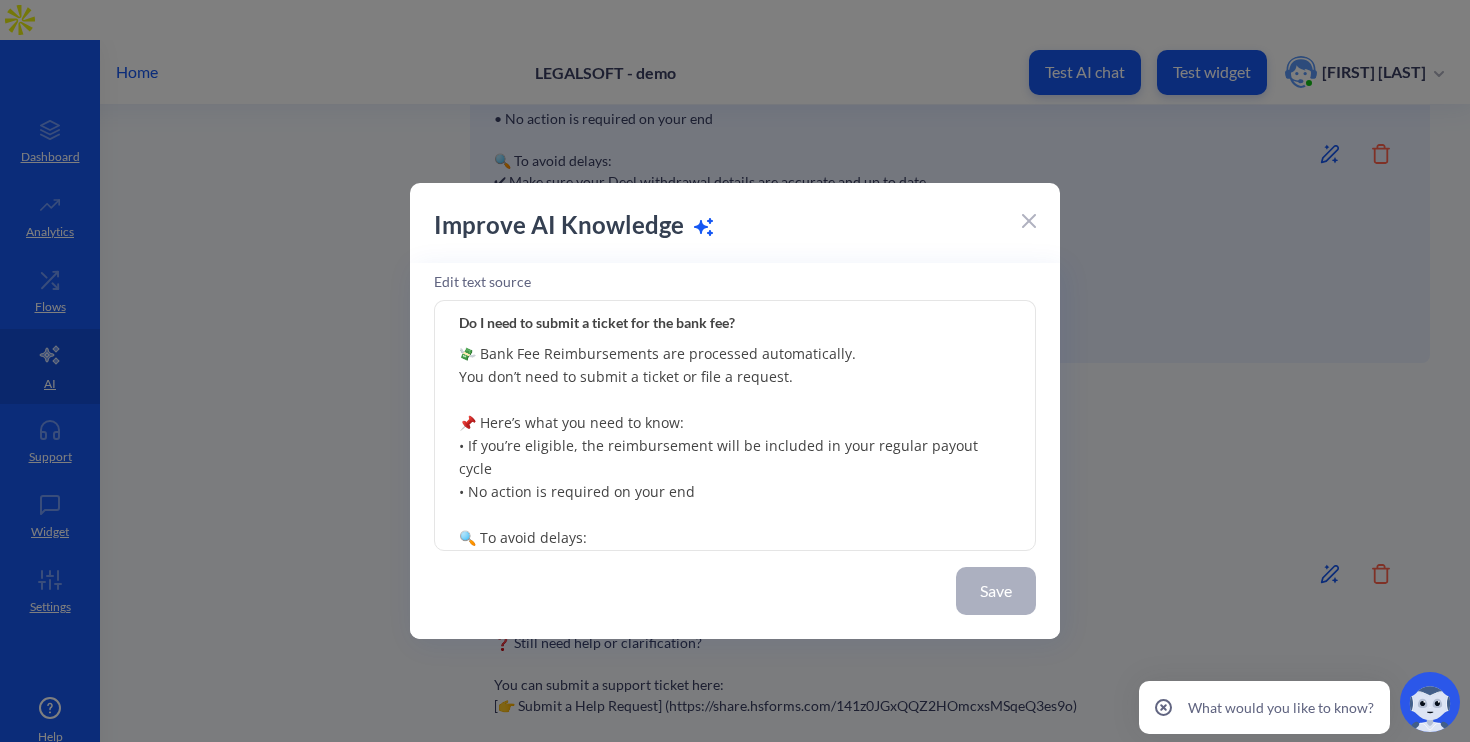 scroll, scrollTop: 193, scrollLeft: 0, axis: vertical 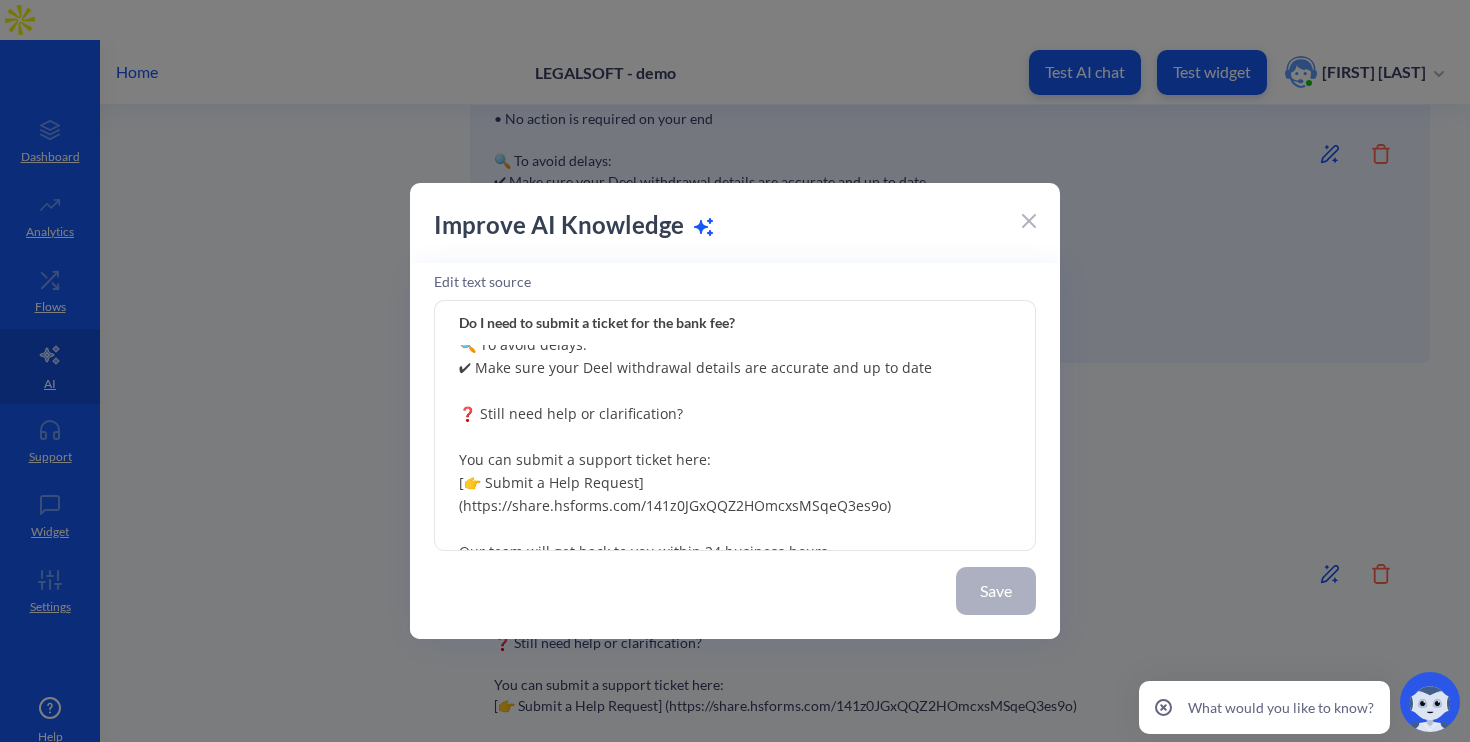click on "💸 Bank Fee Reimbursements are processed automatically.
You don’t need to submit a ticket or file a request.
📌 Here’s what you need to know:
• If you’re eligible, the reimbursement will be included in your regular payout cycle
• No action is required on your end
🔍 To avoid delays:
✔ Make sure your Deel withdrawal details are accurate and up to date
❓ Still need help or clarification?
You can submit a support ticket here:
[👉 Submit a Help Request] (https://share.hsforms.com/141z0JGxQQZ2HOmcxsMSqeQ3es9o)
Our team will get back to you within 24 business hours." at bounding box center (735, 426) 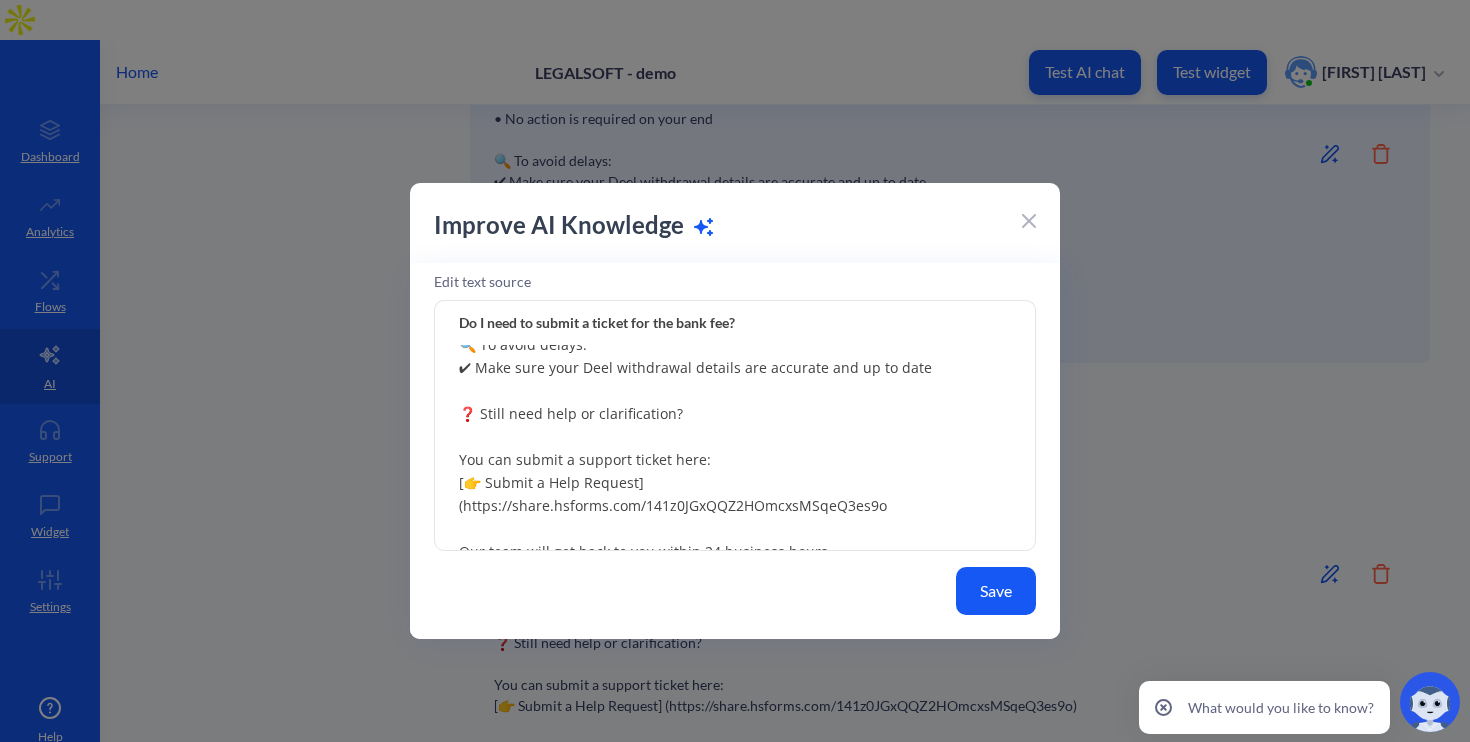 click on "💸 Bank Fee Reimbursements are processed automatically.
You don’t need to submit a ticket or file a request.
📌 Here’s what you need to know:
• If you’re eligible, the reimbursement will be included in your regular payout cycle
• No action is required on your end
🔍 To avoid delays:
✔ Make sure your Deel withdrawal details are accurate and up to date
❓ Still need help or clarification?
You can submit a support ticket here:
[👉 Submit a Help Request] (https://share.hsforms.com/141z0JGxQQZ2HOmcxsMSqeQ3es9o
Our team will get back to you within 24 business hours." at bounding box center (735, 426) 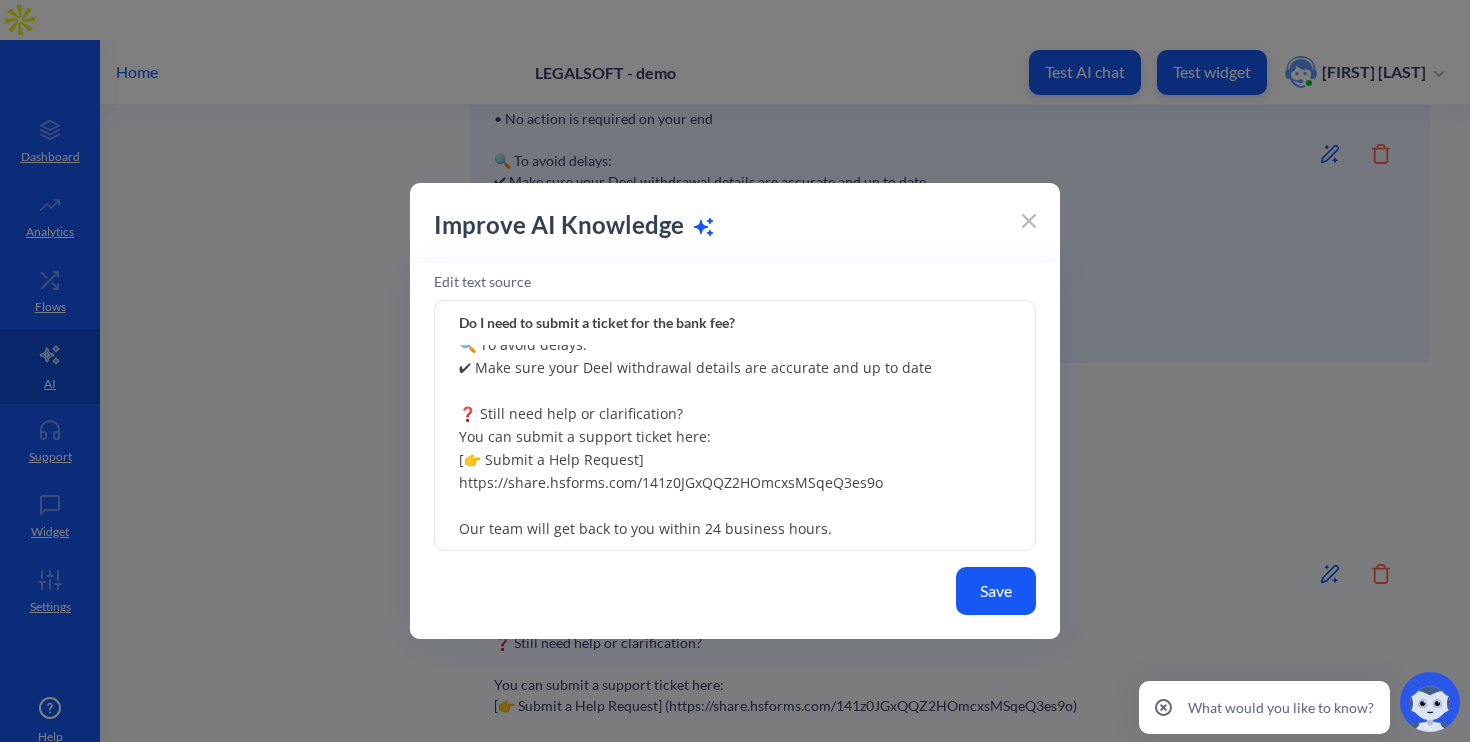 drag, startPoint x: 648, startPoint y: 461, endPoint x: 430, endPoint y: 463, distance: 218.00917 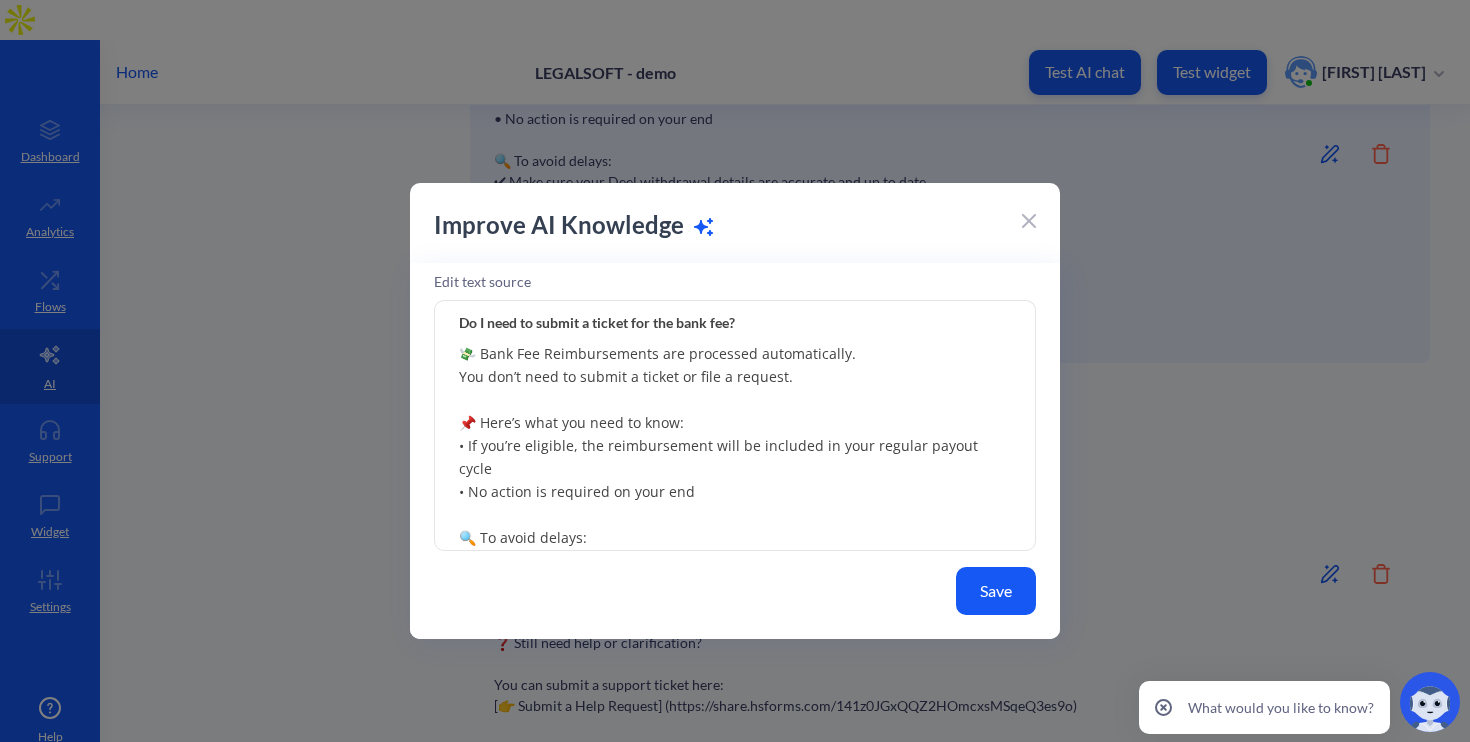 scroll, scrollTop: 170, scrollLeft: 0, axis: vertical 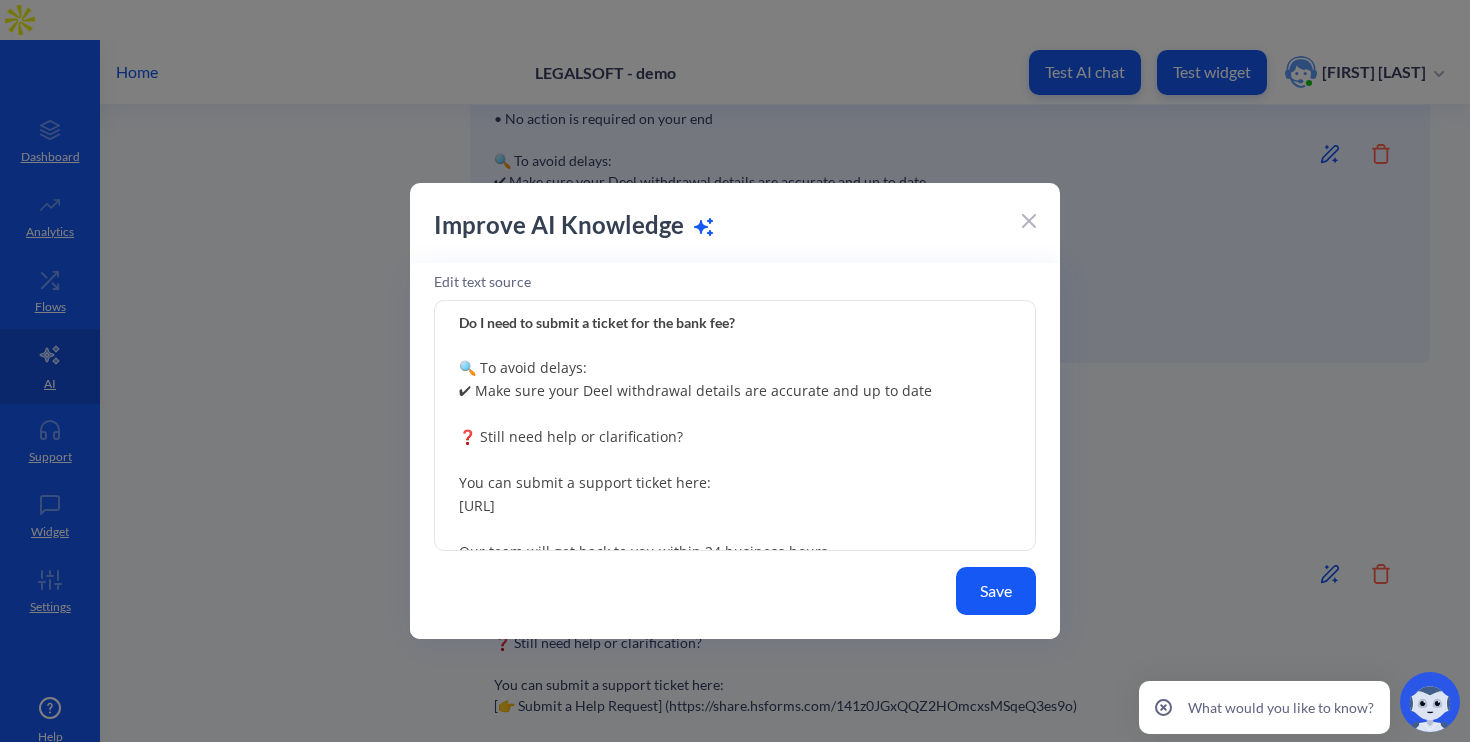 type on "💸 Bank Fee Reimbursements are processed automatically.
You don’t need to submit a ticket or file a request.
📌 Here’s what you need to know:
• If you’re eligible, the reimbursement will be included in your regular payout cycle
• No action is required on your end
🔍 To avoid delays:
✔ Make sure your Deel withdrawal details are accurate and up to date
❓ Still need help or clarification?
You can submit a support ticket here:
[URL]
Our team will get back to you within 24 business hours." 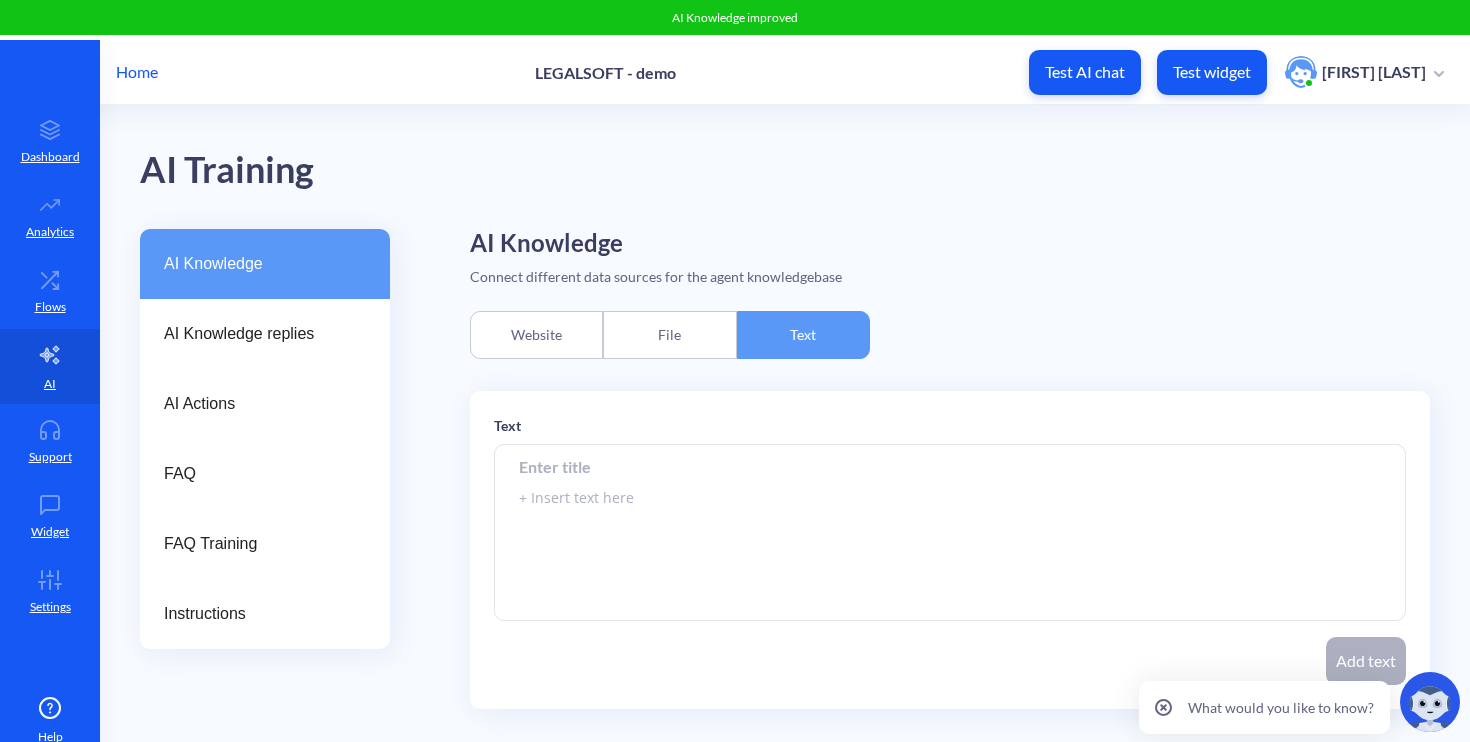 scroll, scrollTop: 0, scrollLeft: 0, axis: both 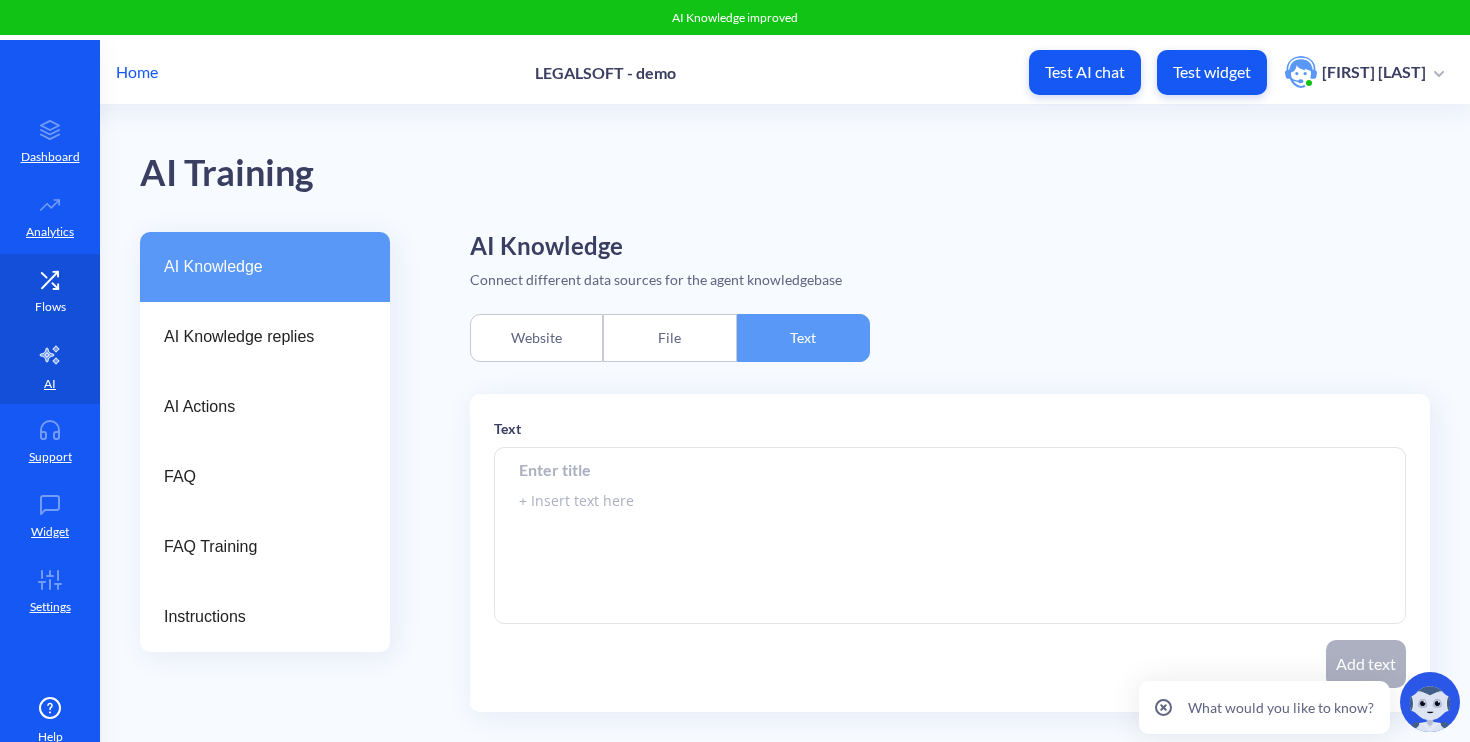 click on "Flows" at bounding box center (50, 307) 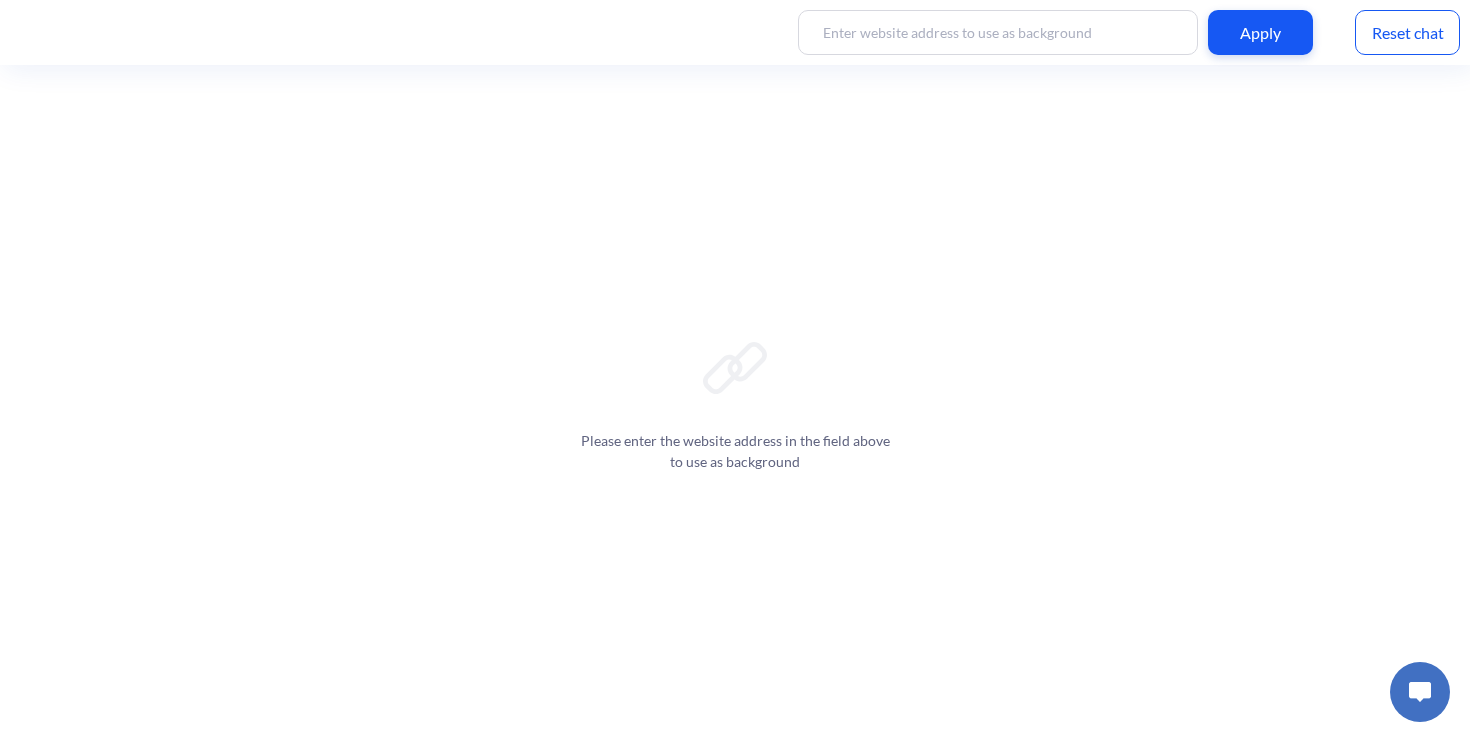 scroll, scrollTop: 0, scrollLeft: 0, axis: both 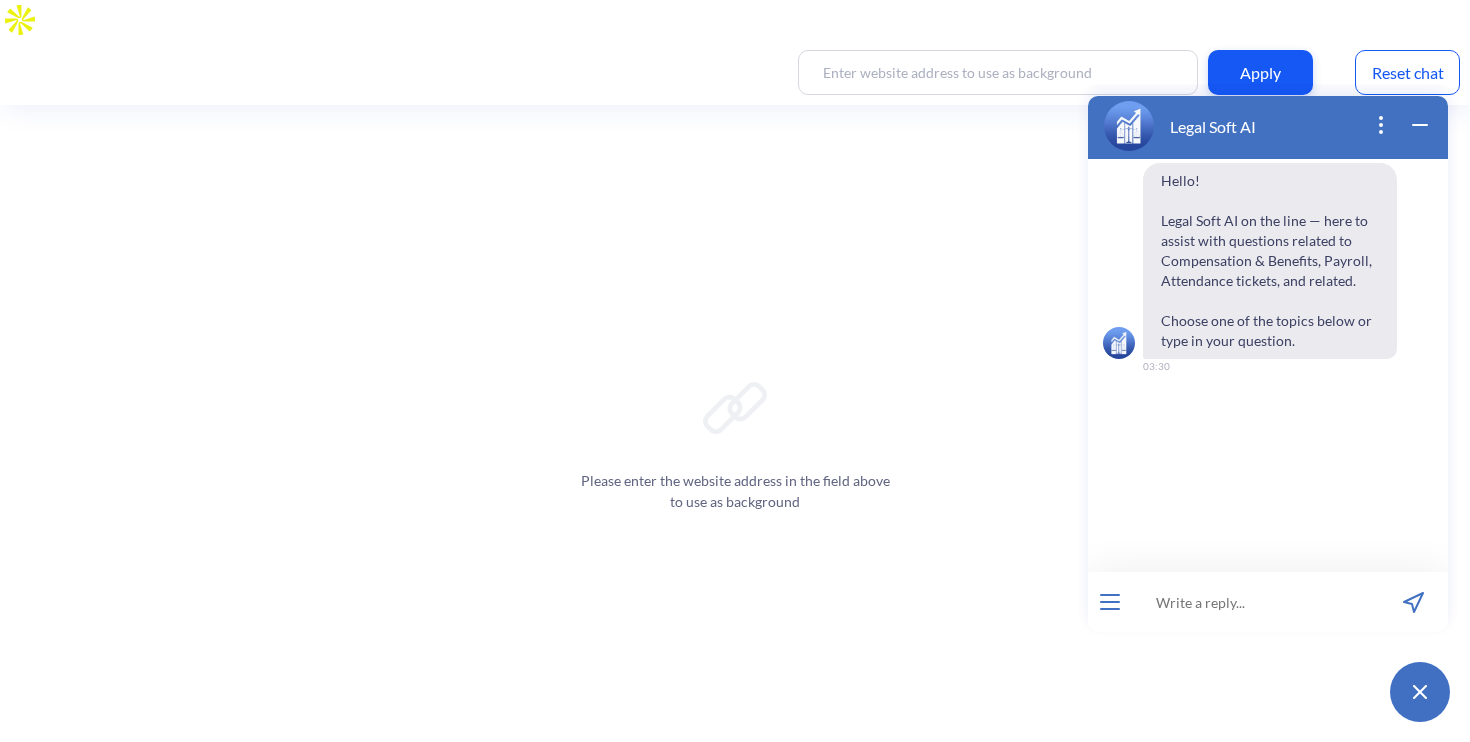 click at bounding box center [1255, 602] 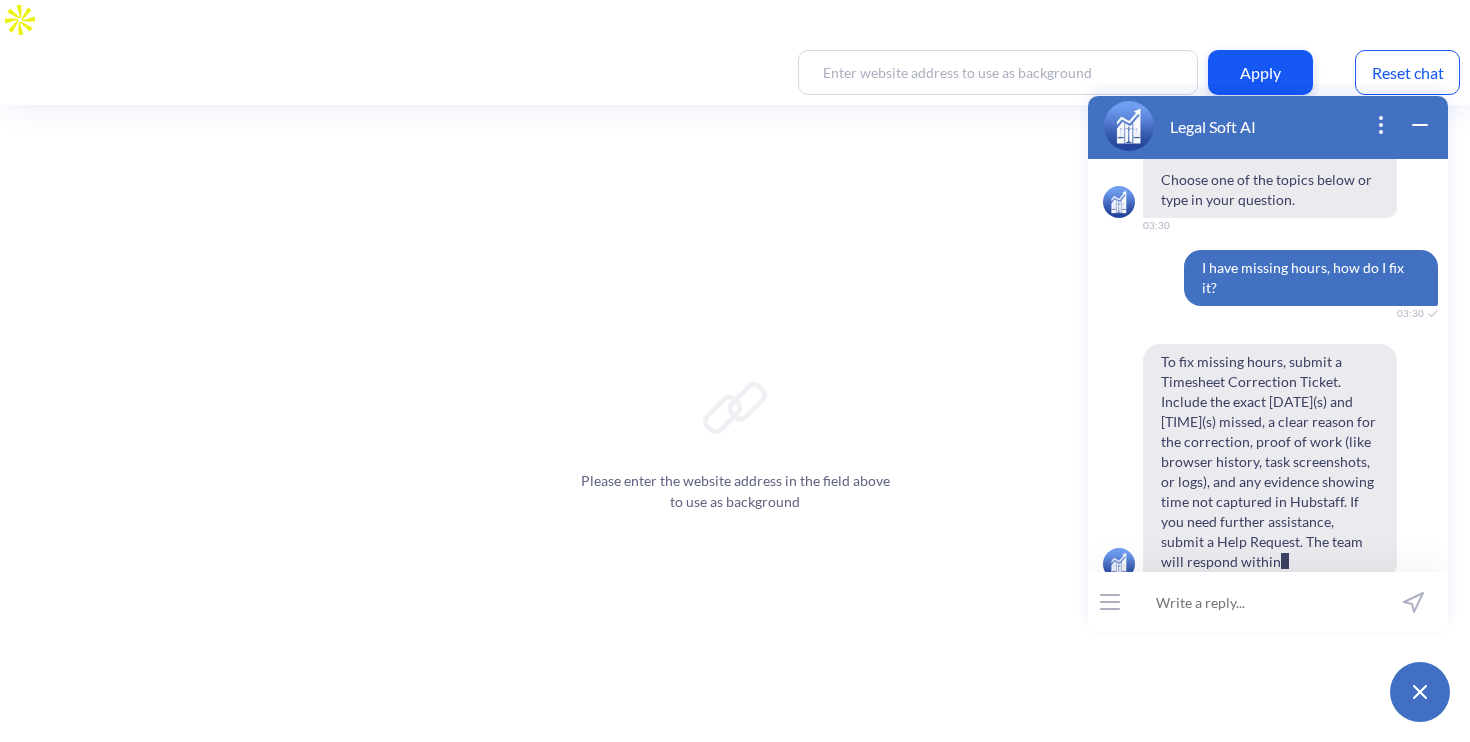 scroll, scrollTop: 161, scrollLeft: 0, axis: vertical 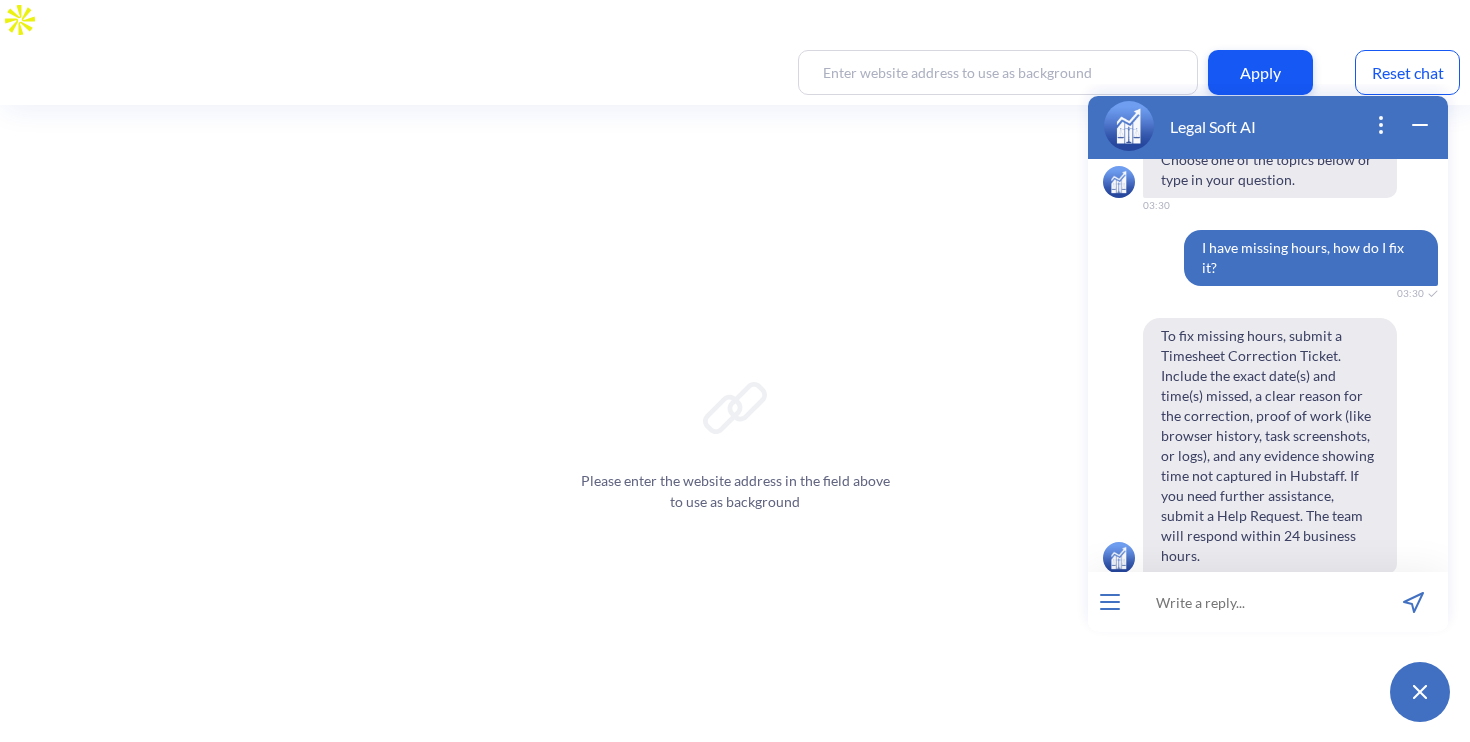 click on "I have missing hours, how do I fix it?" at bounding box center (1311, 258) 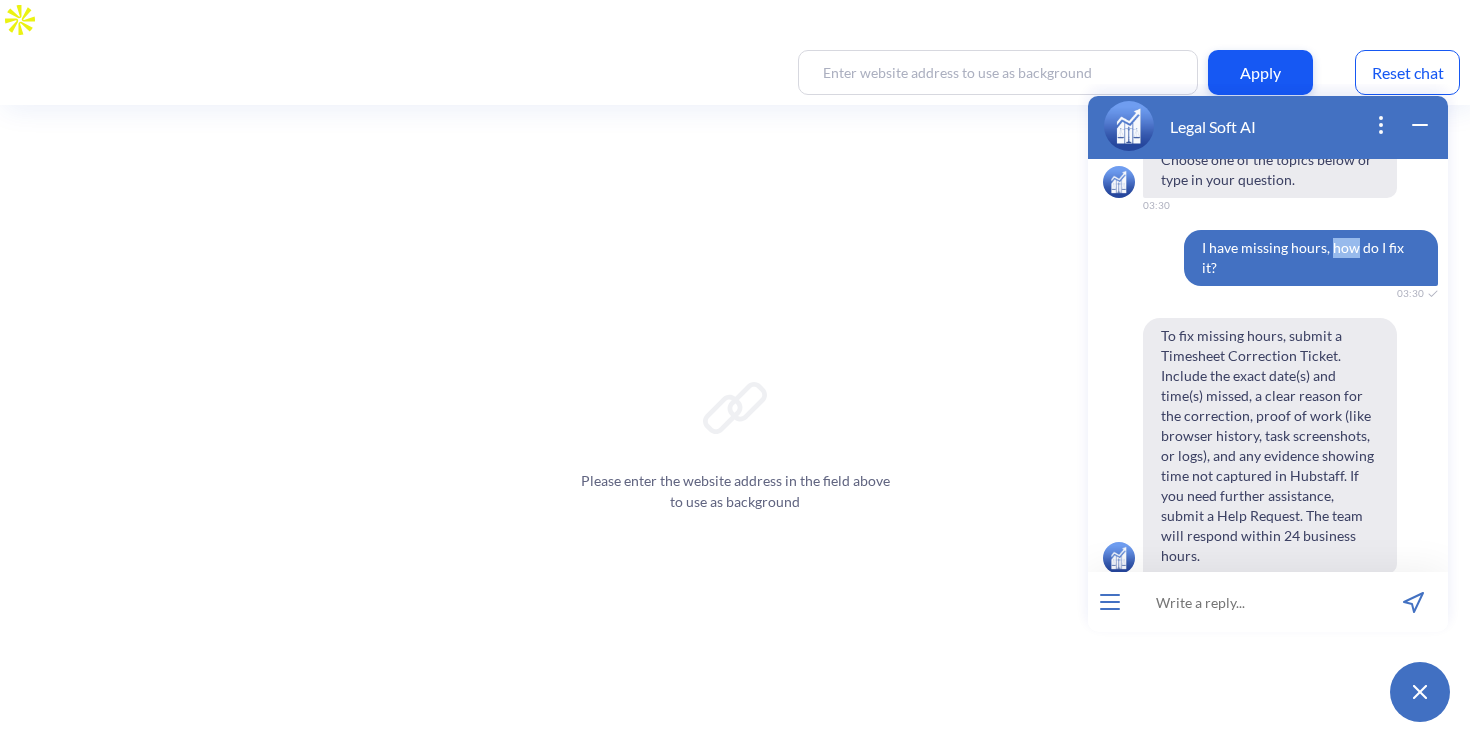 click on "I have missing hours, how do I fix it?" at bounding box center [1311, 258] 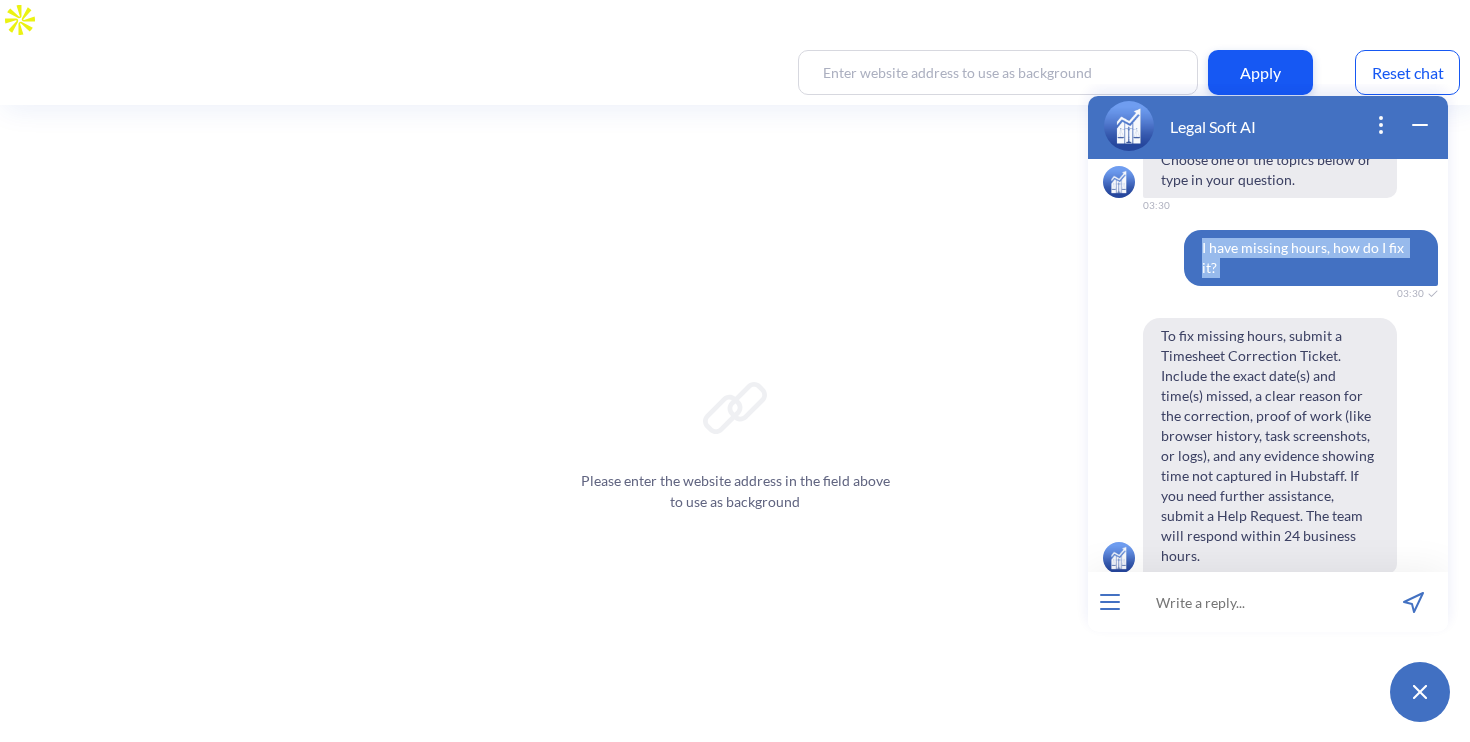 click on "I have missing hours, how do I fix it?" at bounding box center [1311, 258] 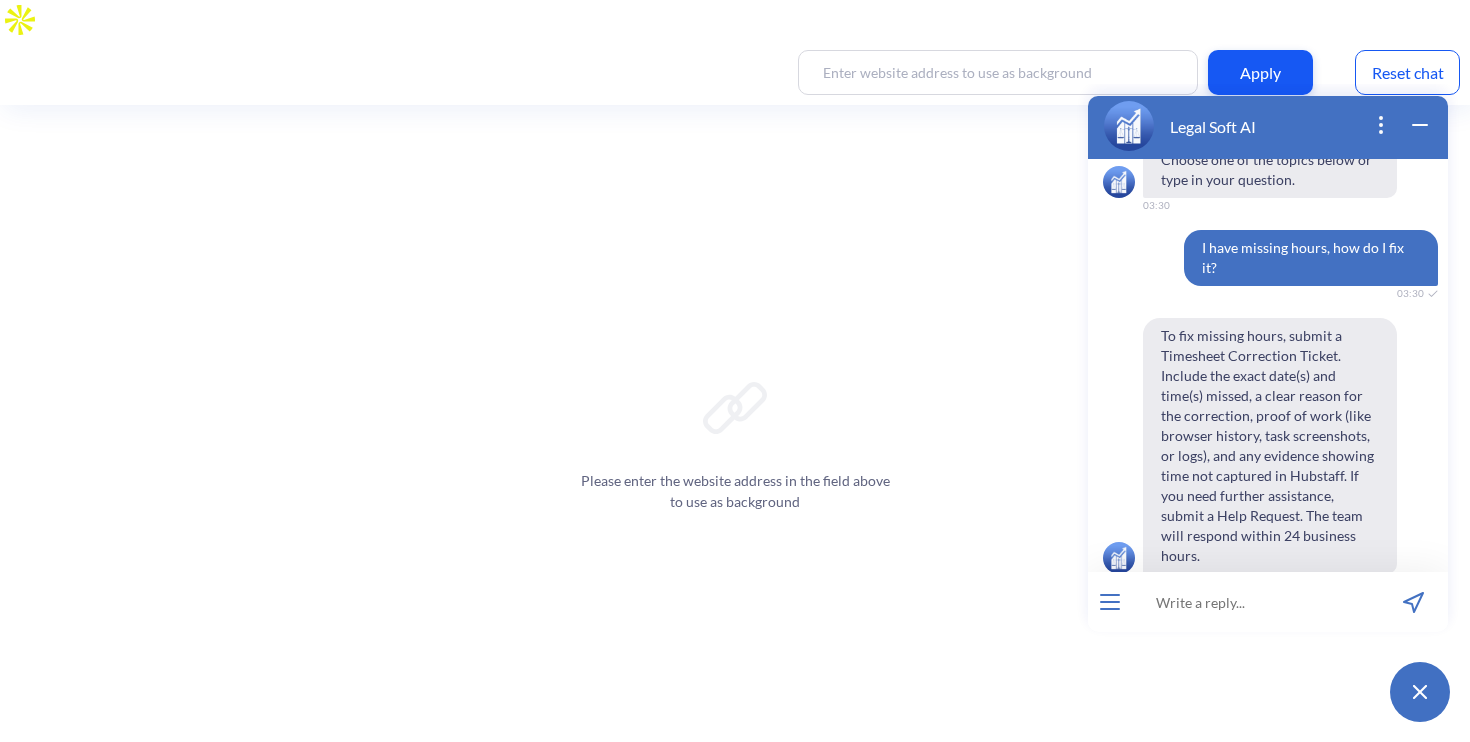 click at bounding box center [1255, 602] 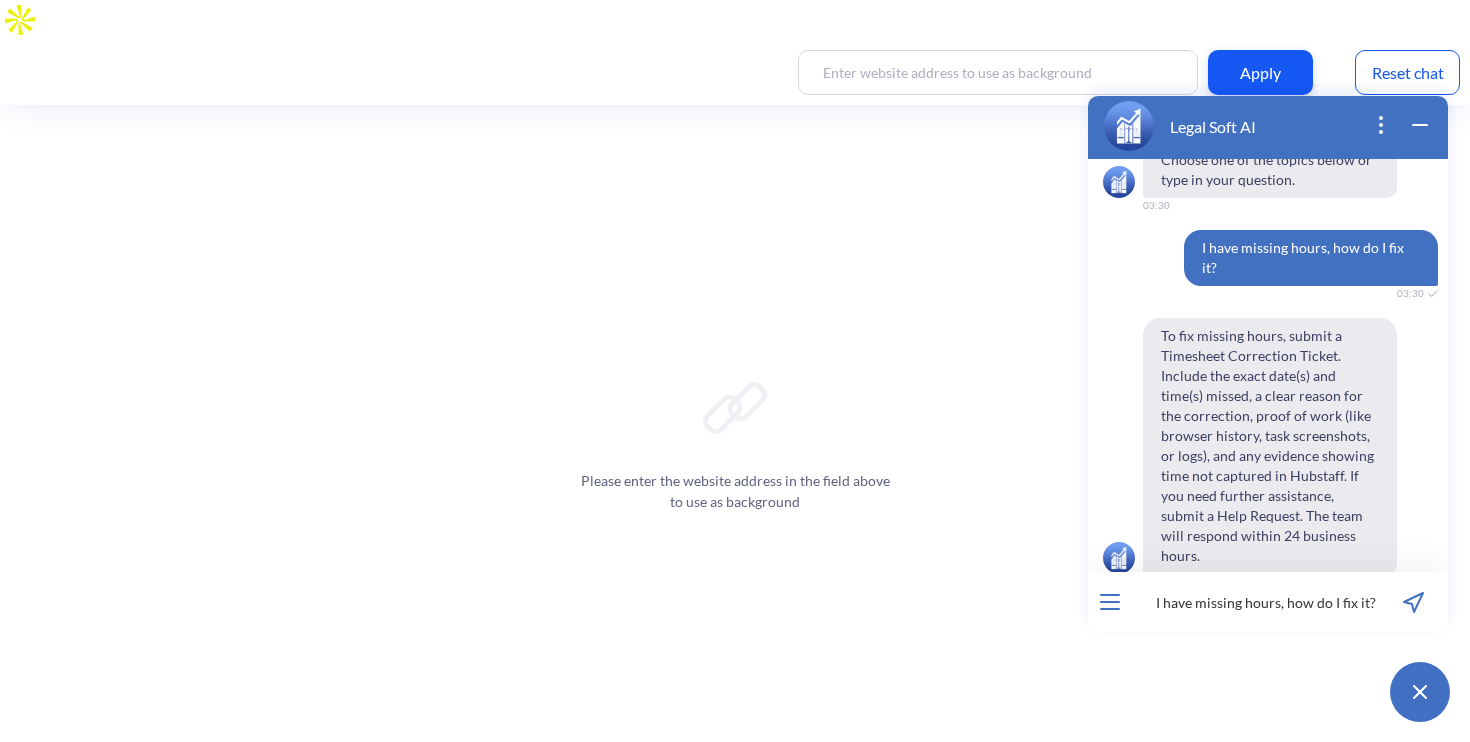 type 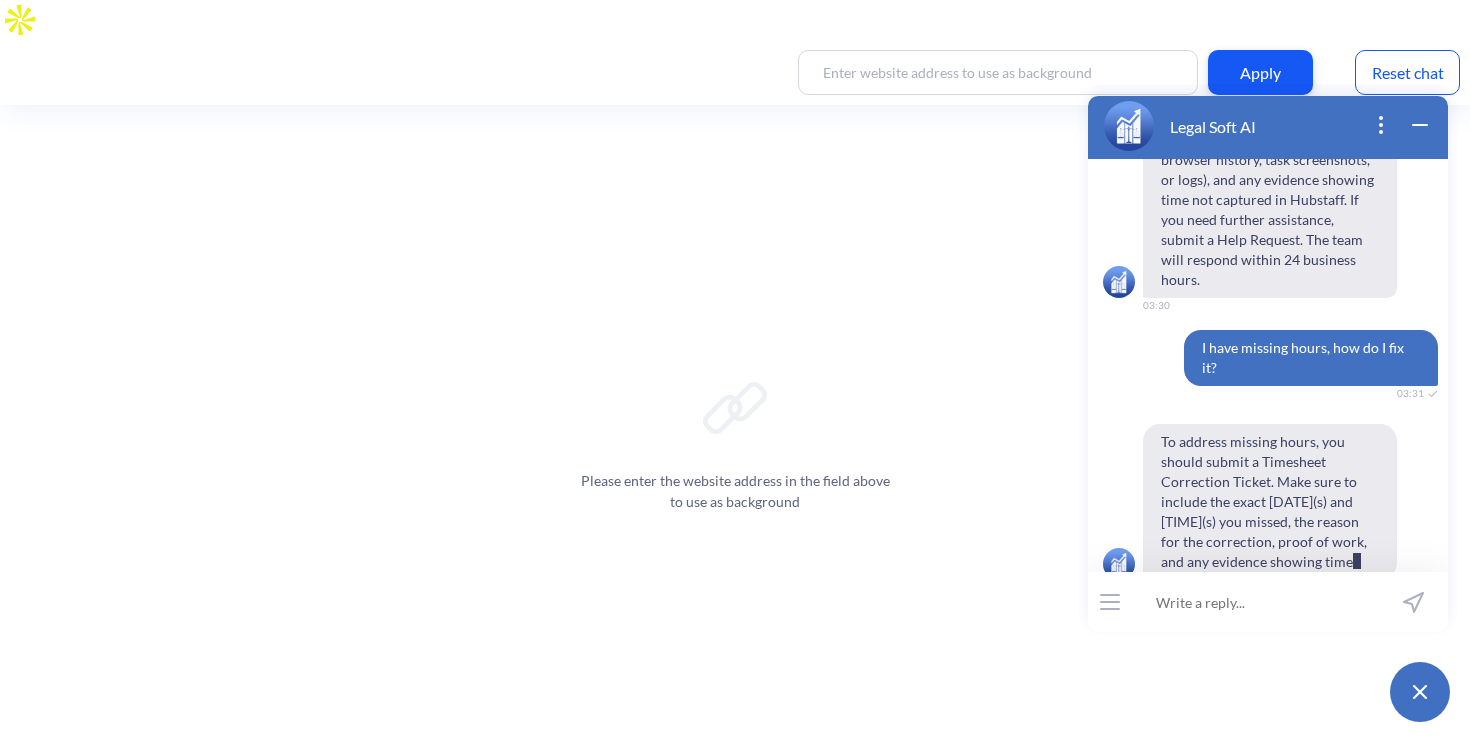 scroll, scrollTop: 457, scrollLeft: 0, axis: vertical 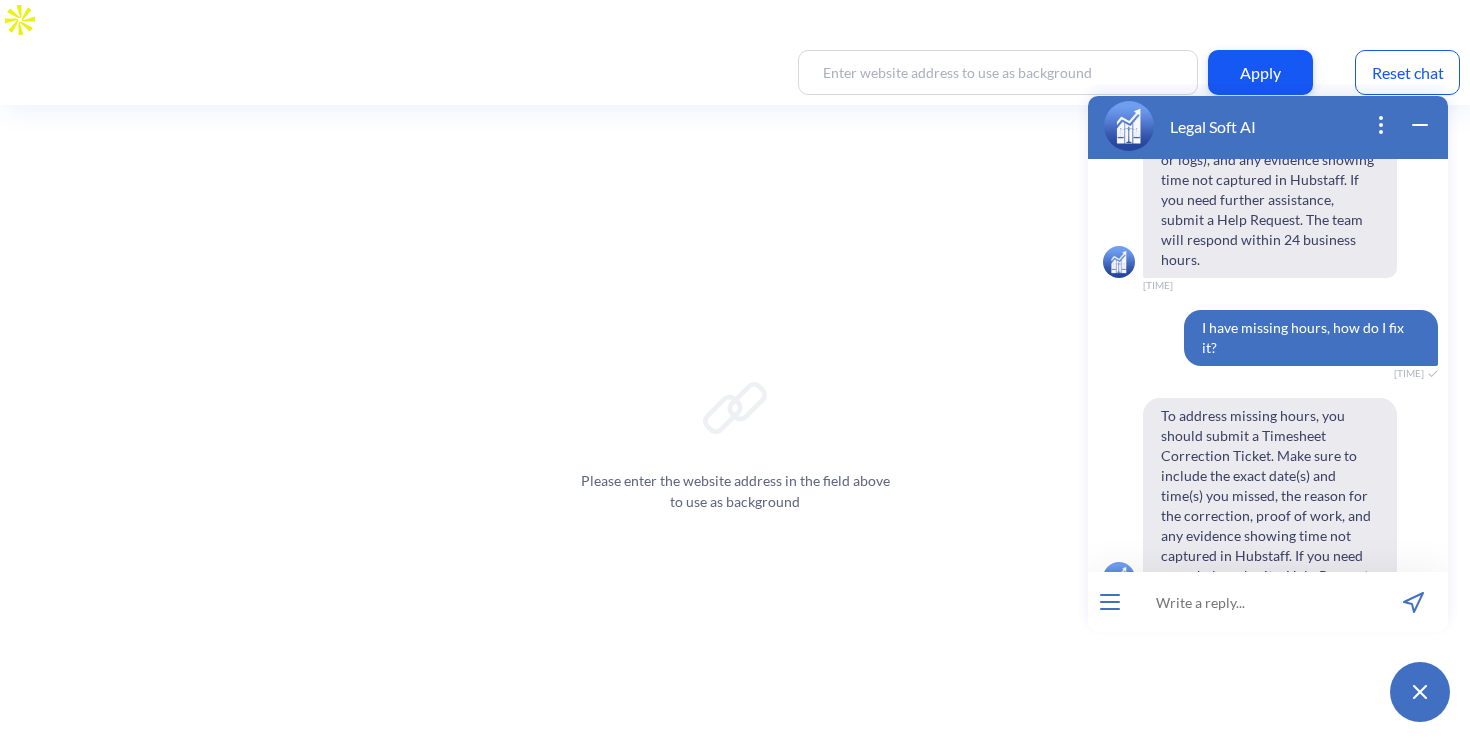 click on "Reset chat" at bounding box center (1407, 72) 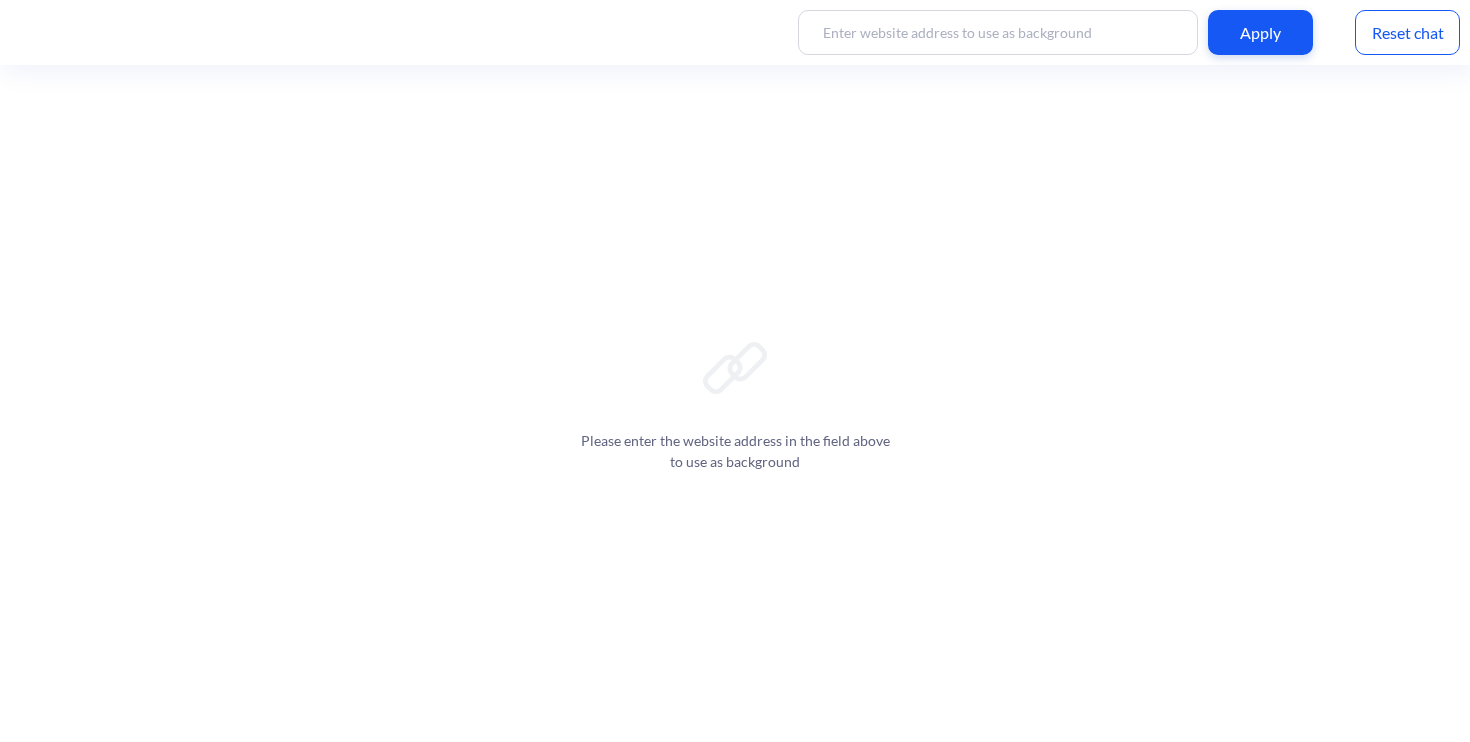 scroll, scrollTop: 0, scrollLeft: 0, axis: both 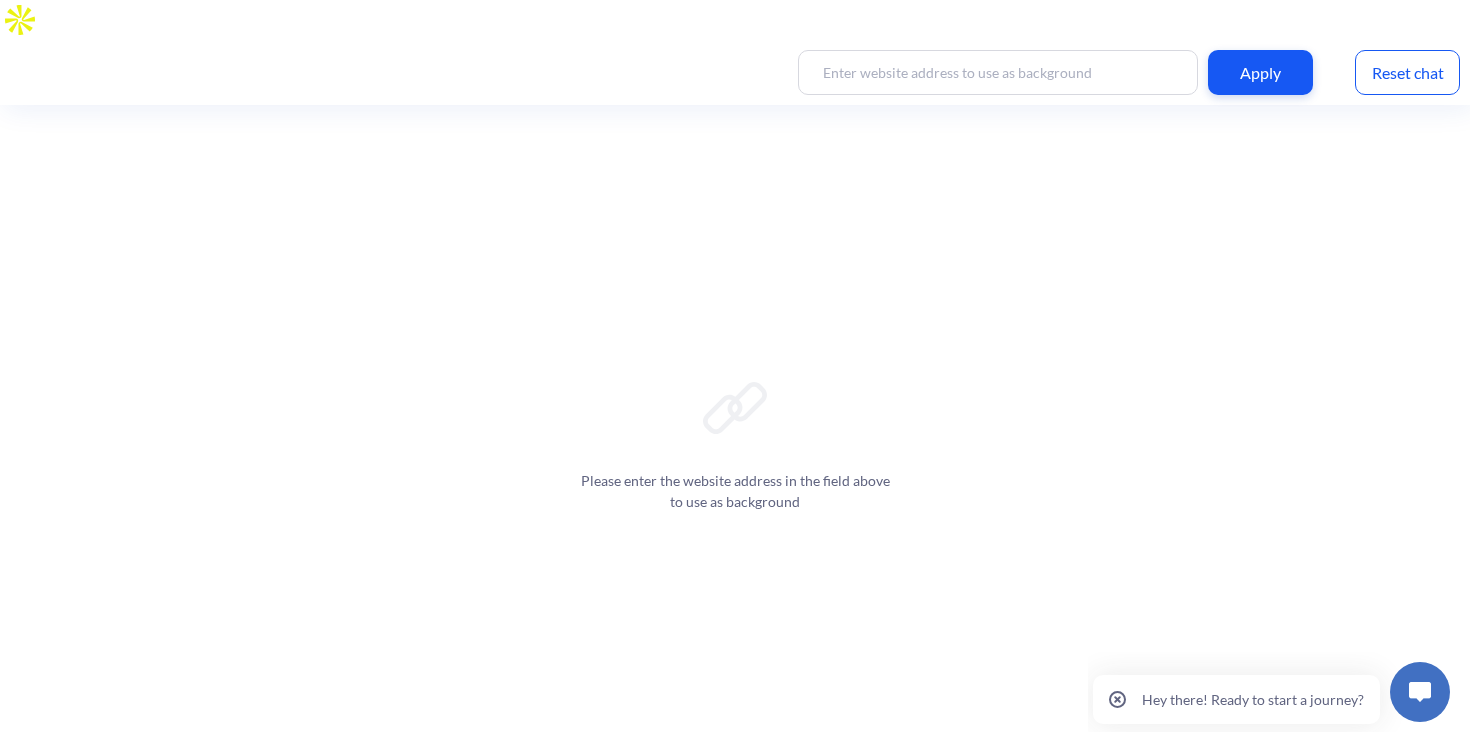 click at bounding box center [1420, 692] 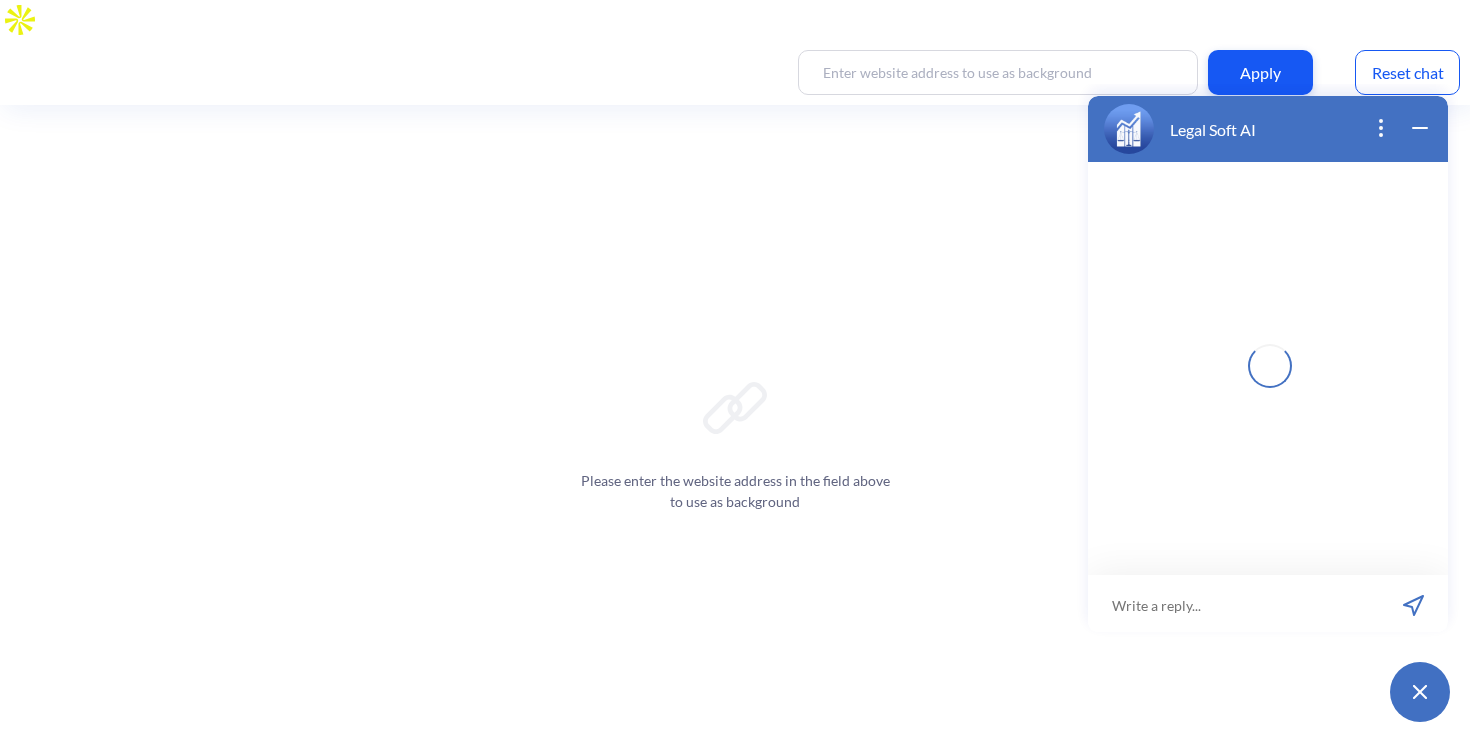 scroll, scrollTop: 3, scrollLeft: 0, axis: vertical 